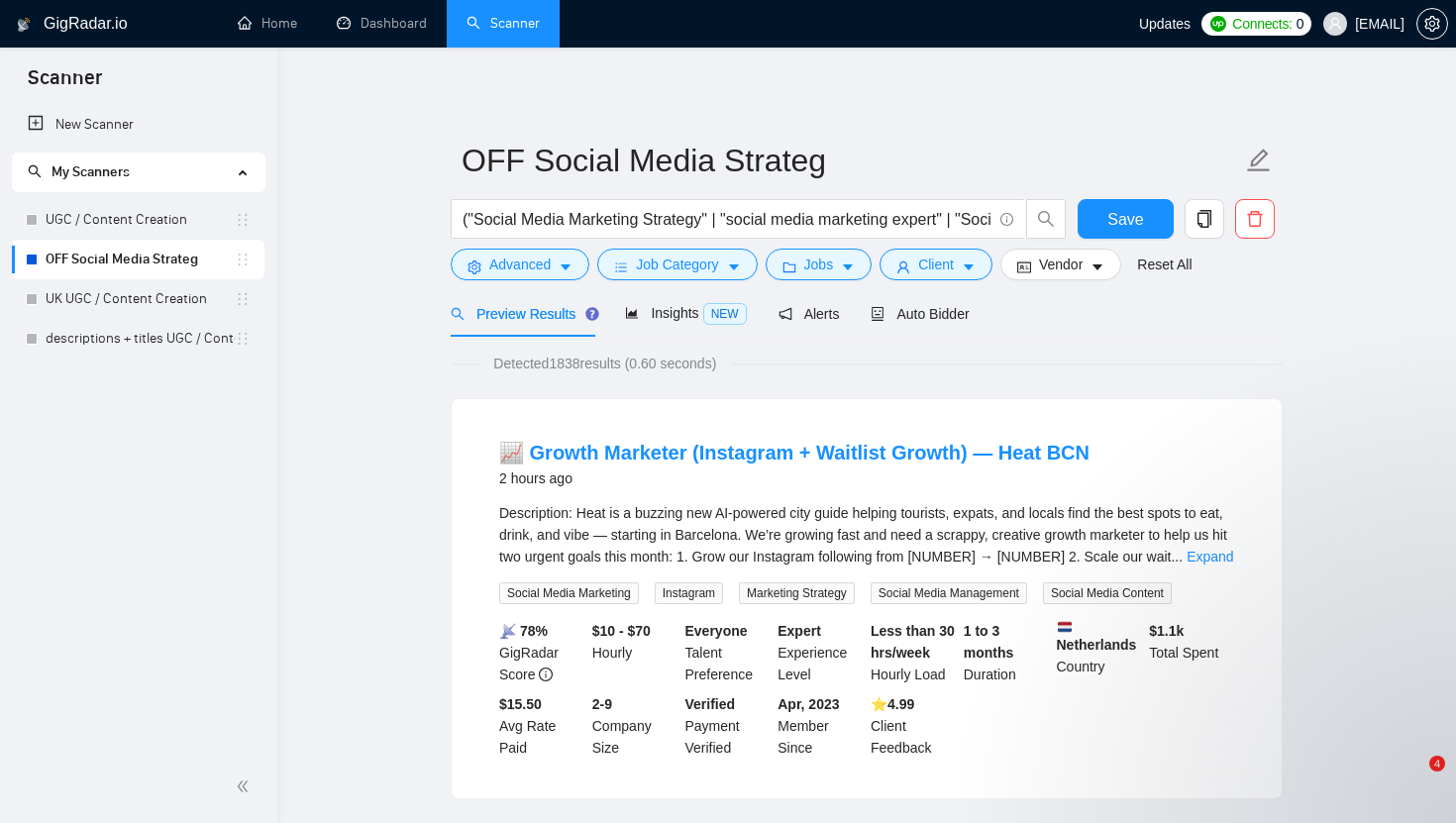 scroll, scrollTop: 0, scrollLeft: 0, axis: both 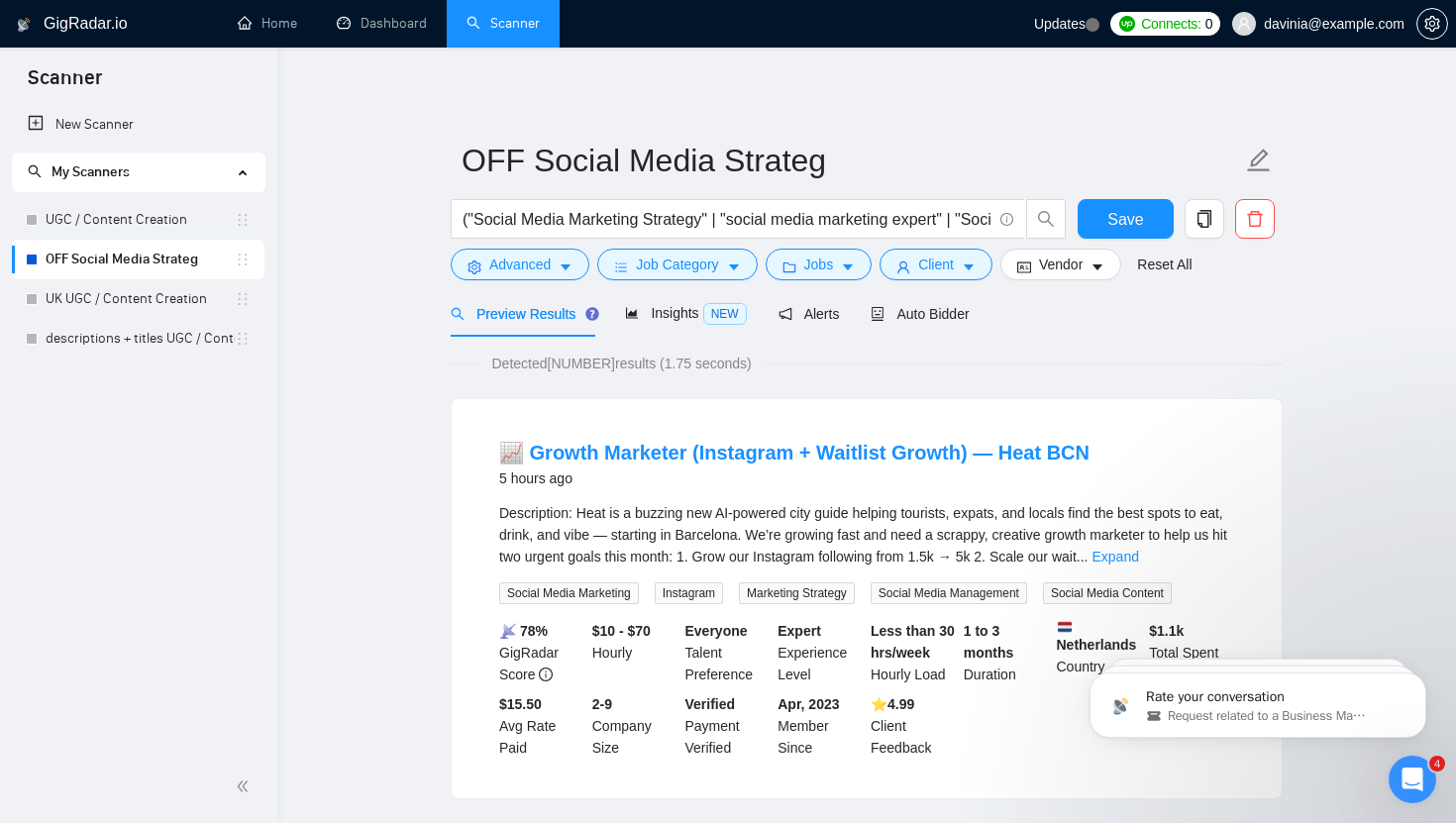 click on "OFF Social Media Strateg ("Social Media Marketing Strategy" | "social media marketing expert" | "Social Media Management" | "content strategist" | "Creative Strategist" | "Social Media Manager-Strategist" | "Content Strategy" | "Social Media Strategy" | "Social Media Content Creator" | "Social Media Coordinator" "Social Media Manager" | "Marketing Strategy" | "Social Media Marketing" | "Organic Social Strategy" | "Social Growth" | "Instagram Growth")  (Hotel* | Restaurant* | Restaurant* | Coffee* | Travel* | cafe* | F&B | "real estate" | wellness*) Save Advanced   Job Category   Jobs   Client   Vendor   Reset All Preview Results Insights NEW Alerts Auto Bidder Detected   1838  results   (1.75 seconds) 📈 Growth Marketer (Instagram + Waitlist Growth) — Heat [CITY] 5 hours ago ... Expand Social Media Marketing Instagram Marketing Strategy Social Media Management Social Media Content 📡   78% GigRadar Score   $10 - $70 Hourly Everyone Talent Preference Expert Experience Level Less than 30 hrs/week Hourly Load" at bounding box center (867, 2441) 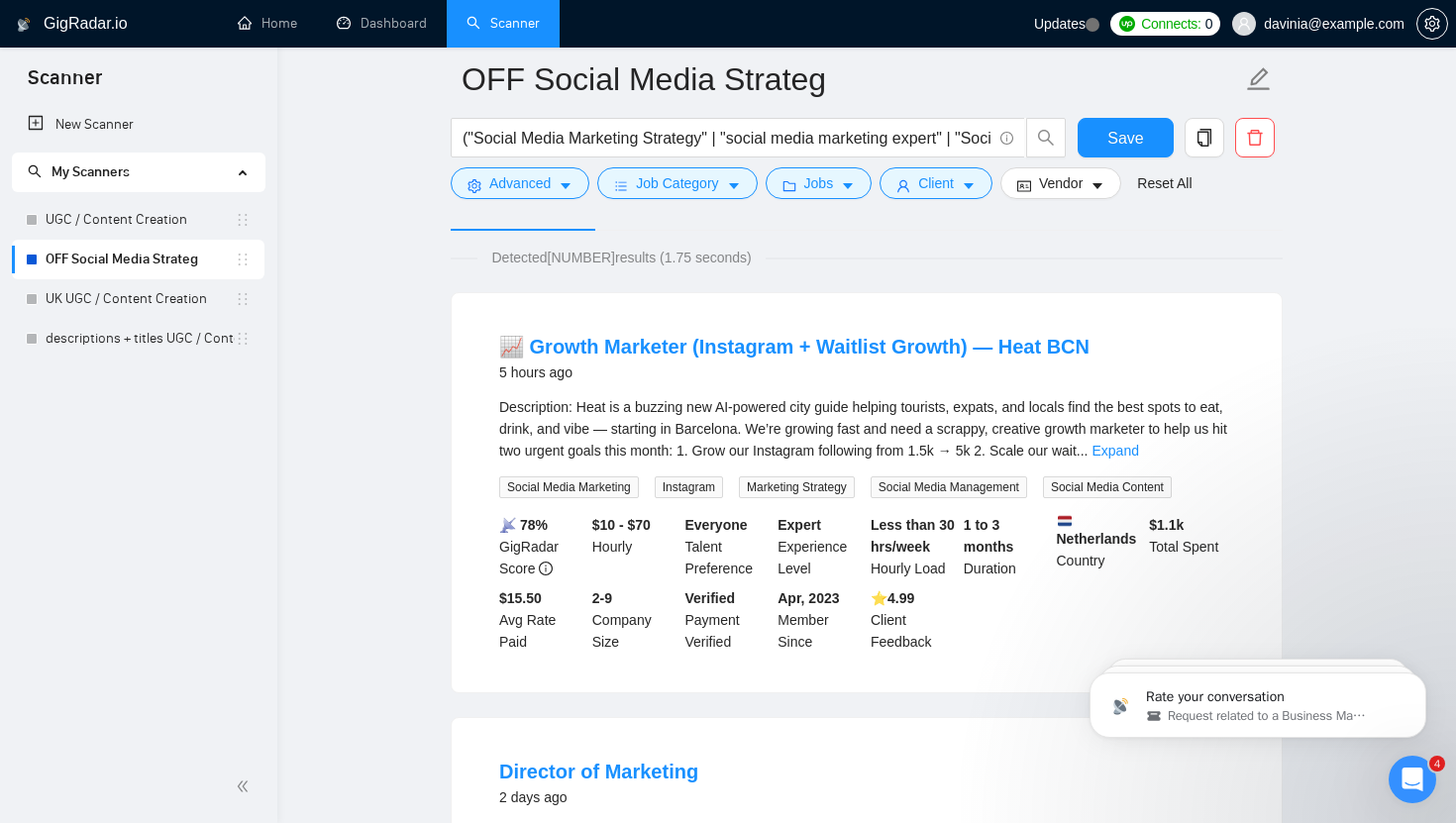 scroll, scrollTop: 0, scrollLeft: 0, axis: both 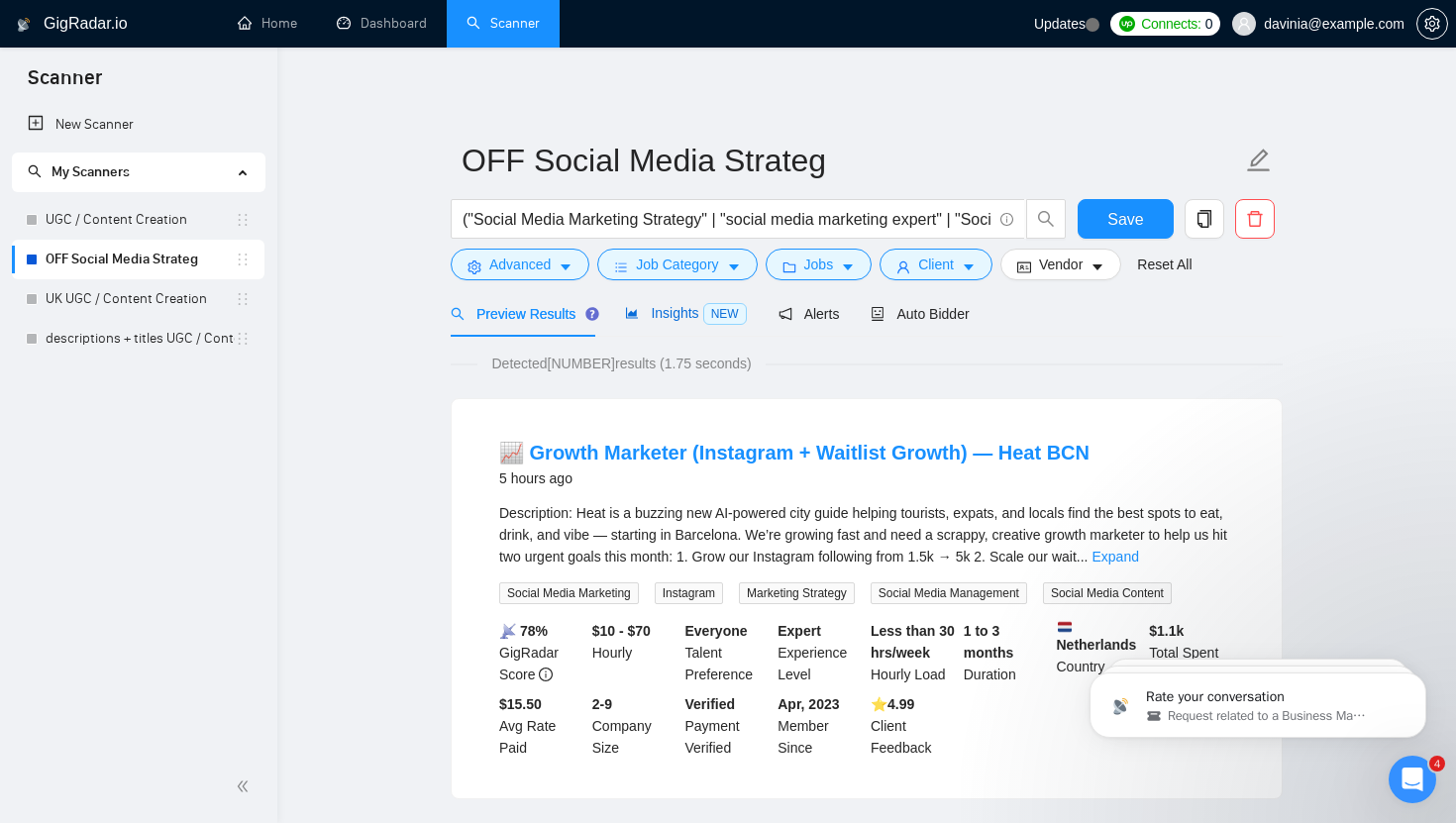 click on "Insights NEW" at bounding box center (685, 313) 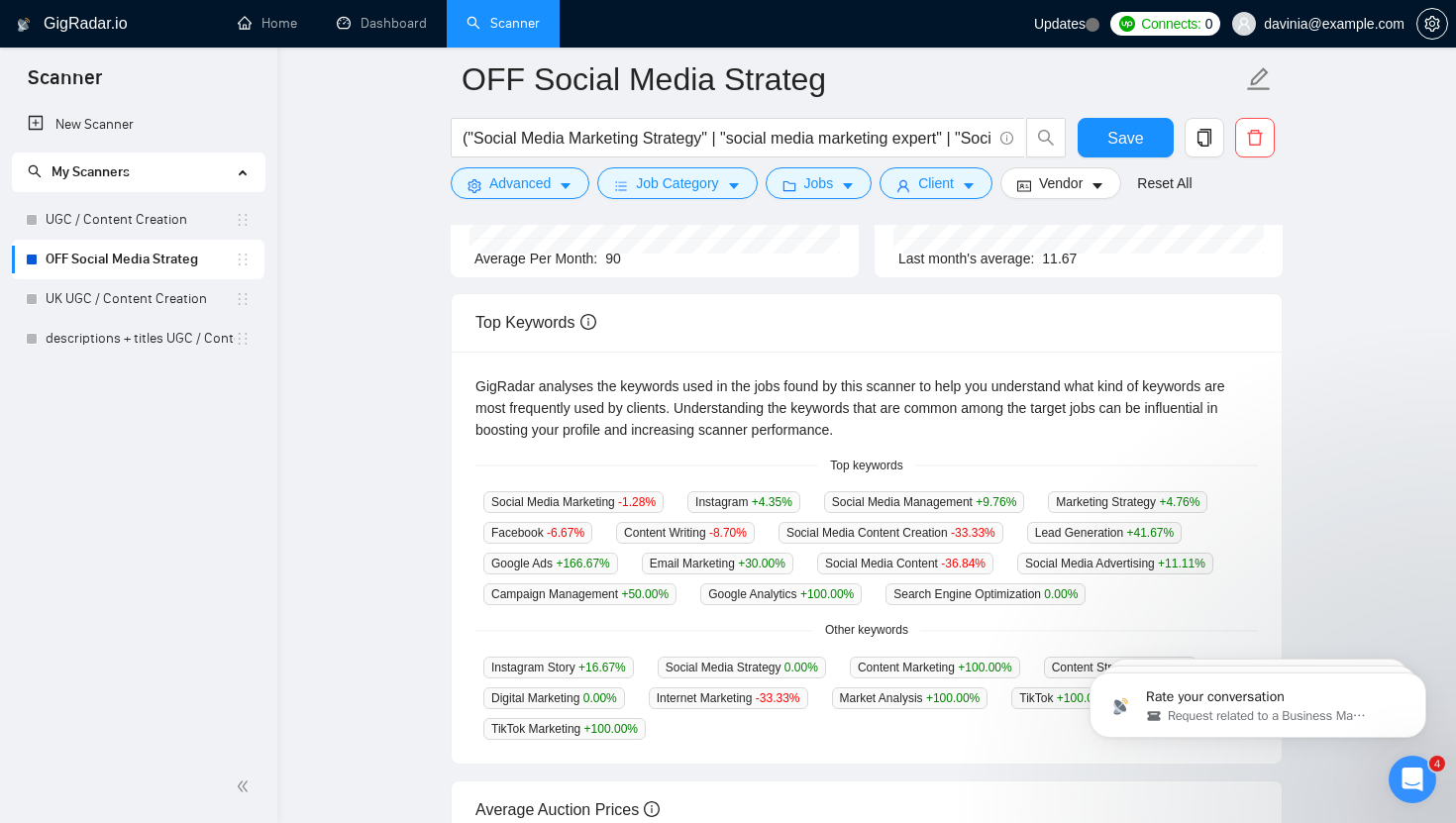 scroll, scrollTop: 297, scrollLeft: 0, axis: vertical 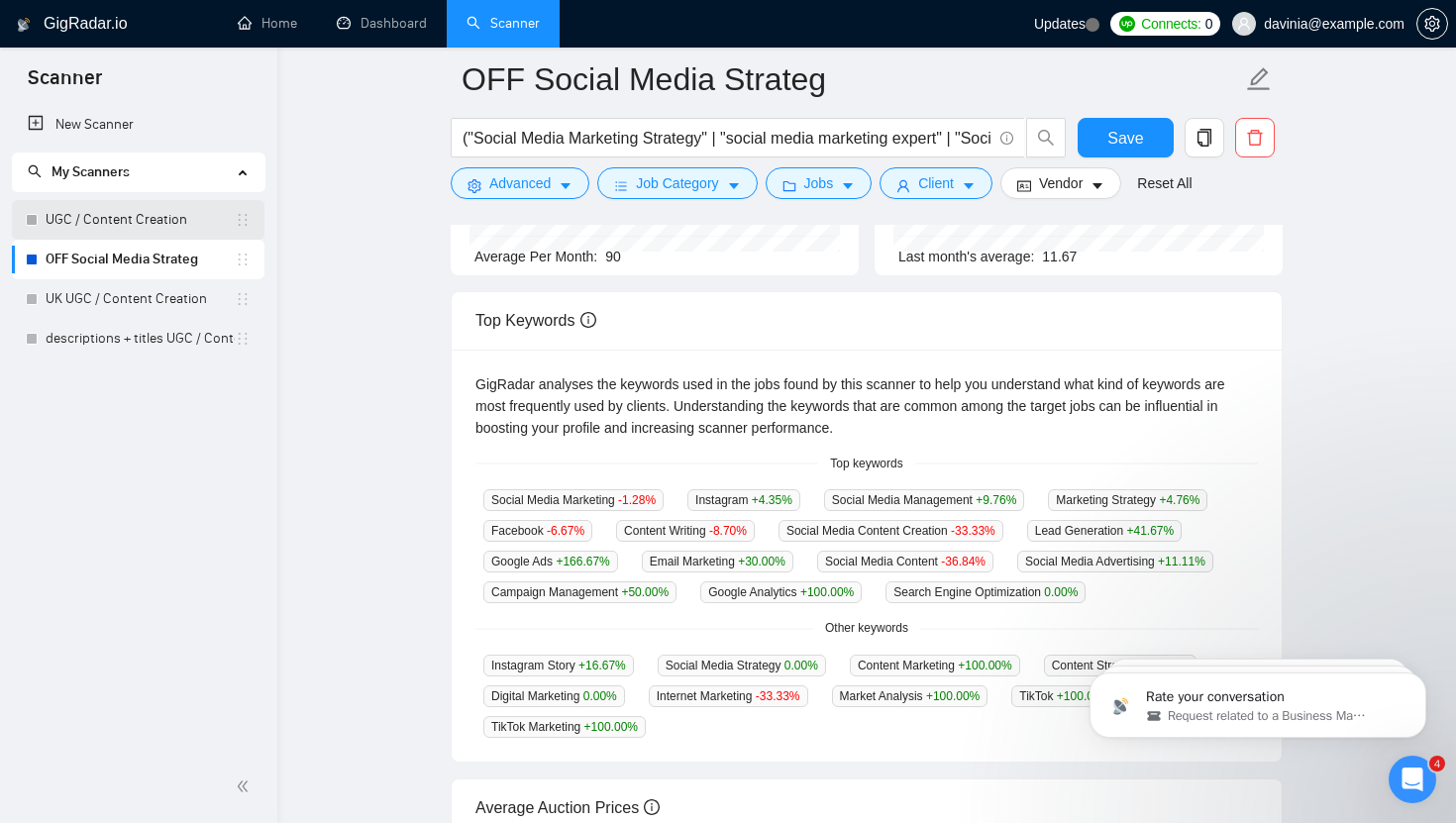 click on "UGC / Content Creation" at bounding box center [140, 220] 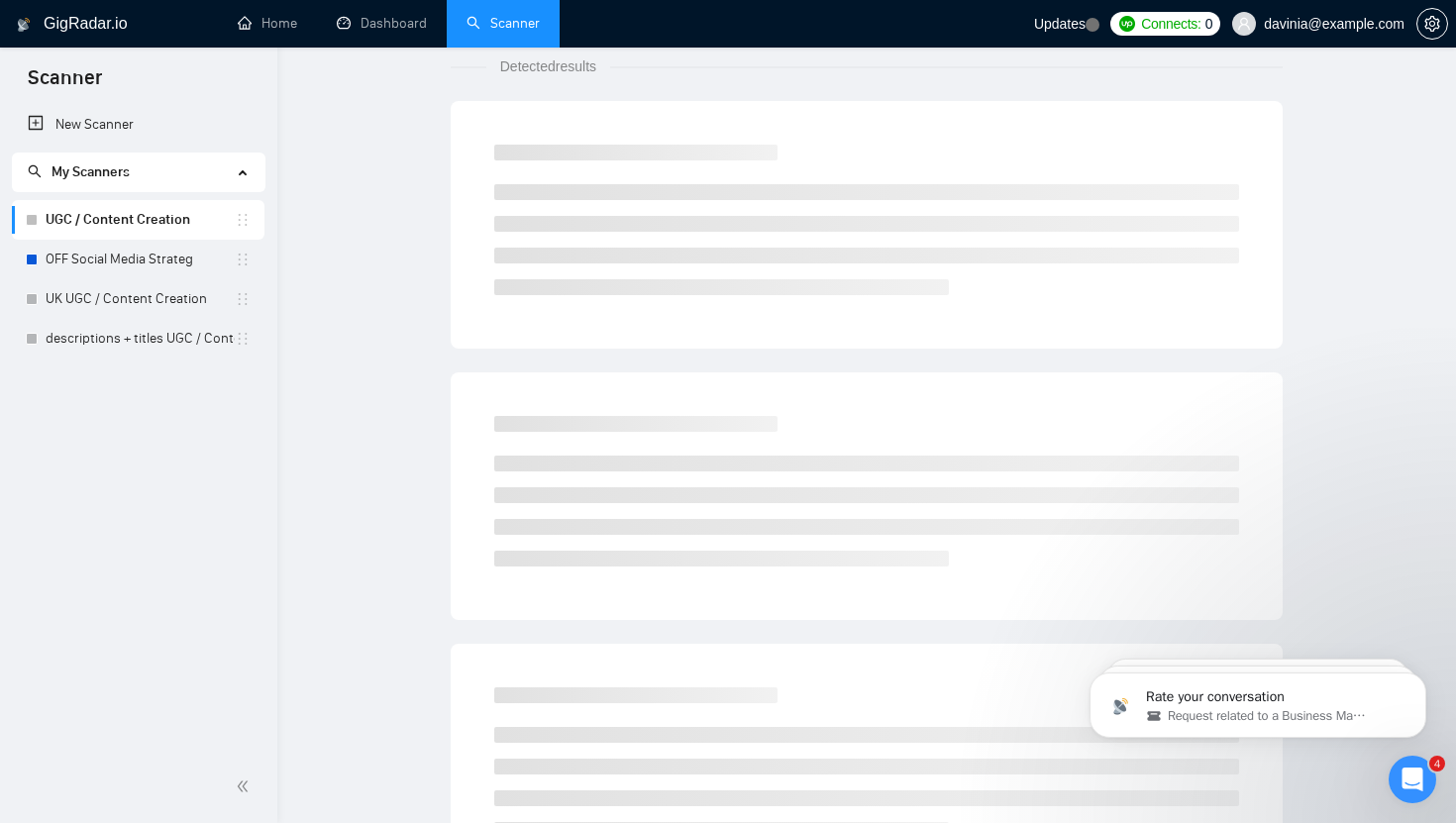 scroll, scrollTop: 0, scrollLeft: 0, axis: both 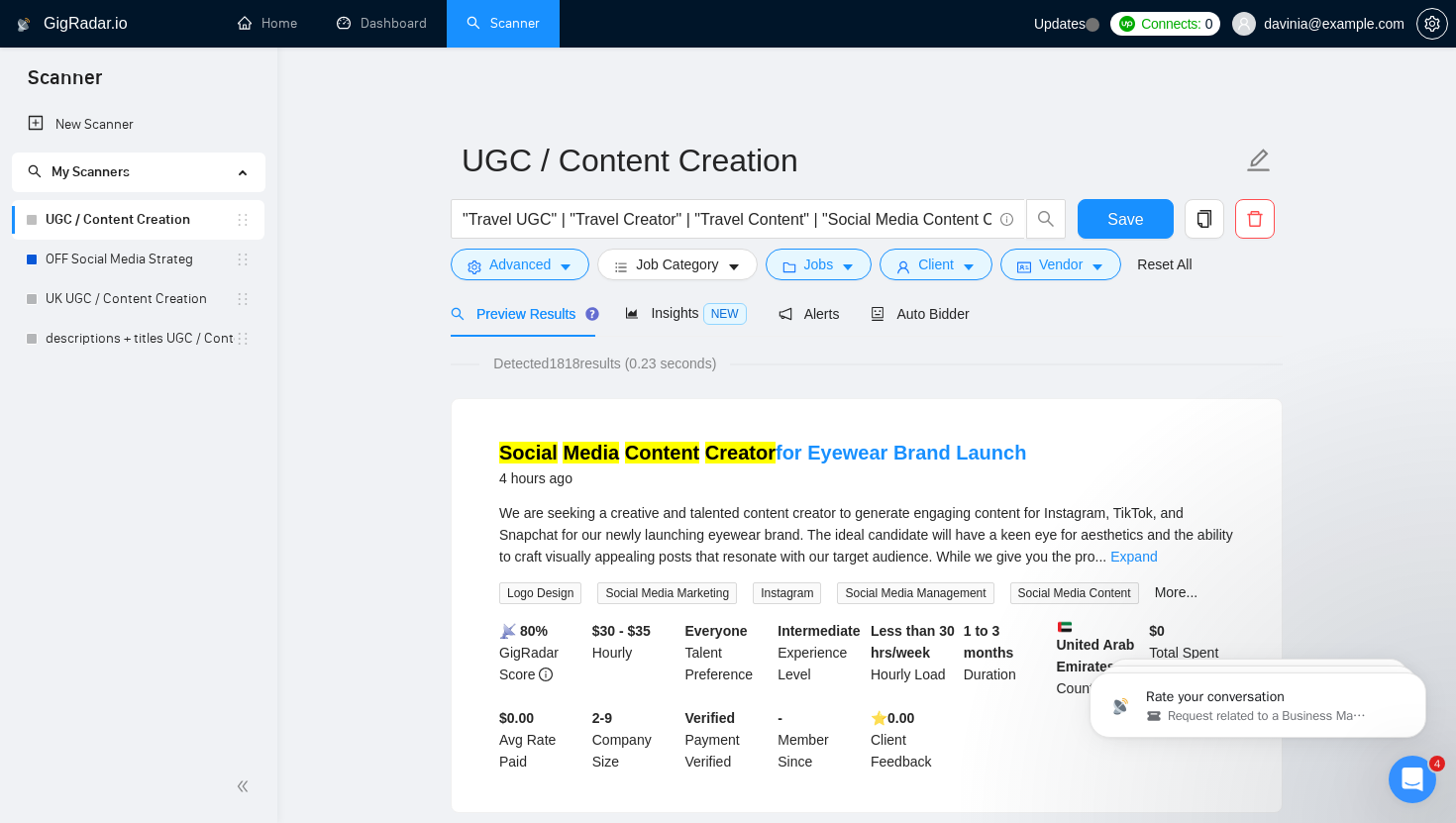 click on "UGC / Content Creation "Travel UGC" | "Travel Creator" | "Travel Content" | "Social Media Content Creator" |"Freelance Content Creator" Save Advanced   Job Category   Jobs   Client   Vendor   Reset All Preview Results Insights NEW Alerts Auto Bidder Detected   1818  results   (0.23 seconds) Social   Media   Content   Creator  for Eyewear Brand Launch 4 hours ago We are seeking a creative and talented content creator to generate engaging content for Instagram, TikTok, and Snapchat for our newly launching eyewear brand. The ideal candidate will have a keen eye for aesthetics and the ability to craft visually appealing posts that resonate with our target audience. While we give you the pro ... Expand Logo Design Social Media Marketing Instagram Social Media Management Social Media Content More... 📡   80% GigRadar Score   $30 - $35 Hourly Everyone Talent Preference Intermediate Experience Level Less than 30 hrs/week Hourly Load 1 to 3 months Duration   United Arab Emirates Country $ 0 Total Spent $0.00 2-9 -" at bounding box center (867, 2478) 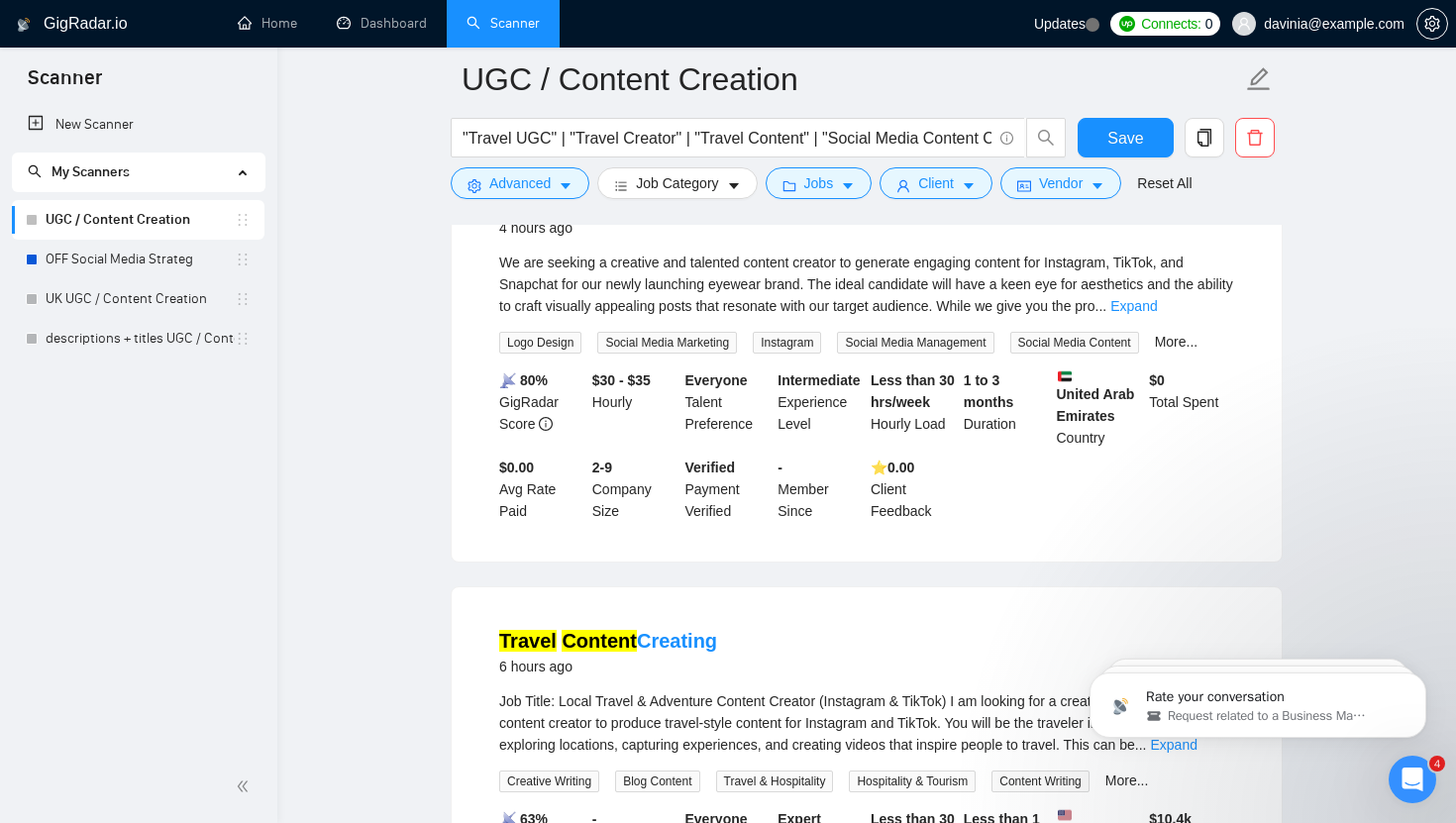 scroll, scrollTop: 0, scrollLeft: 0, axis: both 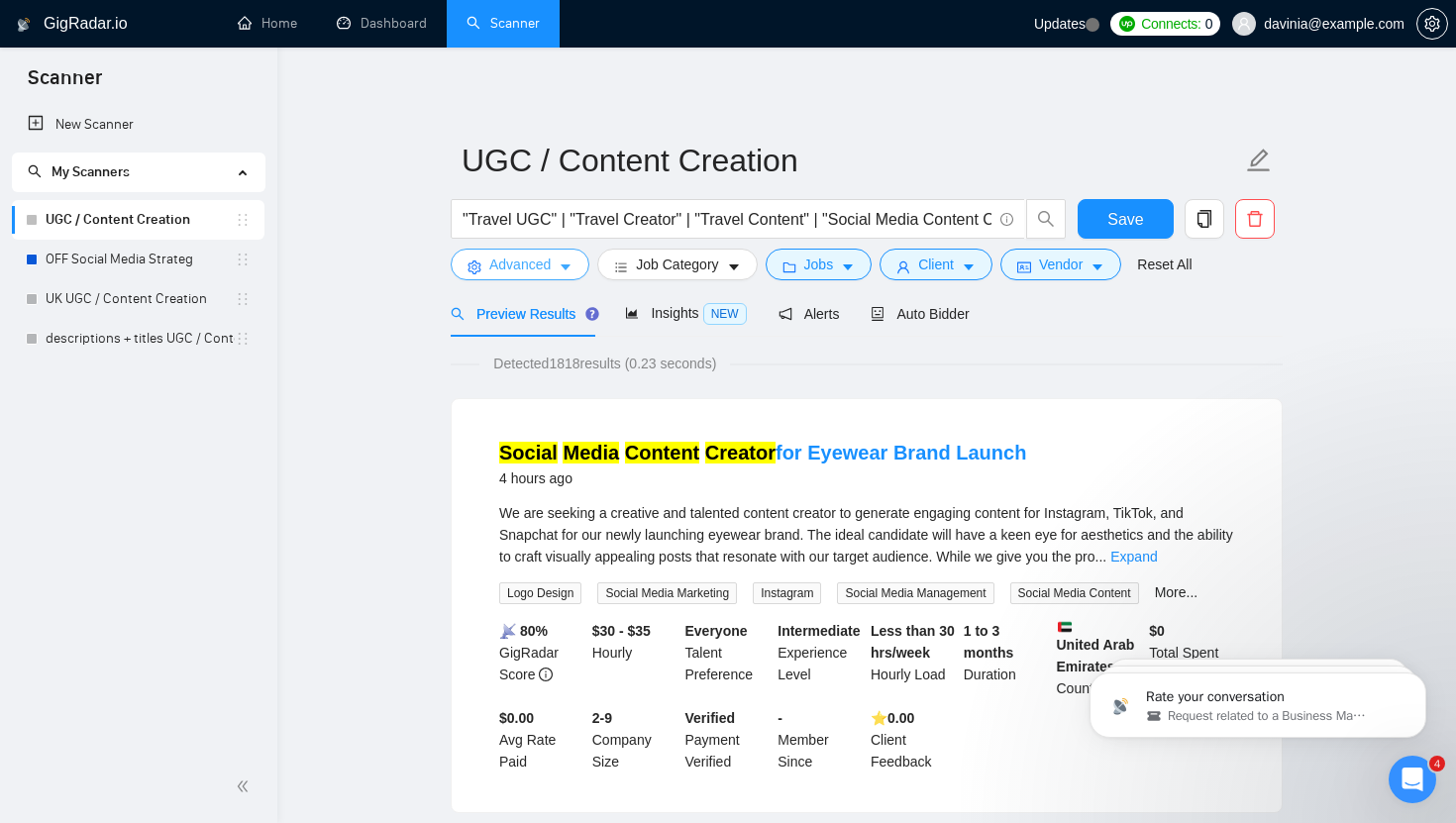click on "Advanced" at bounding box center (520, 264) 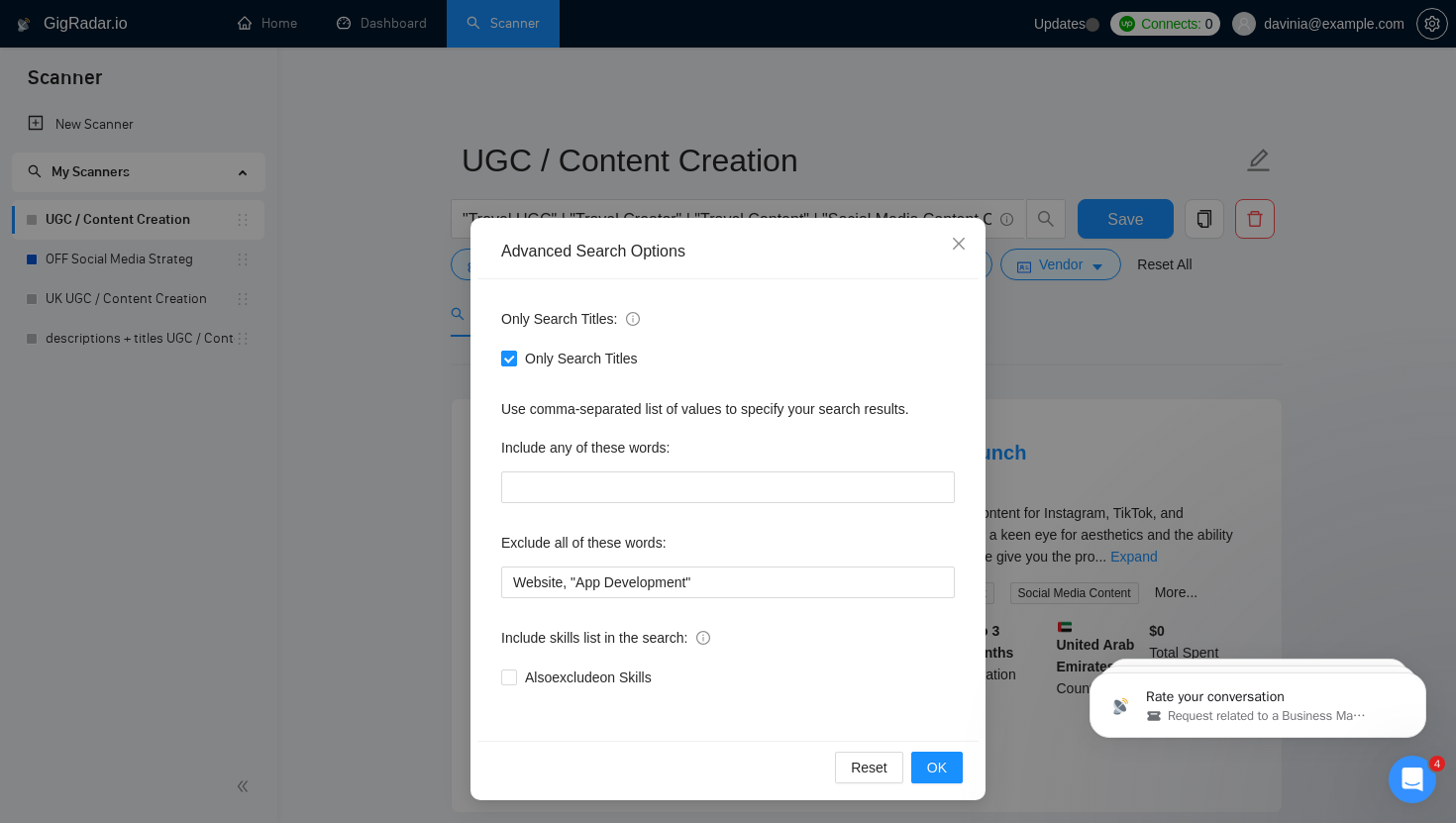 click on "Only Search Titles" at bounding box center (508, 358) 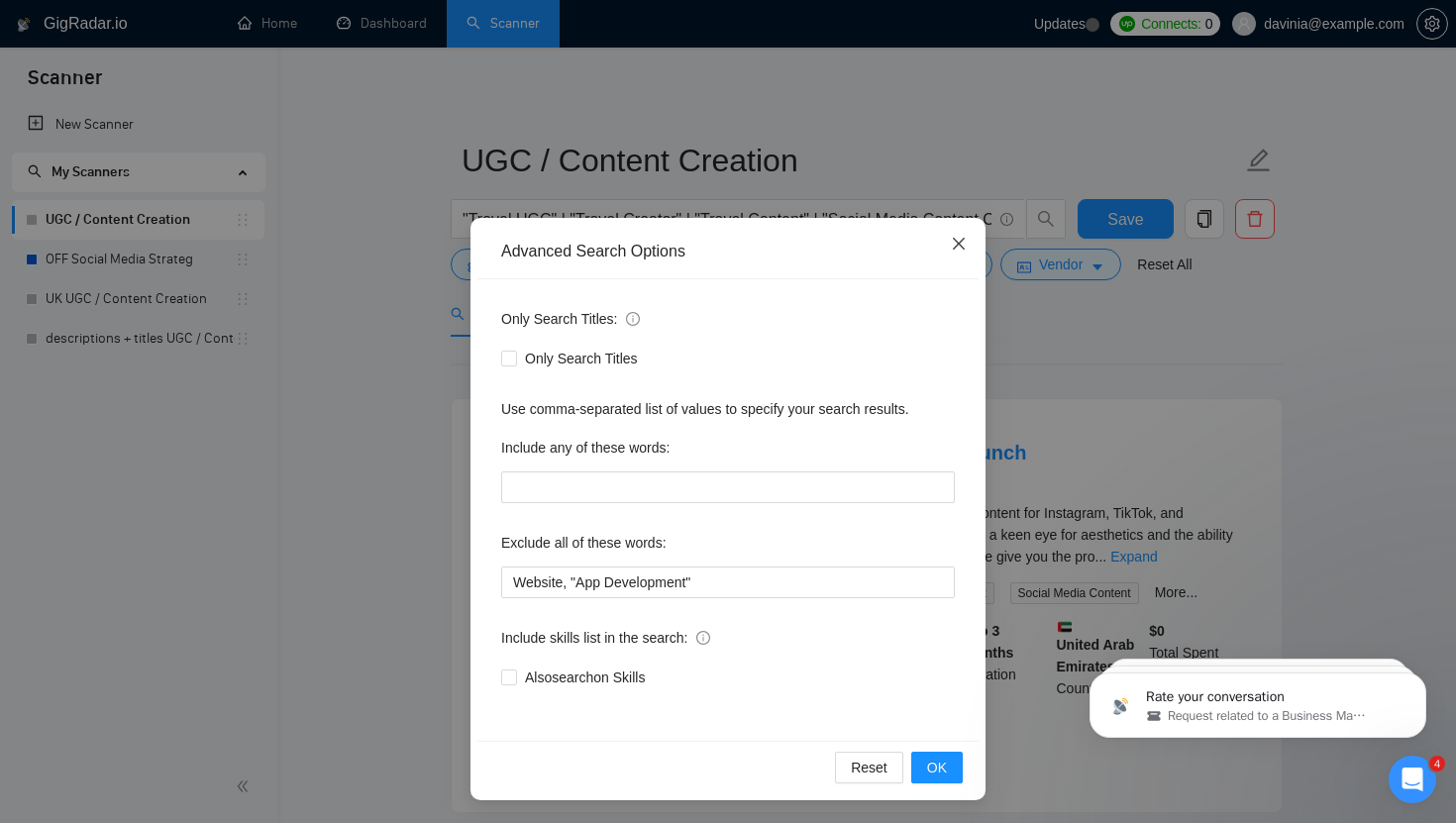 click at bounding box center (959, 245) 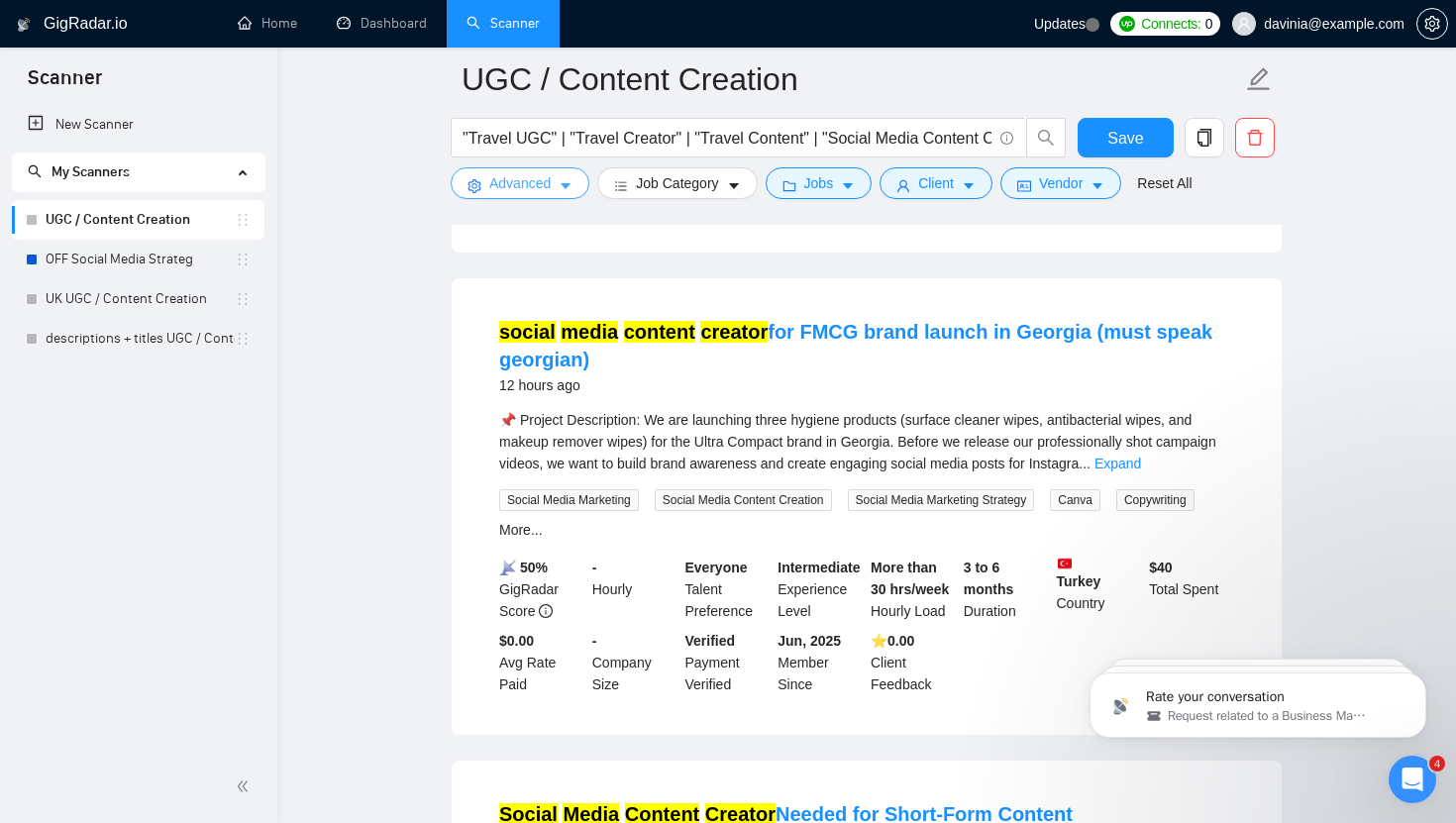 scroll, scrollTop: 1351, scrollLeft: 0, axis: vertical 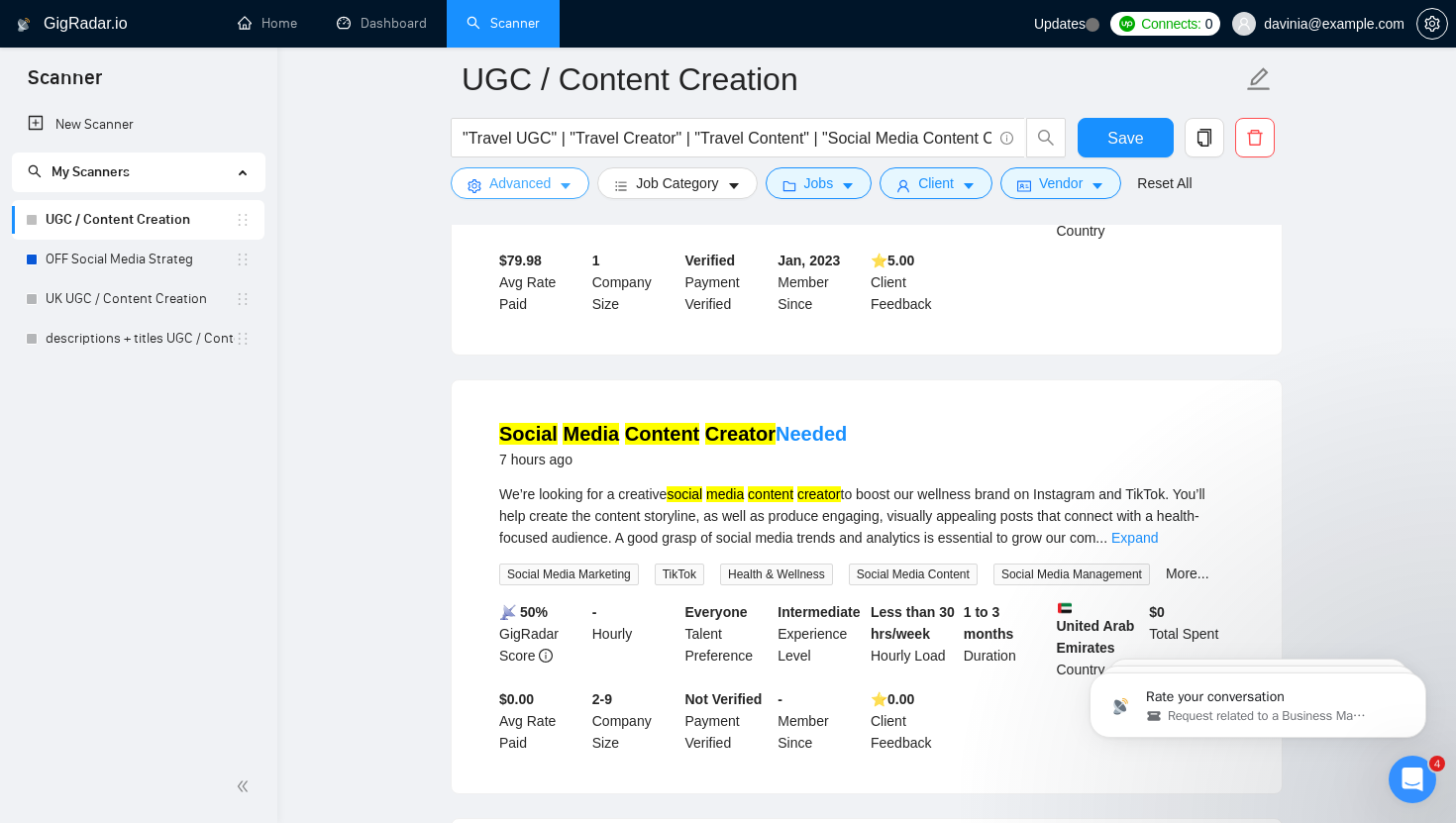 click on "Advanced" at bounding box center [520, 183] 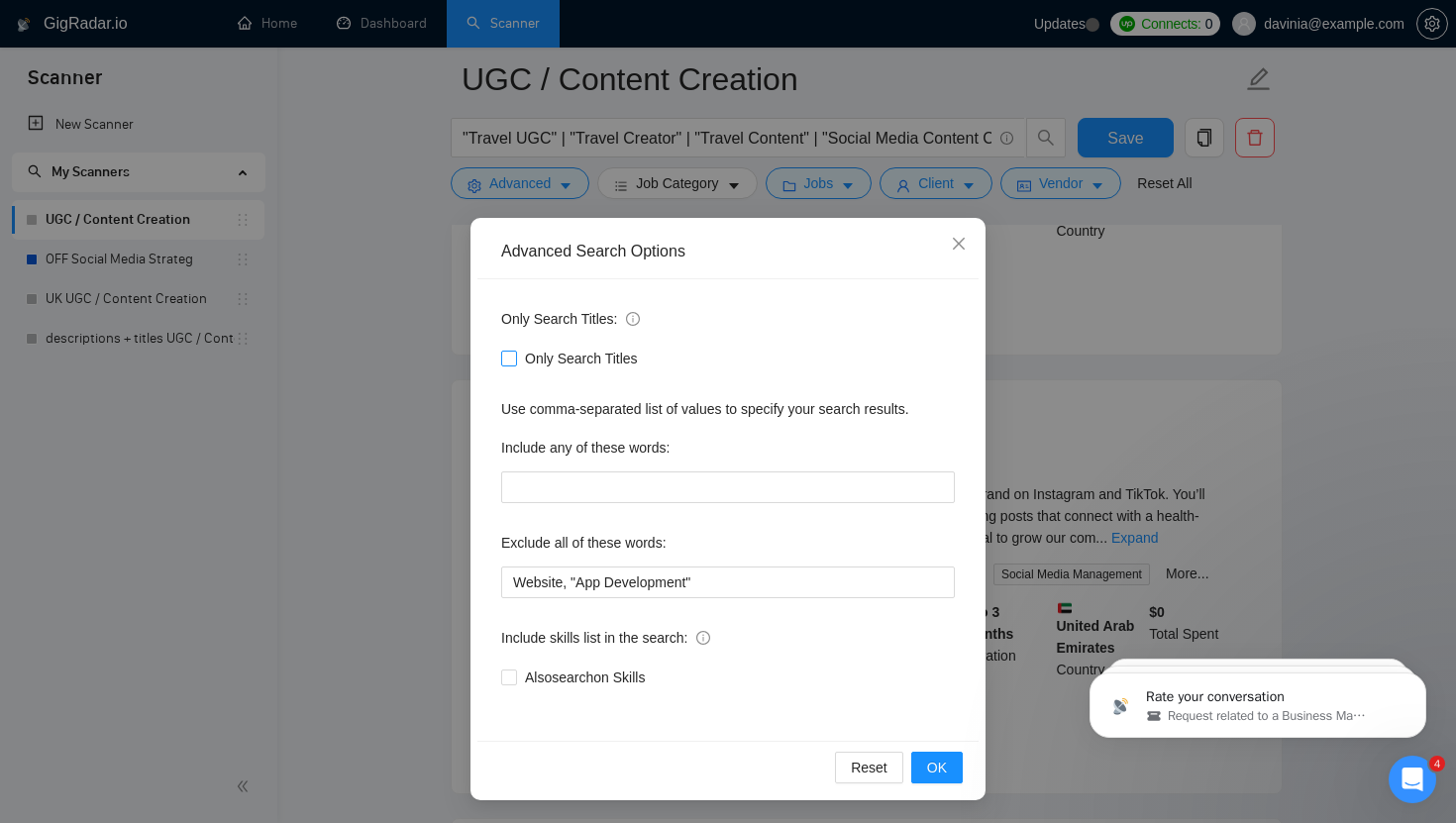 click on "Only Search Titles" at bounding box center (508, 358) 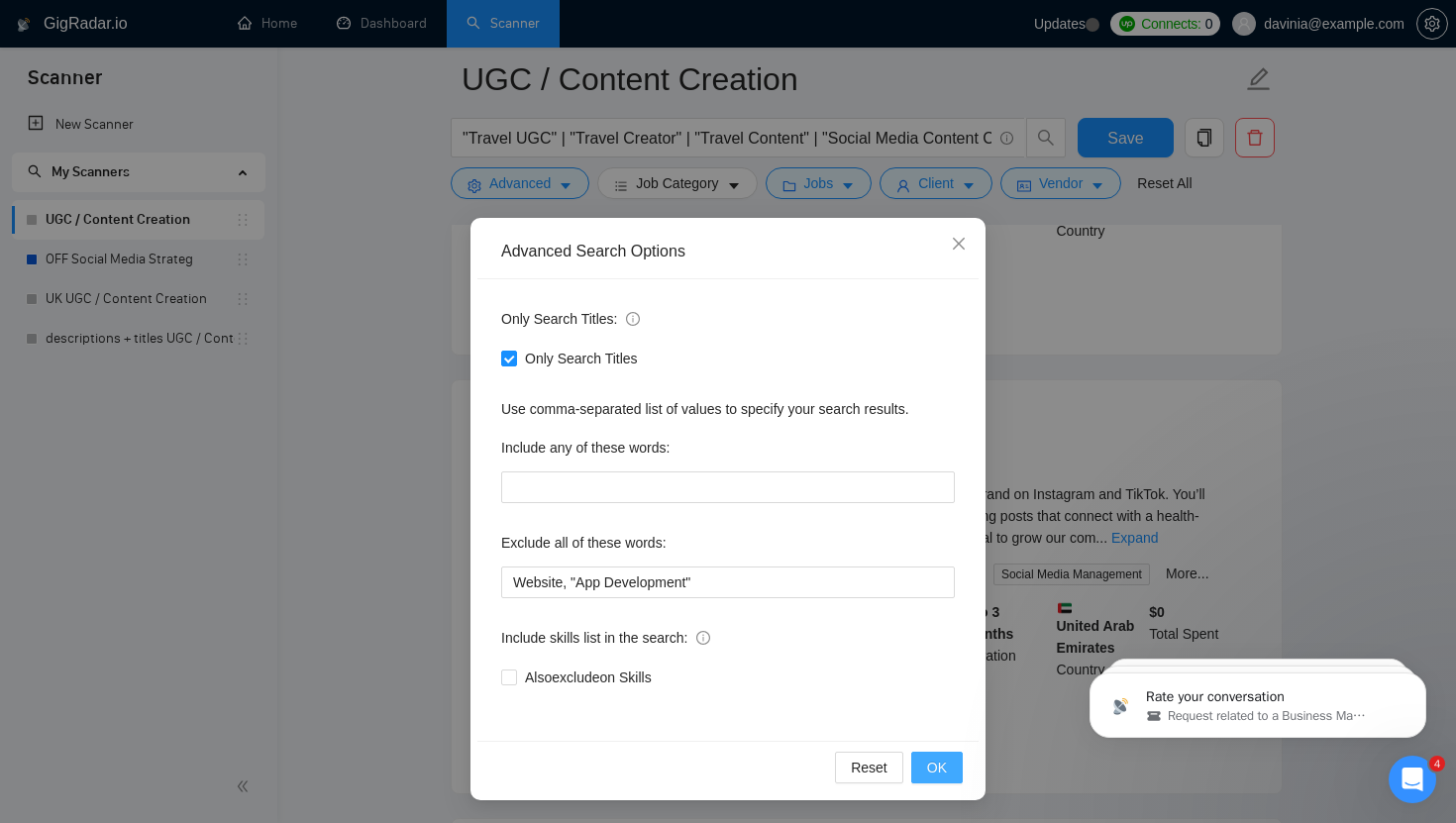 click on "OK" at bounding box center [937, 768] 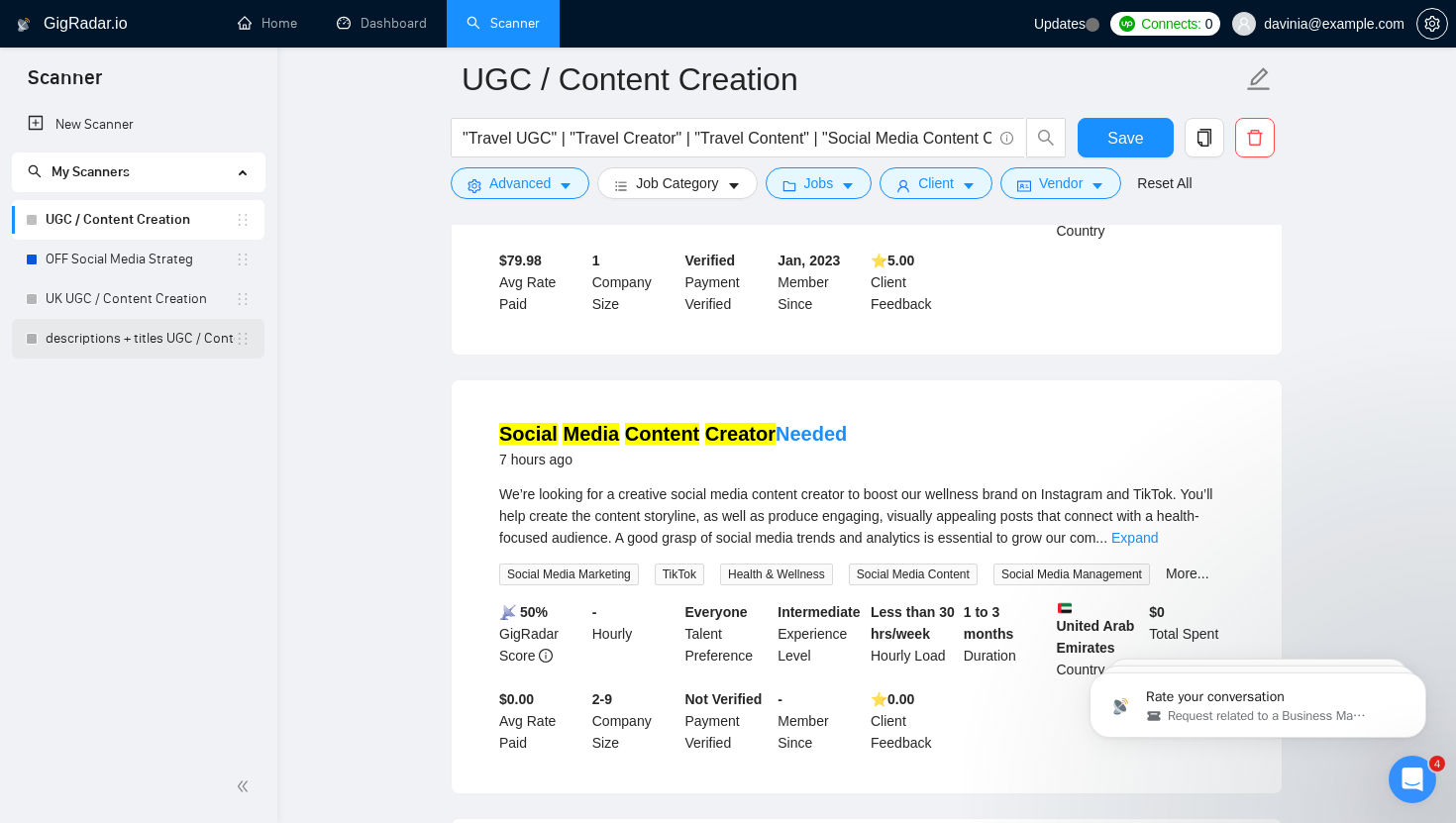 click on "descriptions + titles UGC / Content Creation" at bounding box center [140, 339] 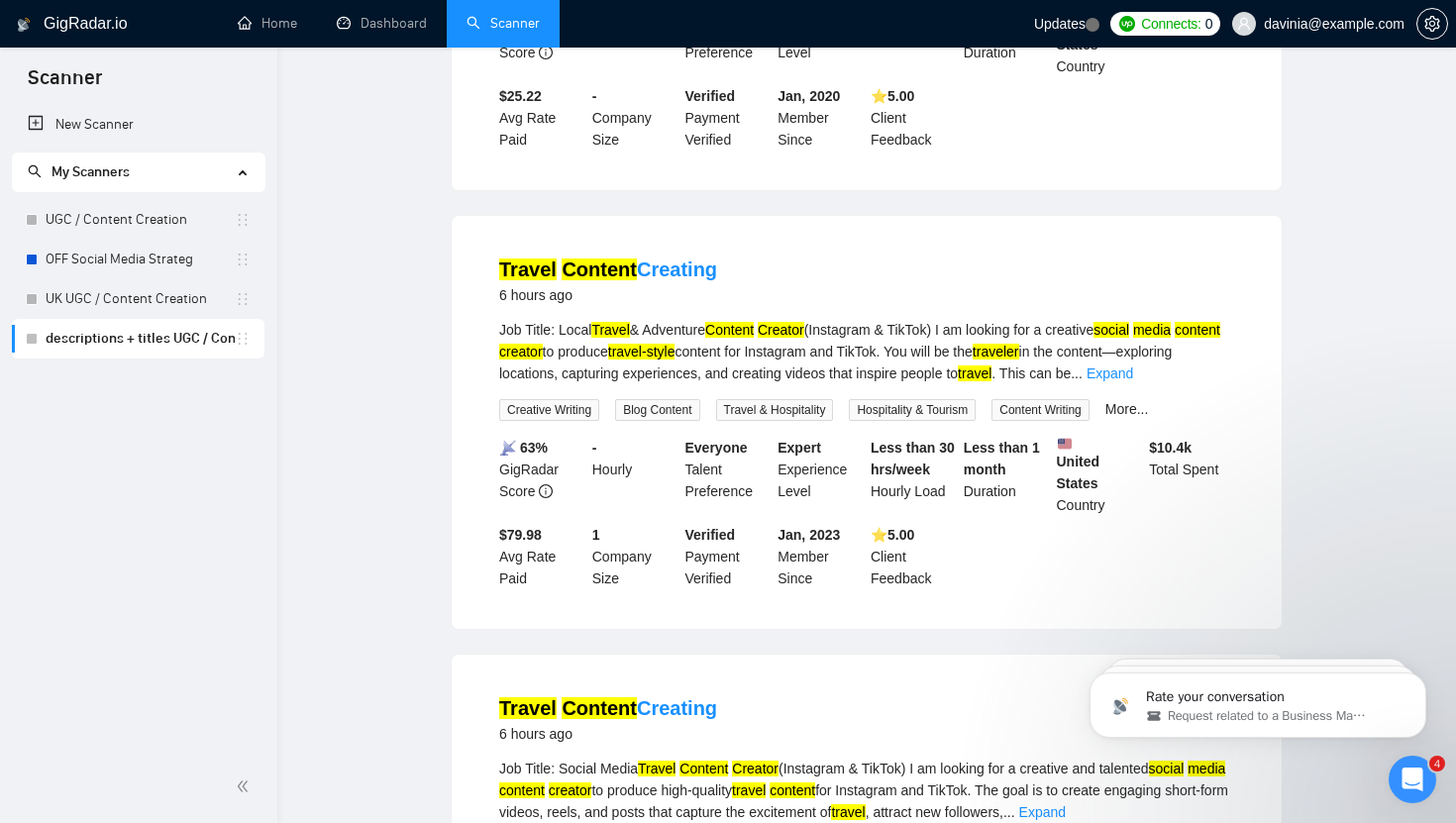 scroll, scrollTop: 0, scrollLeft: 0, axis: both 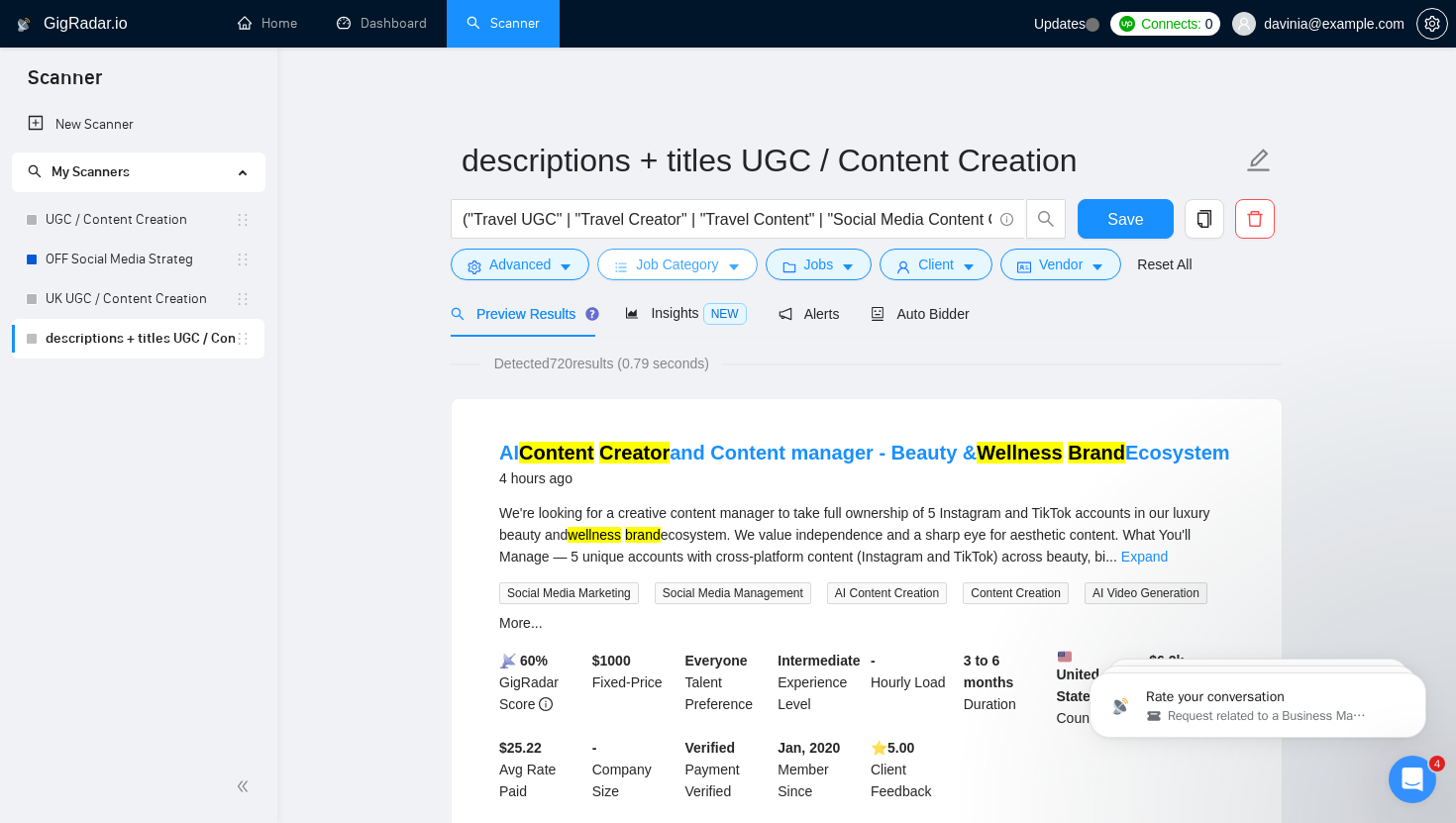 click on "Job Category" at bounding box center (676, 264) 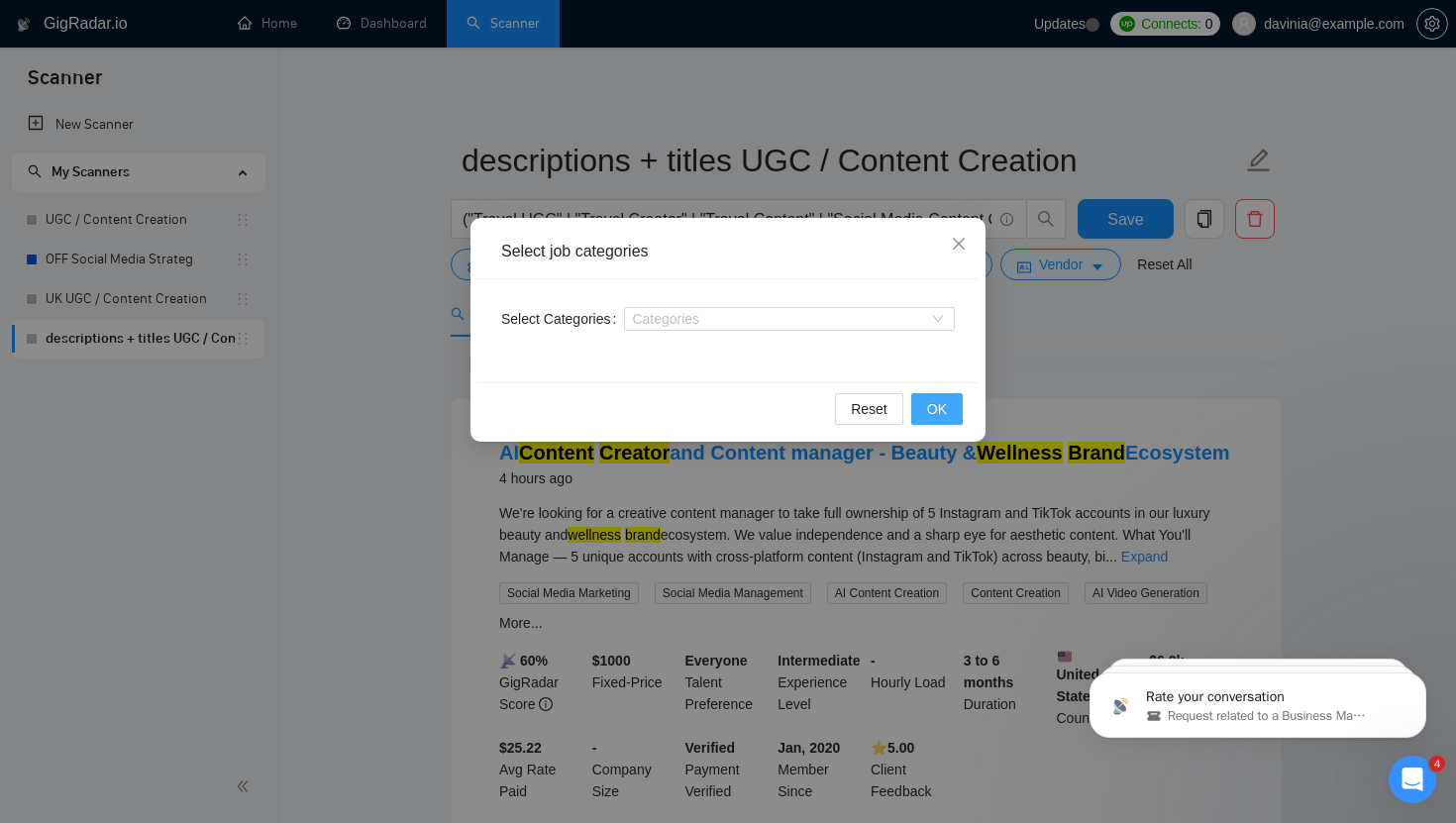 click on "OK" at bounding box center (937, 409) 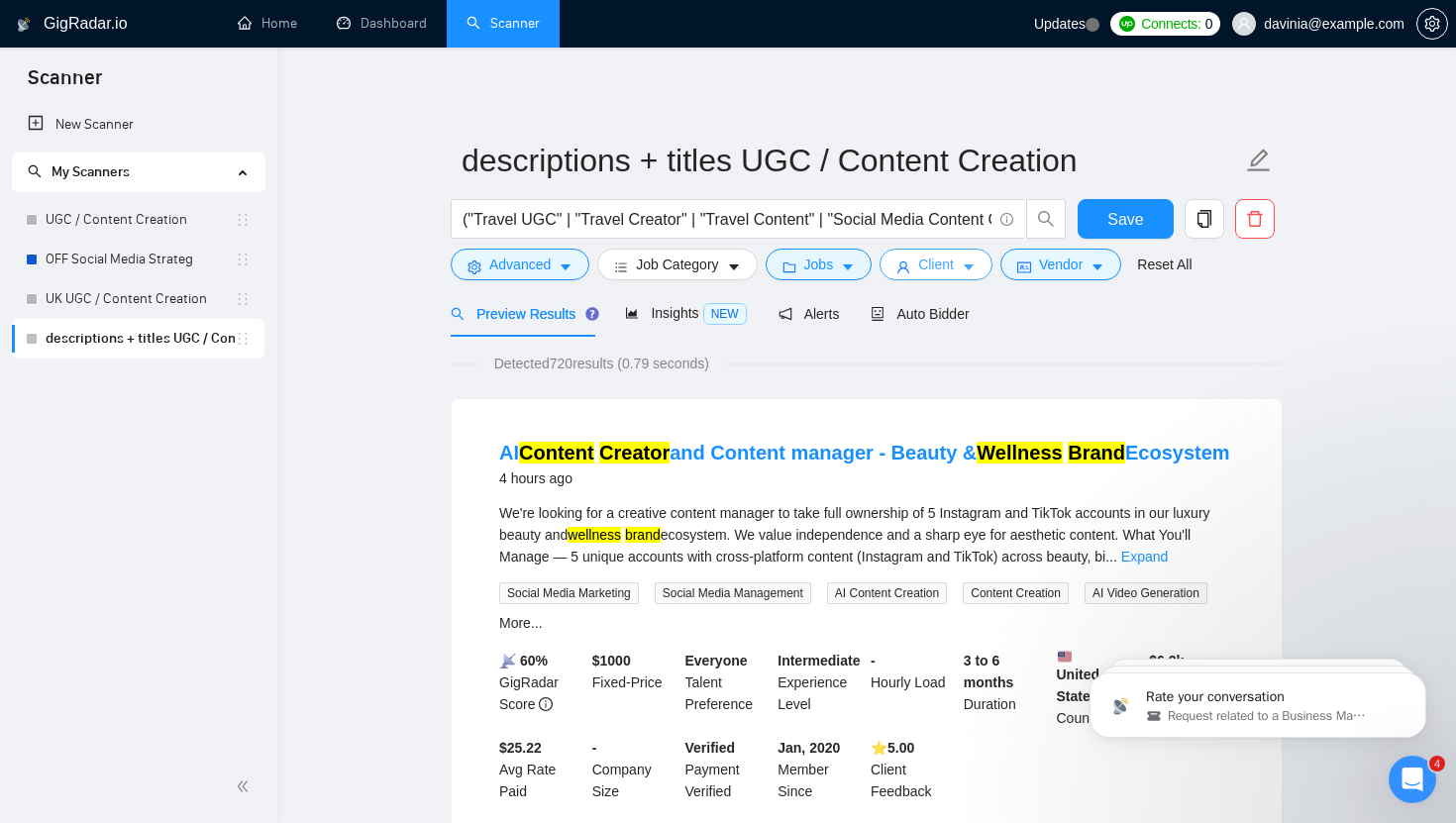 click on "Client" at bounding box center [936, 264] 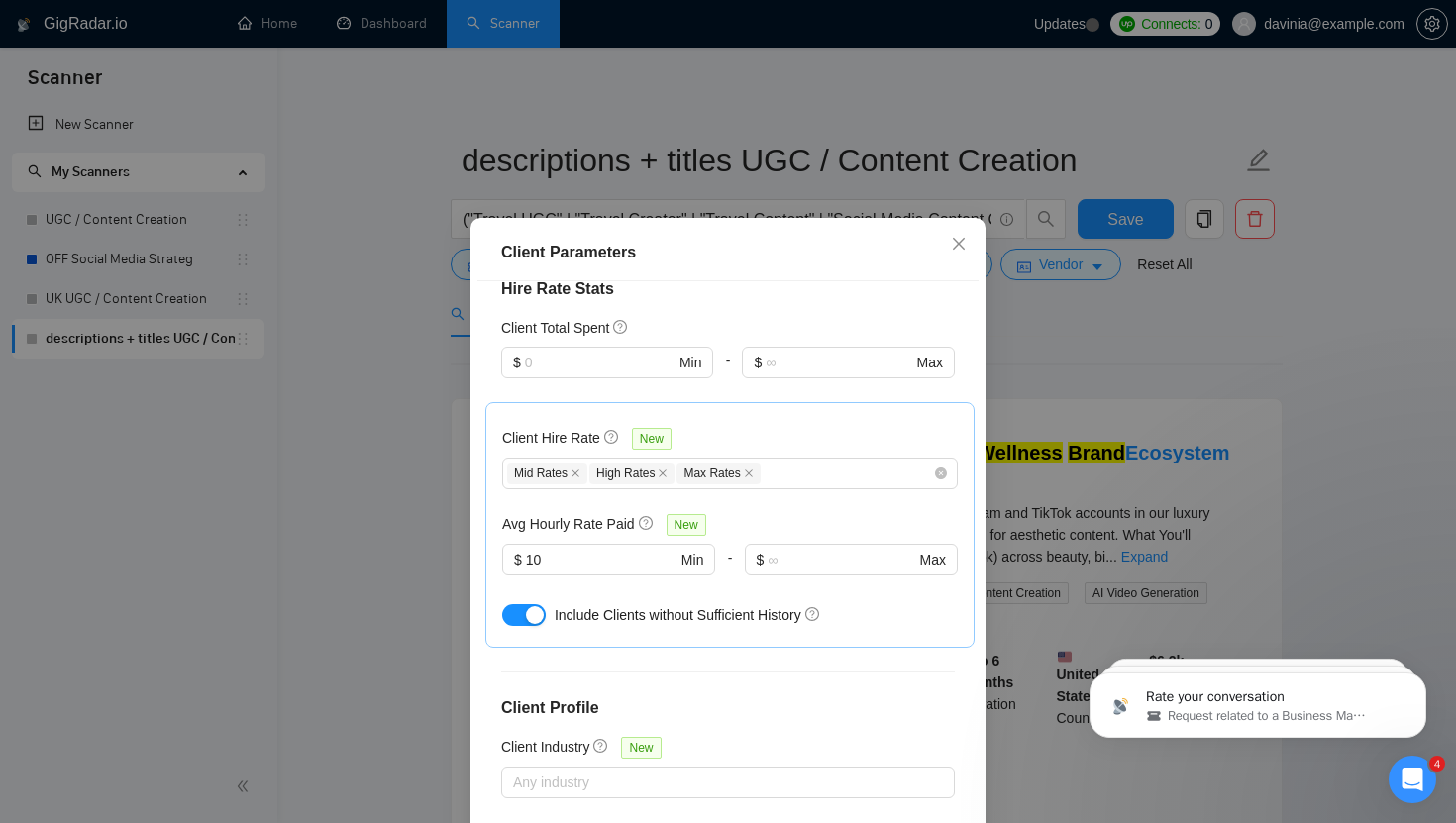 scroll, scrollTop: 649, scrollLeft: 0, axis: vertical 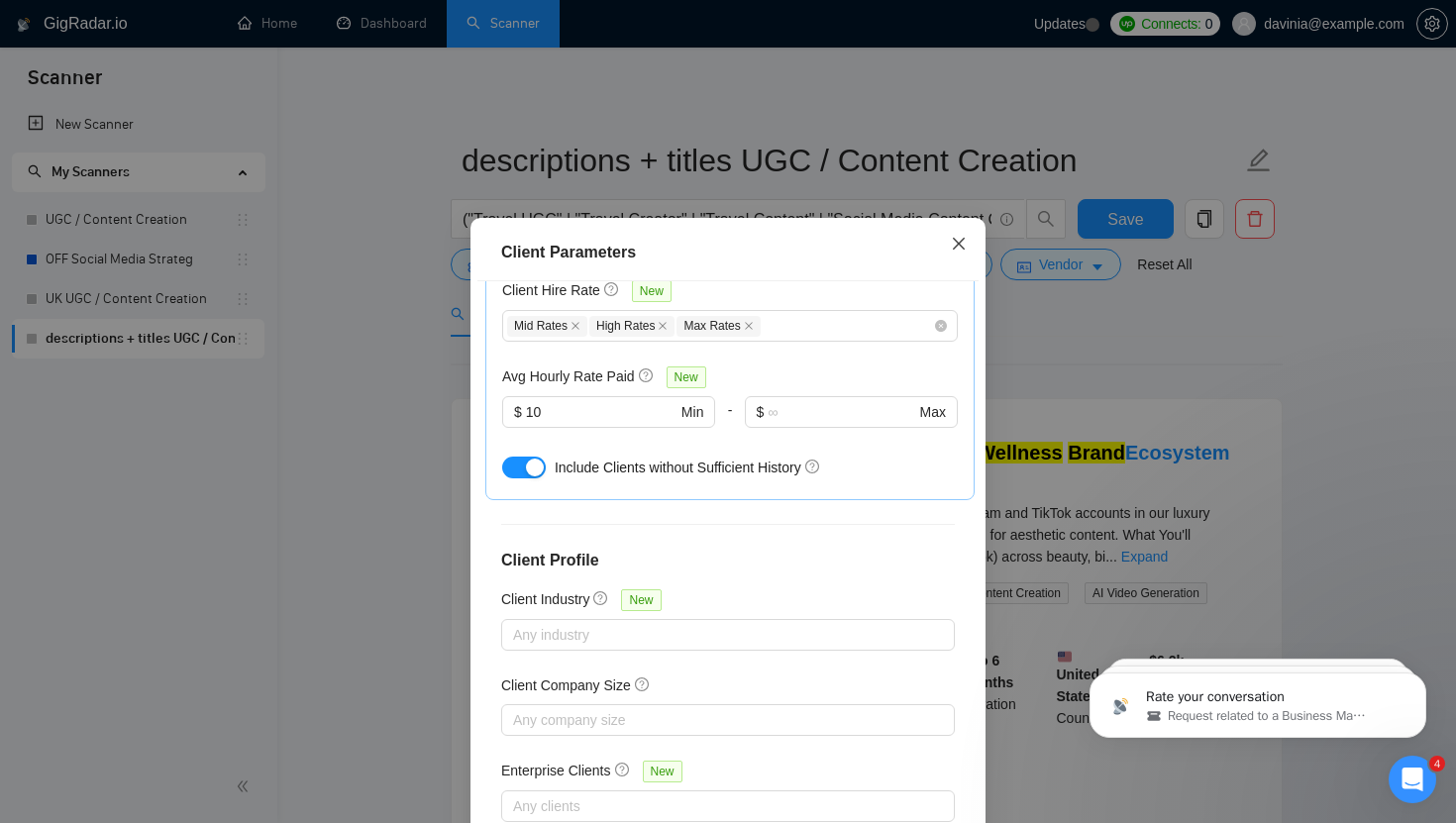 click 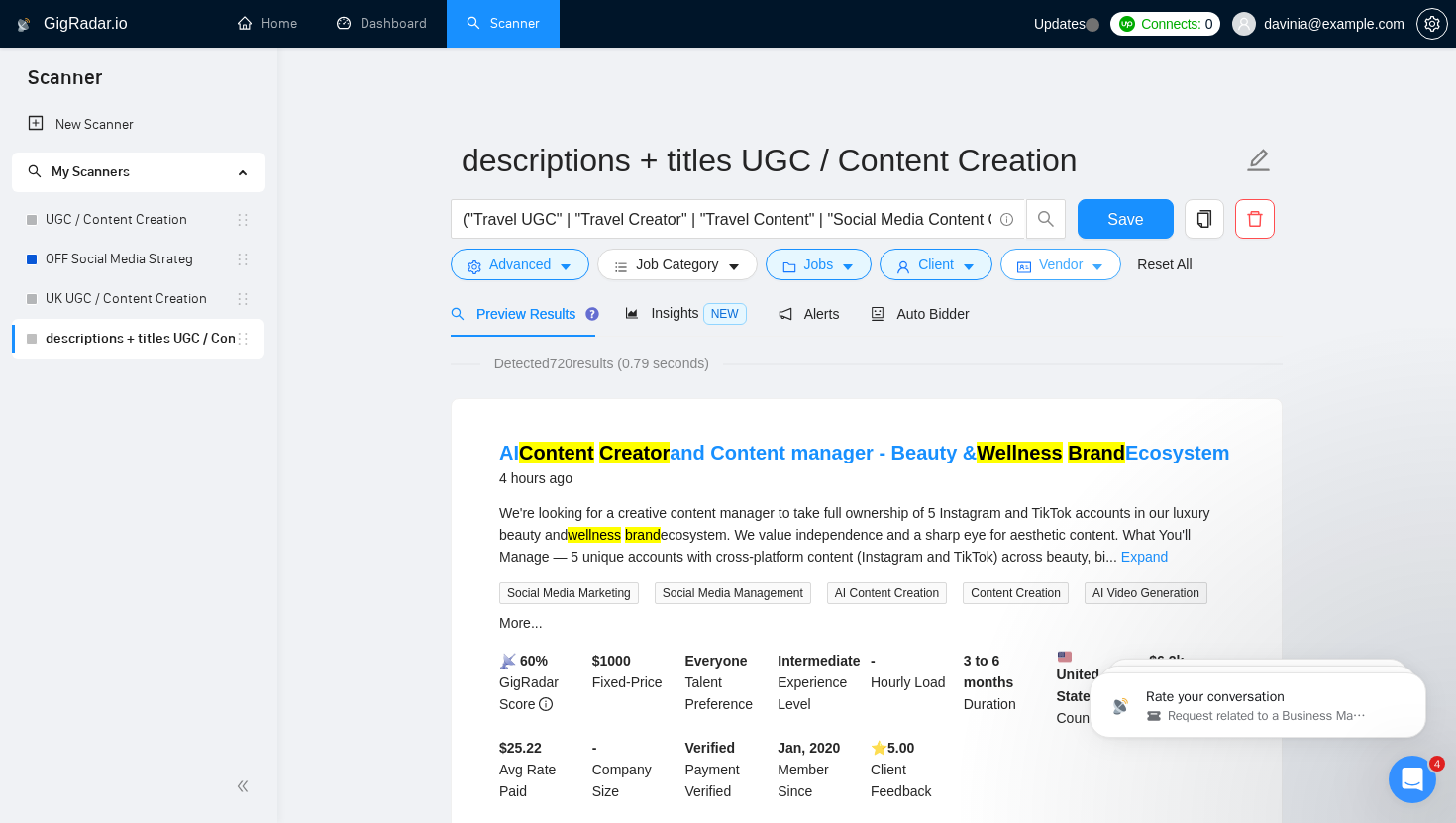 click on "Vendor" at bounding box center [1061, 264] 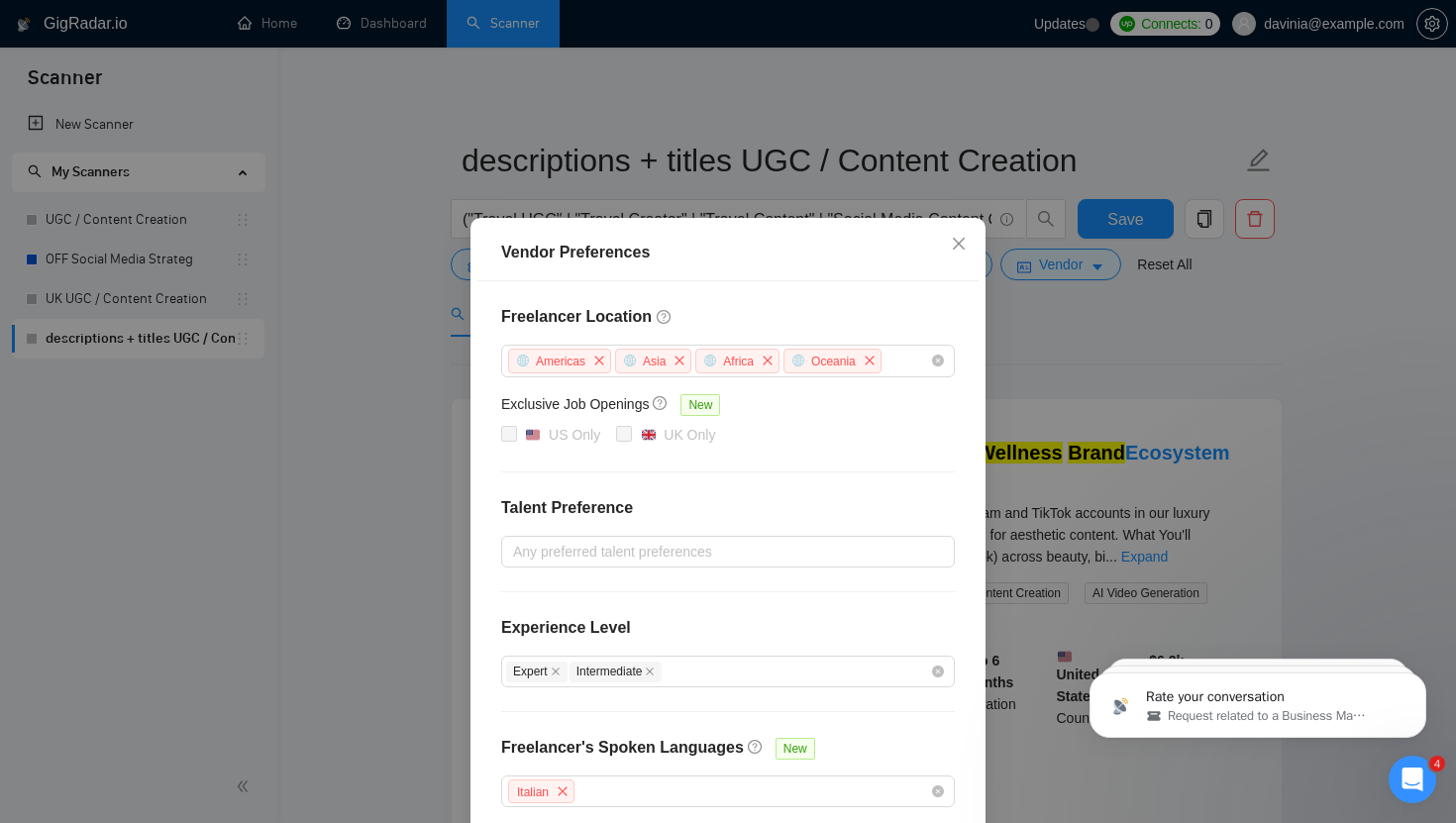 click on "Vendor Preferences Freelancer Location   Americas Asia Africa Oceania   Exclusive Job Openings New US Only UK Only Talent Preference   Any preferred talent preferences Experience Level Expert Intermediate   Freelancer's Spoken Languages New Italian   Reset OK" at bounding box center [728, 411] 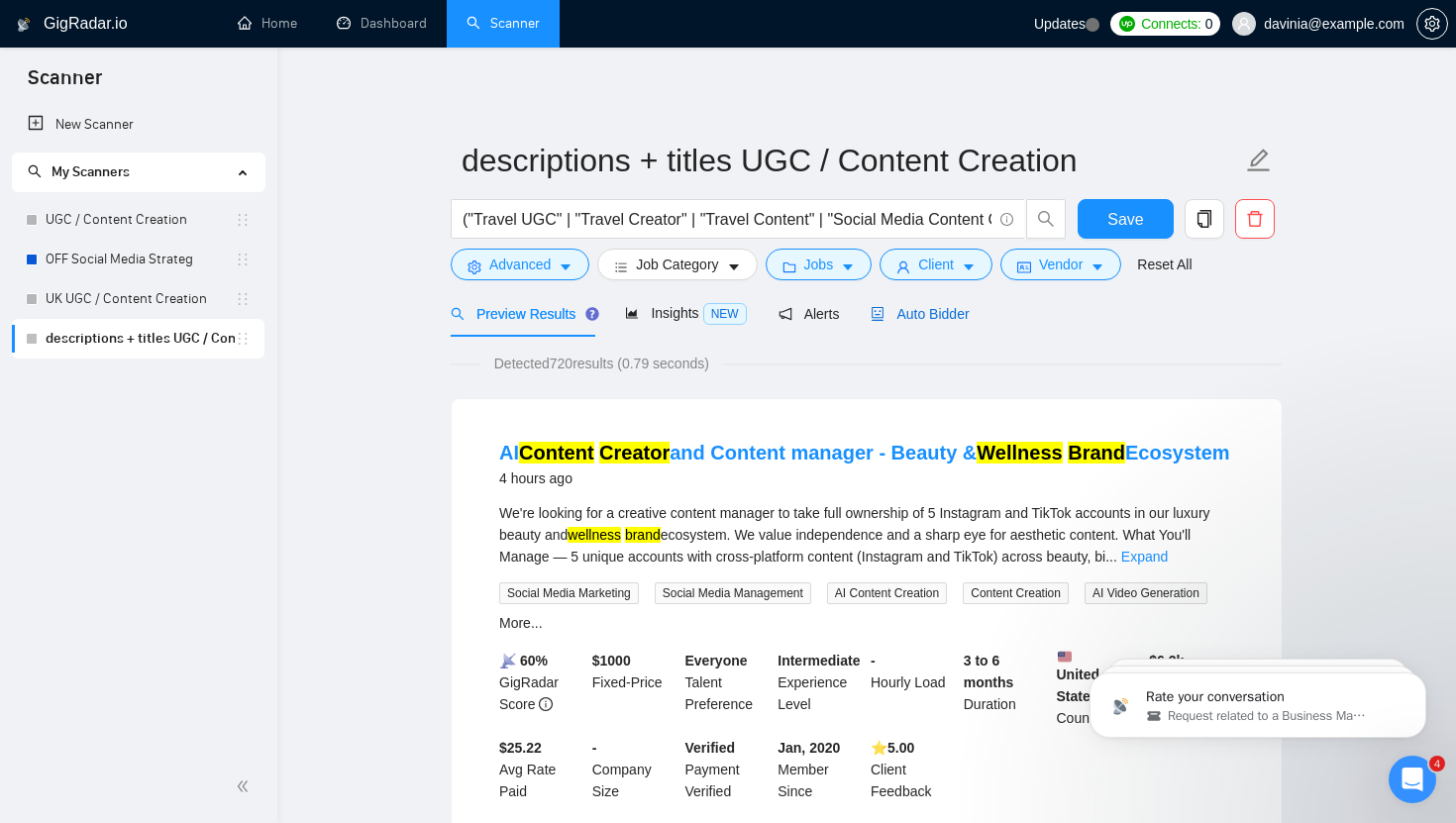 click on "Auto Bidder" at bounding box center (919, 314) 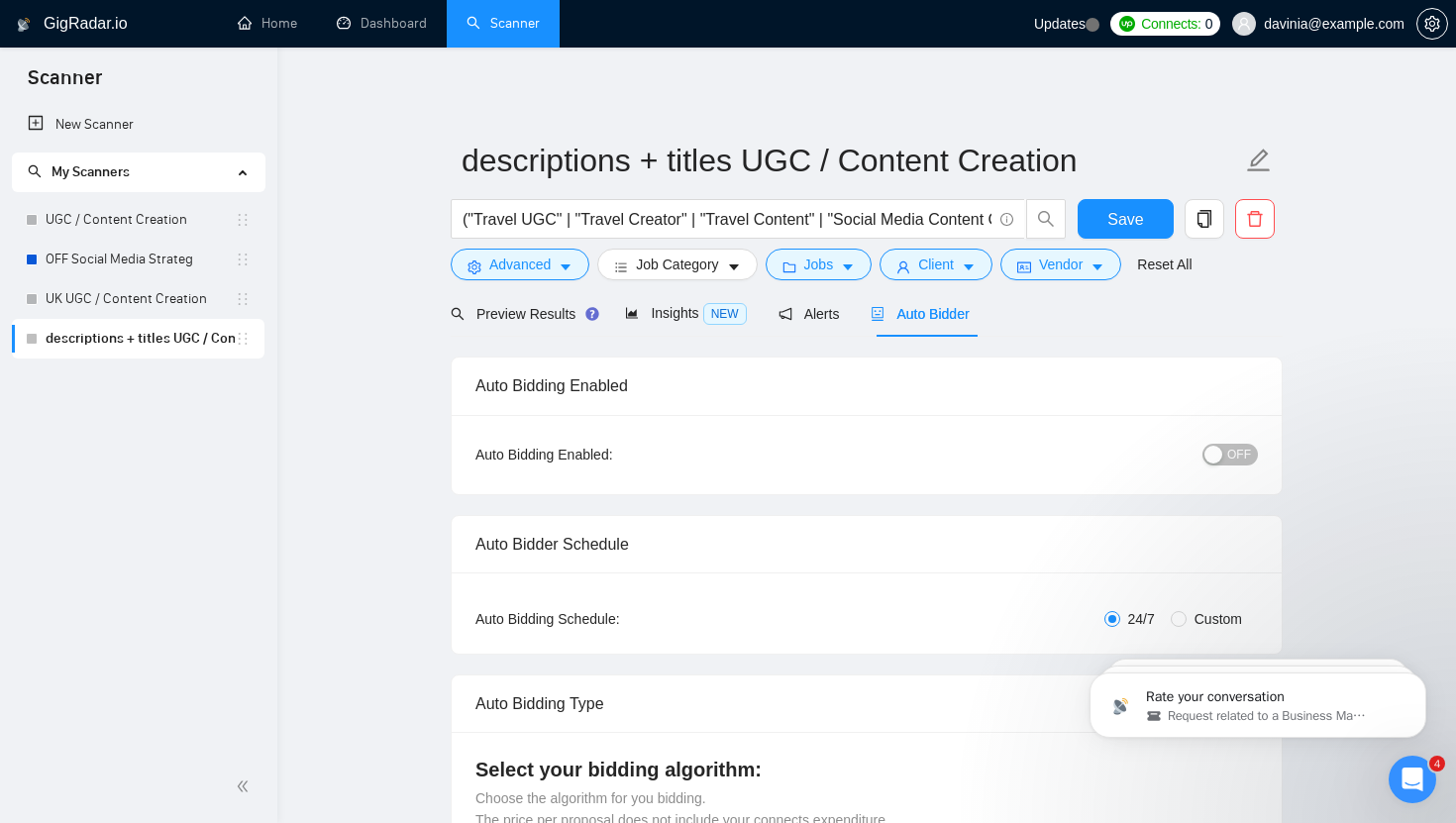 type 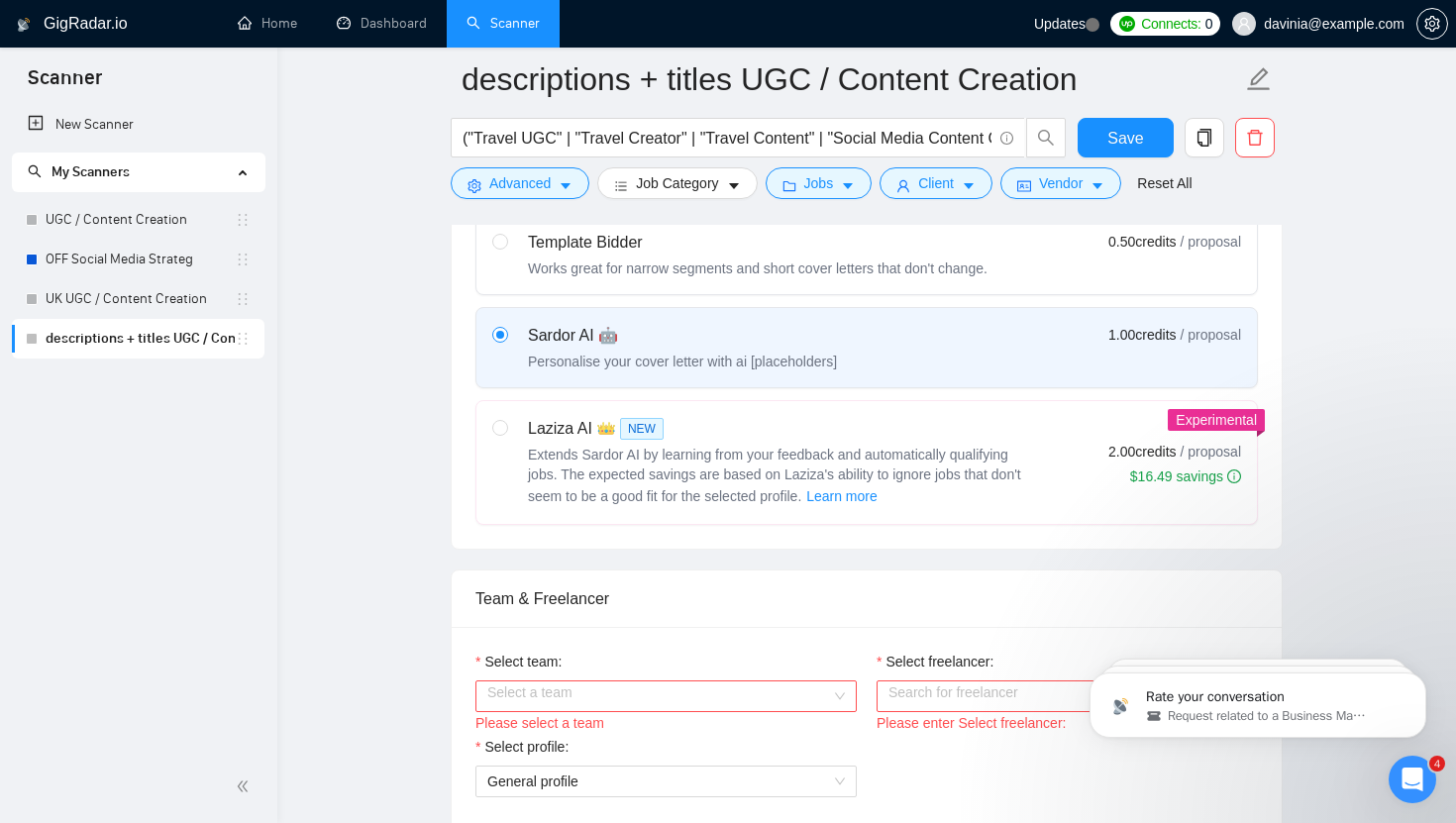 scroll, scrollTop: 658, scrollLeft: 0, axis: vertical 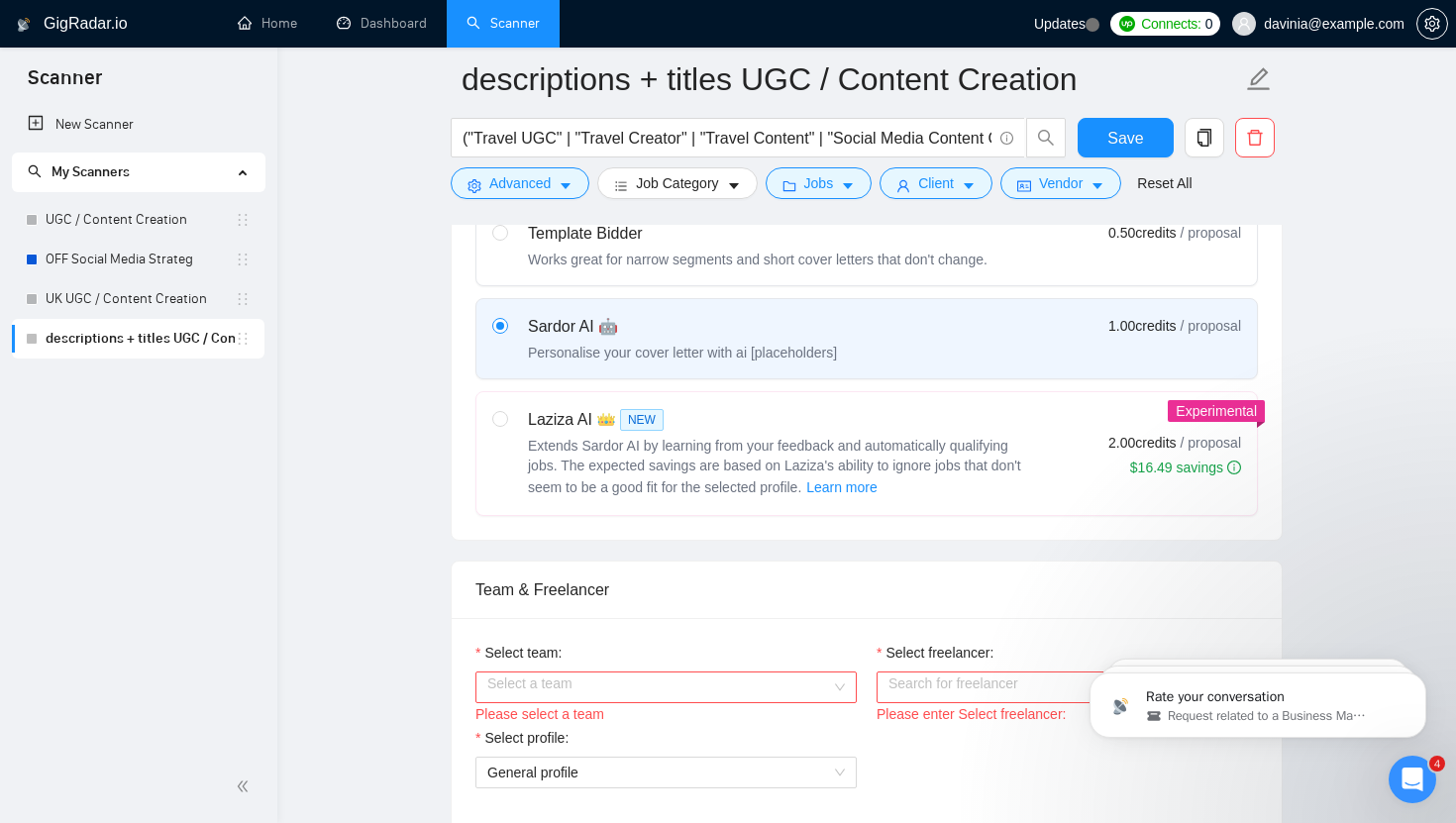 click on "Laziza AI  👑   NEW" at bounding box center [776, 420] 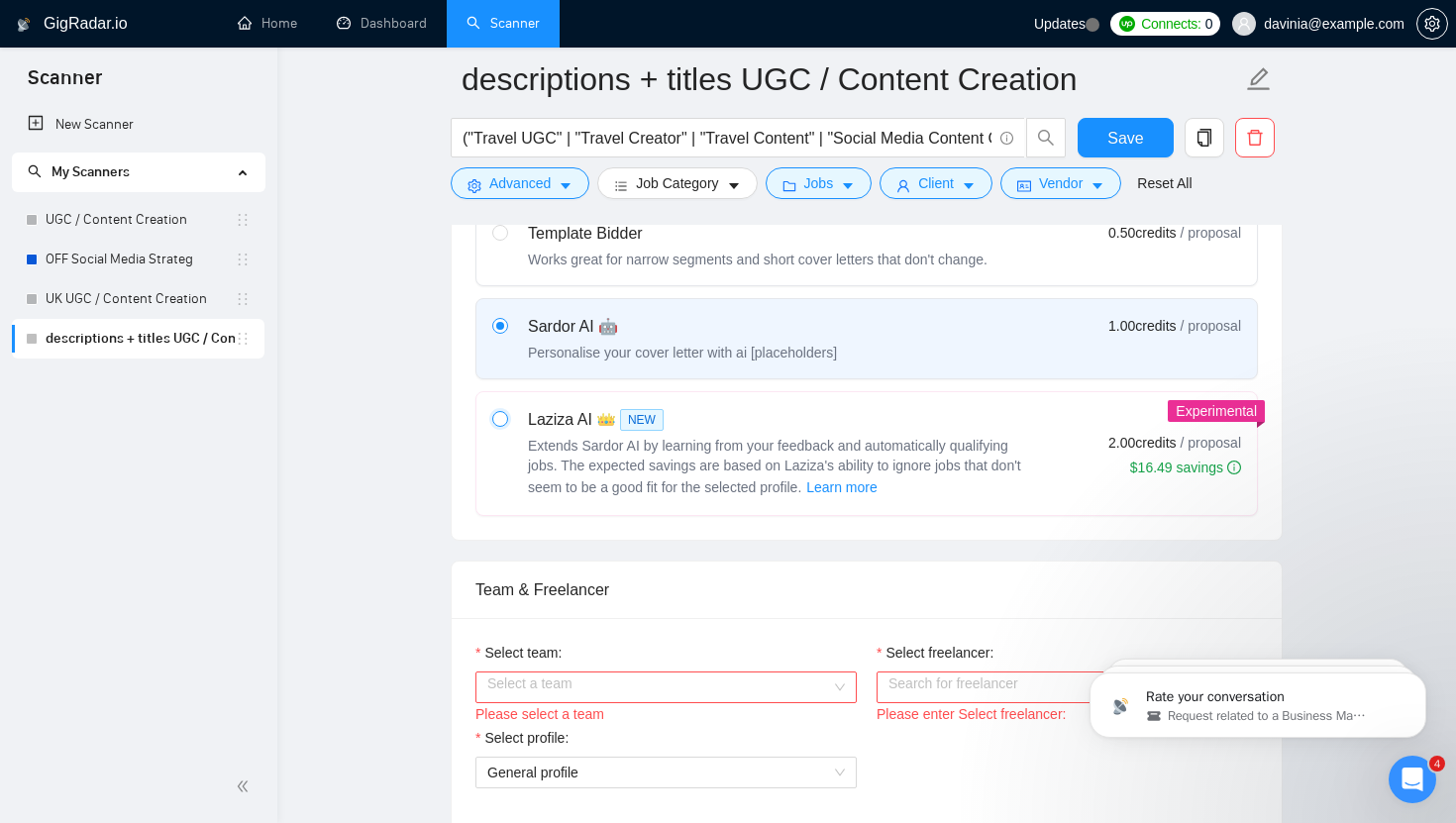 click at bounding box center [499, 418] 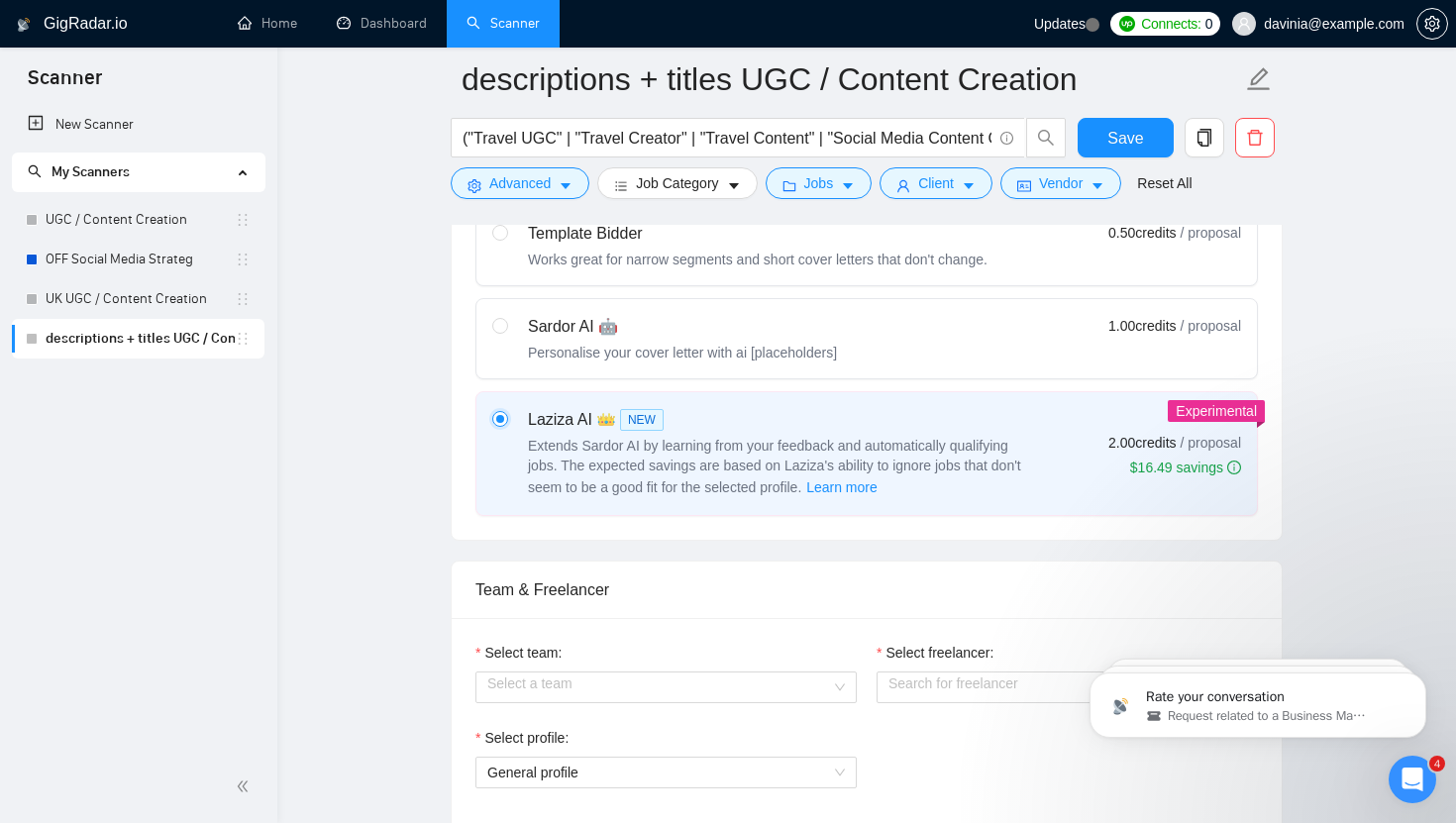 type 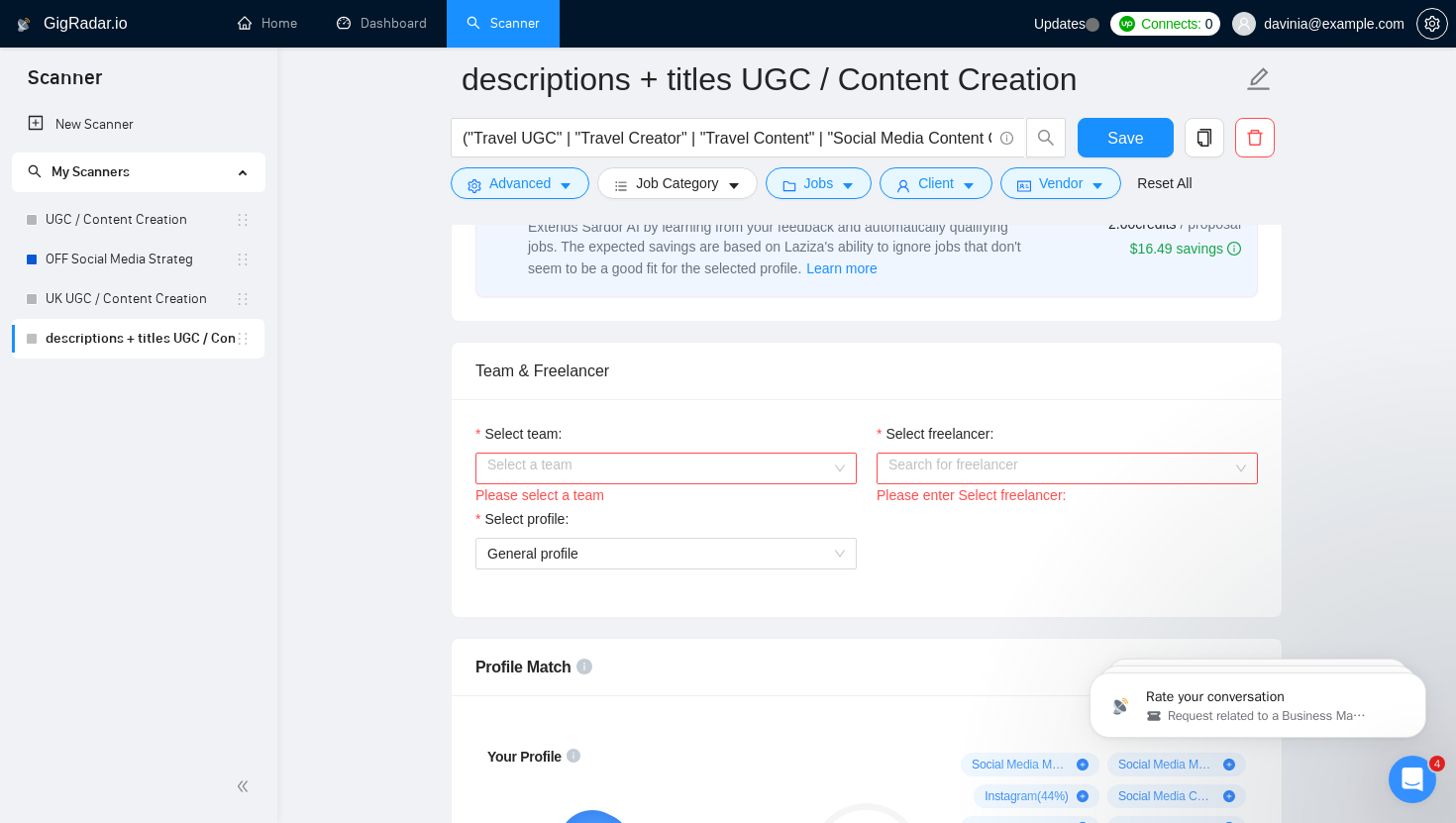 scroll, scrollTop: 902, scrollLeft: 0, axis: vertical 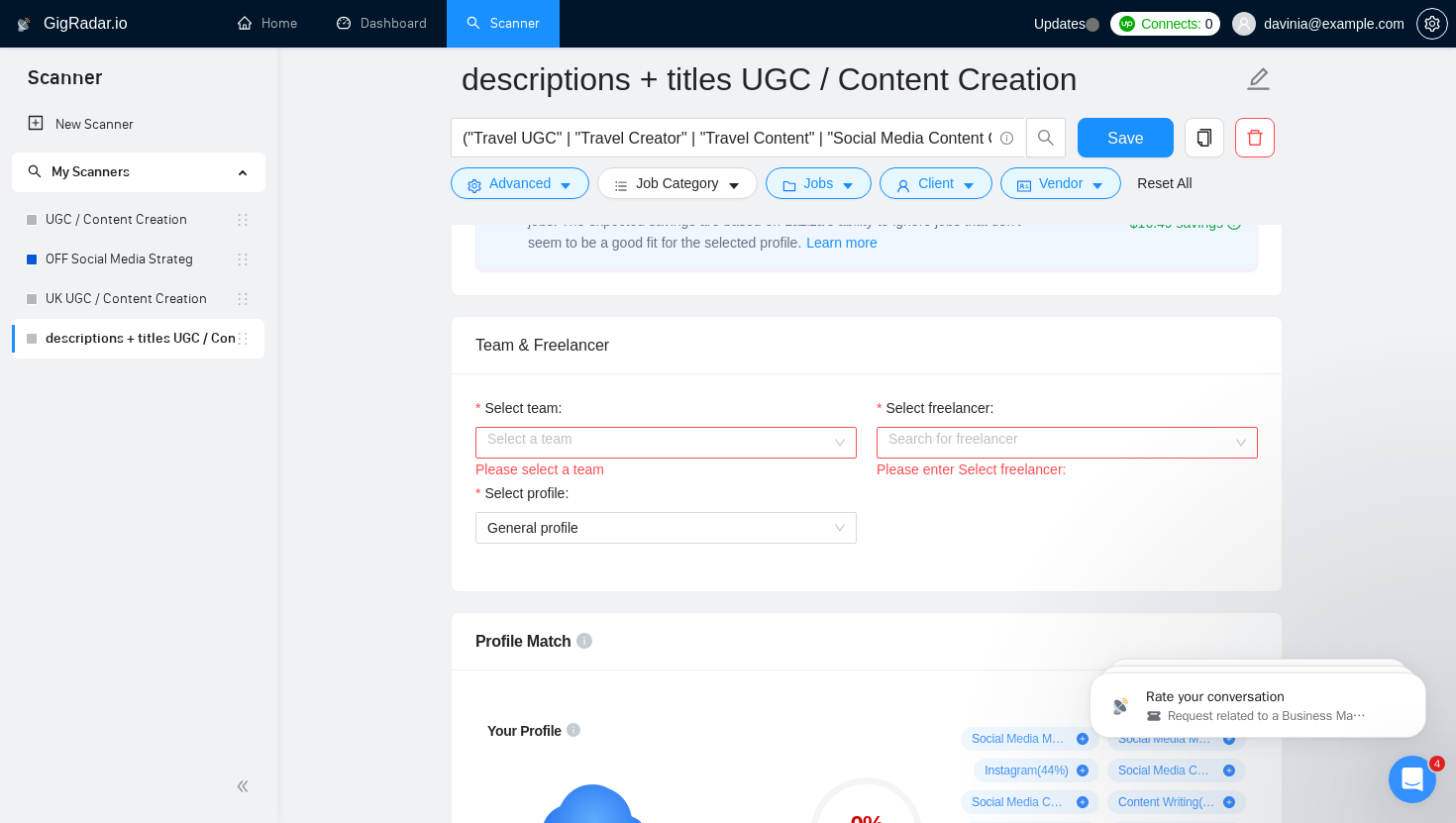 click on "Select team:" at bounding box center (659, 443) 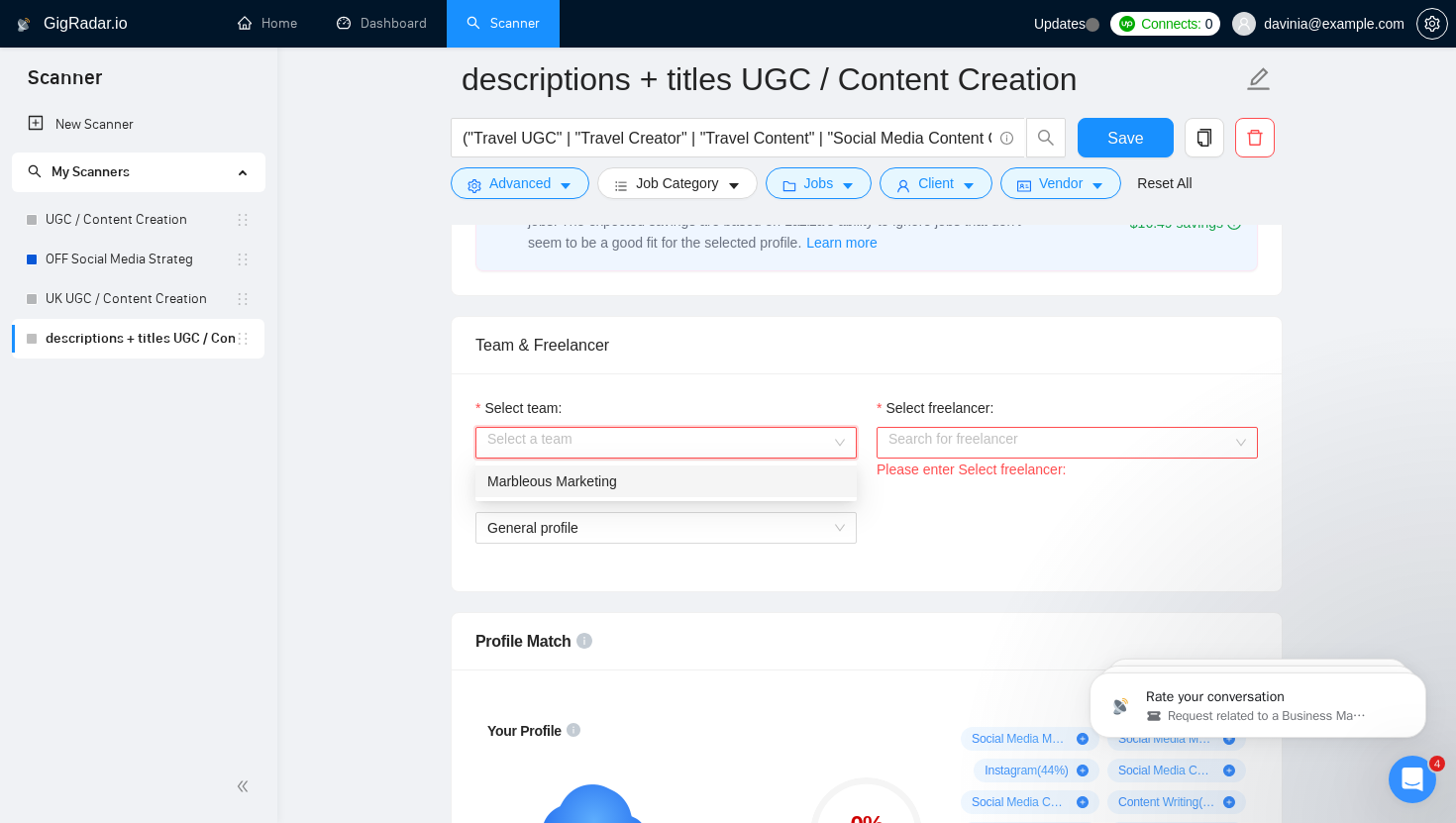 click on "Marbleous Marketing" at bounding box center (666, 481) 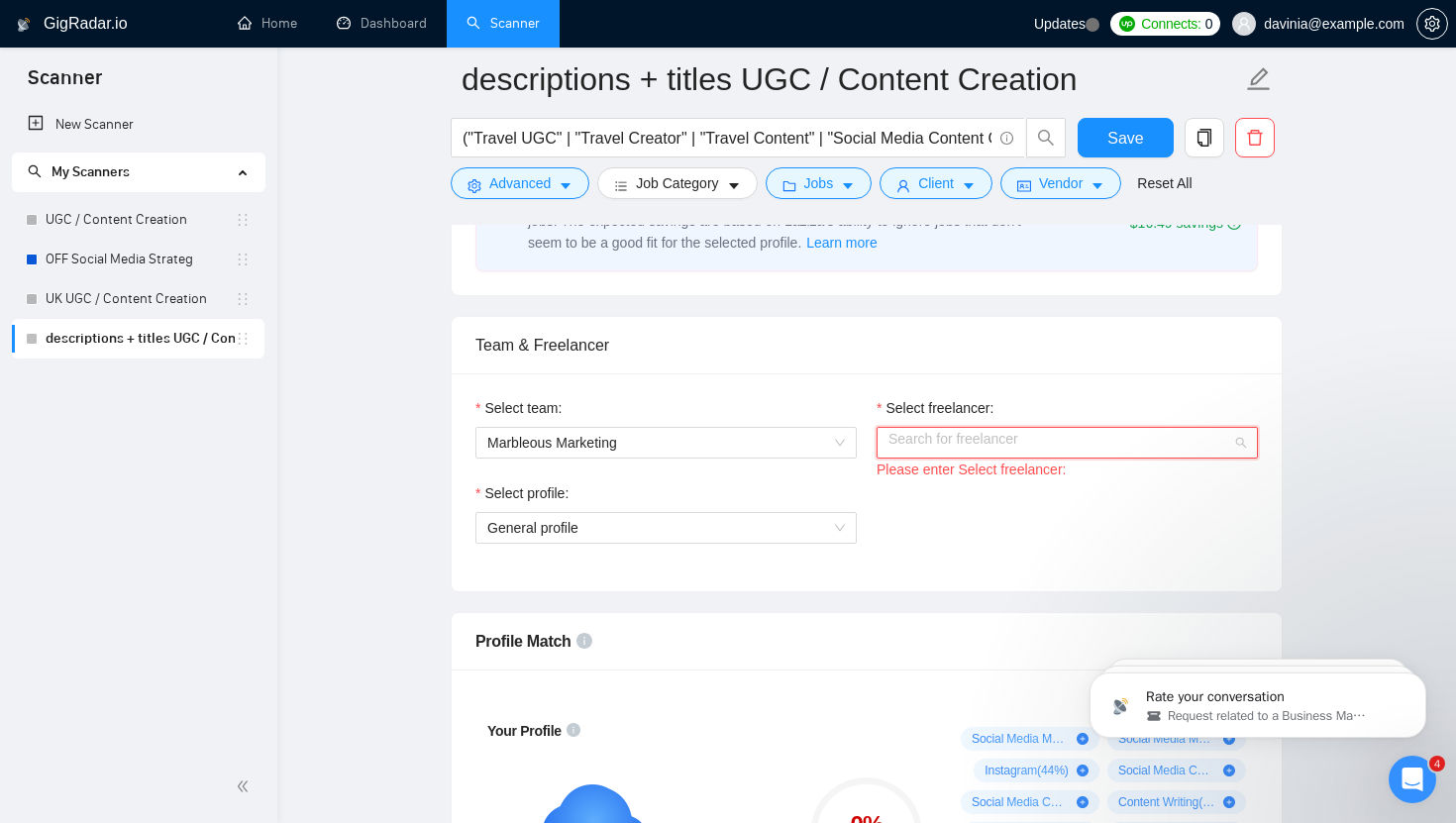 click on "Select freelancer:" at bounding box center [1060, 443] 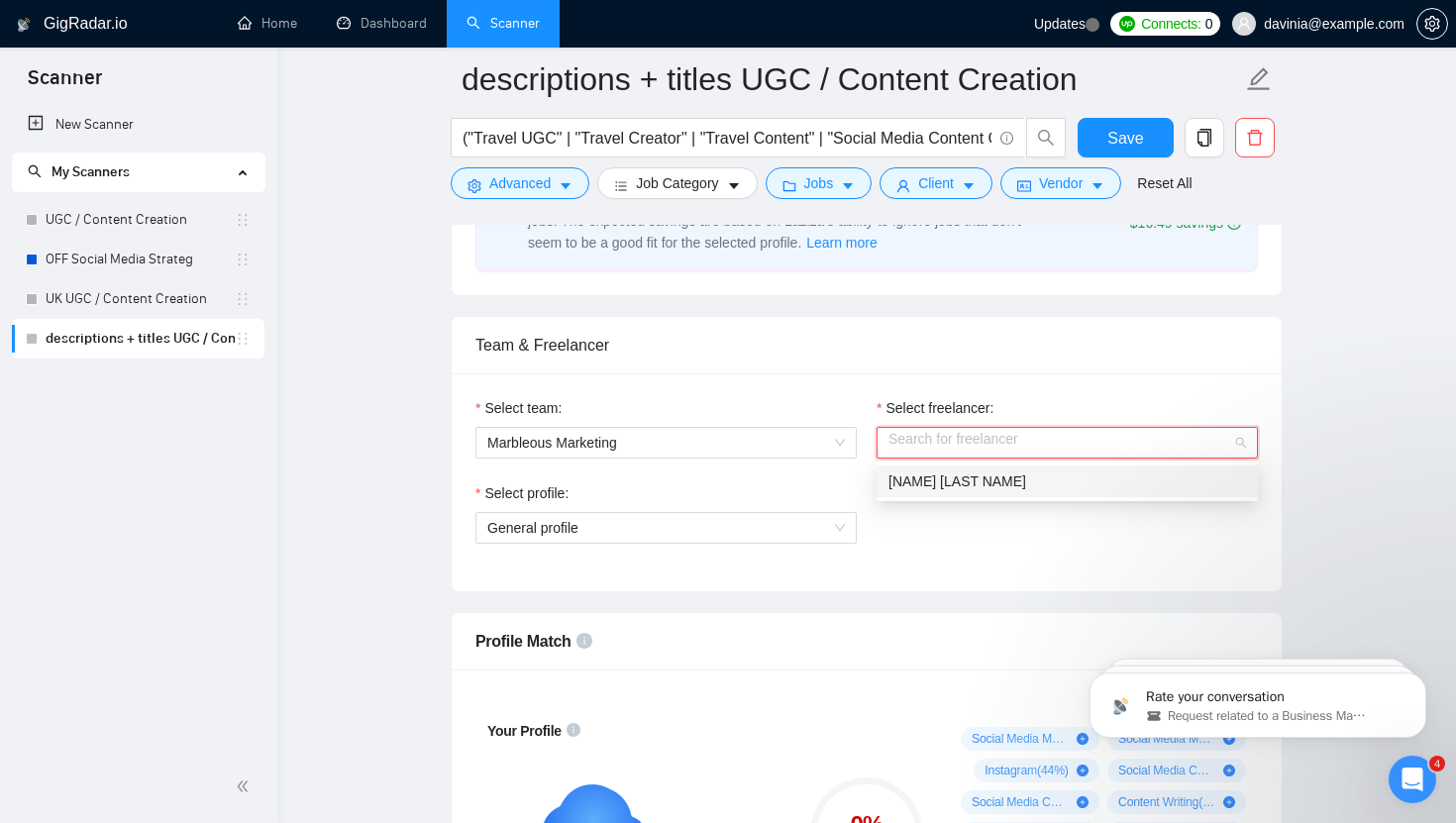 click on "[FIRST] [LAST]" at bounding box center (957, 481) 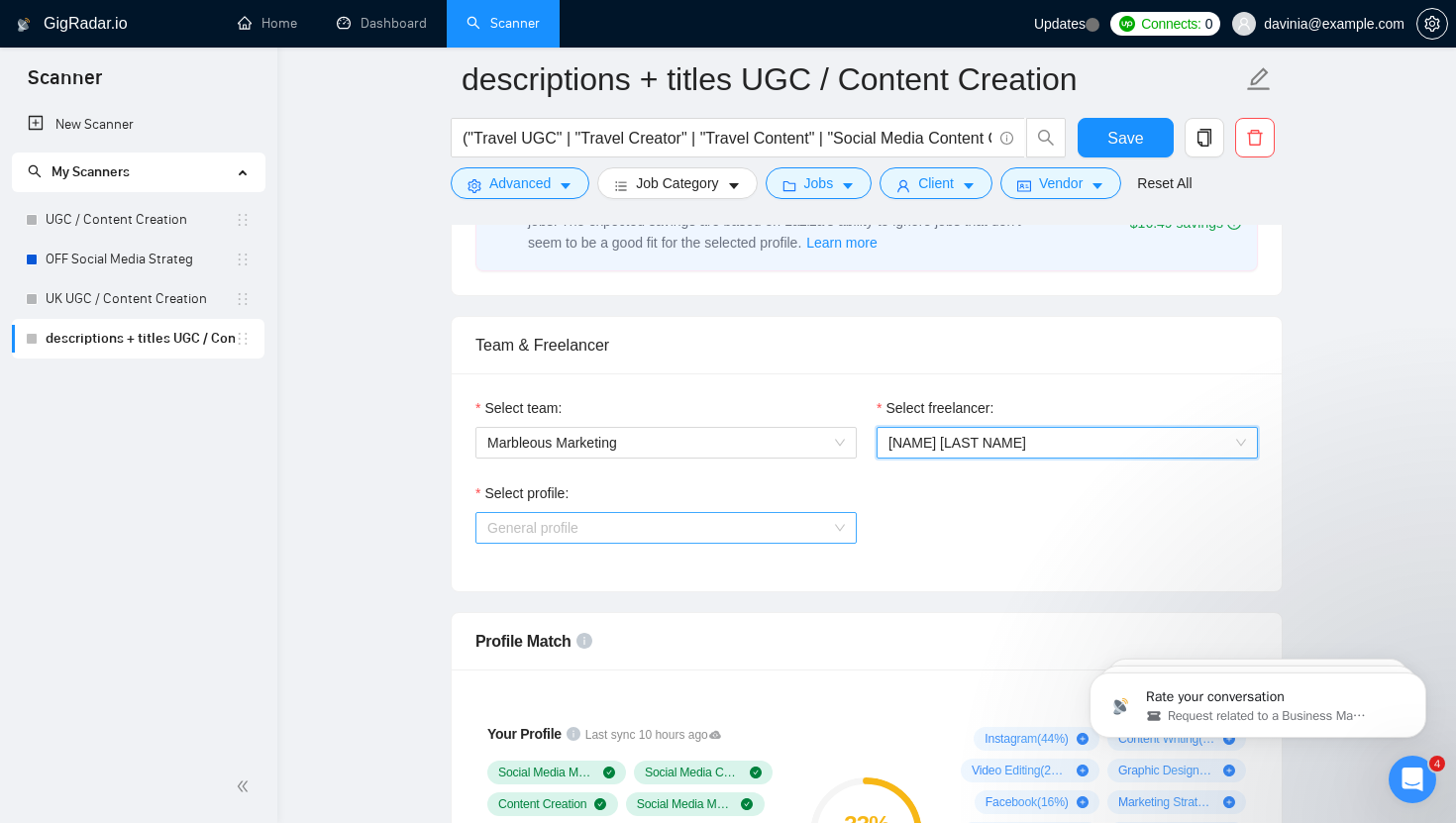 click on "General profile" at bounding box center [666, 528] 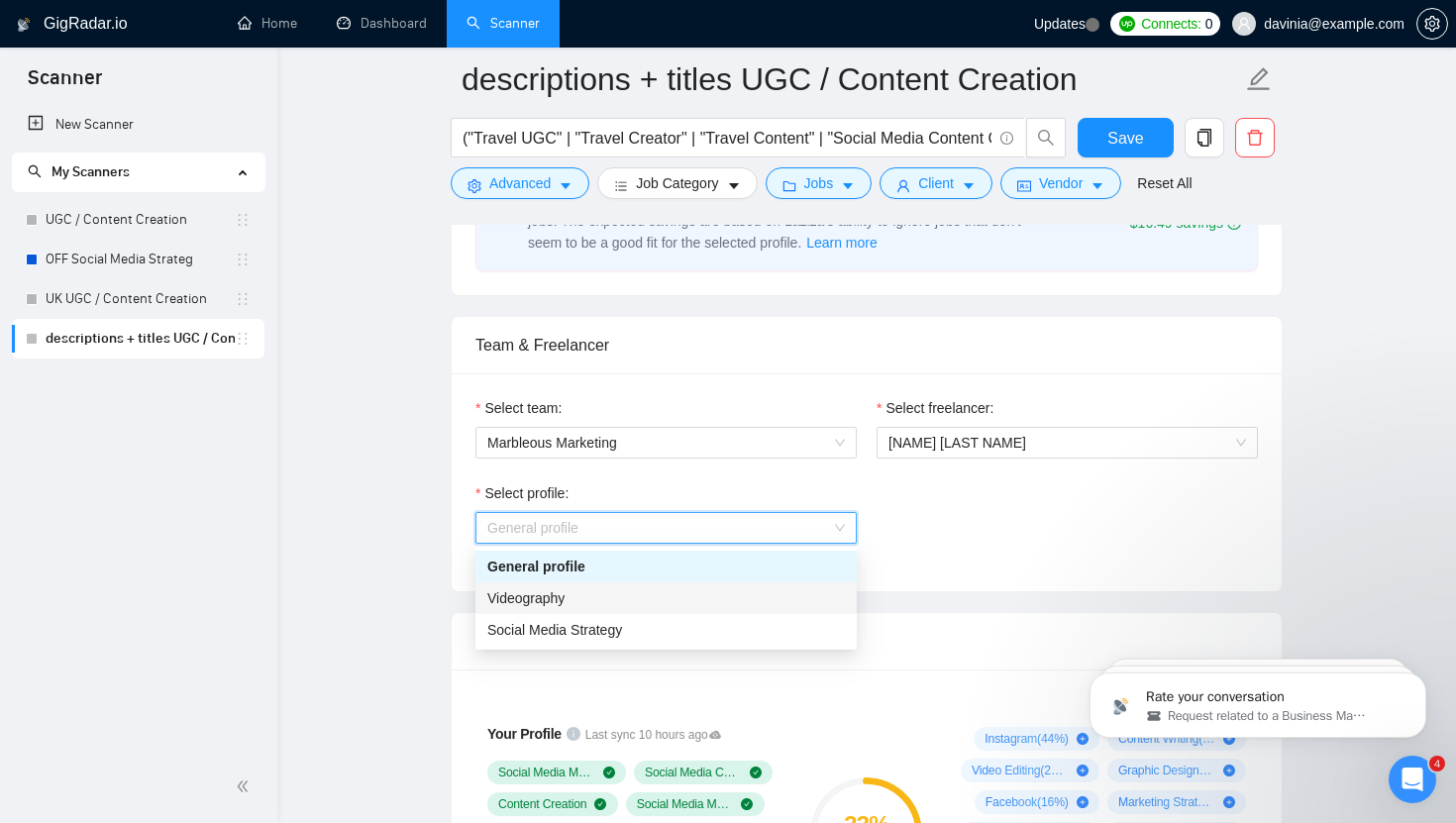 click on "Videography" at bounding box center (666, 598) 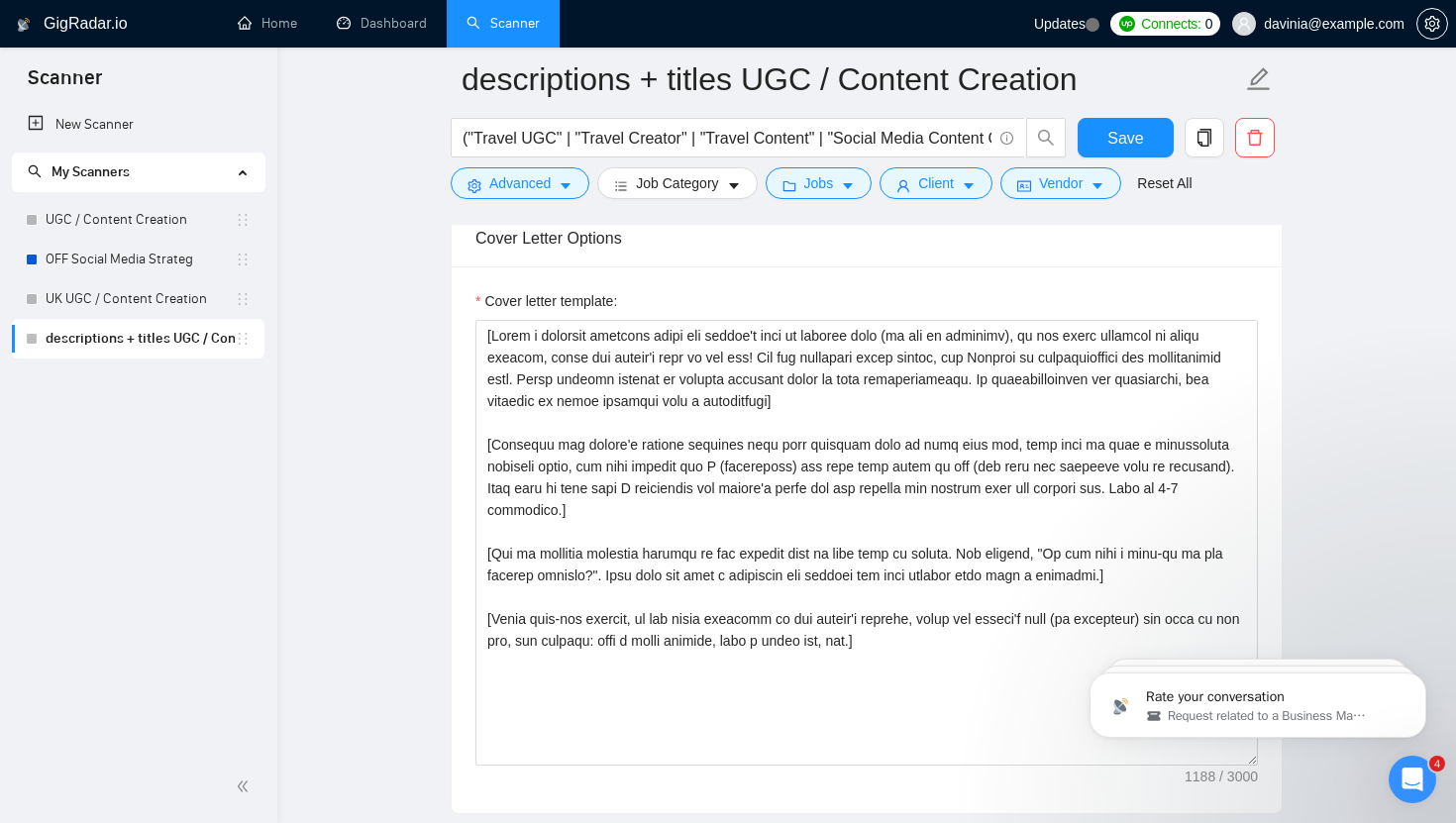 scroll, scrollTop: 2107, scrollLeft: 0, axis: vertical 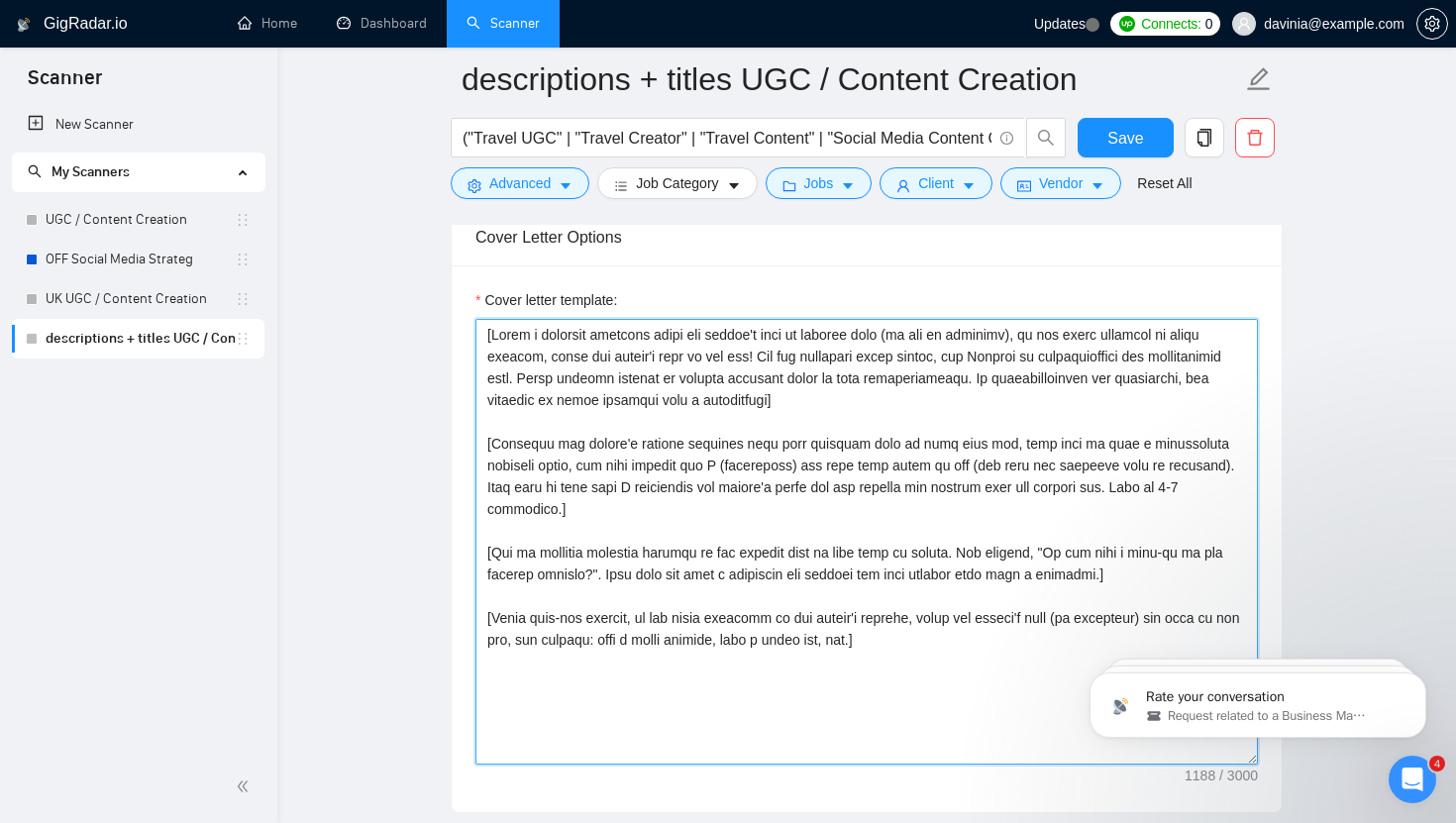 click on "Cover letter template:" at bounding box center [867, 542] 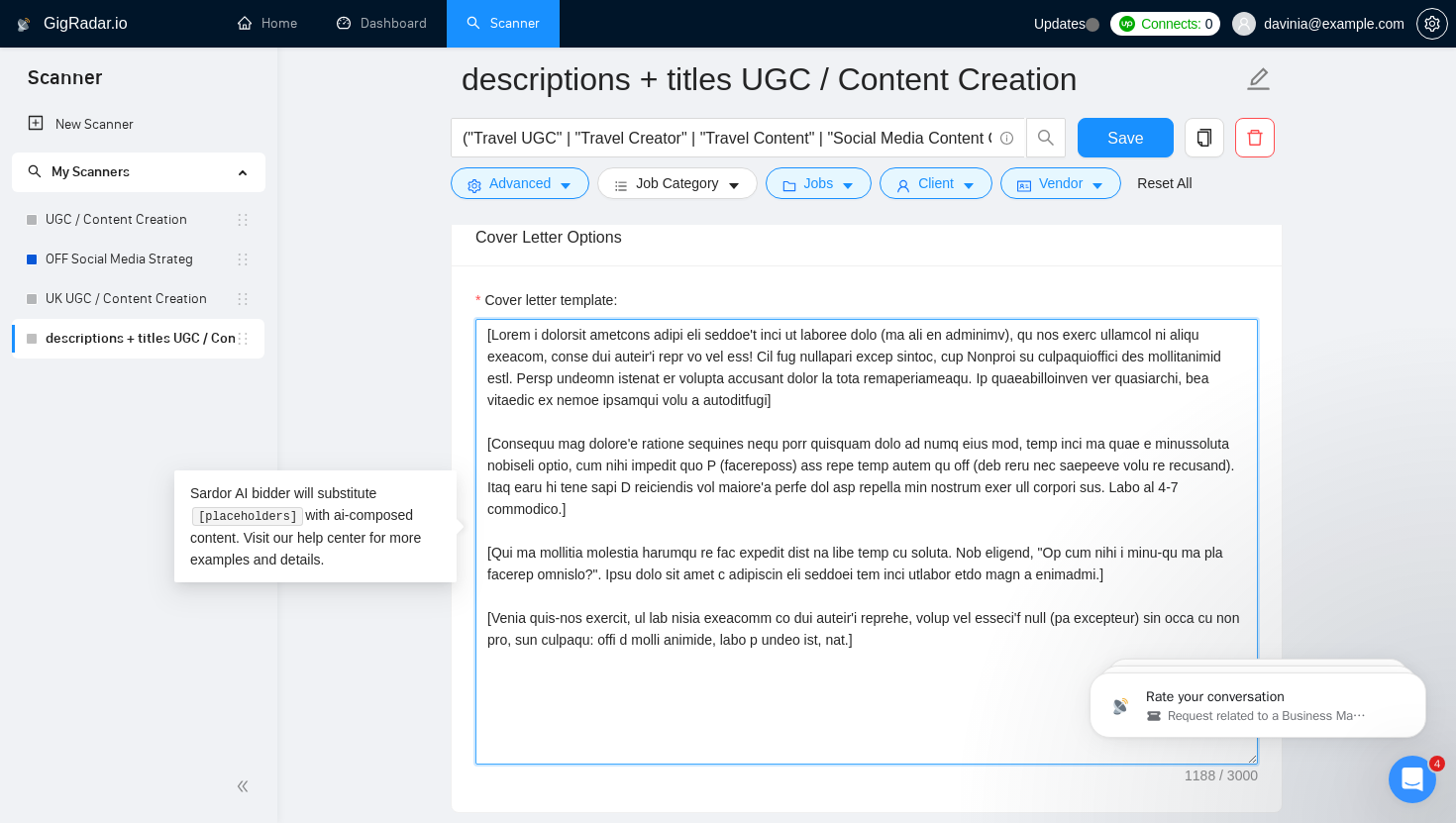 click on "Cover letter template:" at bounding box center [867, 542] 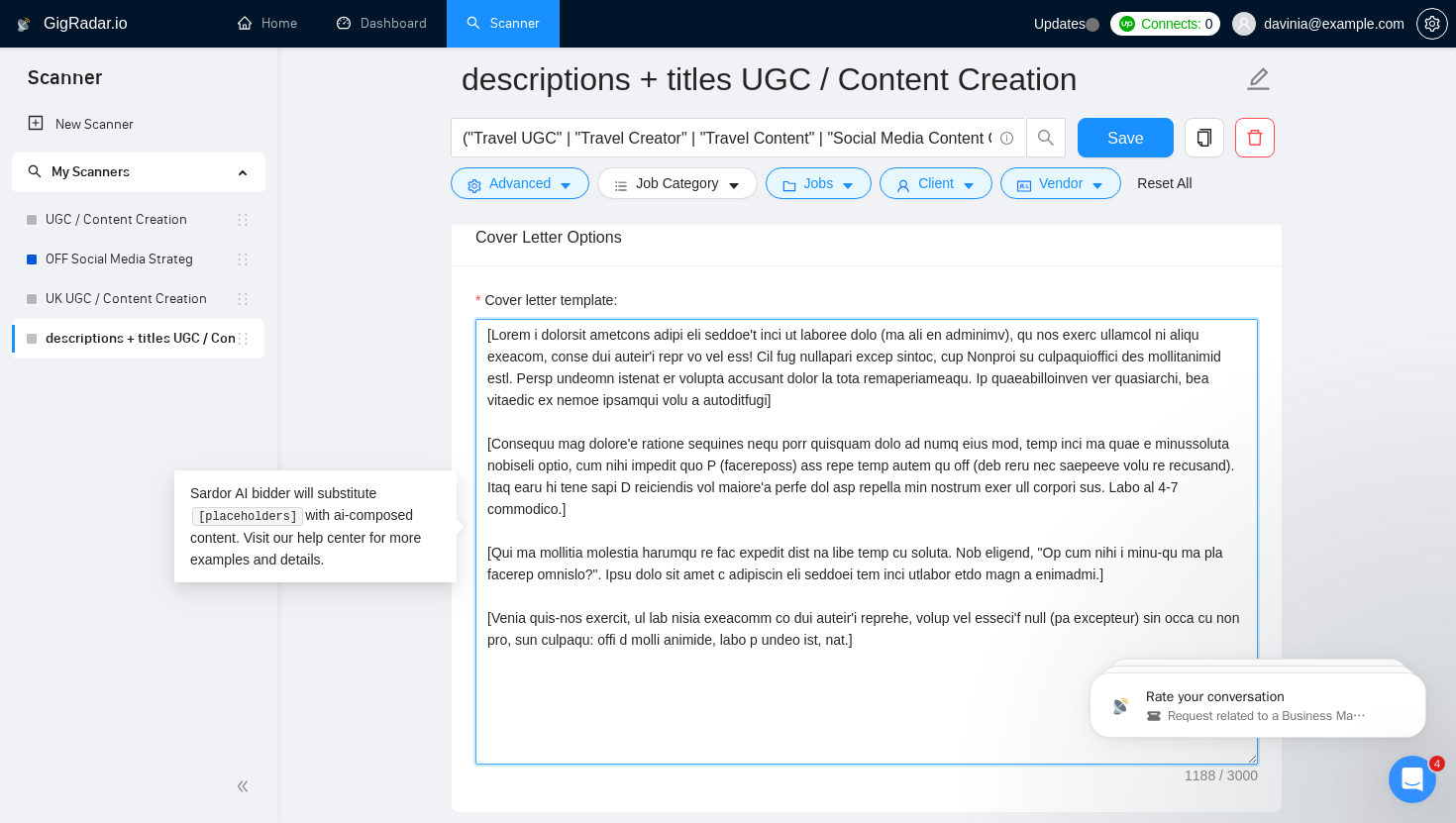 drag, startPoint x: 957, startPoint y: 622, endPoint x: 459, endPoint y: 280, distance: 604.1258 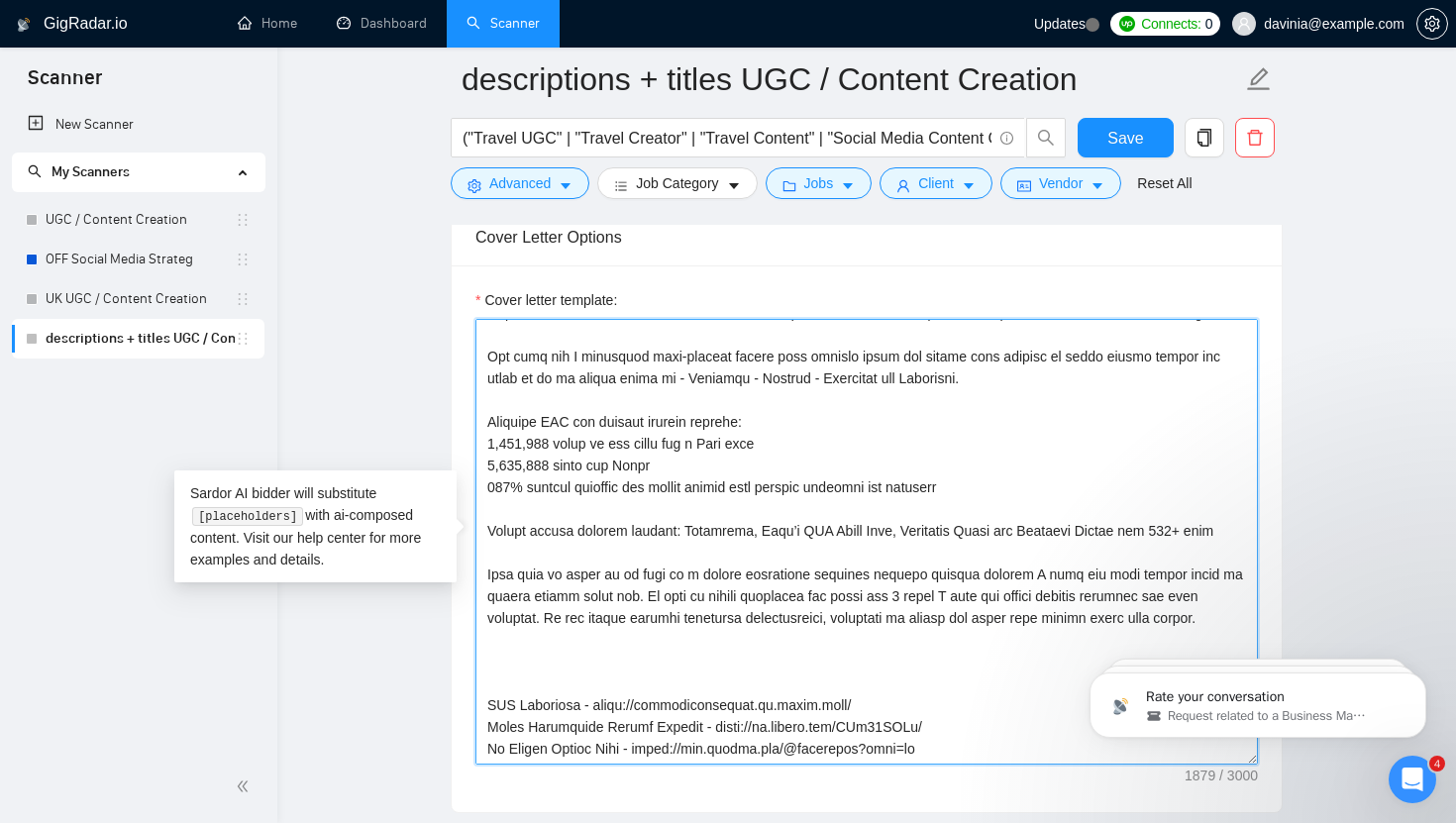 scroll, scrollTop: 0, scrollLeft: 0, axis: both 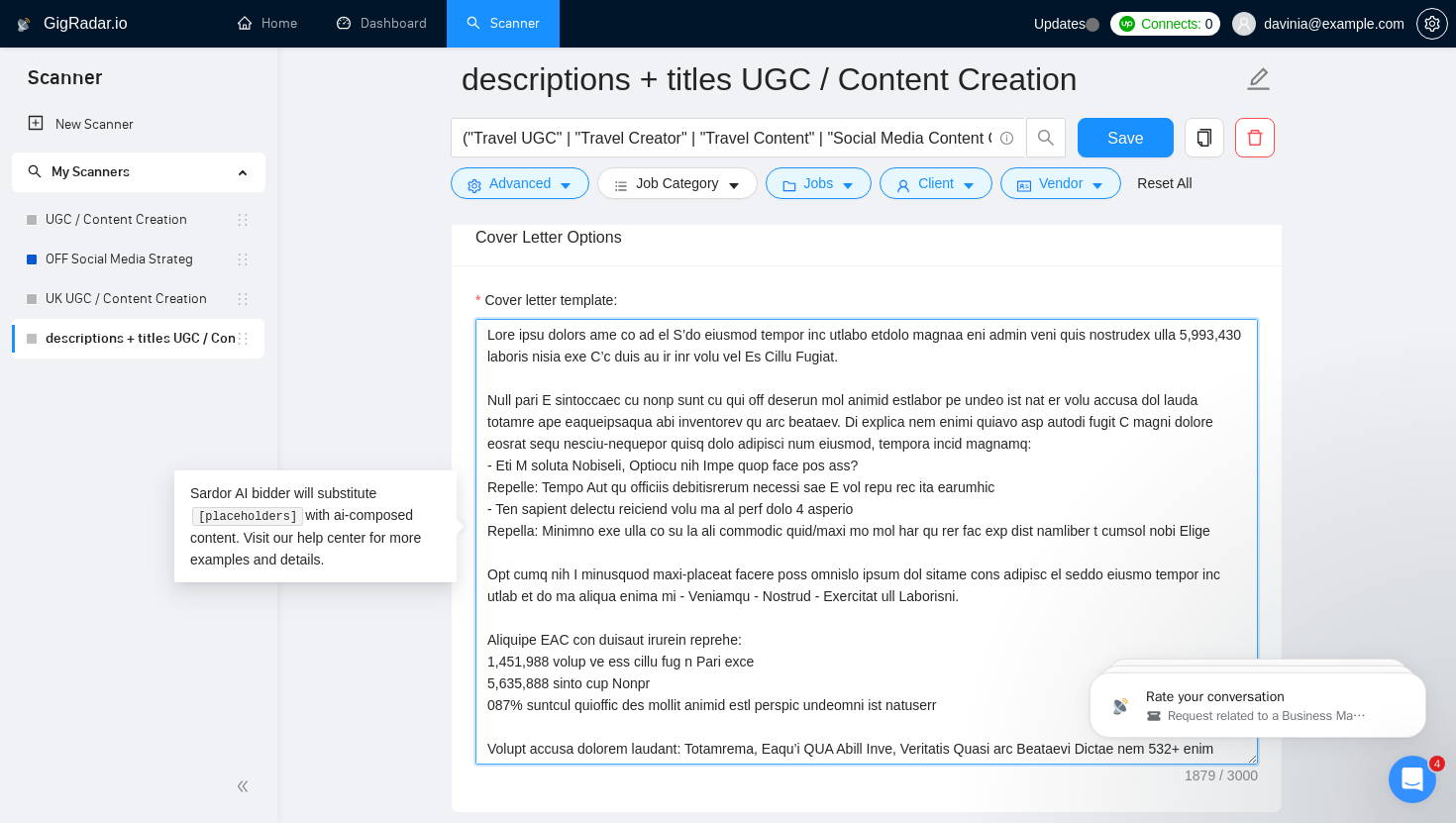 click on "Cover letter template:" at bounding box center (867, 542) 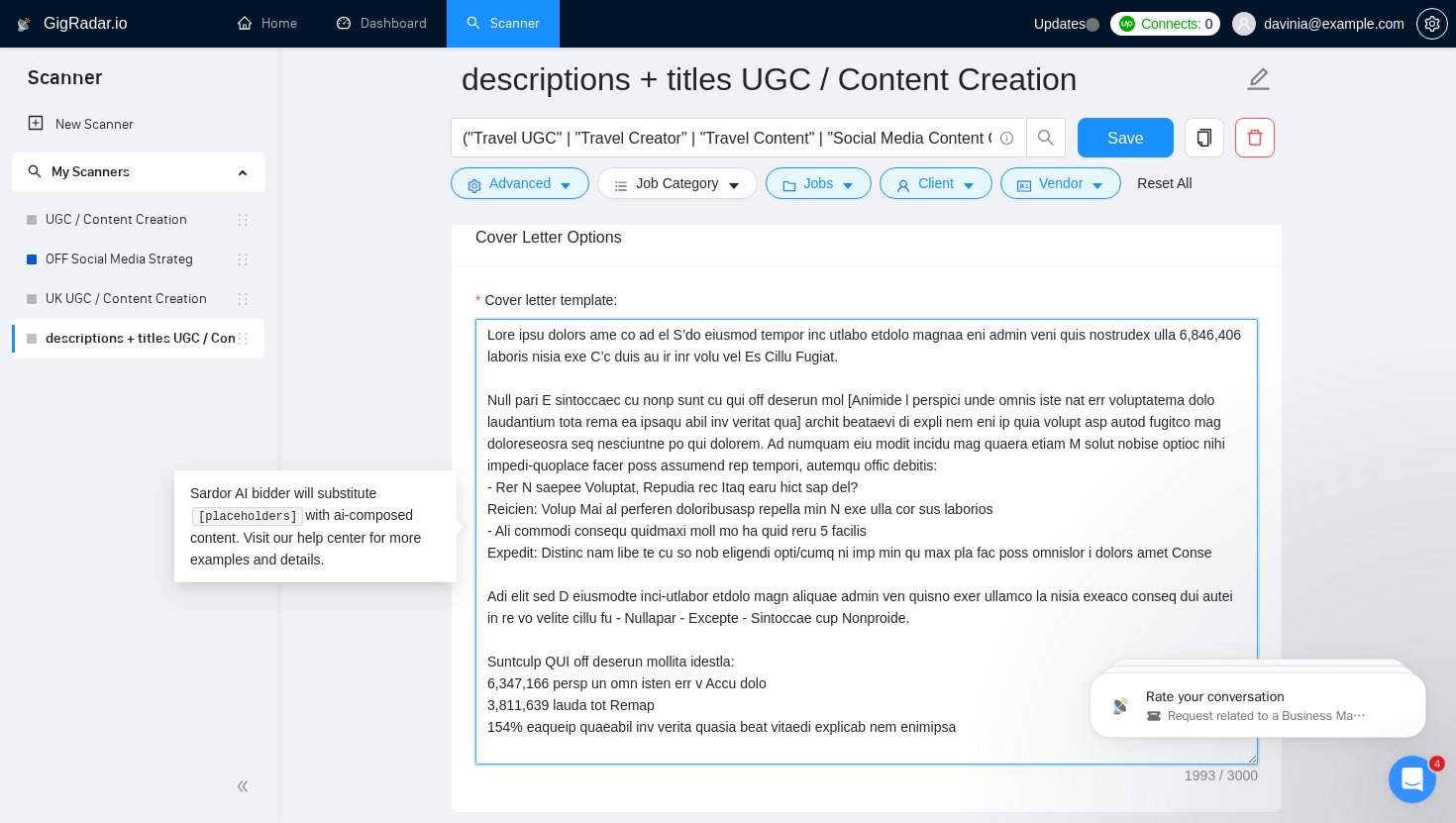 drag, startPoint x: 782, startPoint y: 449, endPoint x: 833, endPoint y: 418, distance: 59.682493 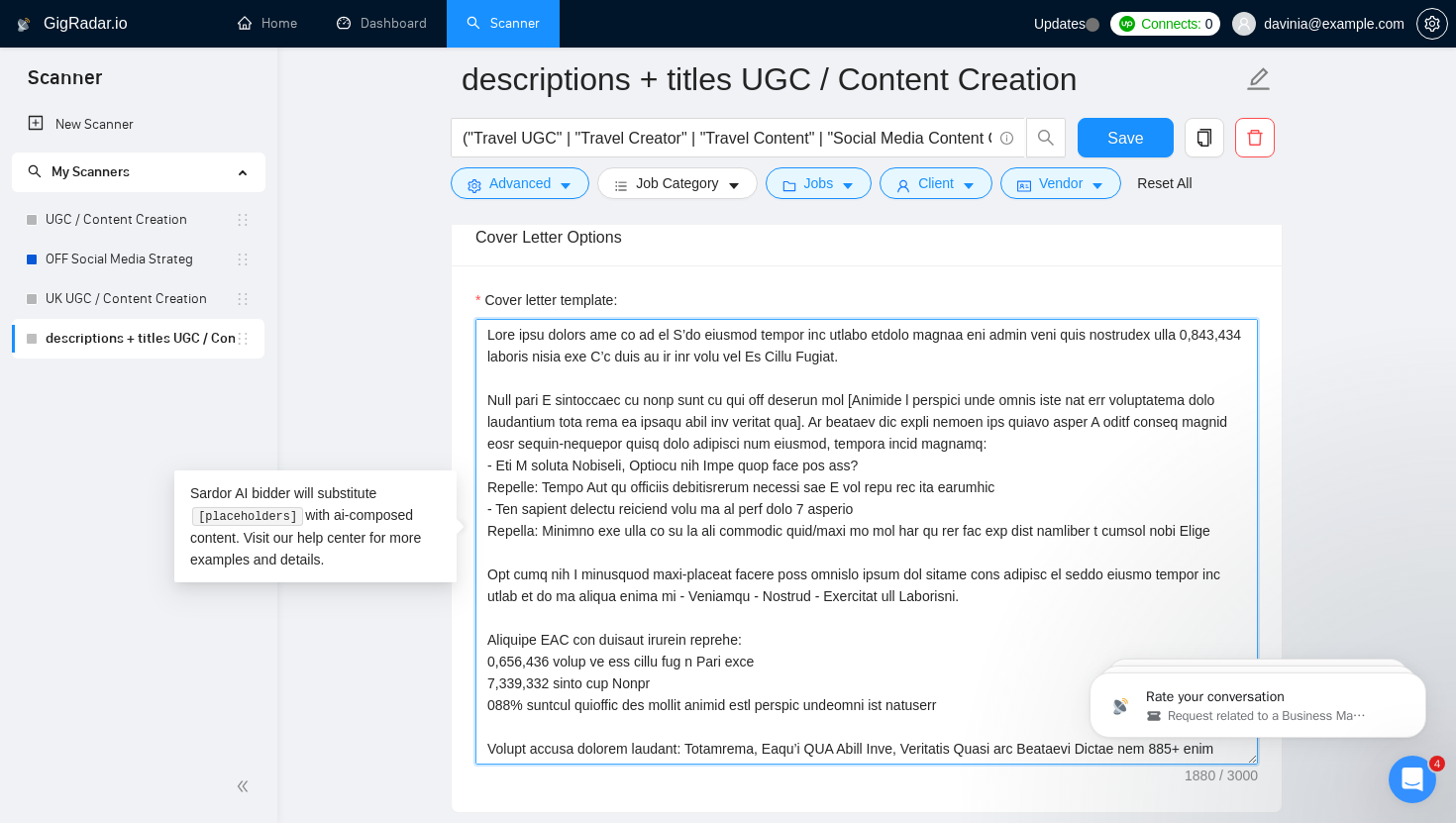 click on "Cover letter template:" at bounding box center (867, 542) 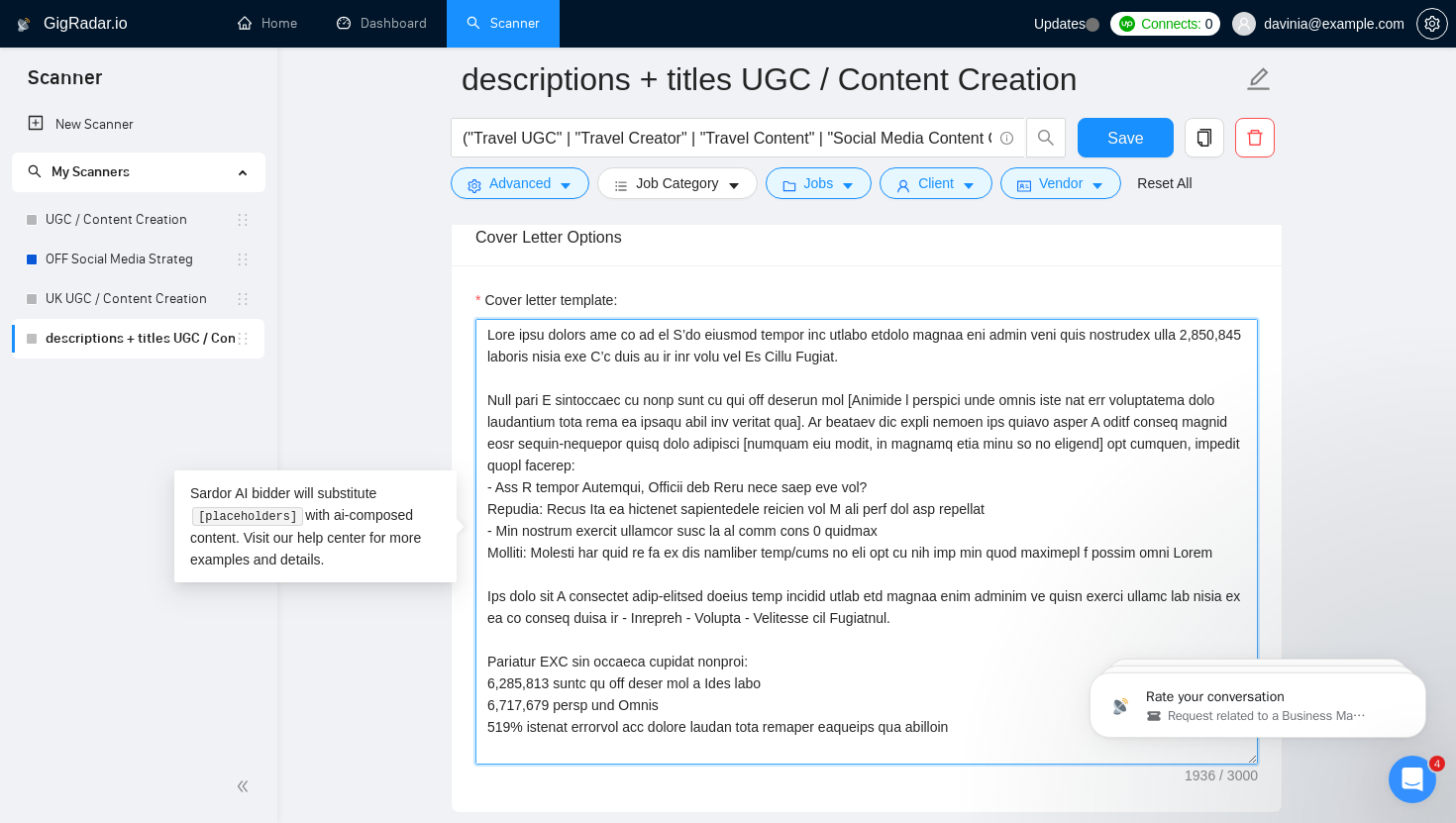drag, startPoint x: 1251, startPoint y: 442, endPoint x: 1168, endPoint y: 442, distance: 83 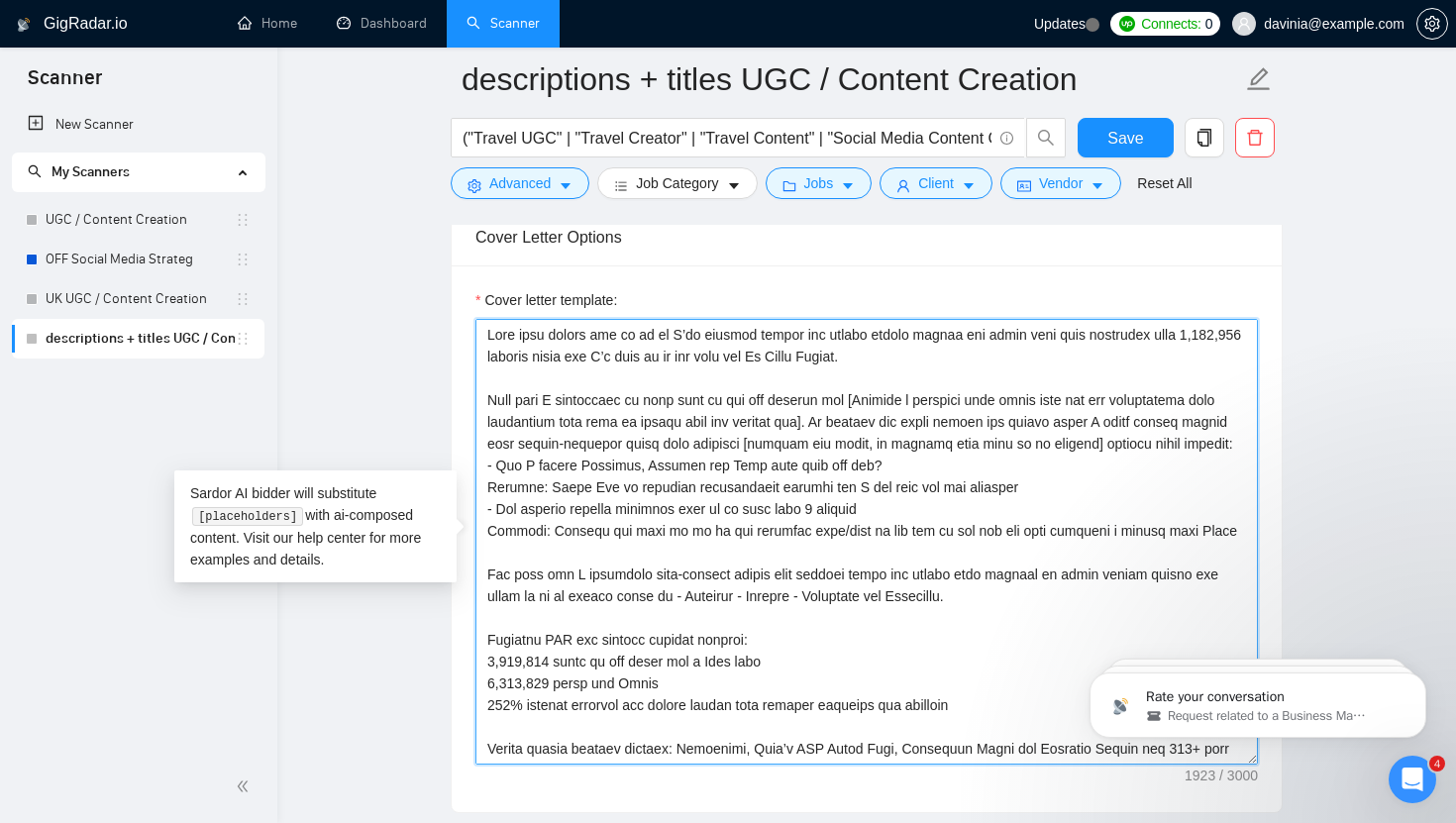 drag, startPoint x: 1244, startPoint y: 551, endPoint x: 474, endPoint y: 488, distance: 772.57297 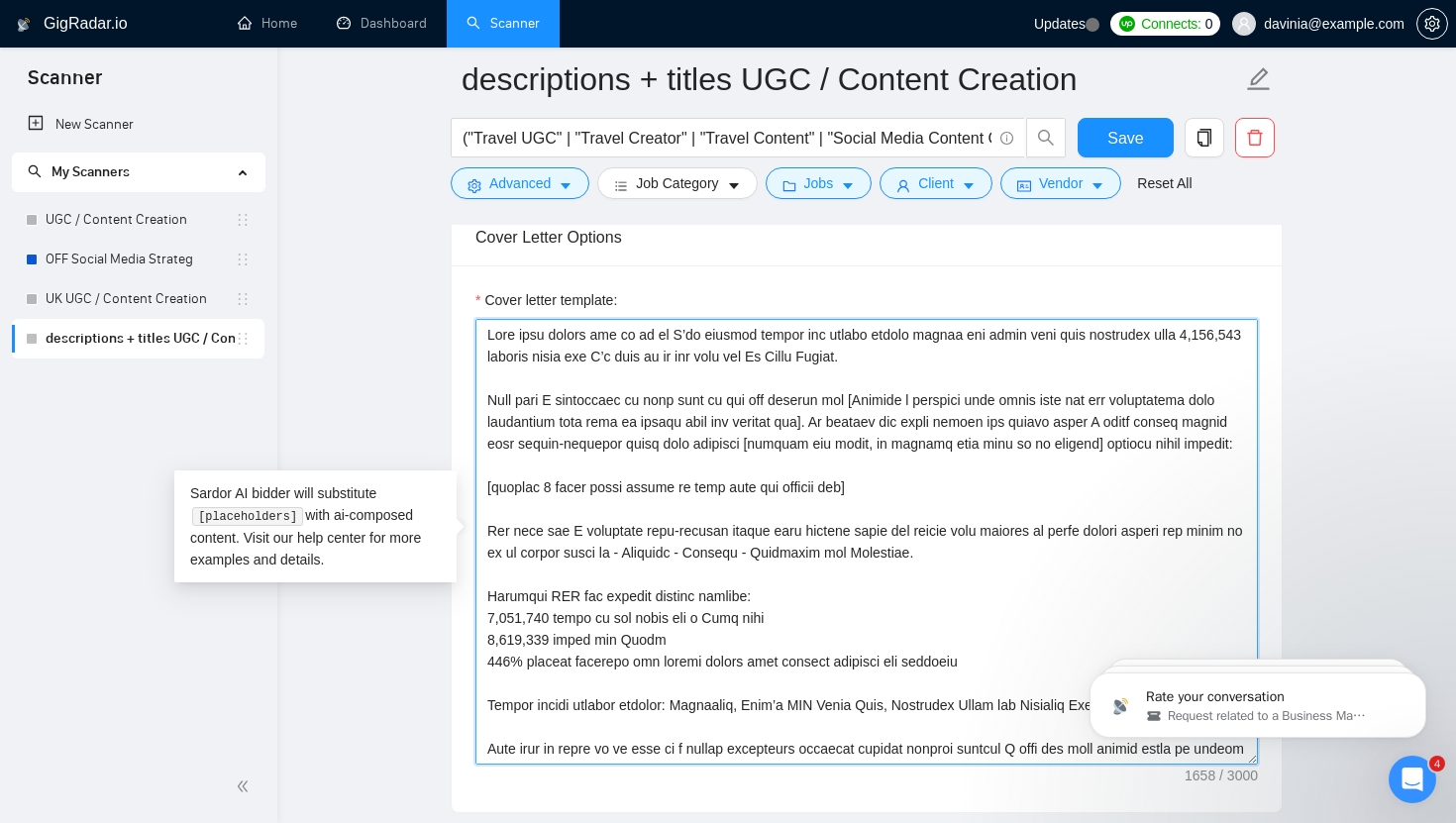 drag, startPoint x: 492, startPoint y: 592, endPoint x: 475, endPoint y: 548, distance: 47.169906 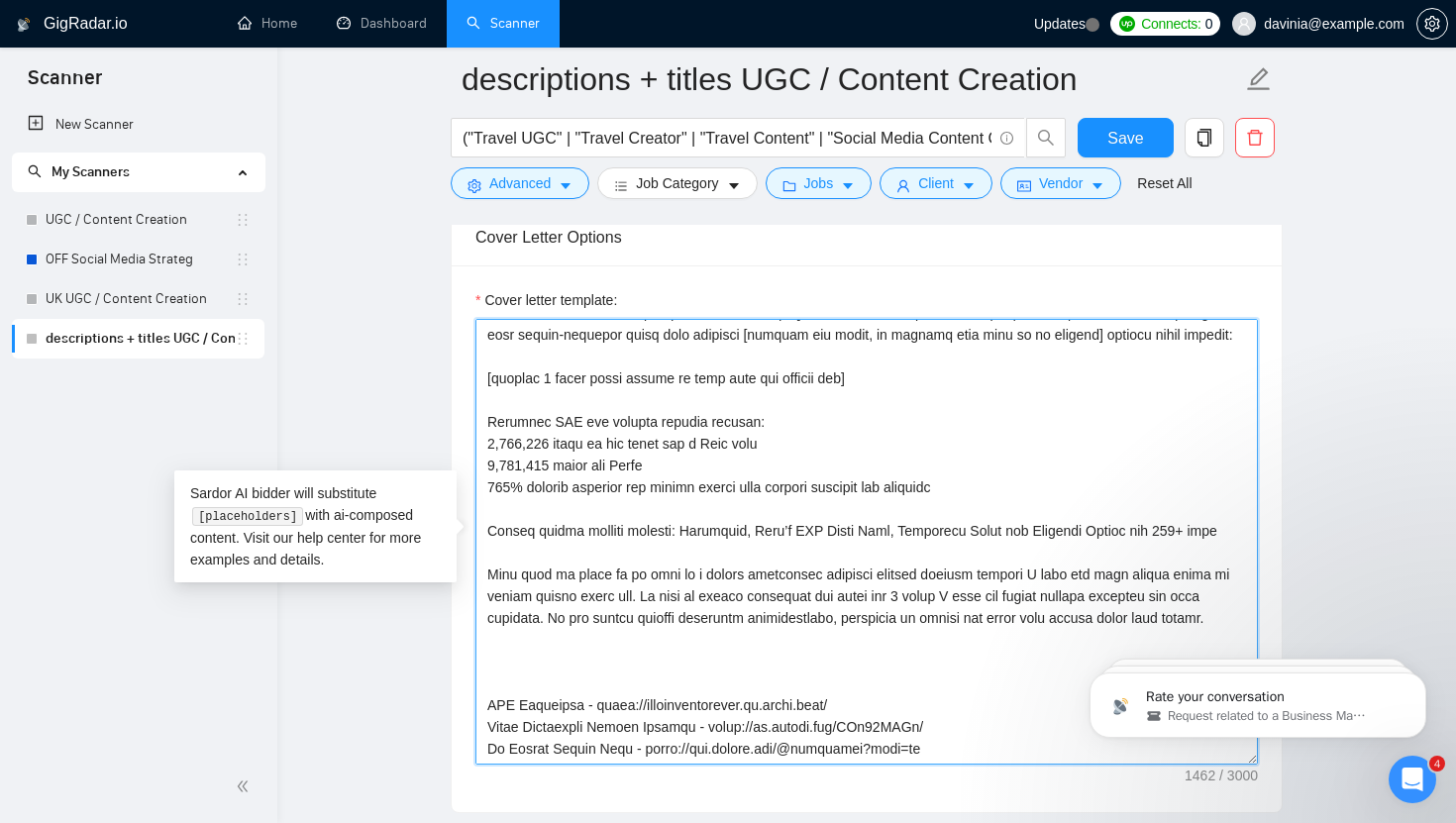 scroll, scrollTop: 144, scrollLeft: 0, axis: vertical 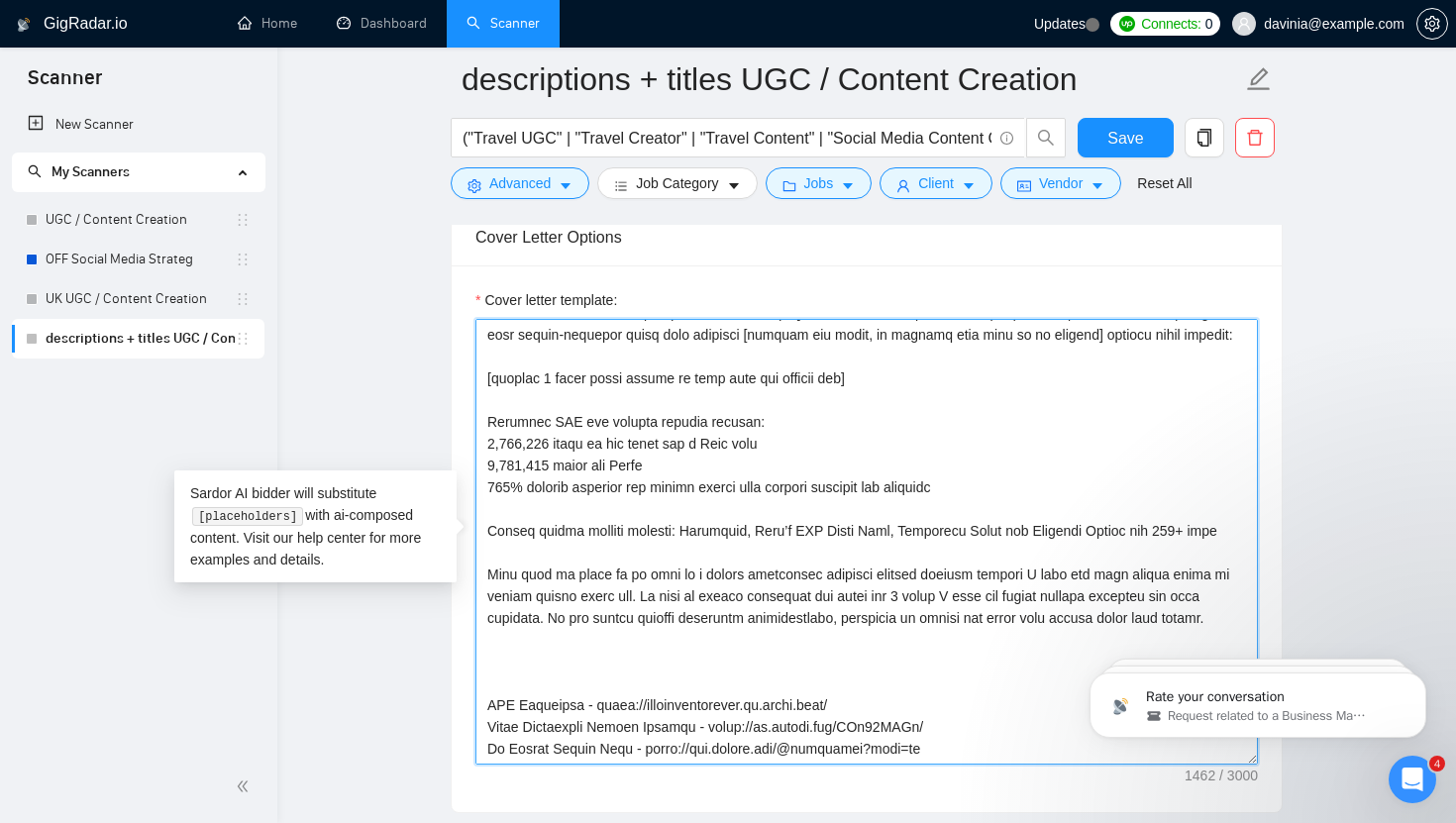 click on "Cover letter template:" at bounding box center (867, 542) 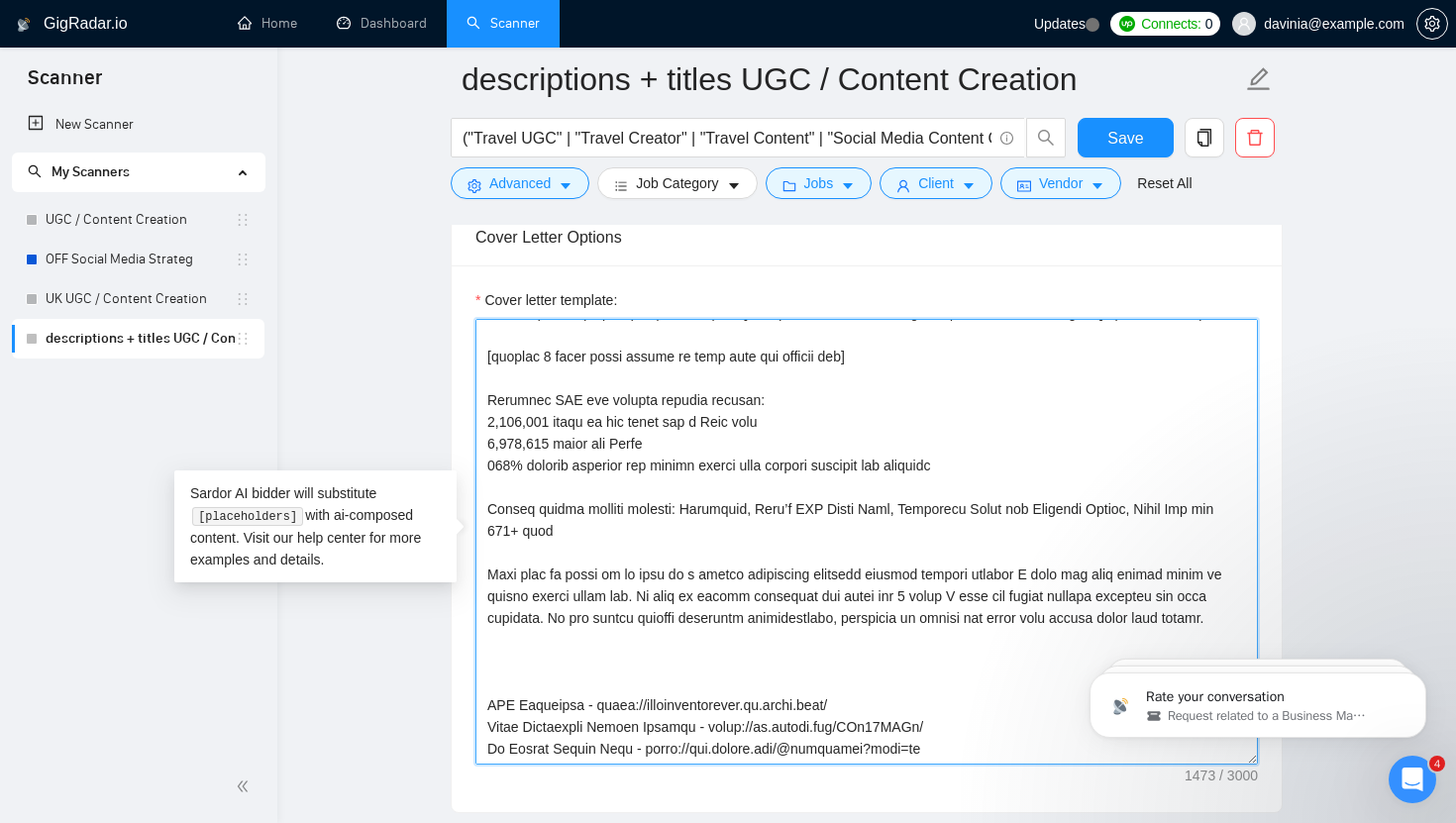scroll, scrollTop: 240, scrollLeft: 0, axis: vertical 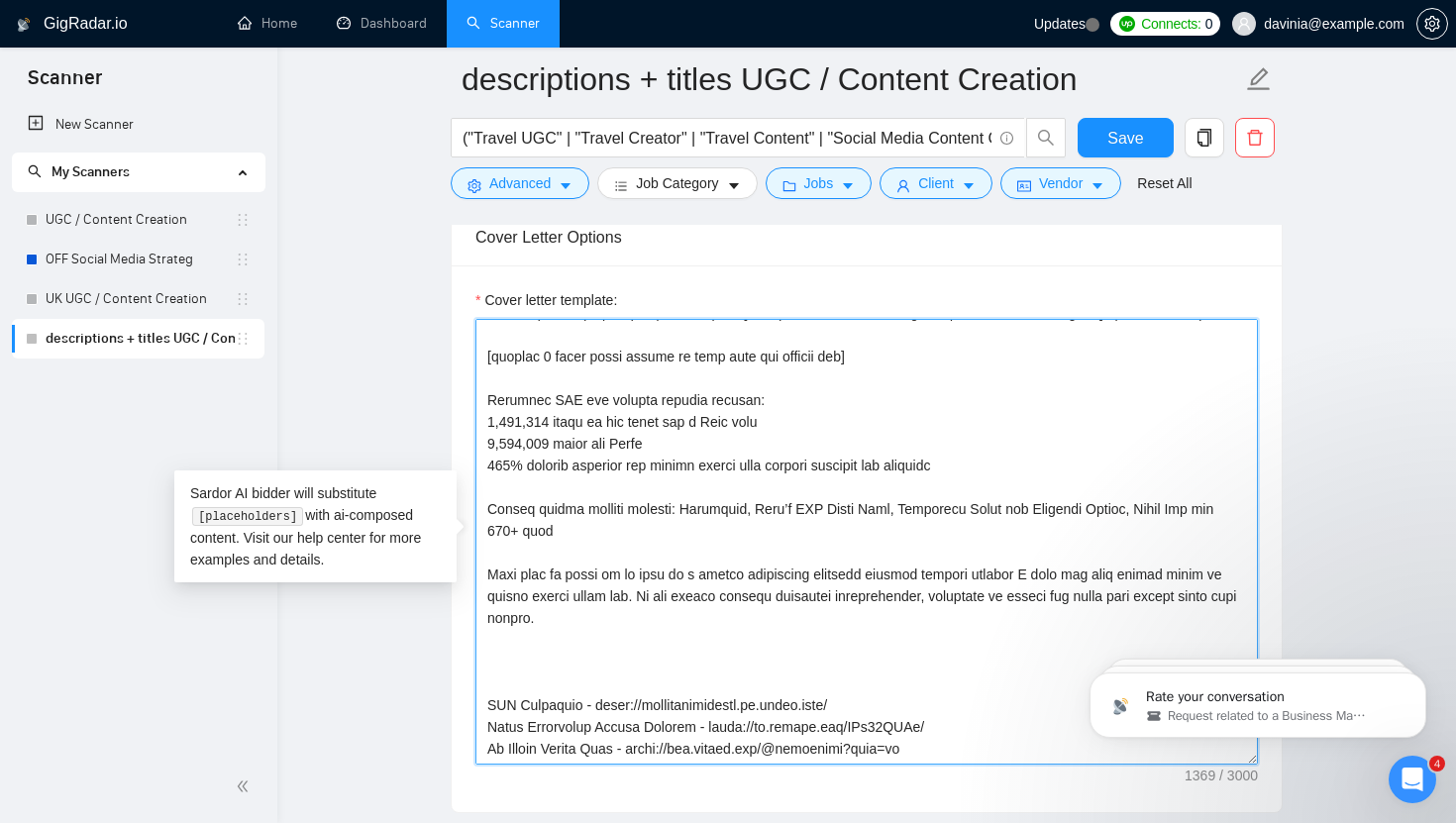 click on "Cover letter template:" at bounding box center (867, 542) 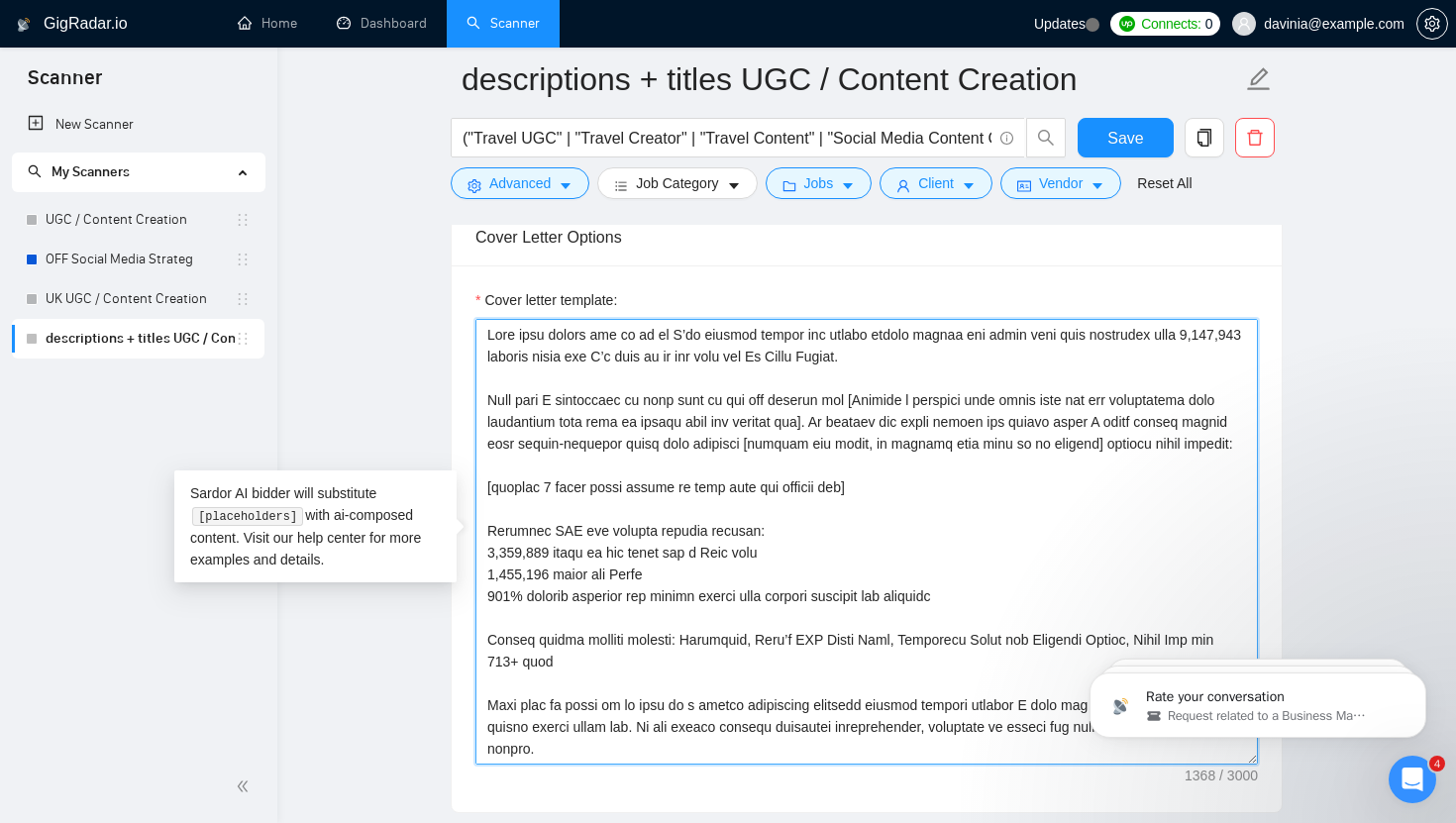 scroll, scrollTop: 196, scrollLeft: 0, axis: vertical 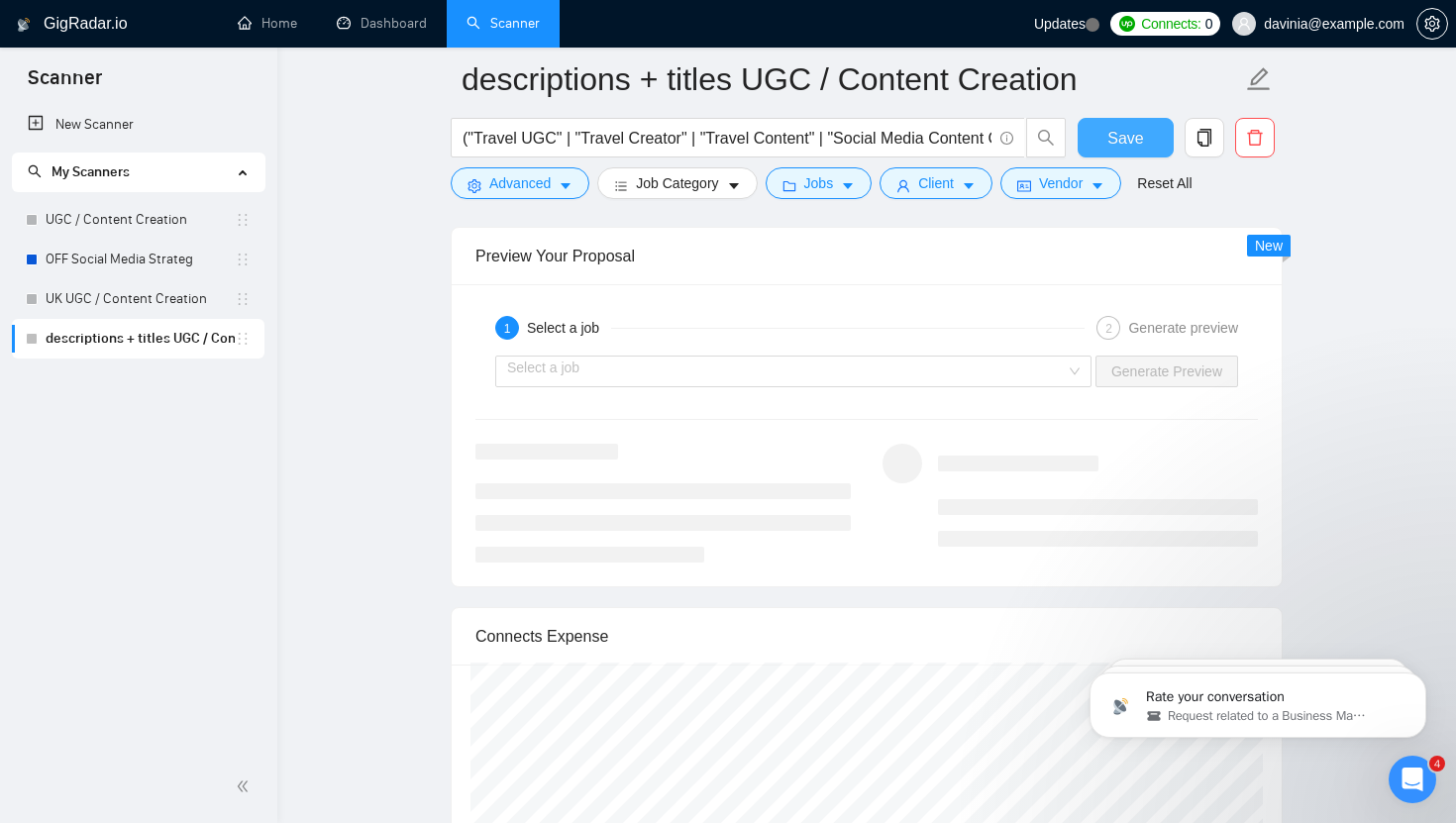 type on "This role jumped out to me as I’ve created videos for travel brands across the globe that have recievied over 2,200,000 organic views and I’d love to do the same for My Jenni Travel.
From what I understand of this role is you are looking for [Include a sentence here taken from the job description that summarises what type of person they are looking for]. To embrace the brand values and ensure views I would create videos with scroll-stopping hooks that showcase [mention the brand, or product they want me to capture] example ideas include:
[include 2 video ideas linked to what they are looking for]
Previous UGC and content results include:
4,000,000 views on one video for a Bali café
2,200,000 views for Villa
336% booking increase for client driven from content strategy and creation
Global travel clients include: Traveloka, Finn’s VIP Beach Club, Soulshine Sound and Wellness Resort, Jenni Bag and 100+ more
What sets me apart is my role as a social strategist combined content creator meaning I know the ..." 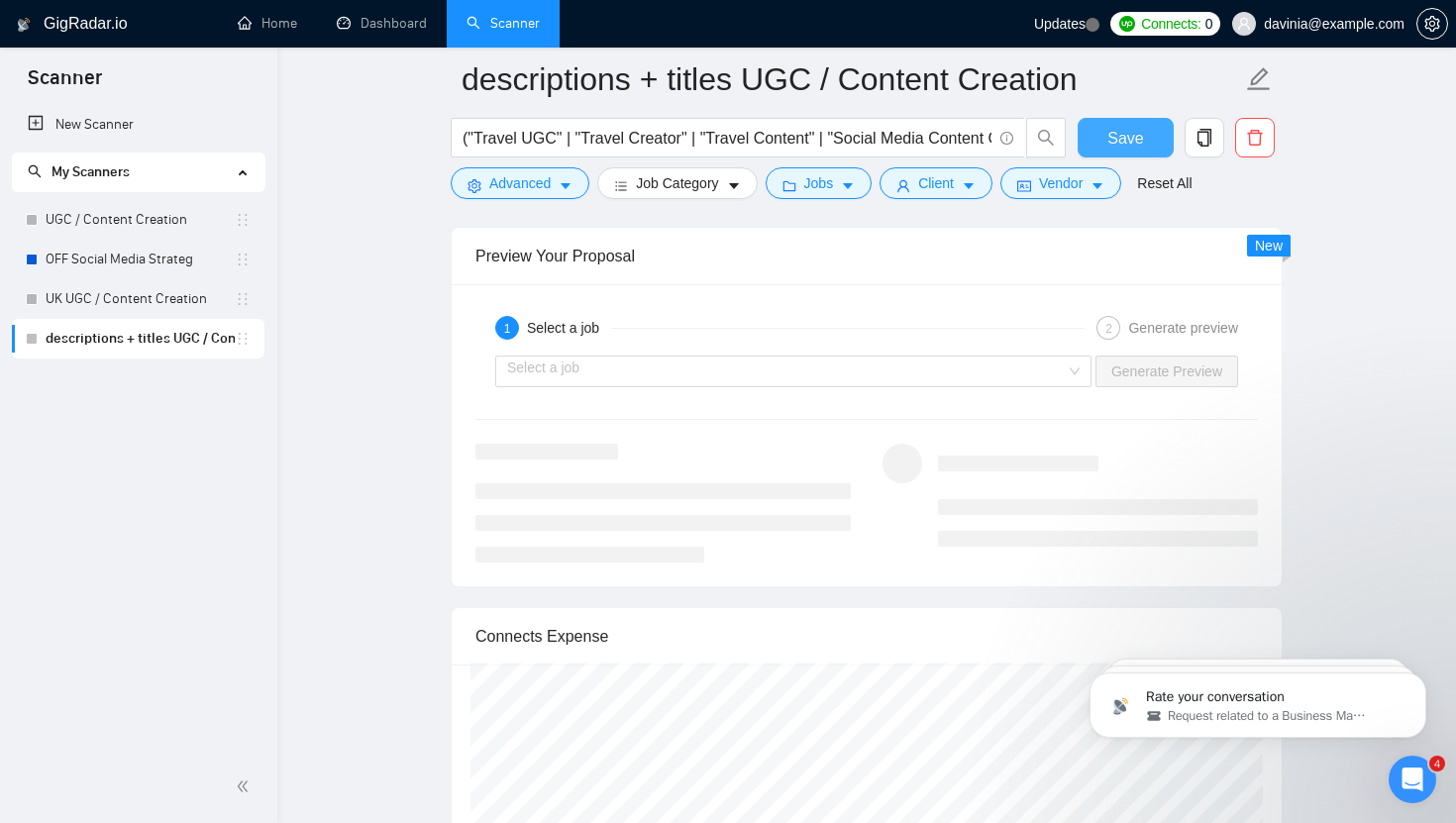 click on "Save" at bounding box center [1125, 138] 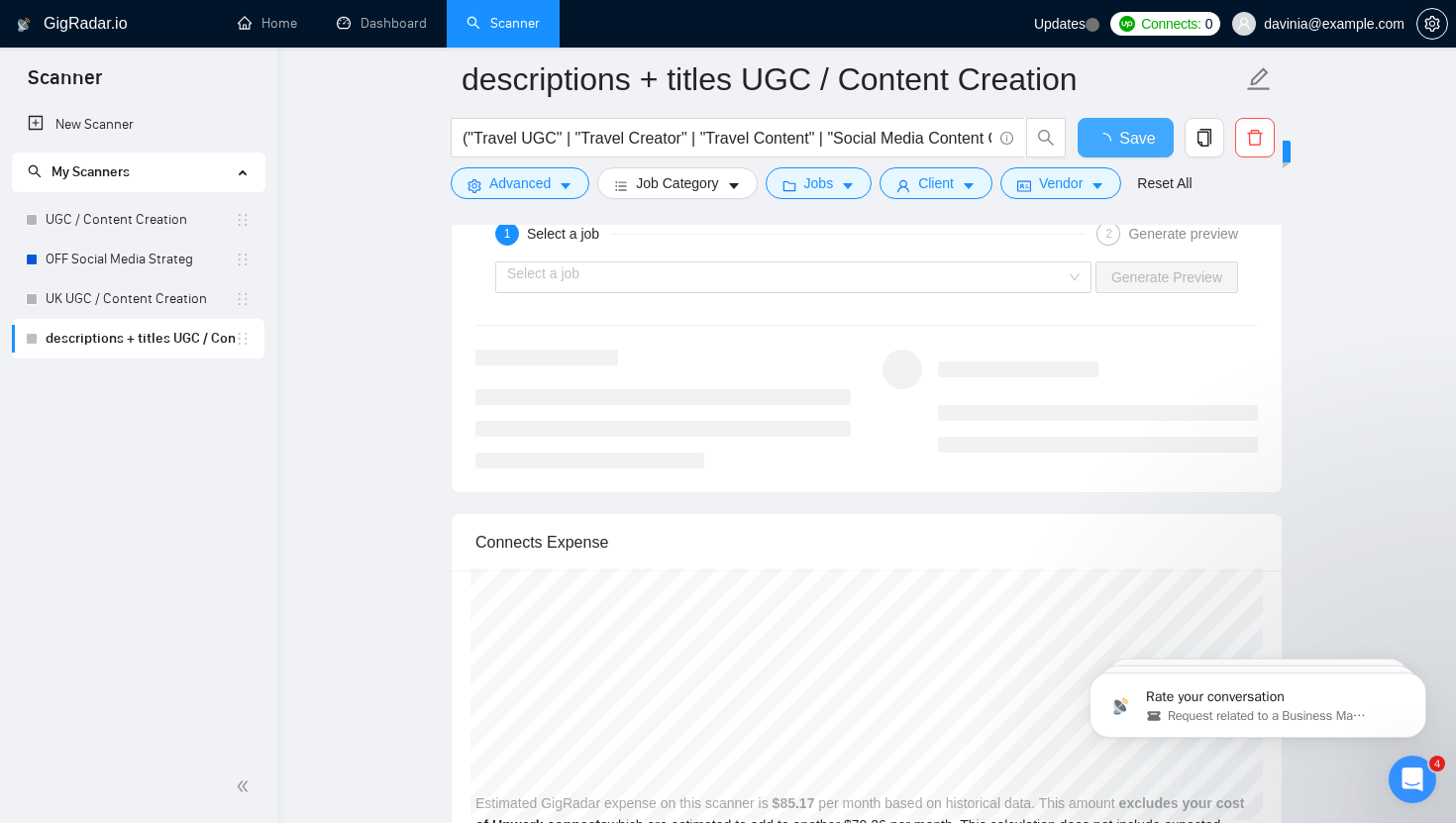 type 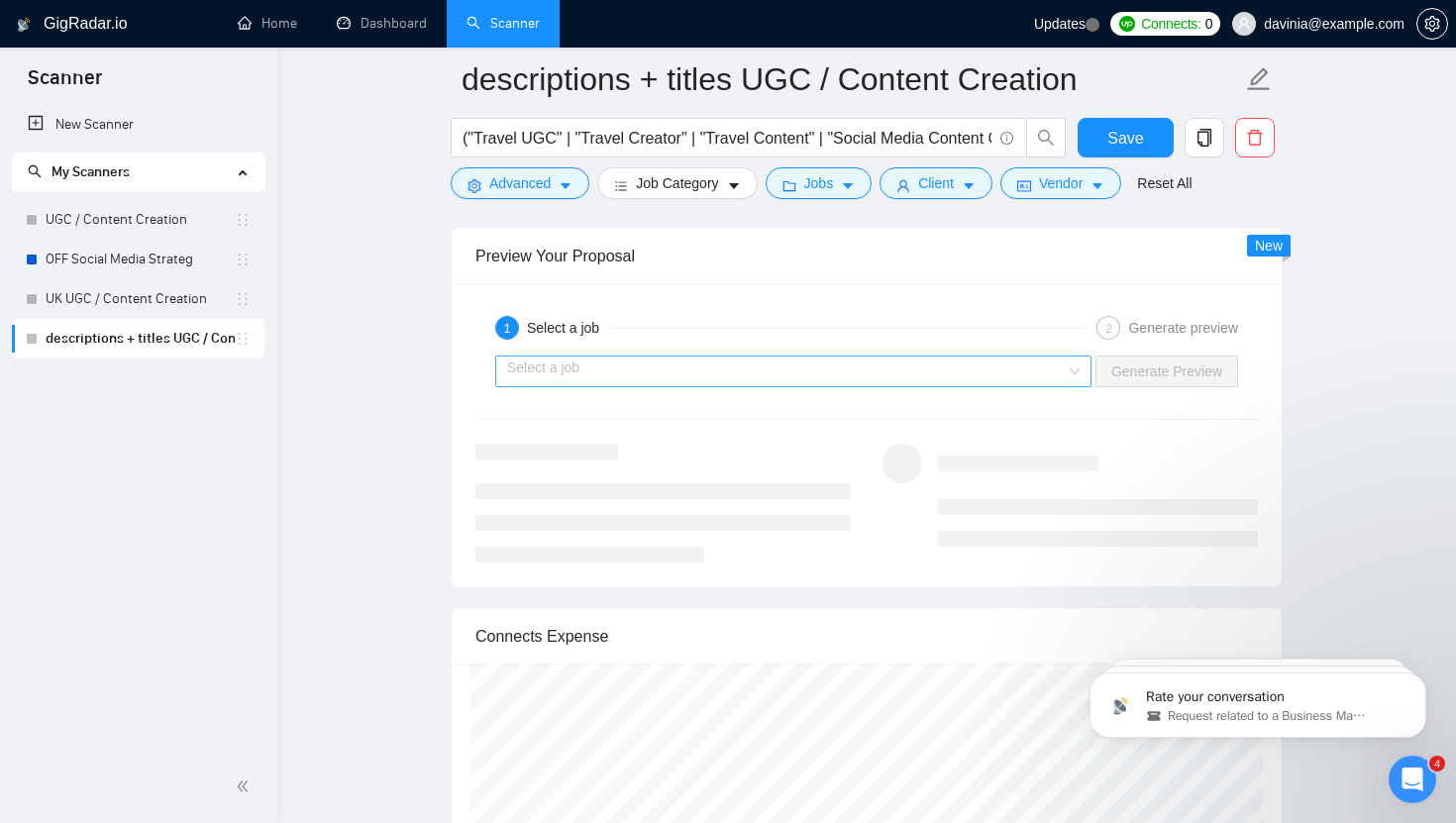 click at bounding box center [786, 371] 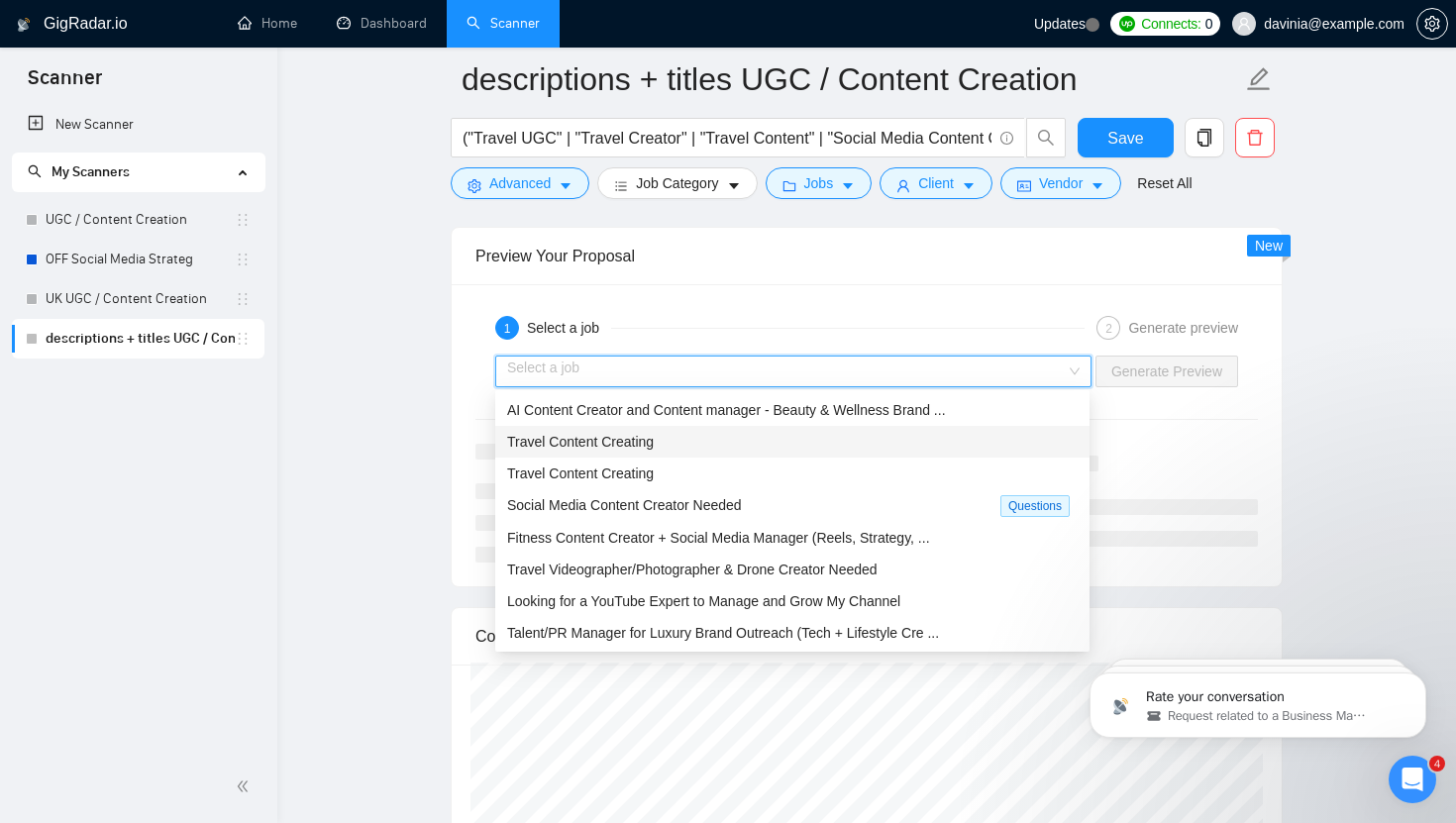 click on "Travel Content Creating" at bounding box center [792, 442] 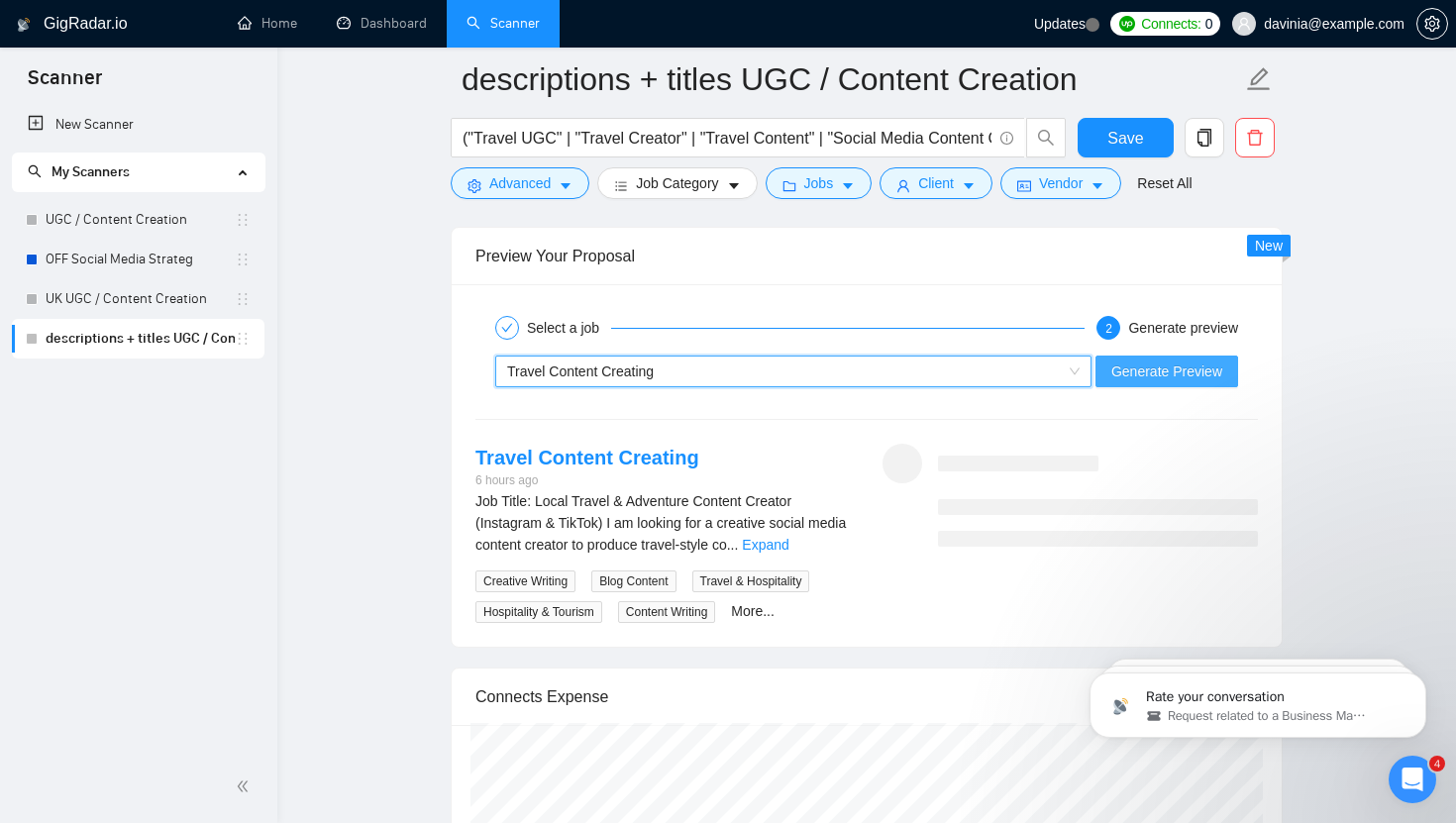 click on "Generate Preview" at bounding box center (1167, 371) 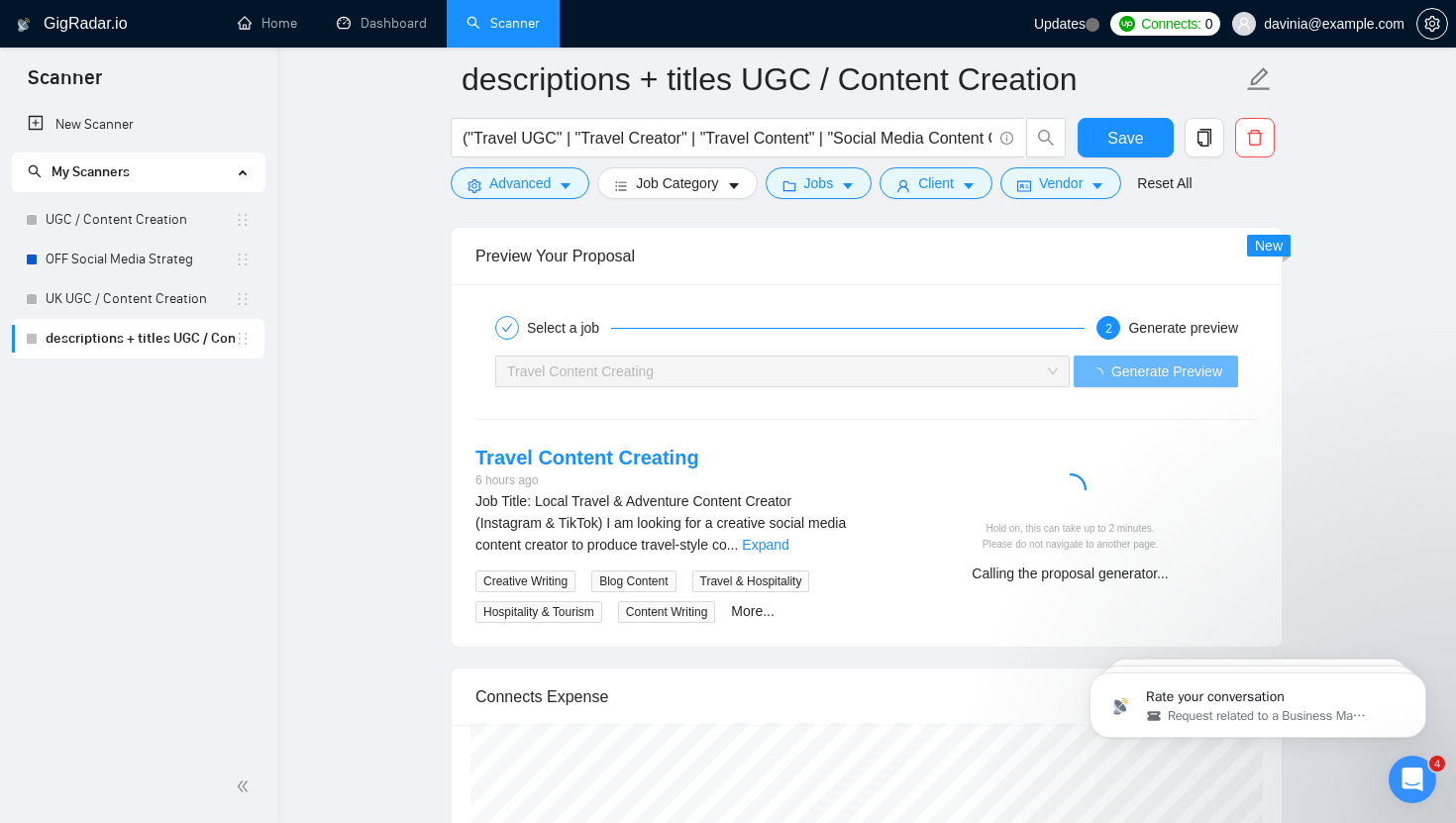 click on "descriptions + titles UGC / Content Creation ("Travel UGC" | "Travel Creator" | "Travel Content" | "Social Media Content Creator" |"Content Creator") brand* (health* | wellness* | travel* | hospital* | medical*) Save Advanced   Job Category   Jobs   Client   Vendor   Reset All Preview Results Insights NEW Alerts Auto Bidder Auto Bidding Enabled Auto Bidding Enabled: OFF Auto Bidder Schedule Auto Bidding Type: Automated (recommended) Semi-automated Auto Bidding Schedule: 24/7 Custom Custom Auto Bidder Schedule Repeat every week on Monday Tuesday Wednesday Thursday Friday Saturday Sunday Active Hours ( Europe/Kiev ): From: To: ( 24  hours) Europe/Kiev Auto Bidding Type Select your bidding algorithm: Choose the algorithm for you bidding. The price per proposal does not include your connects expenditure. Template Bidder Works great for narrow segments and short cover letters that don't change. 0.50  credits / proposal Sardor AI 🤖 Personalise your cover letter with ai [placeholders] 1.00  credits / proposal" at bounding box center (867, -902) 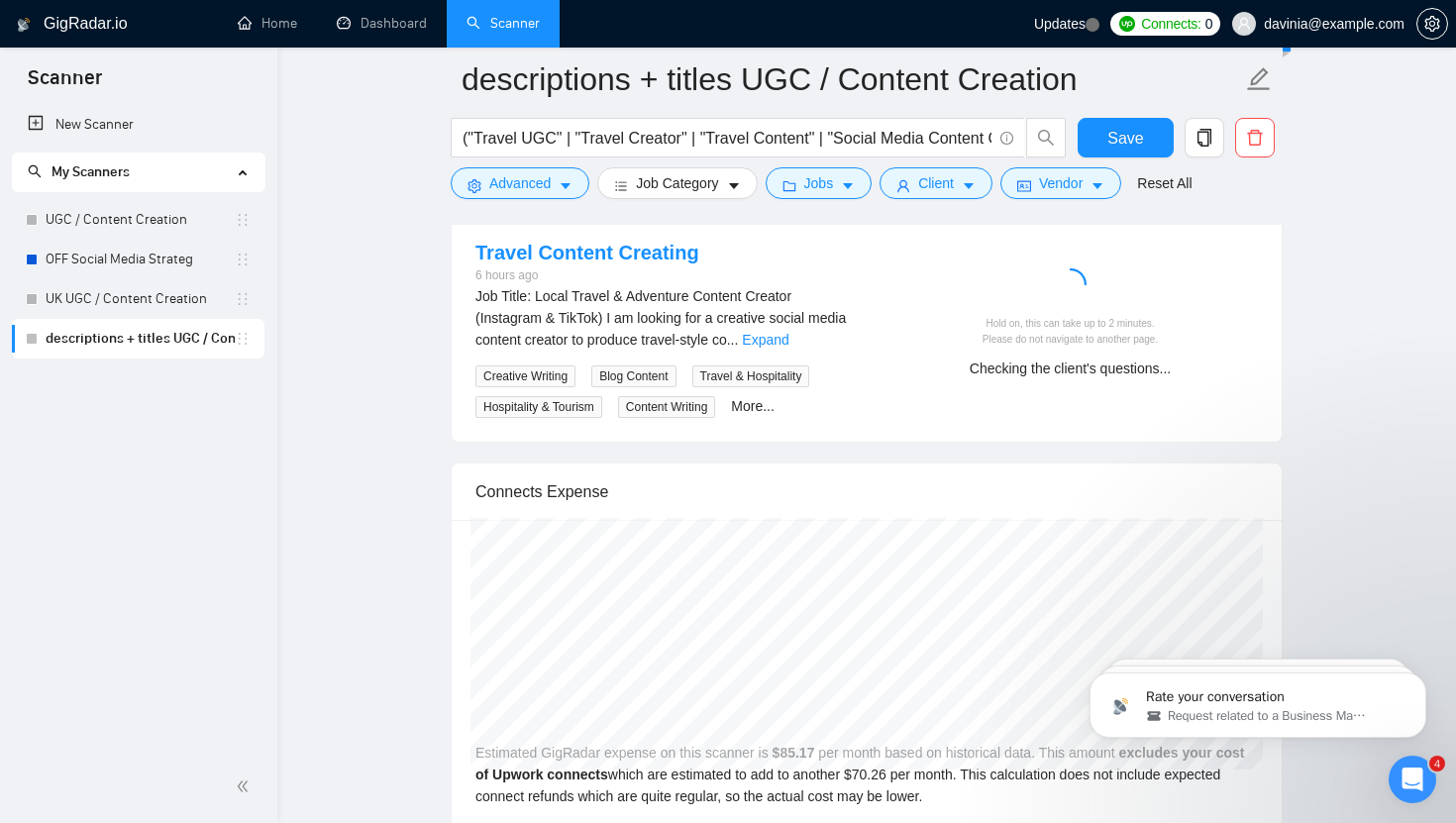 scroll, scrollTop: 3908, scrollLeft: 0, axis: vertical 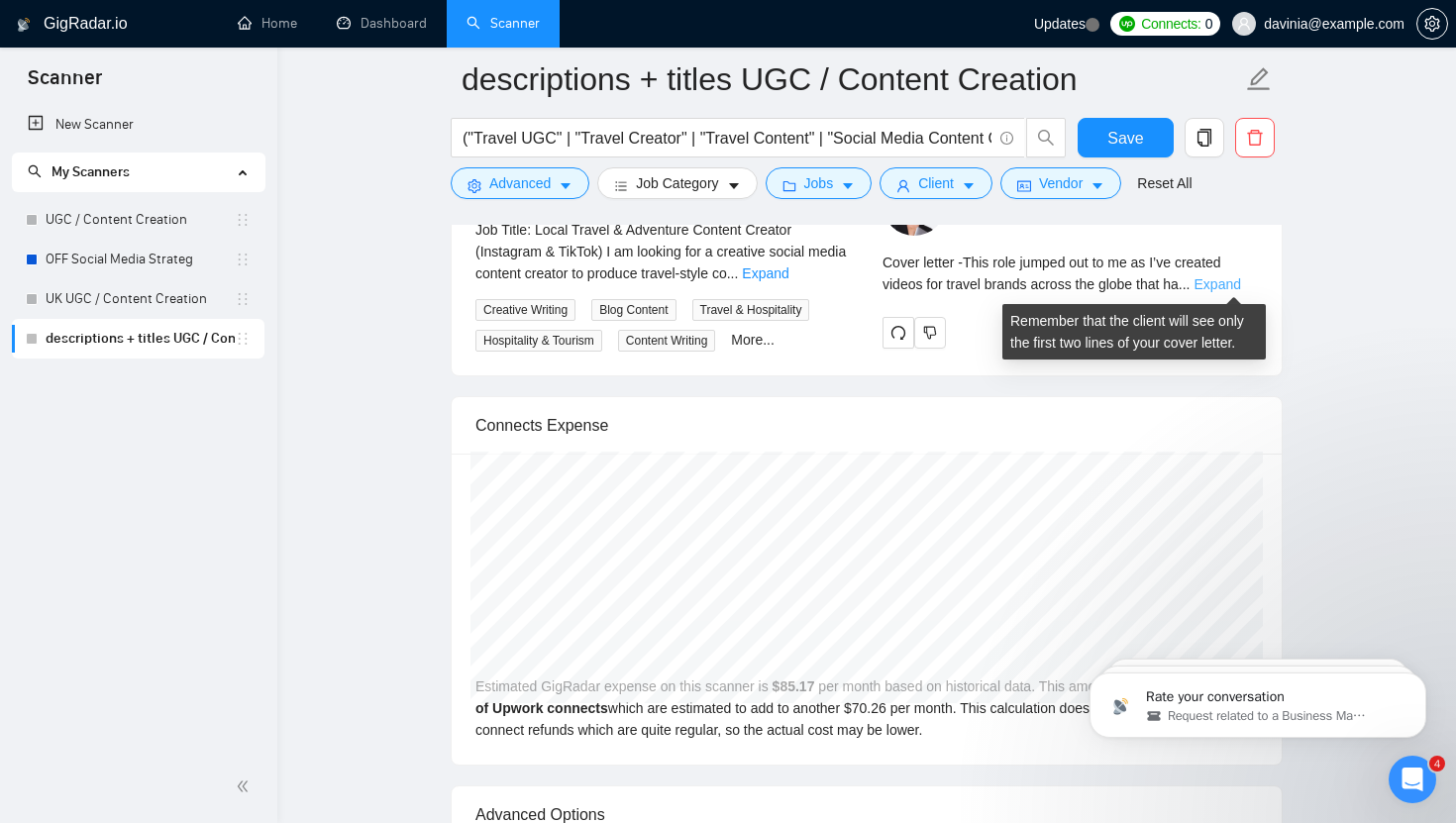 click on "Expand" at bounding box center [1217, 284] 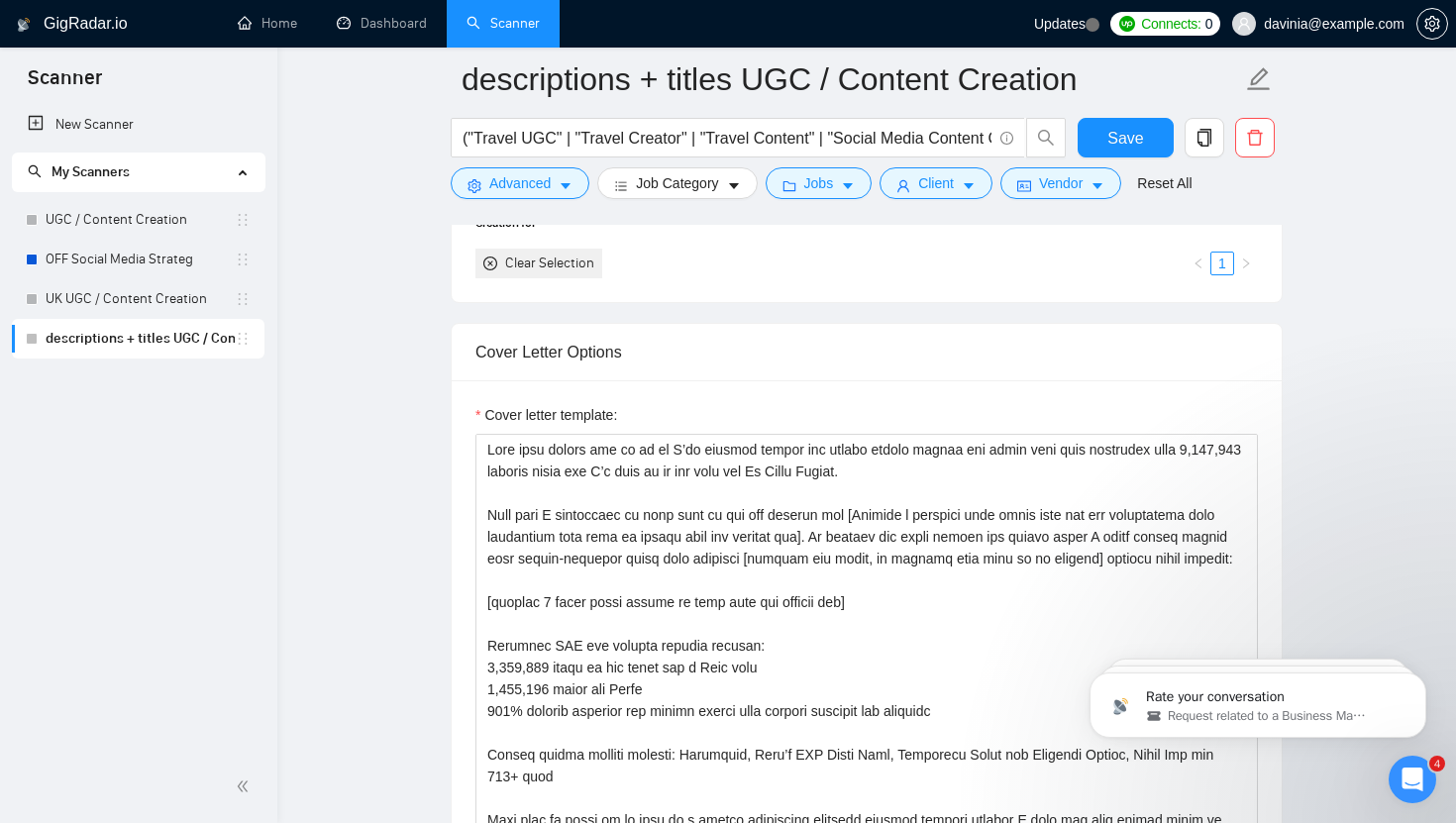 scroll, scrollTop: 1998, scrollLeft: 0, axis: vertical 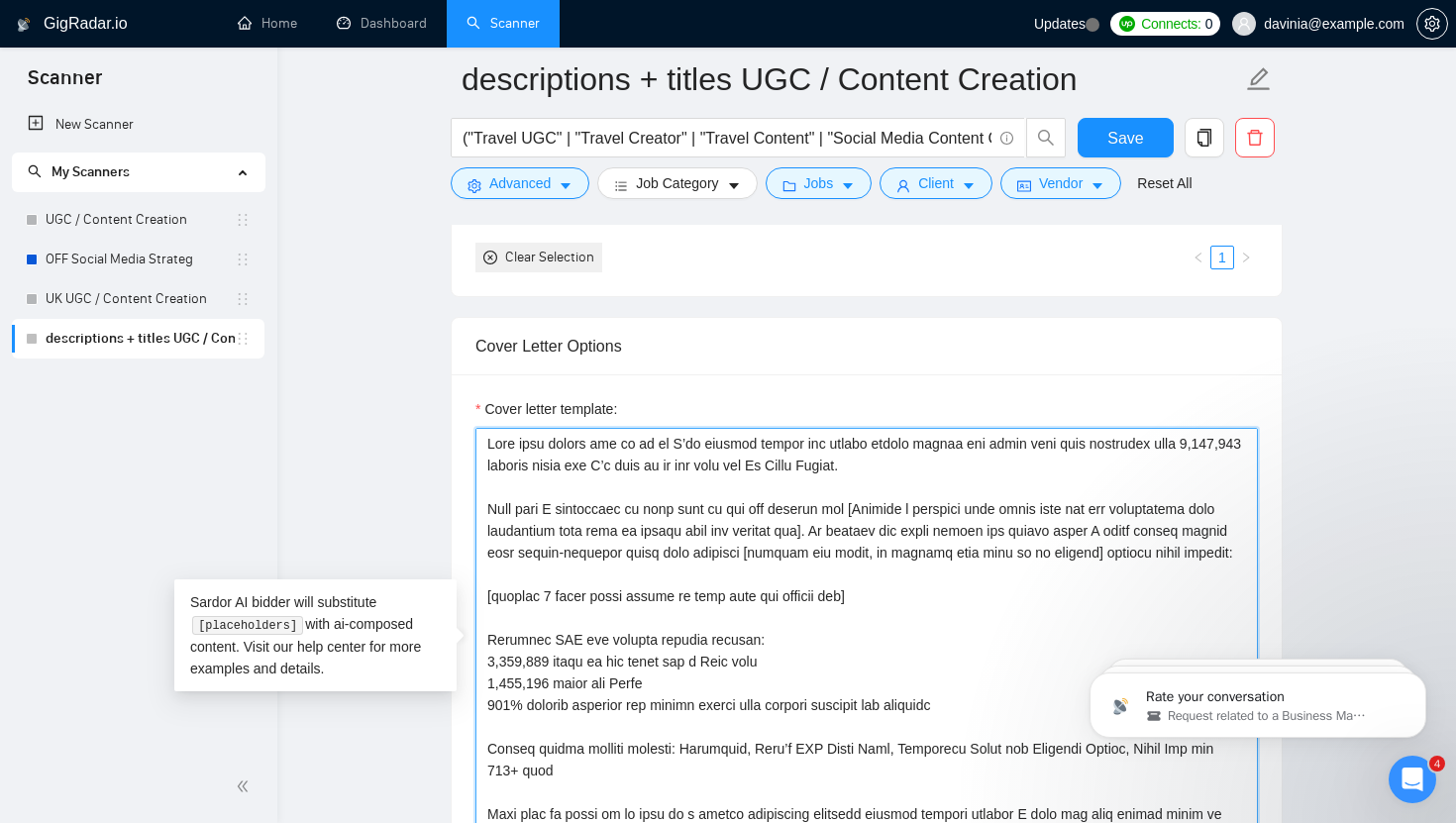 drag, startPoint x: 976, startPoint y: 467, endPoint x: 848, endPoint y: 471, distance: 128.062 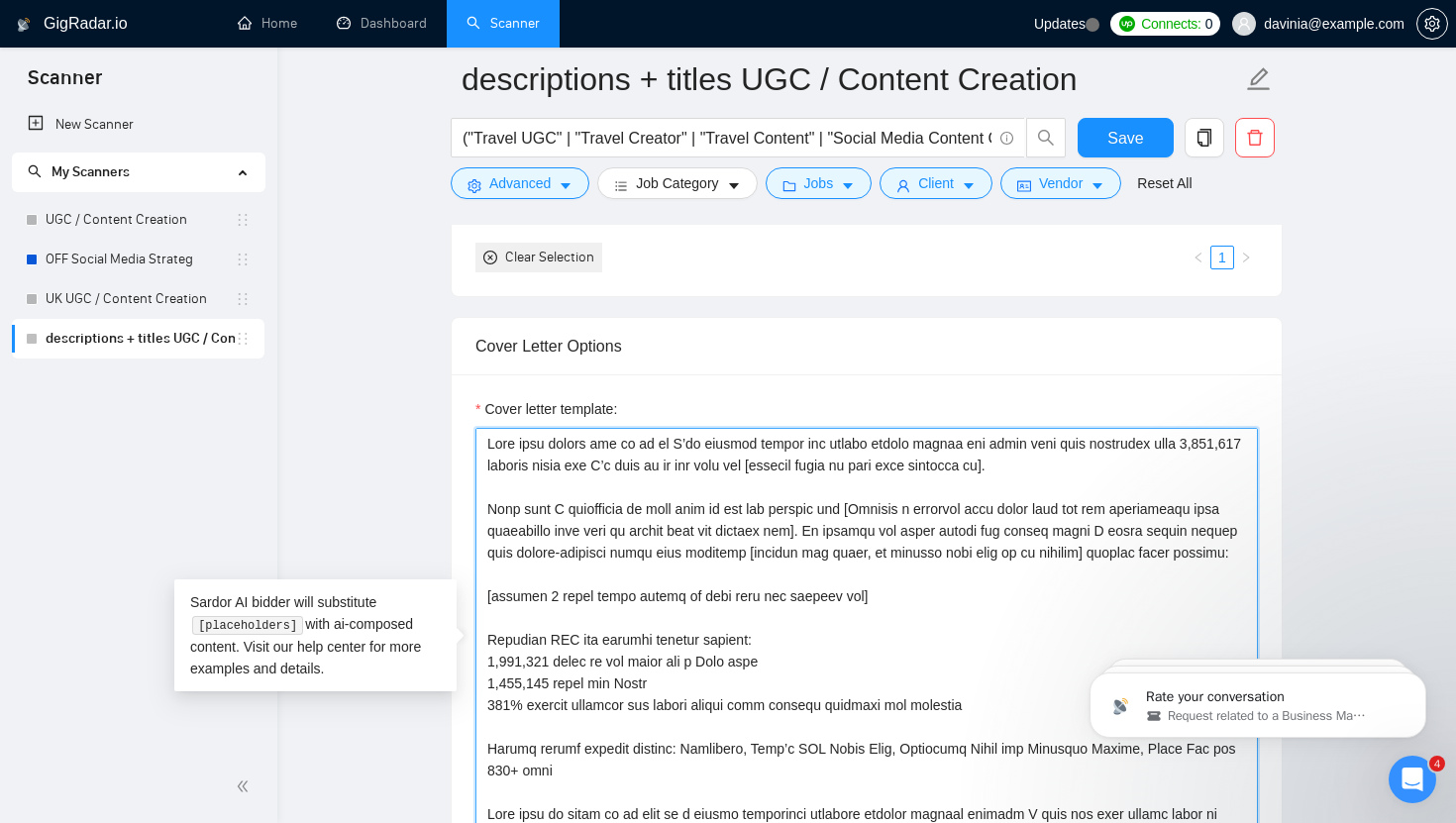scroll, scrollTop: 196, scrollLeft: 0, axis: vertical 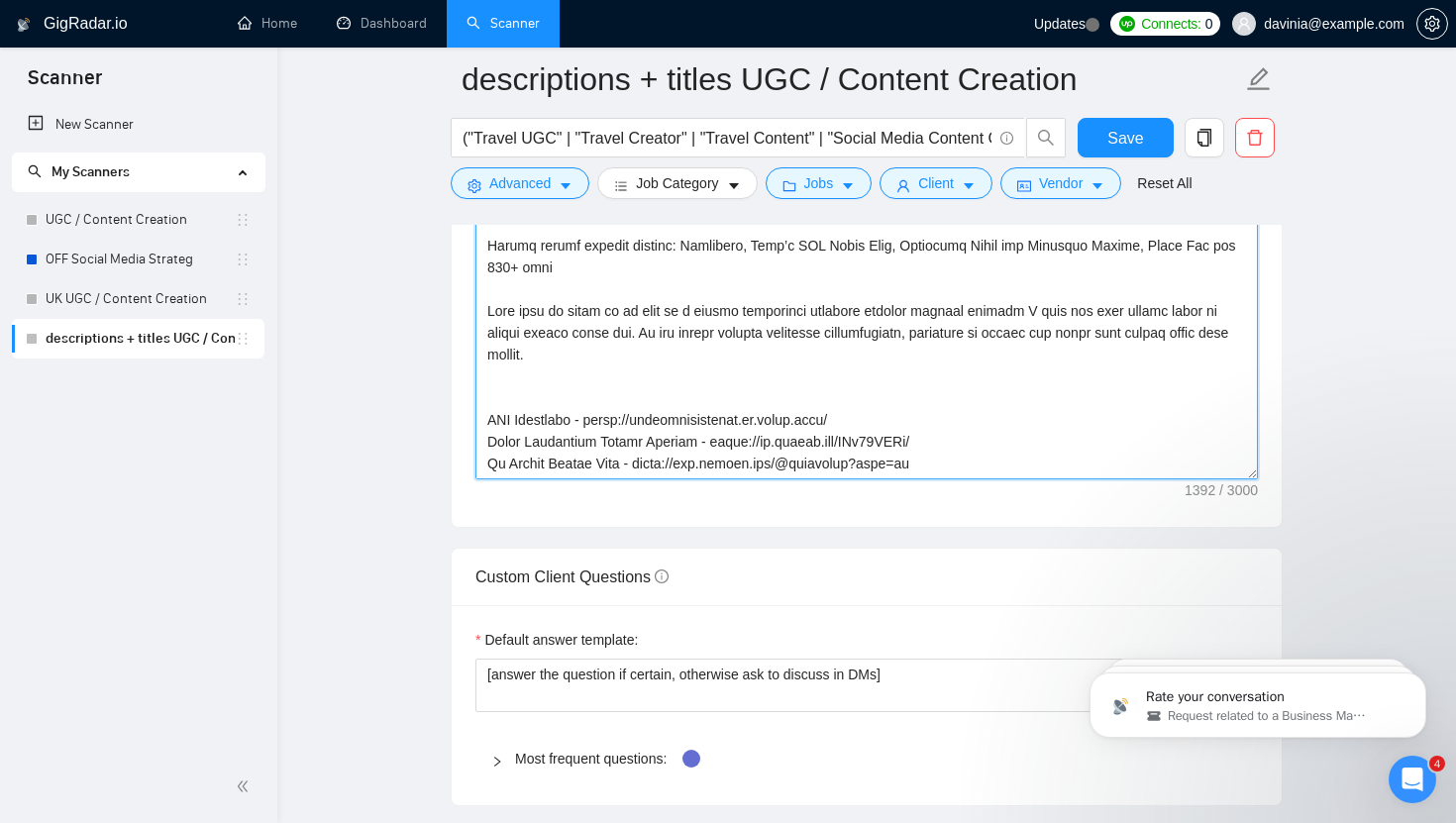 click on "Cover letter template:" at bounding box center [867, 257] 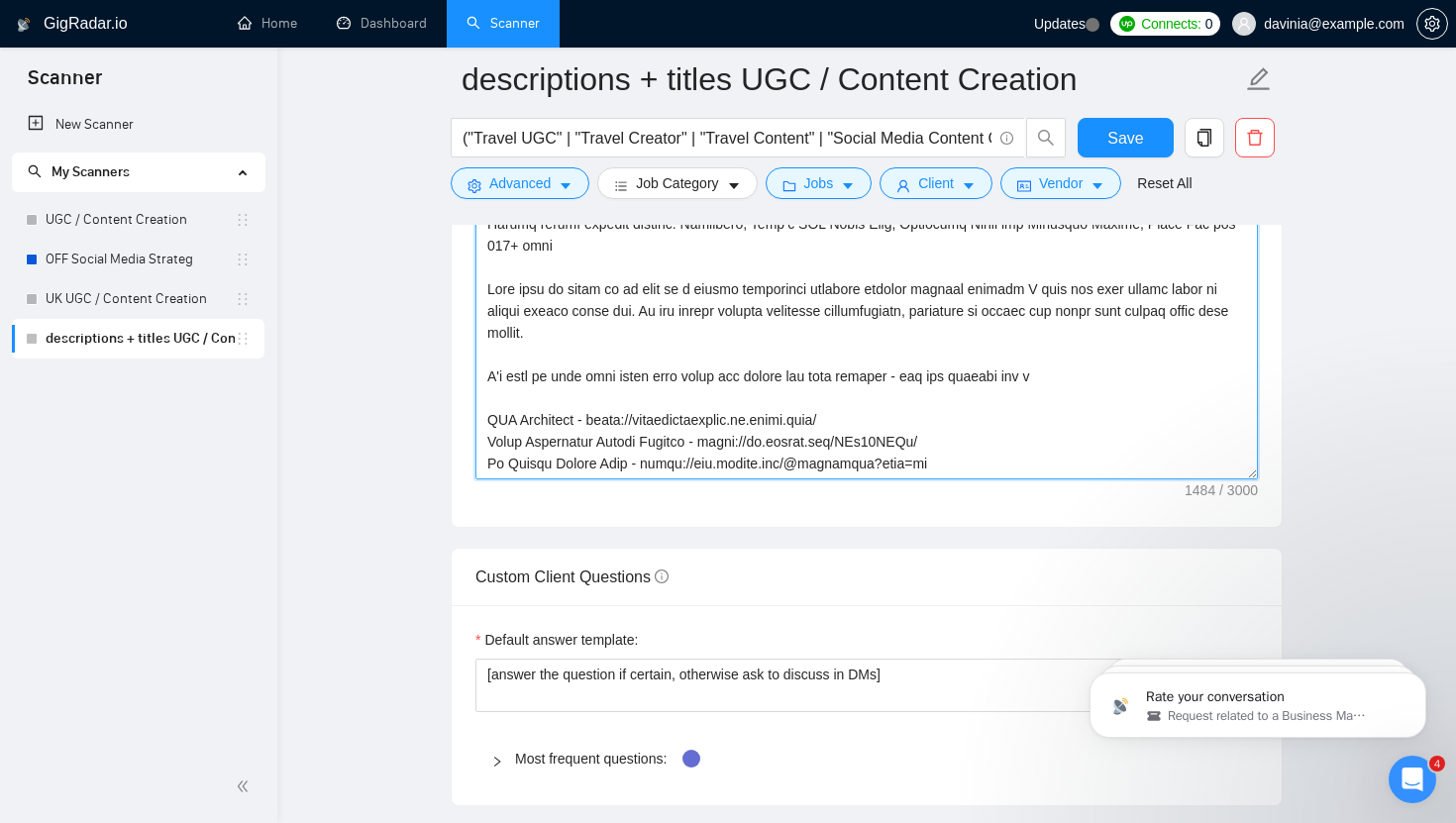 click on "Cover letter template:" at bounding box center (867, 257) 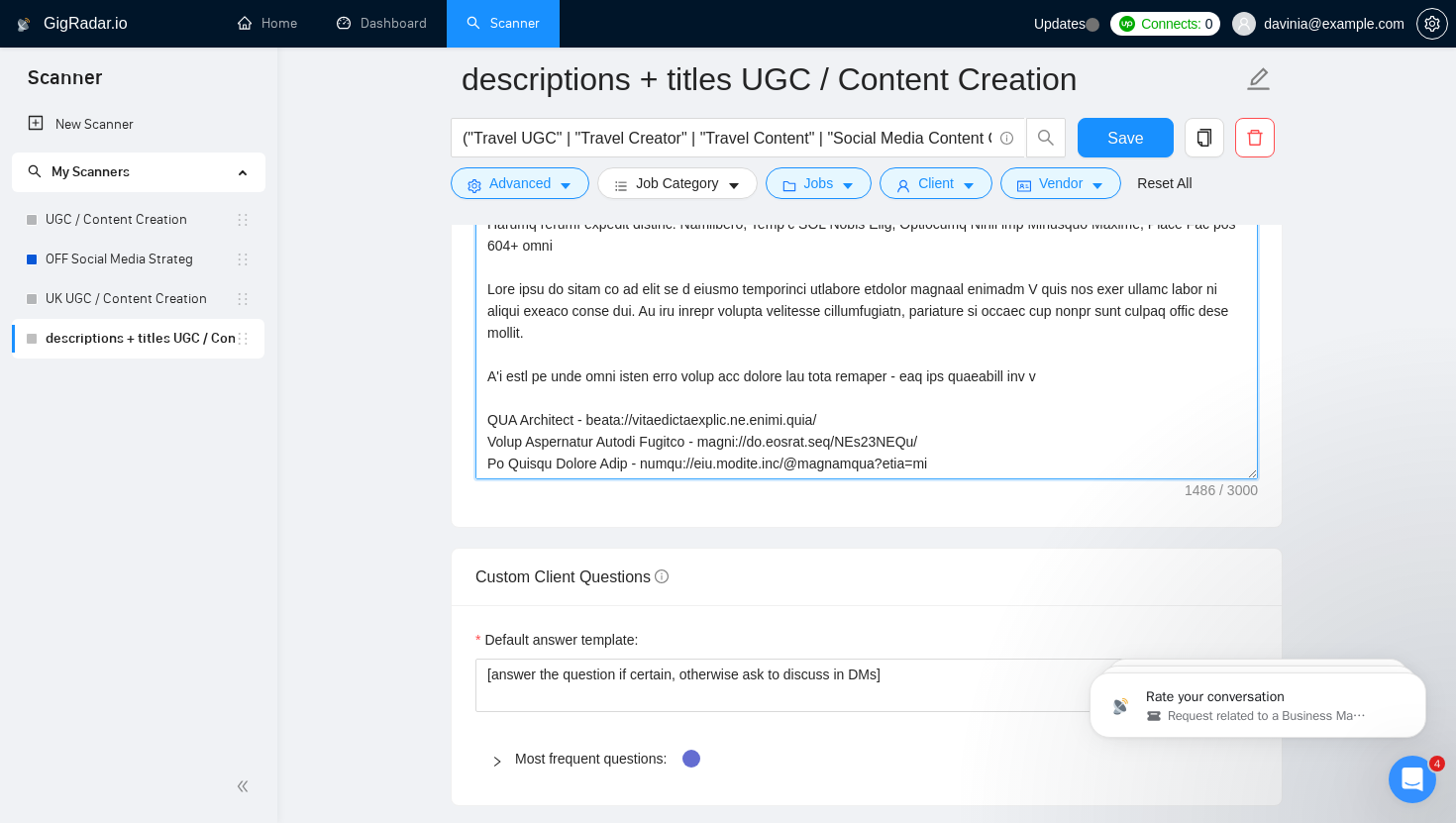 click on "Cover letter template:" at bounding box center [867, 257] 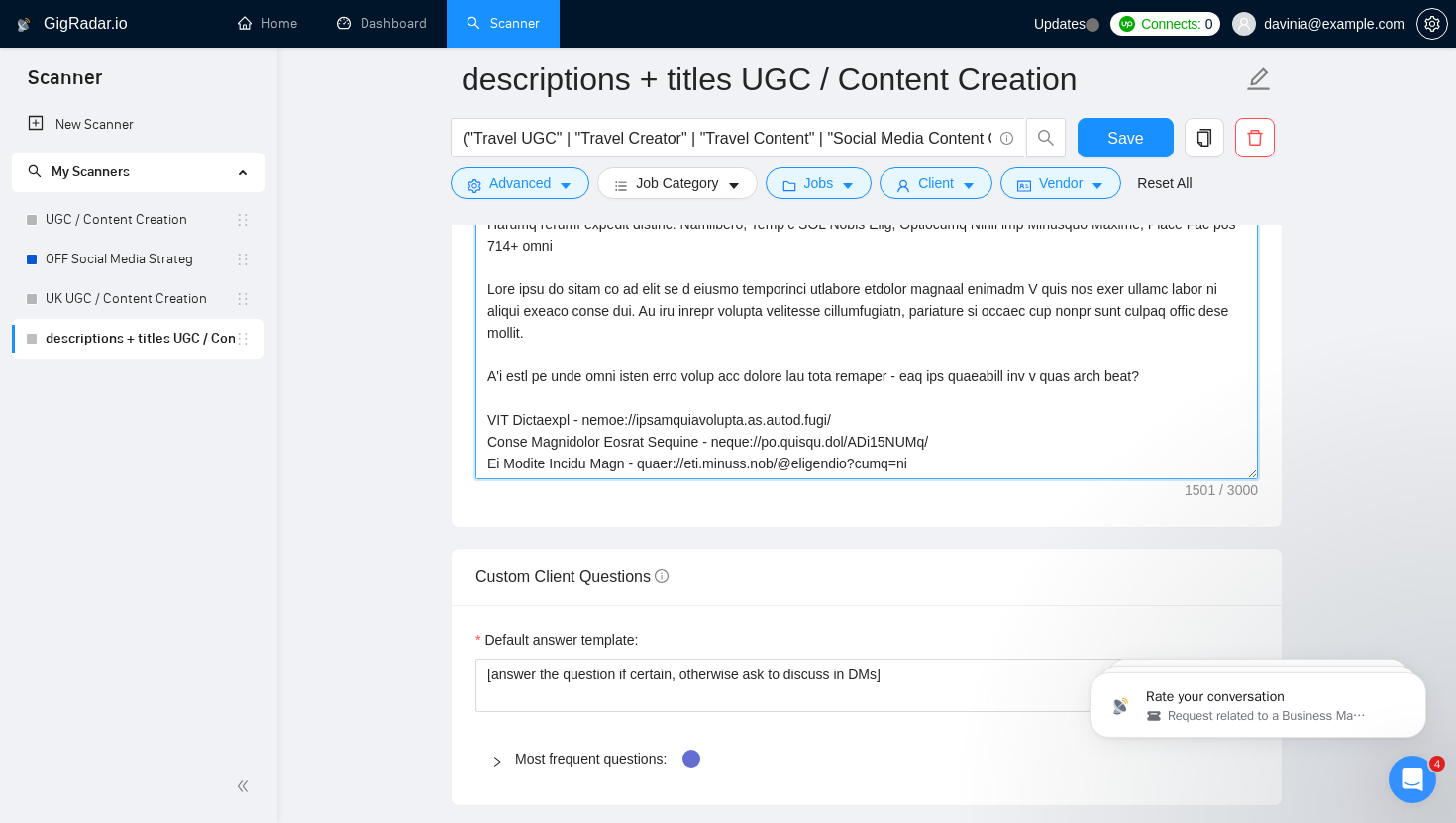 click on "Cover letter template:" at bounding box center [867, 257] 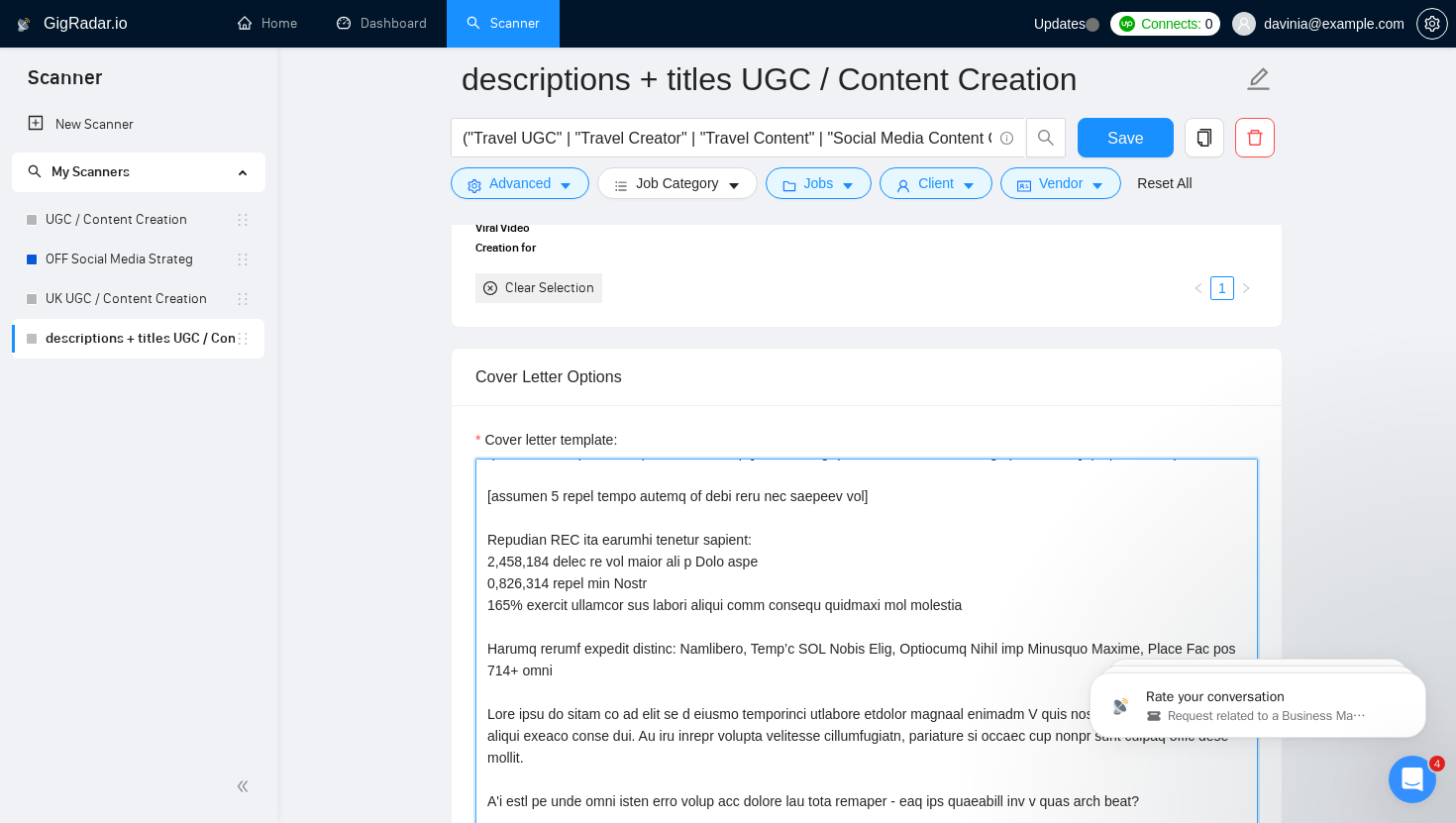 scroll, scrollTop: 1883, scrollLeft: 0, axis: vertical 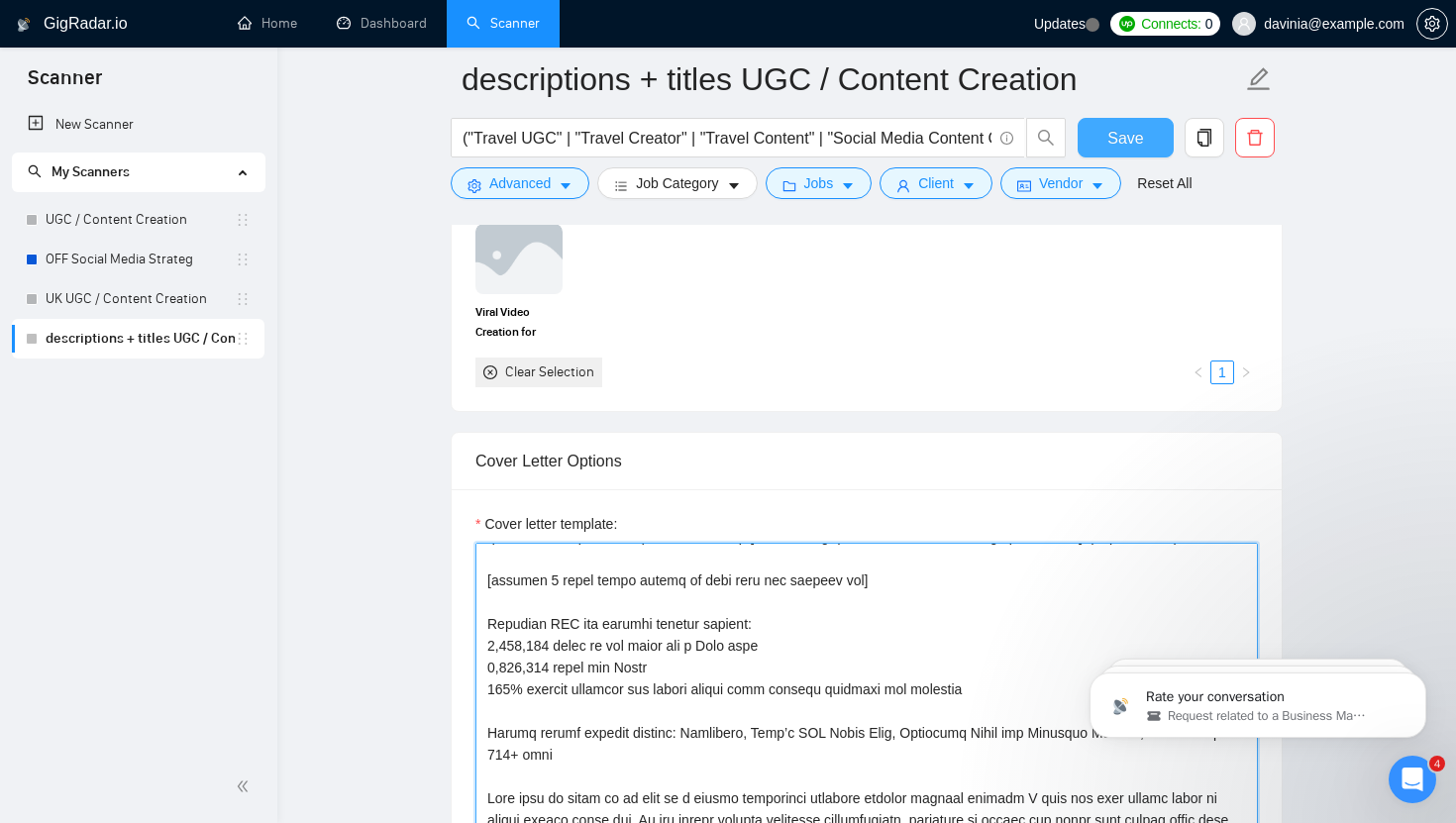 type on "This role jumped out to me as I’ve created videos for travel brands across the globe that have recievied over 2,200,000 organic views and I’d love to do the same for [mention brand if they have included it].
From what I understand of this role is you are looking for [Include a sentence here taken from the job description that summarises what type of person they are looking for]. To embrace the brand values and ensure views I would create videos with scroll-stopping hooks that showcase [mention the brand, or product they want me to capture] example ideas include:
[include 2 video ideas linked to what they are looking for]
Previous UGC and content results include:
4,000,000 views on one video for a Bali café
2,200,000 views for Villa
336% booking increase for client driven from content strategy and creation
Global travel clients include: Traveloka, Finn’s VIP Beach Club, Soulshine Sound and Wellness Resort, Jenni Bag and 100+ more
What sets me apart is my role as a social strategist combined content cre..." 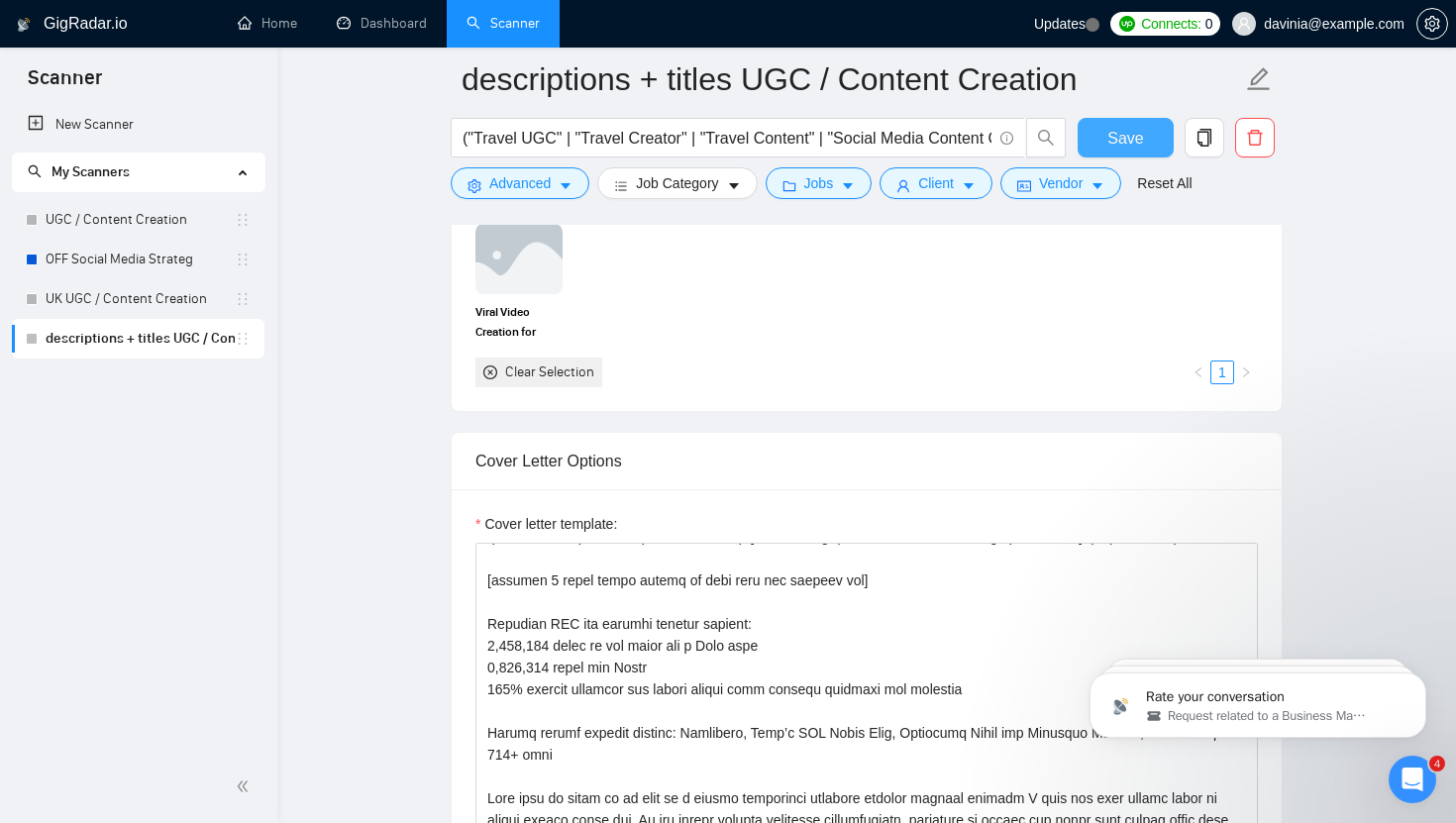 click on "Save" at bounding box center (1125, 138) 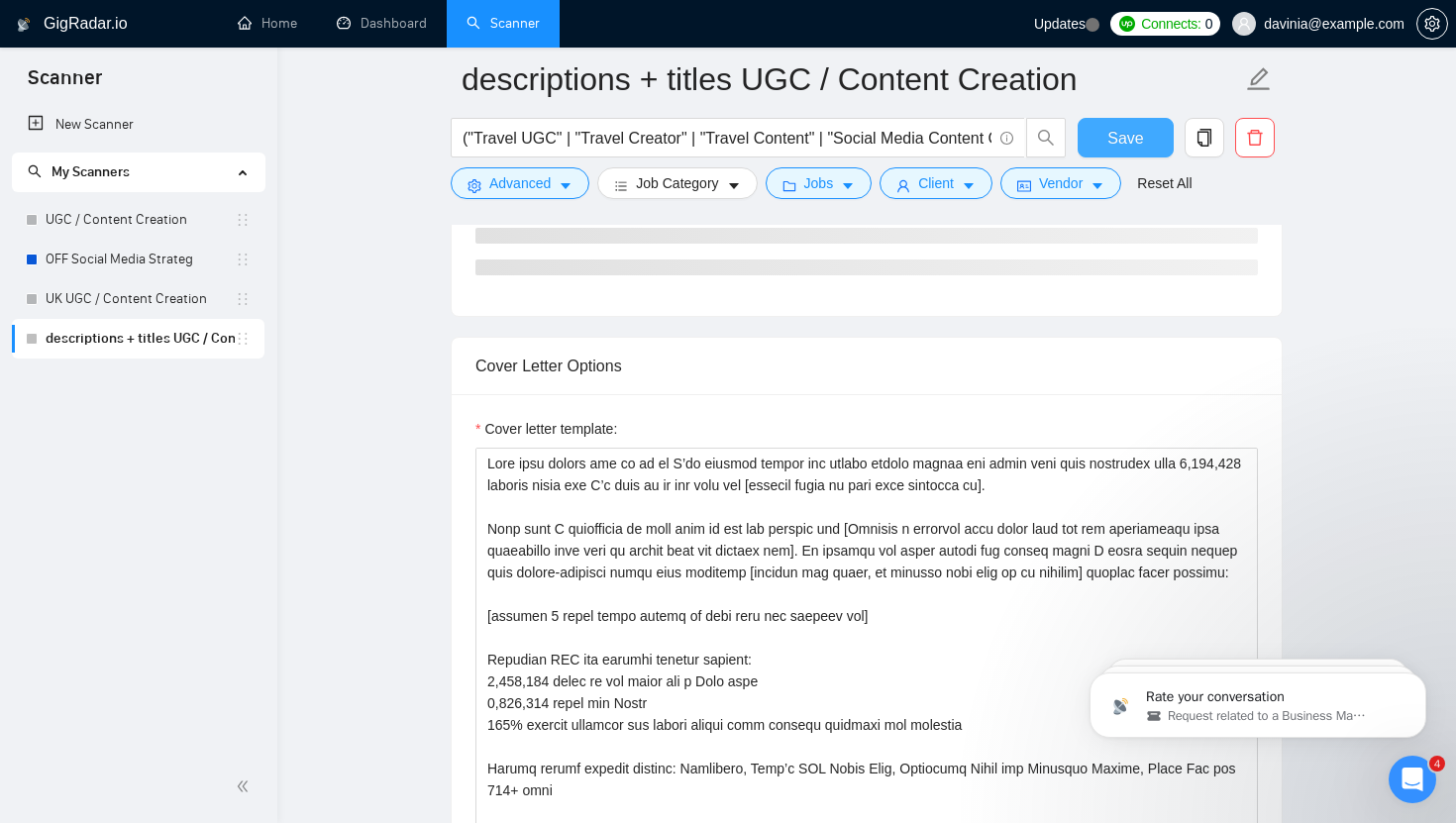 type 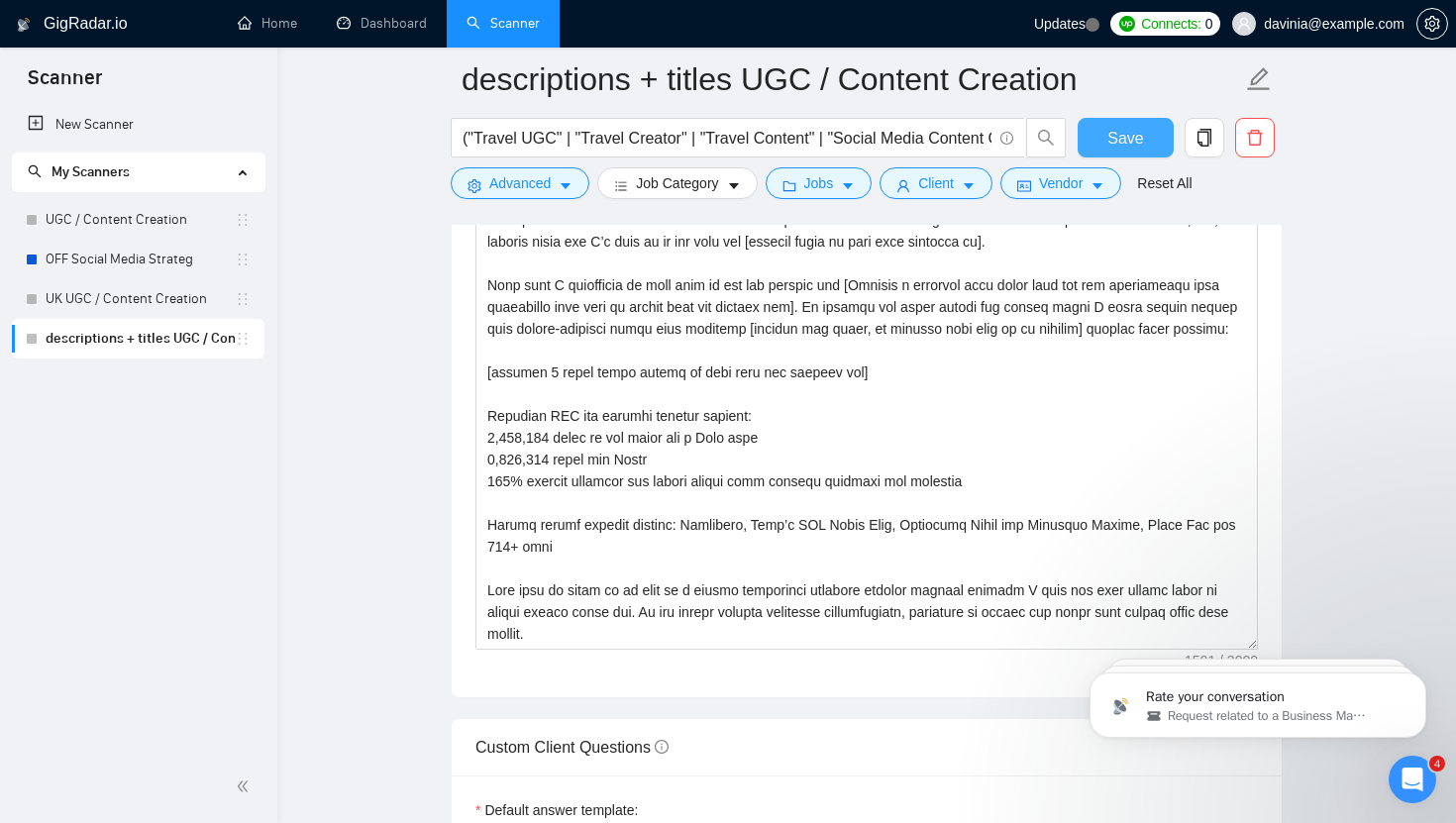 scroll, scrollTop: 2230, scrollLeft: 0, axis: vertical 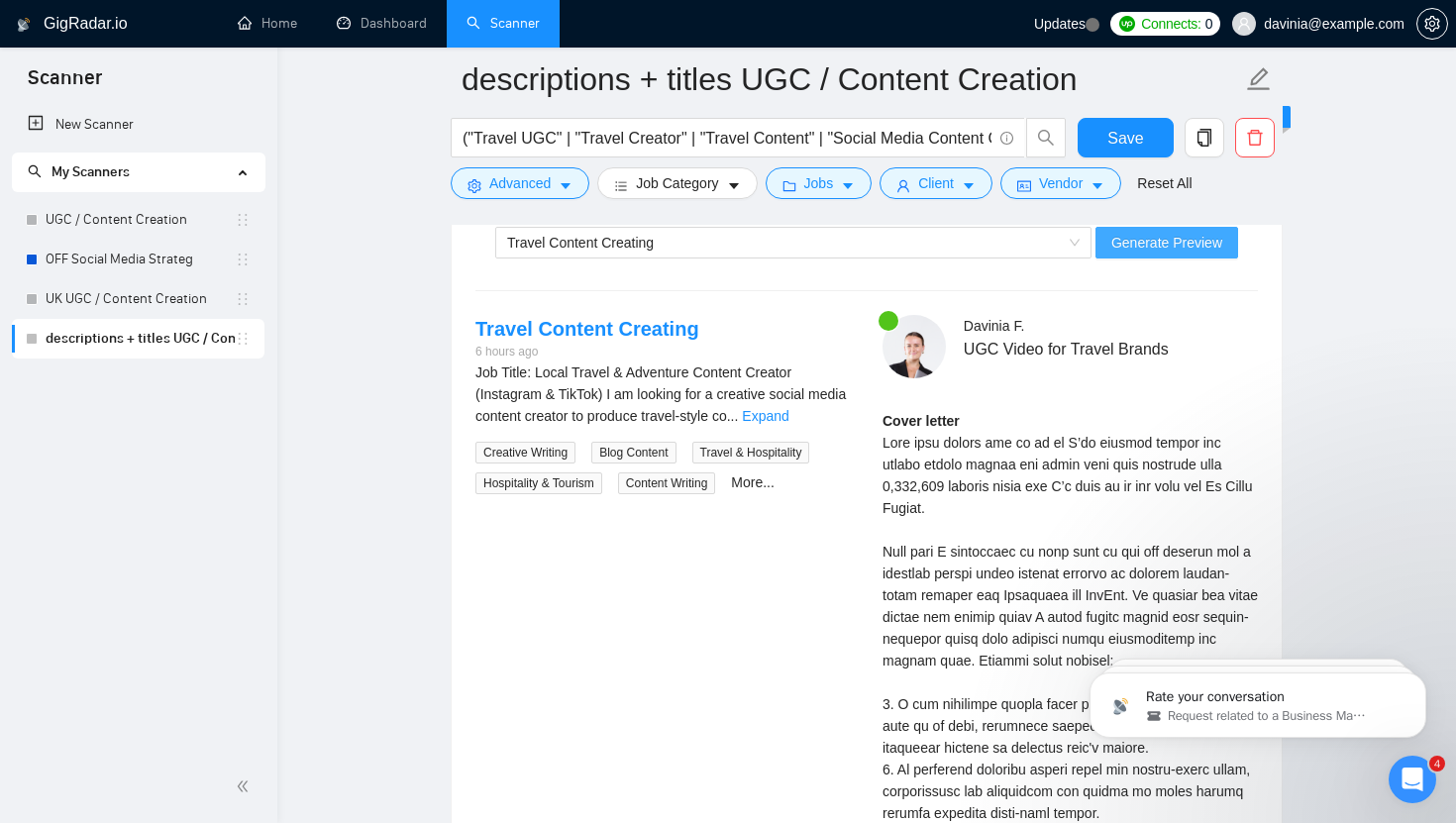 click on "Generate Preview" at bounding box center [1167, 243] 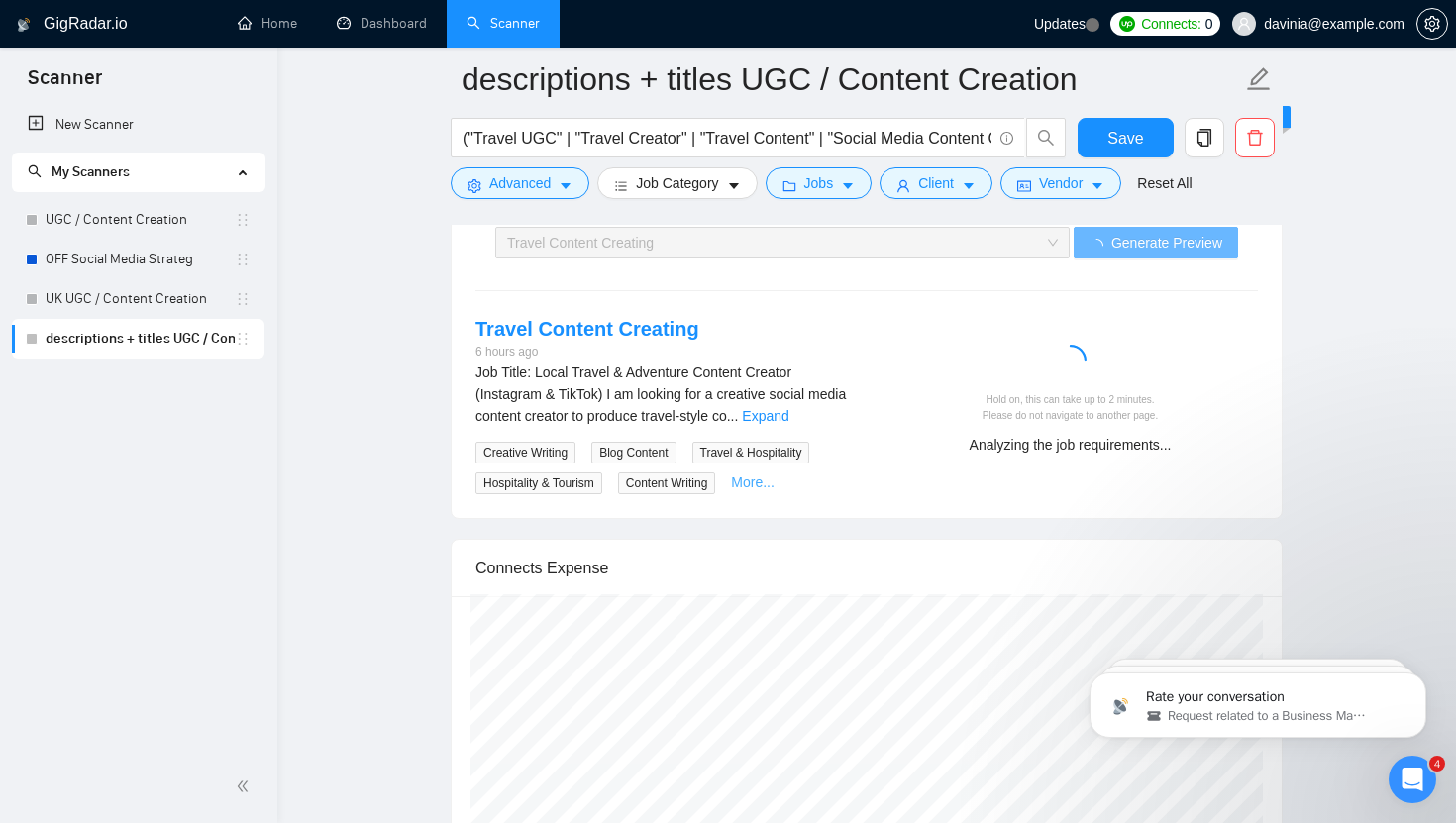 click on "More..." at bounding box center [753, 482] 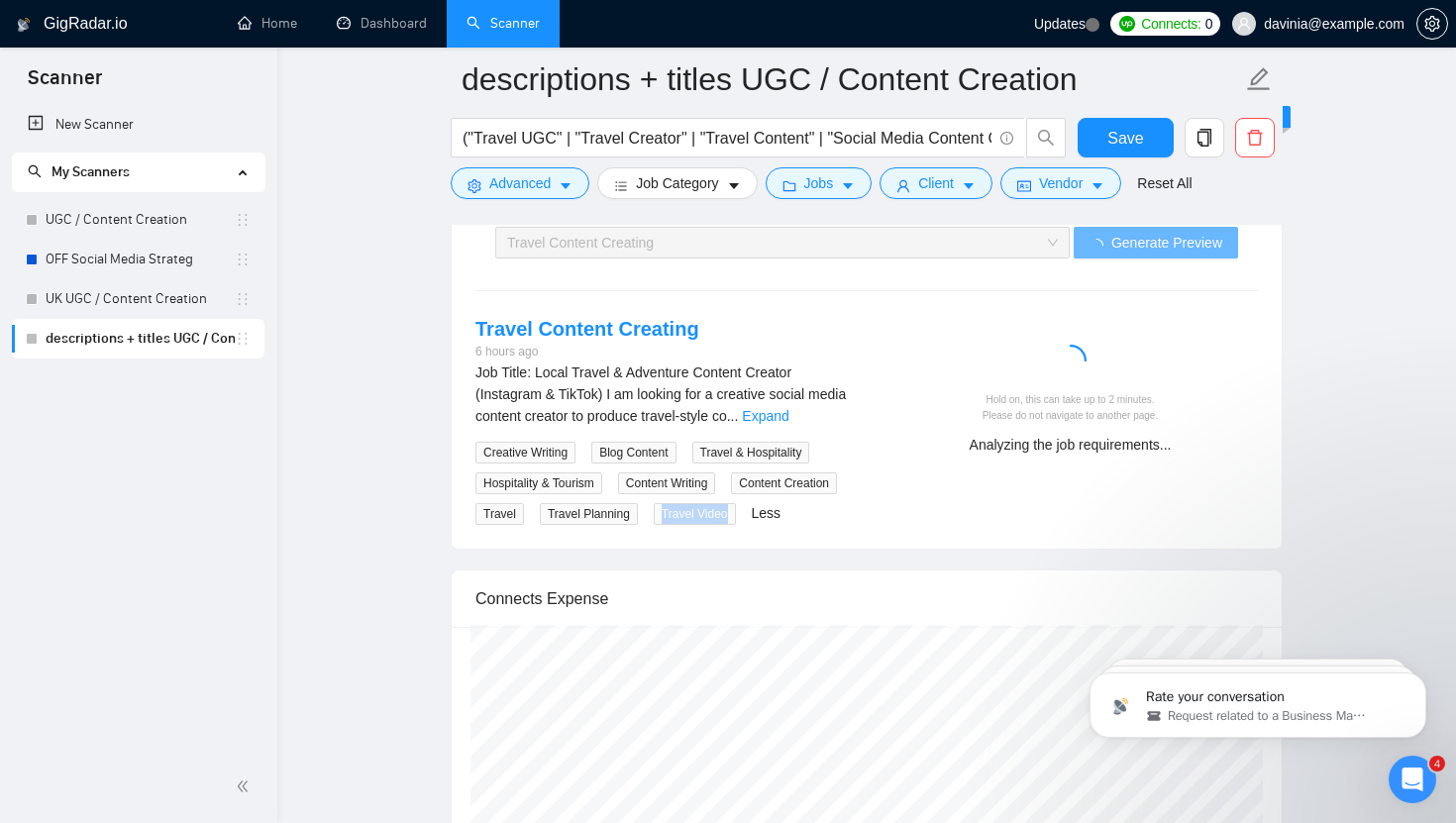 drag, startPoint x: 556, startPoint y: 540, endPoint x: 472, endPoint y: 542, distance: 84.0238 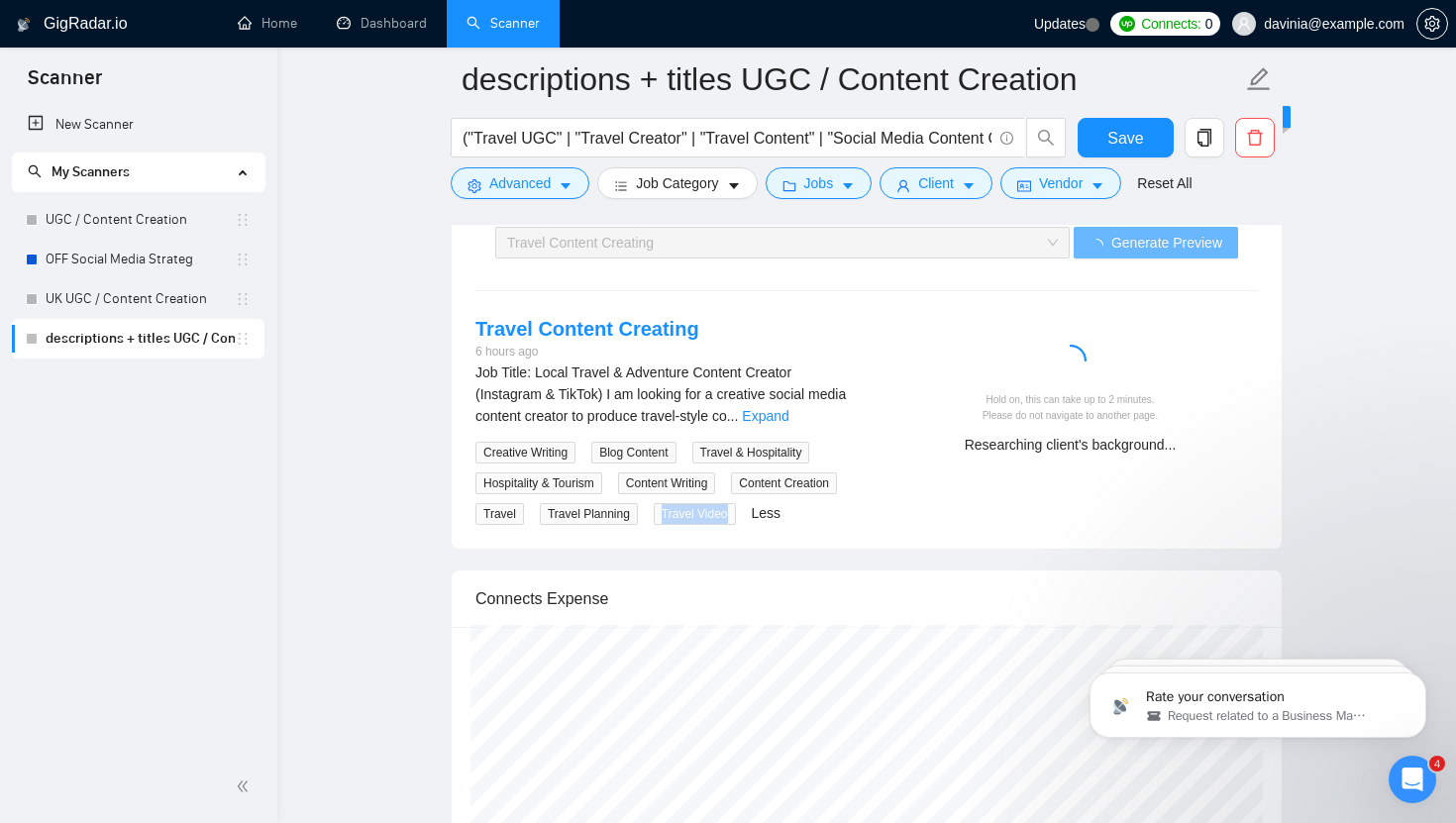 copy on "Travel Video" 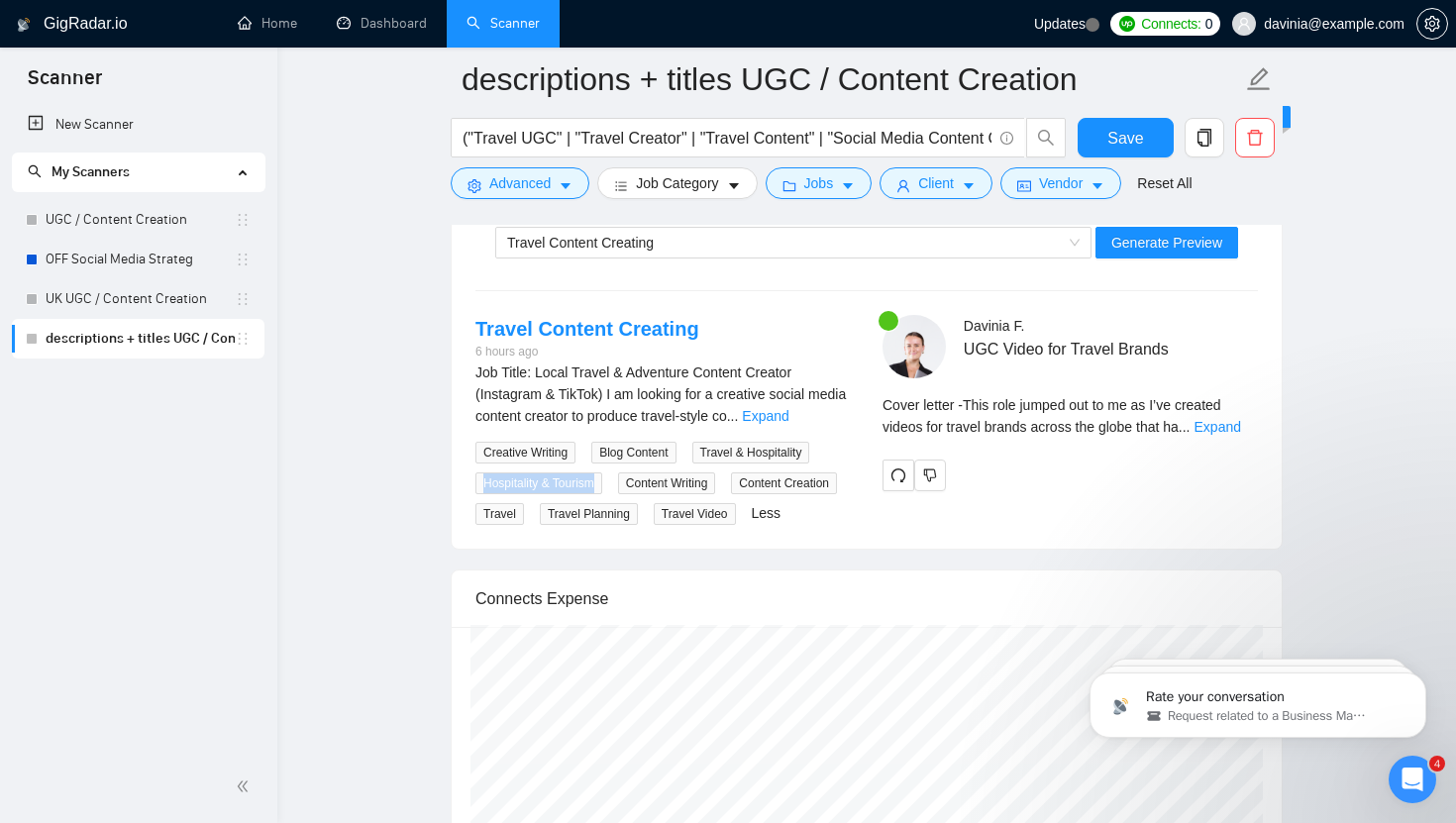 drag, startPoint x: 604, startPoint y: 478, endPoint x: 483, endPoint y: 480, distance: 121.016528 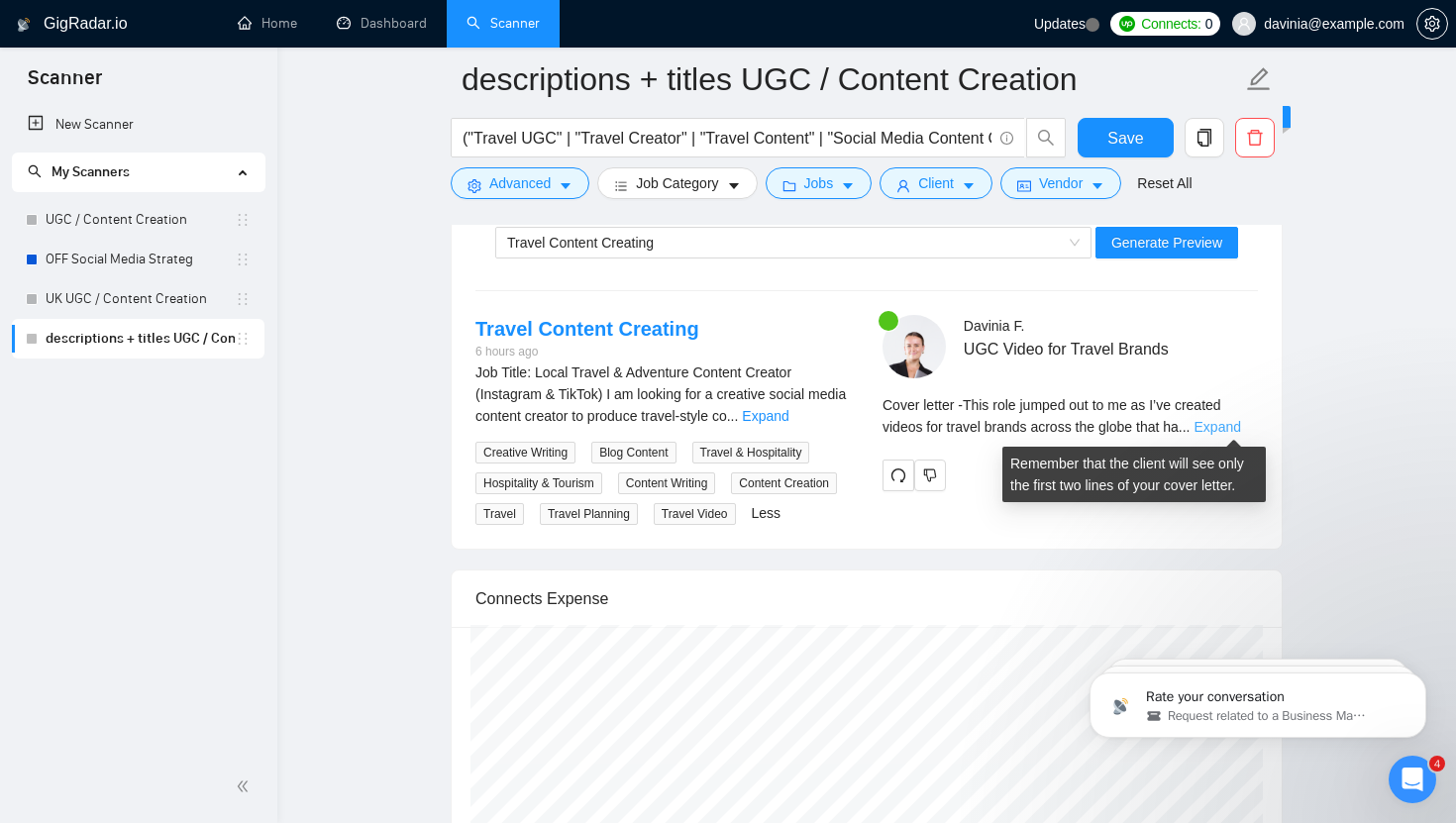 click on "Expand" at bounding box center [1217, 427] 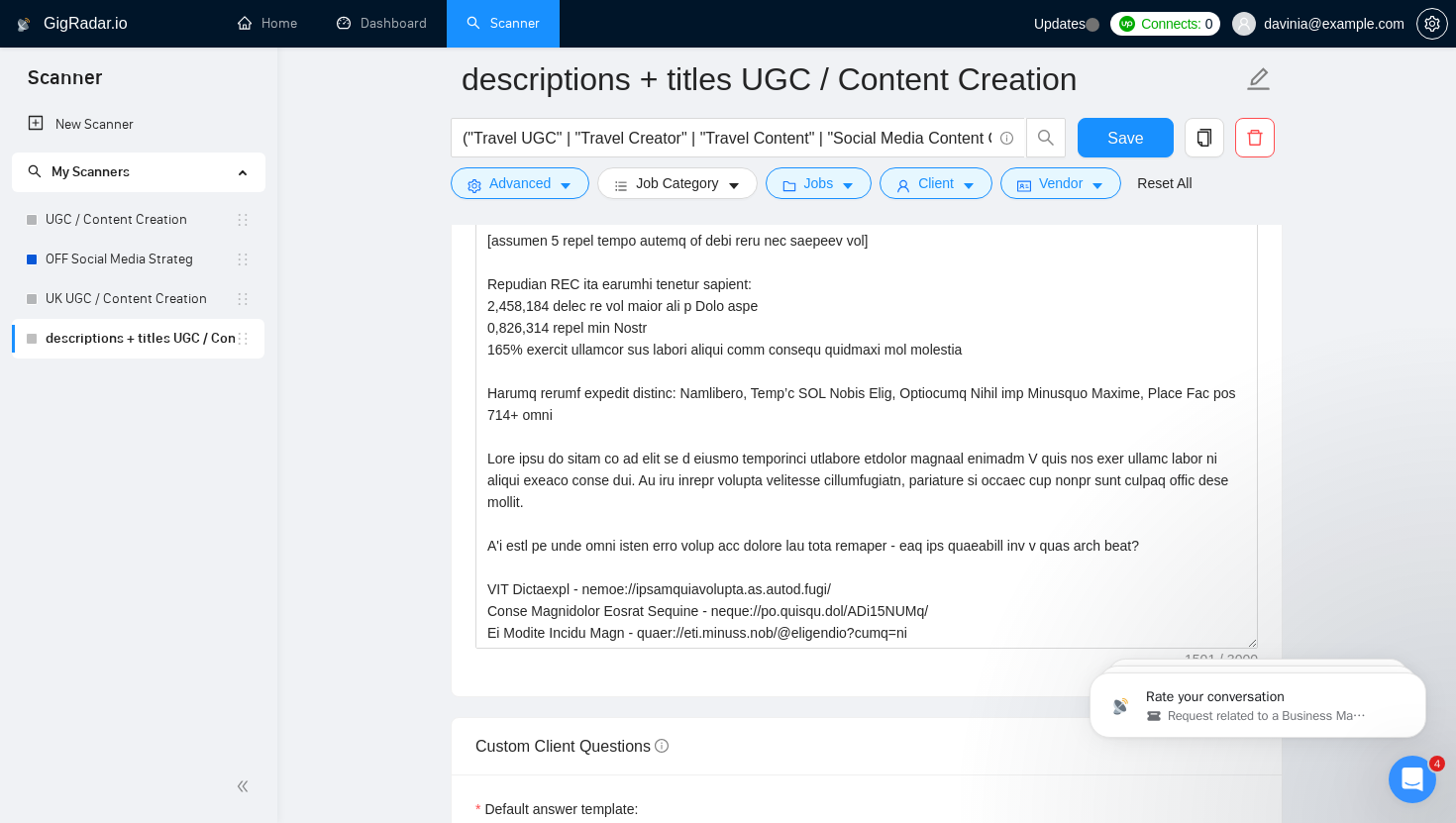 scroll, scrollTop: 2221, scrollLeft: 0, axis: vertical 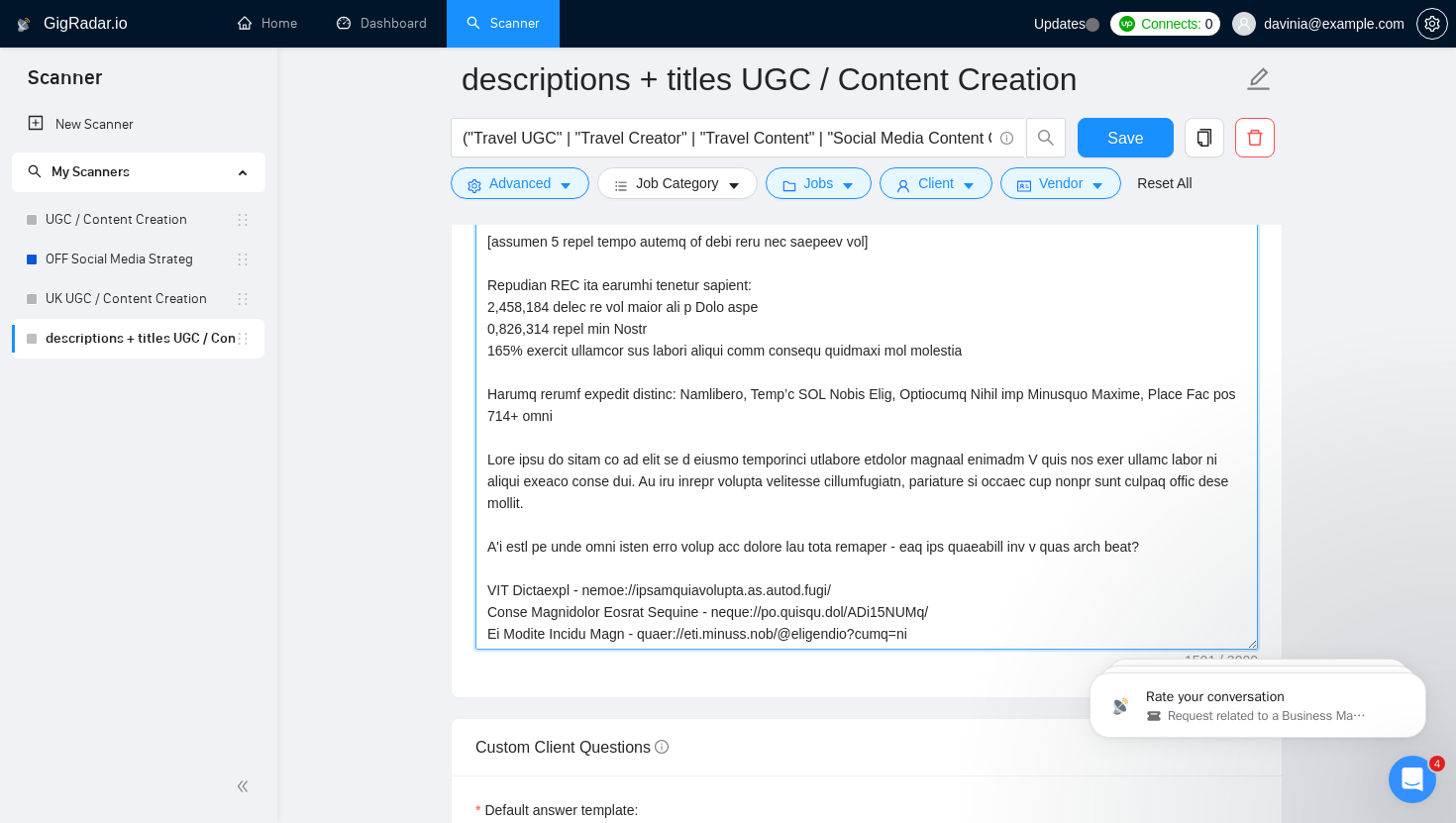 click on "Cover letter template:" at bounding box center (867, 427) 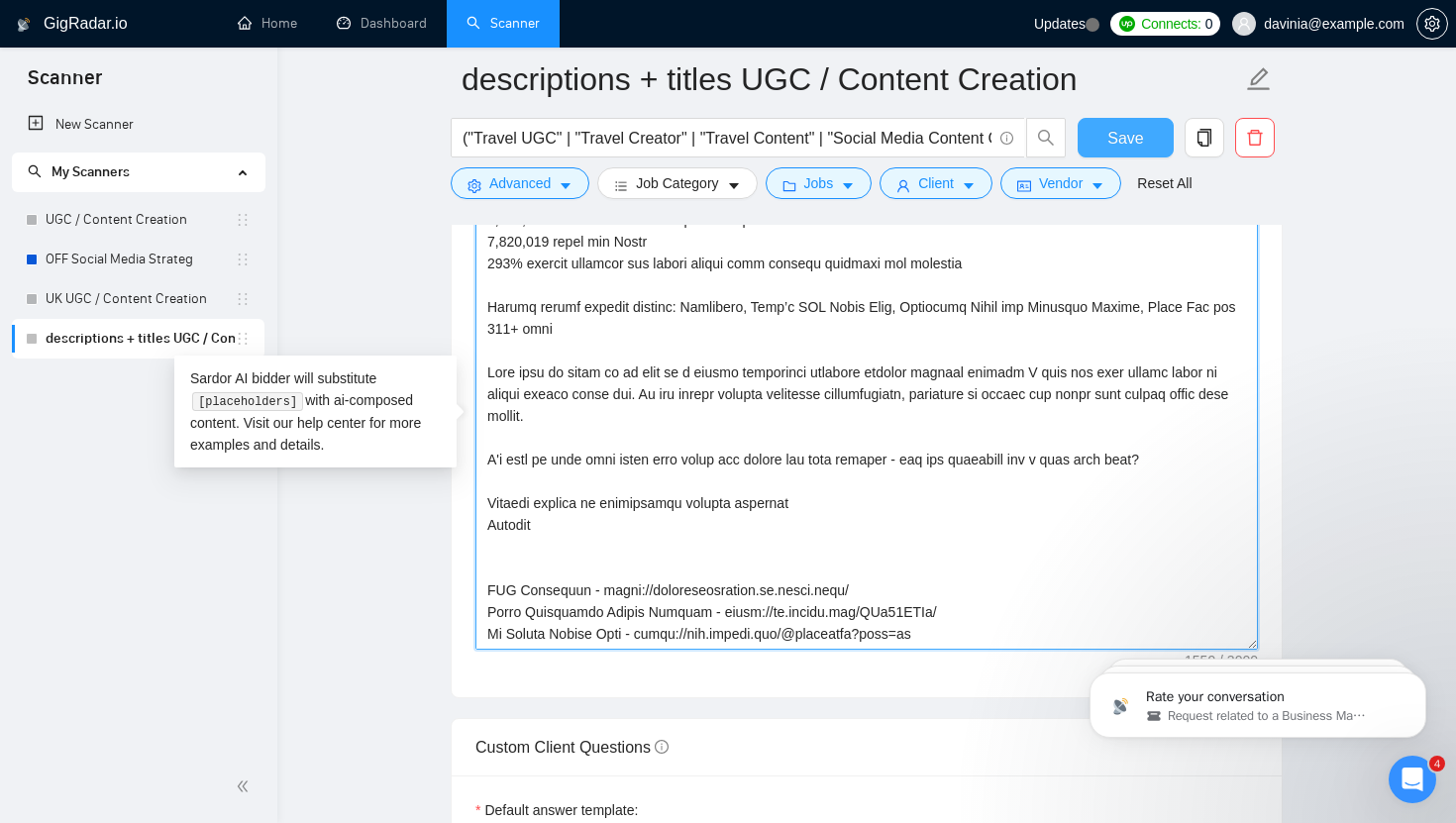 type on "This role jumped out to me as I’ve created videos for travel brands across the globe that have recievied over 2,200,000 organic views and I’d love to do the same for [mention brand if they have included it].
From what I understand of this role is you are looking for [Include a sentence here taken from the job description that summarises what type of person they are looking for]. To embrace the brand values and ensure views I would create videos with scroll-stopping hooks that showcase [mention the brand, or product they want me to capture] example ideas include:
[include 2 video ideas linked to what they are looking for]
Previous UGC and content results include:
4,000,000 views on one video for a Bali café
2,200,000 views for Villa
336% booking increase for client driven from content strategy and creation
Global travel clients include: Traveloka, Finn’s VIP Beach Club, Soulshine Sound and Wellness Resort, Jenni Bag and 100+ more
What sets me apart is my role as a social strategist combined content cre..." 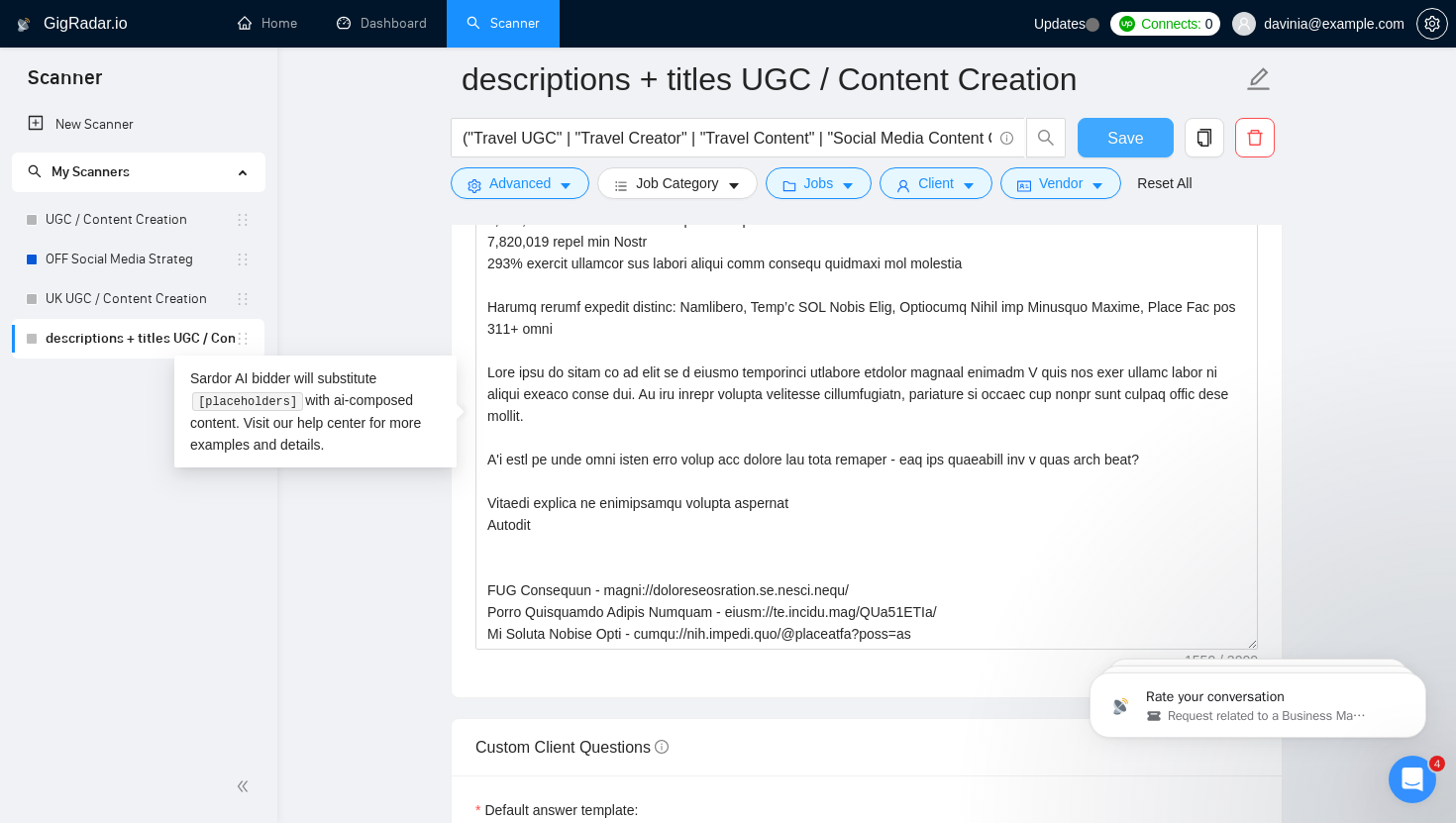click on "Save" at bounding box center [1125, 138] 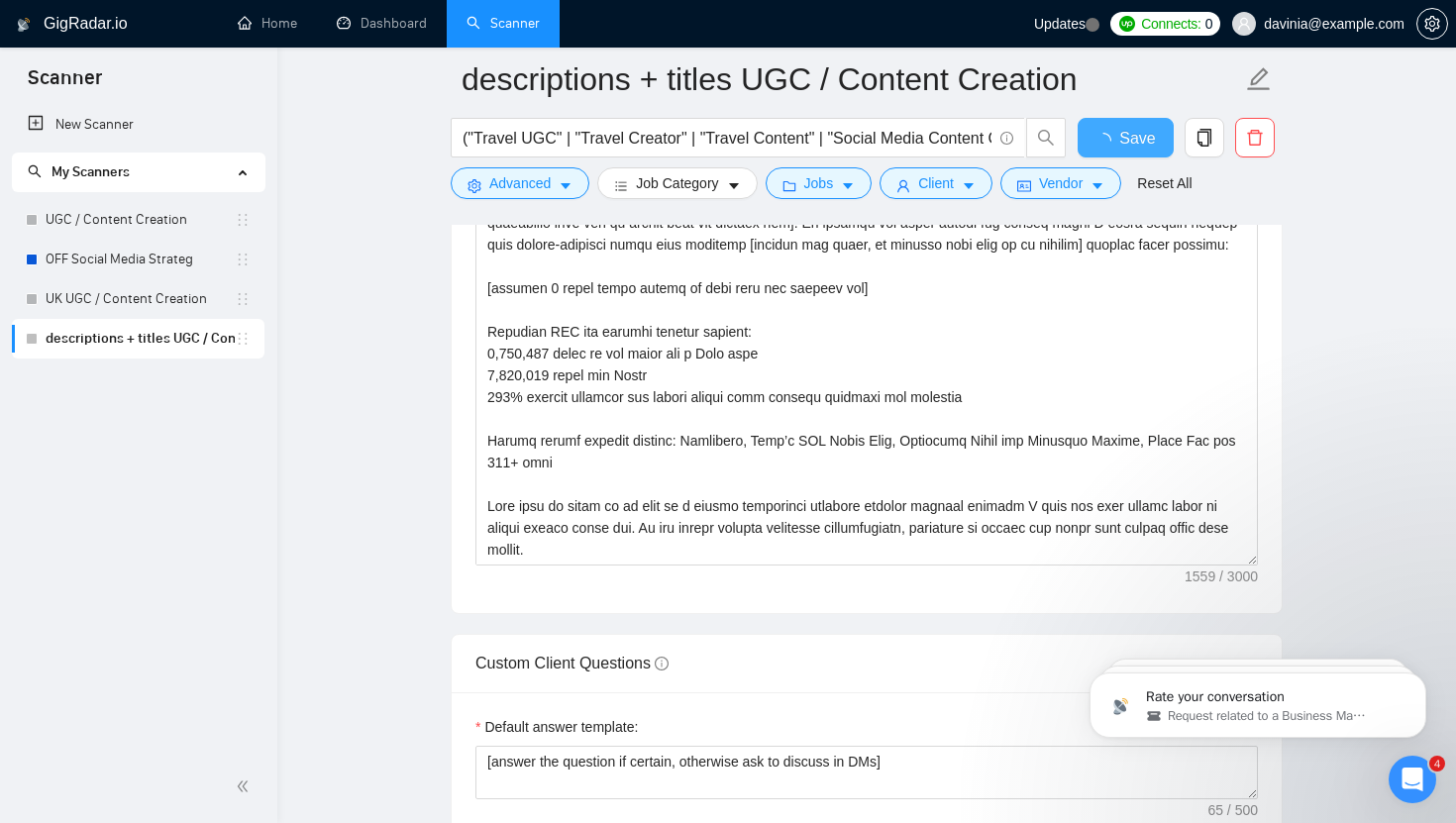 type 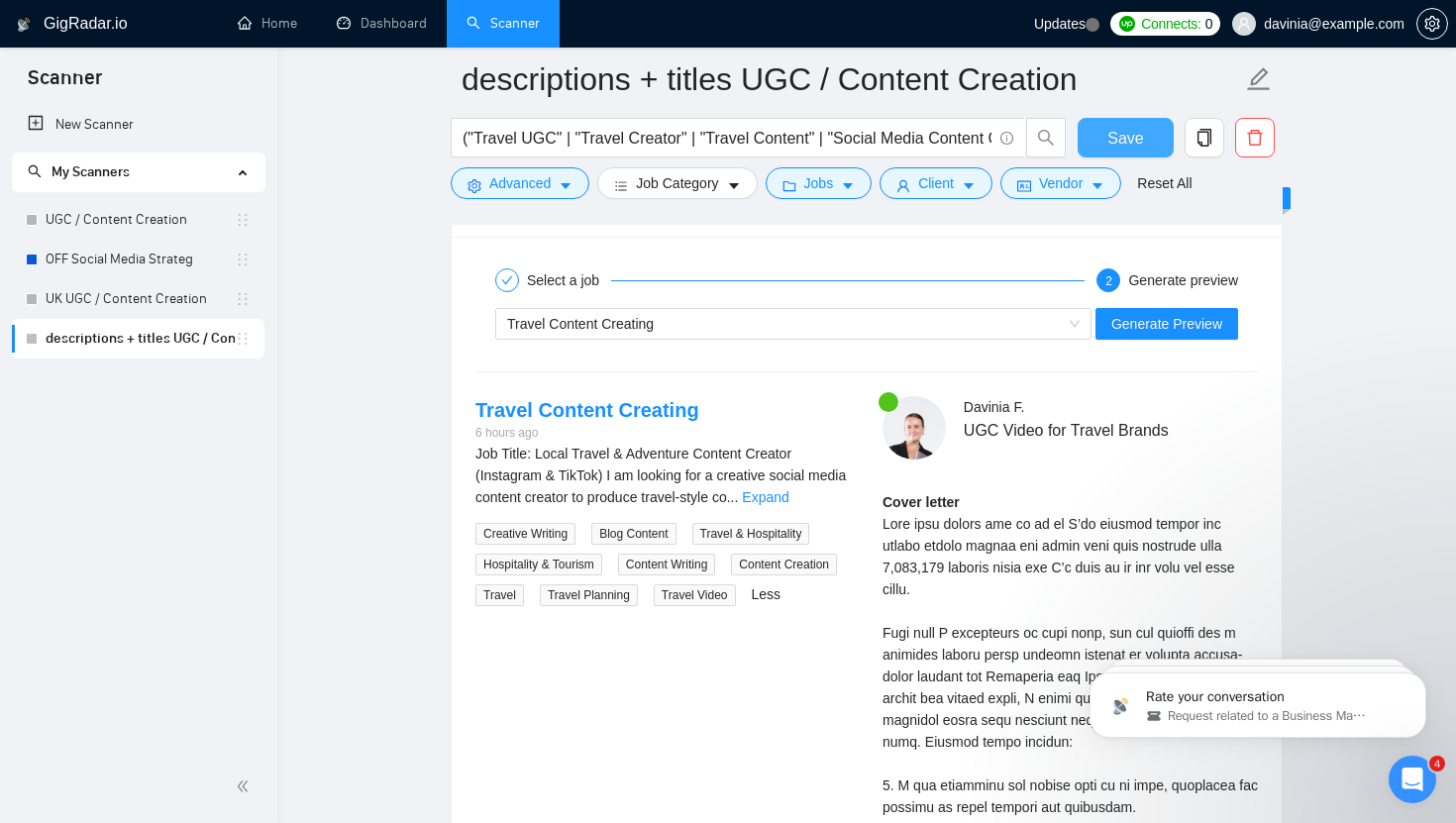scroll, scrollTop: 3726, scrollLeft: 0, axis: vertical 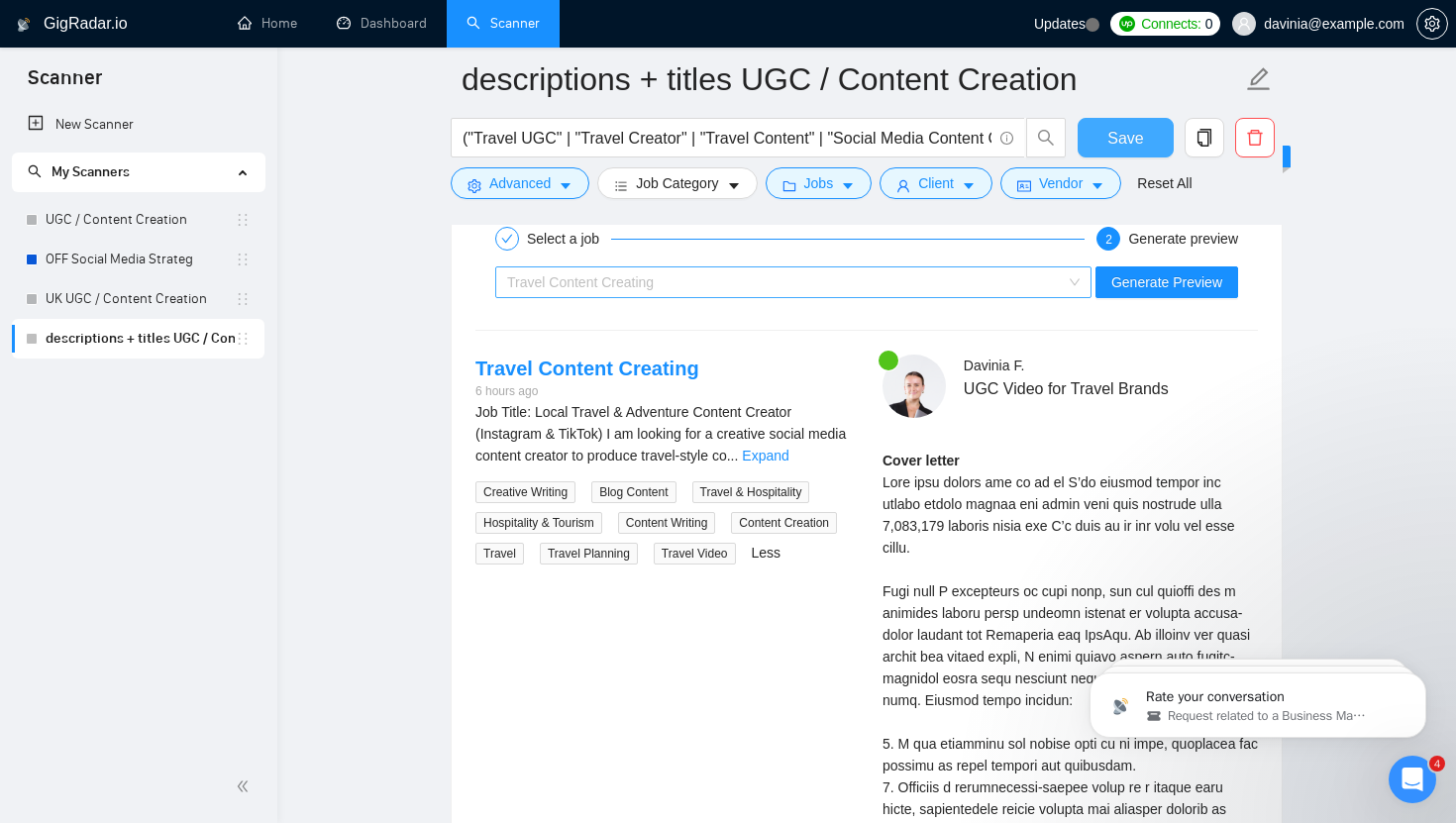click on "Travel Content Creating" at bounding box center (784, 282) 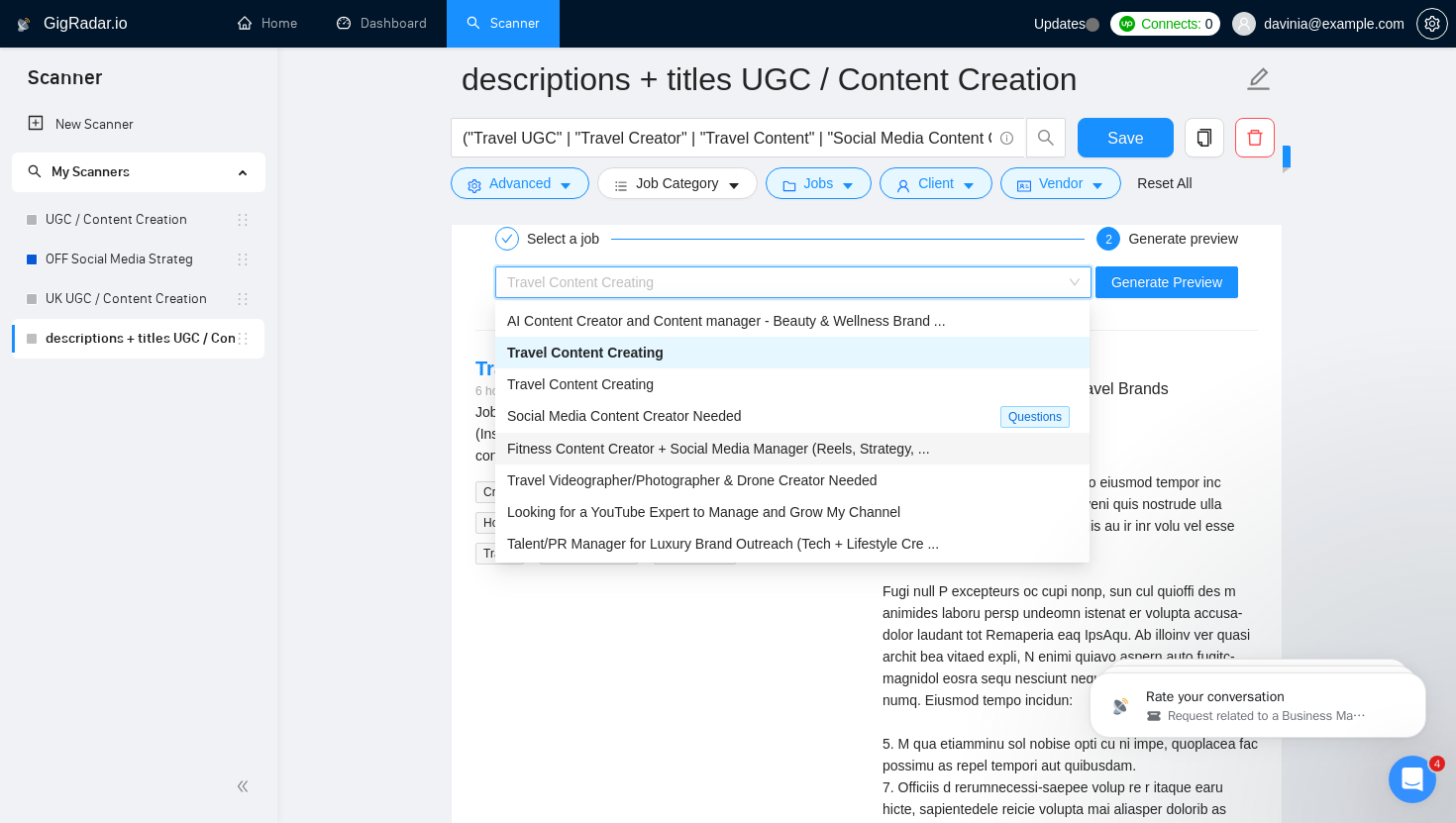 click on "Fitness Content Creator + Social Media Manager (Reels, Strategy,  ..." at bounding box center (718, 449) 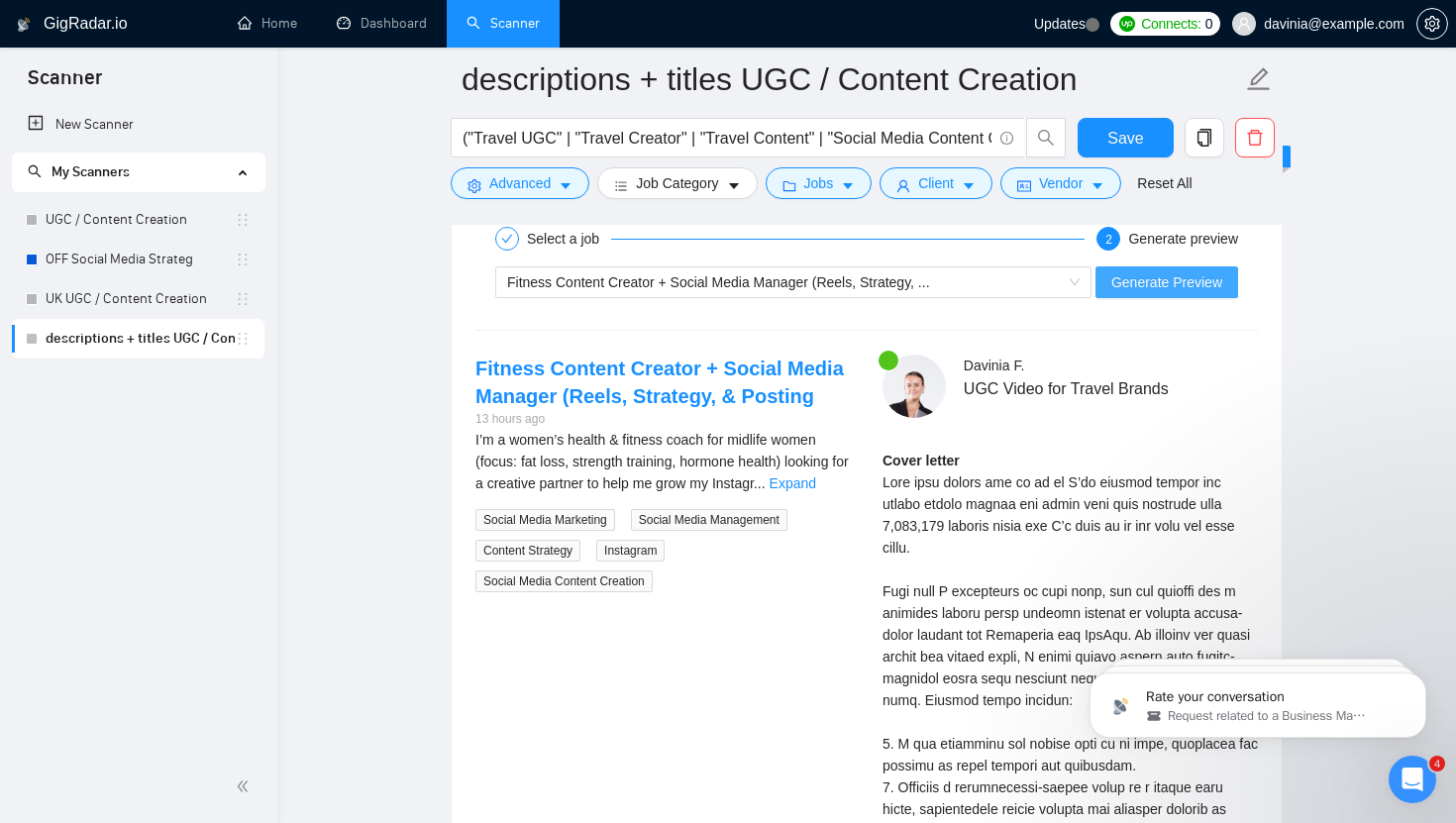 click on "Generate Preview" at bounding box center (1167, 282) 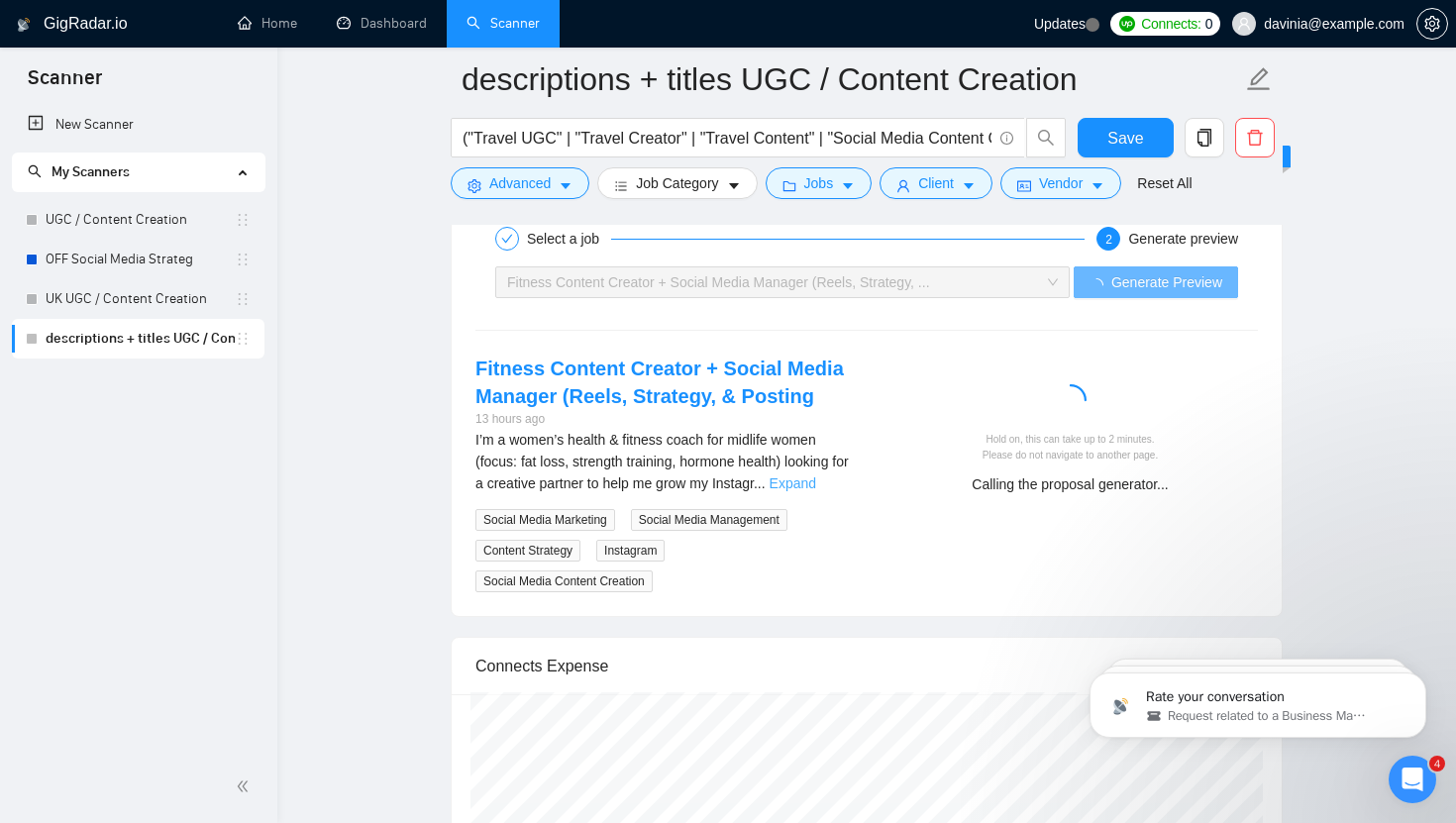 click on "Expand" at bounding box center [792, 483] 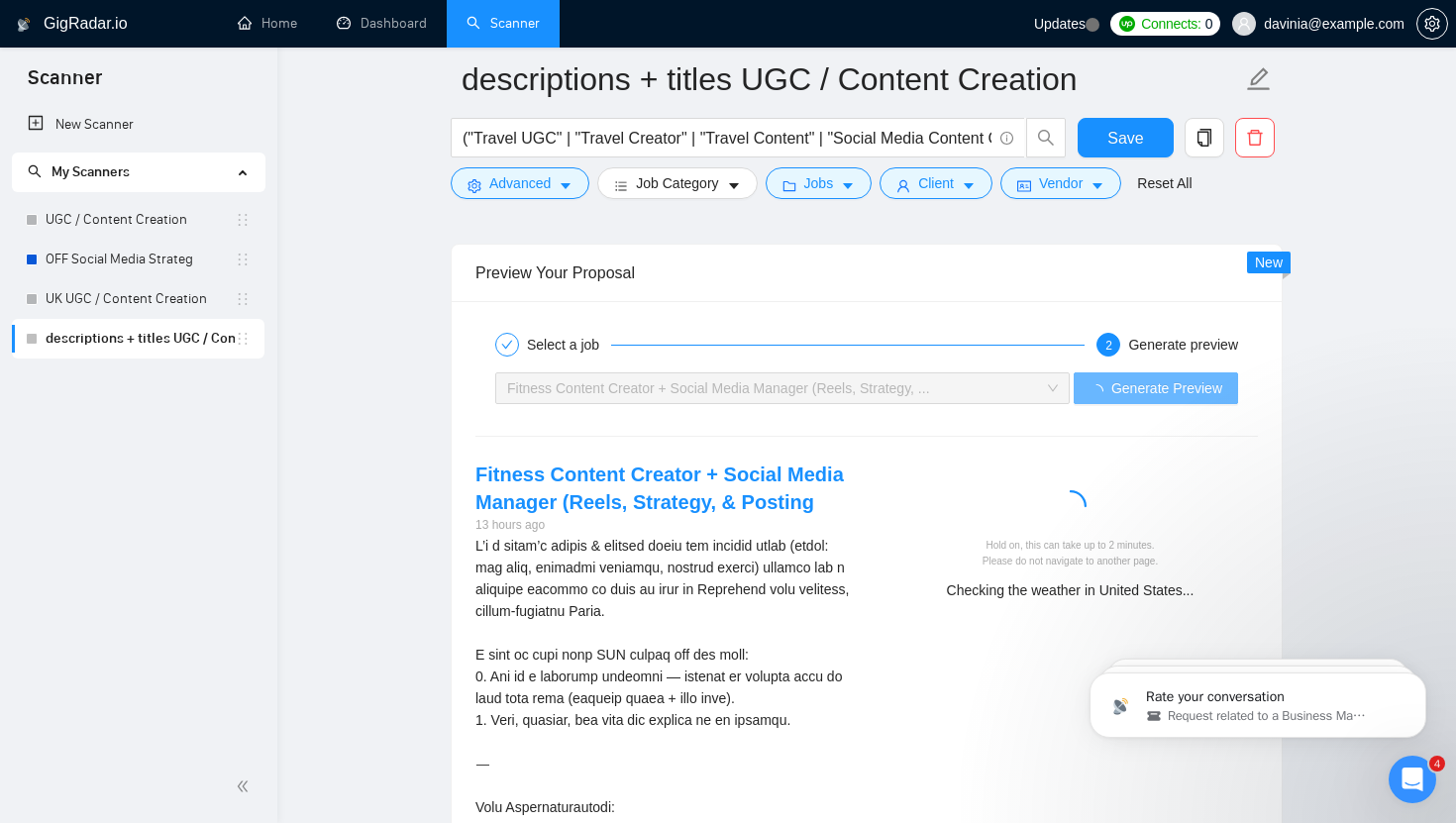 scroll, scrollTop: 3689, scrollLeft: 0, axis: vertical 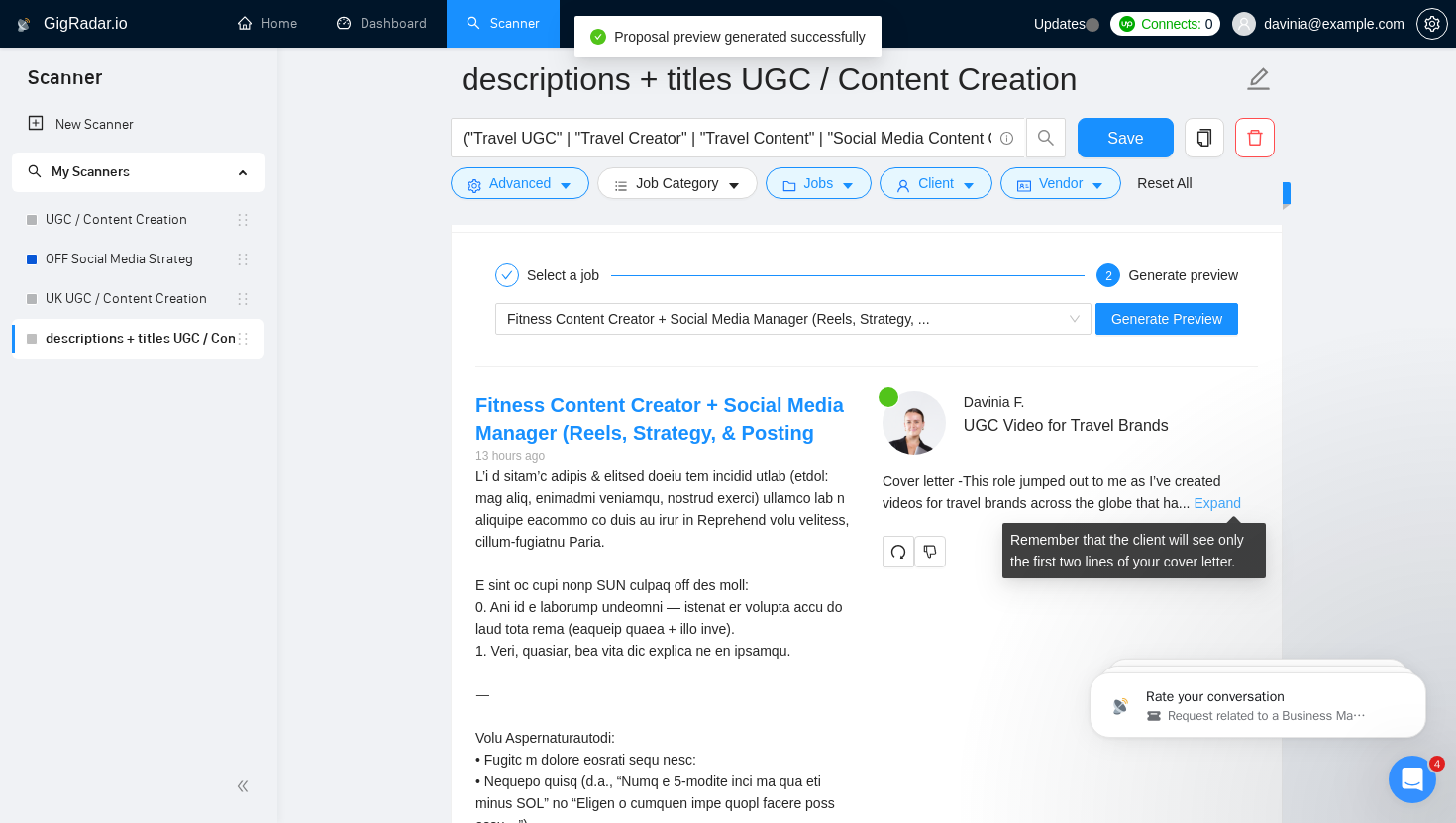 click on "Expand" at bounding box center [1217, 503] 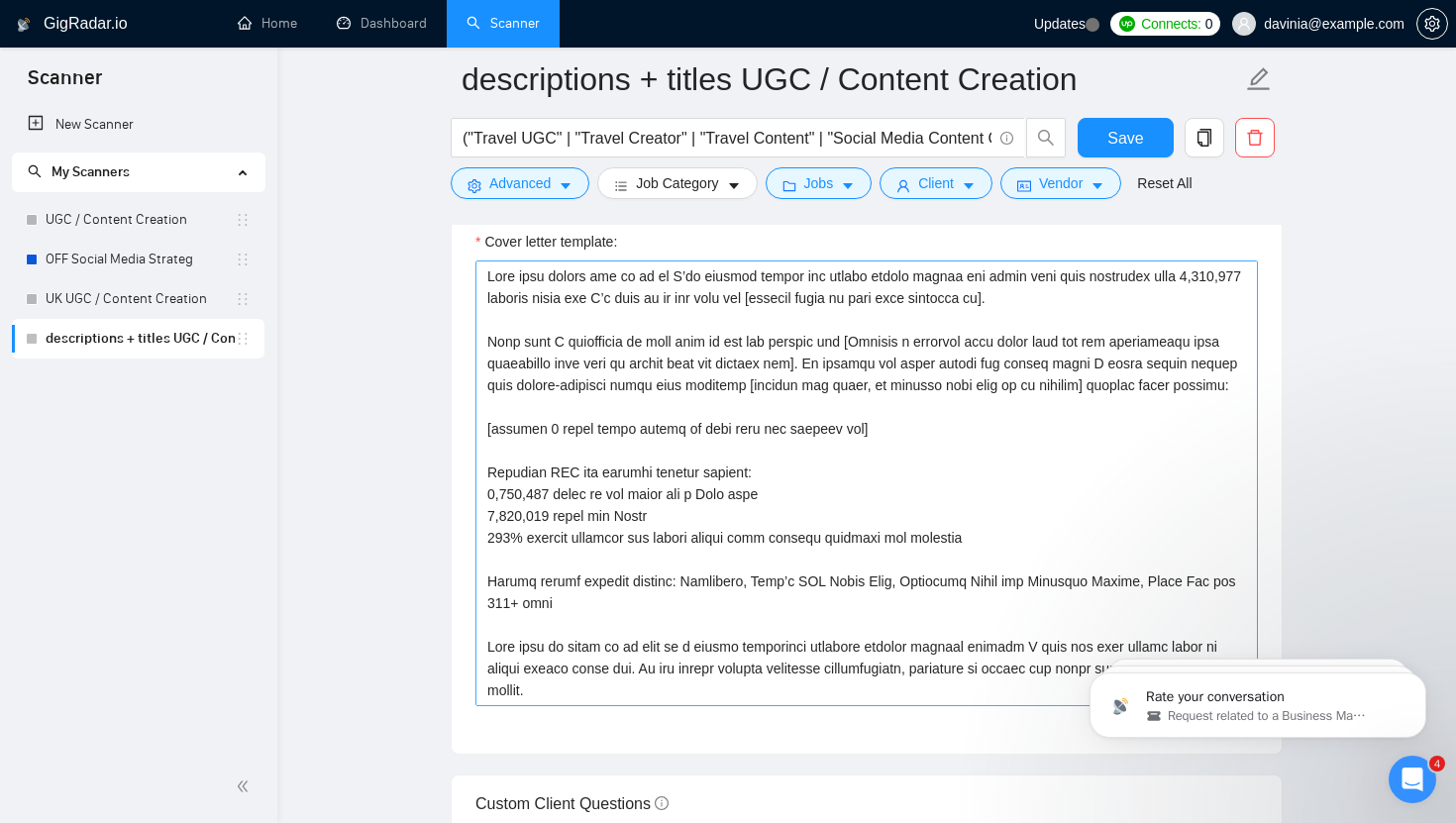scroll, scrollTop: 2162, scrollLeft: 0, axis: vertical 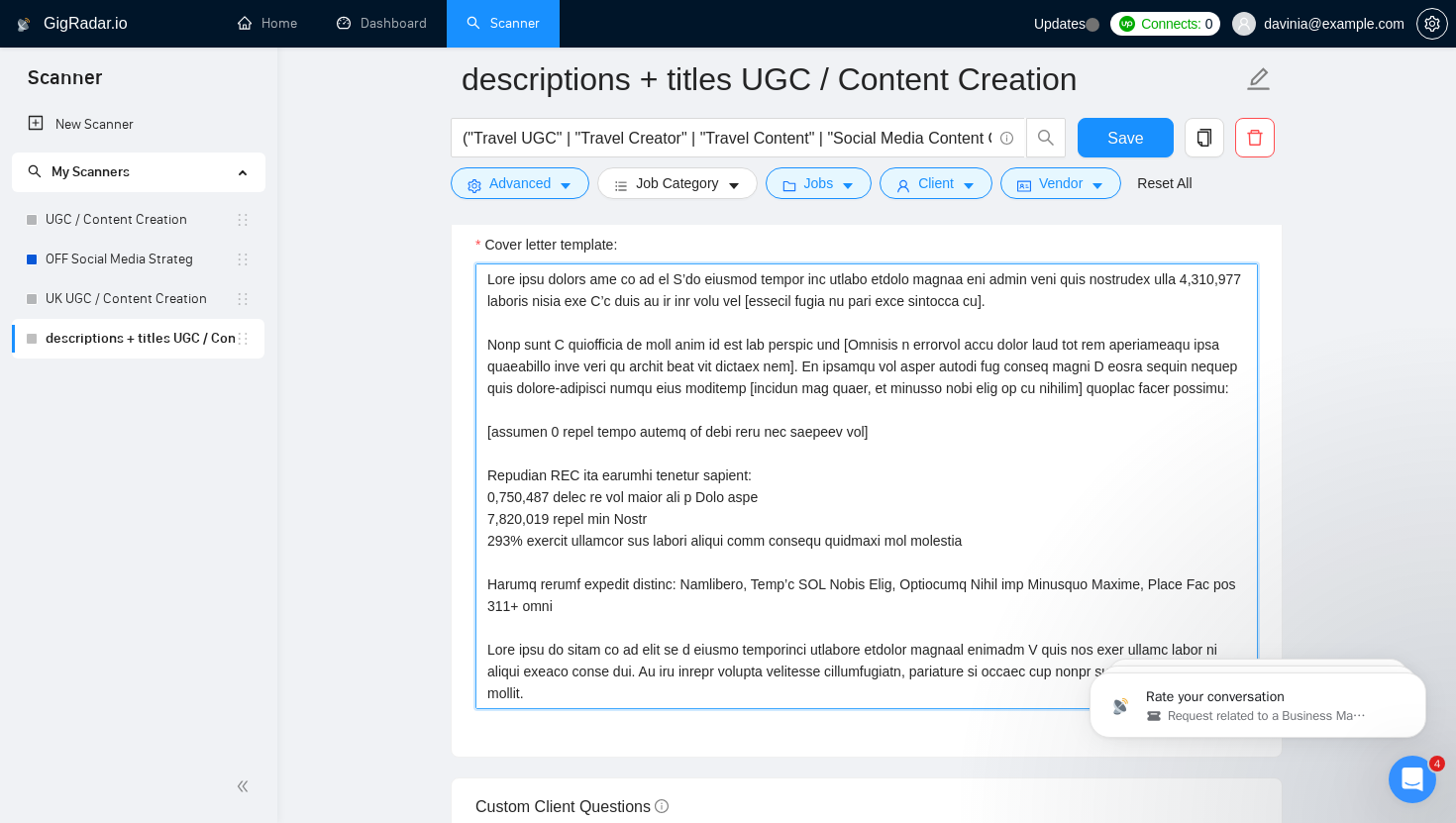 click on "Cover letter template:" at bounding box center [867, 486] 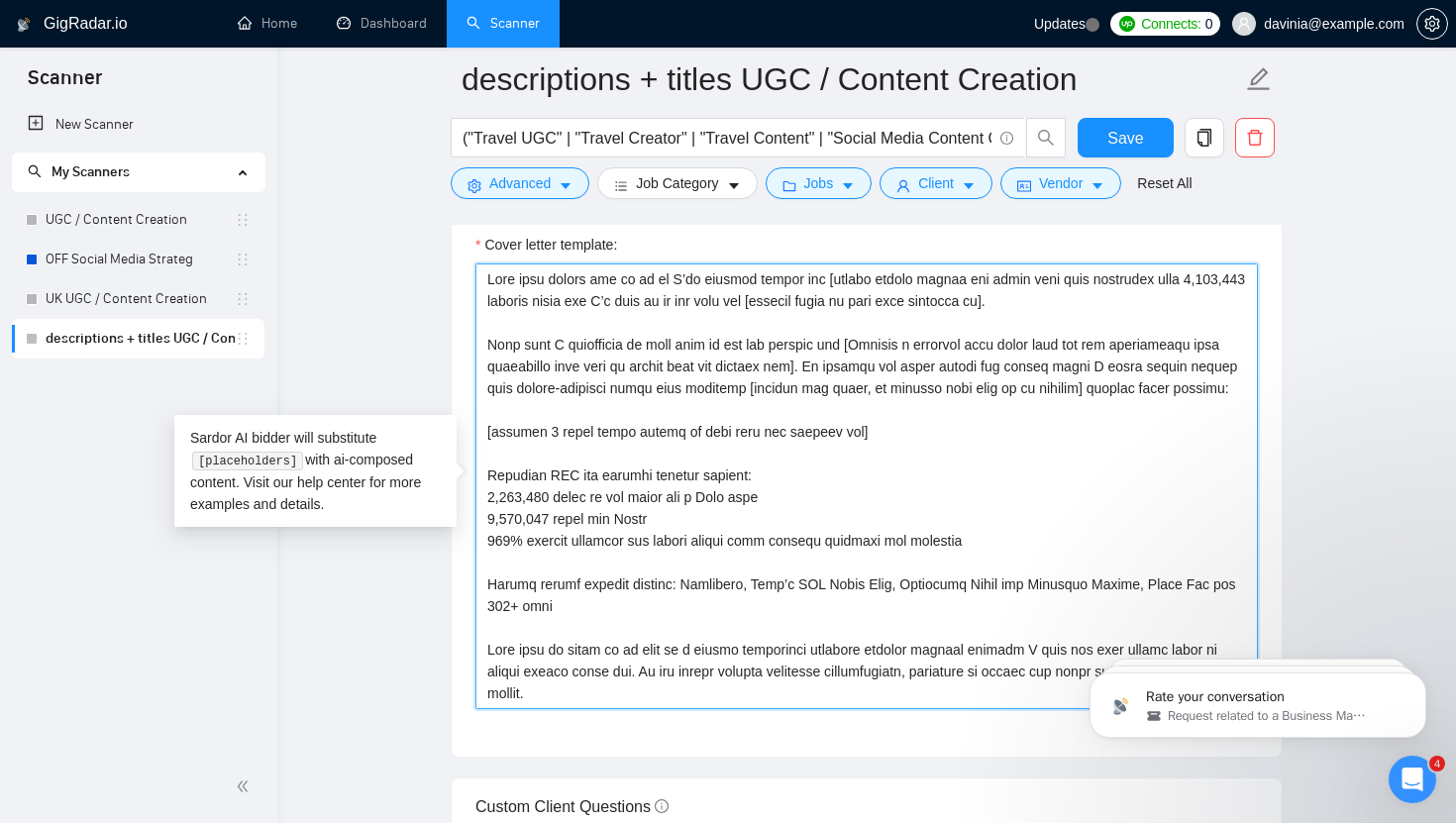 paste on "[client's niche/area/industry]" 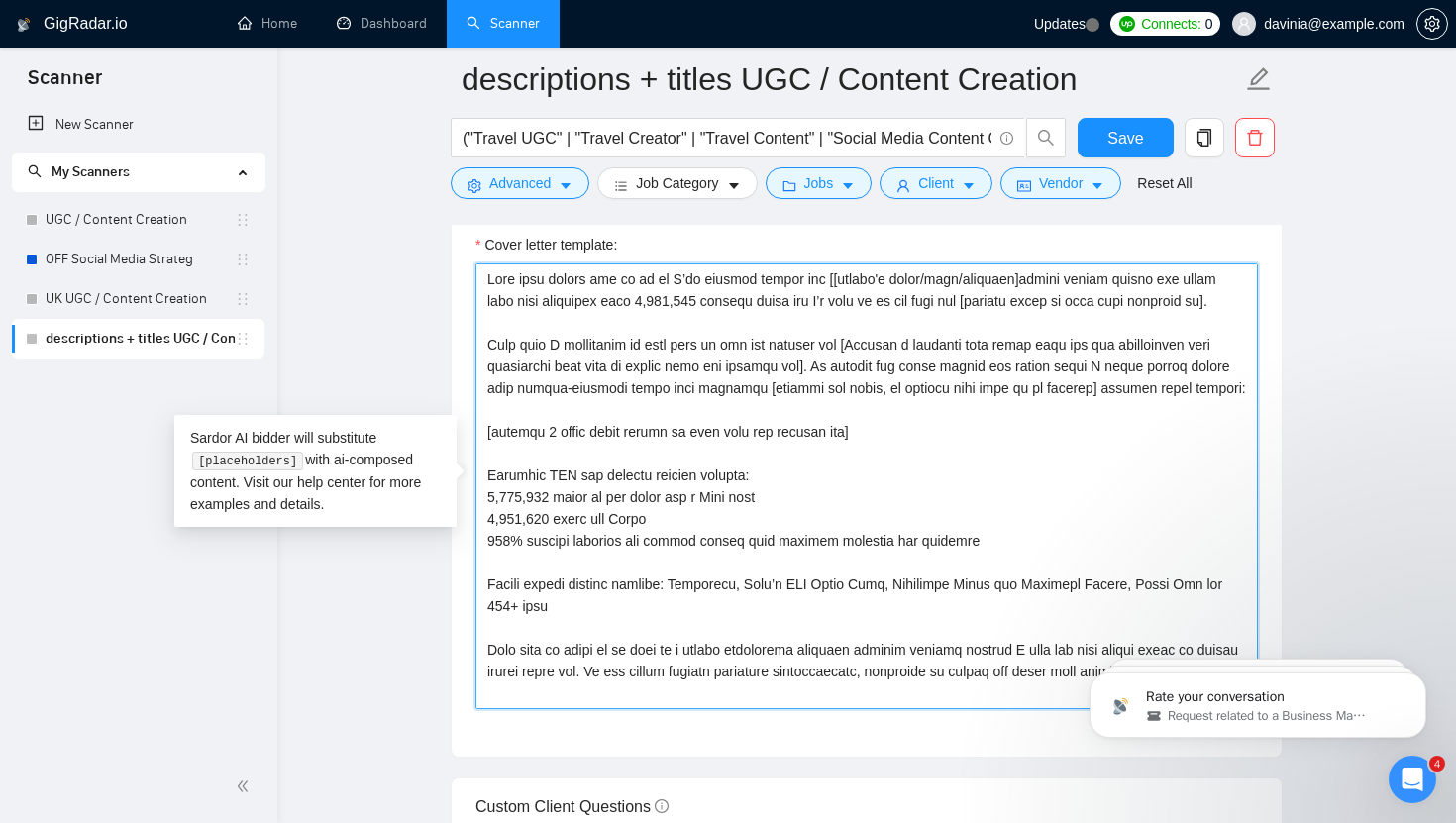 click on "Cover letter template:" at bounding box center [867, 486] 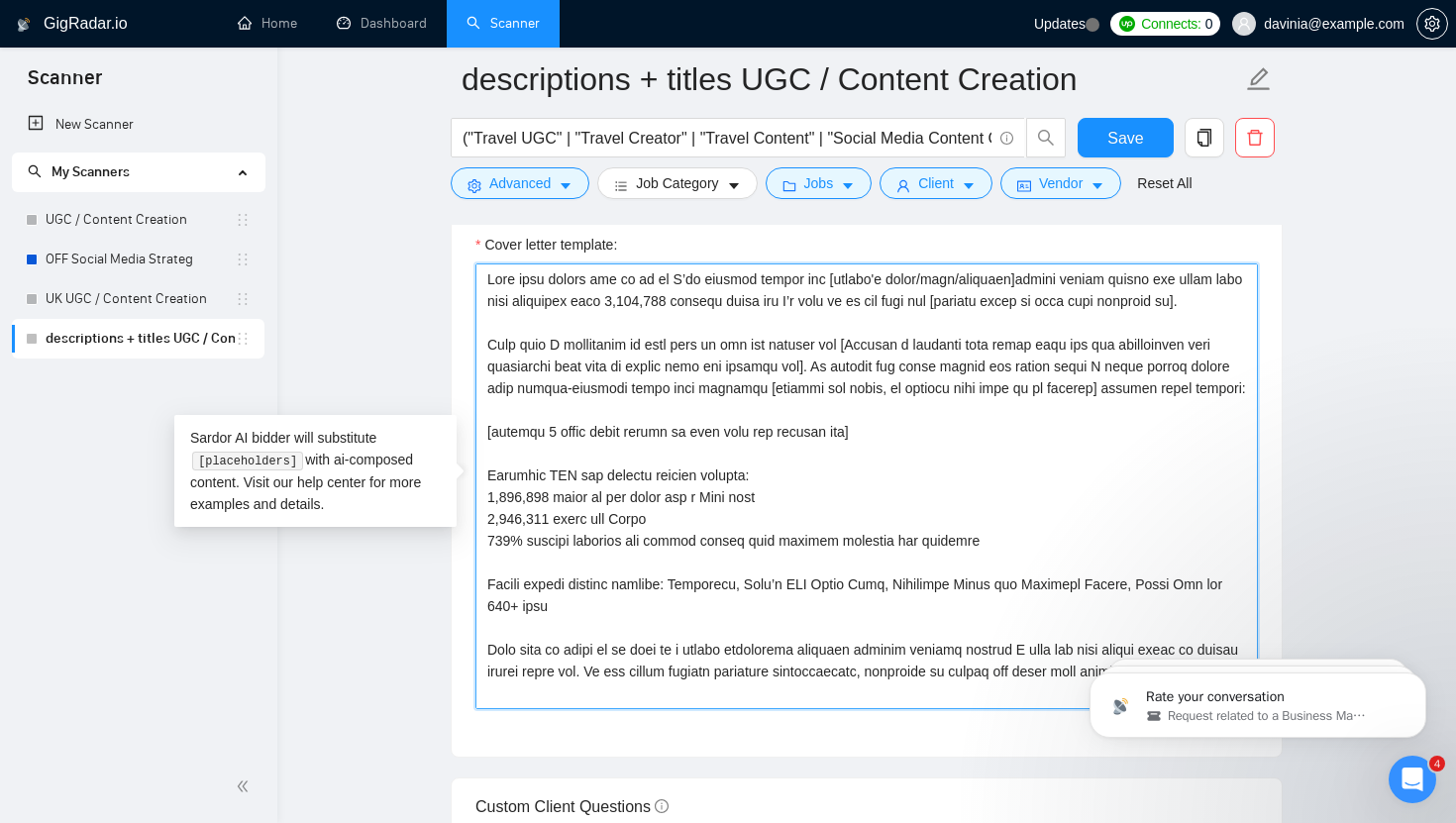 click on "Cover letter template:" at bounding box center [867, 486] 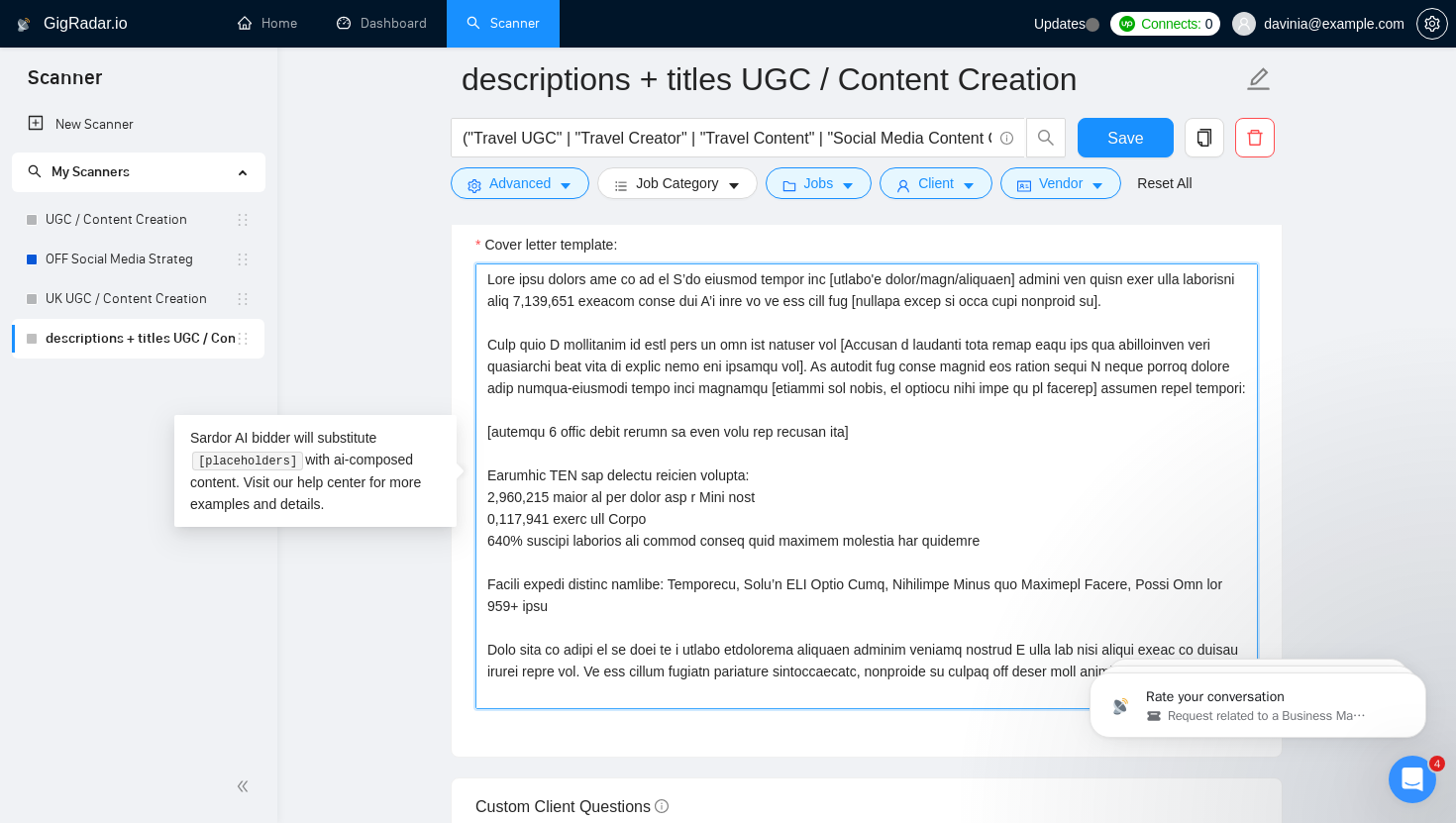 click on "Cover letter template:" at bounding box center (867, 486) 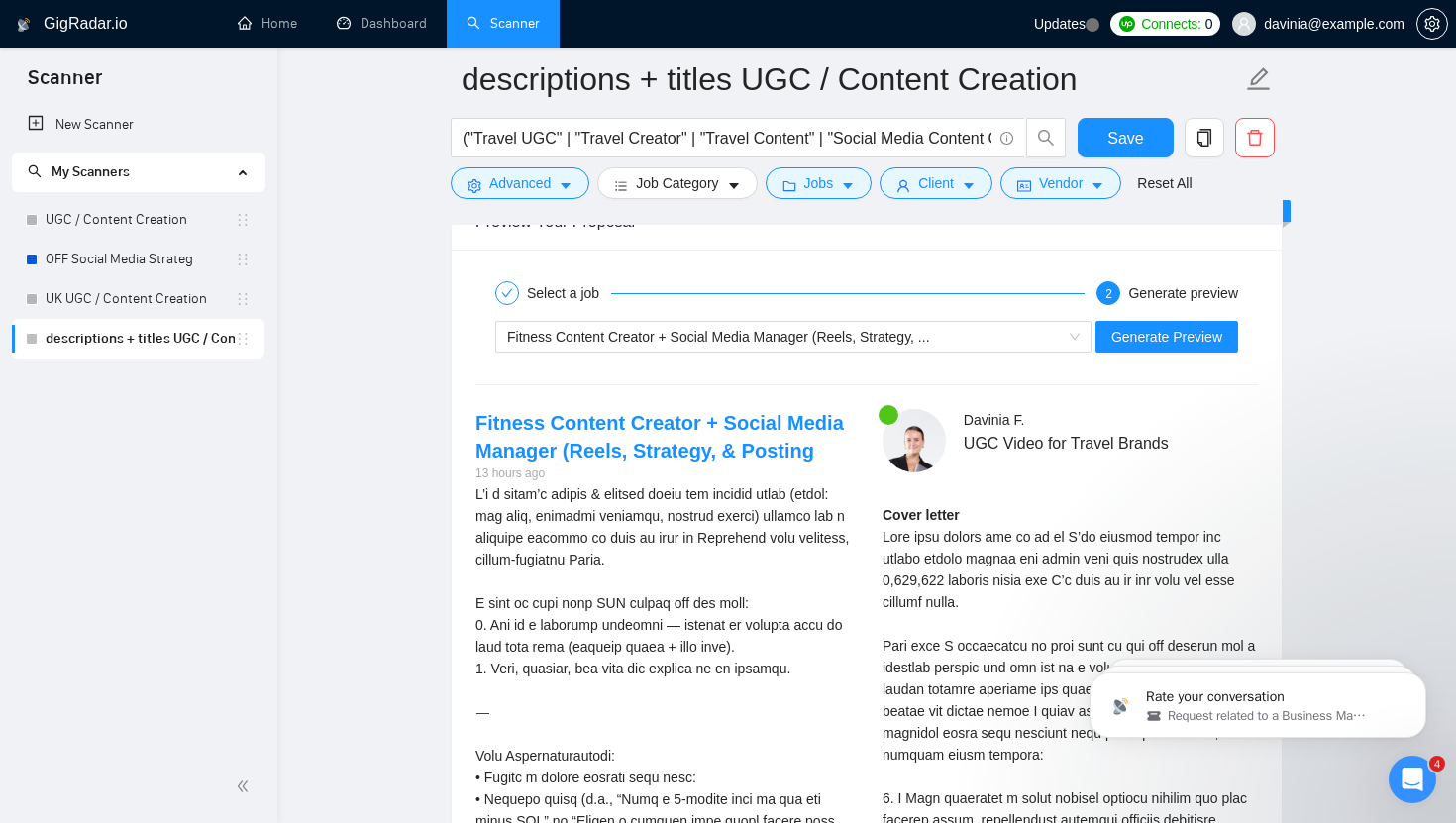 scroll, scrollTop: 3683, scrollLeft: 0, axis: vertical 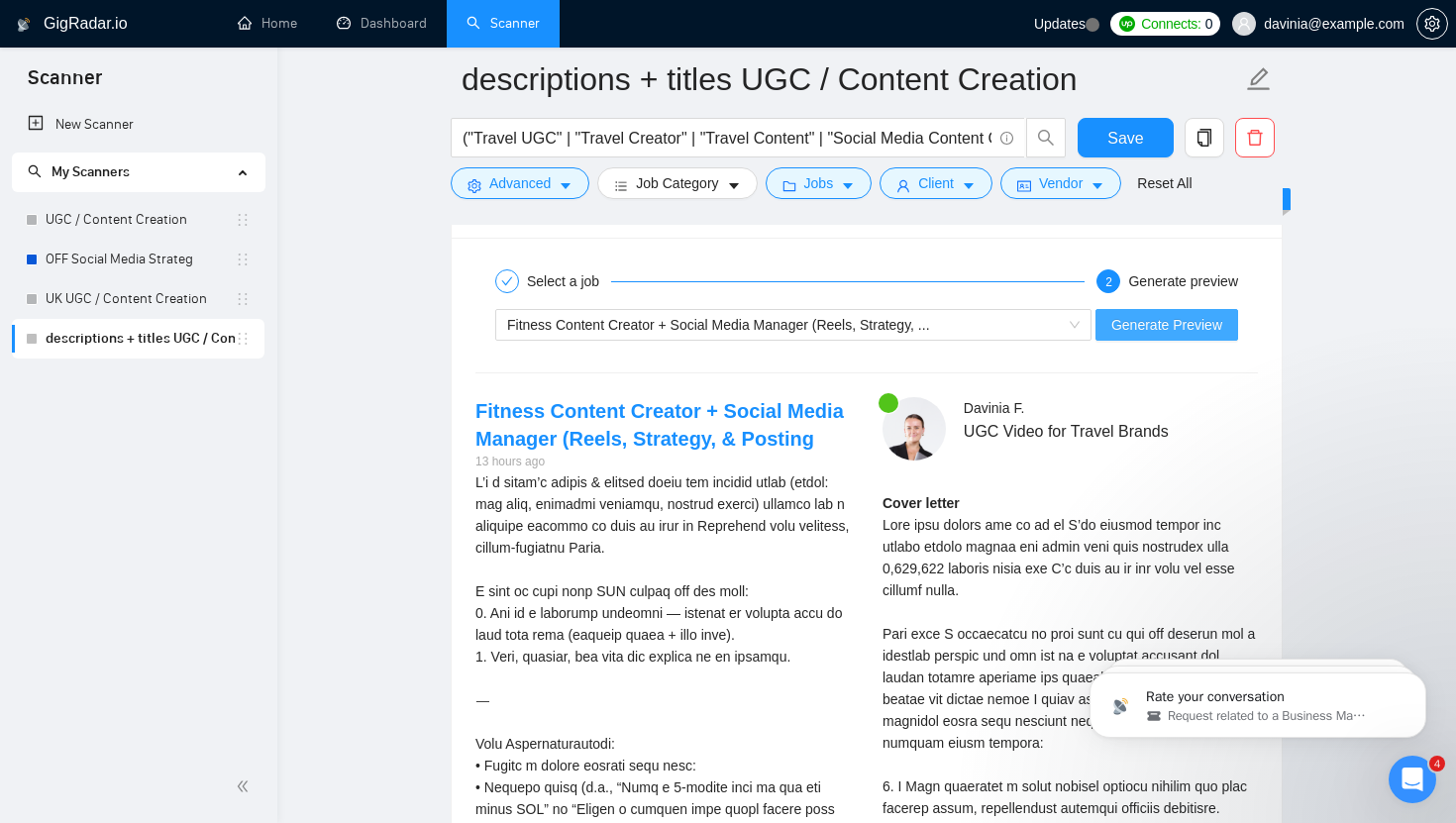 click on "Generate Preview" at bounding box center (1167, 325) 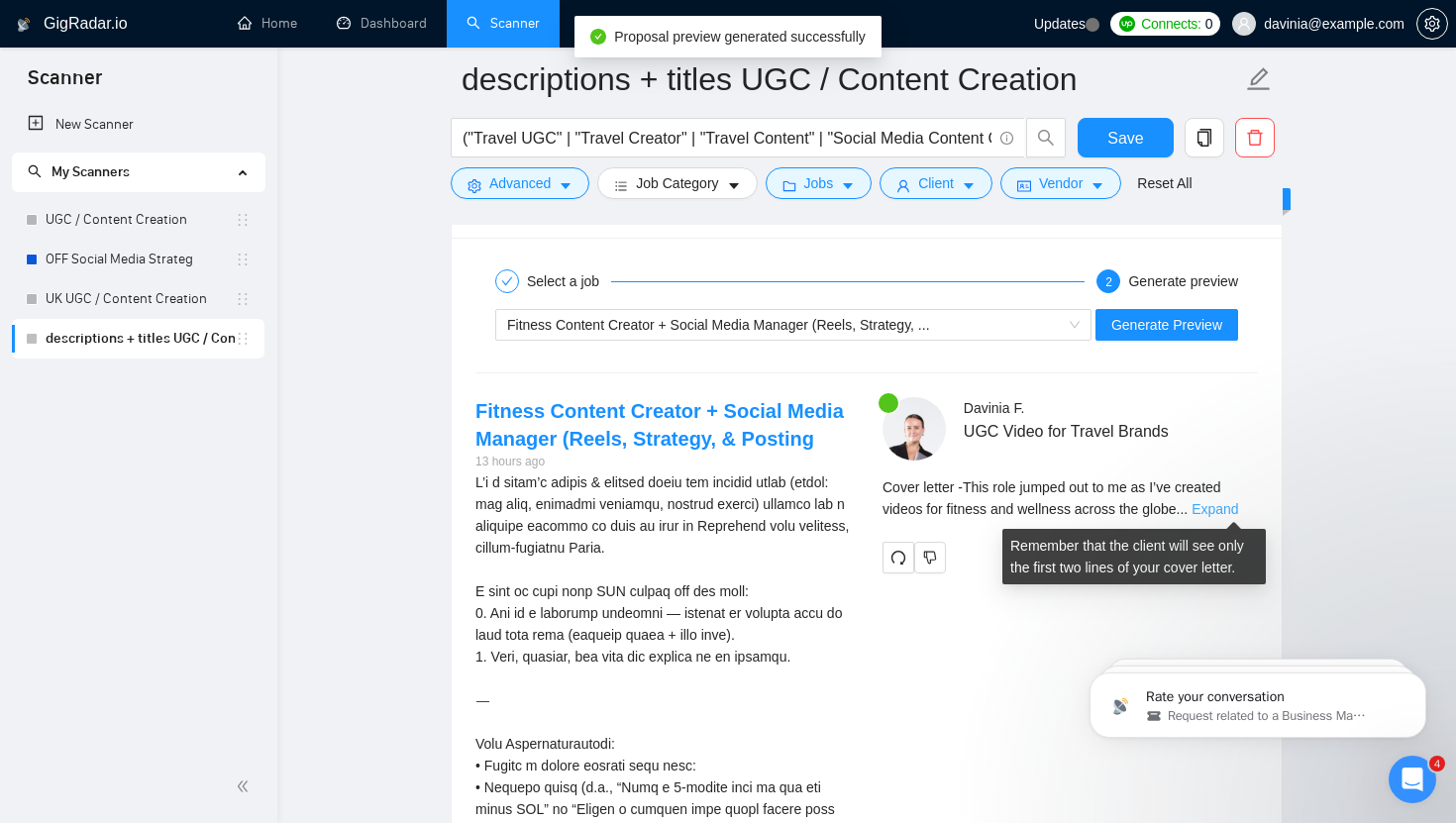 click on "Expand" at bounding box center [1214, 509] 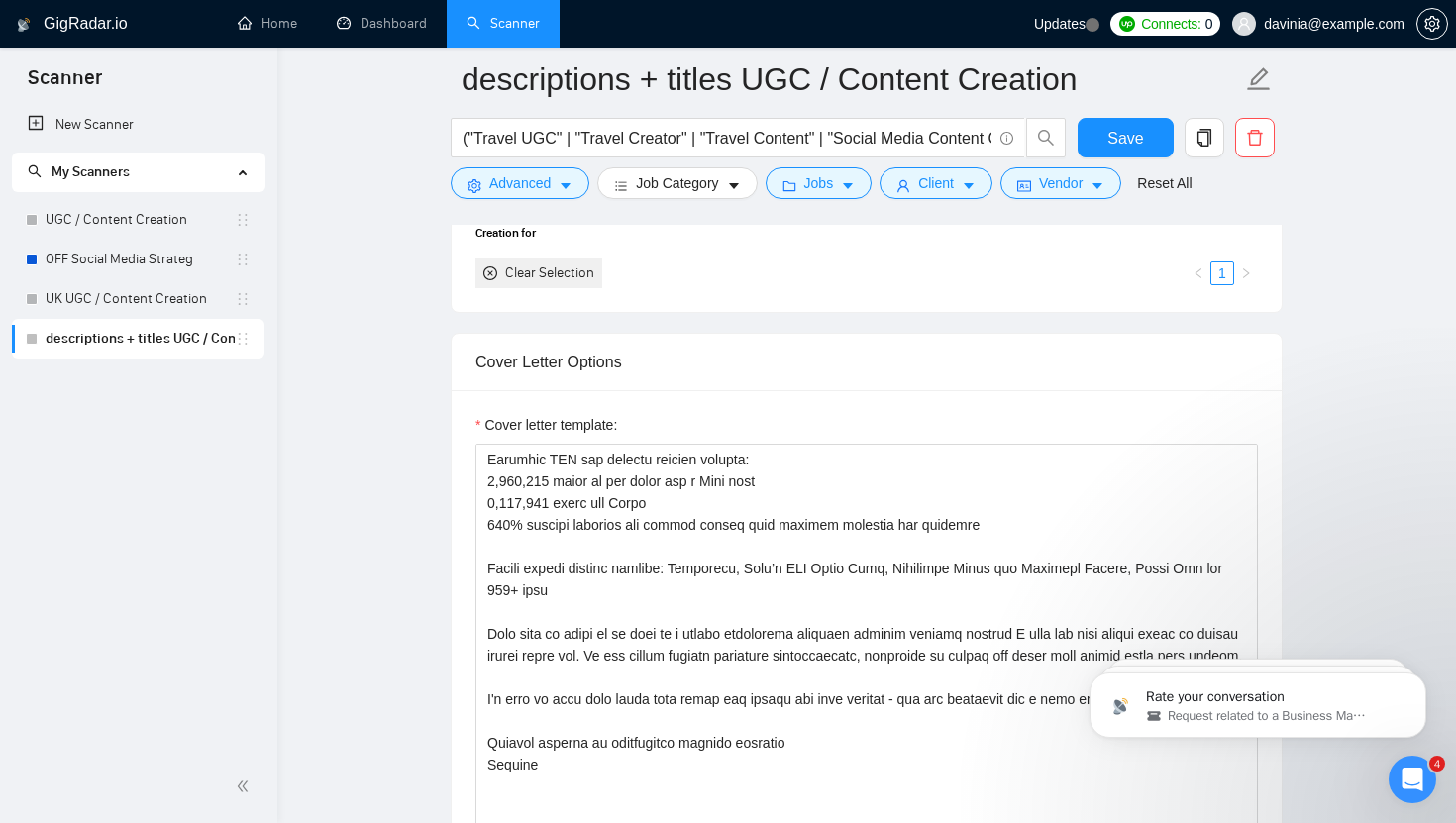 scroll, scrollTop: 2032, scrollLeft: 0, axis: vertical 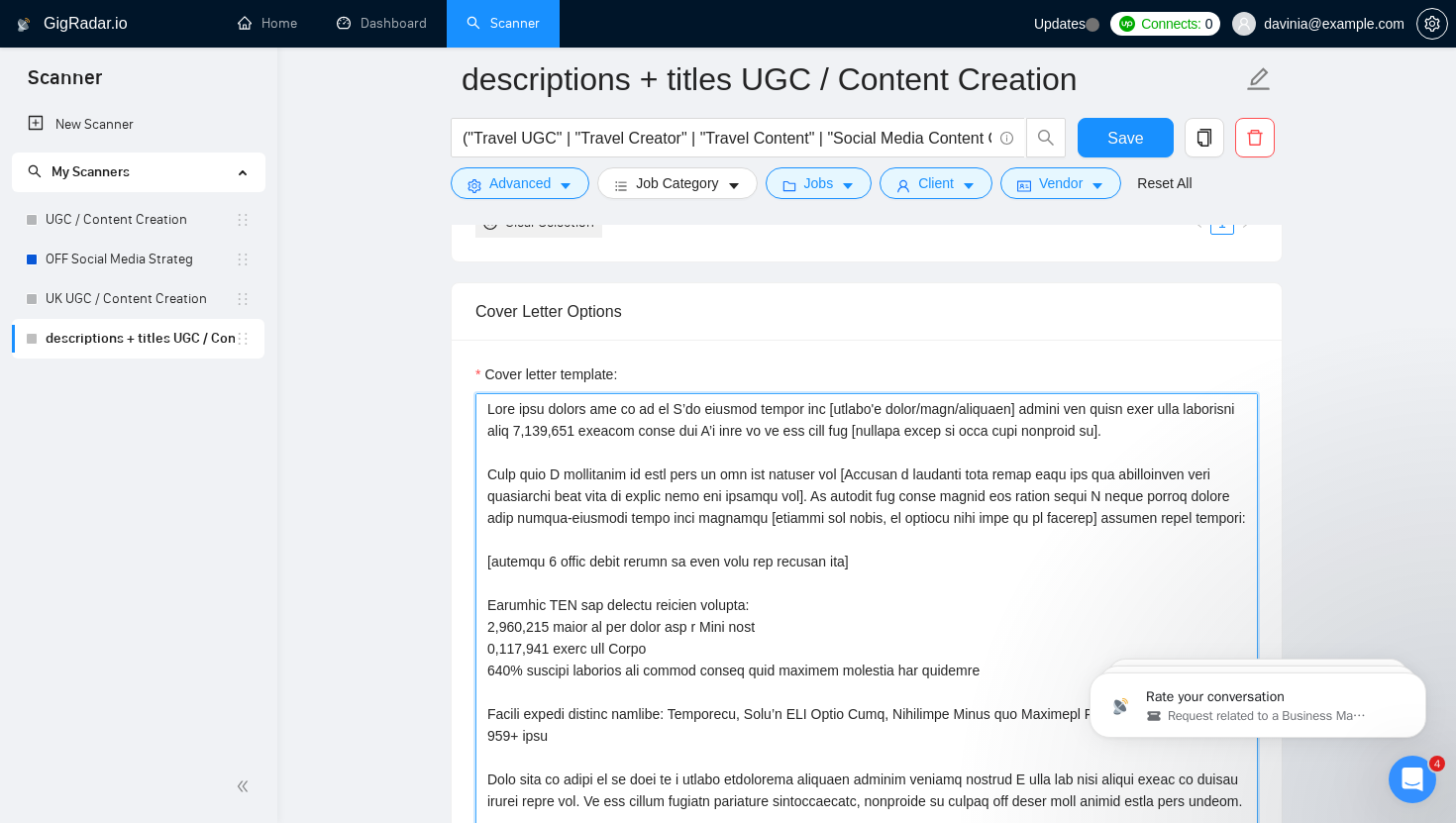 click on "Cover letter template:" at bounding box center (867, 616) 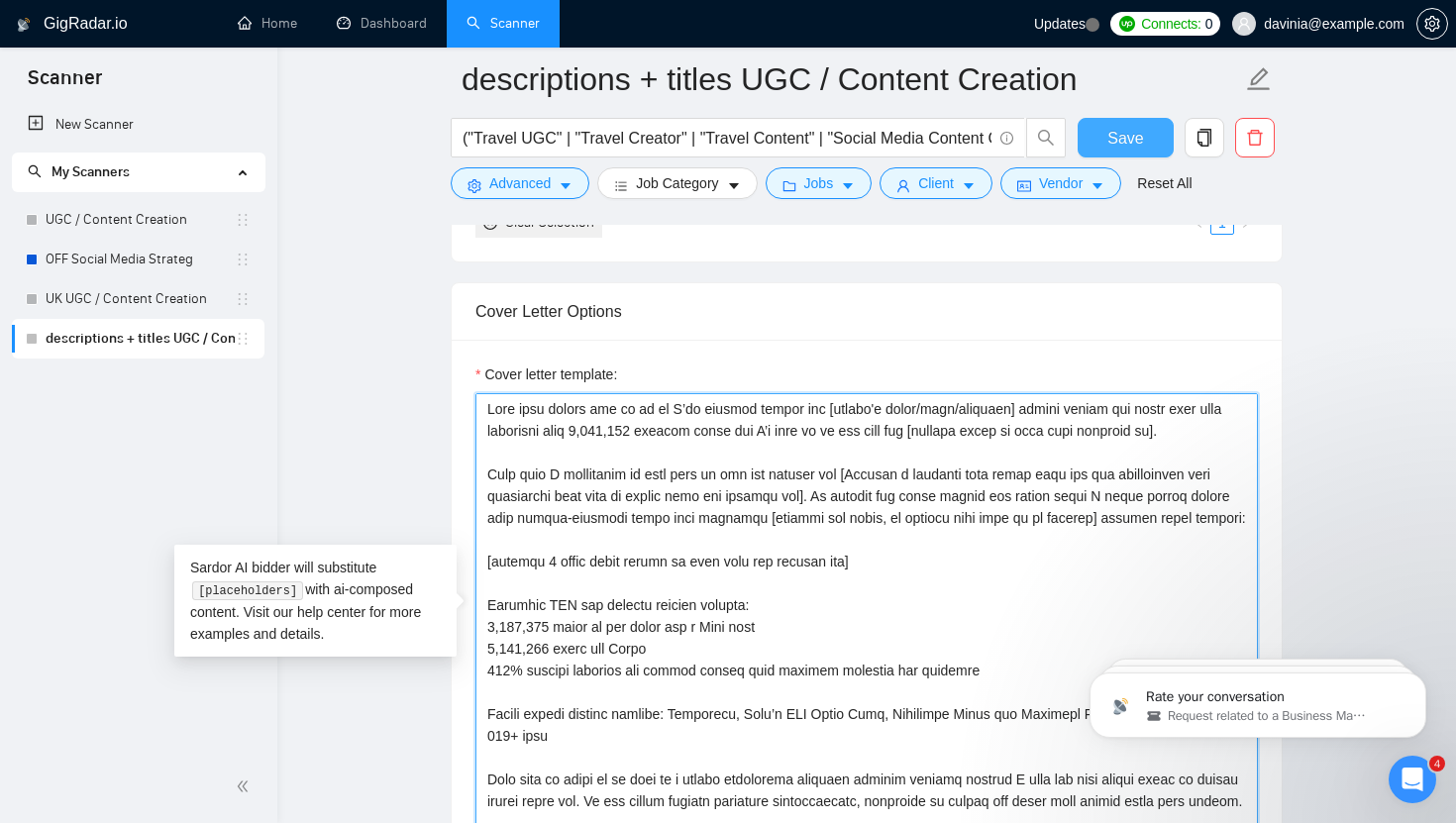 type on "This role jumped out to me as I’ve created videos for [client's niche/area/industry] brands across the globe that have recievied over 2,200,000 organic views and I’d love to do the same for [mention brand if they have included it].
From what I understand of this role is you are looking for [Include a sentence here taken from the job description that summarises what type of person they are looking for]. To embrace the brand values and ensure views I would create videos with scroll-stopping hooks that showcase [mention the brand, or product they want me to capture] example ideas include:
[include 2 video ideas linked to what they are looking for]
Previous UGC and content results include:
4,000,000 views on one video for a Bali café
2,200,000 views for Villa
336% booking increase for client driven from content strategy and creation
Global travel clients include: Traveloka, Finn’s VIP Beach Club, Soulshine Sound and Wellness Resort, Jenni Bag and 100+ more
What sets me apart is my role as a social strateg..." 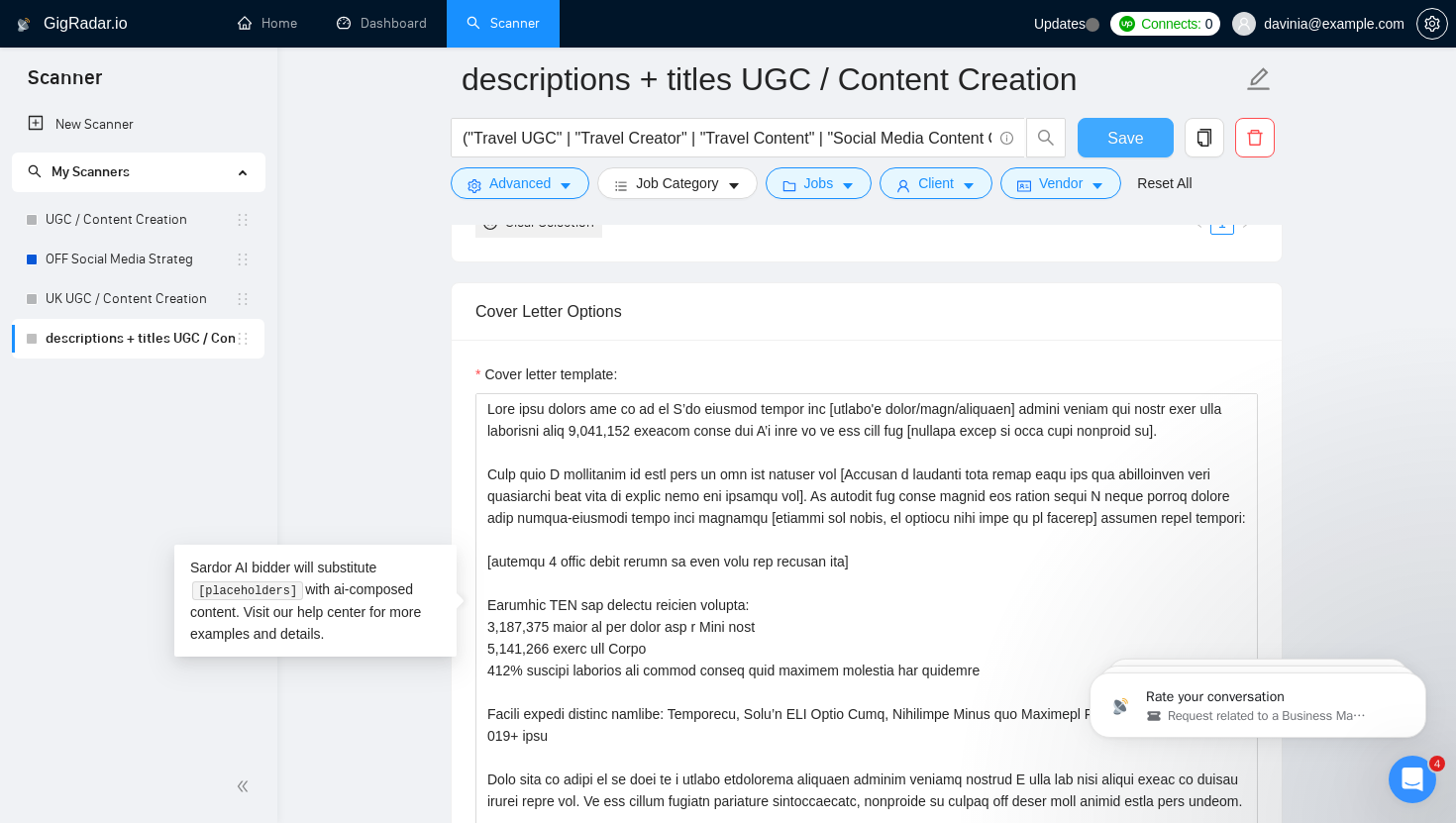 click on "Save" at bounding box center (1125, 138) 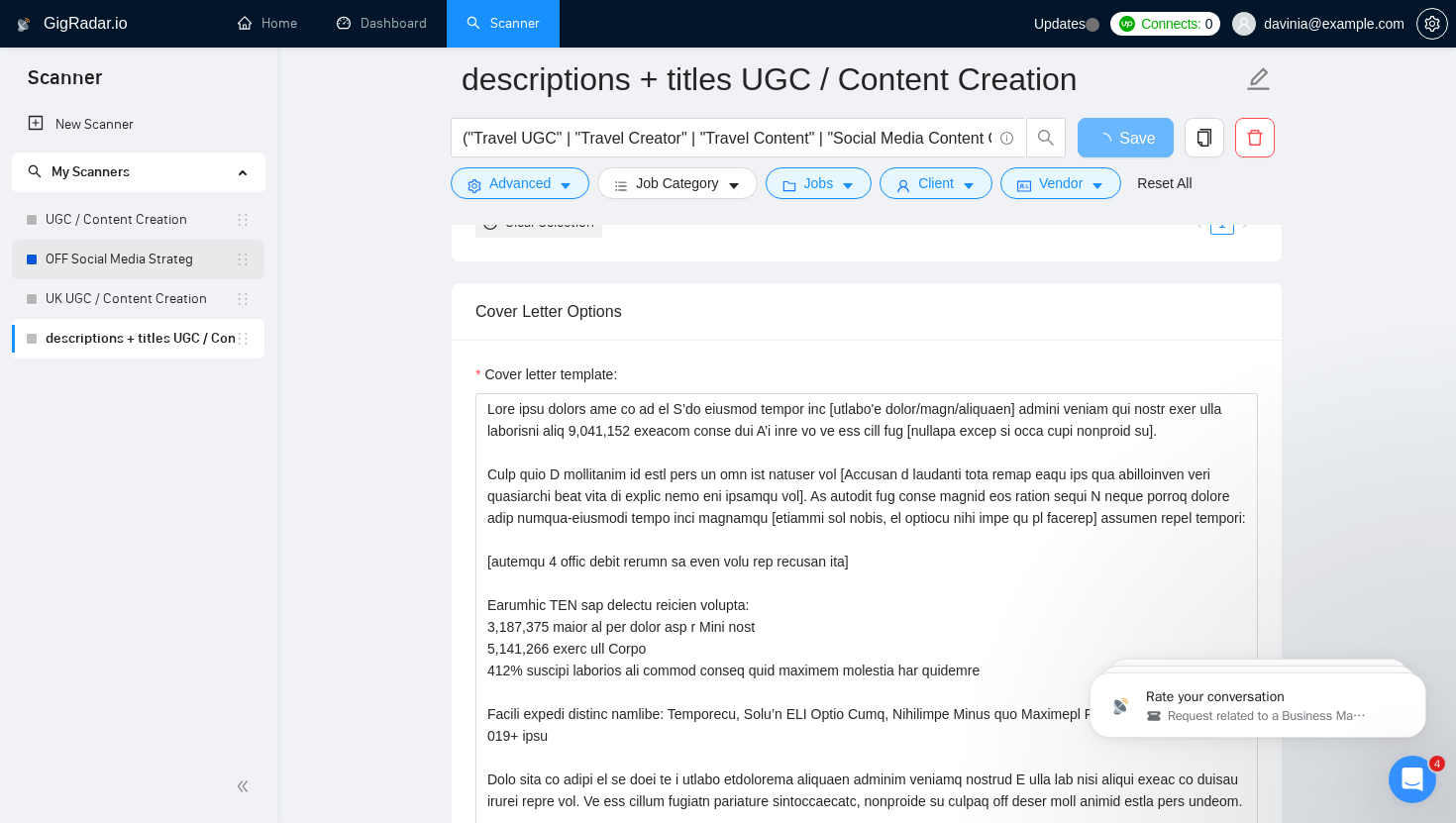 click on "OFF Social Media Strateg" at bounding box center (140, 259) 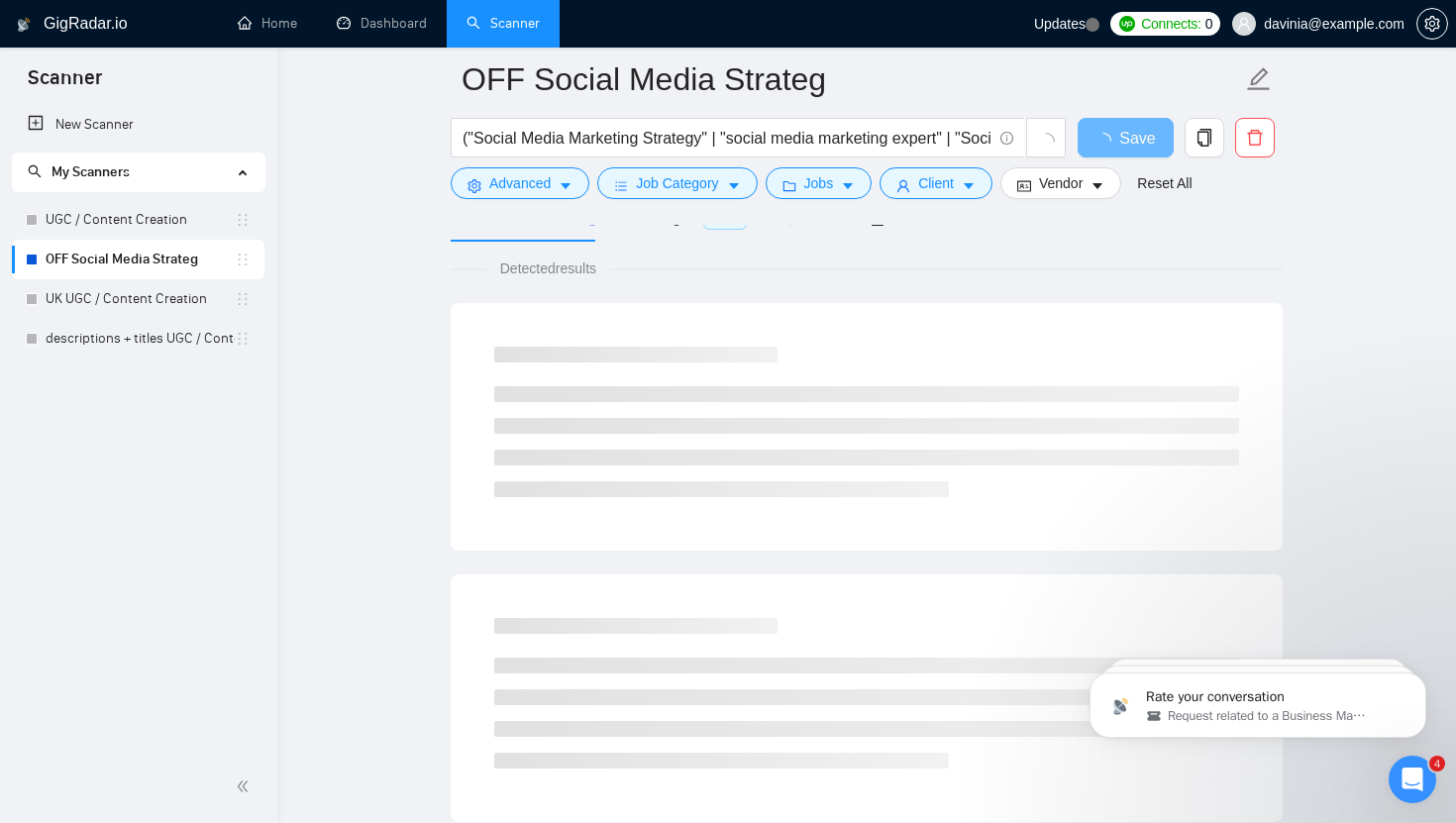 scroll, scrollTop: 0, scrollLeft: 0, axis: both 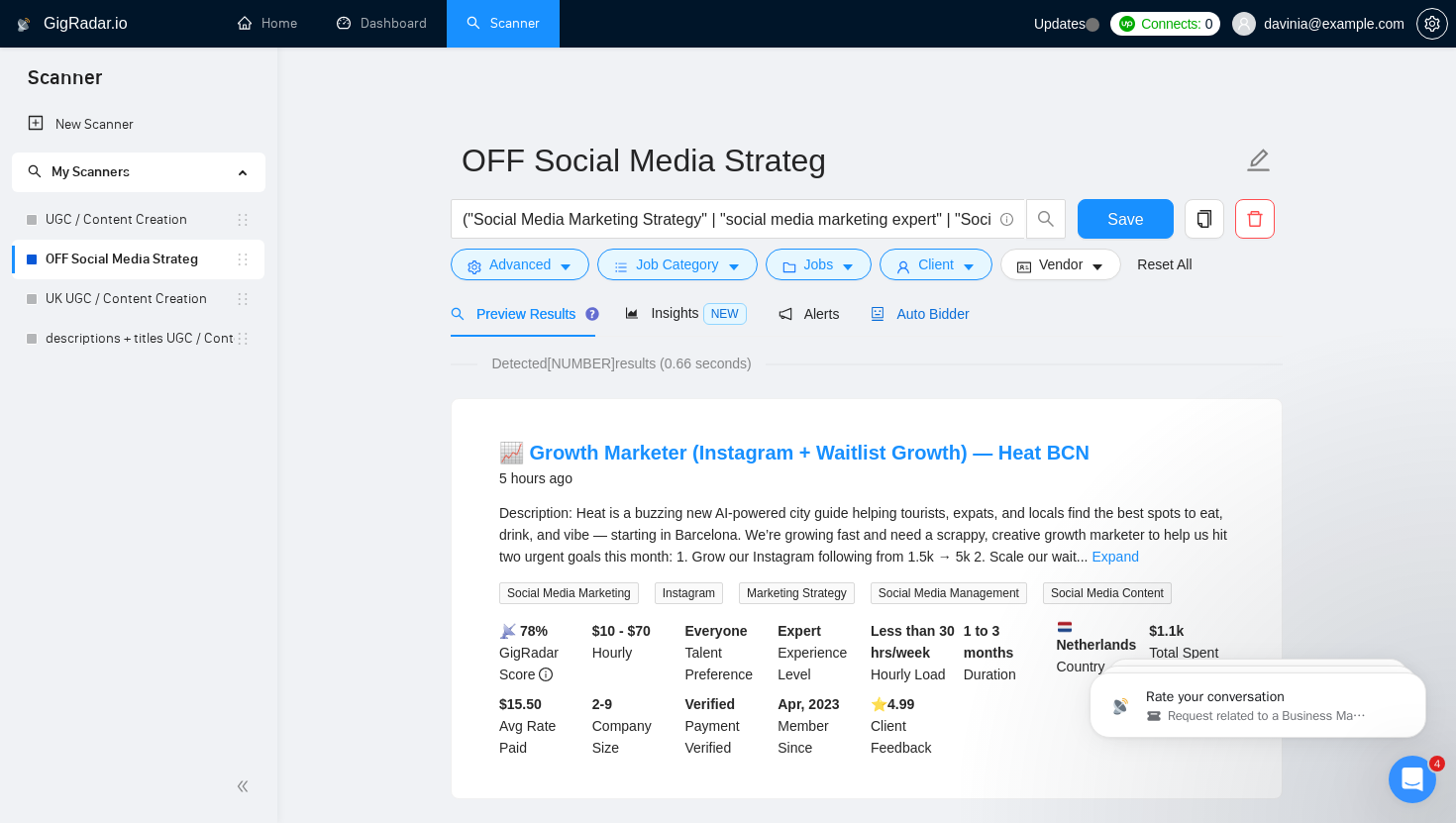 click on "Auto Bidder" at bounding box center (919, 314) 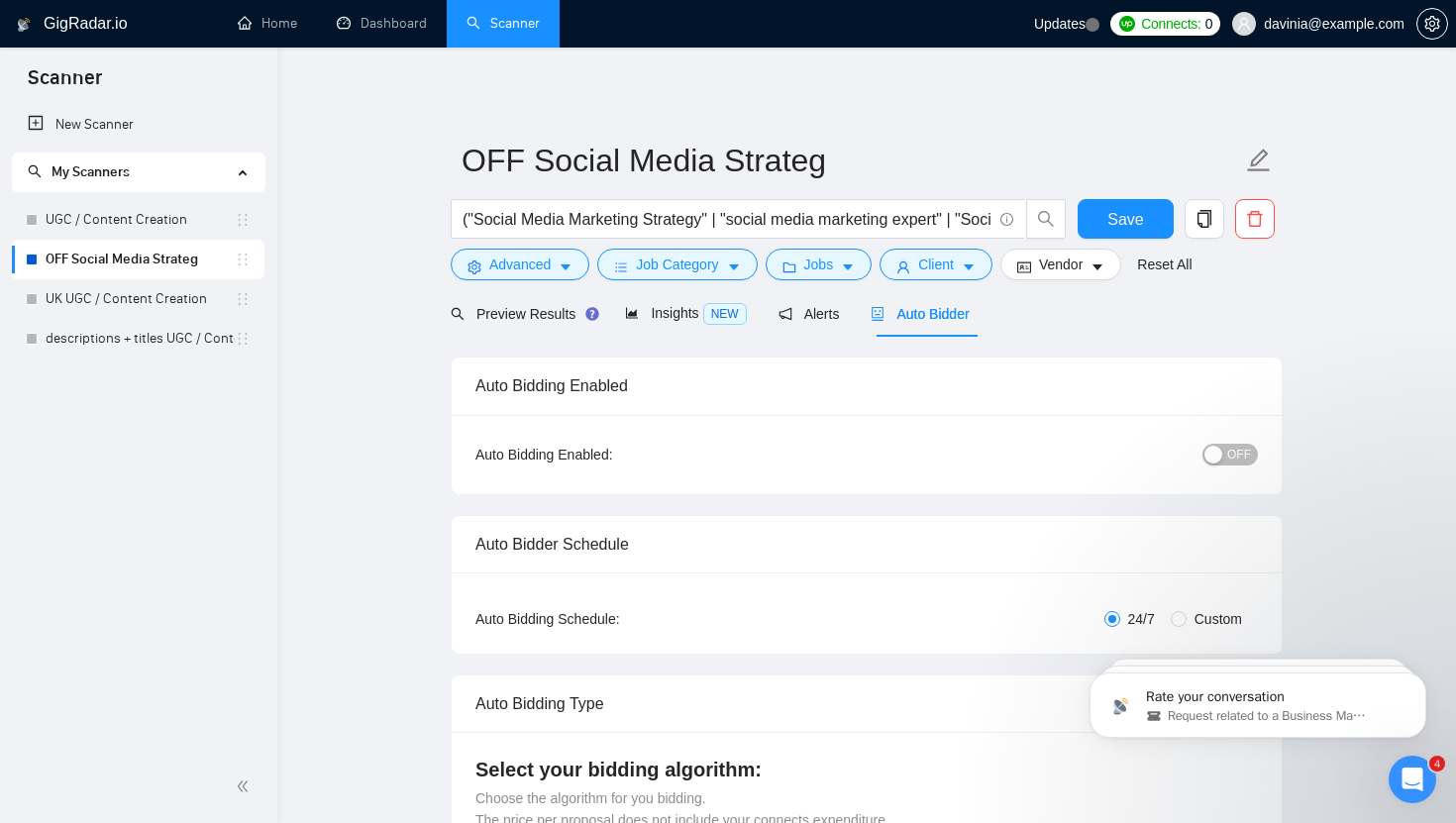 type 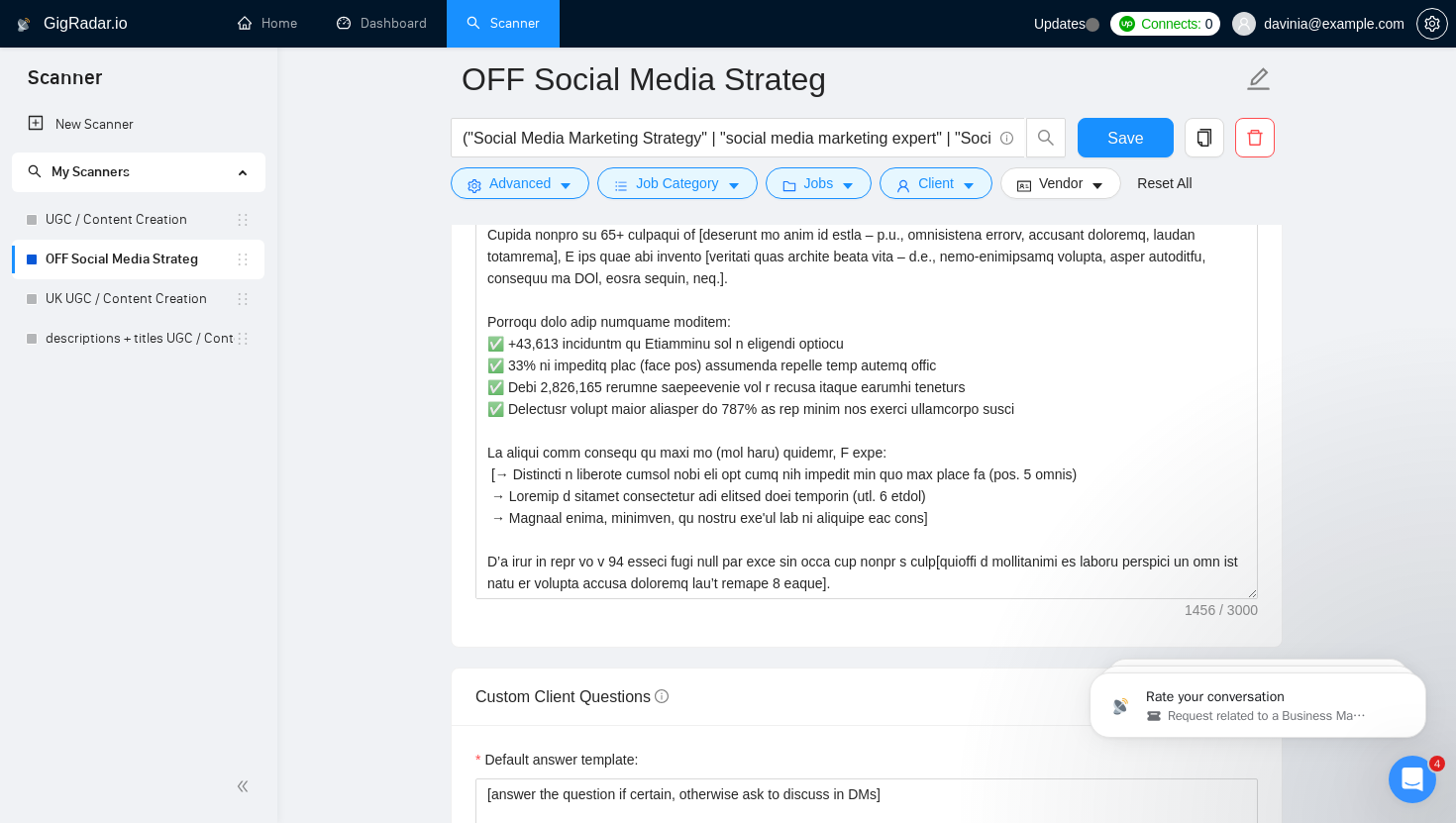 scroll, scrollTop: 2274, scrollLeft: 0, axis: vertical 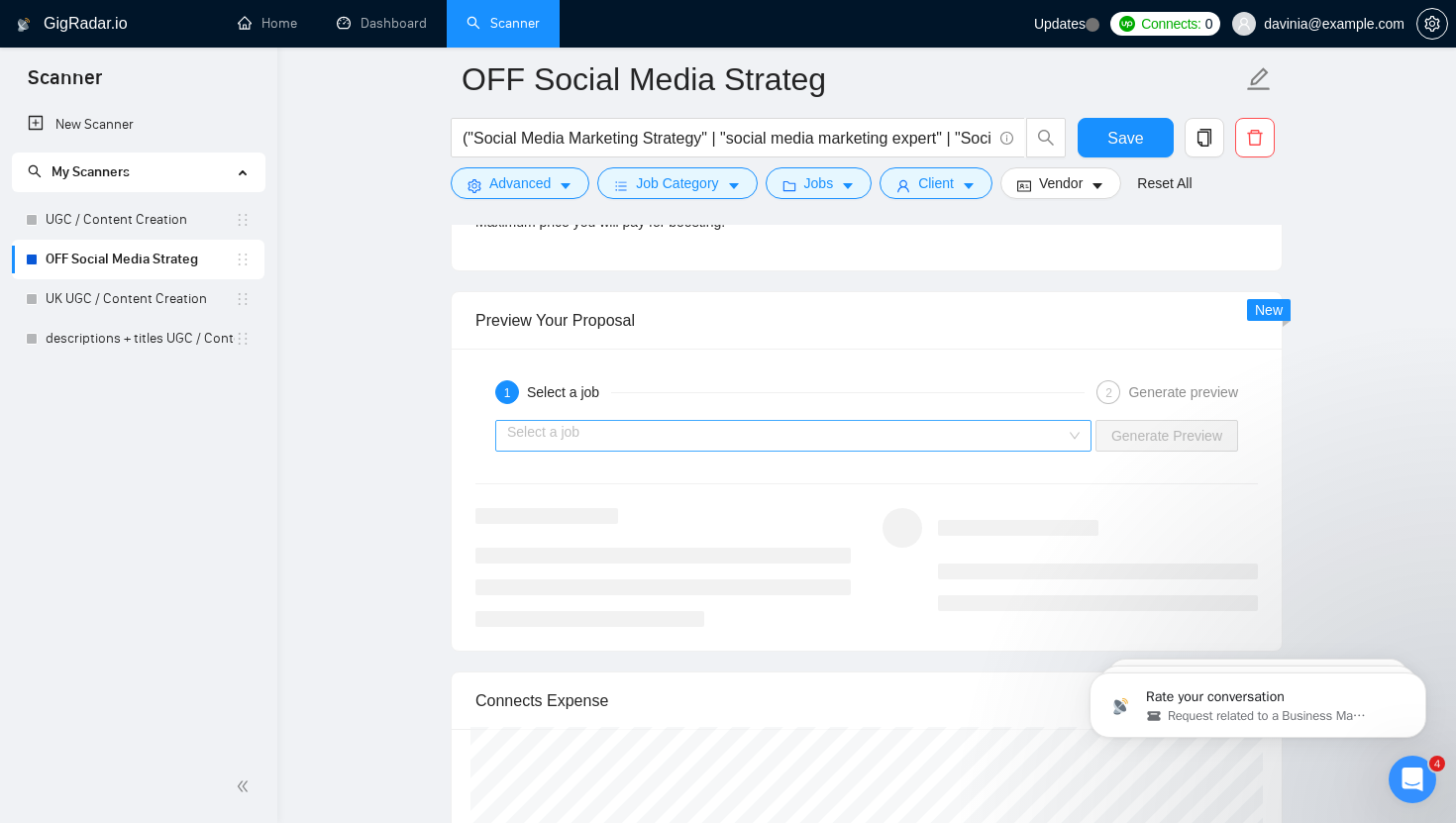 click at bounding box center [786, 436] 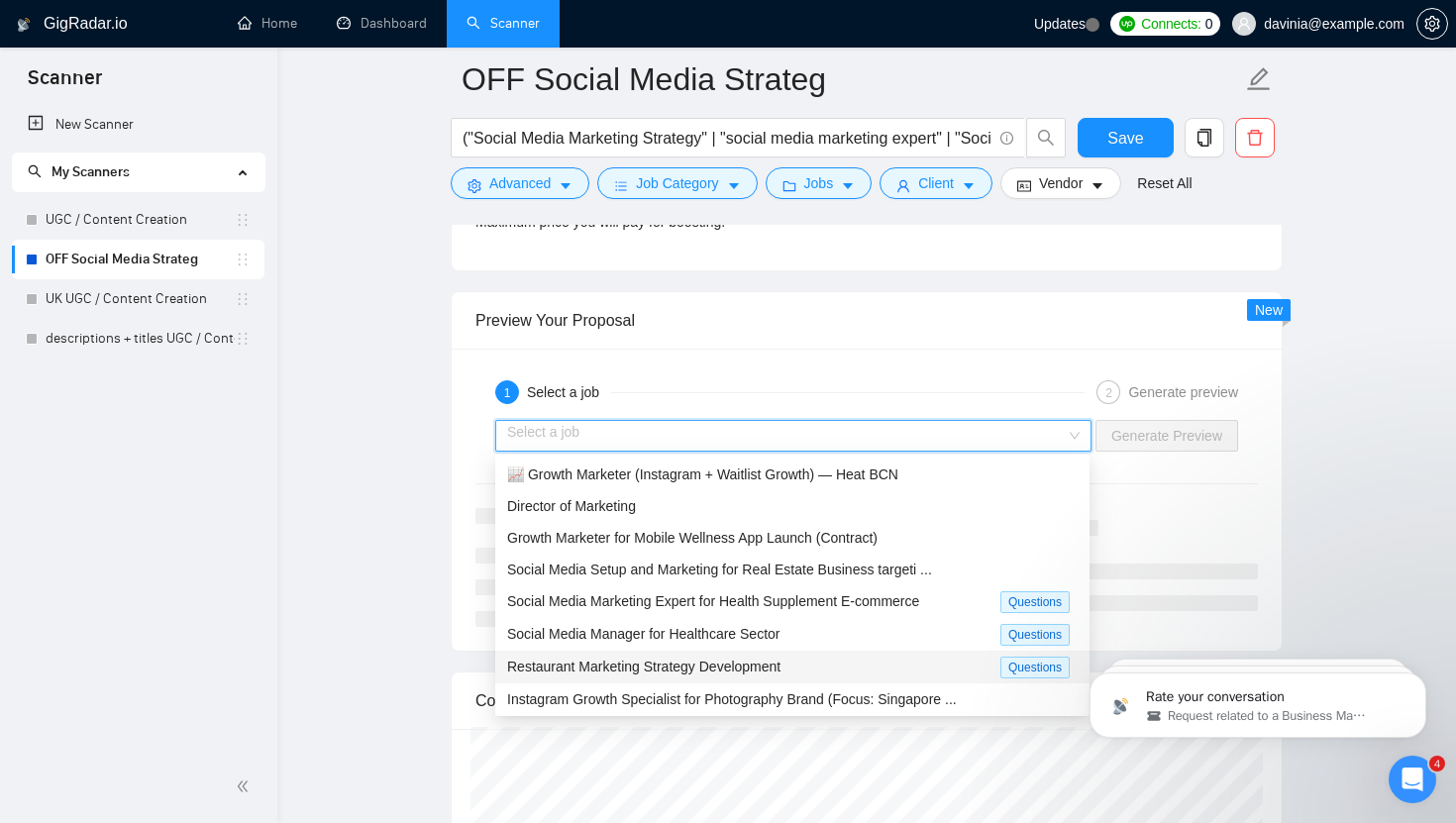 click on "Restaurant Marketing Strategy Development" at bounding box center (754, 667) 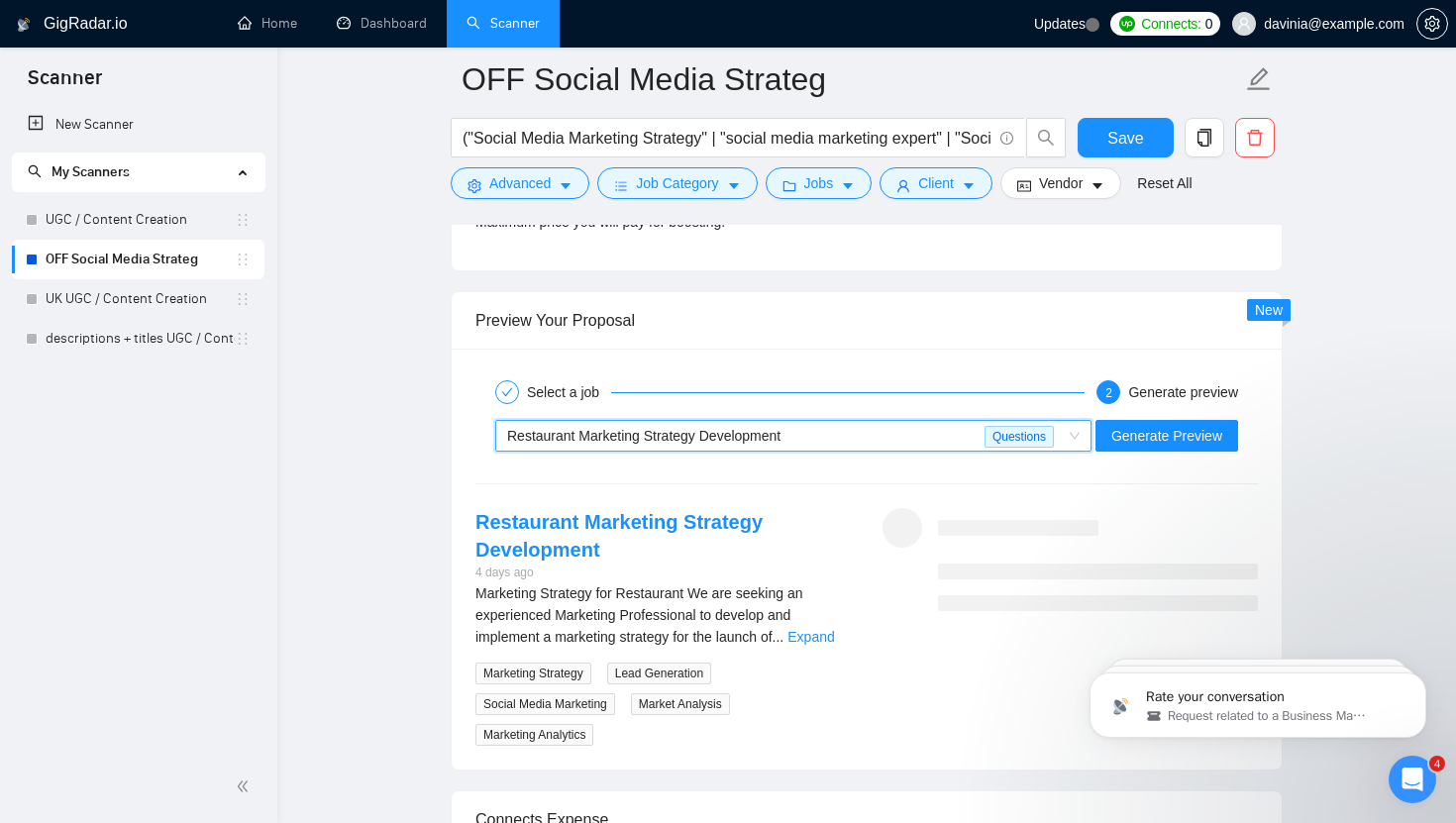 click on "~021950980267403758072 Restaurant Marketing Strategy Development Questions Generate Preview" at bounding box center [867, 436] 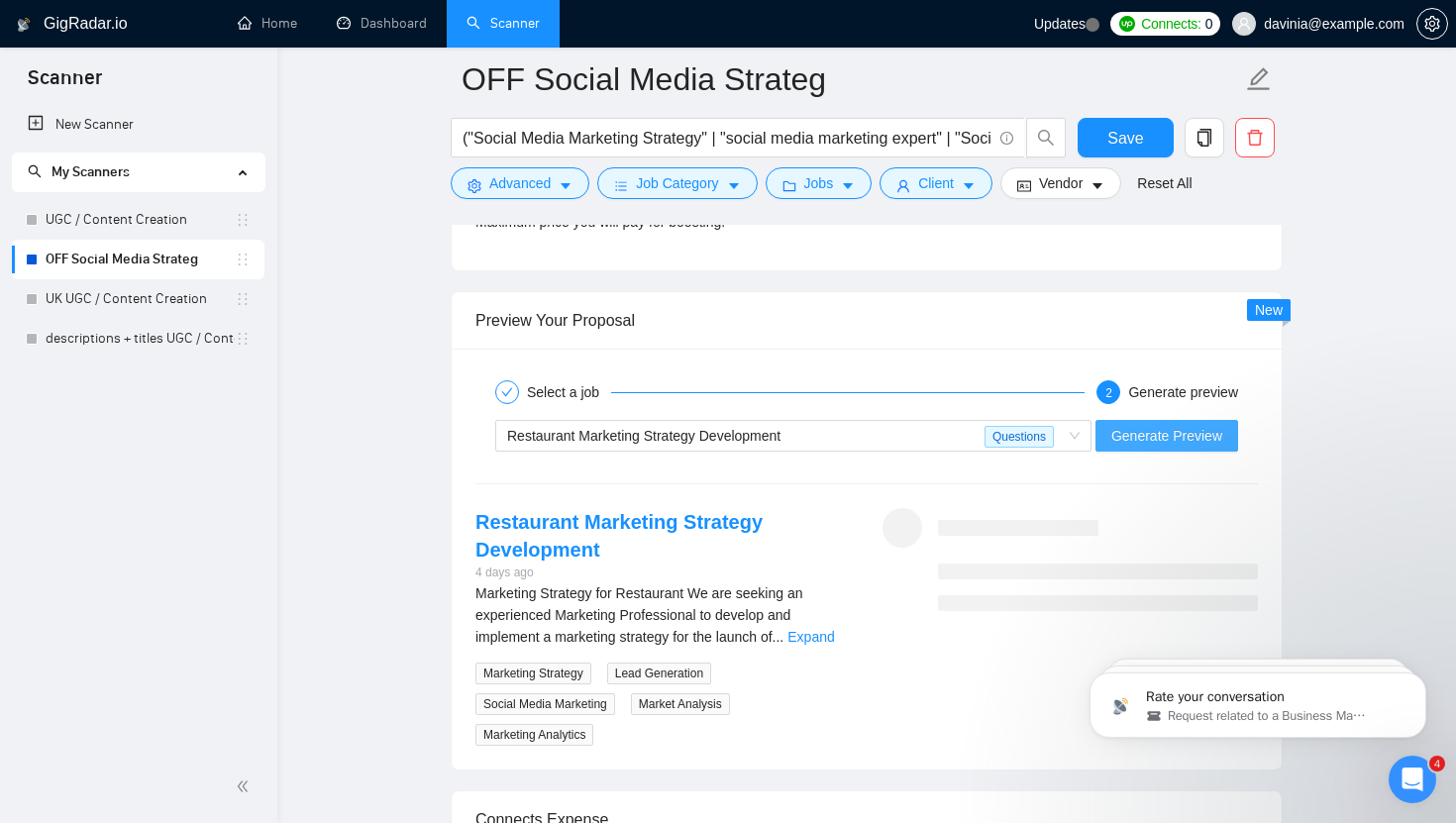click on "Generate Preview" at bounding box center (1167, 436) 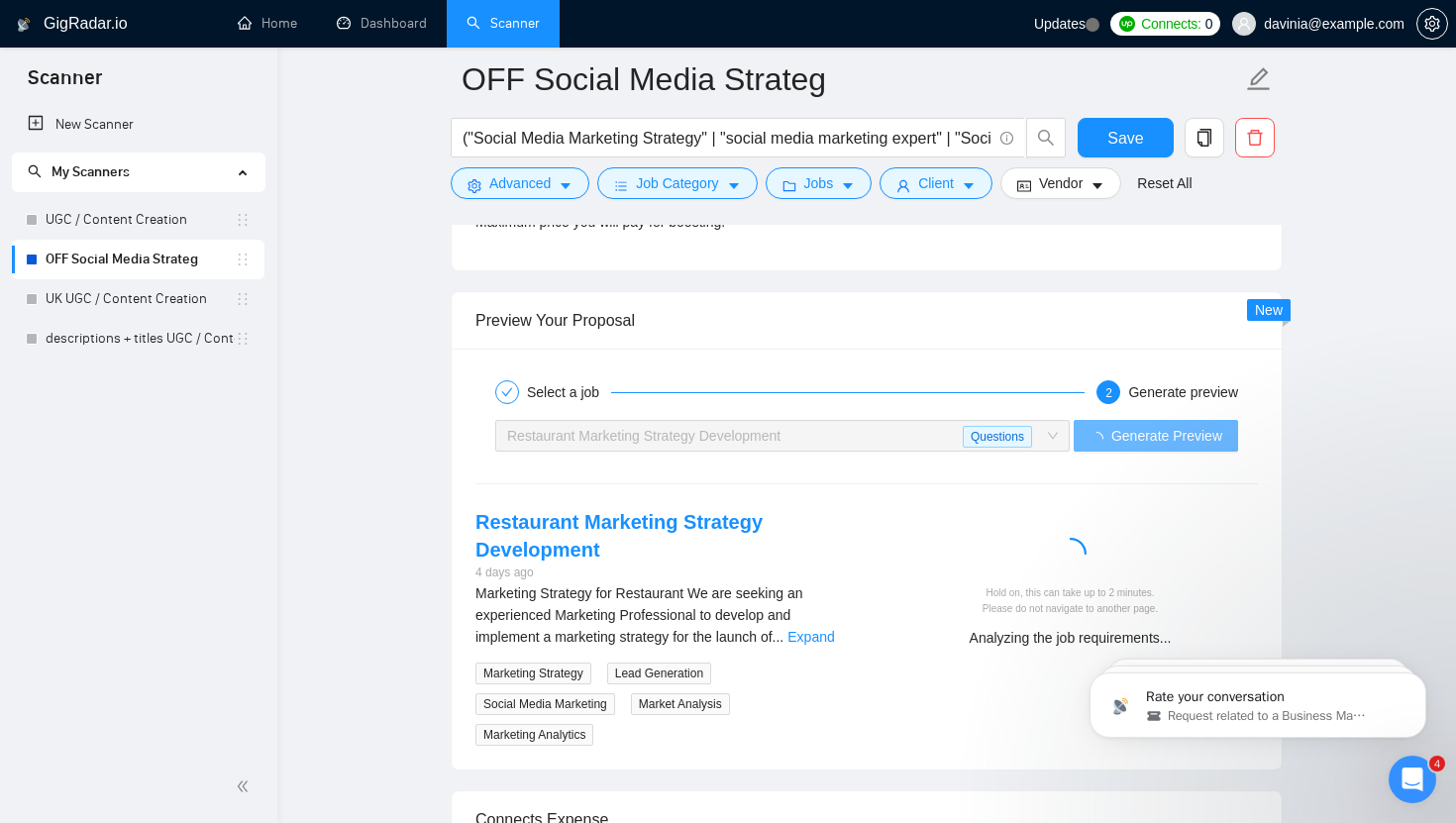 drag, startPoint x: 981, startPoint y: 511, endPoint x: 952, endPoint y: 541, distance: 41.725292 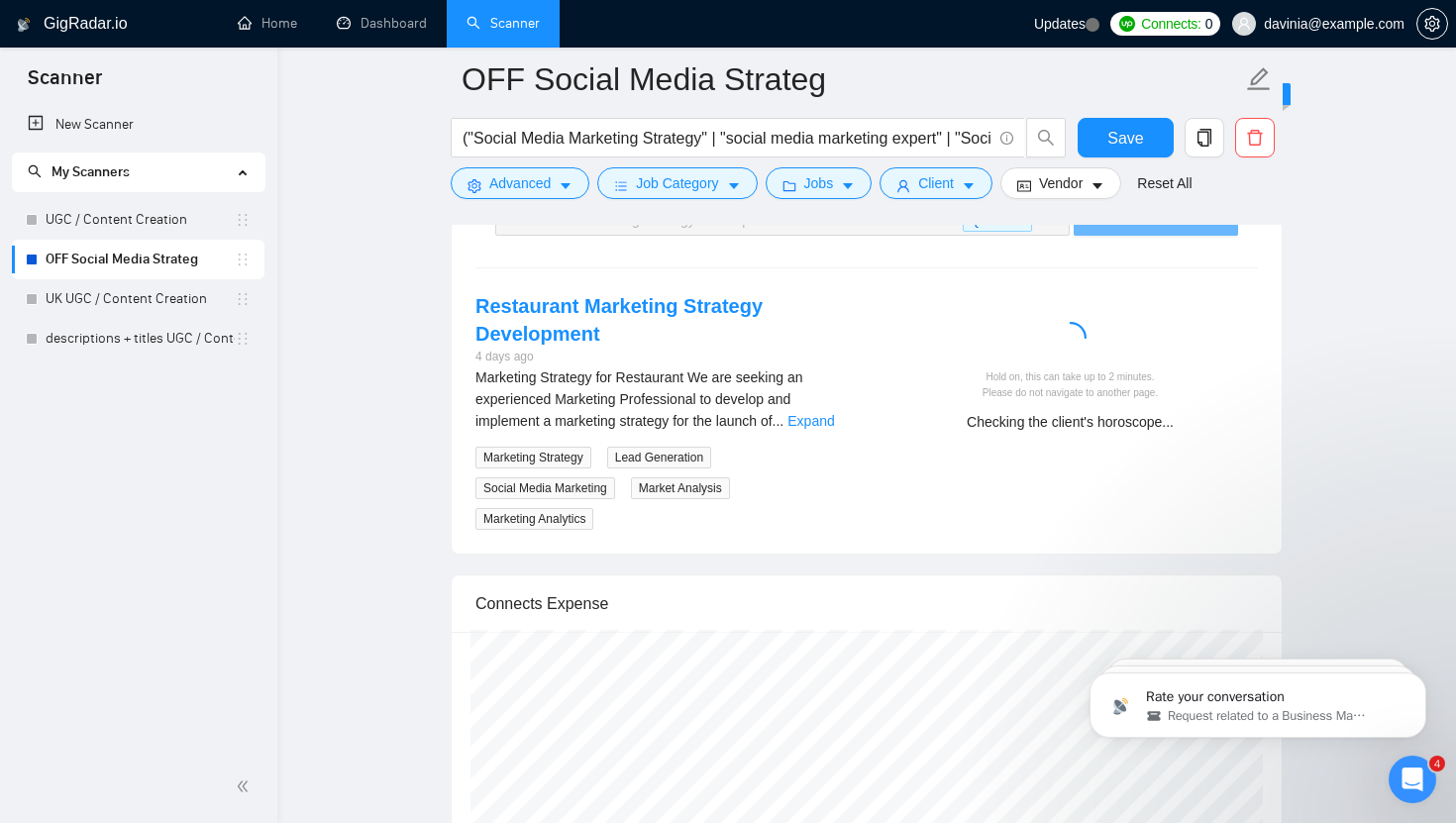 scroll, scrollTop: 3791, scrollLeft: 0, axis: vertical 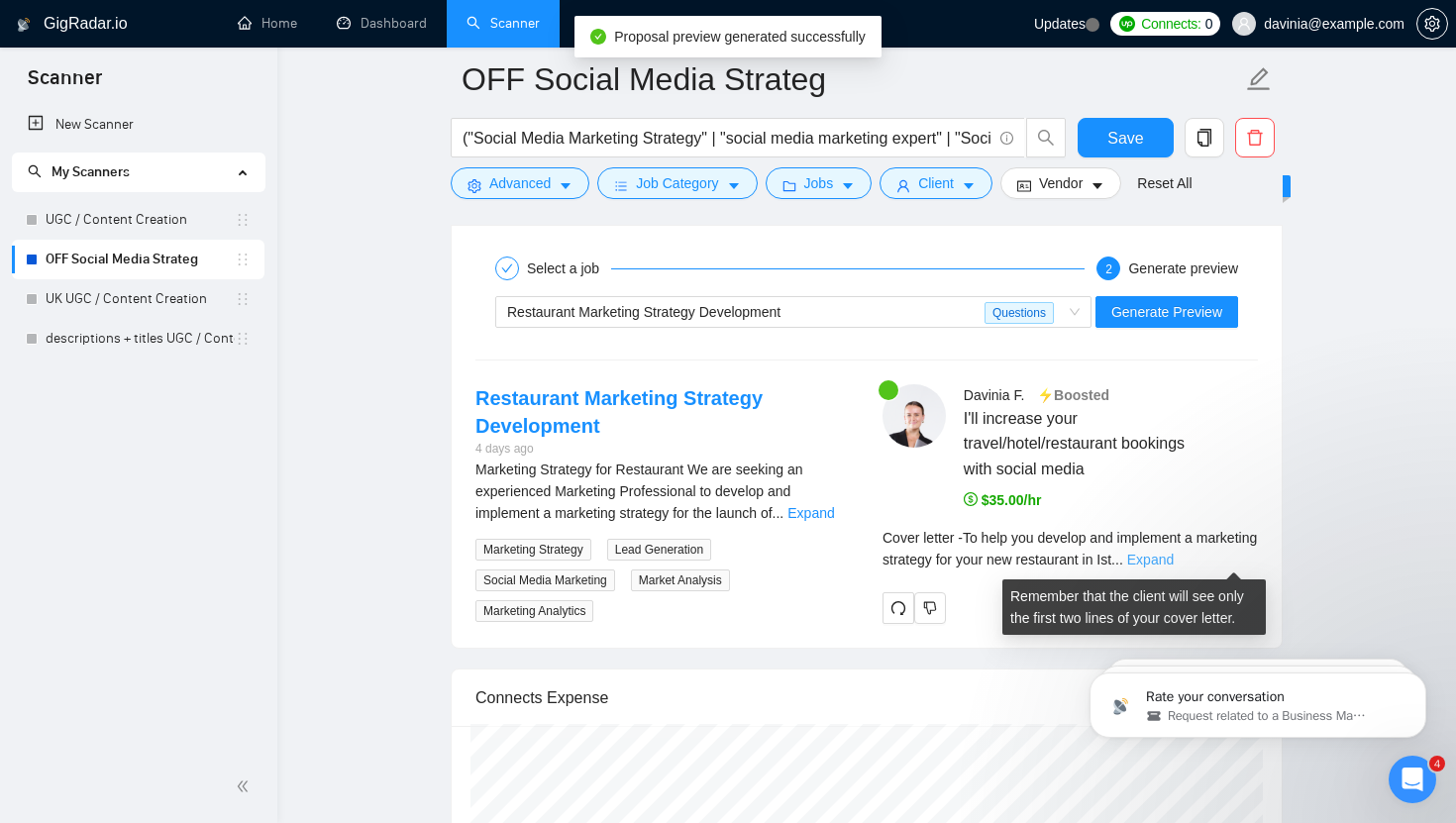 click on "Expand" at bounding box center [1150, 560] 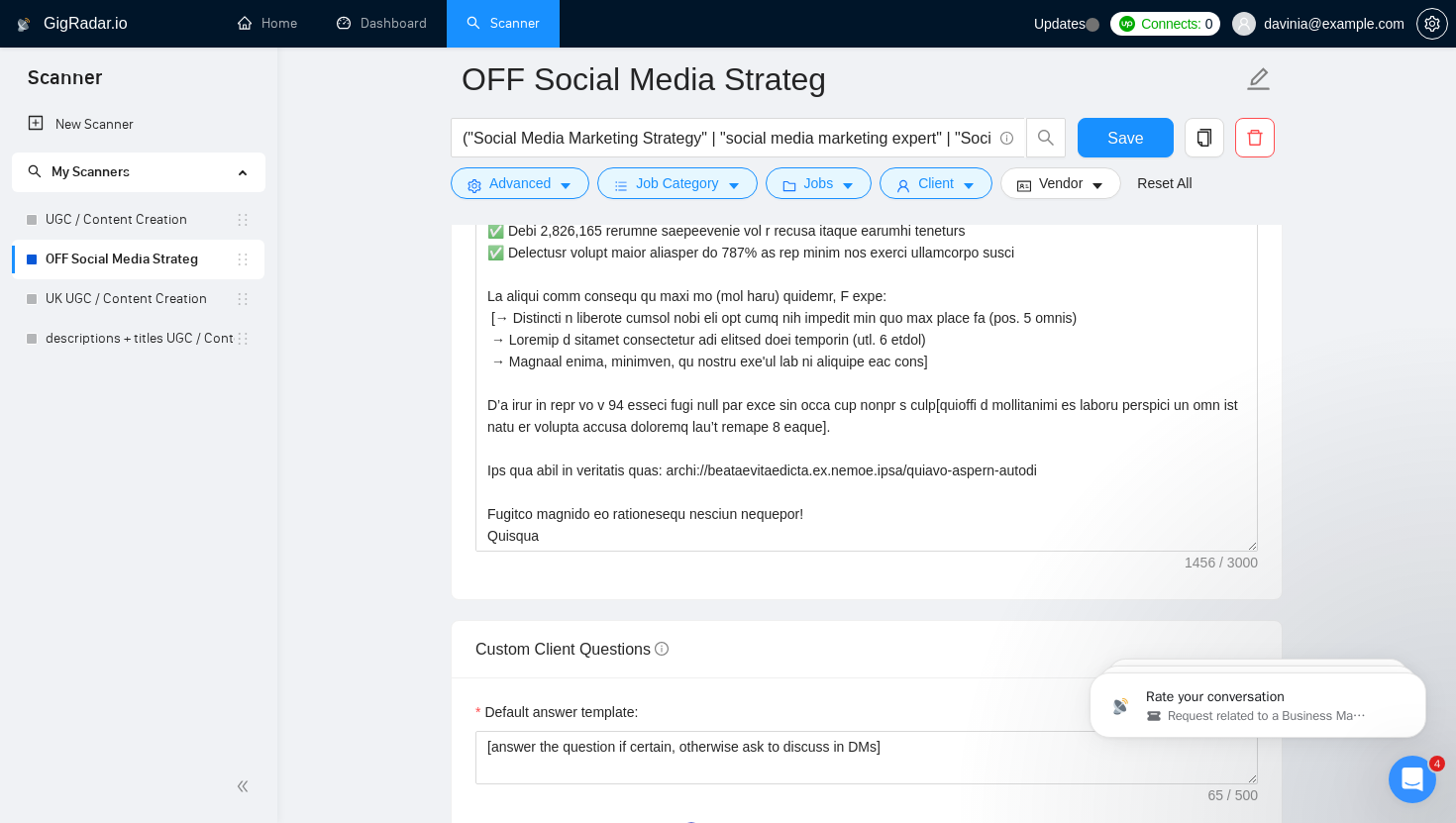 scroll, scrollTop: 2245, scrollLeft: 0, axis: vertical 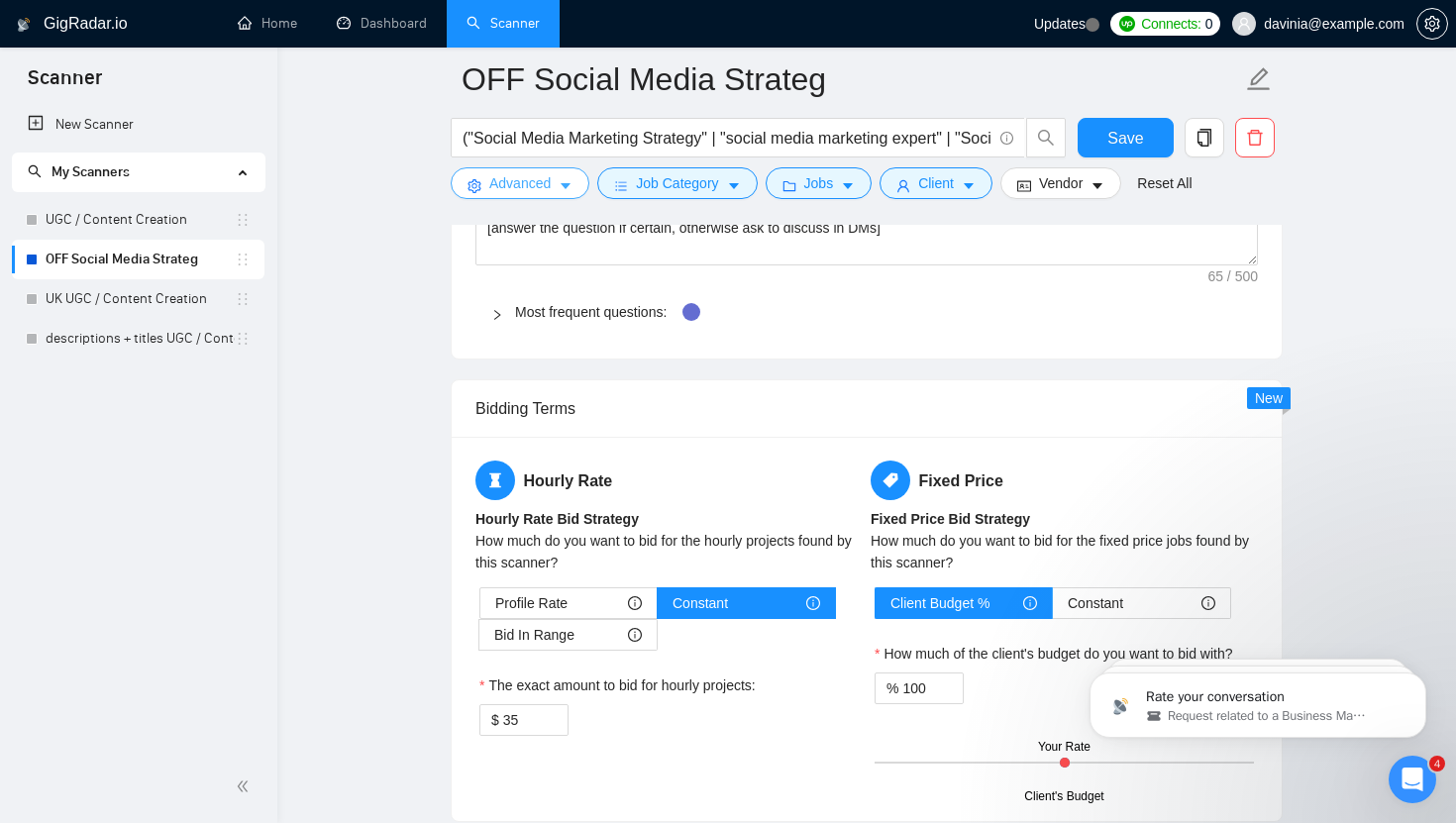 click on "Advanced" at bounding box center (520, 183) 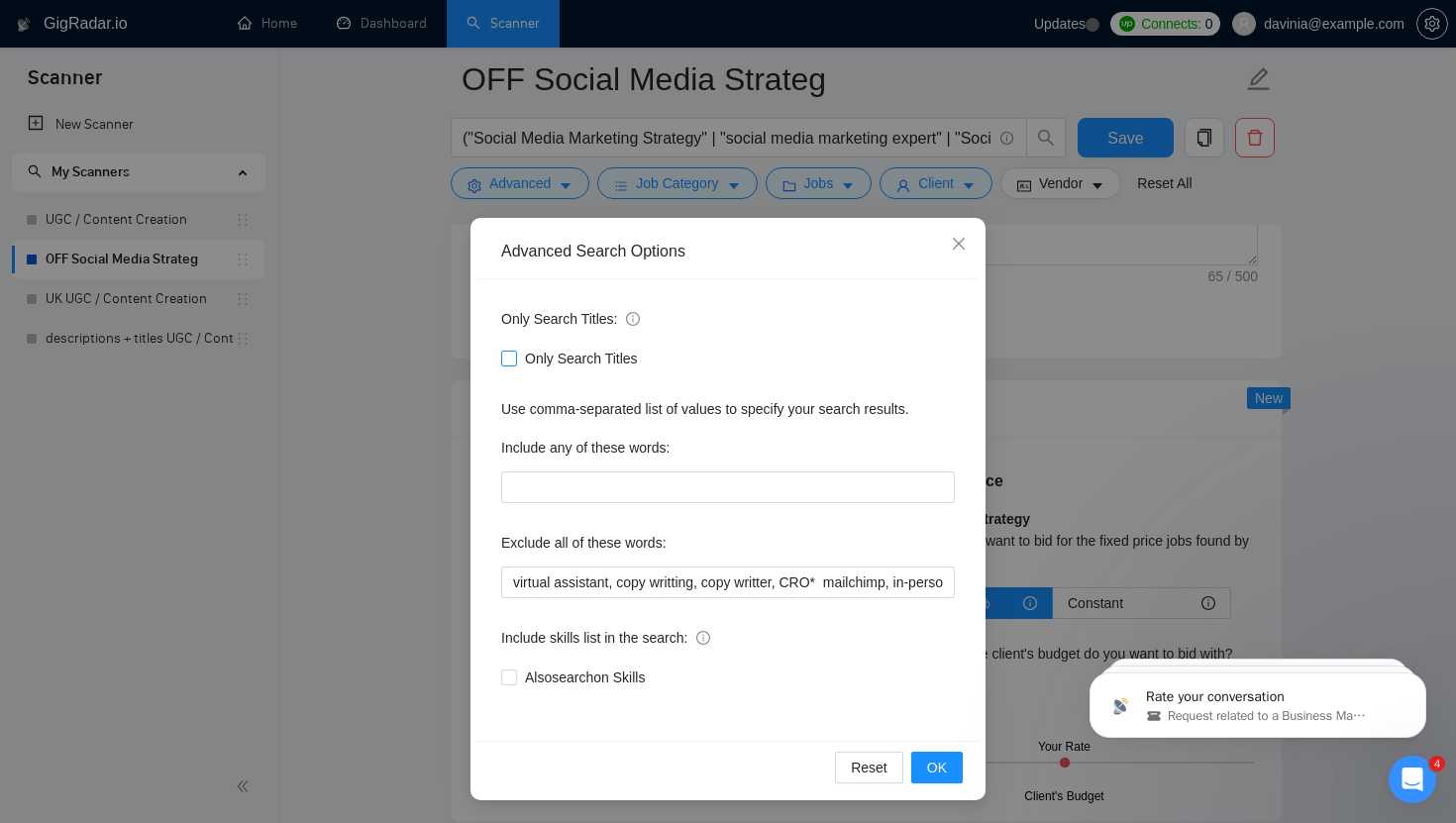 click on "Only Search Titles" at bounding box center [508, 358] 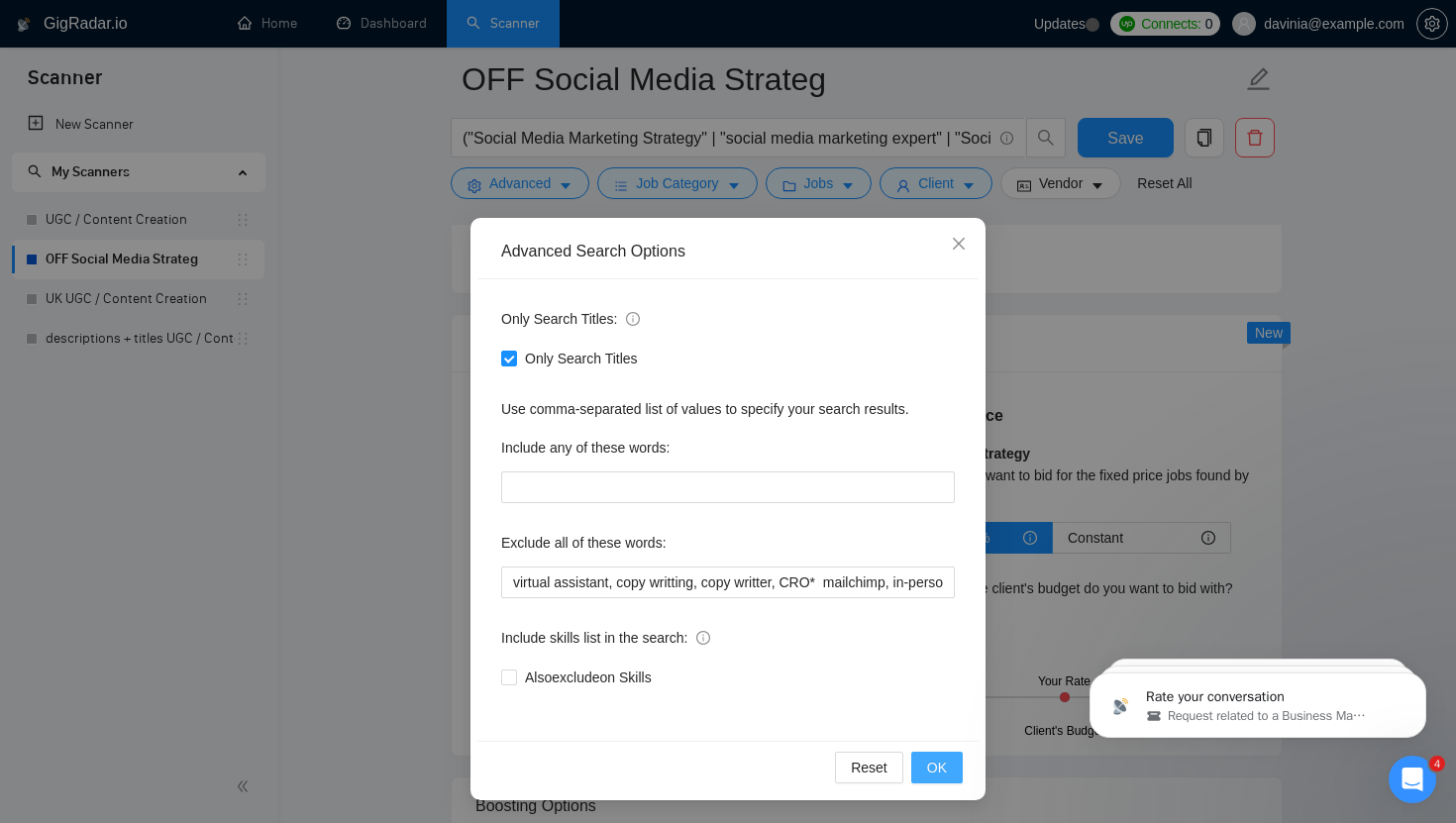 click on "OK" at bounding box center [937, 768] 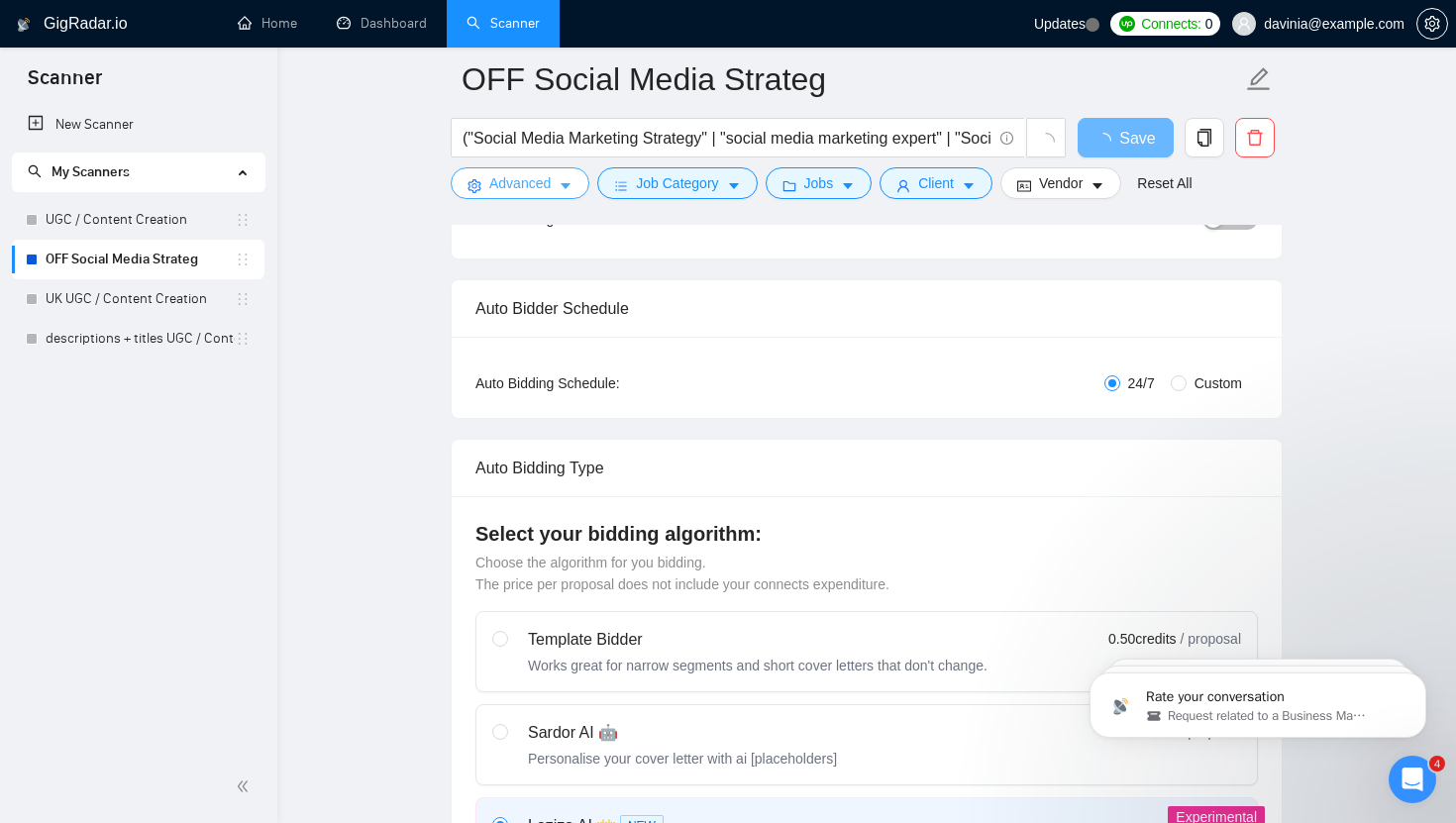 scroll, scrollTop: 0, scrollLeft: 0, axis: both 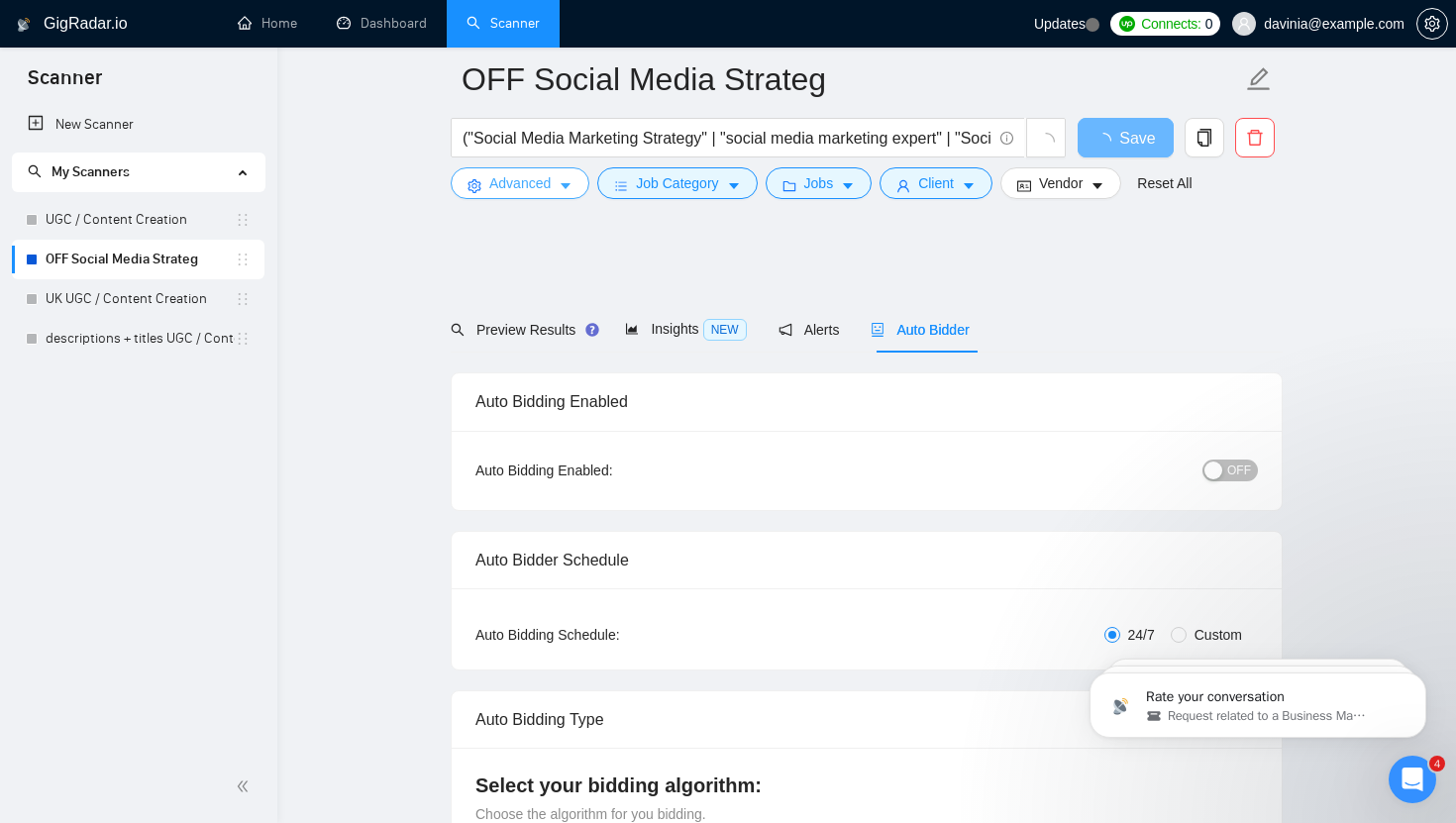 type 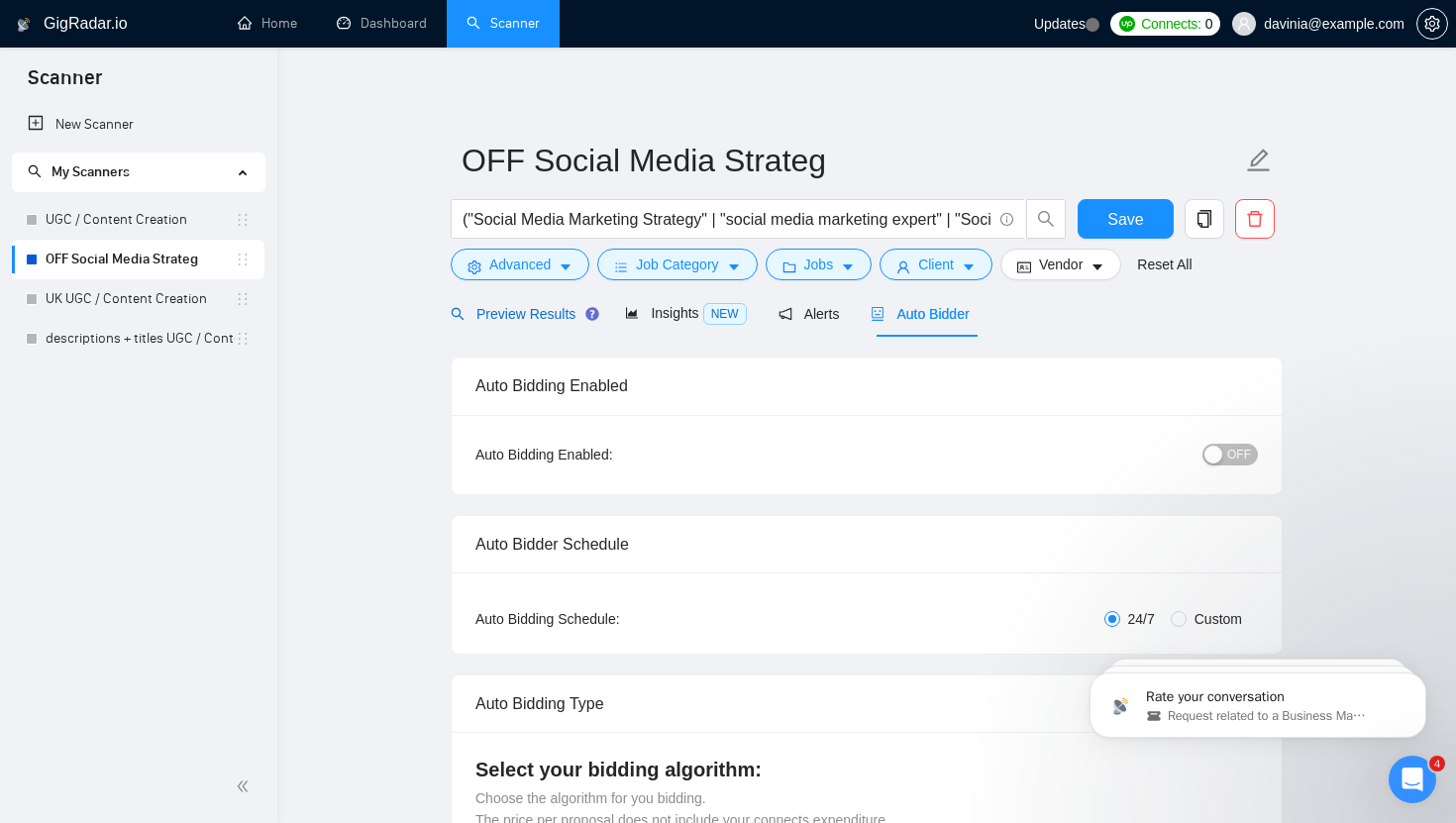 click on "Preview Results" at bounding box center (522, 314) 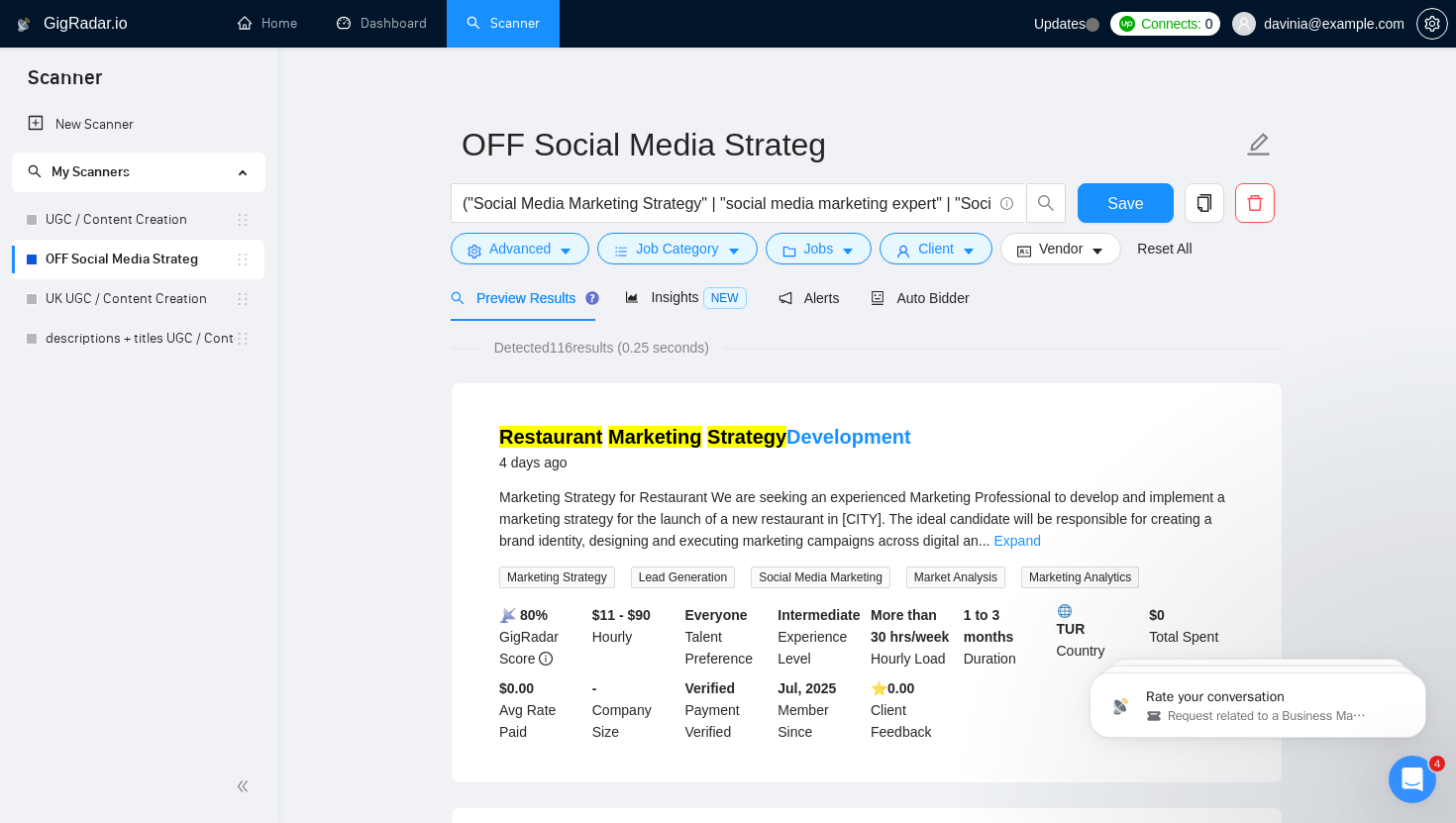 scroll, scrollTop: 19, scrollLeft: 0, axis: vertical 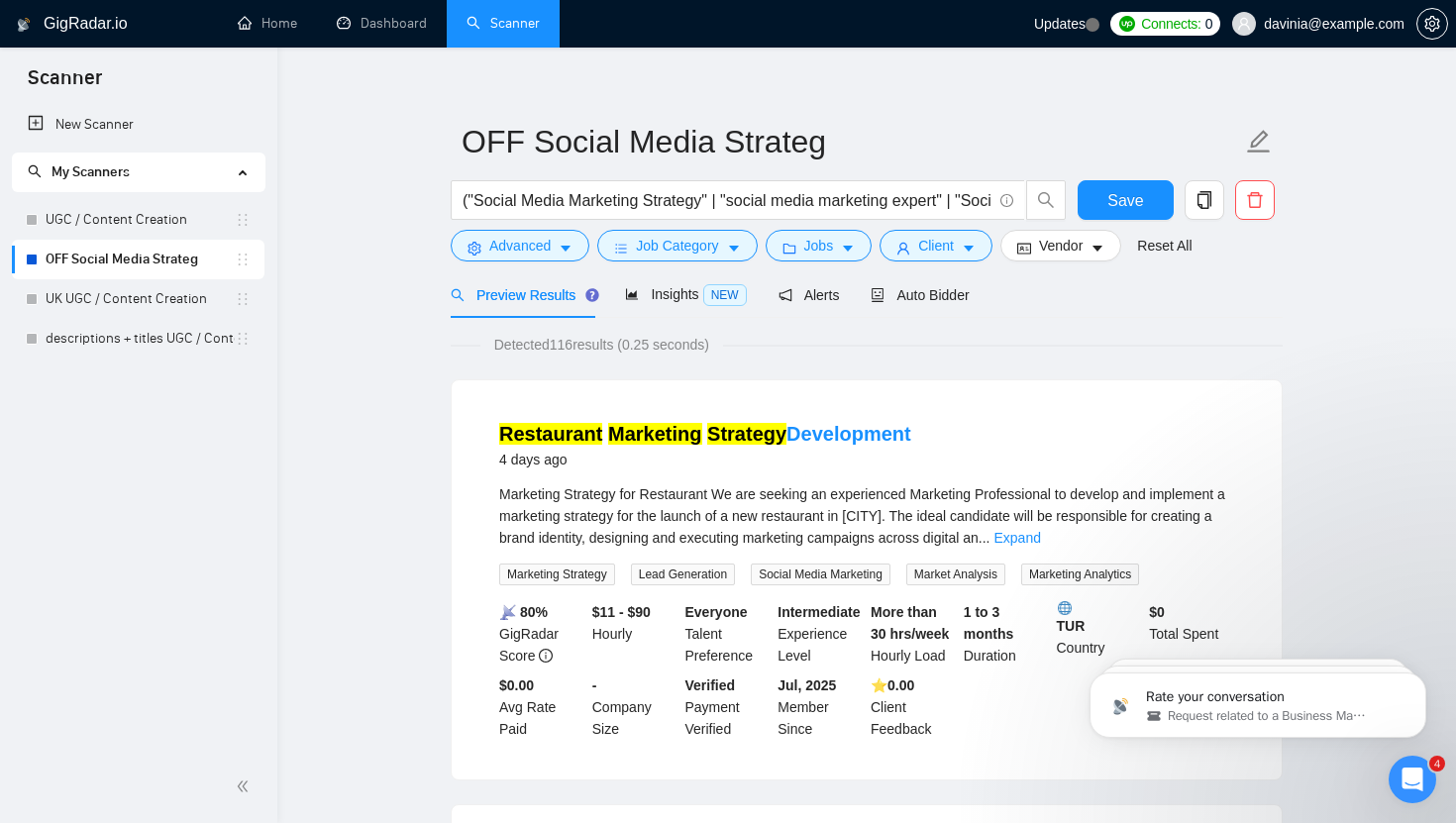 click on "OFF Social Media Strateg ("Social Media Marketing Strategy" | "social media marketing expert" | "Social Media Management" | "content strategist" | "Creative Strategist" | "Social Media Manager-Strategist" | "Content Strategy" | "Social Media Strategy" | "Social Media Content Creator" | "Social Media Coordinator" "Social Media Manager" | "Marketing Strategy" | "Social Media Marketing" | "Organic Social Strategy" | "Social Growth" | "Instagram Growth")  (Hotel* | Restaurant* | Restaurant* | Coffee* | Travel* | cafe* | F&B | "real estate" | wellness*) Save Advanced   Job Category   Jobs   Client   Vendor   Reset All Preview Results Insights NEW Alerts Auto Bidder Detected   116  results   (0.25 seconds) Restaurant   Marketing   Strategy  Development 4 days ago ... Expand Marketing Strategy Lead Generation Social Media Marketing Market Analysis Marketing Analytics 📡   80% GigRadar Score   $11 - $90 Hourly Everyone Talent Preference Intermediate Experience Level More than 30 hrs/week Hourly Load 1 to 3 months" at bounding box center [867, 2451] 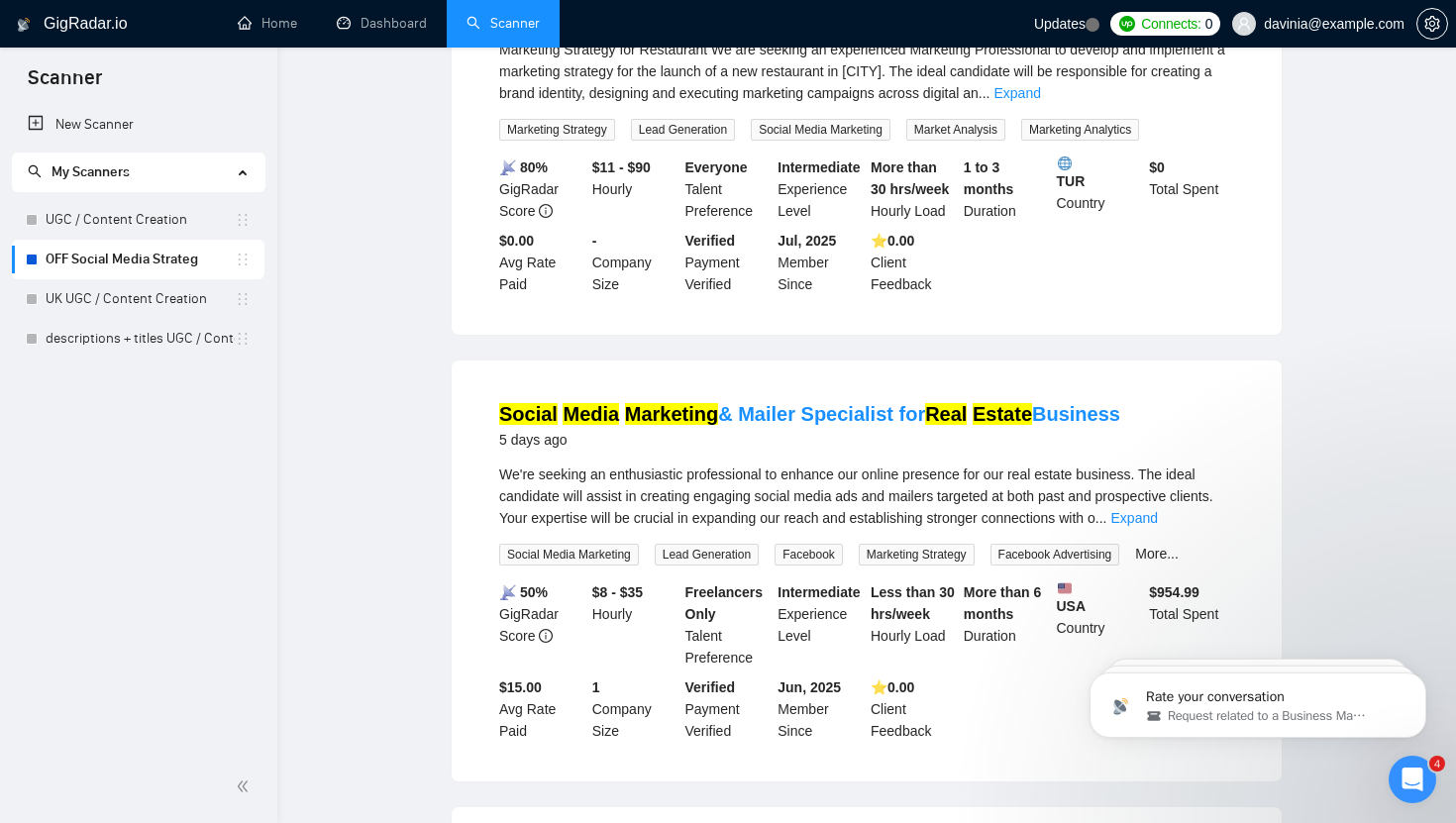 scroll, scrollTop: 0, scrollLeft: 0, axis: both 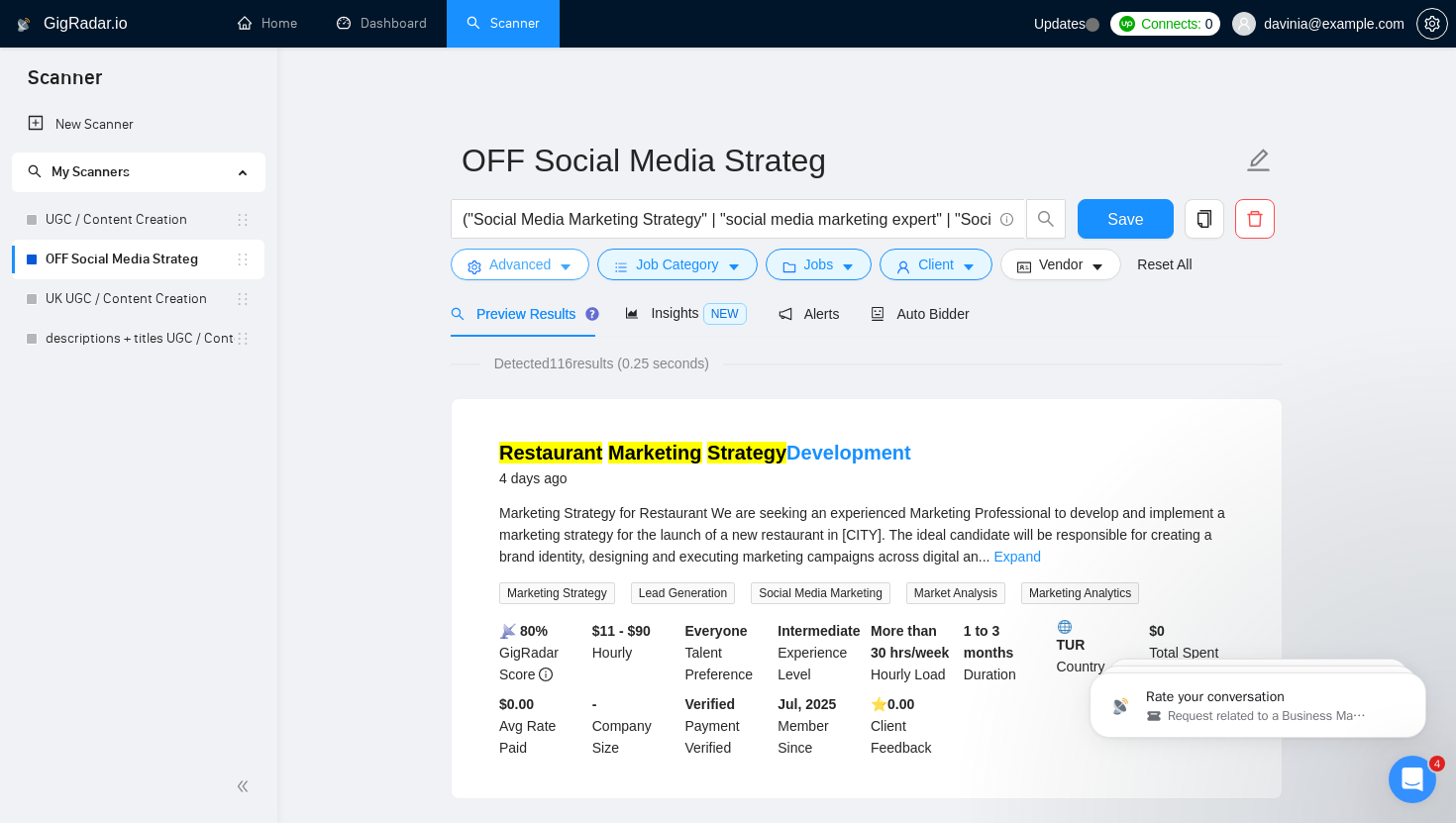 click on "Advanced" at bounding box center [520, 264] 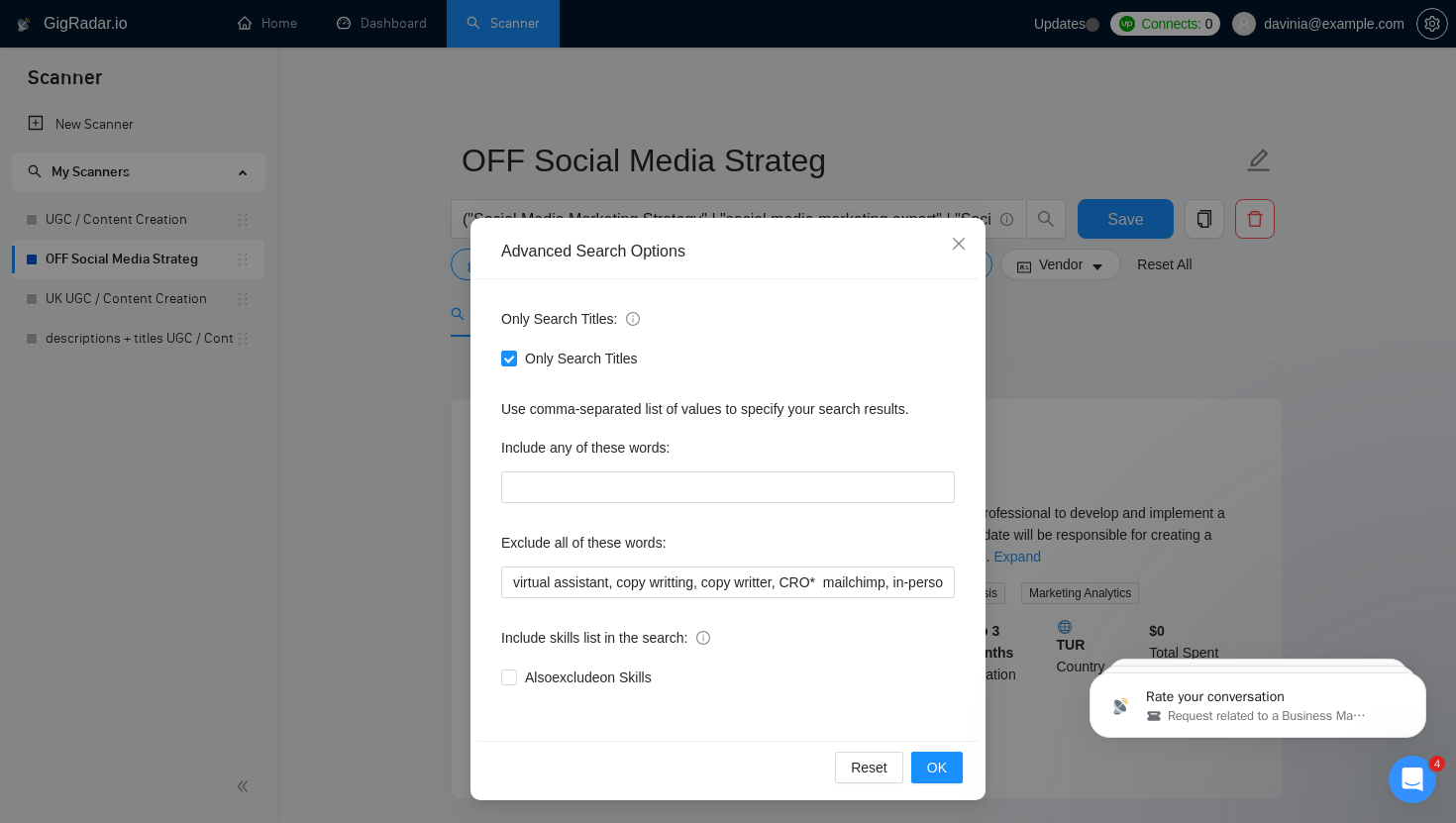 click on "Only Search Titles" at bounding box center (728, 359) 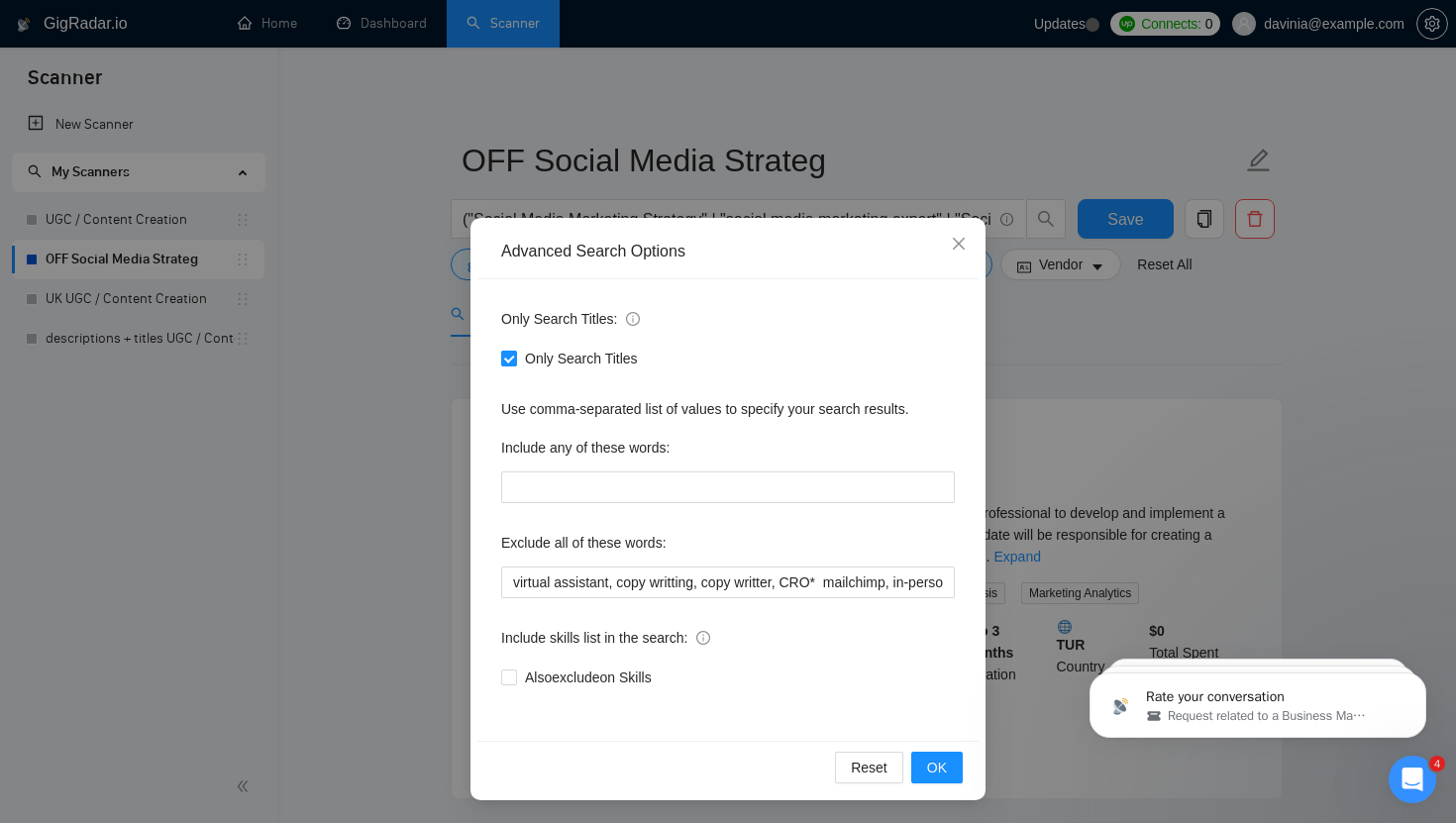 click on "Only Search Titles" at bounding box center [508, 358] 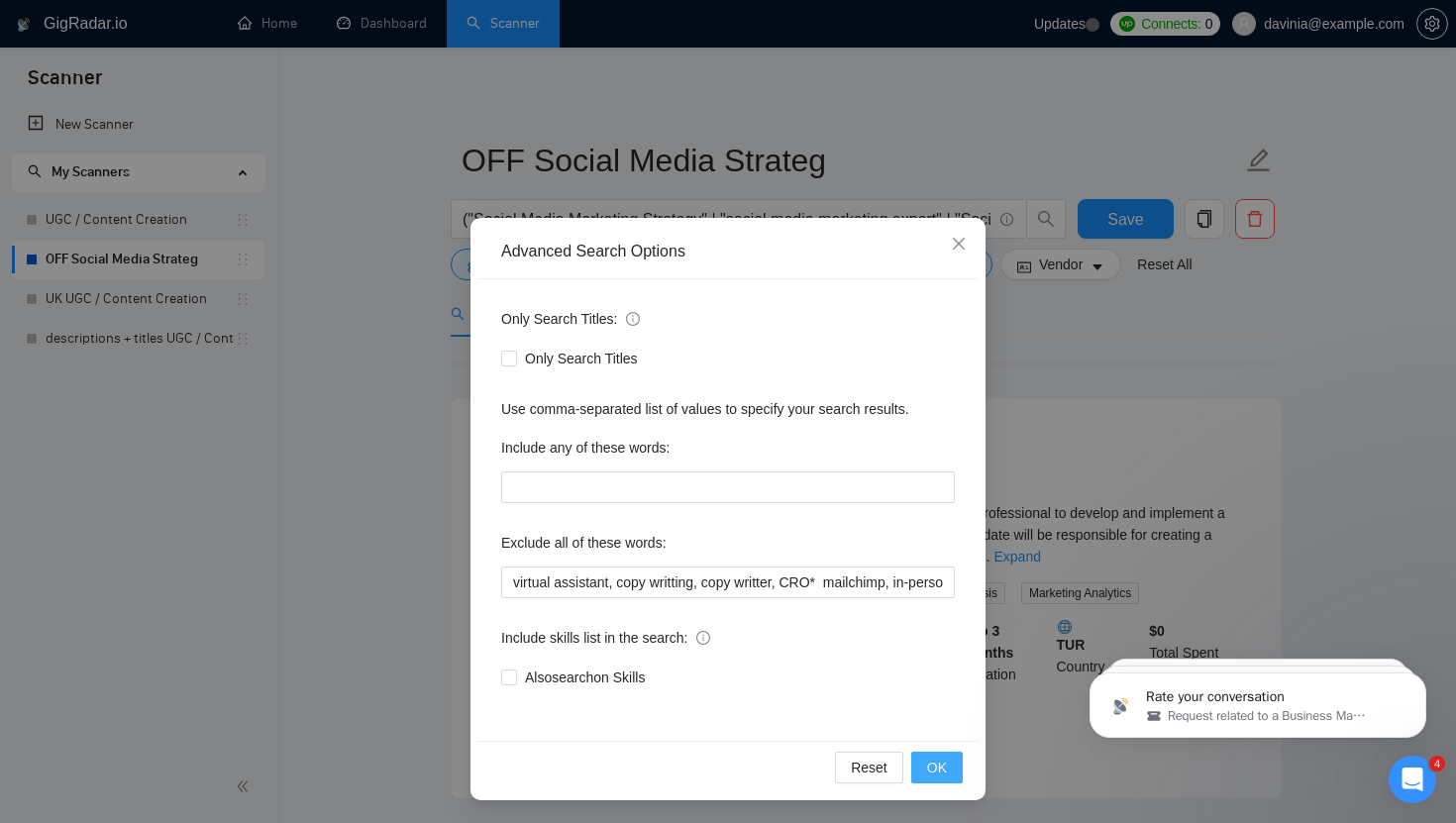 click on "OK" at bounding box center [937, 768] 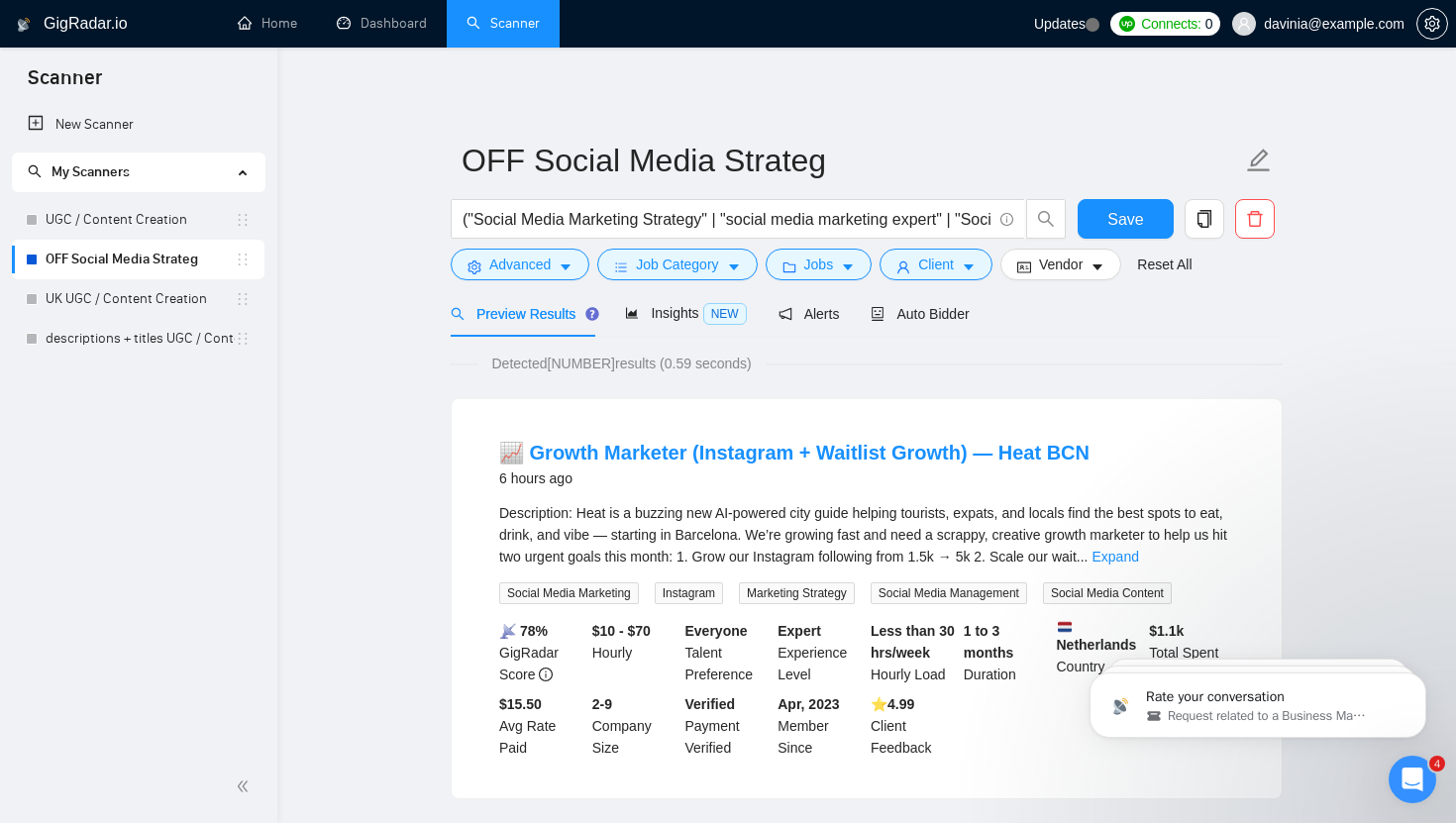 click on "OFF Social Media Strateg ("Social Media Marketing Strategy" | "social media marketing expert" | "Social Media Management" | "content strategist" | "Creative Strategist" | "Social Media Manager-Strategist" | "Content Strategy" | "Social Media Strategy" | "Social Media Content Creator" | "Social Media Coordinator" "Social Media Manager" | "Marketing Strategy" | "Social Media Marketing" | "Organic Social Strategy" | "Social Growth" | "Instagram Growth")  (Hotel* | Restaurant* | Restaurant* | Coffee* | Travel* | cafe* | F&B | "real estate" | wellness*) Save Advanced   Job Category   Jobs   Client   Vendor   Reset All Preview Results Insights NEW Alerts Auto Bidder Detected   1838  results   (0.59 seconds) 📈 Growth Marketer (Instagram + Waitlist Growth) — Heat BCN 6 hours ago ... Expand Social Media Marketing Instagram Marketing Strategy Social Media Management Social Media Content 📡   78% GigRadar Score   $10 - $70 Hourly Everyone Talent Preference Expert Experience Level Less than 30 hrs/week Hourly Load" at bounding box center (867, 2441) 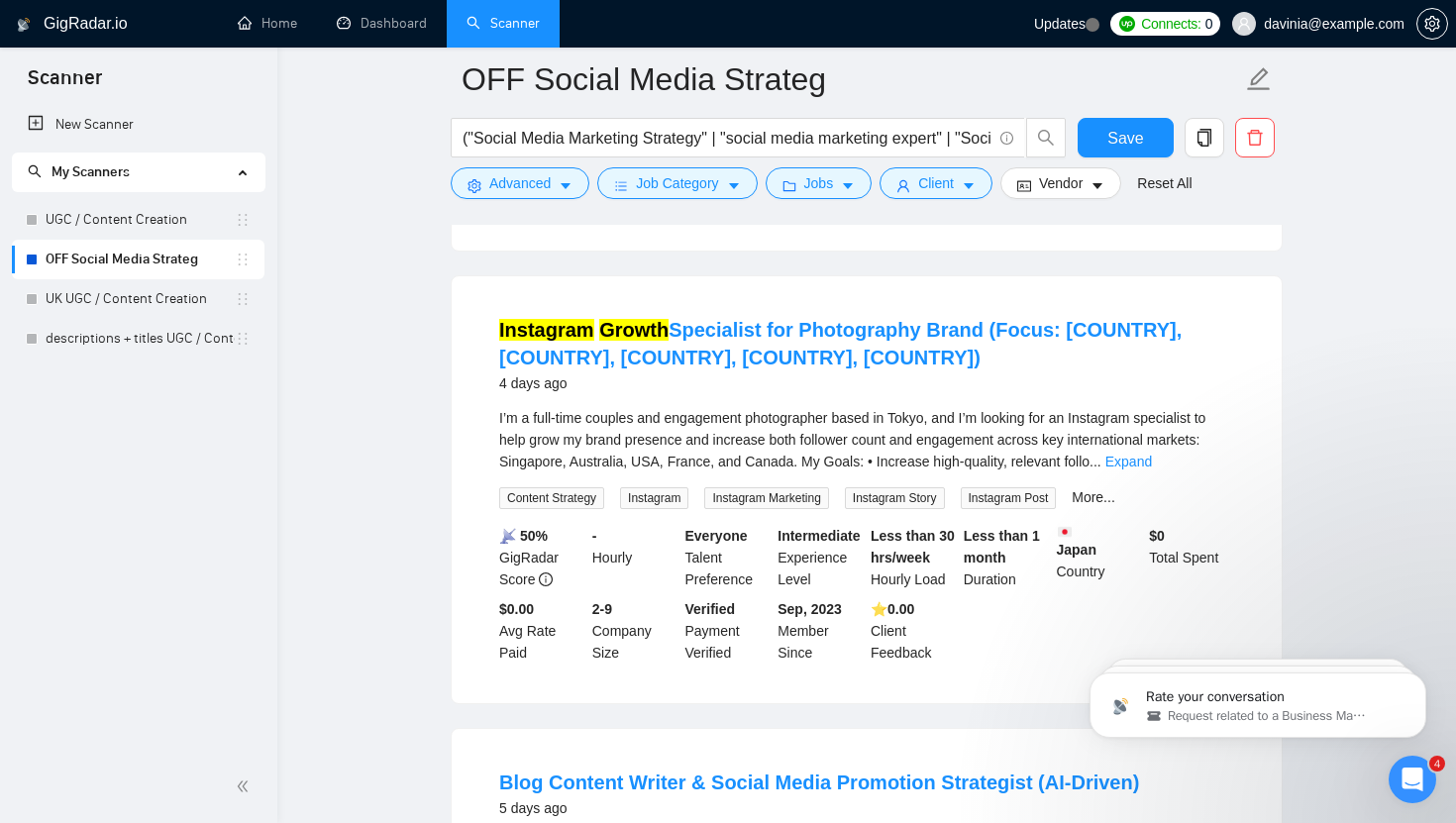 scroll, scrollTop: 3236, scrollLeft: 0, axis: vertical 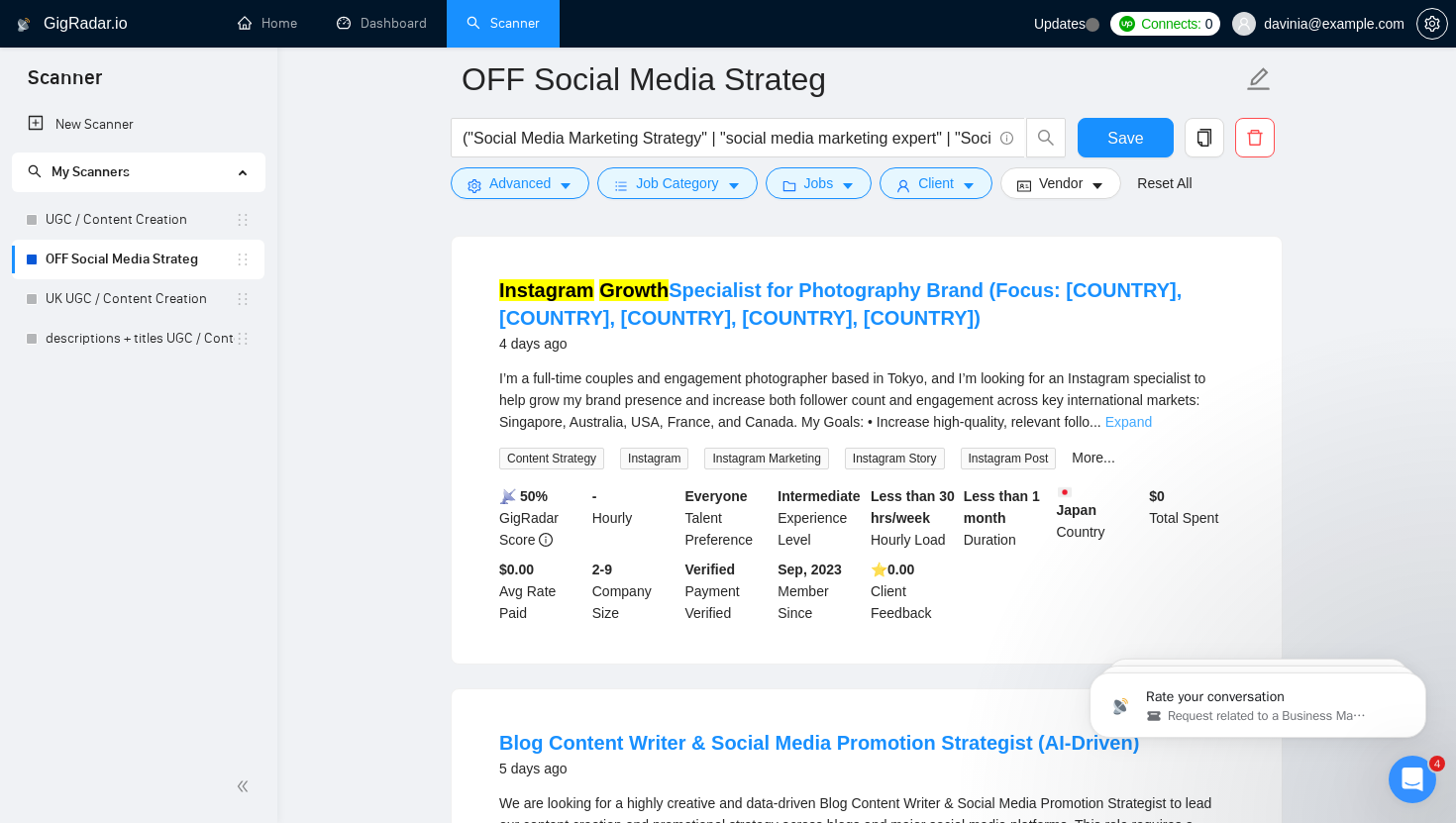 click on "Expand" at bounding box center (1128, 422) 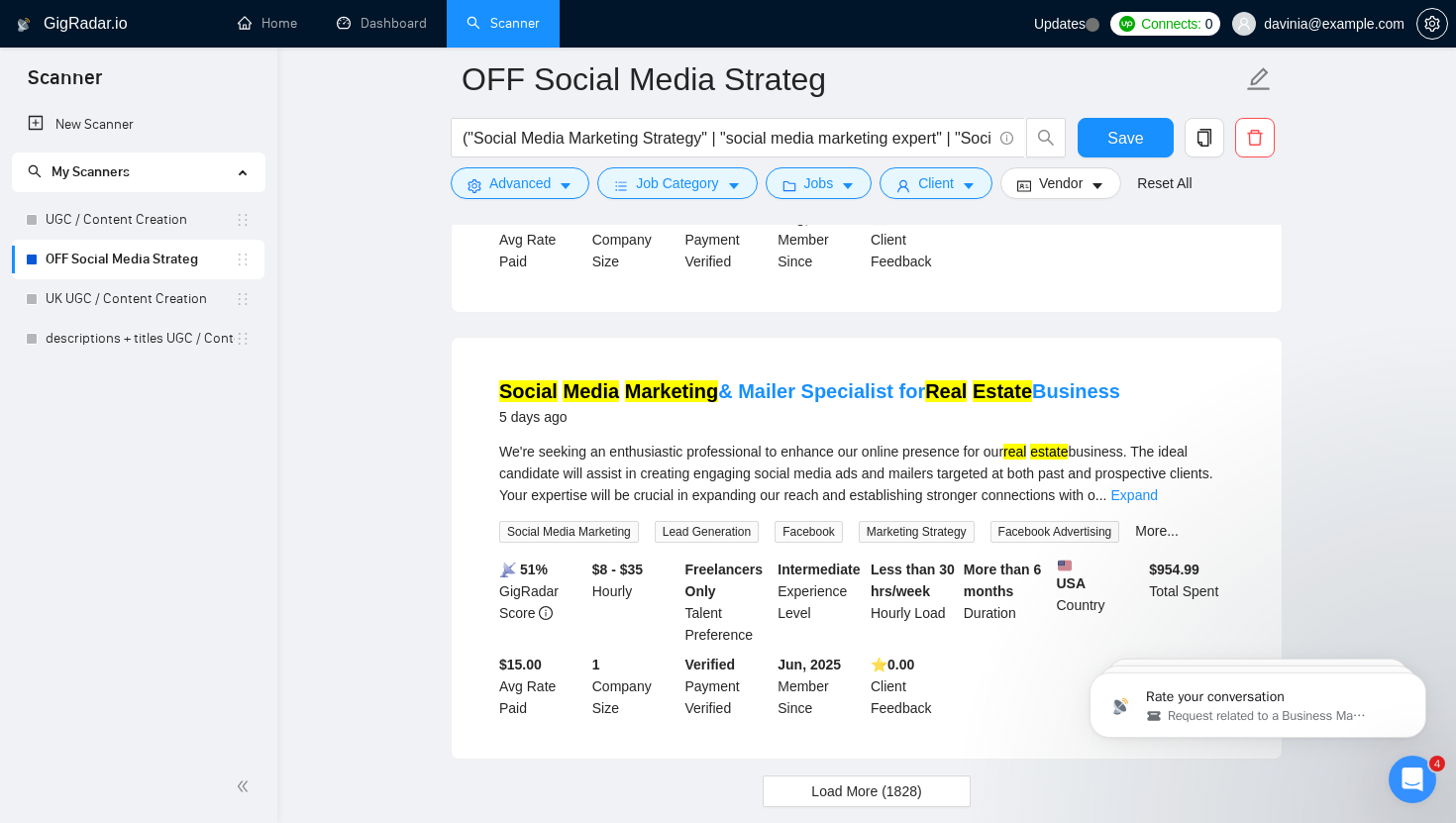 scroll, scrollTop: 4366, scrollLeft: 0, axis: vertical 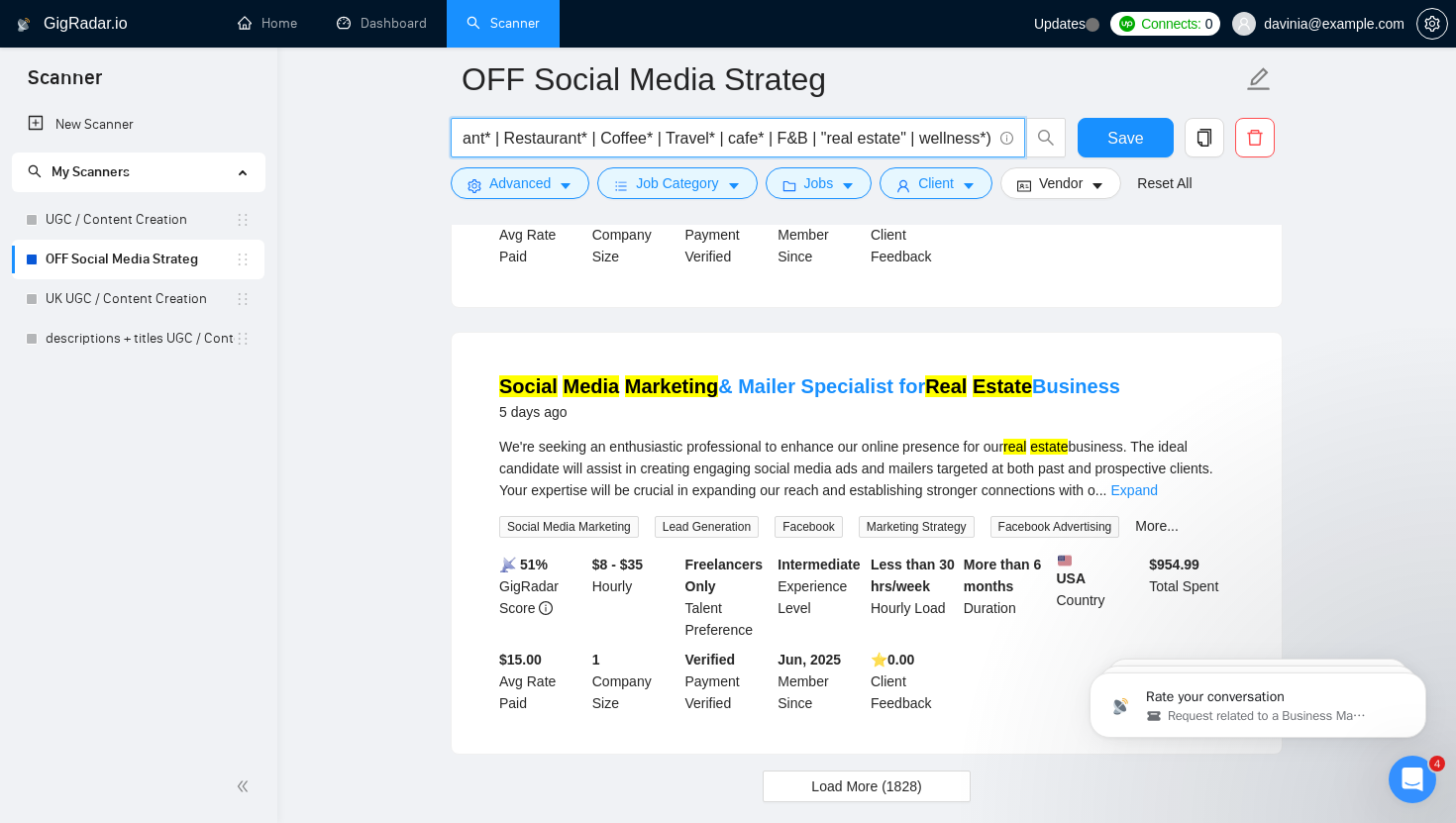 drag, startPoint x: 915, startPoint y: 138, endPoint x: 817, endPoint y: 143, distance: 98.12747 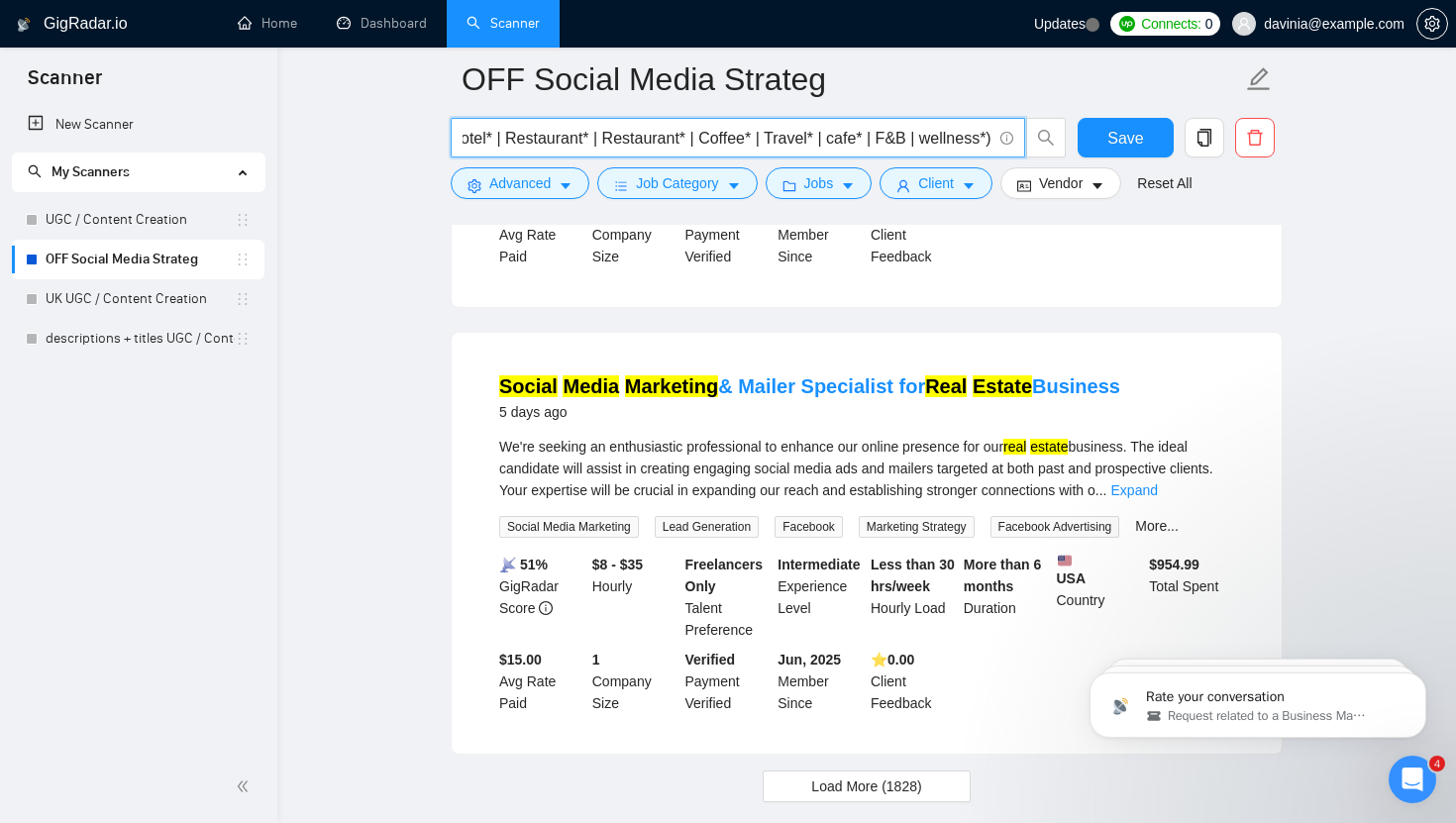 scroll, scrollTop: 0, scrollLeft: 3109, axis: horizontal 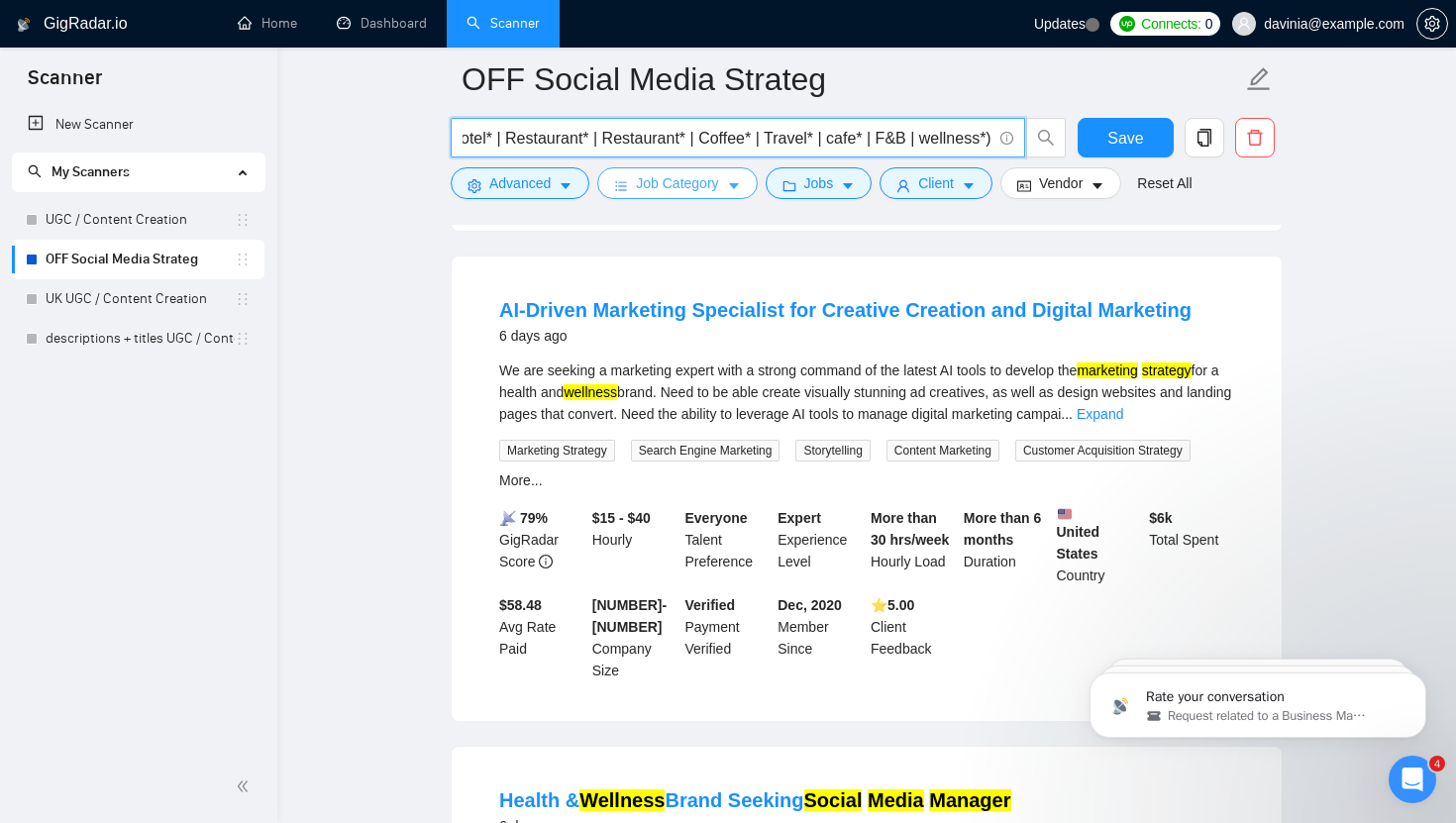 type on "("Social Media Marketing Strategy" | "social media marketing expert" | "Social Media Management" | "content strategist" | "Creative Strategist" | "Social Media Manager-Strategist" | "Content Strategy" | "Social Media Strategy" | "Social Media Content Creator" | "Social Media Coordinator" "Social Media Manager" | "Marketing Strategy" | "Social Media Marketing" | "Organic Social Strategy" | "Social Growth" | "Instagram Growth")  (Hotel* | Restaurant* | Restaurant* | Coffee* | Travel* | cafe* | F&B | wellness*)" 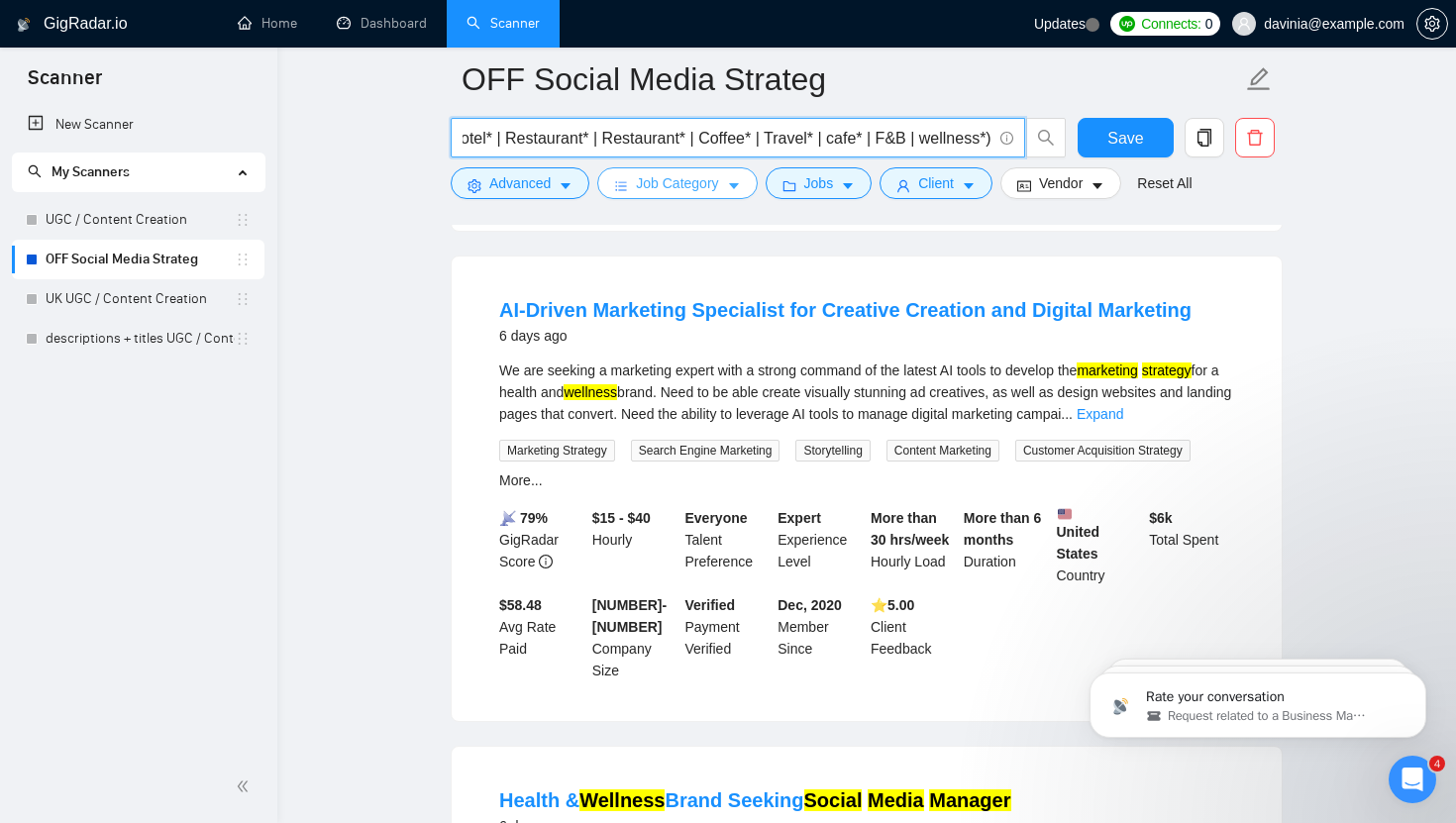 click on "Job Category" at bounding box center [676, 183] 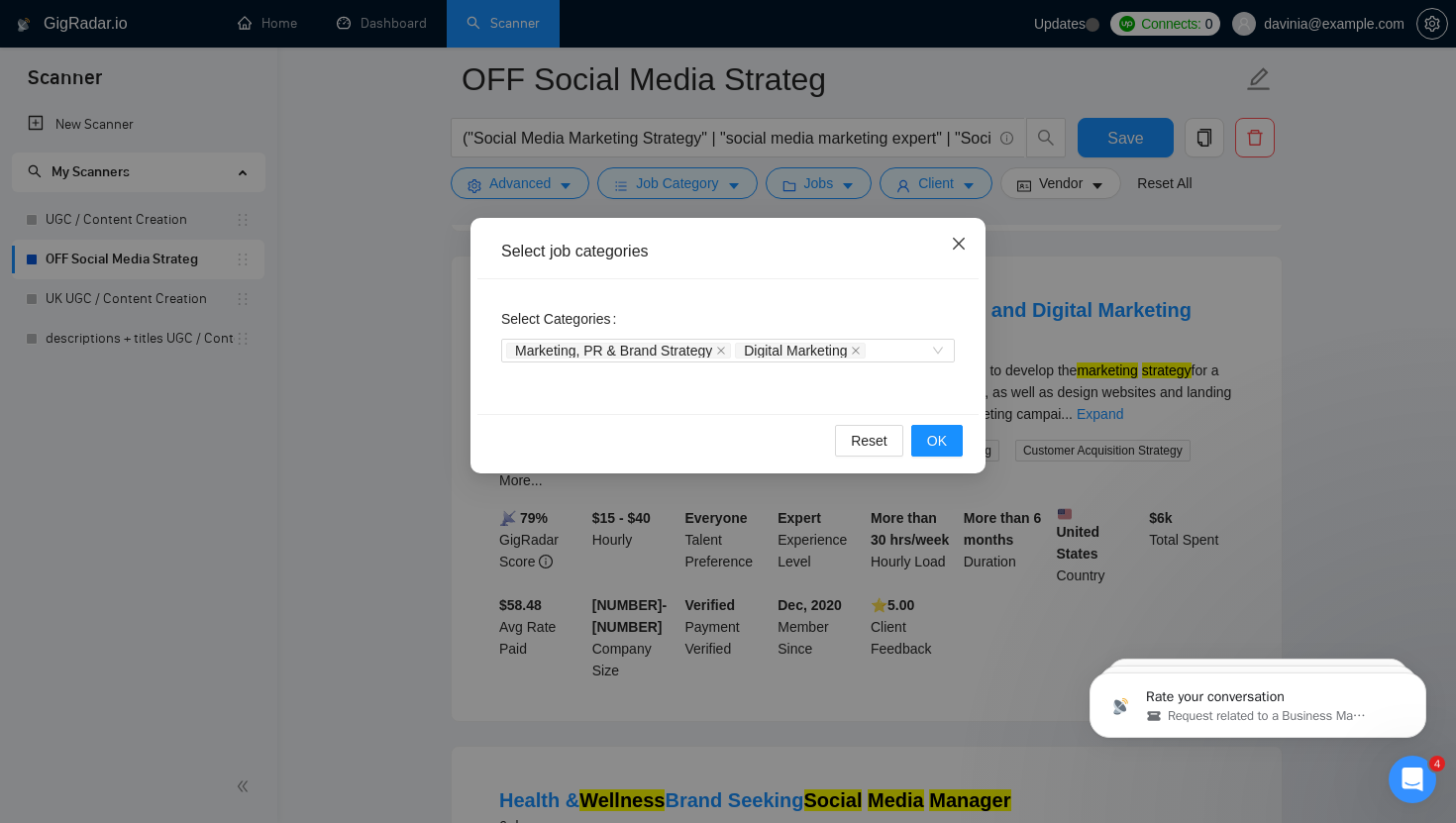 click at bounding box center (959, 245) 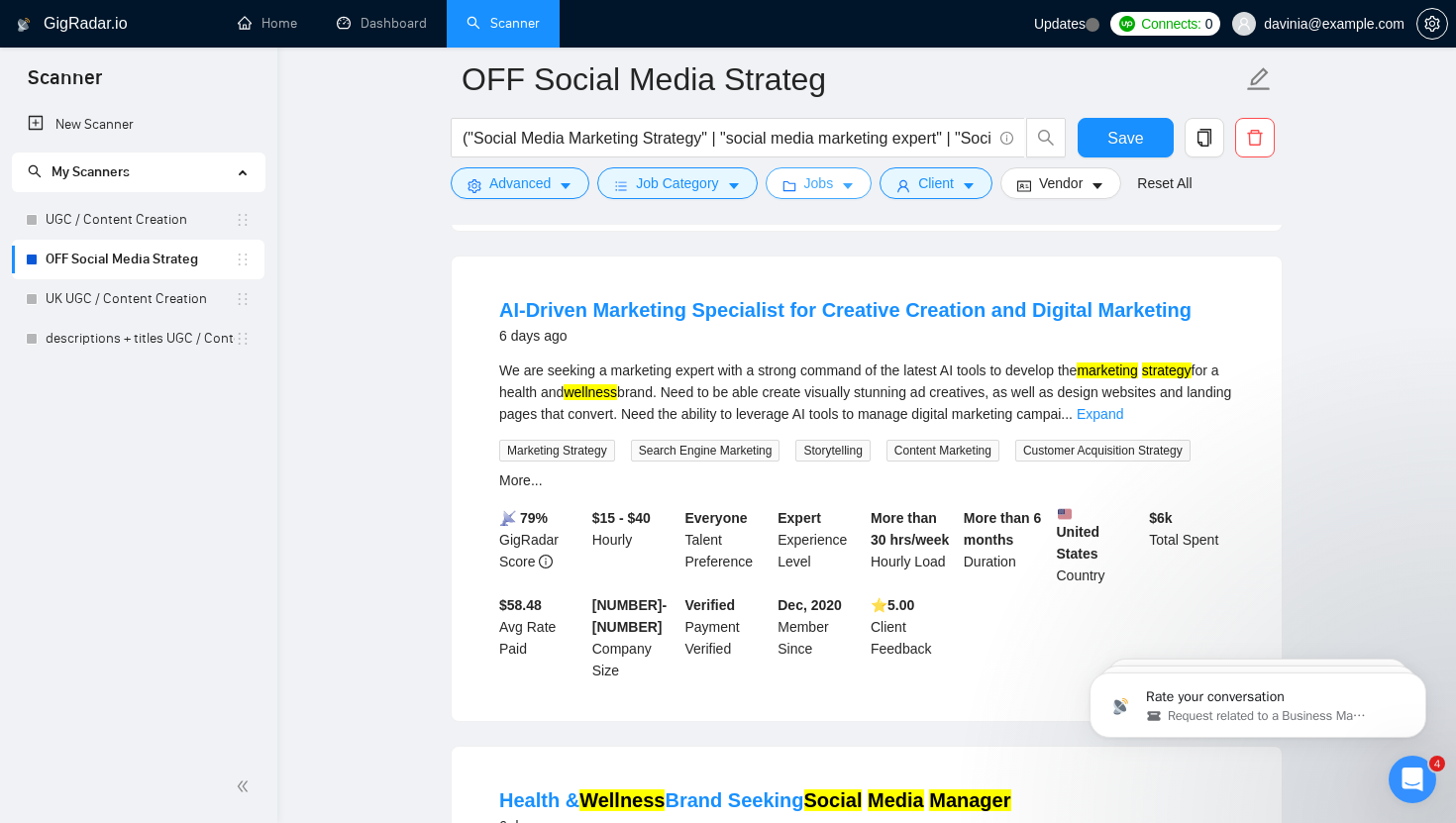 click on "Jobs" at bounding box center [819, 183] 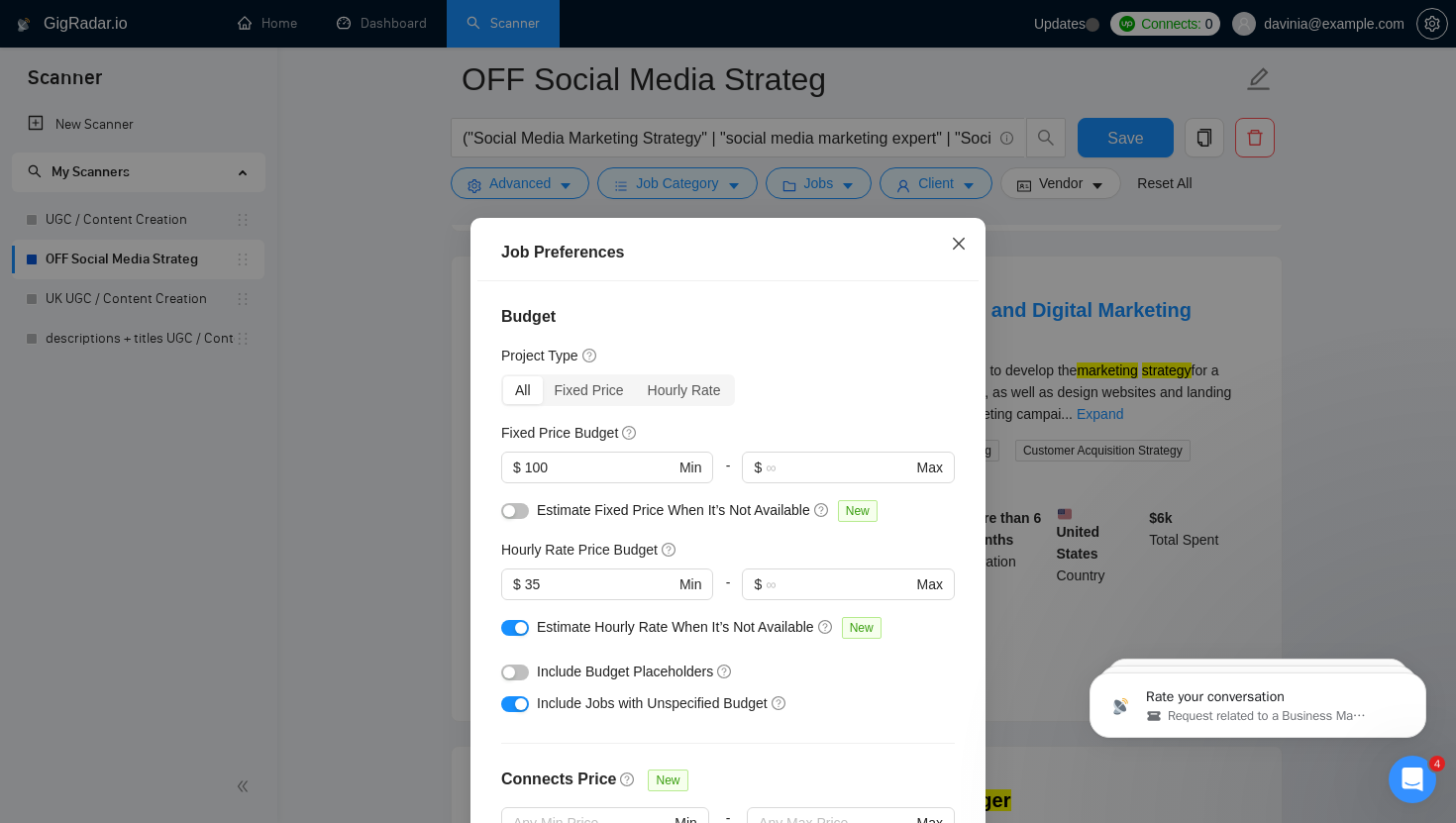 click 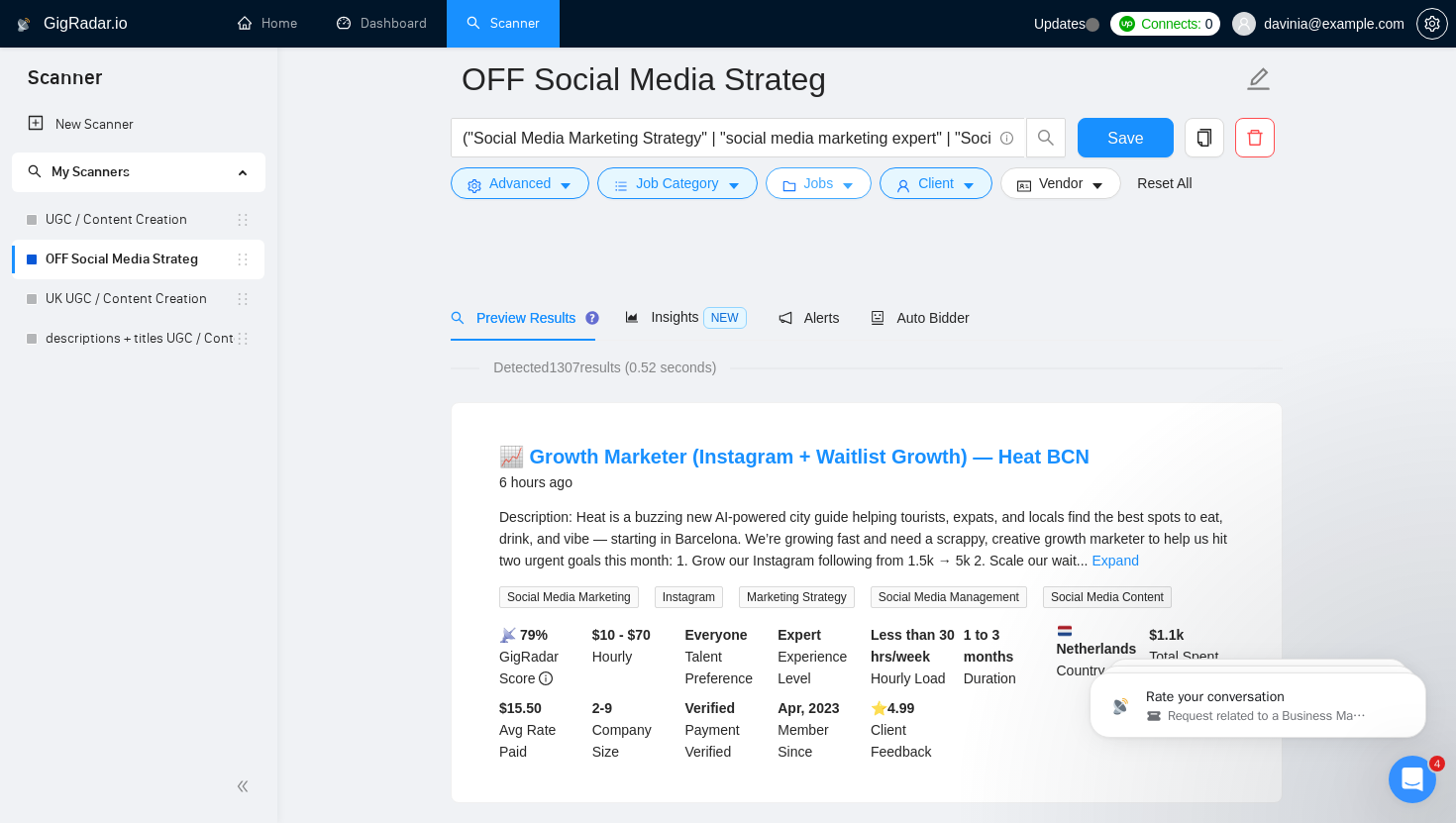 scroll, scrollTop: 0, scrollLeft: 0, axis: both 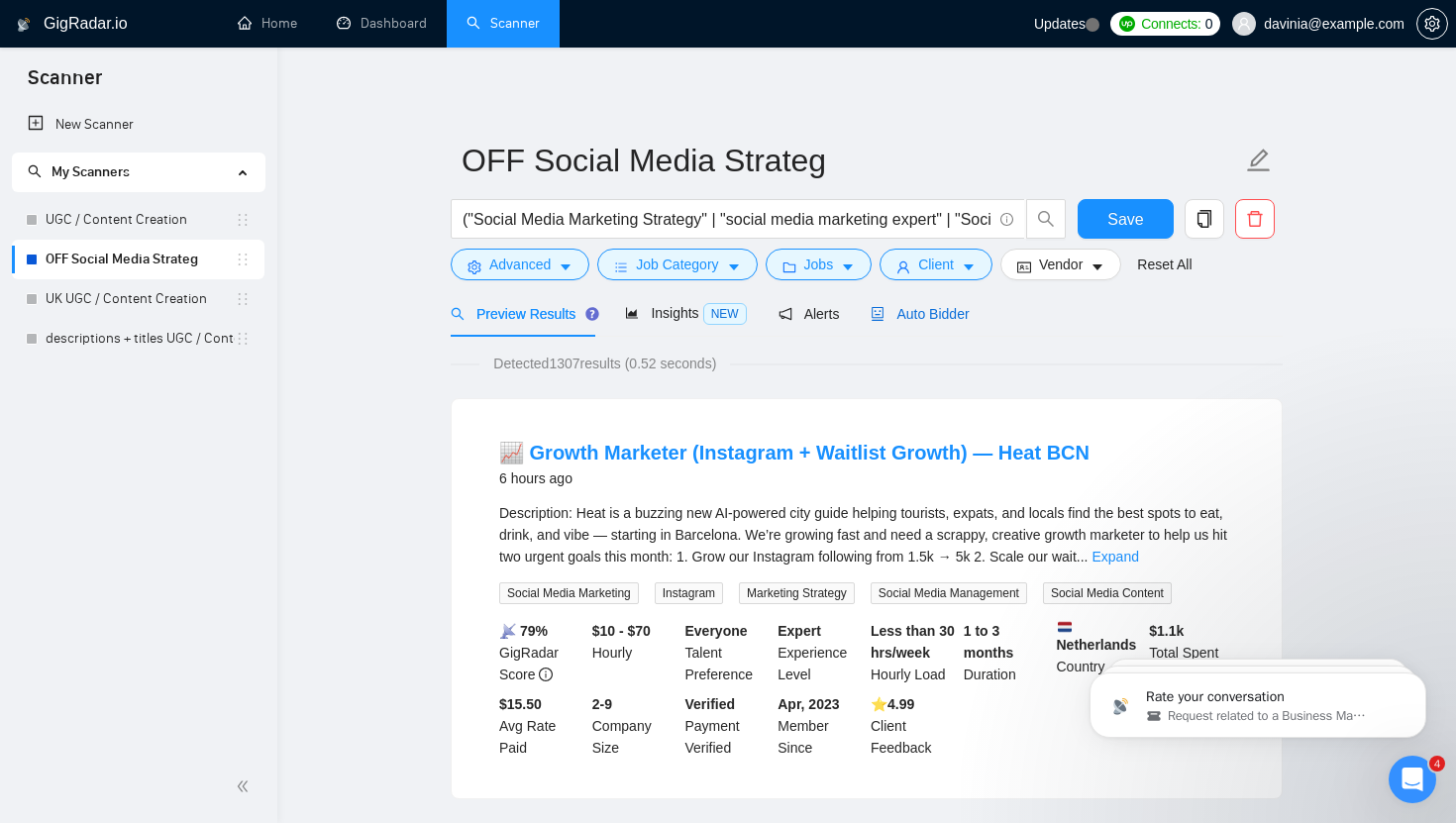 click on "Auto Bidder" at bounding box center [919, 314] 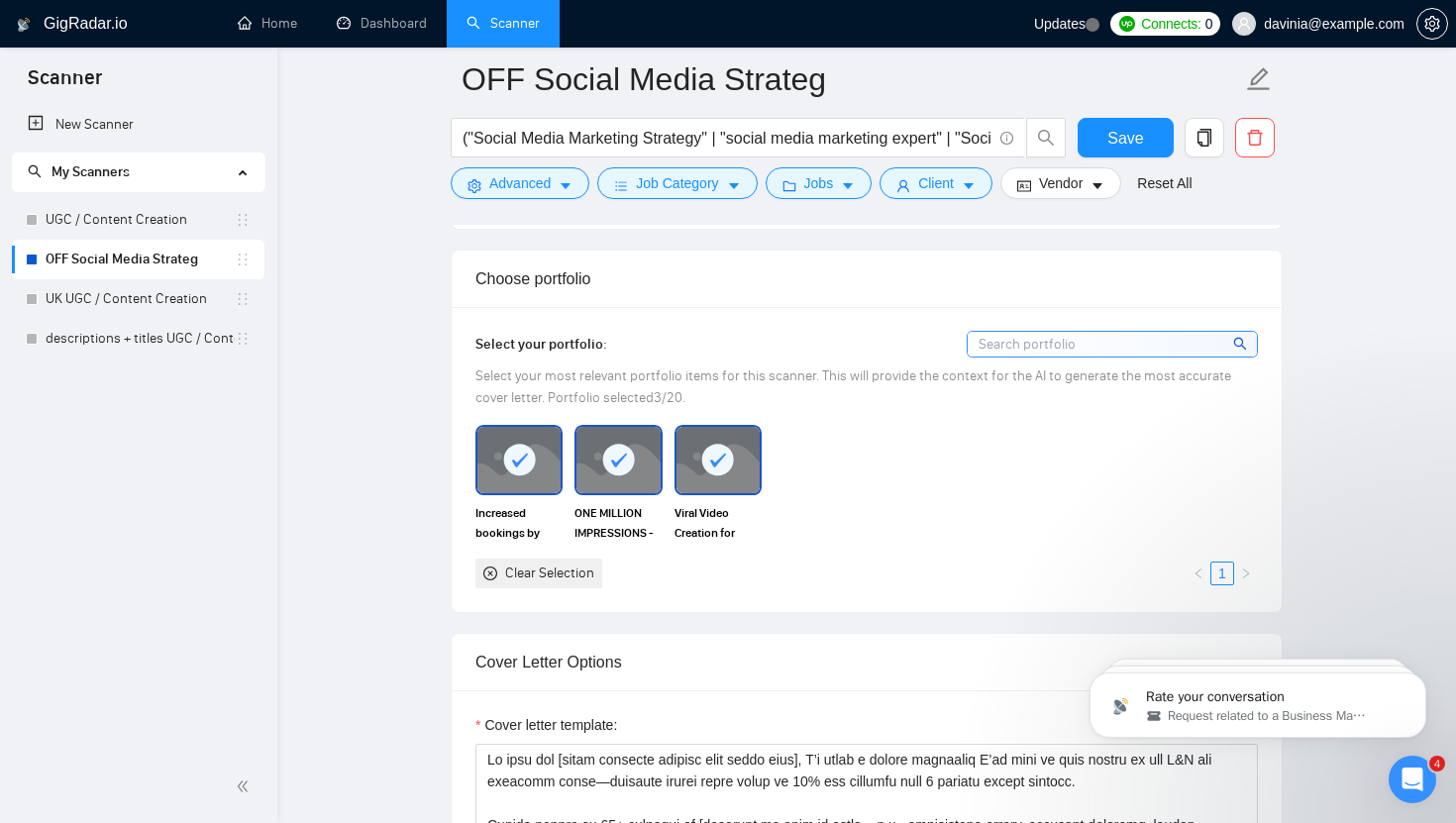 scroll, scrollTop: 0, scrollLeft: 0, axis: both 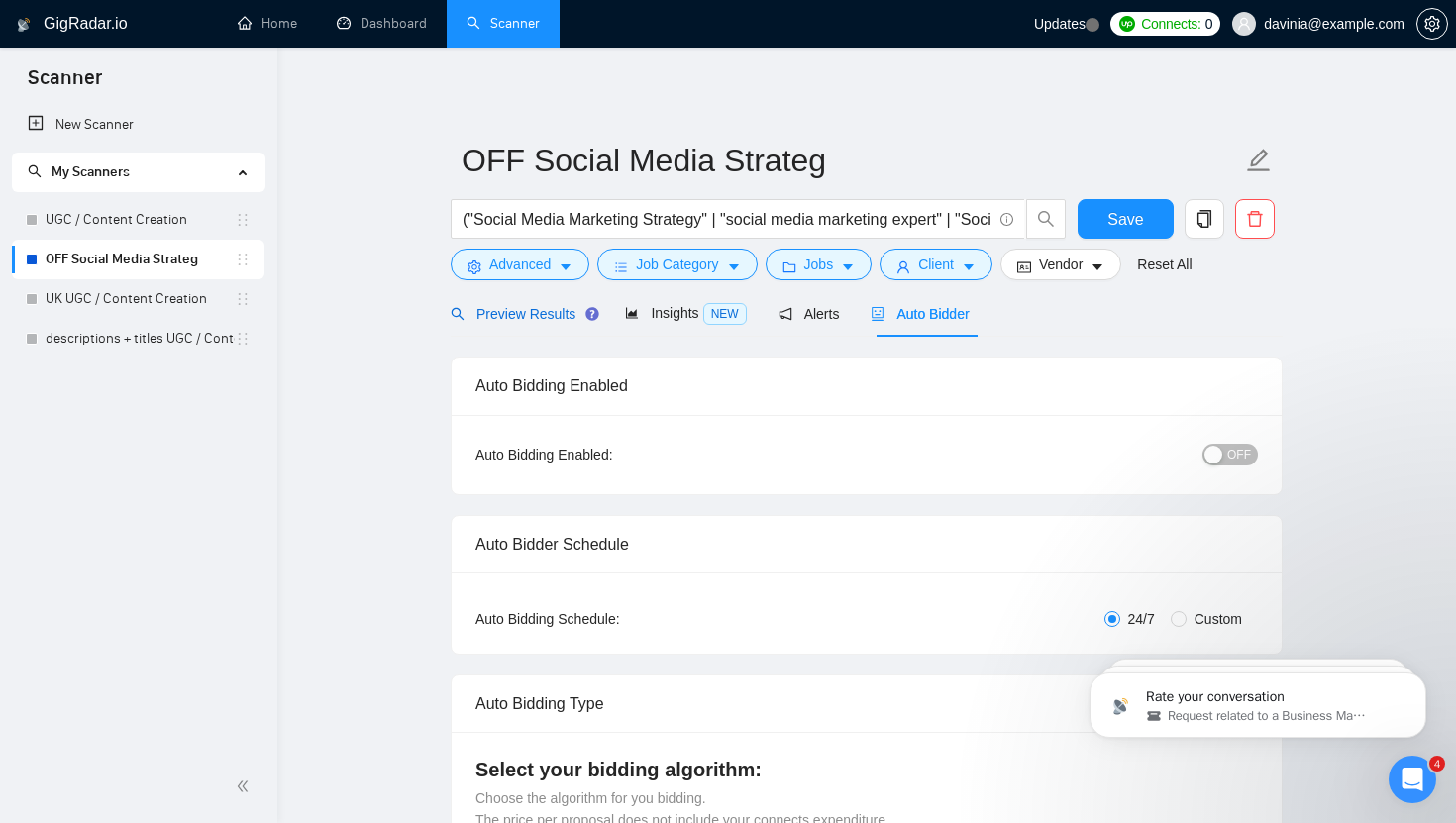 click on "Preview Results" at bounding box center [522, 314] 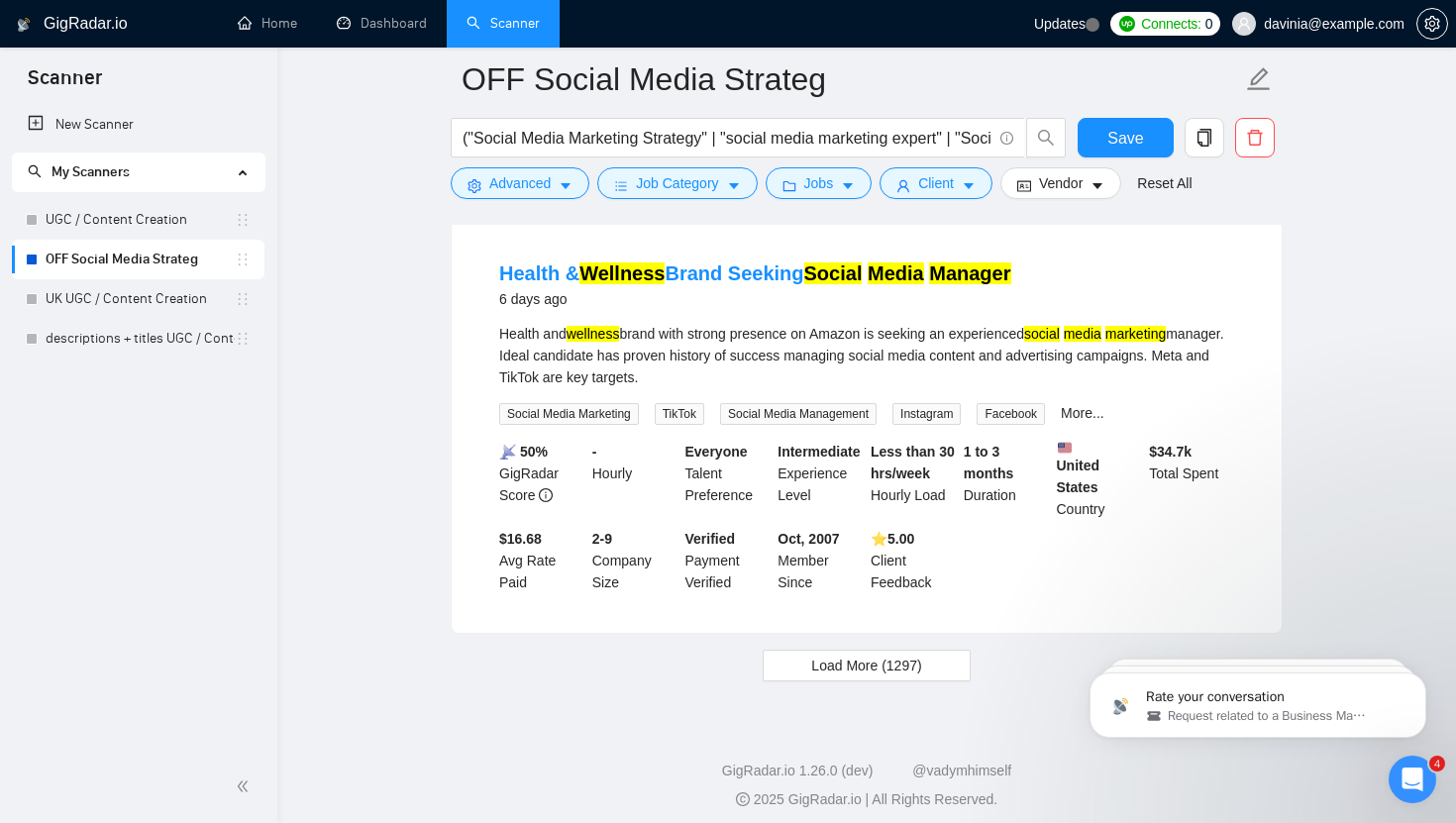 scroll, scrollTop: 4248, scrollLeft: 0, axis: vertical 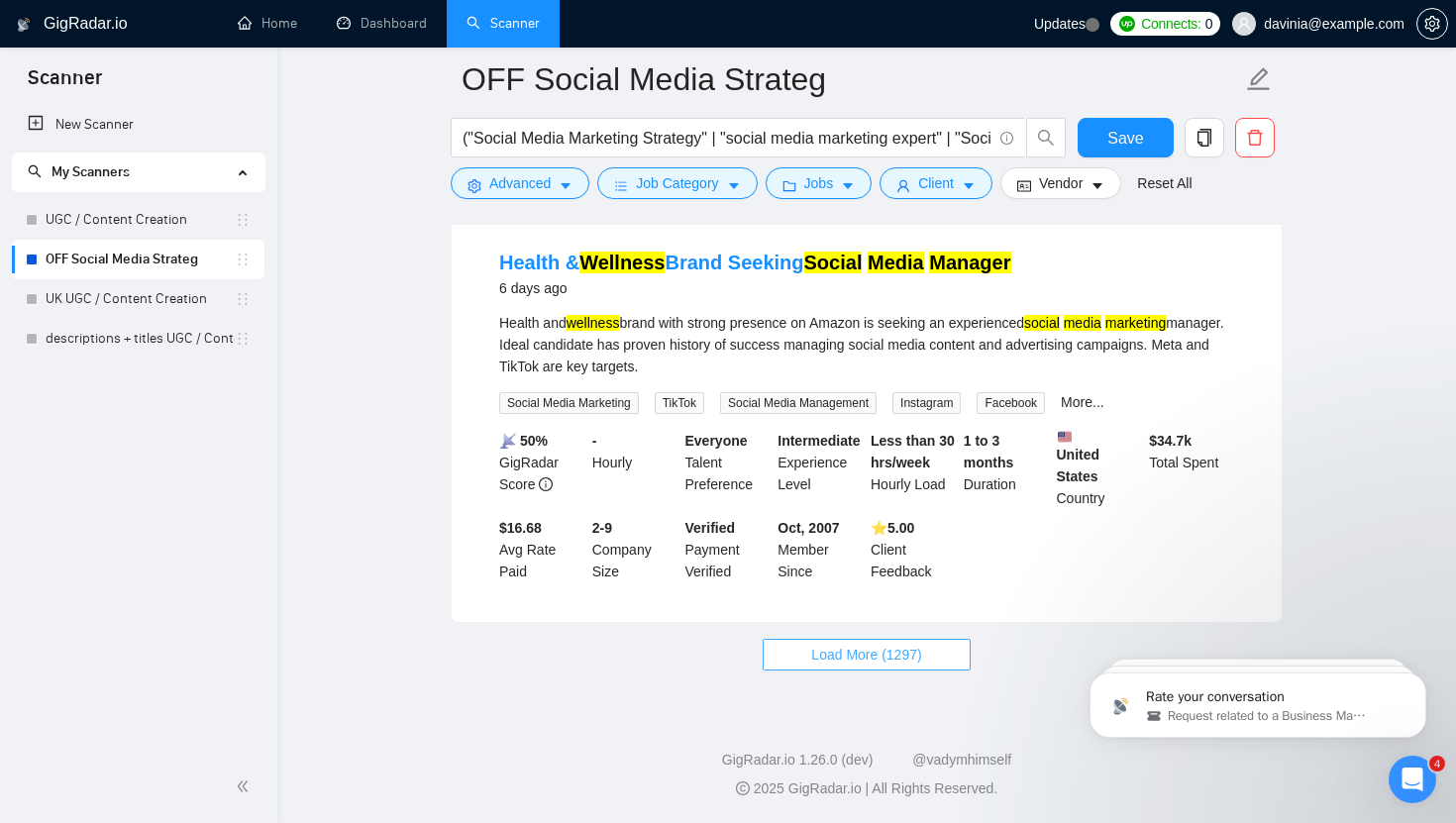 click on "Load More (1297)" at bounding box center (866, 655) 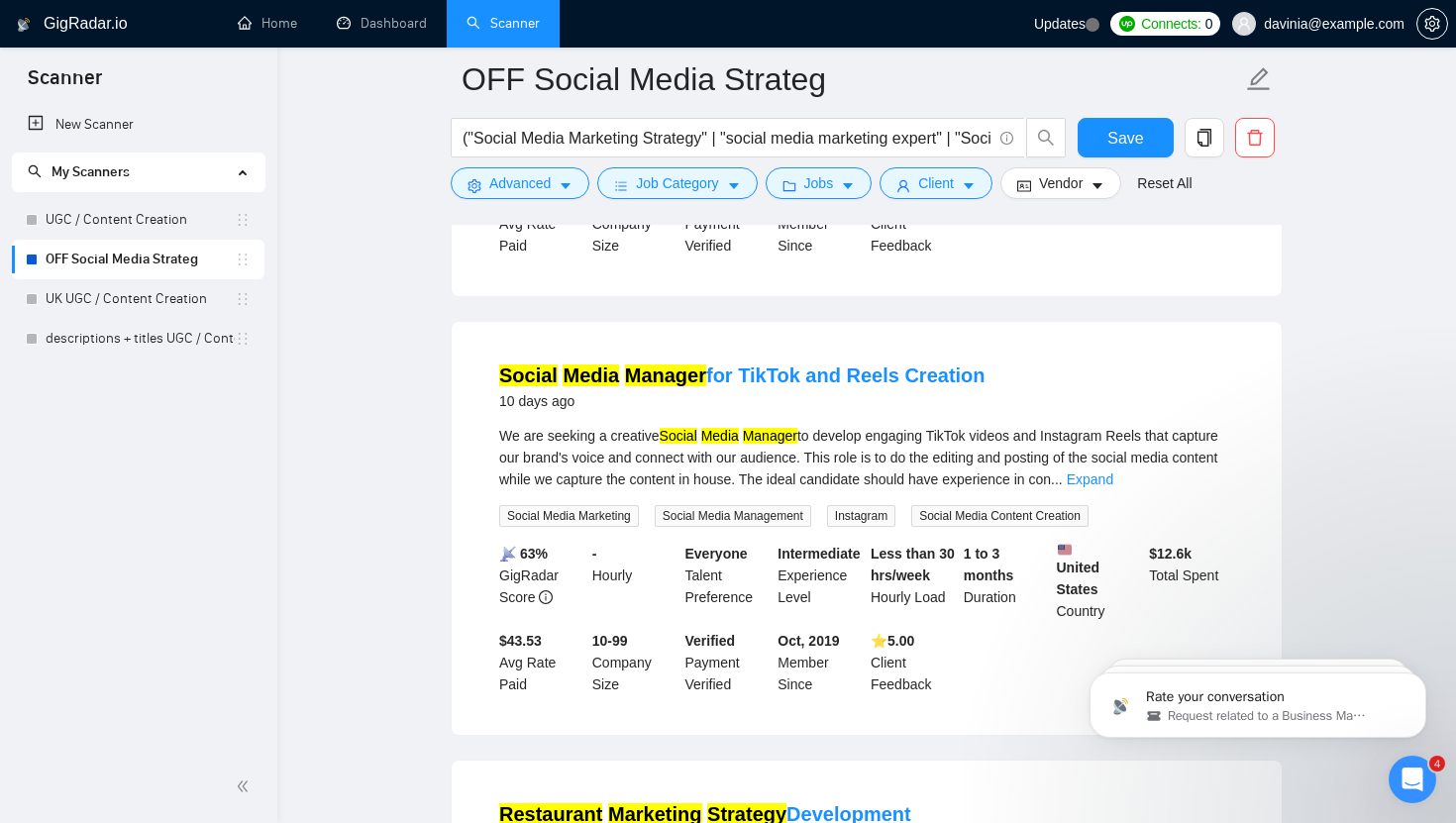scroll, scrollTop: 7321, scrollLeft: 0, axis: vertical 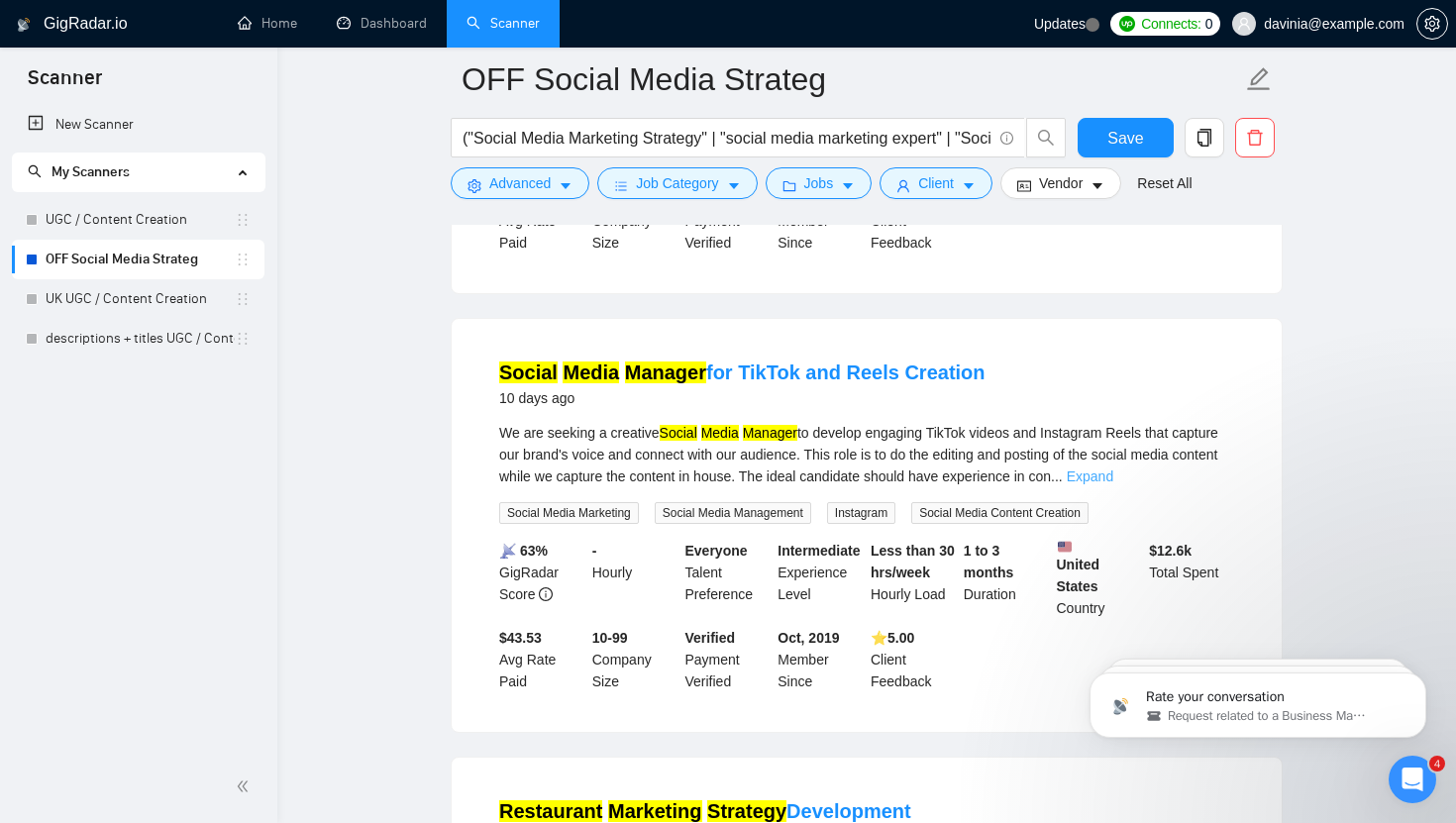 click on "Expand" at bounding box center (1090, 476) 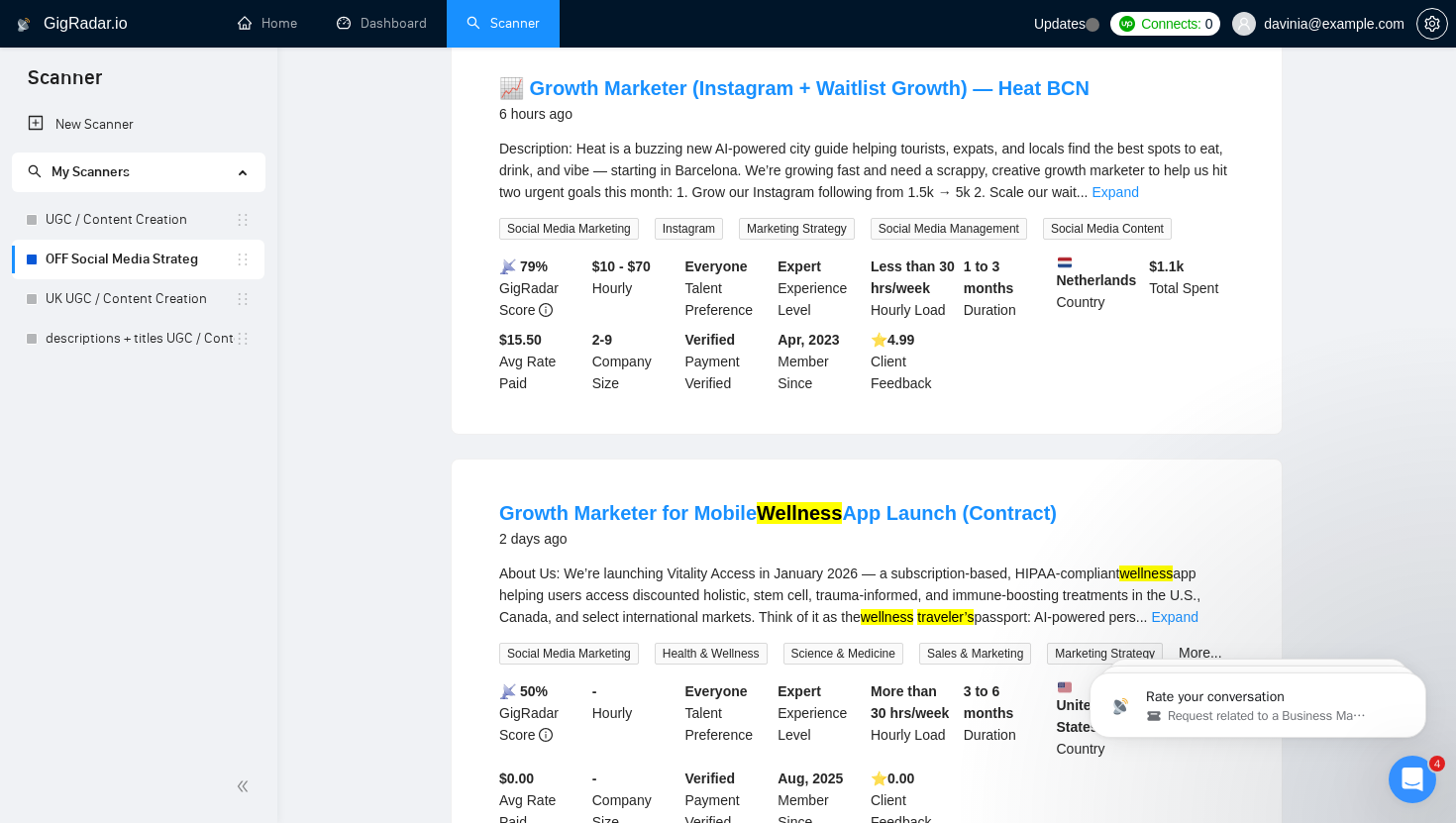 scroll, scrollTop: 0, scrollLeft: 0, axis: both 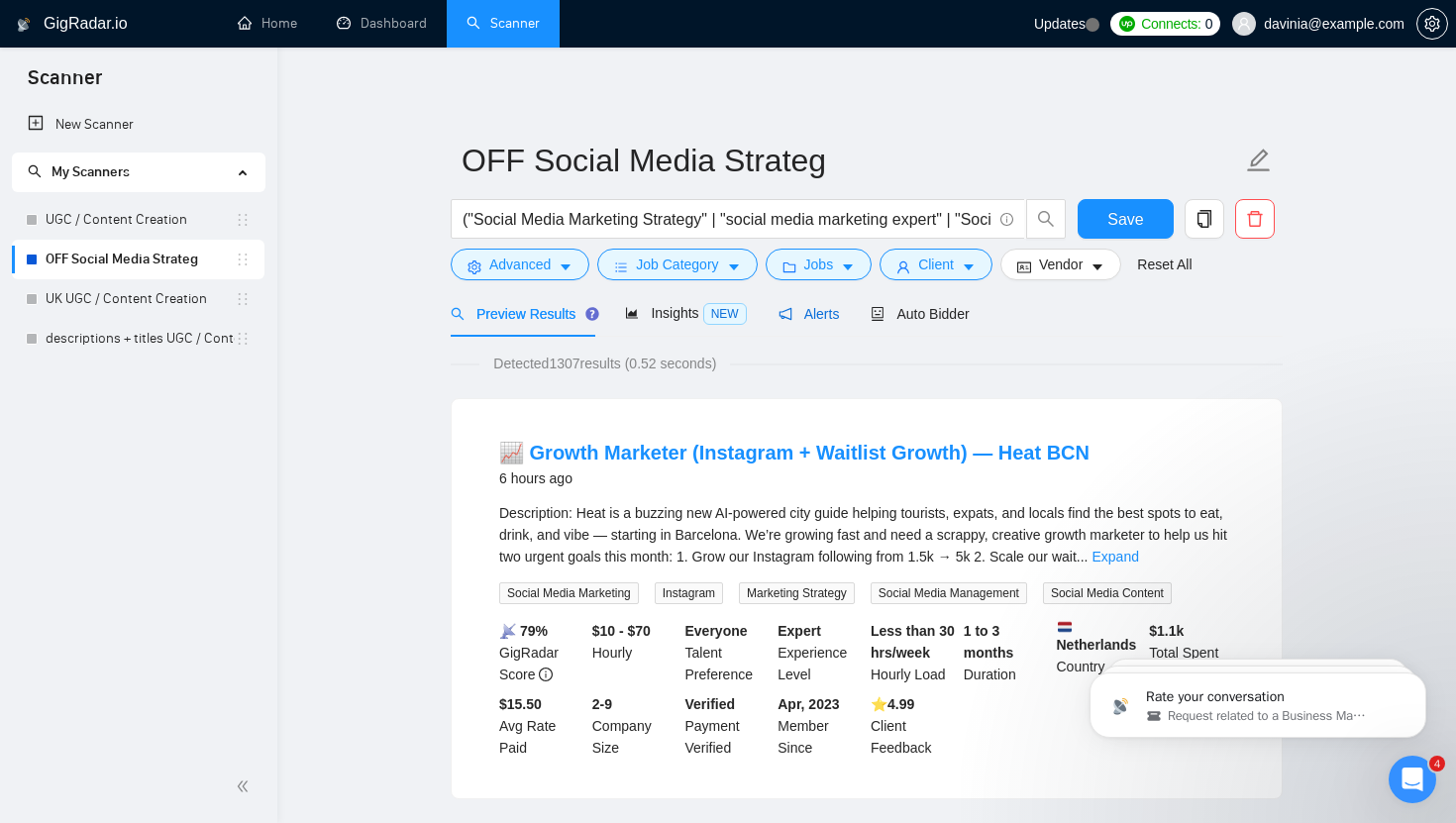 click on "Alerts" at bounding box center [809, 314] 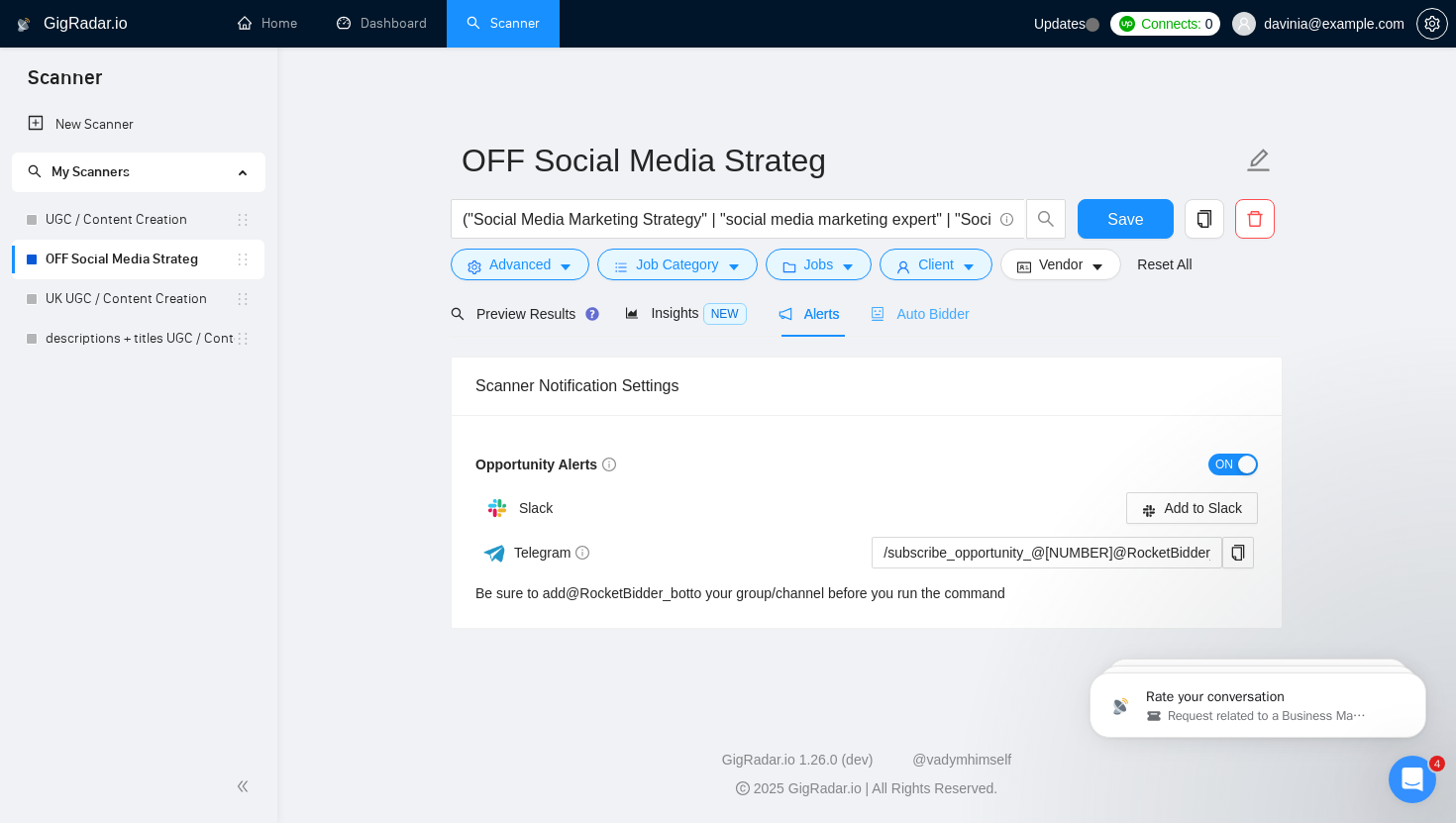 click on "Auto Bidder" at bounding box center (919, 313) 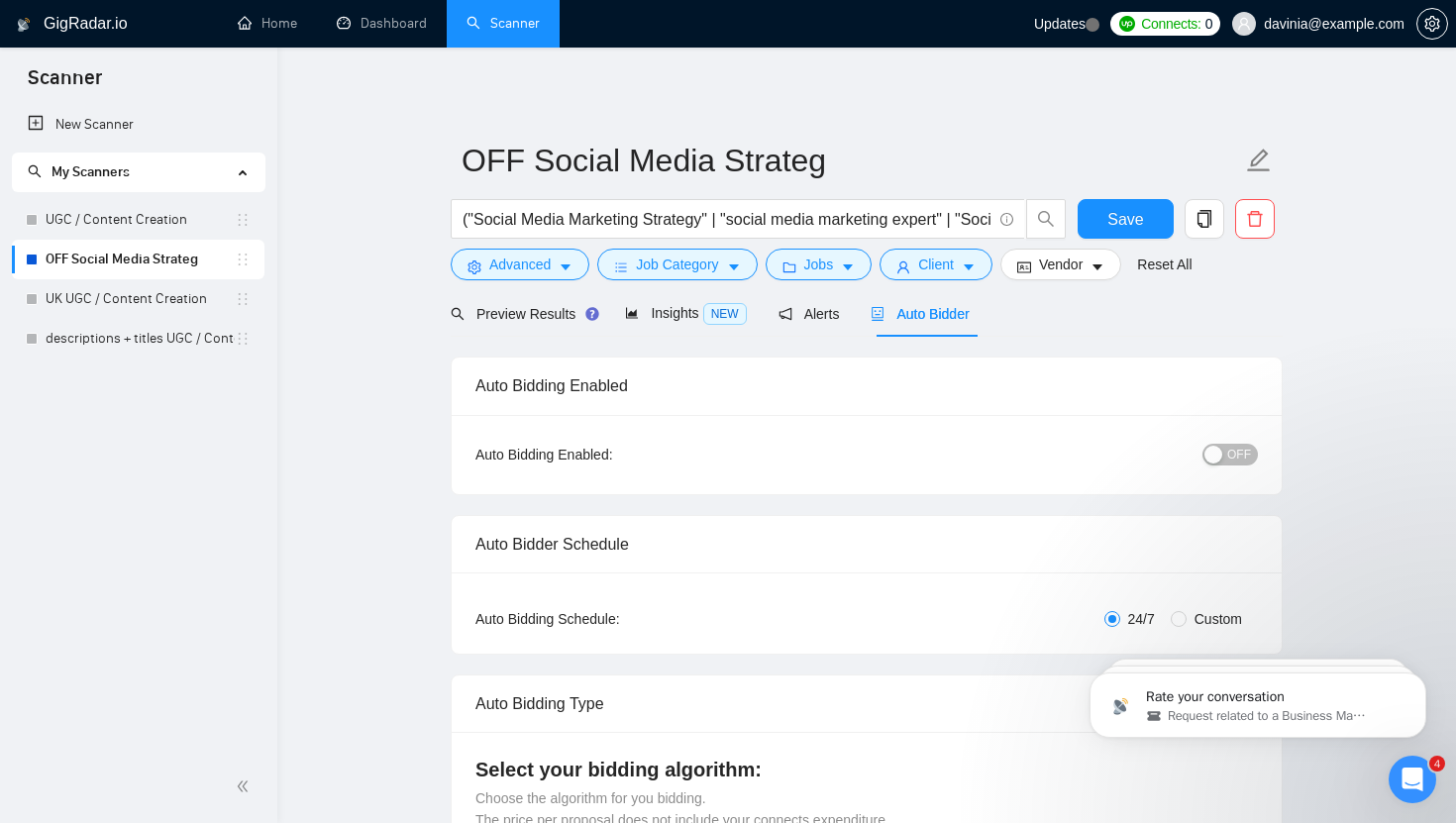 type 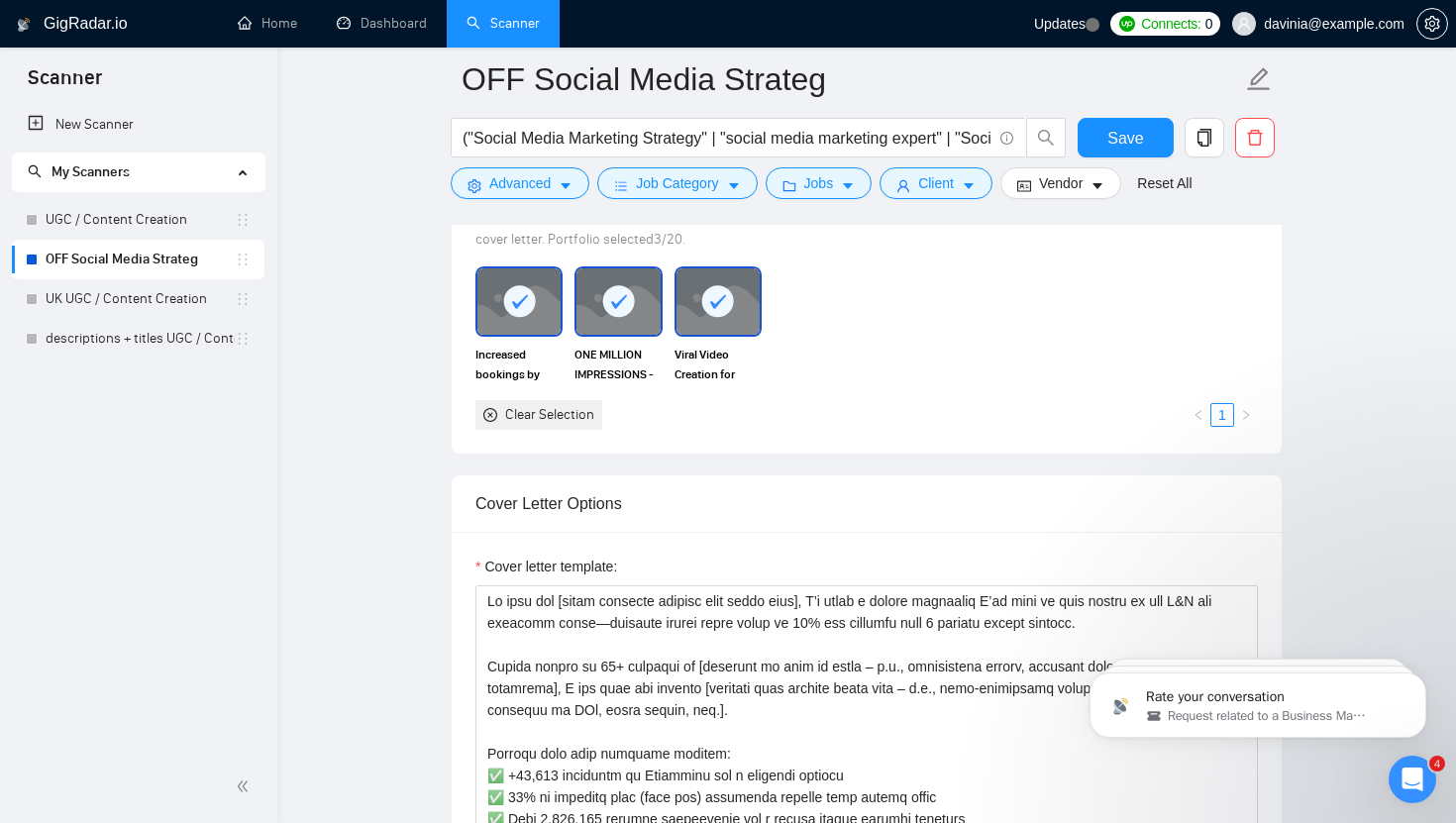 scroll, scrollTop: 2157, scrollLeft: 0, axis: vertical 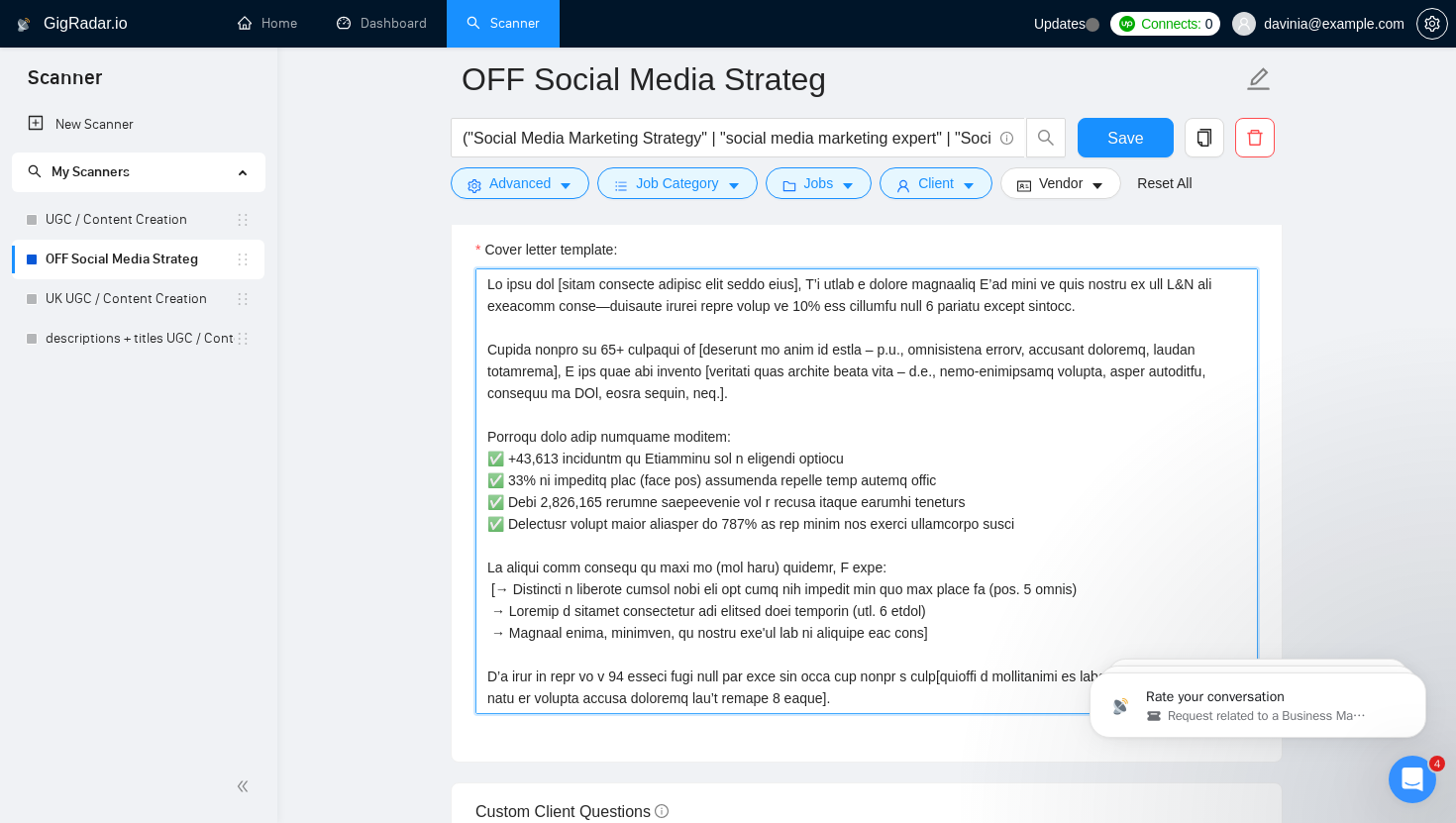 click on "Cover letter template:" at bounding box center (867, 491) 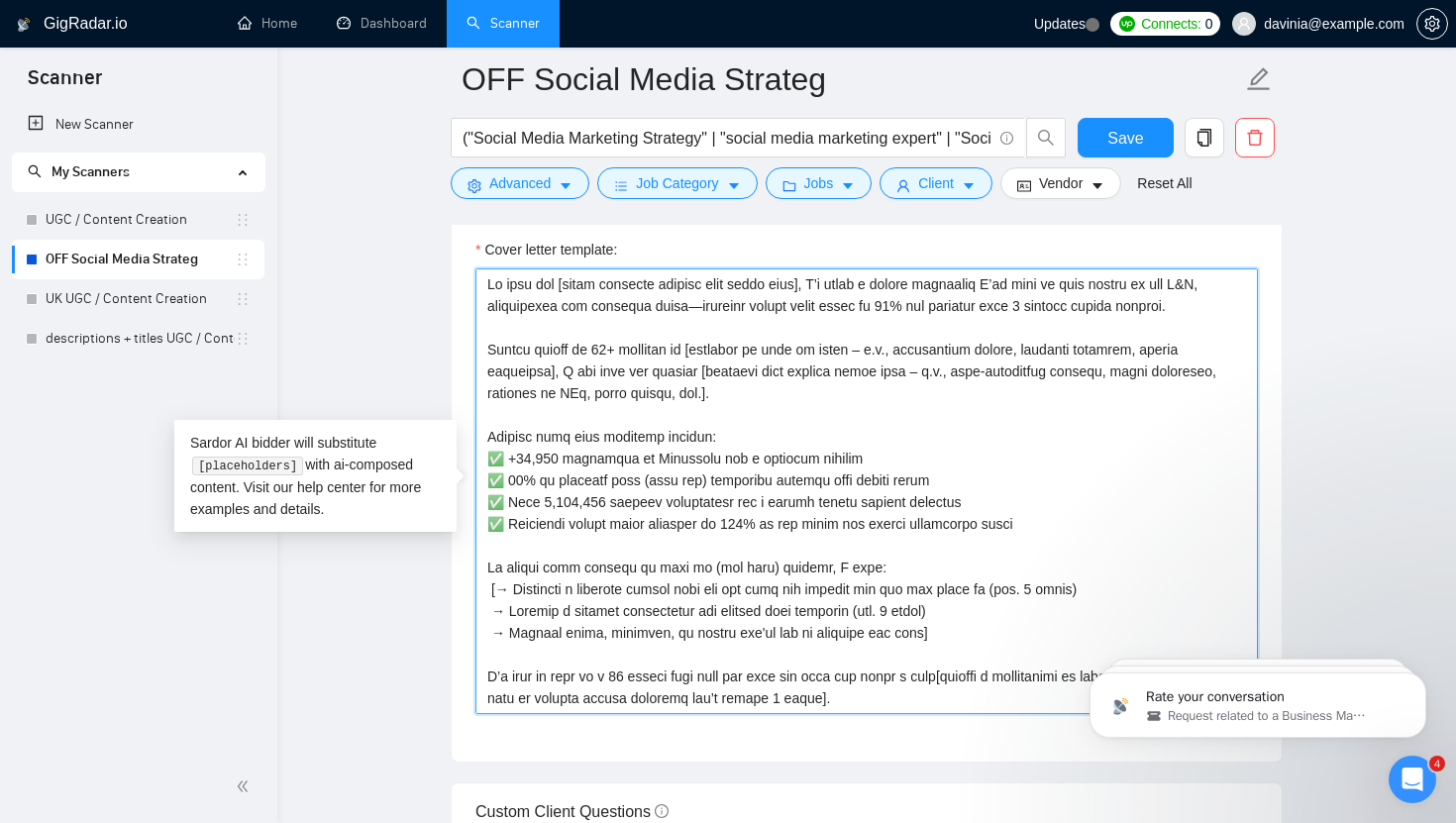 drag, startPoint x: 679, startPoint y: 310, endPoint x: 1210, endPoint y: 283, distance: 531.686 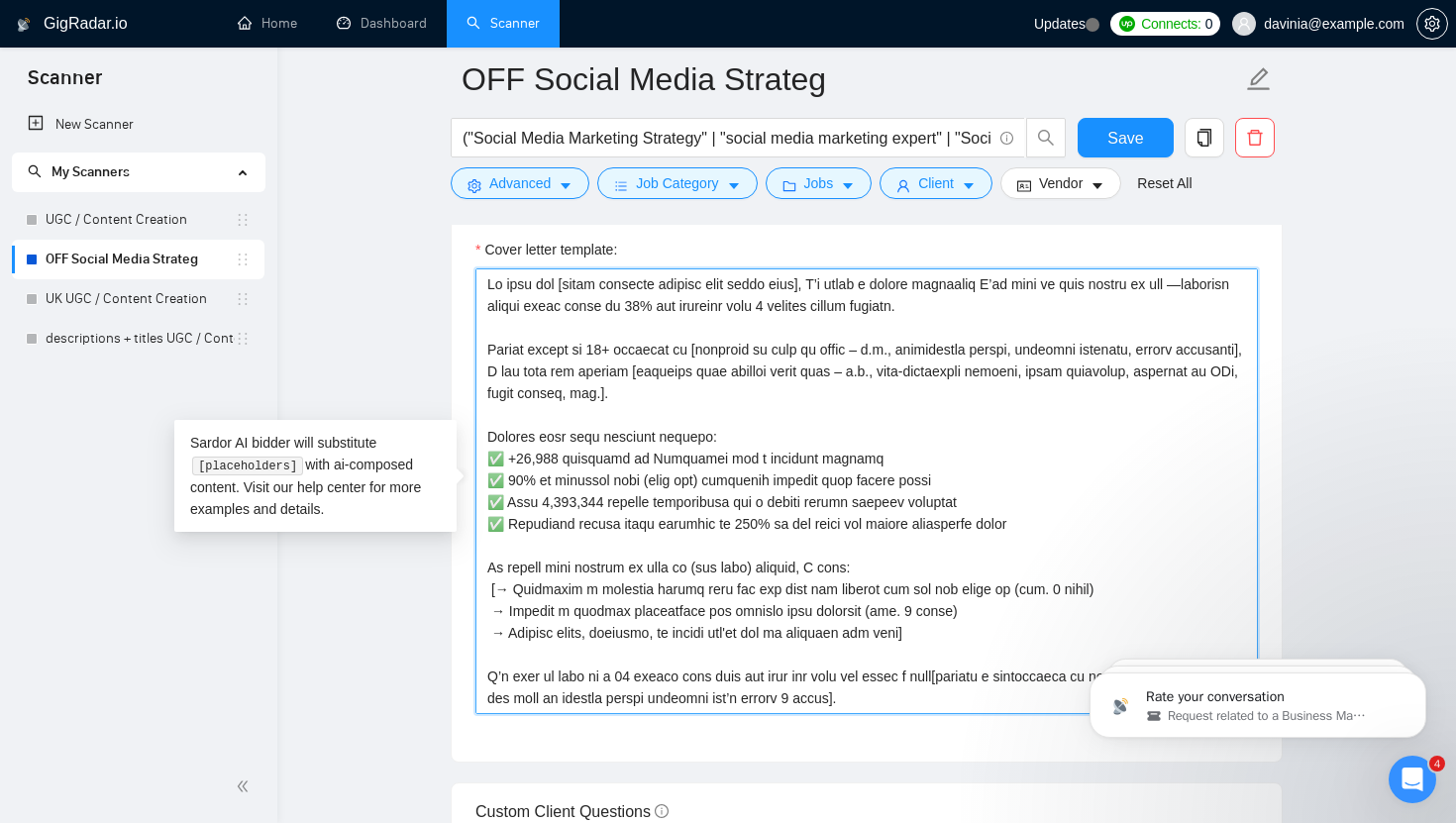 paste on "[client's niche/area/industry]" 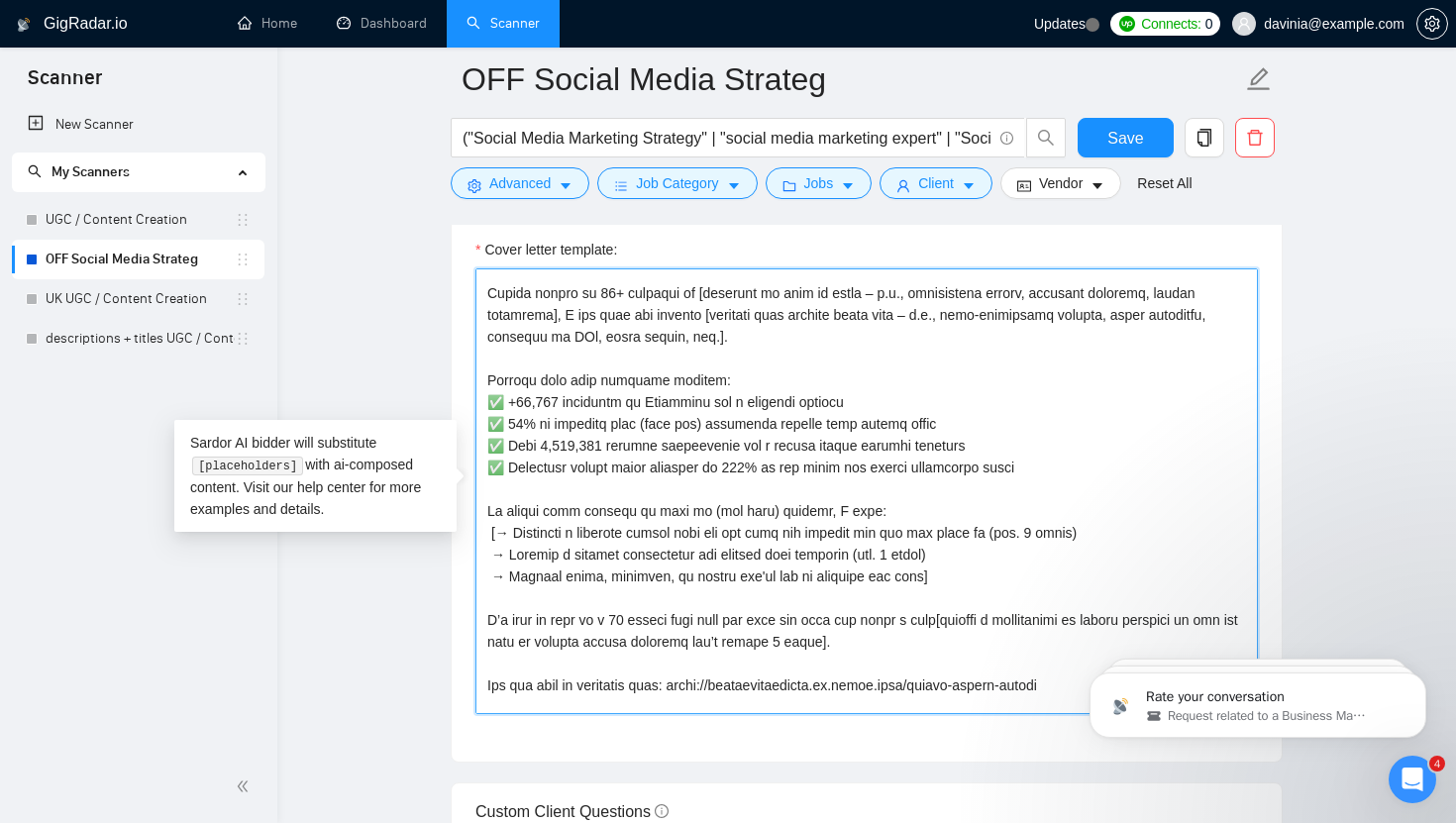 scroll, scrollTop: 60, scrollLeft: 0, axis: vertical 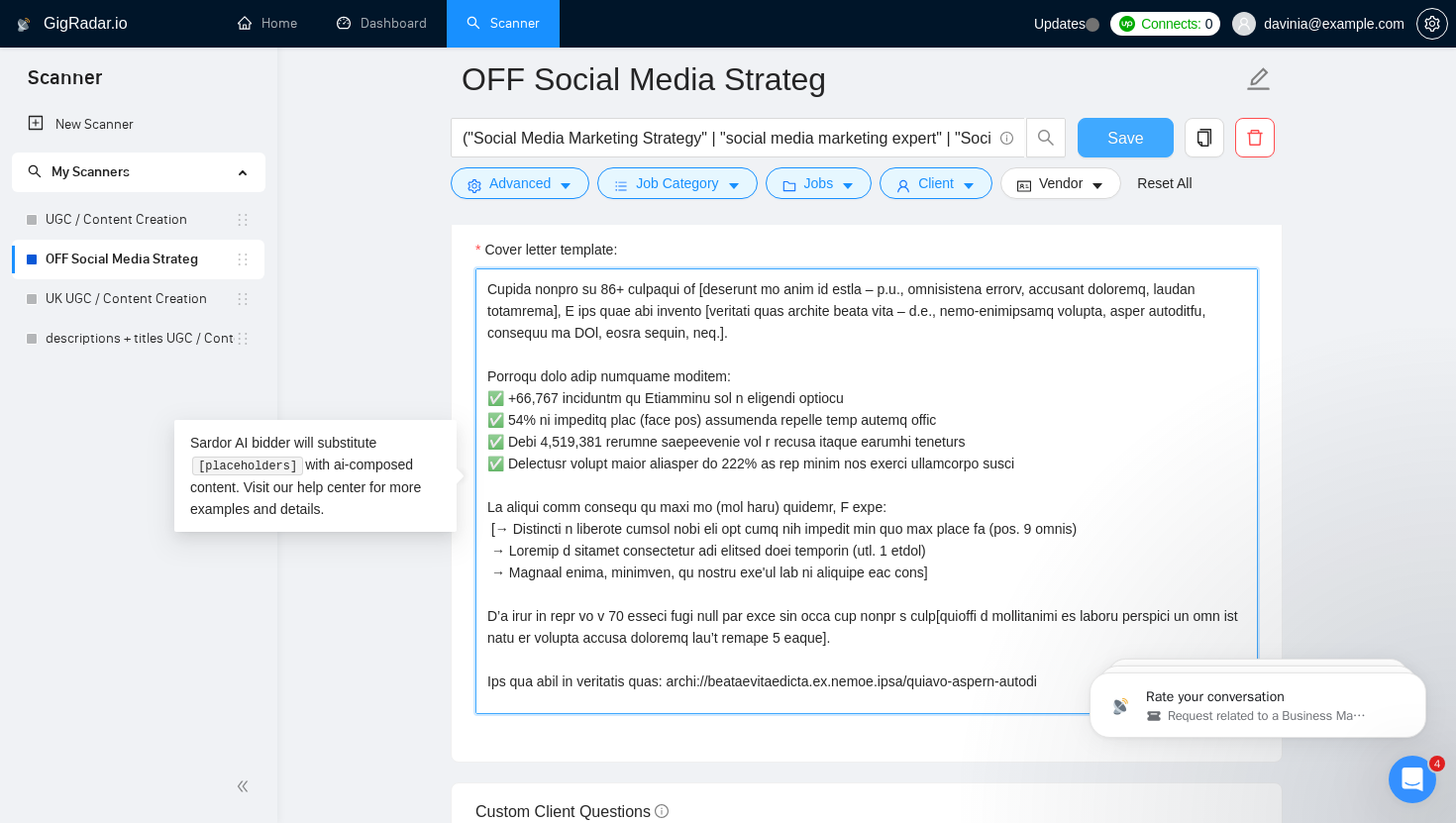 type on "To help you [solve specific problem from their post], I’d bring a proven framework I’ve used to grow brands in the [client's niche/area/industry] —boosting social media sales by 45% and reaching over 1 million people monthly.
Having worked on 30+ projects in [industry or type of brand – e.g., hospitality brands, wellness retreats, travel platforms], I can help you achieve [describe what success looks like – e.g., high-engagement content, loyal community, increase in DMs, sales uplift, etc.].
Results from past projects include:
✅ +25,000 followers on Instagram for a wellness retreat
✅ 45% of wellness host (yoga etc) inquiries sourced from social media
✅ Over 1,000,000 monthly impressions for a global travel booking platform
✅ Increased social media bookings by 326% in two weeks for health restaurant chain
To ensure your project is also as (and more) success, I will:
[→ Highlight a specific detail from the job post and explain how you can solve it (min. 9 words)
→ Address a general requirement and ex..." 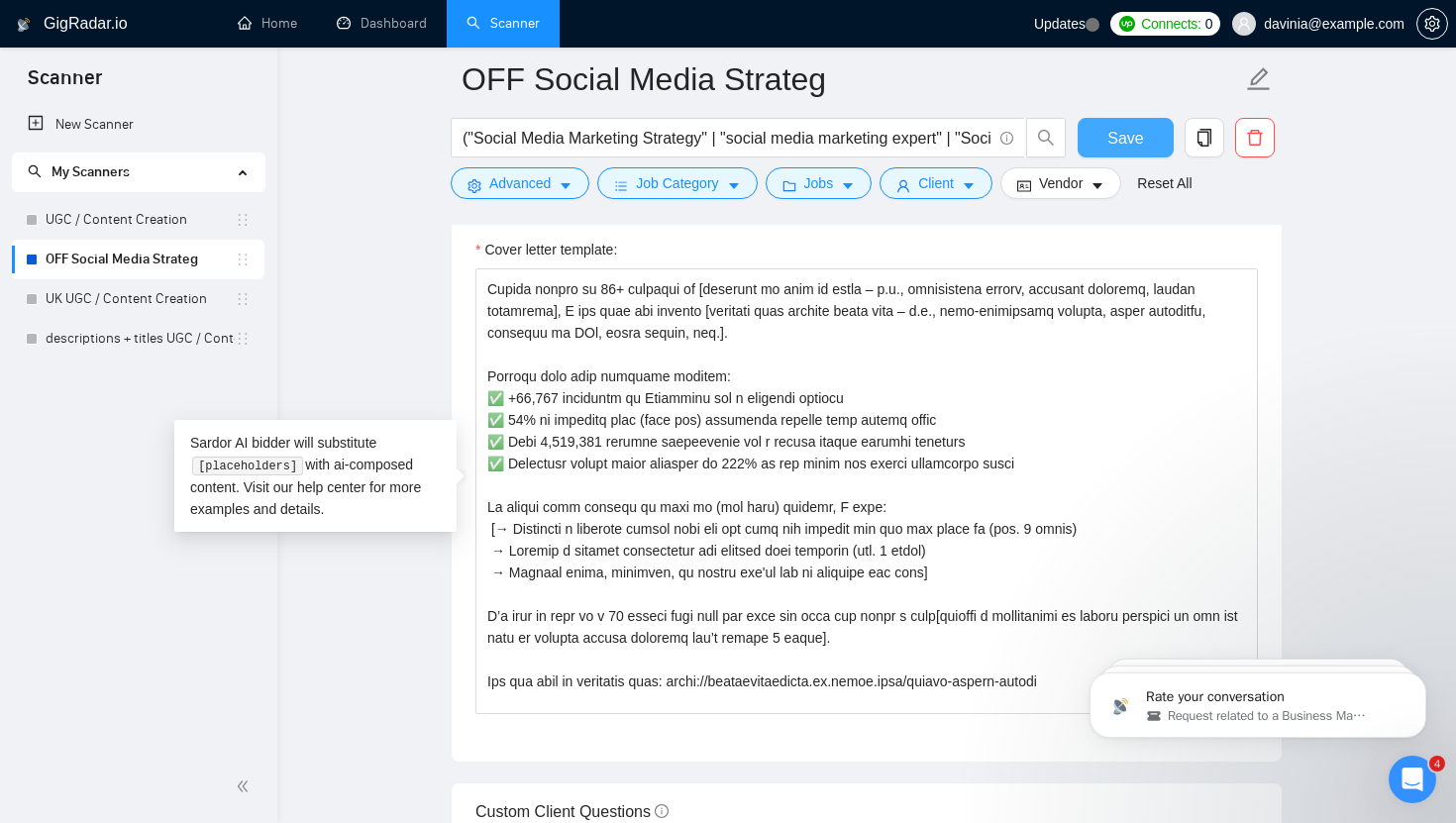 click on "Save" at bounding box center [1125, 138] 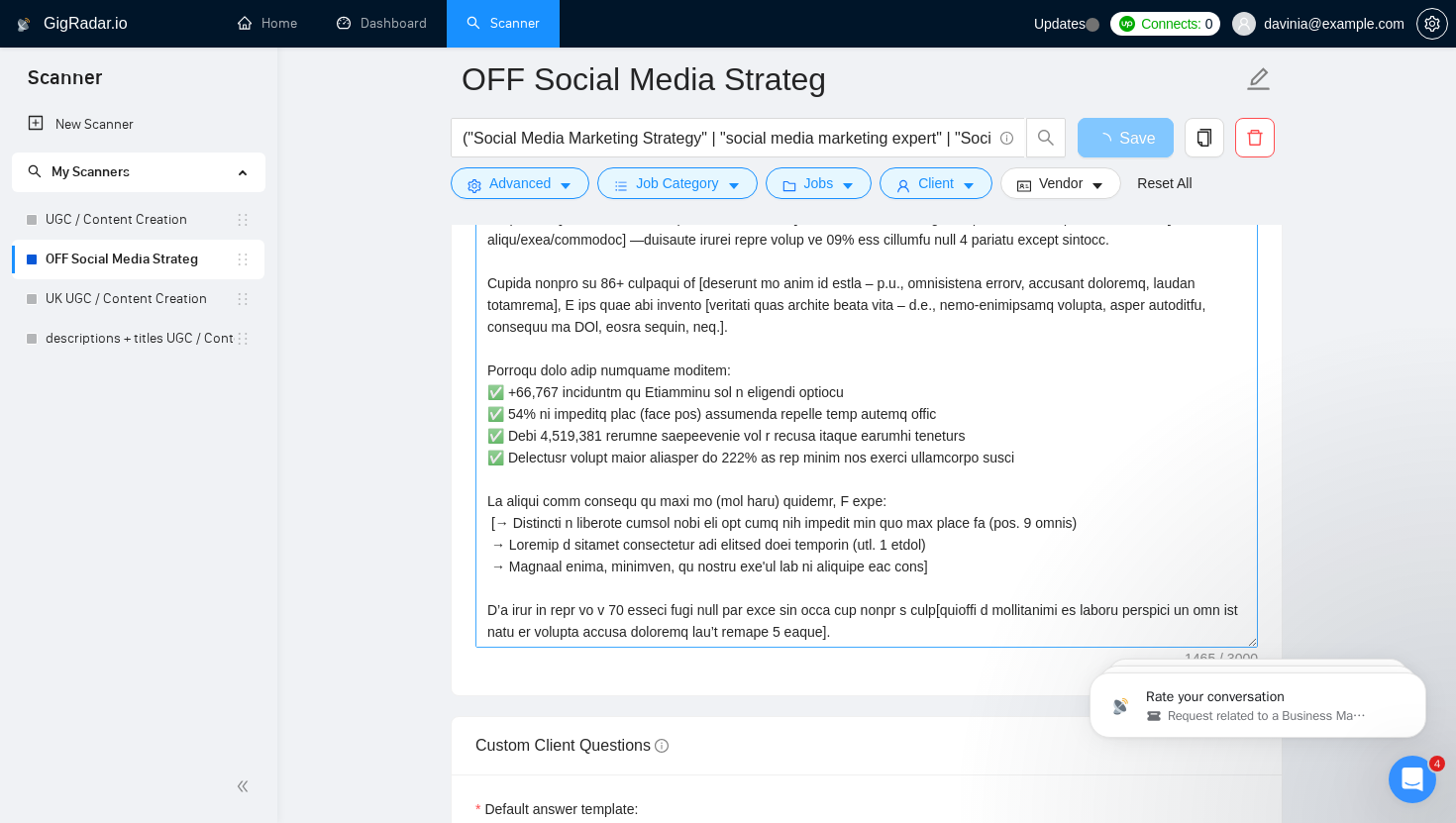 scroll, scrollTop: 153, scrollLeft: 0, axis: vertical 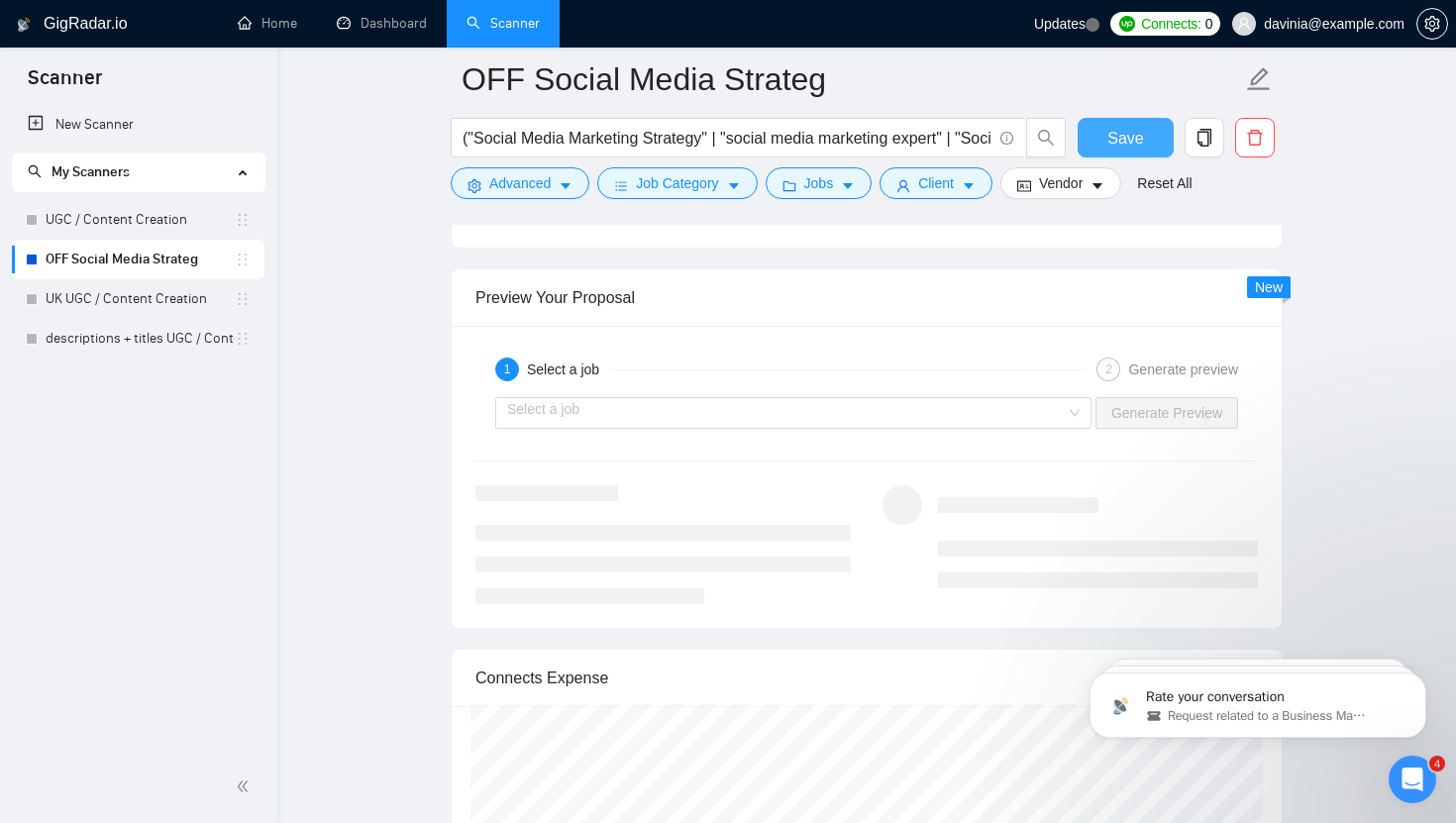 type 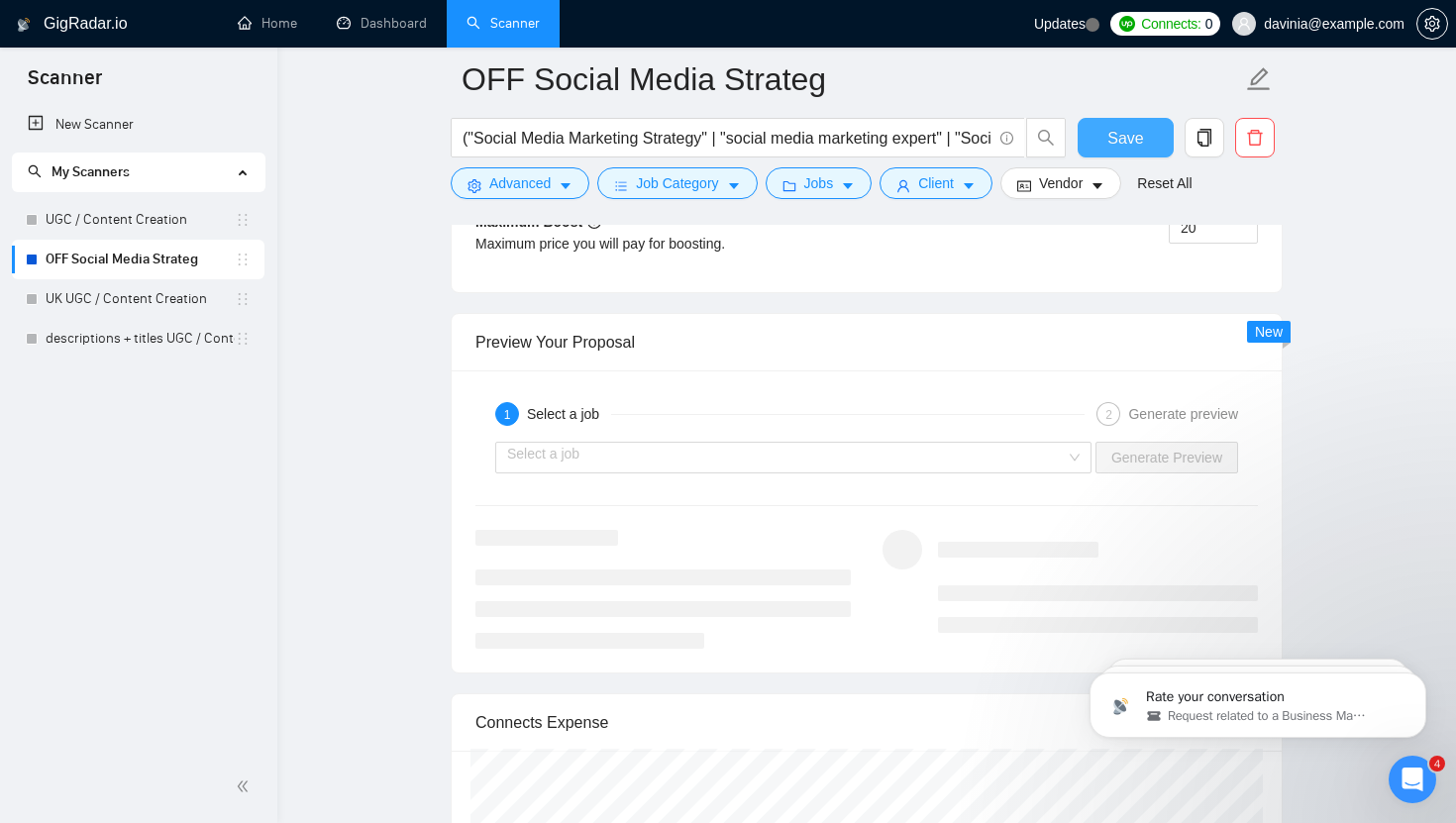 scroll, scrollTop: 3657, scrollLeft: 0, axis: vertical 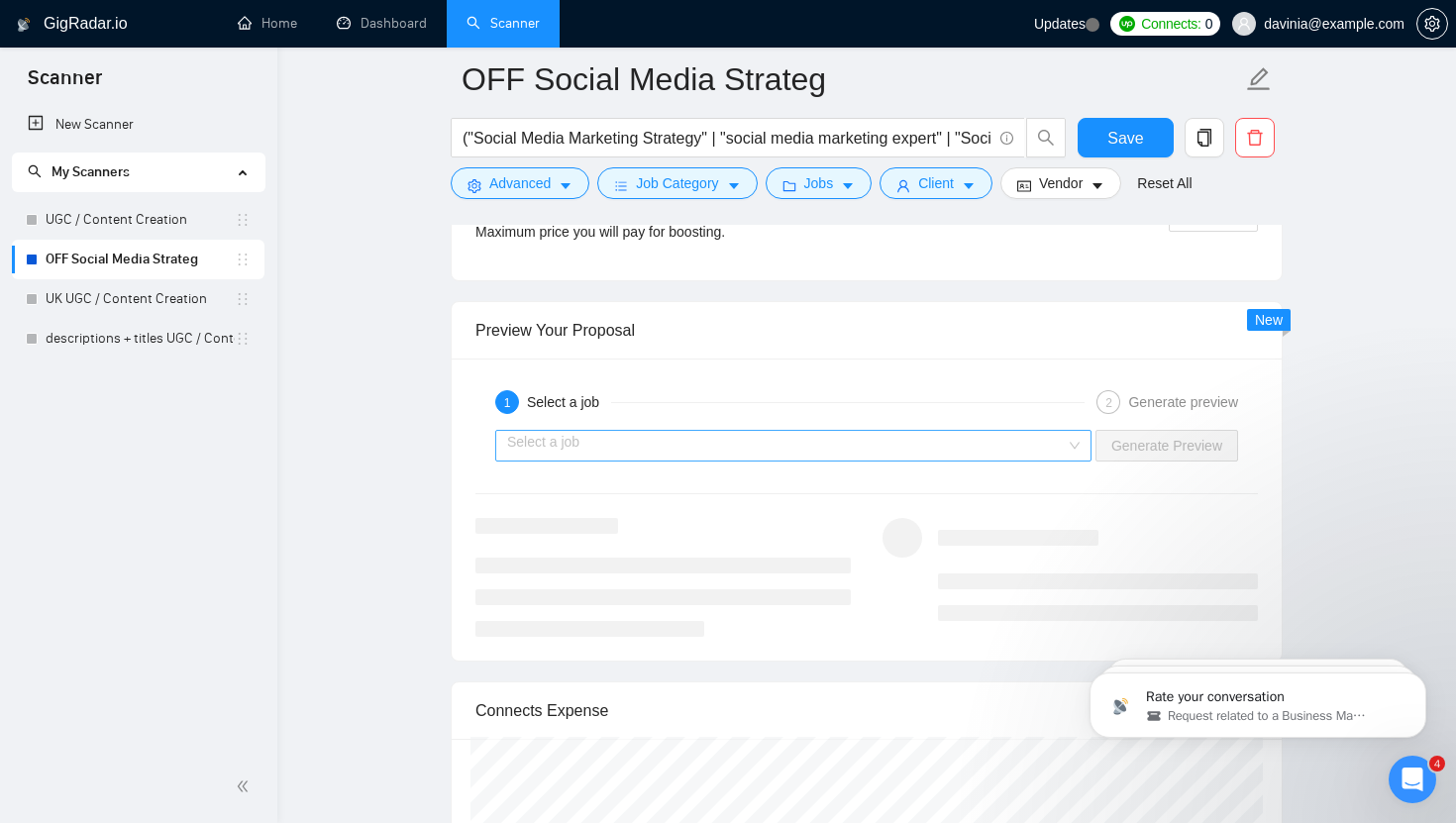 click at bounding box center [786, 446] 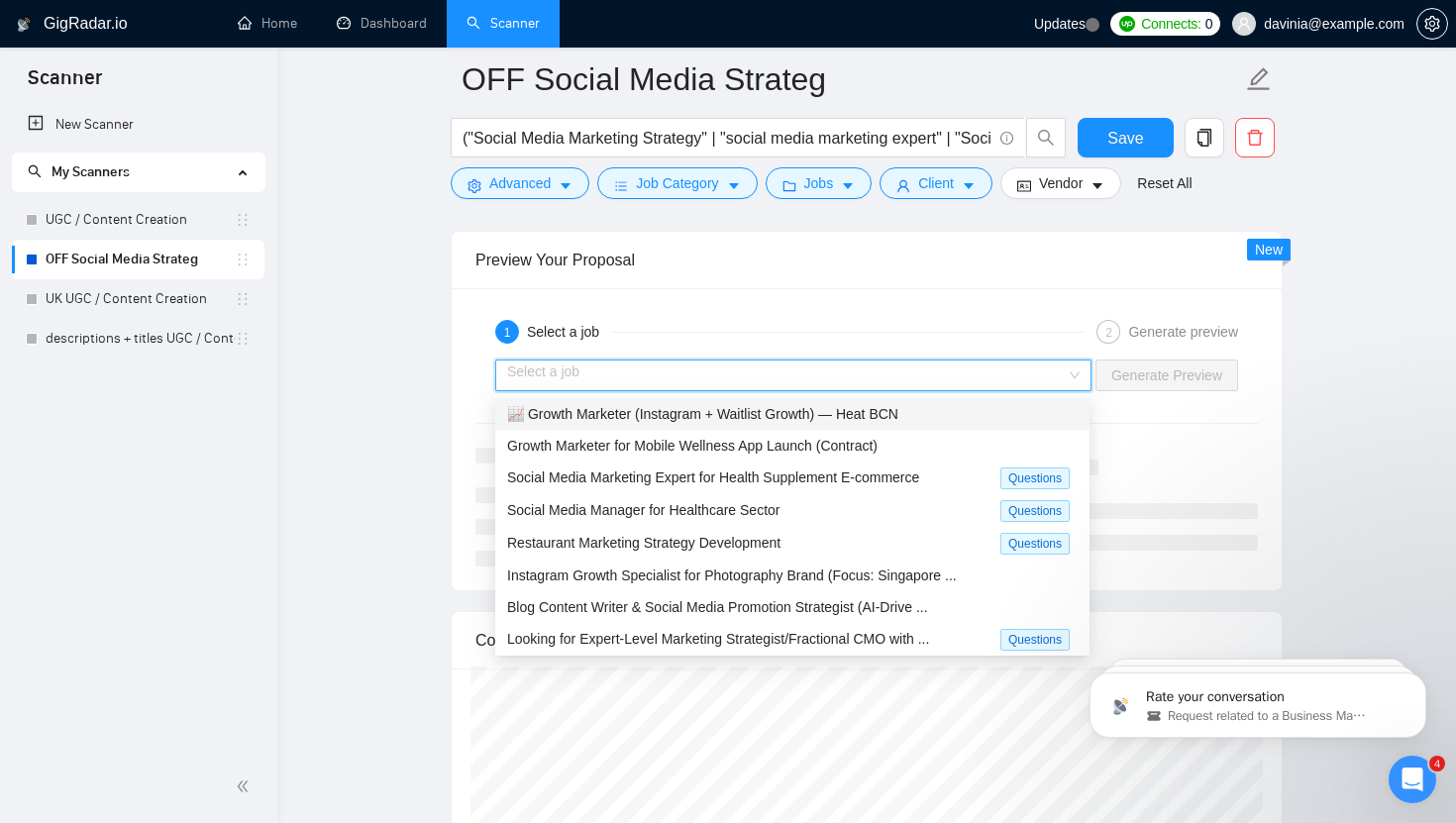 scroll, scrollTop: 3734, scrollLeft: 0, axis: vertical 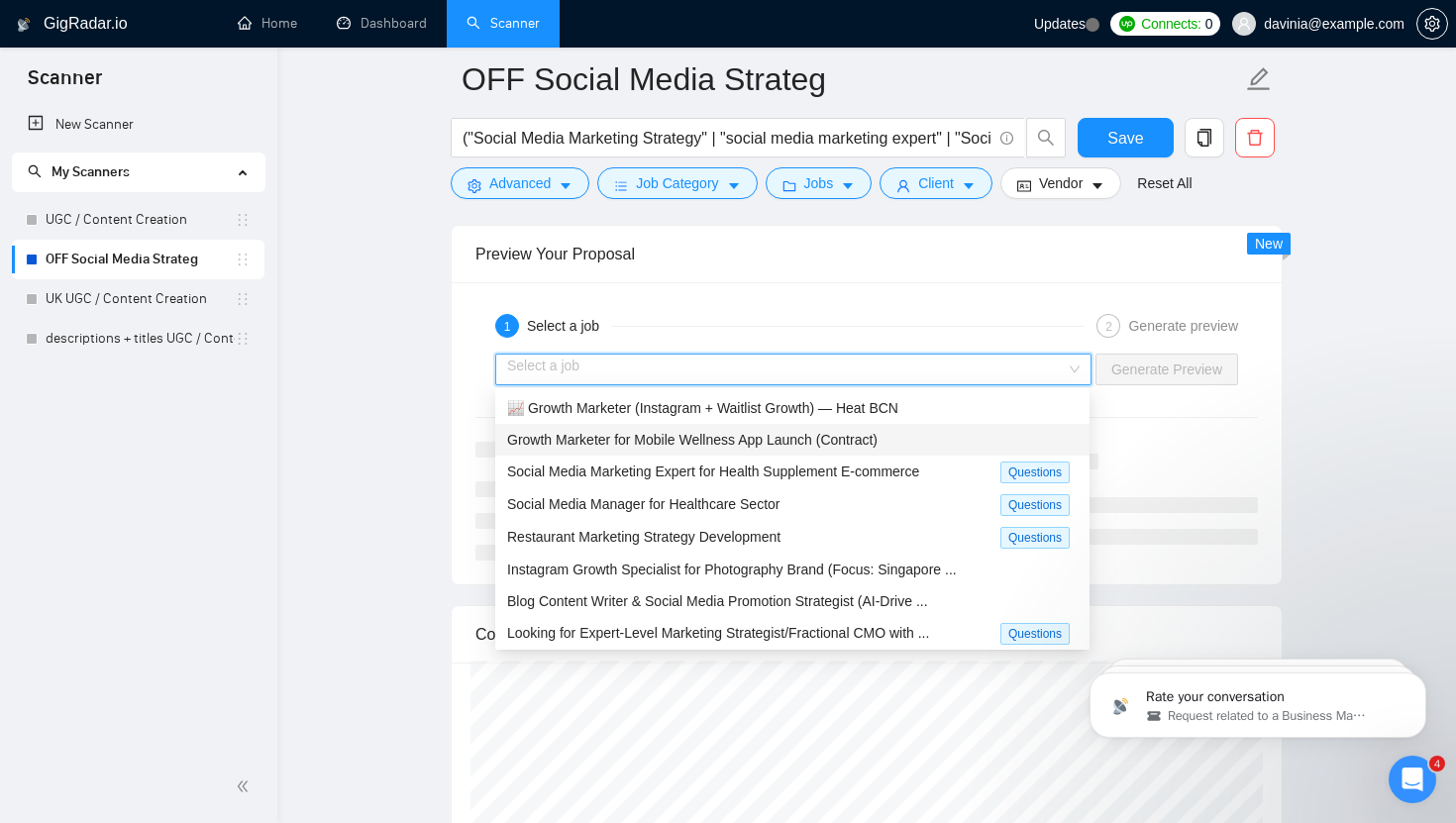 click on "Growth Marketer for Mobile Wellness App Launch (Contract)" at bounding box center (692, 440) 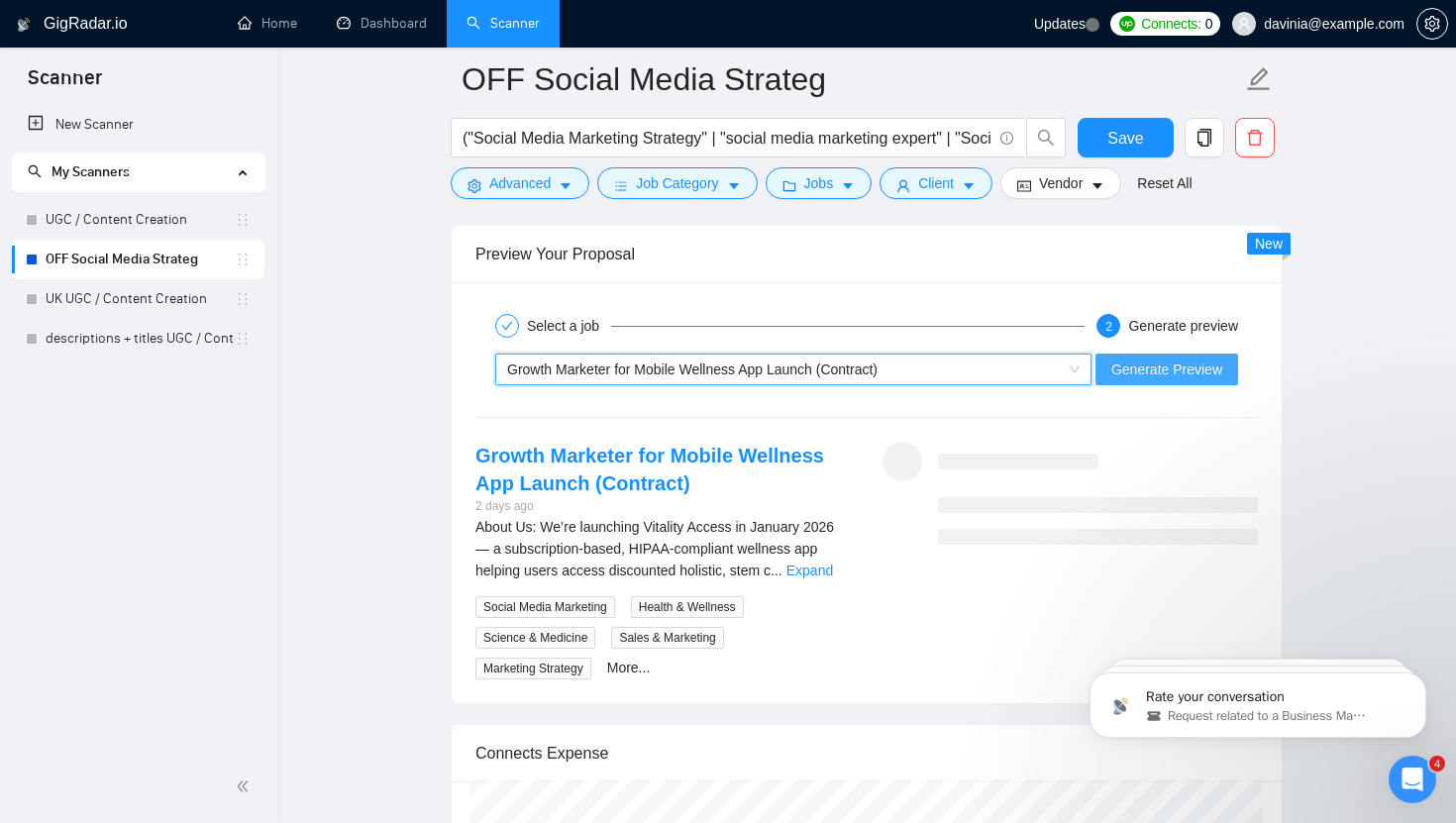 click on "Generate Preview" at bounding box center (1167, 369) 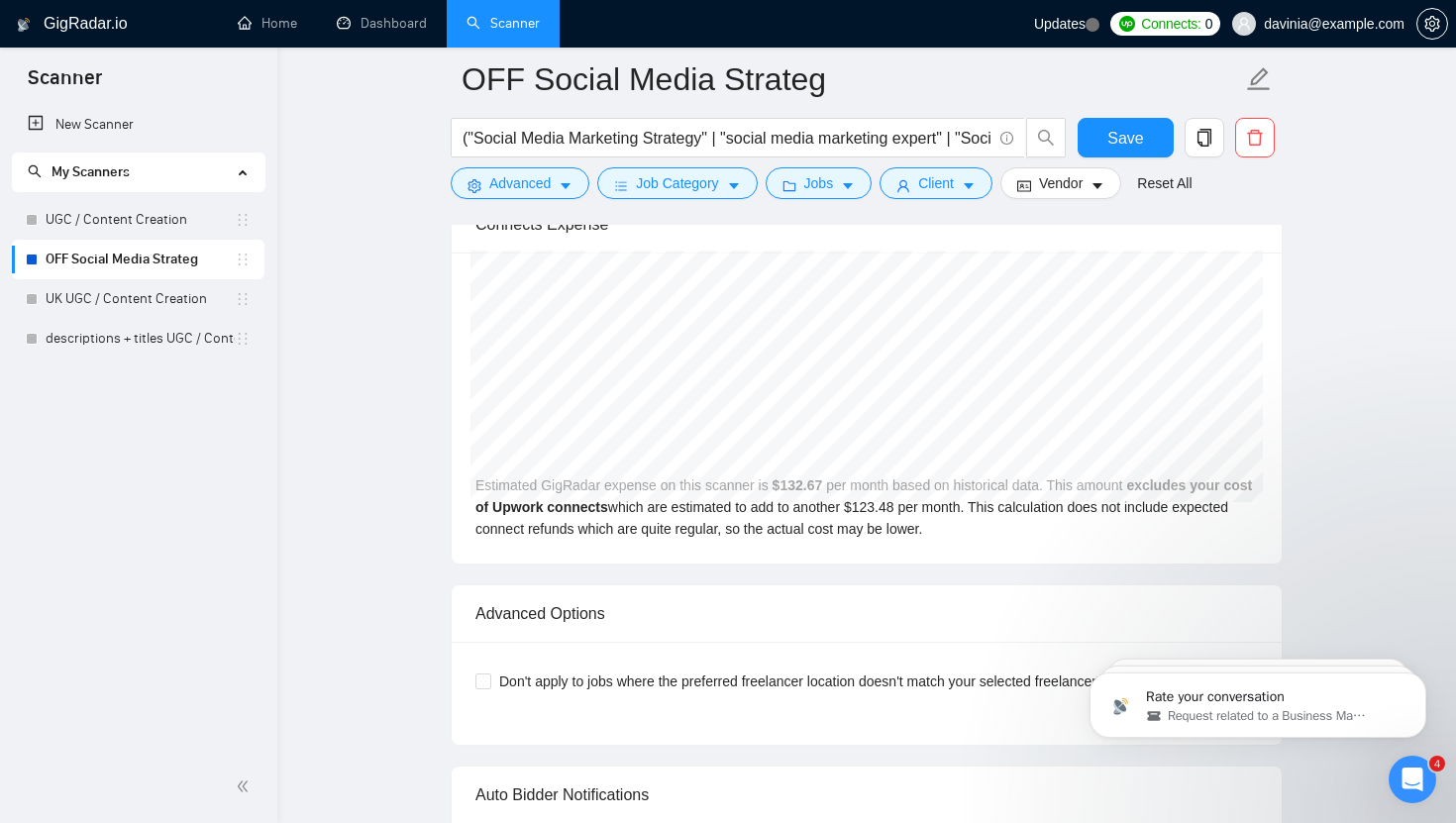 scroll, scrollTop: 4271, scrollLeft: 0, axis: vertical 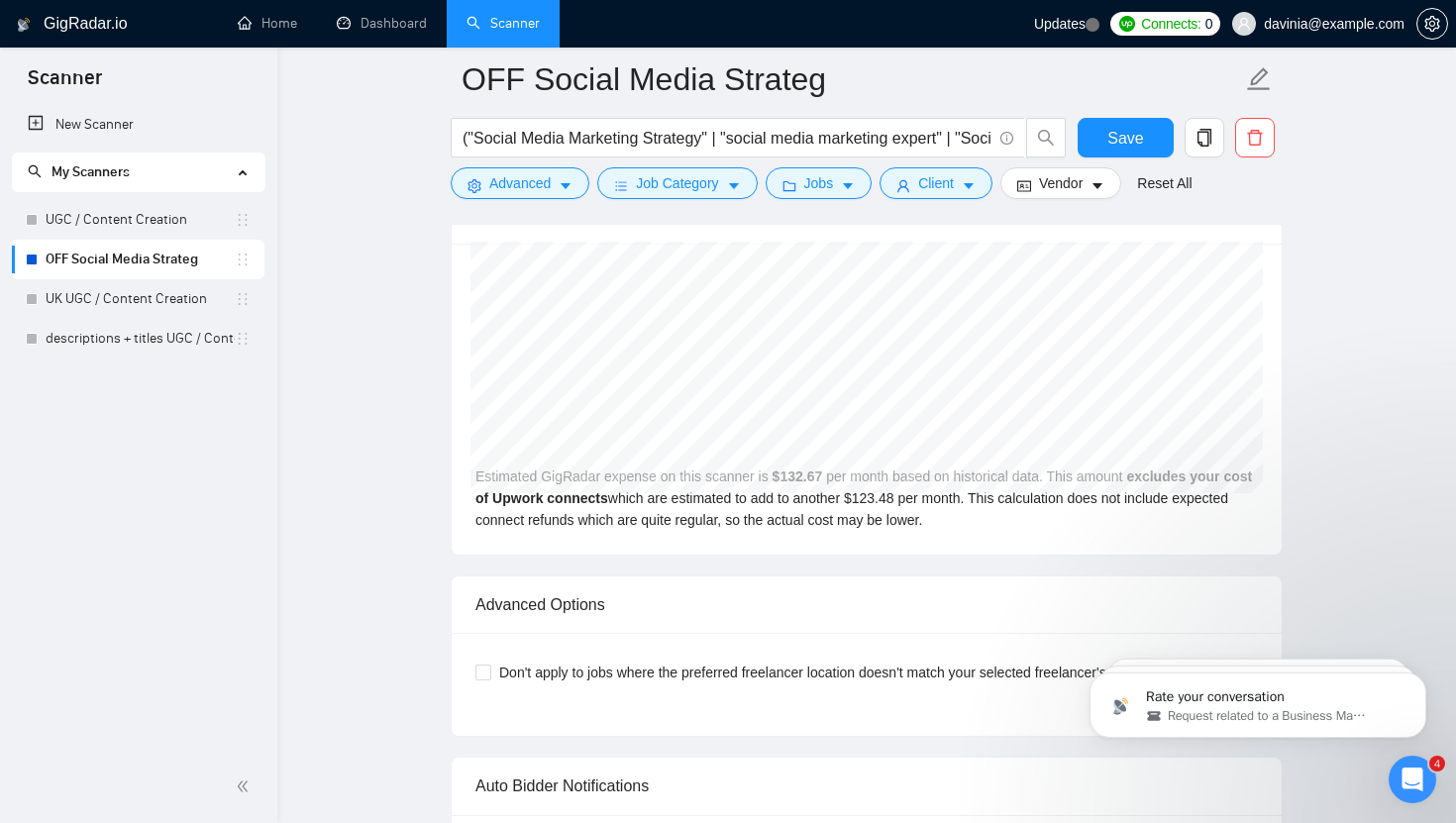 click on "Don't apply to jobs where the preferred freelancer location doesn't match your selected freelancer's location" at bounding box center (867, 672) 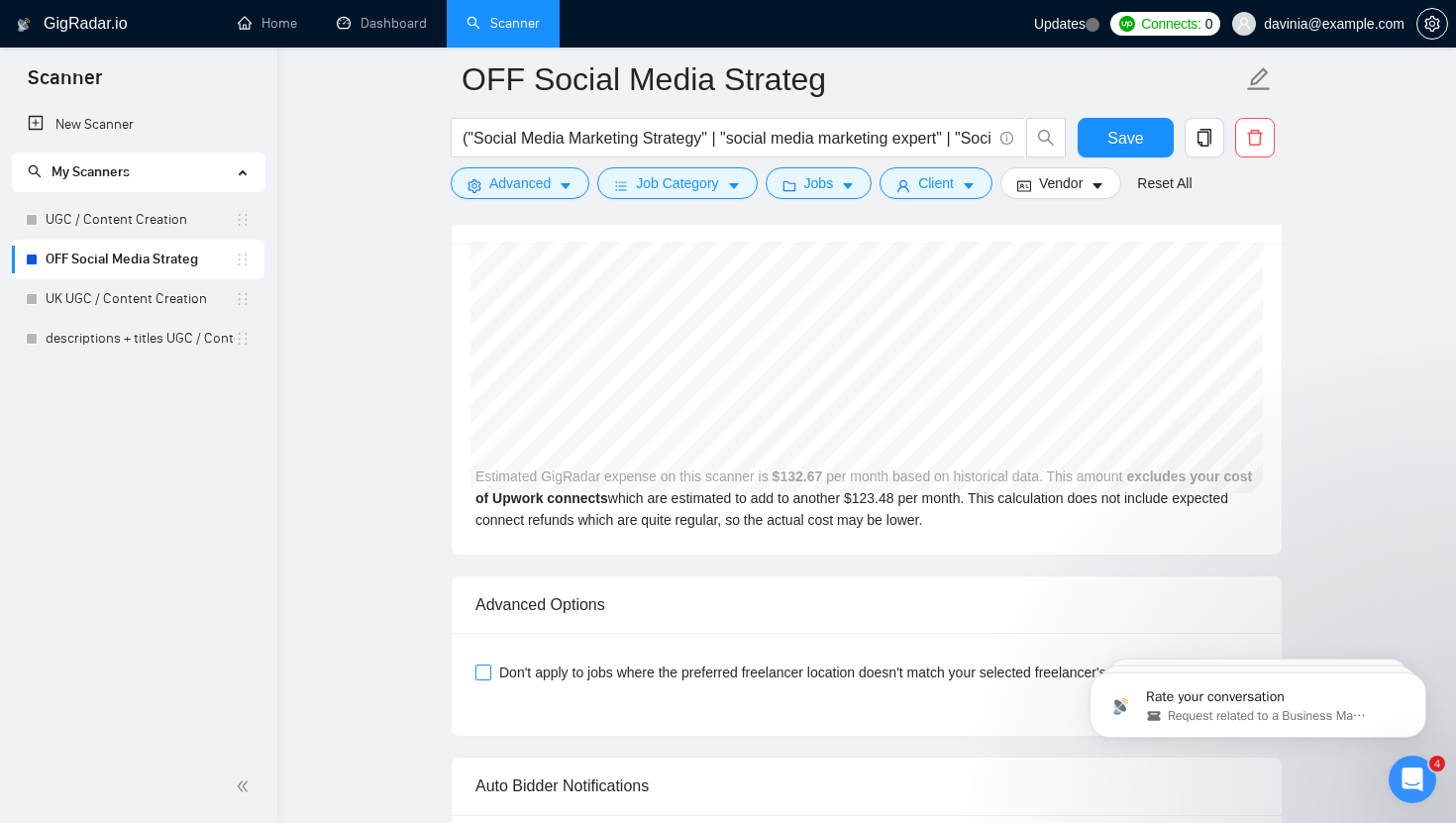 click on "Don't apply to jobs where the preferred freelancer location doesn't match your selected freelancer's location" at bounding box center [482, 671] 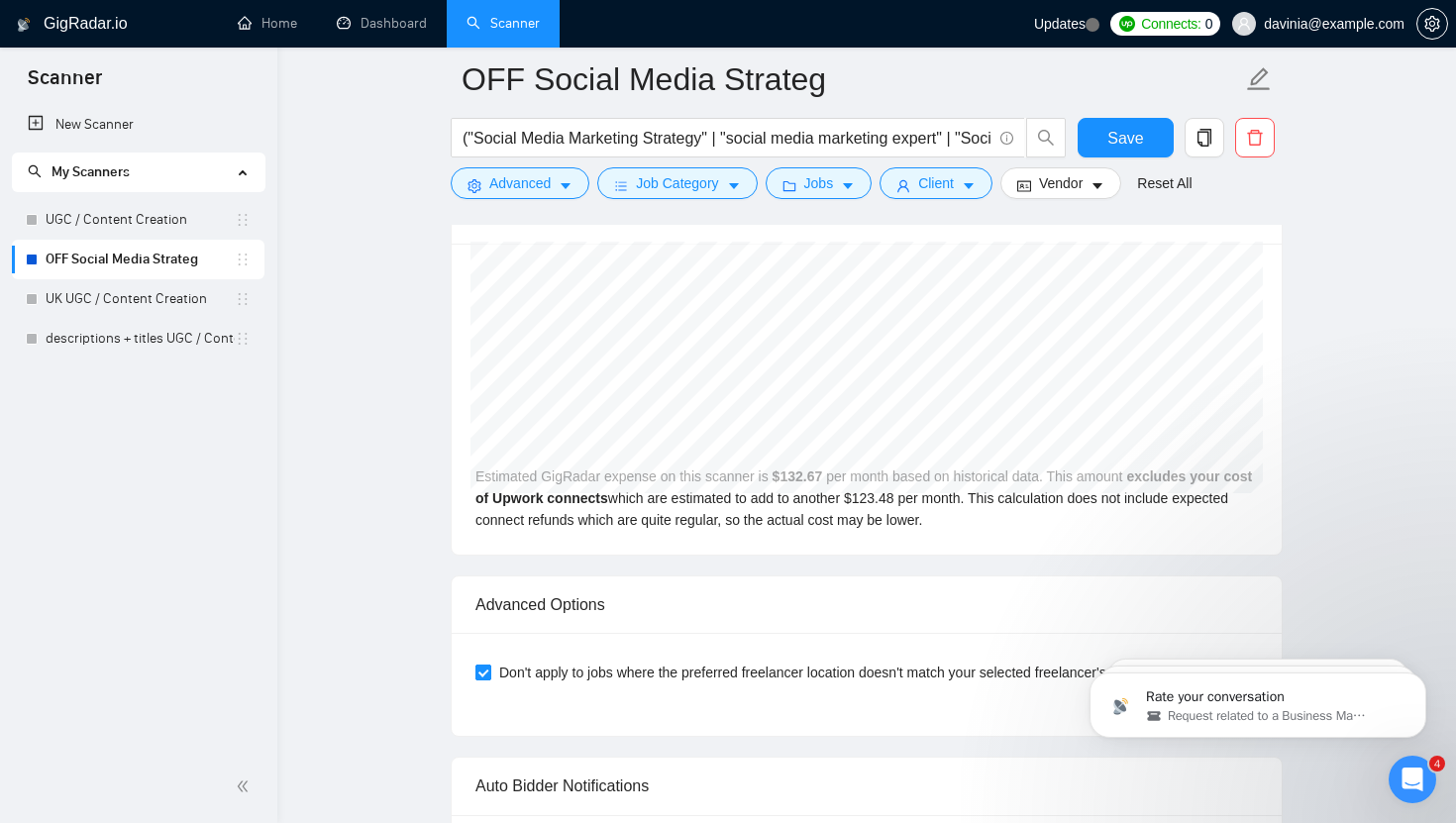 scroll, scrollTop: 4573, scrollLeft: 0, axis: vertical 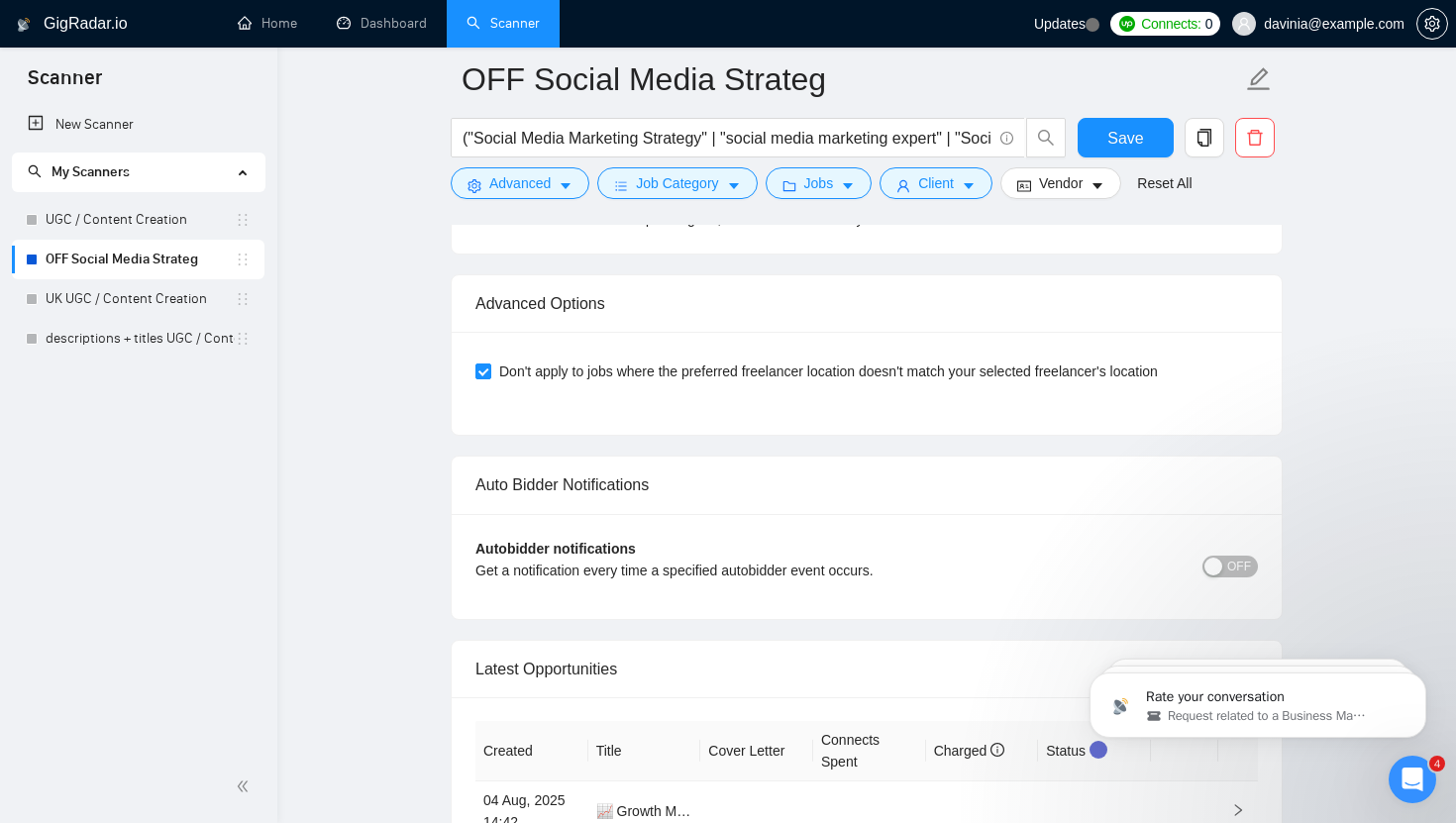 click on "OFF Social Media Strateg ("Social Media Marketing Strategy" | "social media marketing expert" | "Social Media Management" | "content strategist" | "Creative Strategist" | "Social Media Manager-Strategist" | "Content Strategy" | "Social Media Strategy" | "Social Media Content Creator" | "Social Media Coordinator" "Social Media Manager" | "Marketing Strategy" | "Social Media Marketing" | "Organic Social Strategy" | "Social Growth" | "Instagram Growth")  (Hotel* | Restaurant* | Restaurant* | Coffee* | Travel* | cafe* | F&B | wellness*) Save Advanced   Job Category   Jobs   Client   Vendor   Reset All Preview Results Insights NEW Alerts Auto Bidder Auto Bidding Enabled Auto Bidding Enabled: OFF Auto Bidder Schedule Auto Bidding Type: Automated (recommended) Semi-automated Auto Bidding Schedule: 24/7 Custom Custom Auto Bidder Schedule Repeat every week on Monday Tuesday Wednesday Thursday Friday Saturday Sunday Active Hours ( Europe/London ): From: To: ( 24  hours) Europe/London Auto Bidding Type Template Bidder" at bounding box center [867, -1794] 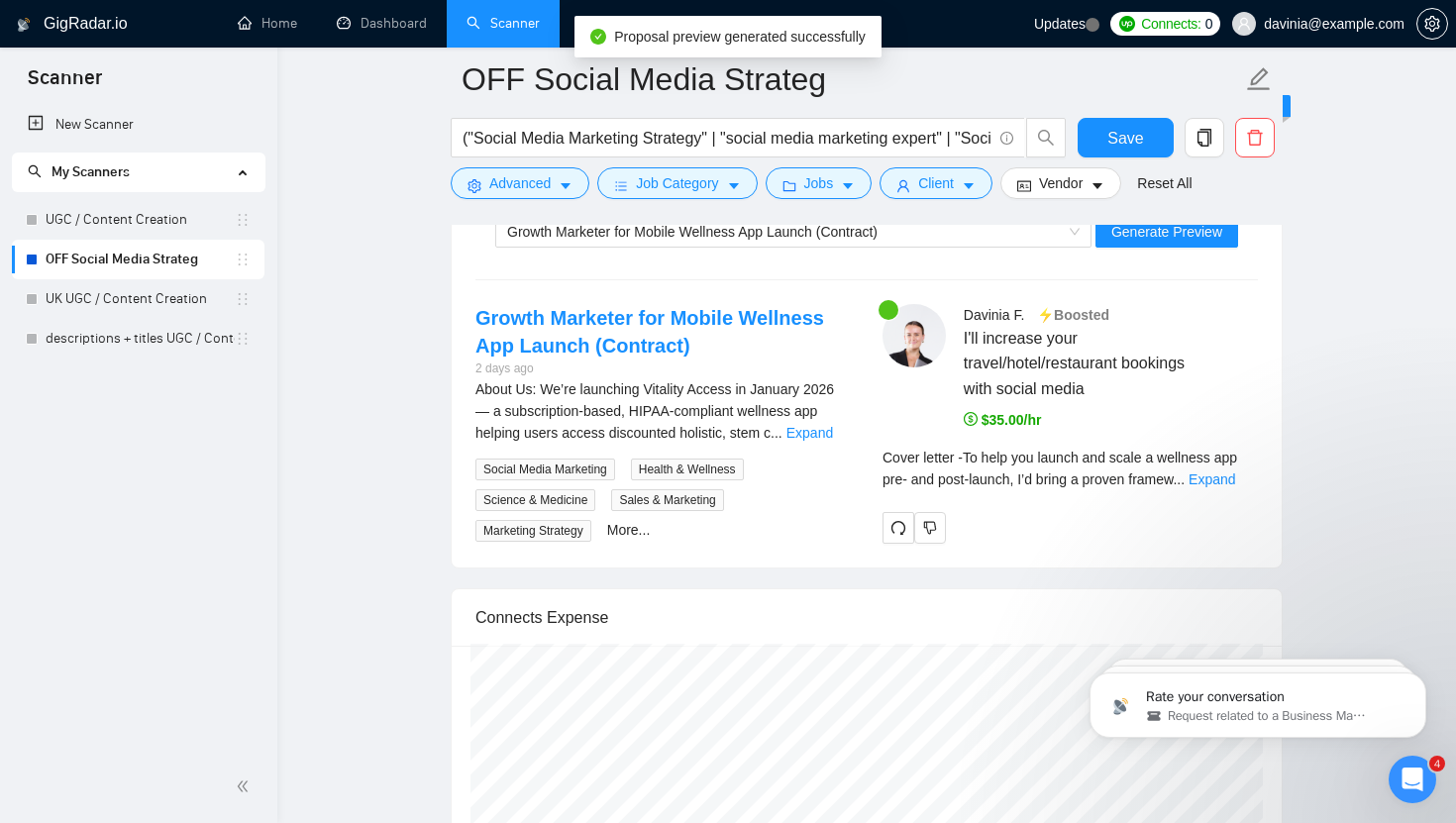 scroll, scrollTop: 3899, scrollLeft: 0, axis: vertical 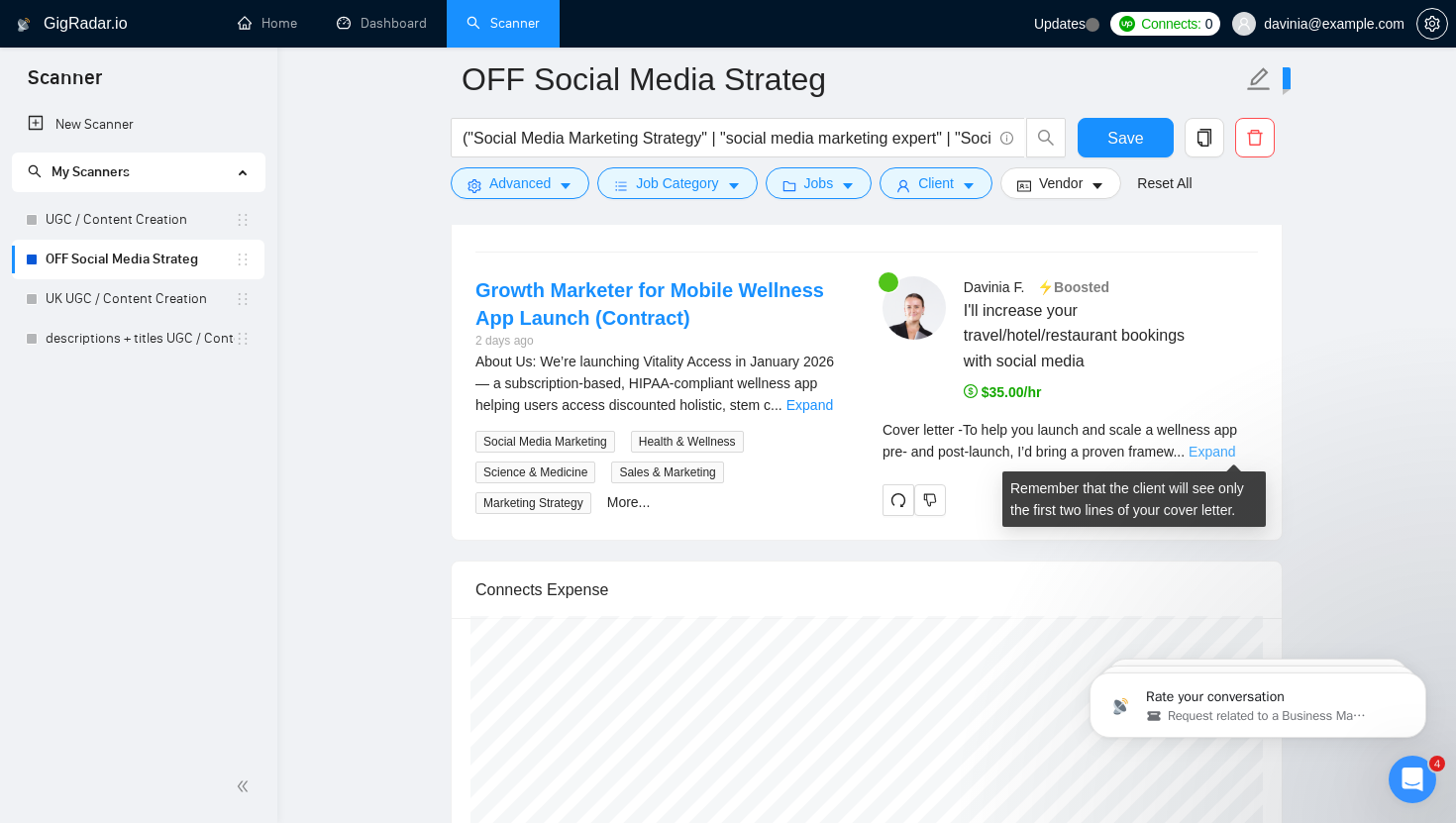 click on "Expand" at bounding box center [1211, 452] 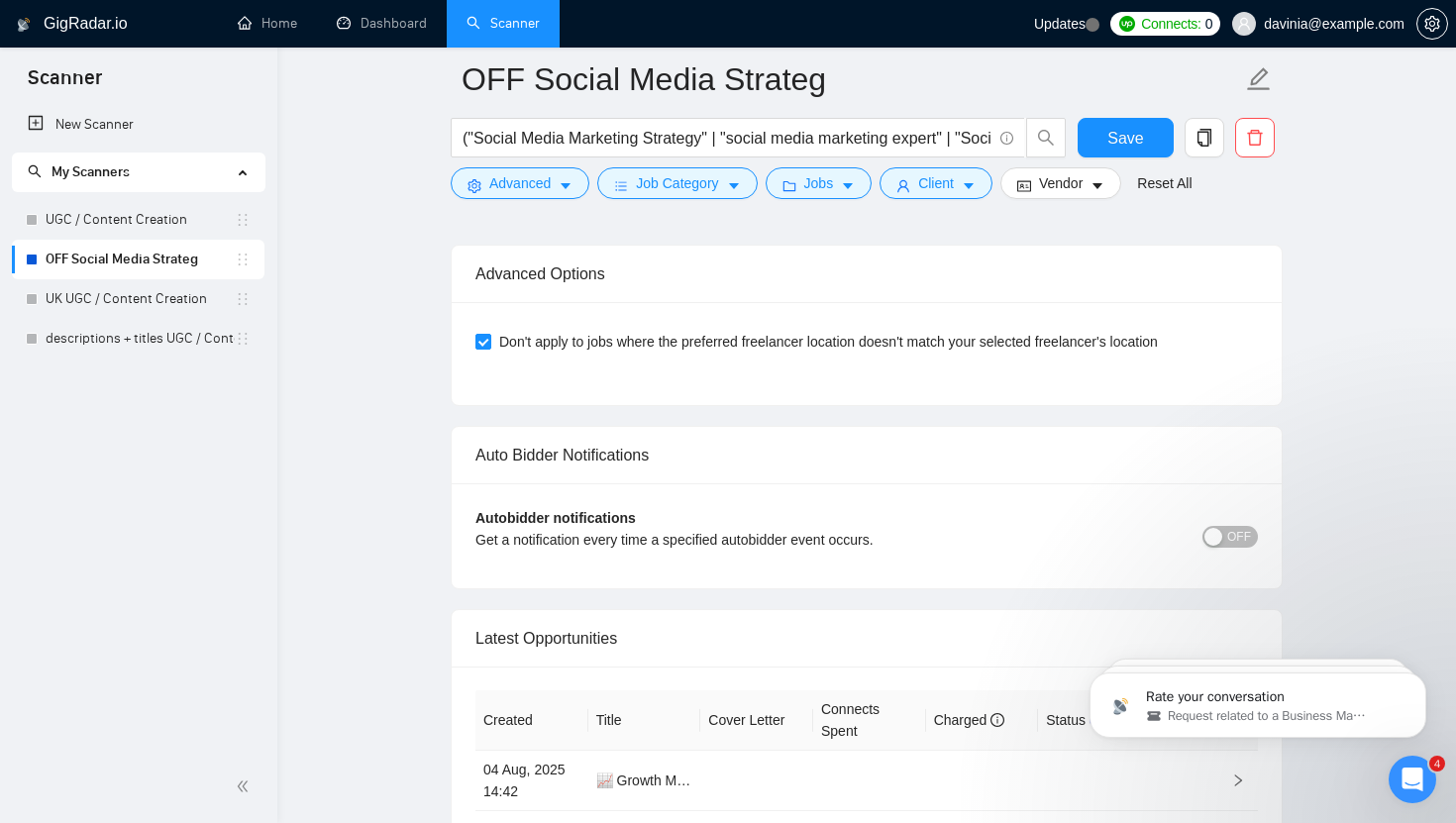 scroll, scrollTop: 5514, scrollLeft: 0, axis: vertical 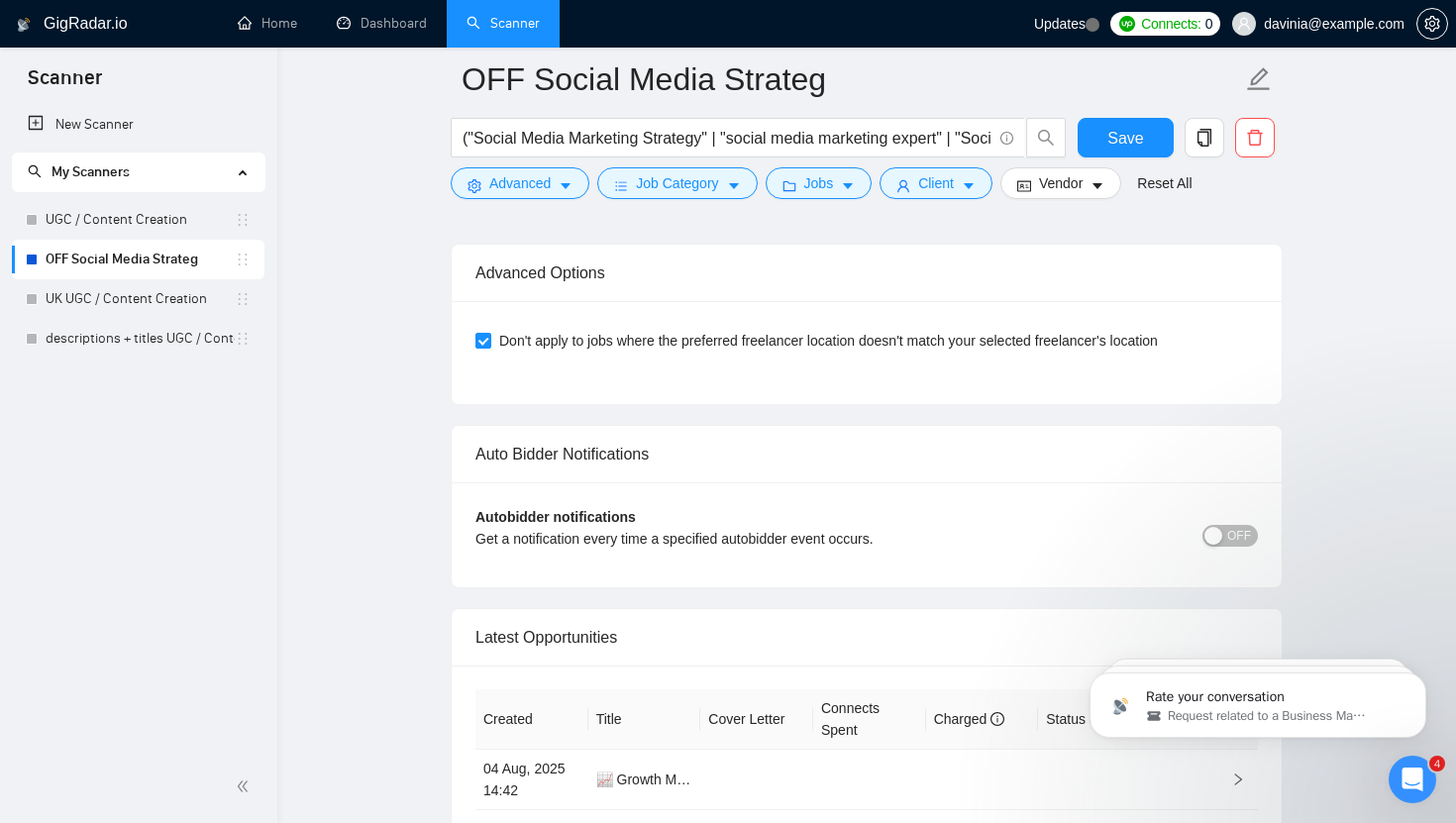 click on "OFF" at bounding box center (1239, 536) 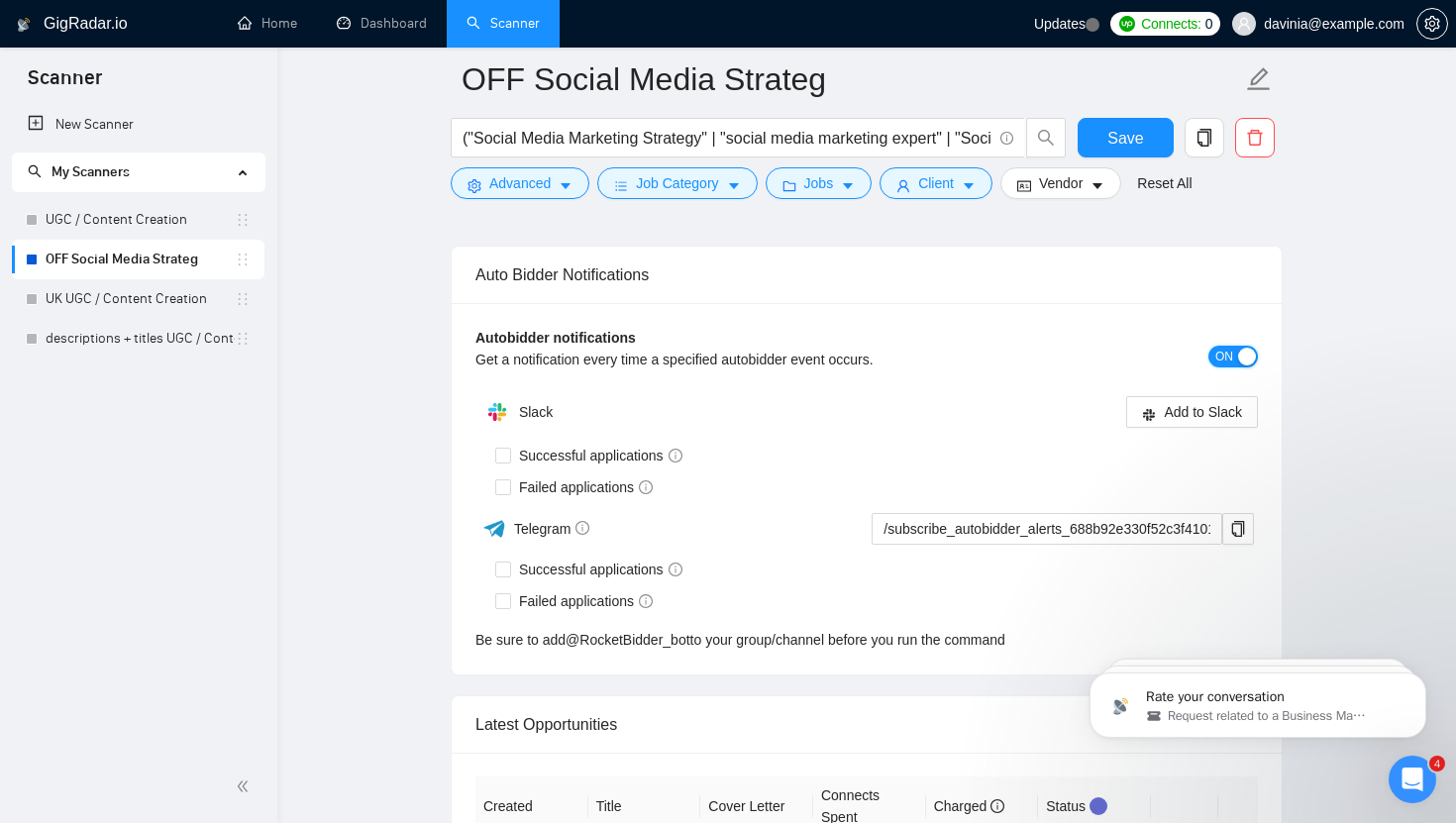 scroll, scrollTop: 5762, scrollLeft: 0, axis: vertical 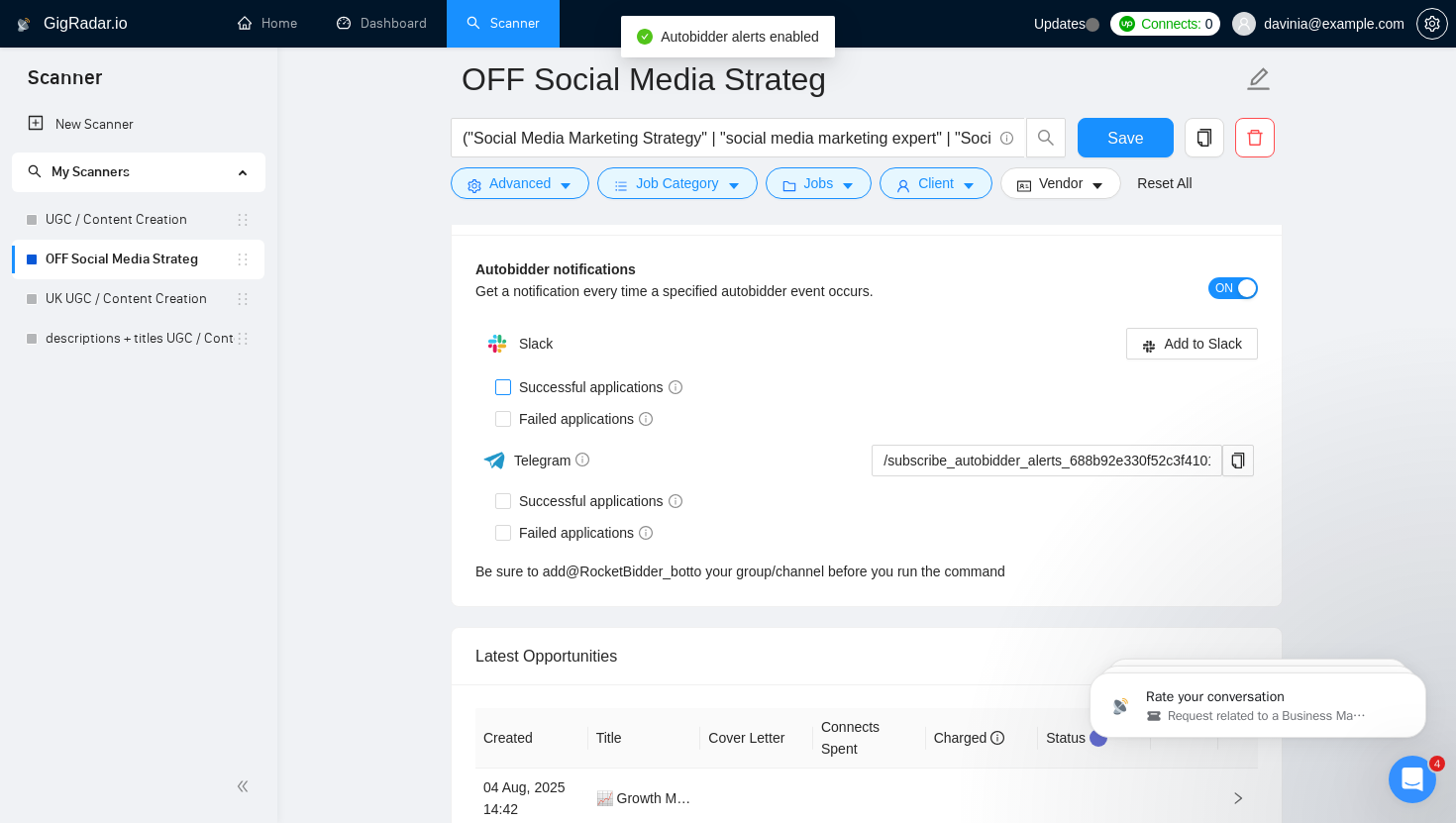 click on "Successful applications" at bounding box center [502, 386] 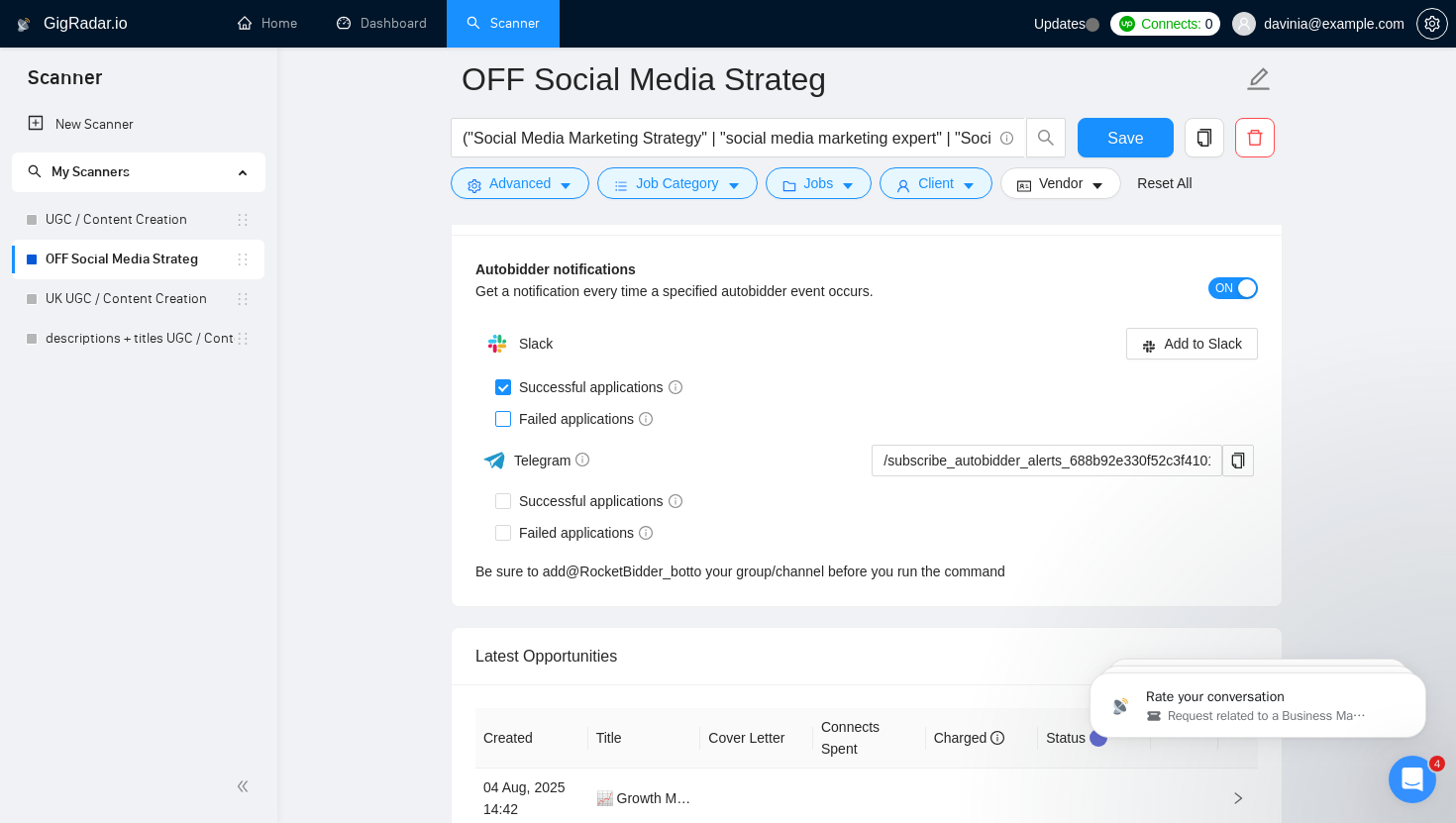 click on "Failed applications" at bounding box center [502, 418] 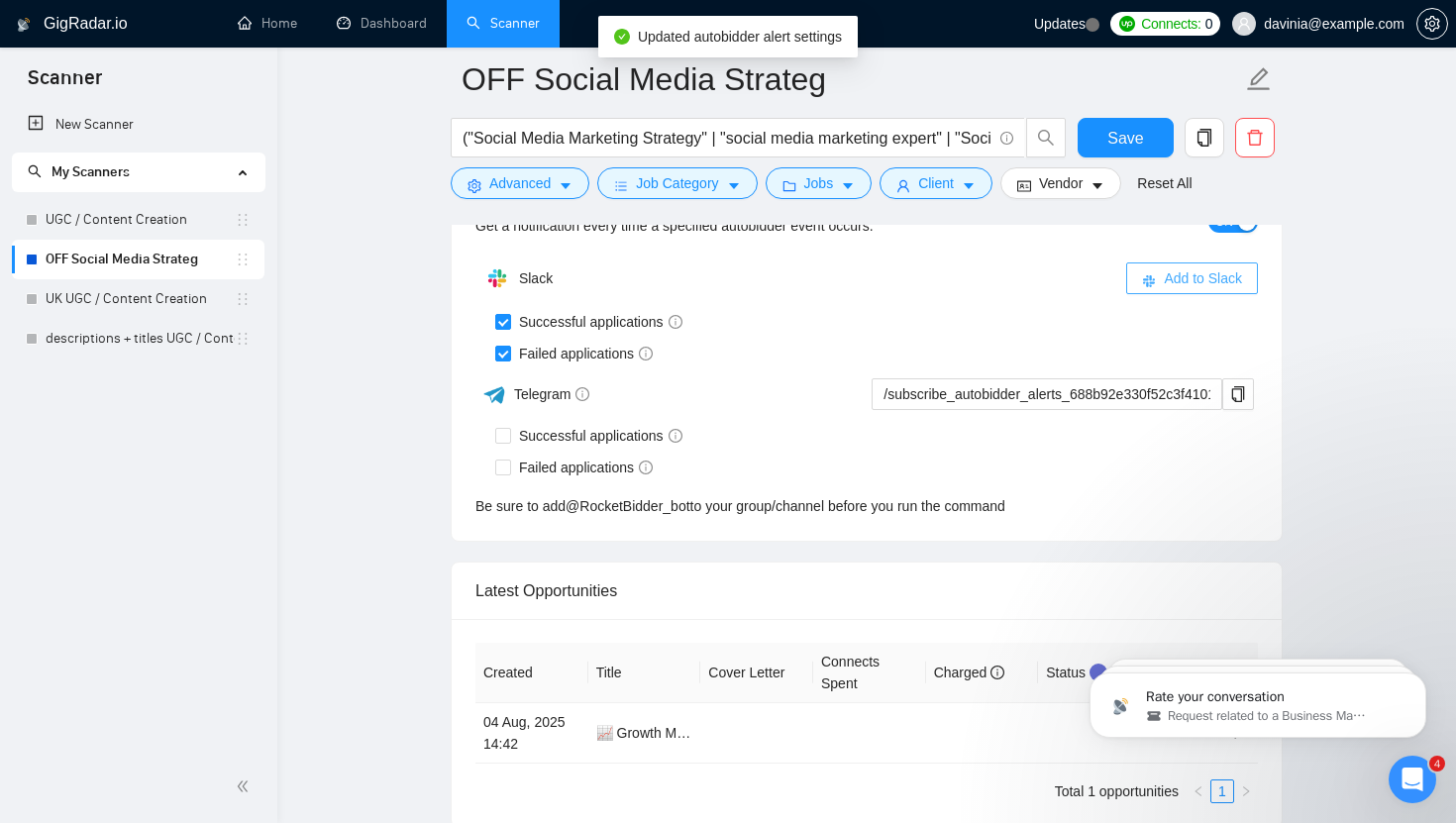click on "Add to Slack" at bounding box center (1202, 278) 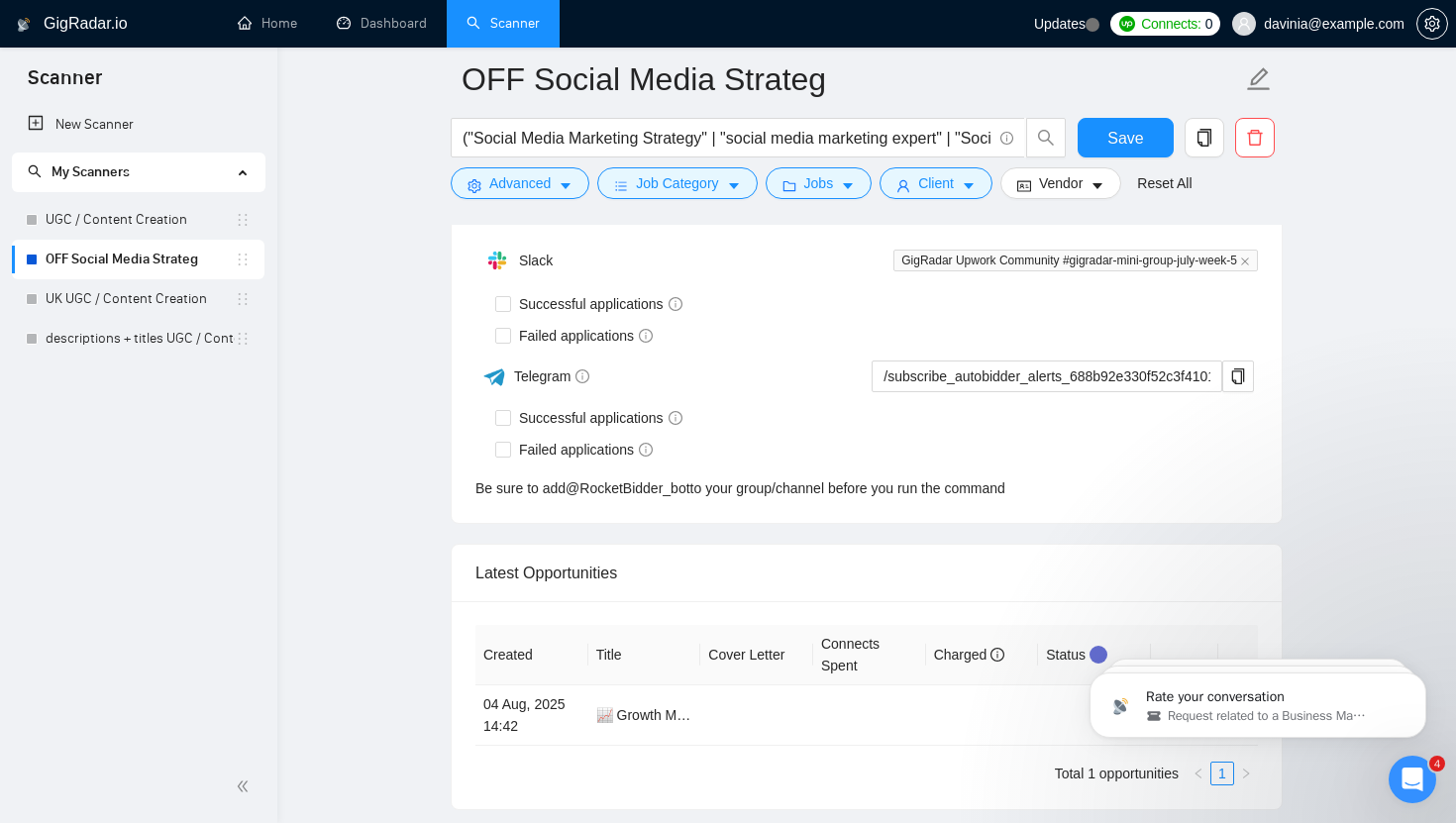 type 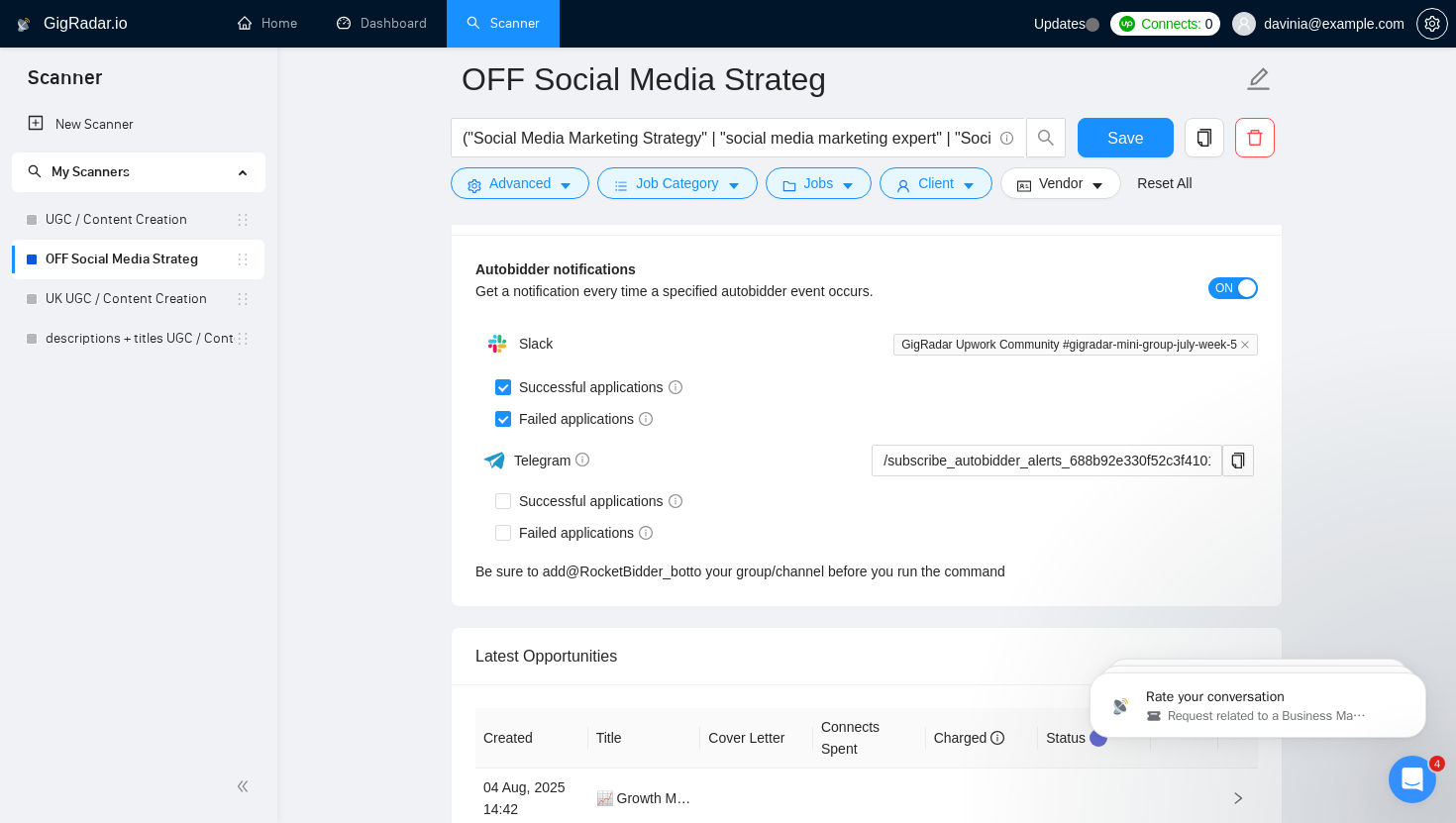 scroll, scrollTop: 5941, scrollLeft: 0, axis: vertical 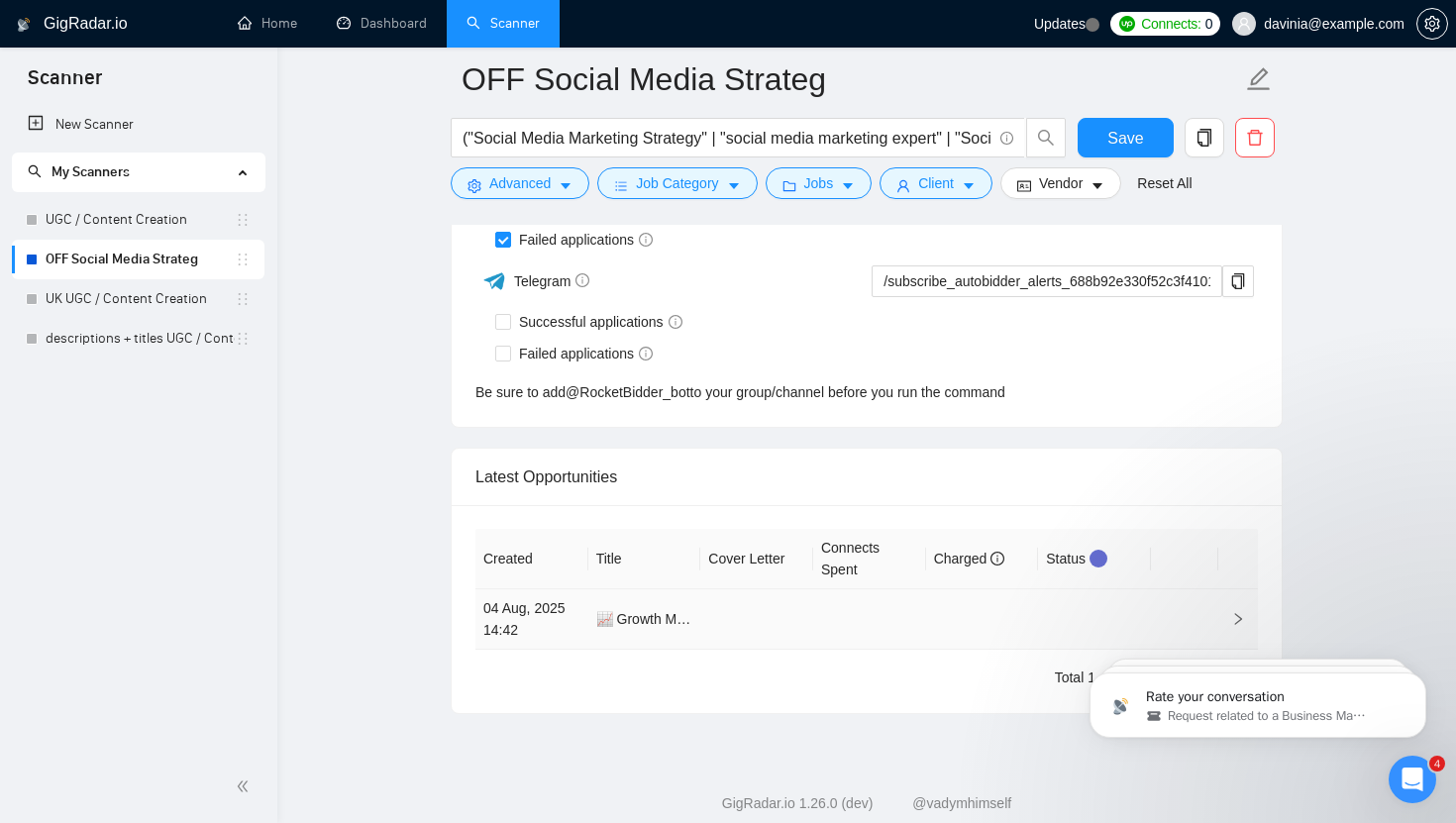 click at bounding box center [1238, 619] 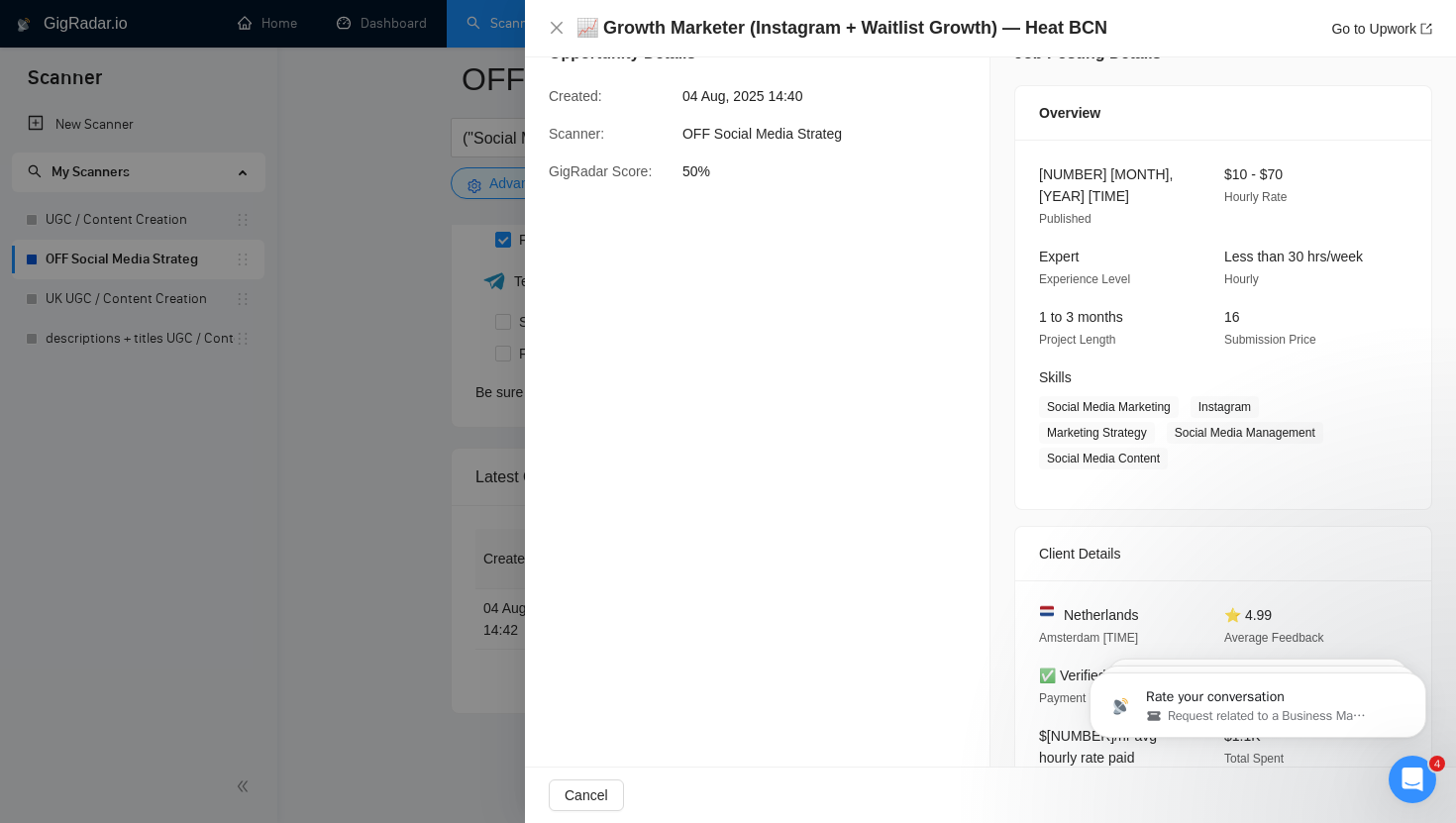 scroll, scrollTop: 0, scrollLeft: 0, axis: both 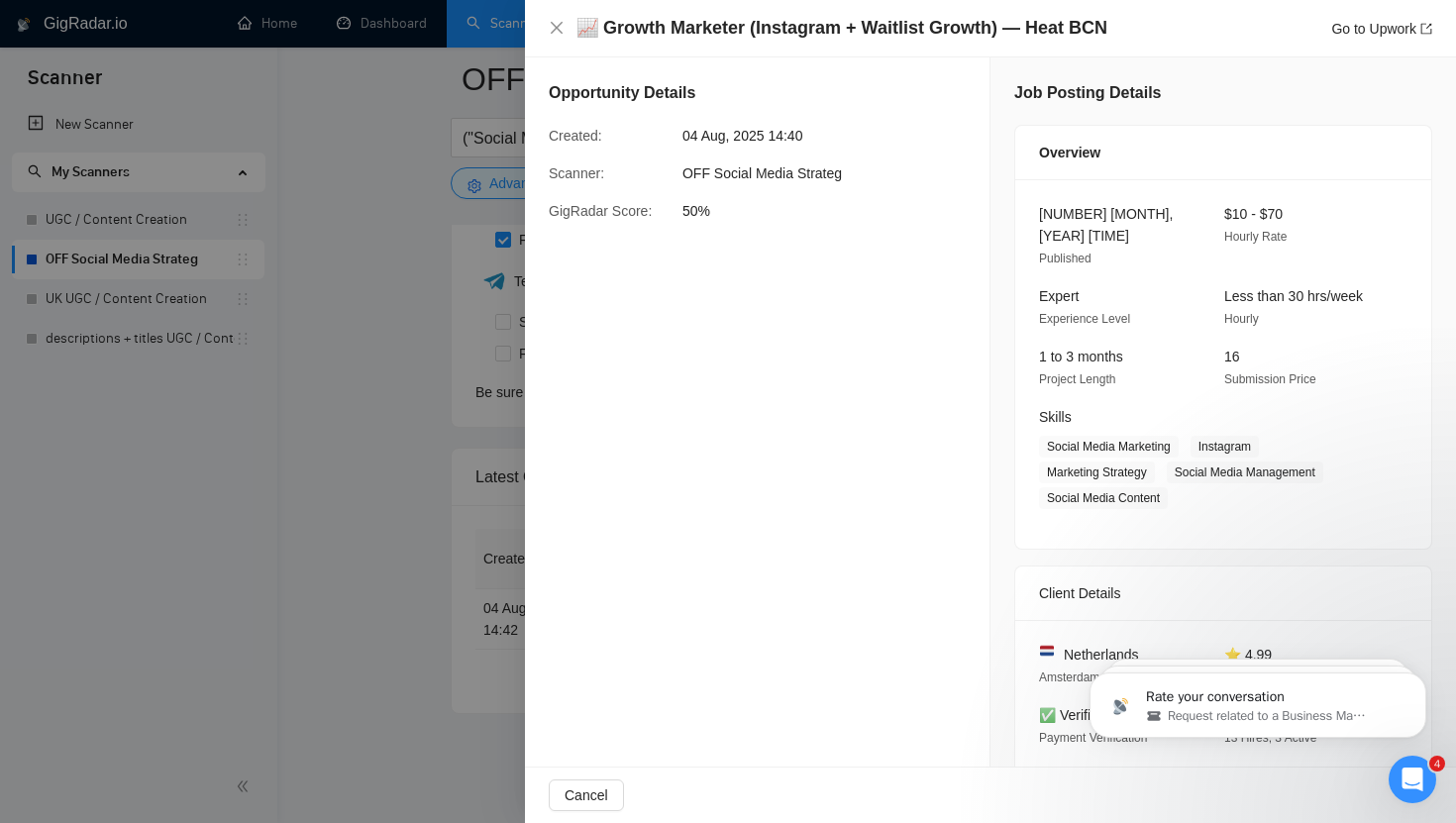 click at bounding box center (728, 411) 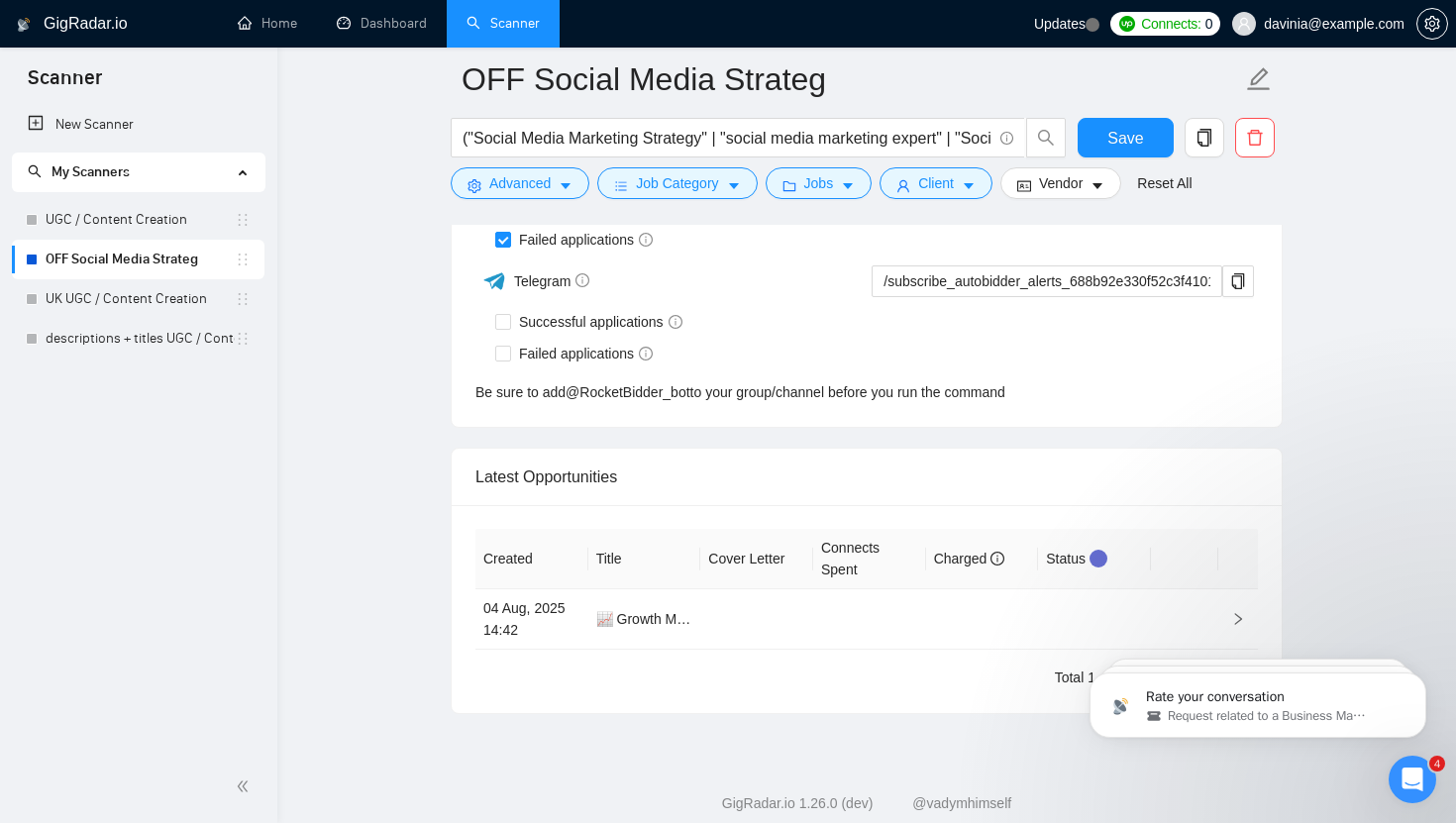 click on "OFF Social Media Strateg ("Social Media Marketing Strategy" | "social media marketing expert" | "Social Media Management" | "content strategist" | "Creative Strategist" | "Social Media Manager-Strategist" | "Content Strategy" | "Social Media Strategy" | "Social Media Content Creator" | "Social Media Coordinator" "Social Media Manager" | "Marketing Strategy" | "Social Media Marketing" | "Organic Social Strategy" | "Social Growth" | "Instagram Growth")  (Hotel* | Restaurant* | Restaurant* | Coffee* | Travel* | cafe* | F&B | wellness*) Save Advanced   Job Category   Jobs   Client   Vendor   Reset All Preview Results Insights NEW Alerts Auto Bidder Auto Bidding Enabled Auto Bidding Enabled: OFF Auto Bidder Schedule Auto Bidding Type: Automated (recommended) Semi-automated Auto Bidding Schedule: 24/7 Custom Custom Auto Bidder Schedule Repeat every week on Monday Tuesday Wednesday Thursday Friday Saturday Sunday Active Hours ( Europe/London ): From: To: ( 24  hours) Europe/London Auto Bidding Type Template Bidder" at bounding box center [867, -2574] 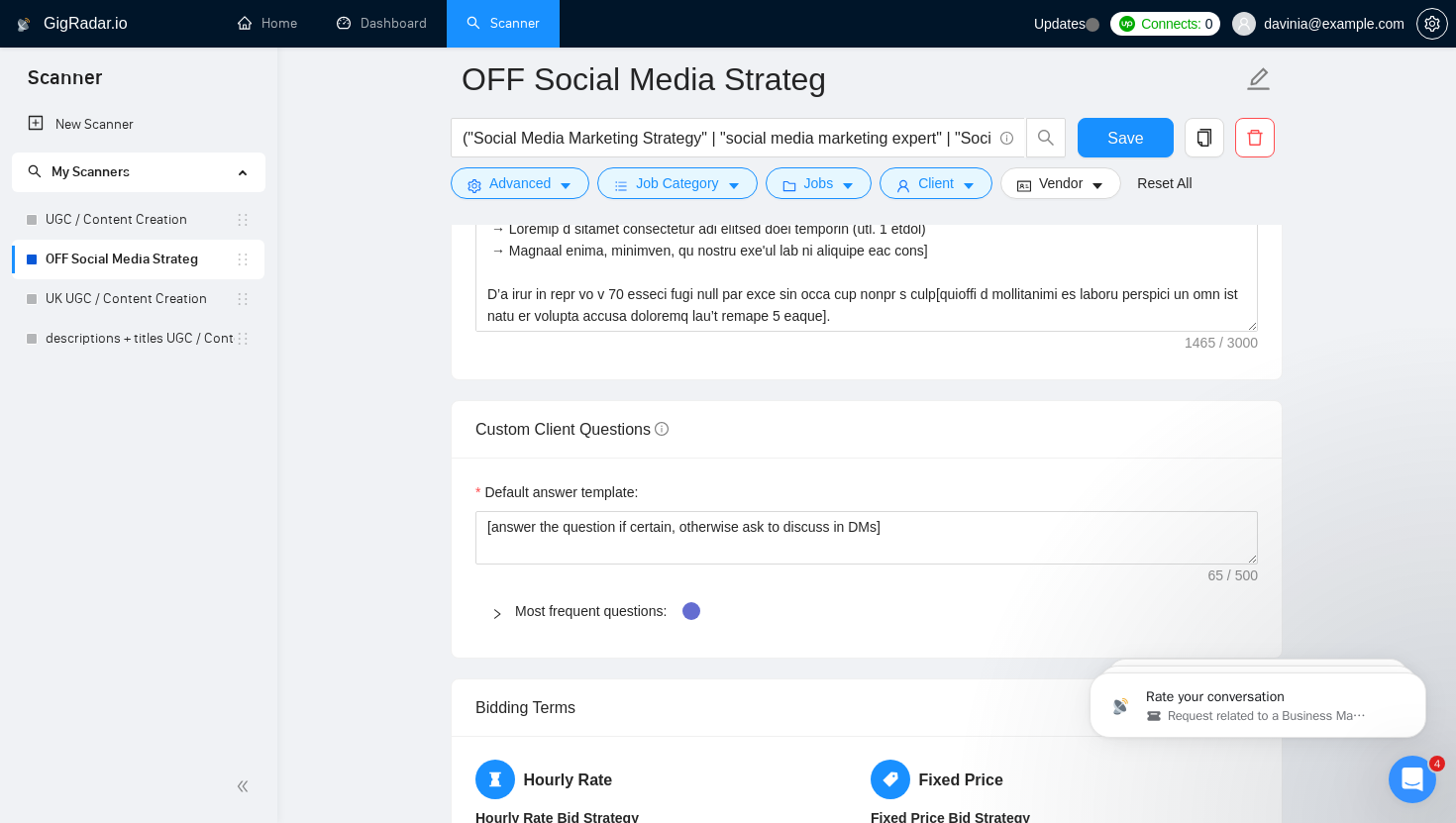 scroll, scrollTop: 2529, scrollLeft: 0, axis: vertical 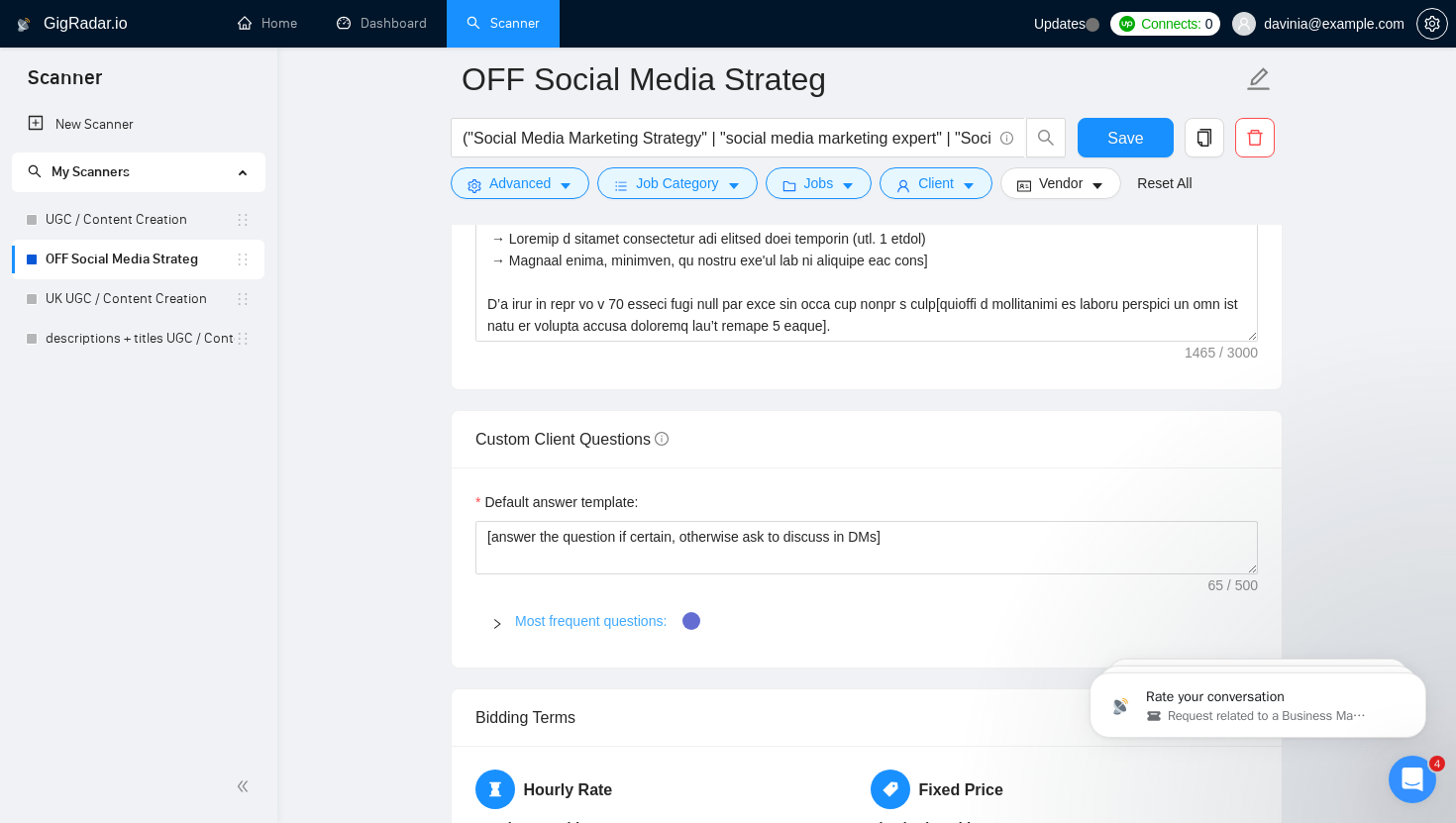 click on "Most frequent questions:" at bounding box center [590, 621] 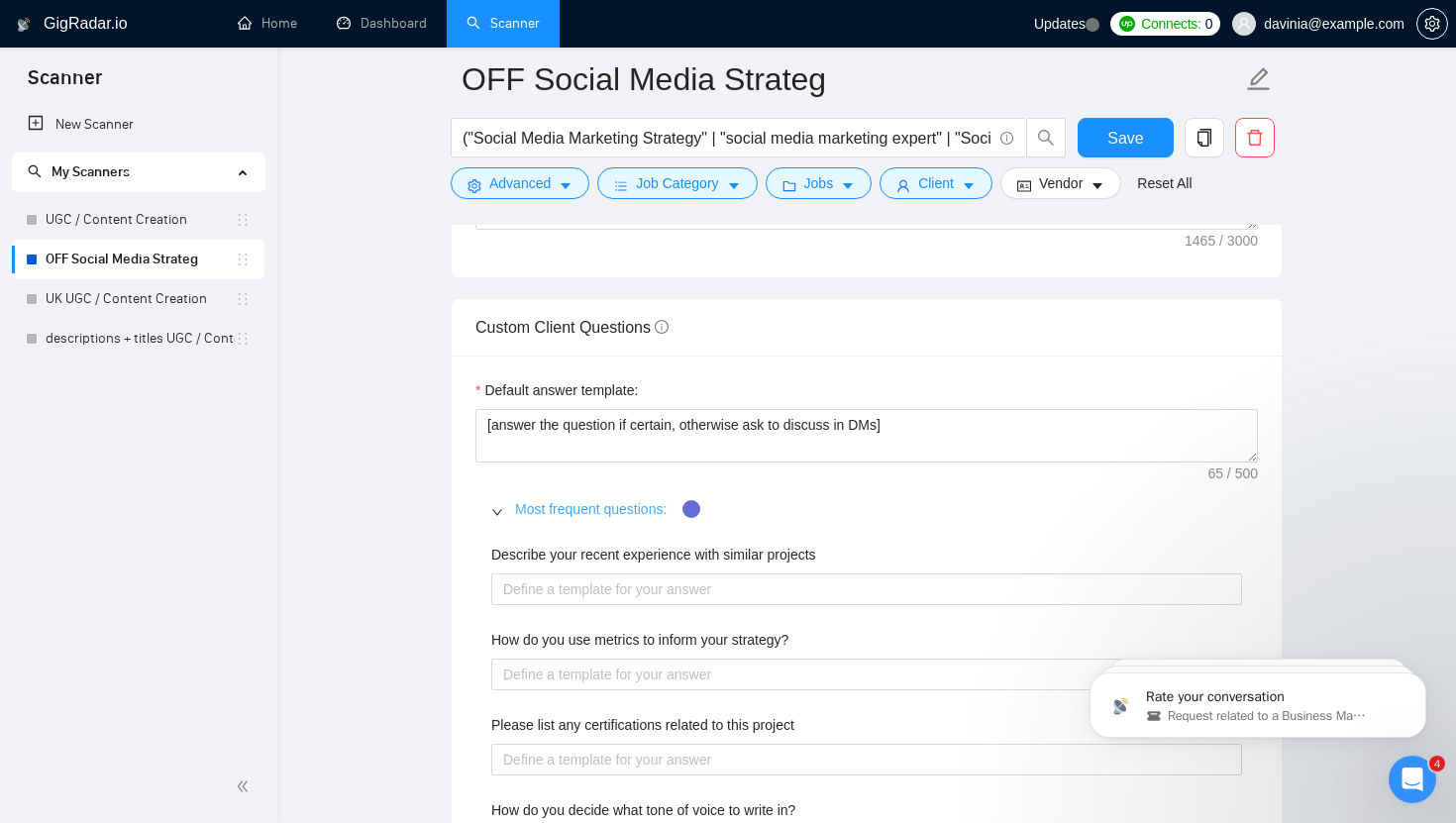 scroll, scrollTop: 2639, scrollLeft: 0, axis: vertical 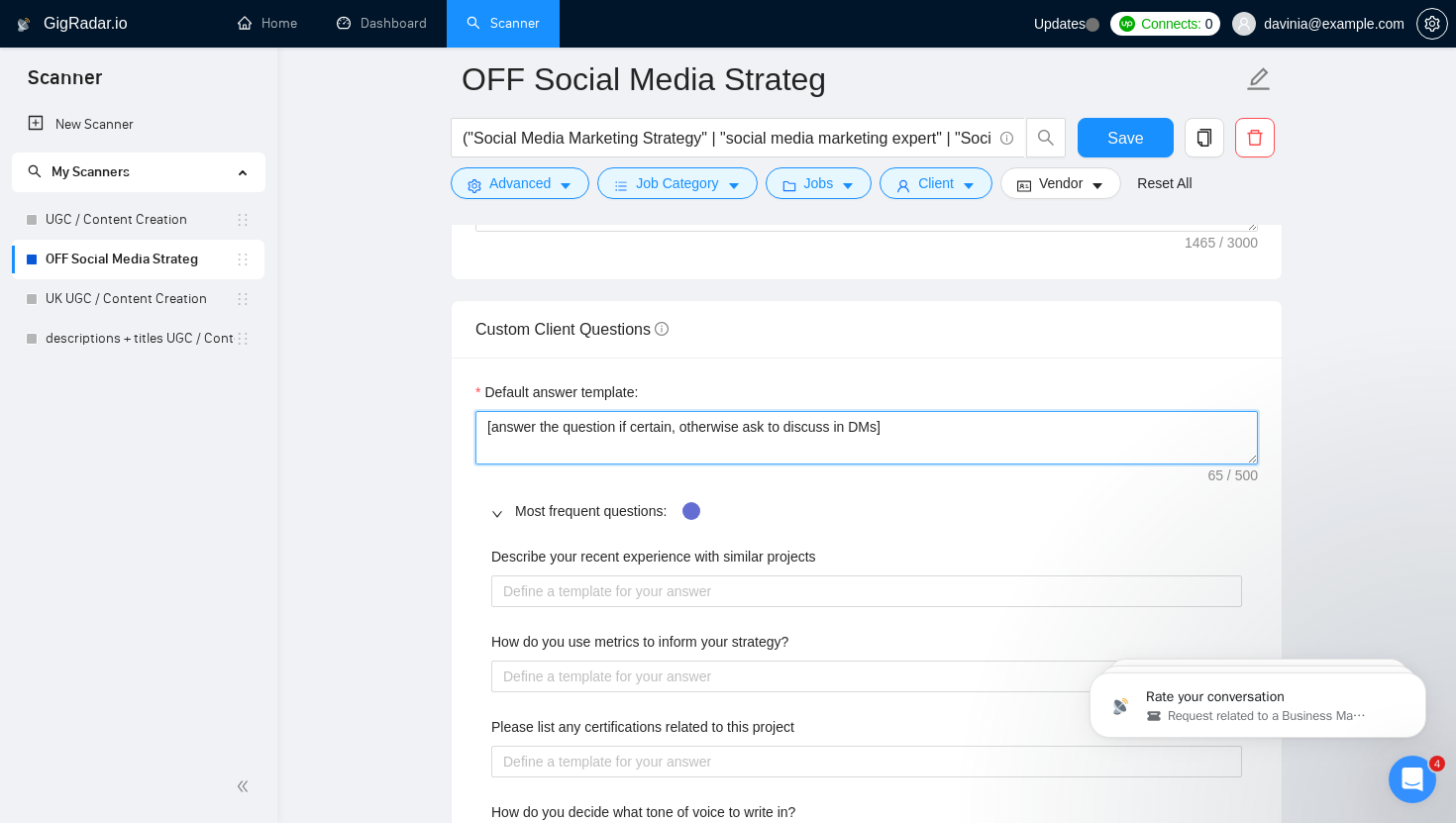 click on "[answer the question if certain, otherwise ask to discuss in DMs]" at bounding box center (867, 438) 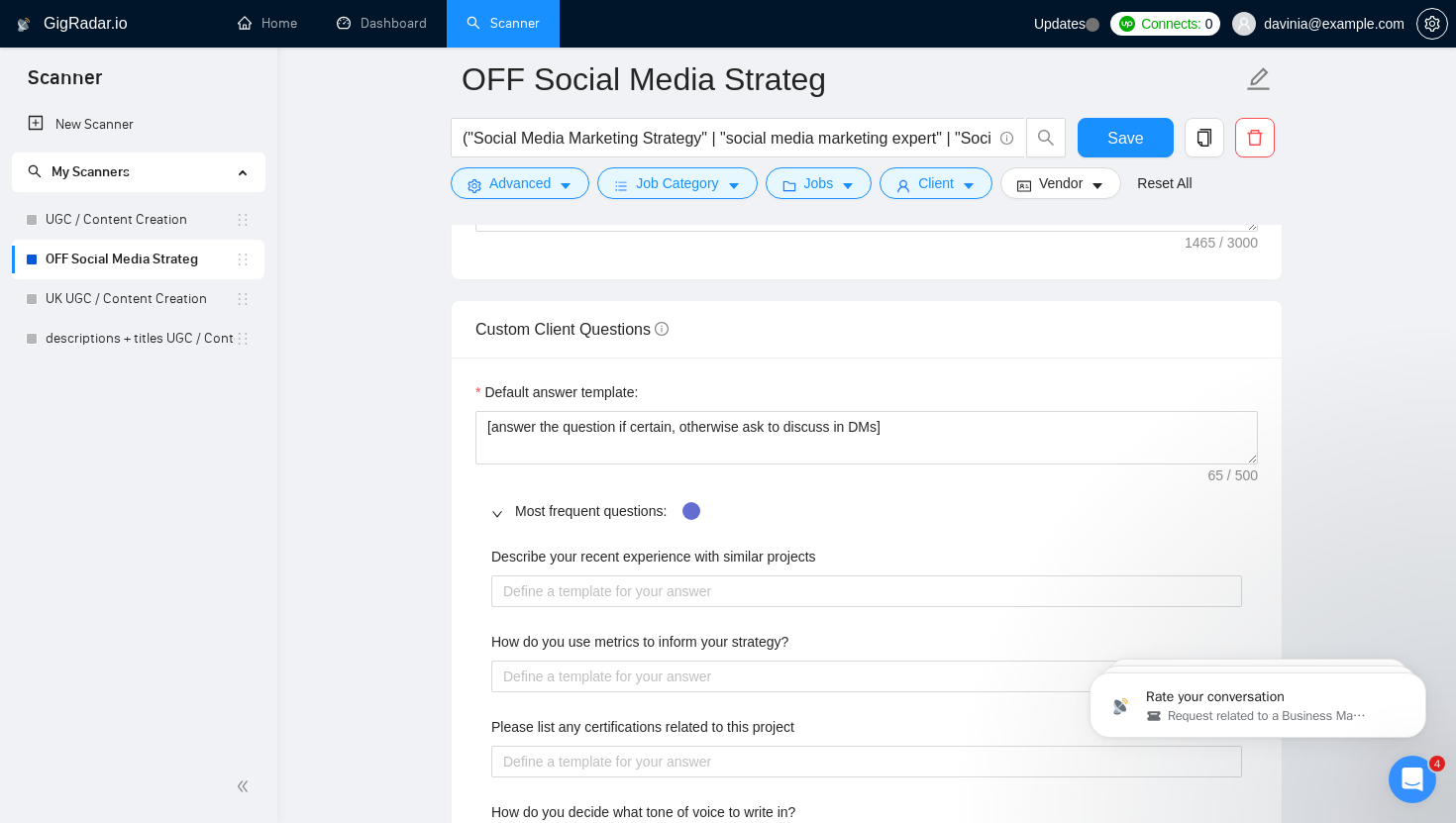 click on "Default answer template: [answer the question if certain, otherwise ask to discuss in DMs] Most frequent questions:  Describe your recent experience with similar projects How do you use metrics to inform your strategy? Please list any certifications related to this project How do you decide what tone of voice to write in? How do you approach difficult conversations with customers?" at bounding box center [867, 682] 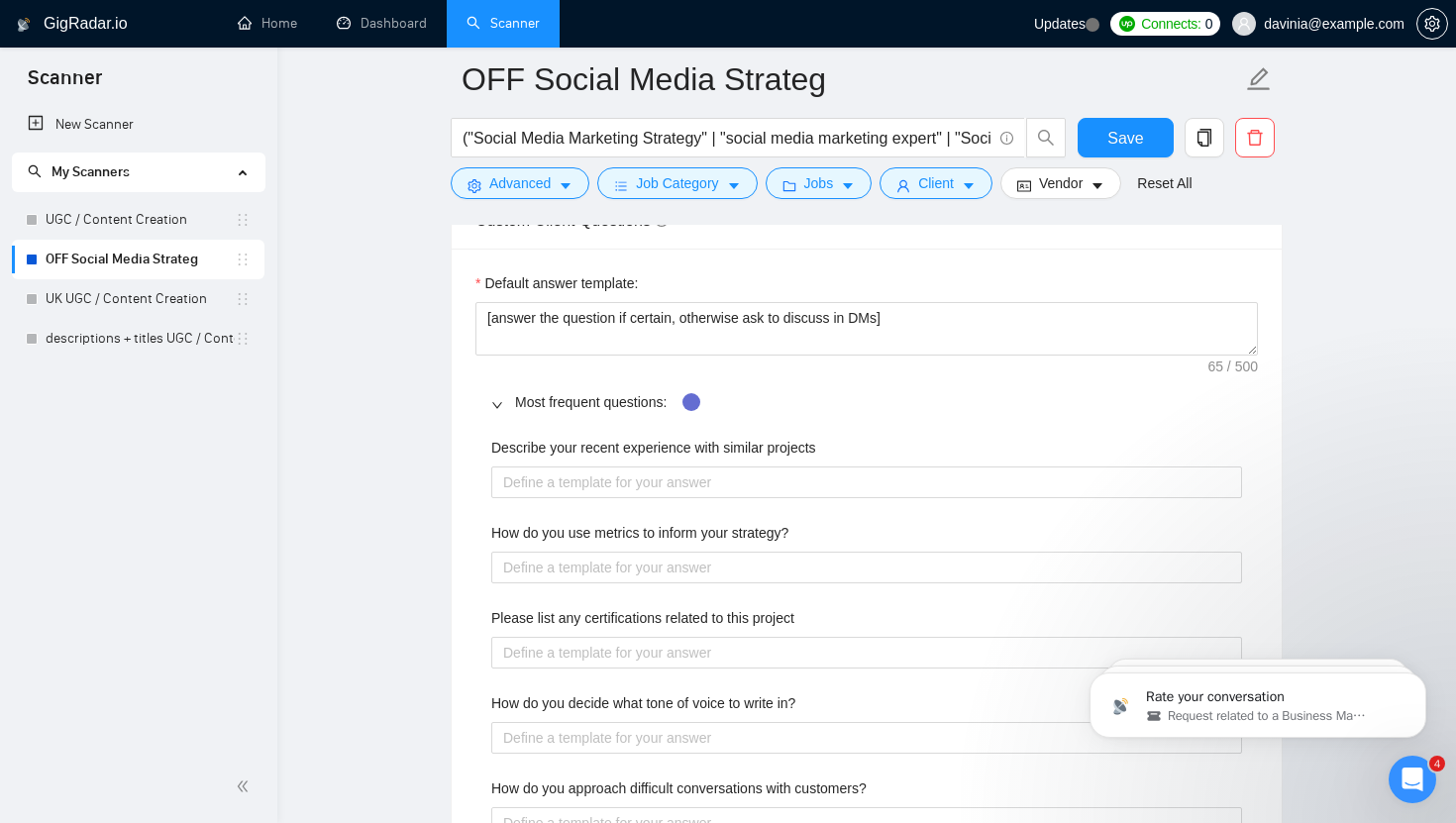 scroll, scrollTop: 2757, scrollLeft: 0, axis: vertical 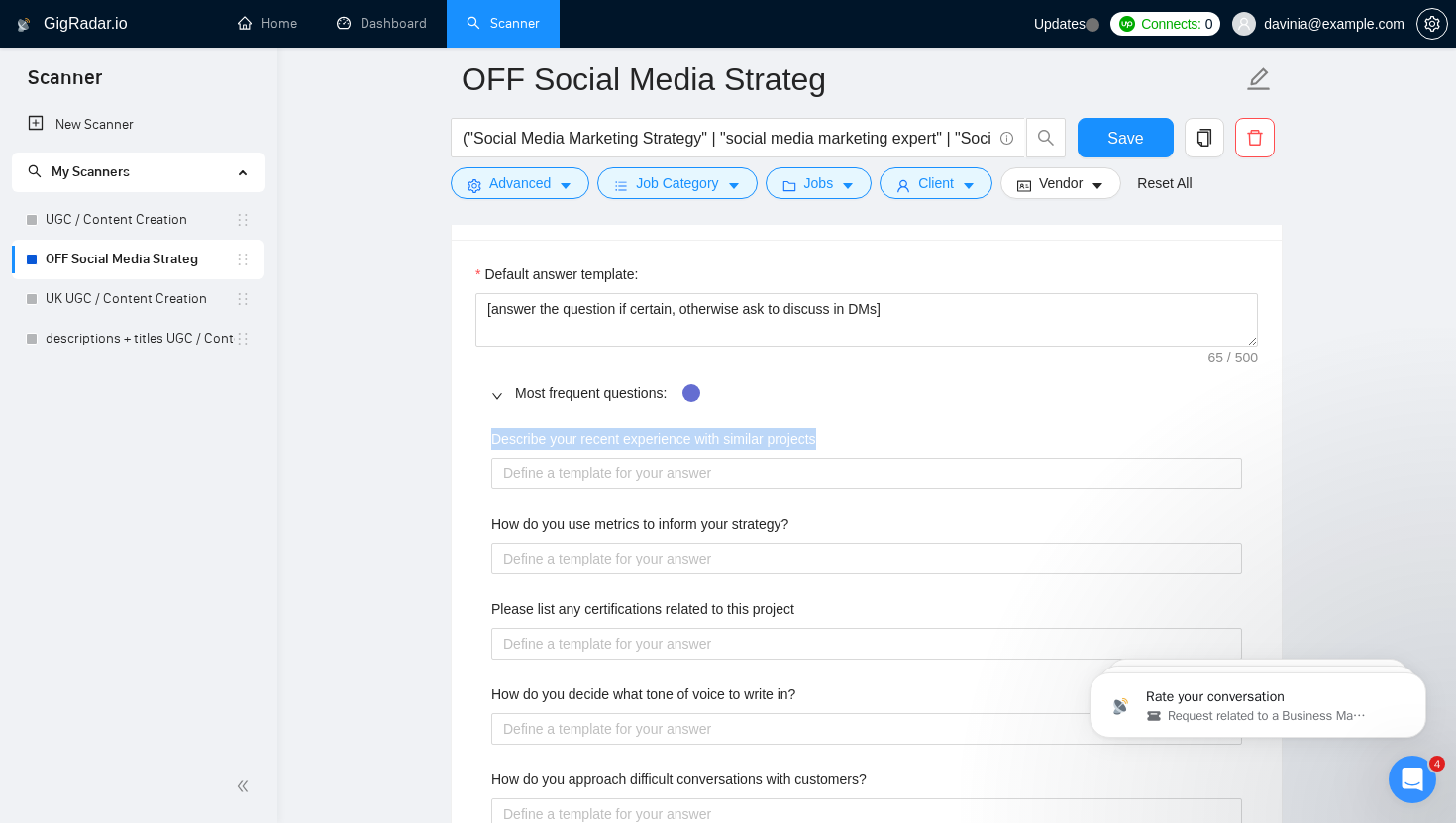 drag, startPoint x: 878, startPoint y: 428, endPoint x: 423, endPoint y: 435, distance: 455.05384 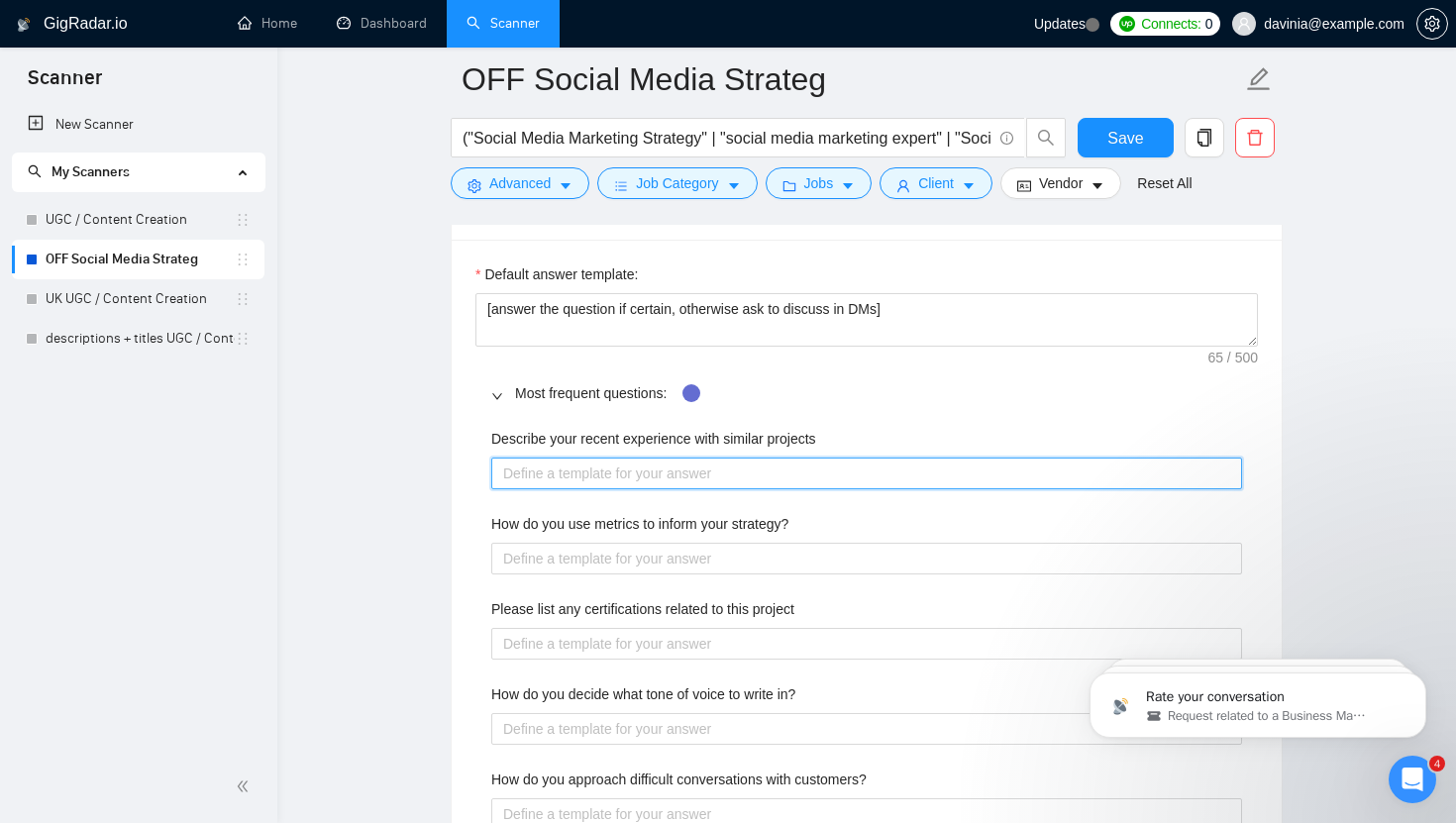 click on "Describe your recent experience with similar projects" at bounding box center (867, 473) 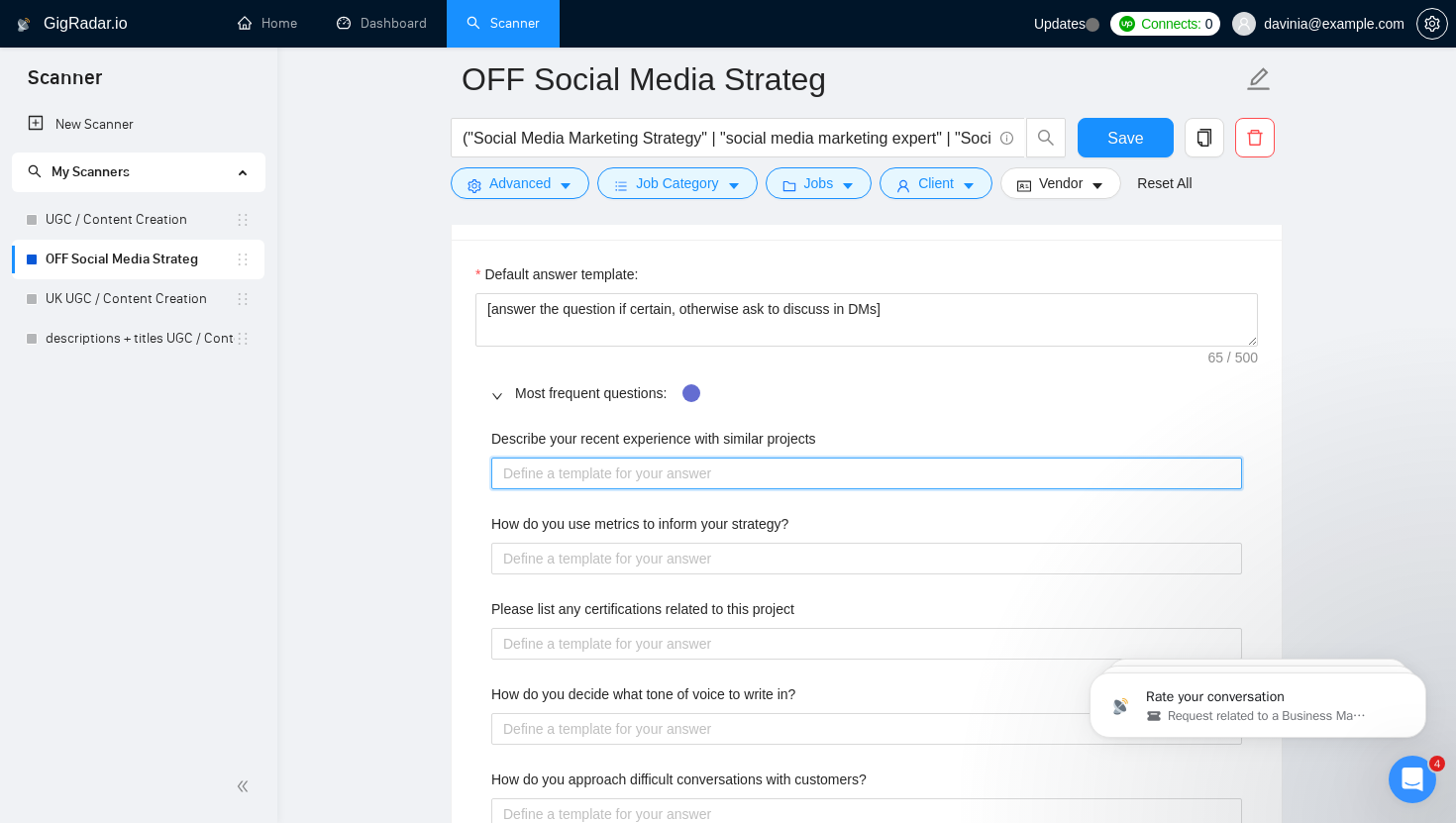 type 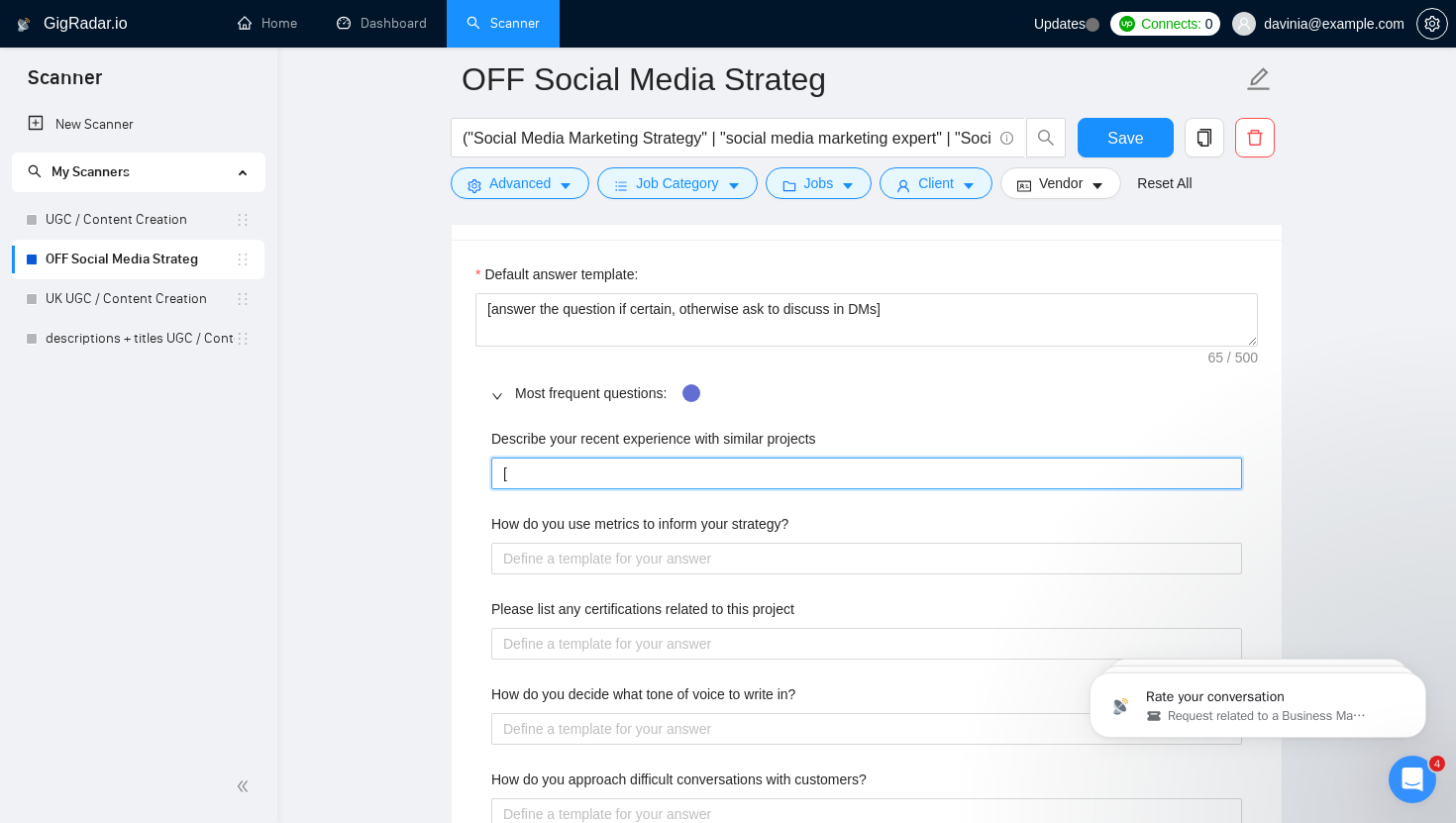 type on "[" 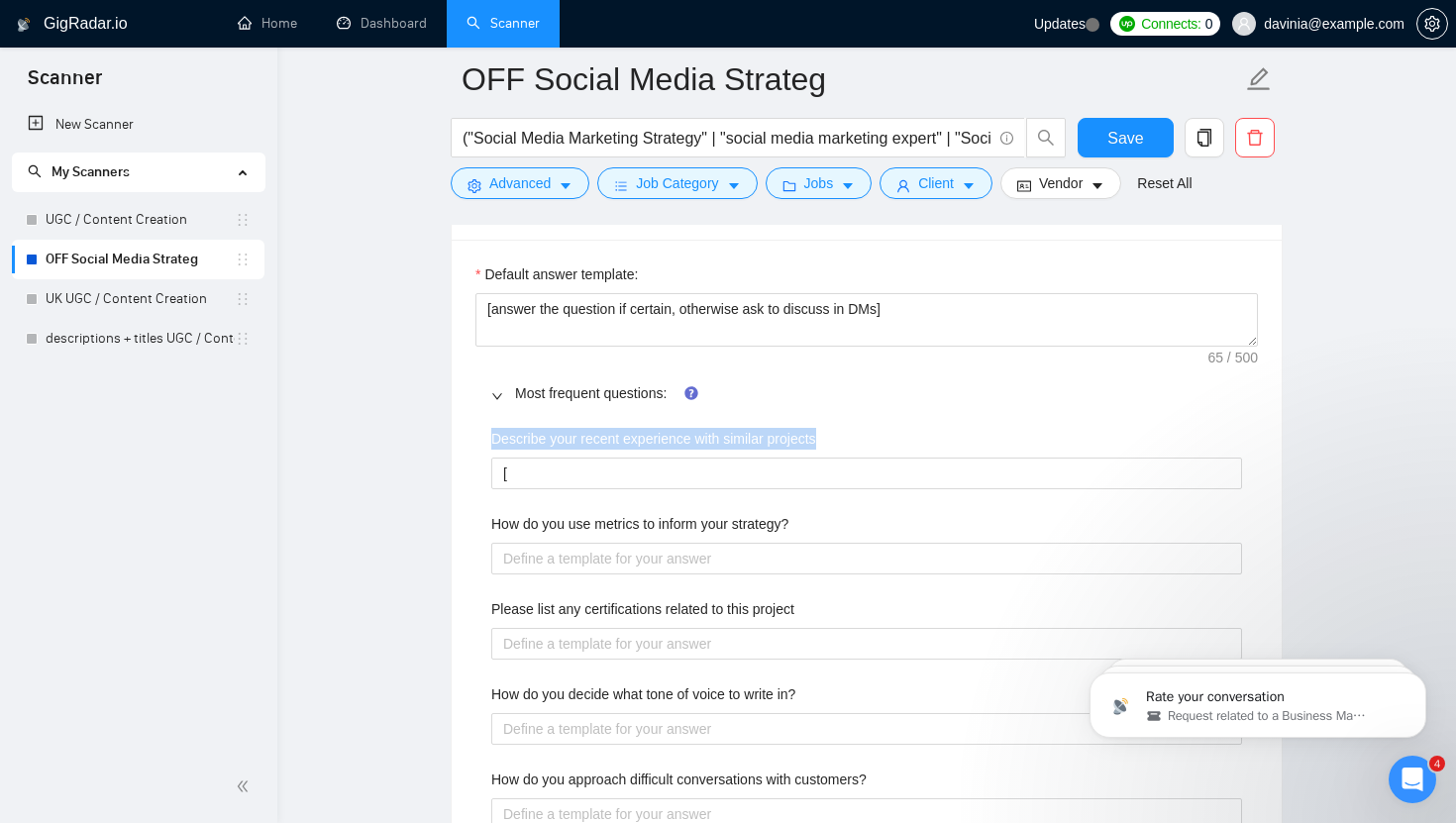 drag, startPoint x: 468, startPoint y: 434, endPoint x: 835, endPoint y: 437, distance: 367.01226 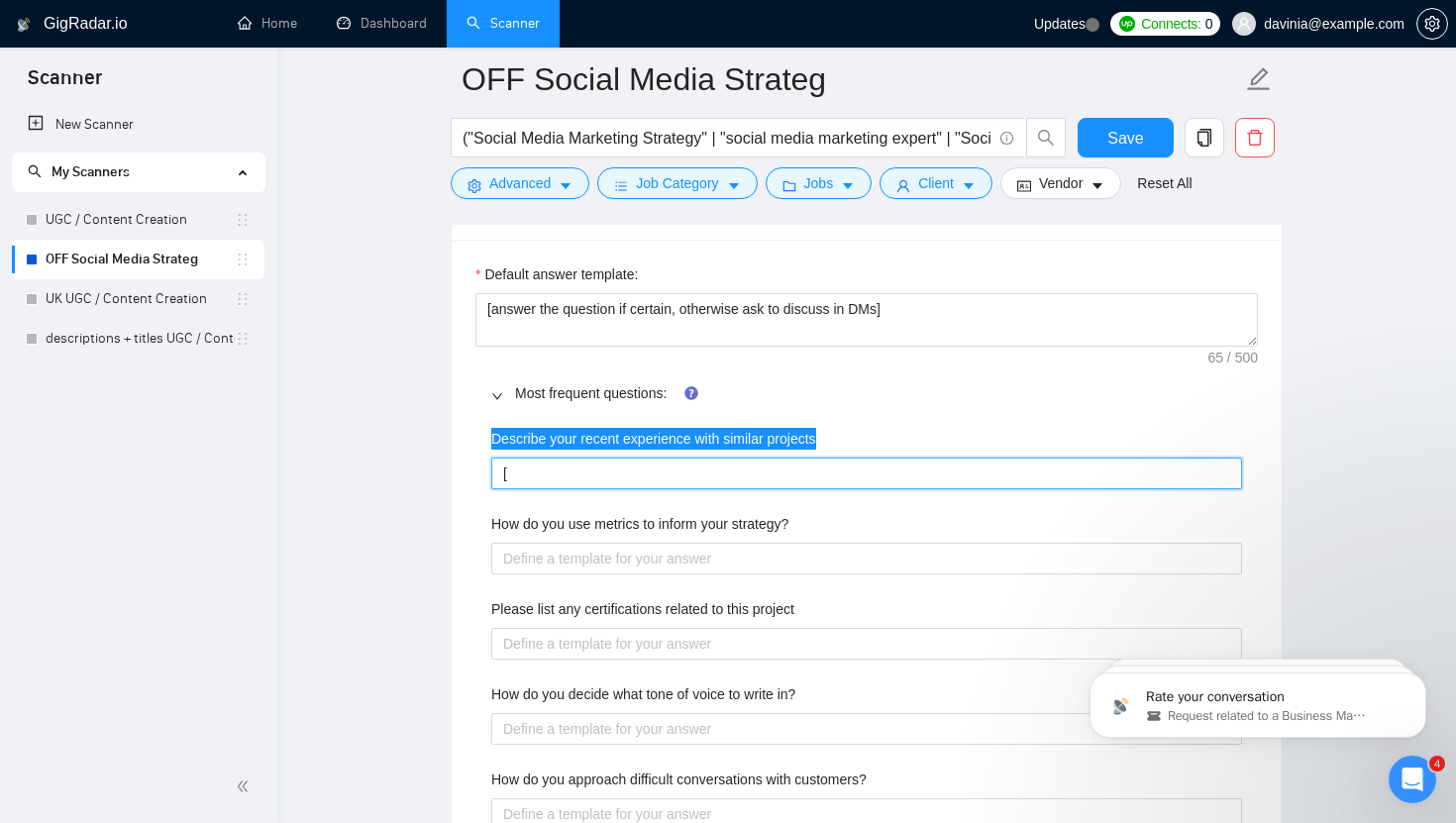 click on "[" at bounding box center (867, 473) 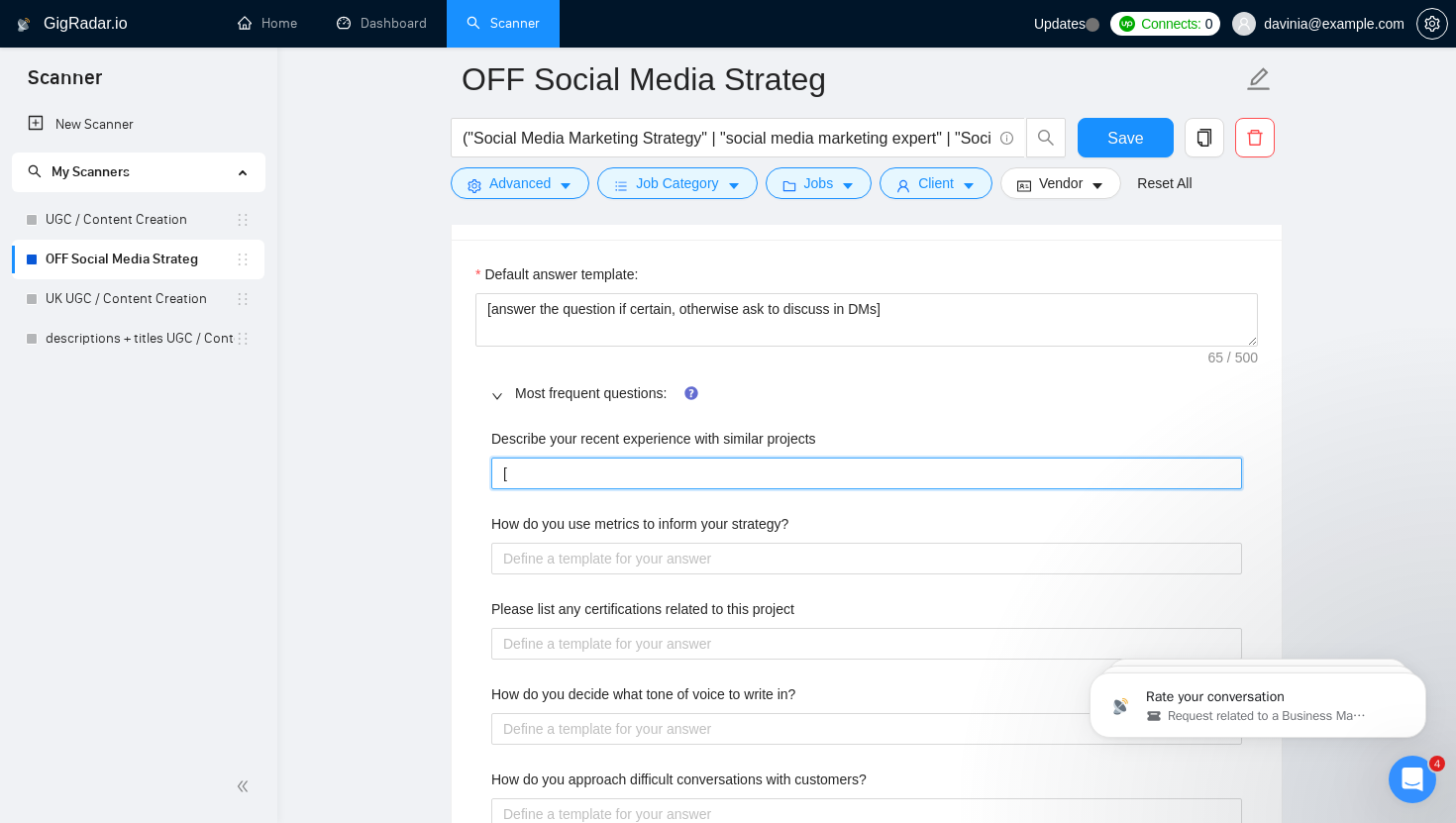 type 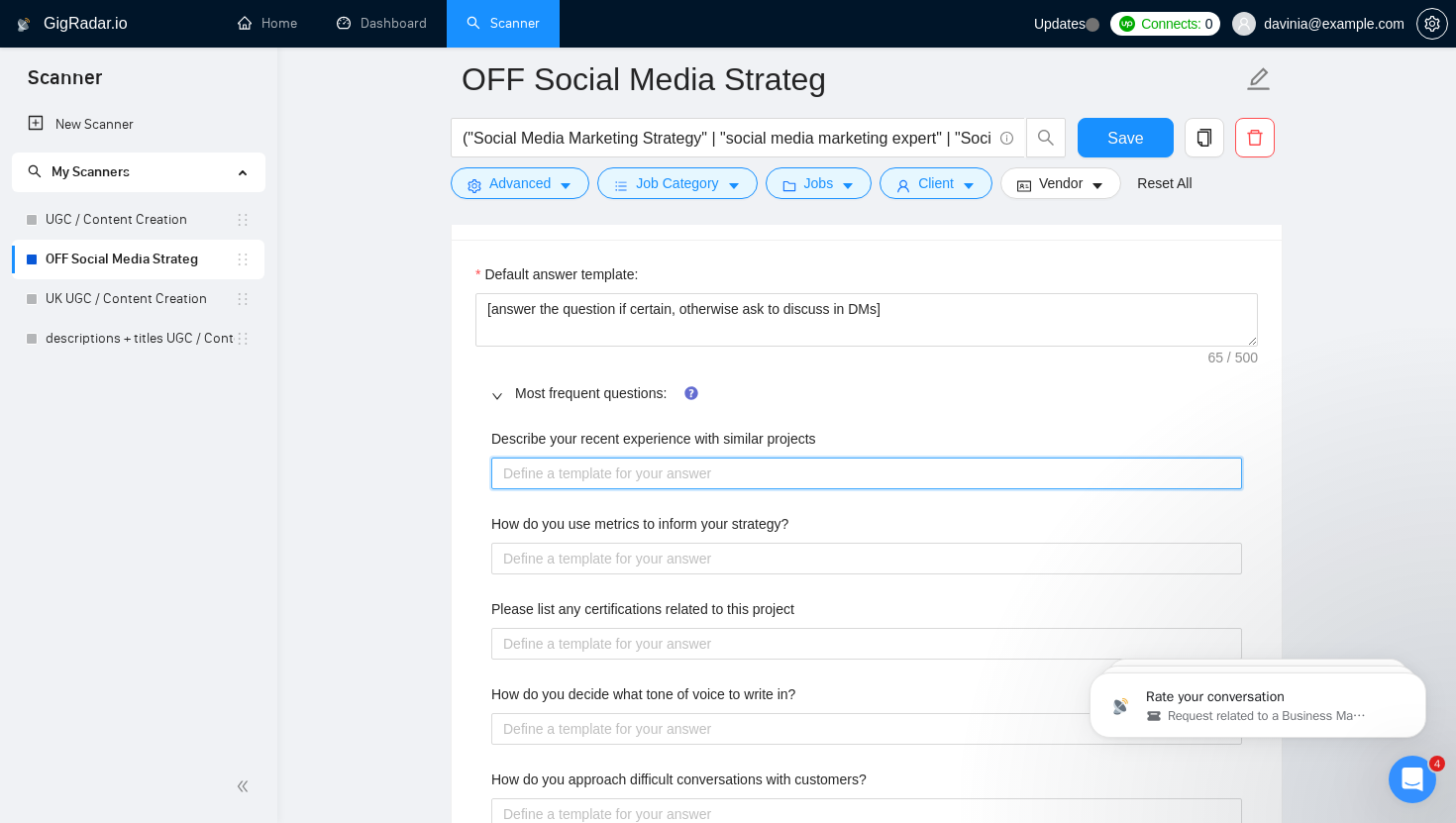 paste on "I've recently worked on [type of service — e.g., social media strategy and content direction] for [brand or client name or industry — e.g., hospitality, lifestyle, wellness brand], where I was responsible for [core responsibility or outcome — e.g., improving underperforming content, refining brand tone, or scaling growth].
The goal was to [main objective — e.g., elevate the brand’s online identity, increase engagement, and drive bookings/sales], and I helped achieve this by [specific actions taken — e.g., building a clear strategy, refining the posting structure, and creating more engaging content].
For example, on [platform — e.g., Instagram, TikTok, Facebook], I created [type of content — e.g., short-form videos, Reels, content calendars, photo shoots], focusing on a [key aesthetic or tone — e.g., premium, wellness-led, bold, aspirational, clean]. I also managed [any extras — e.g., caption writing, scheduling, optimisation, reporting, link tracking, etc.].
This approach led to [measurable result — e.g..." 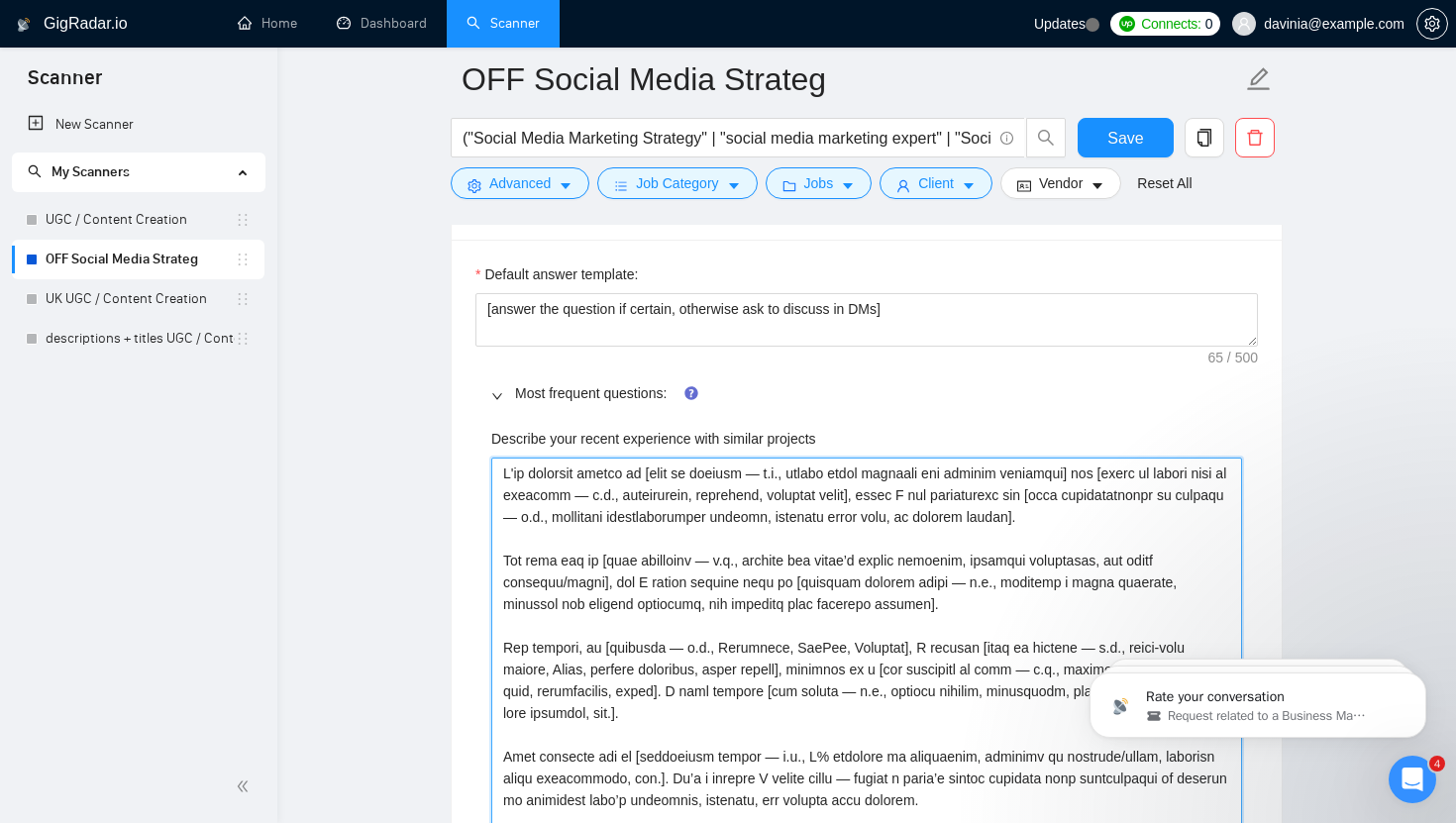 type 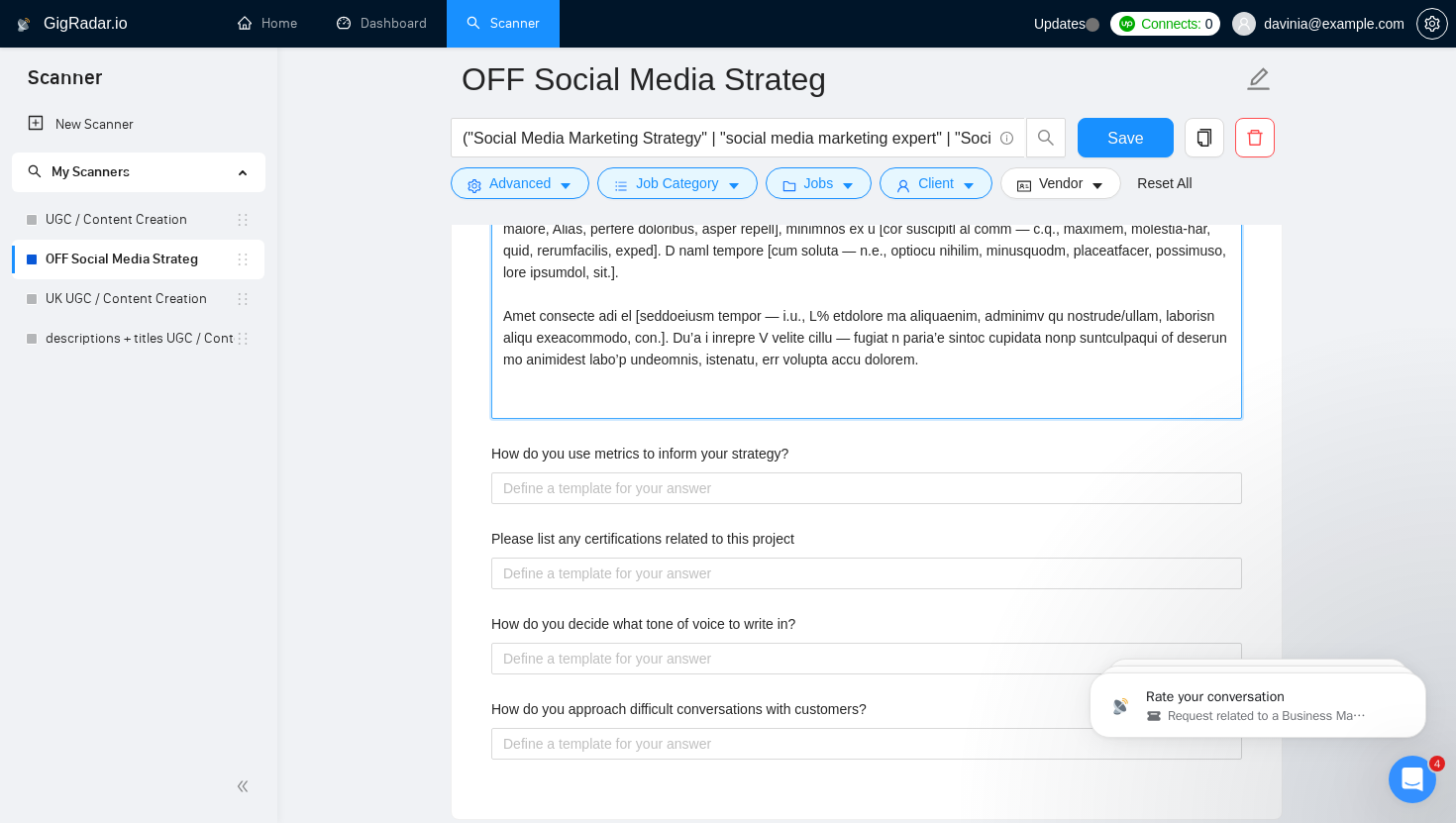 scroll, scrollTop: 3203, scrollLeft: 0, axis: vertical 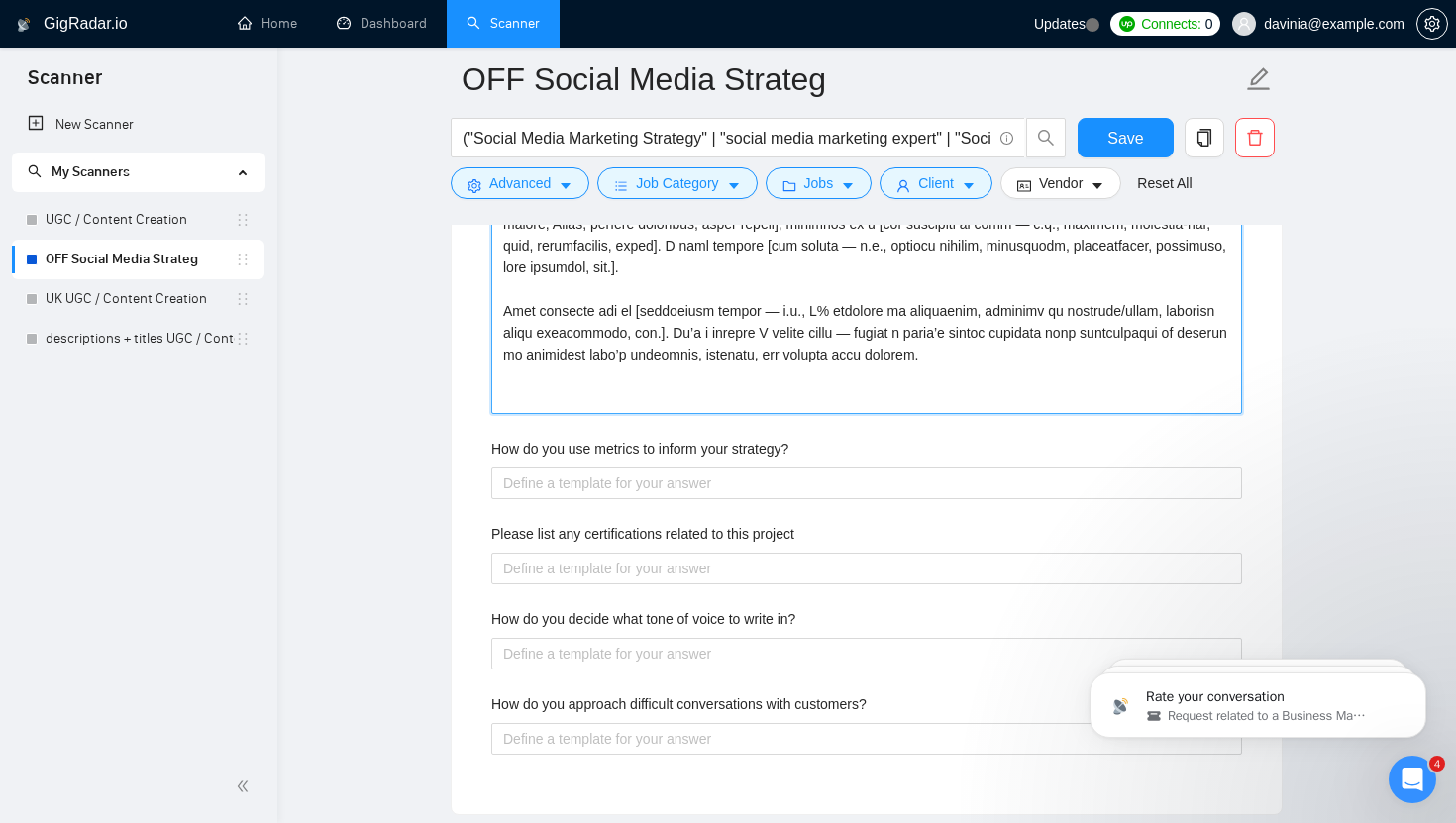 type on "I've recently worked on [type of service — e.g., social media strategy and content direction] for [brand or client name or industry — e.g., hospitality, lifestyle, wellness brand], where I was responsible for [core responsibility or outcome — e.g., improving underperforming content, refining brand tone, or scaling growth].
The goal was to [main objective — e.g., elevate the brand’s online identity, increase engagement, and drive bookings/sales], and I helped achieve this by [specific actions taken — e.g., building a clear strategy, refining the posting structure, and creating more engaging content].
For example, on [platform — e.g., Instagram, TikTok, Facebook], I created [type of content — e.g., short-form videos, Reels, content calendars, photo shoots], focusing on a [key aesthetic or tone — e.g., premium, wellness-led, bold, aspirational, clean]. I also managed [any extras — e.g., caption writing, scheduling, optimisation, reporting, link tracking, etc.].
This approach led to [measurable result — e.g..." 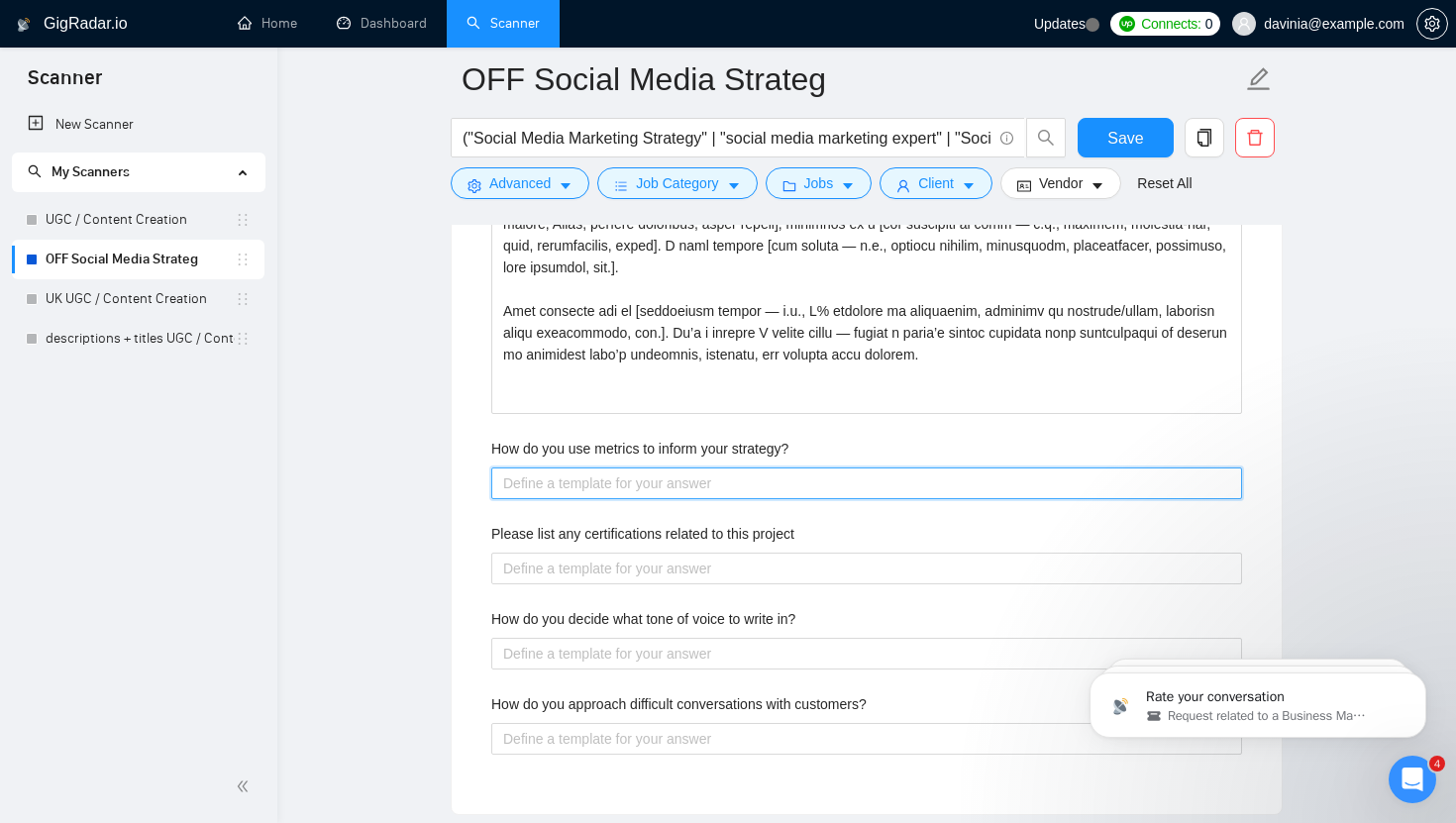 click on "How do you use metrics to inform your strategy?" at bounding box center (867, 483) 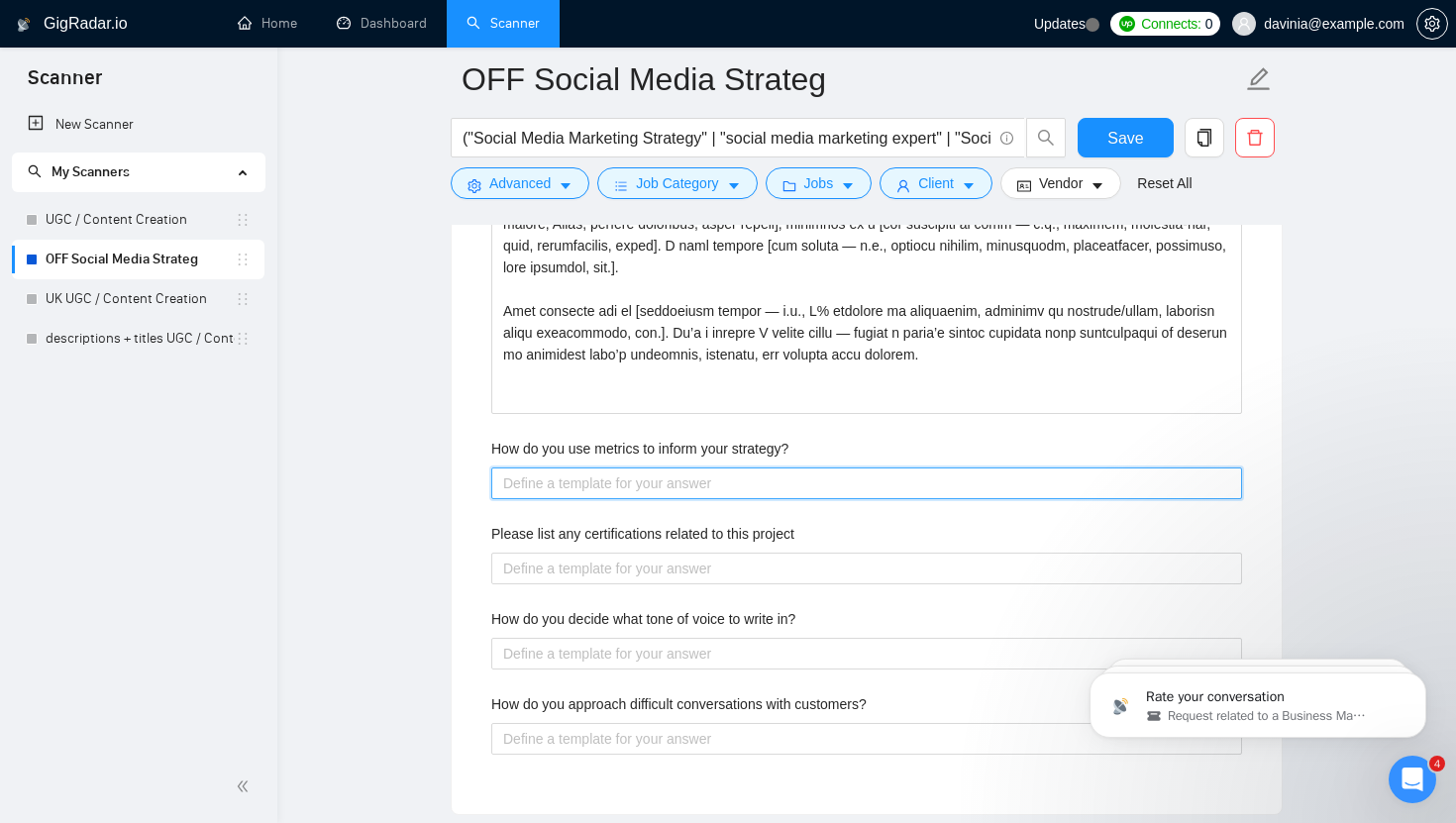 paste on "When it comes to using metrics, I tailor my approach based on where the brand is in its social media journey and what the core goals are.
If the brand is in an [early-stage/awareness-building phase], I focus on growing top-of-funnel metrics like [impressions, reach, profile views, and content interactions]. I track these weekly to understand what type of content is increasing visibility and building brand awareness, then optimise the content and posting strategy accordingly.
As we shift toward [conversion-focused goals — e.g., bookings, orders, sales], I pay closer attention to [link clicks, conversion tracking, and follower-to-customer behaviour]. I use tools like [trackable links, UTM tags, or analytics dashboards] to map the customer journey from seeing a Reel to clicking the booking/order link — looking at what types of content or CTAs are most effective.
These insights directly inform [what type of content we produce next, how we structure A/B testing, and when we post]. I use patterns in performan..." 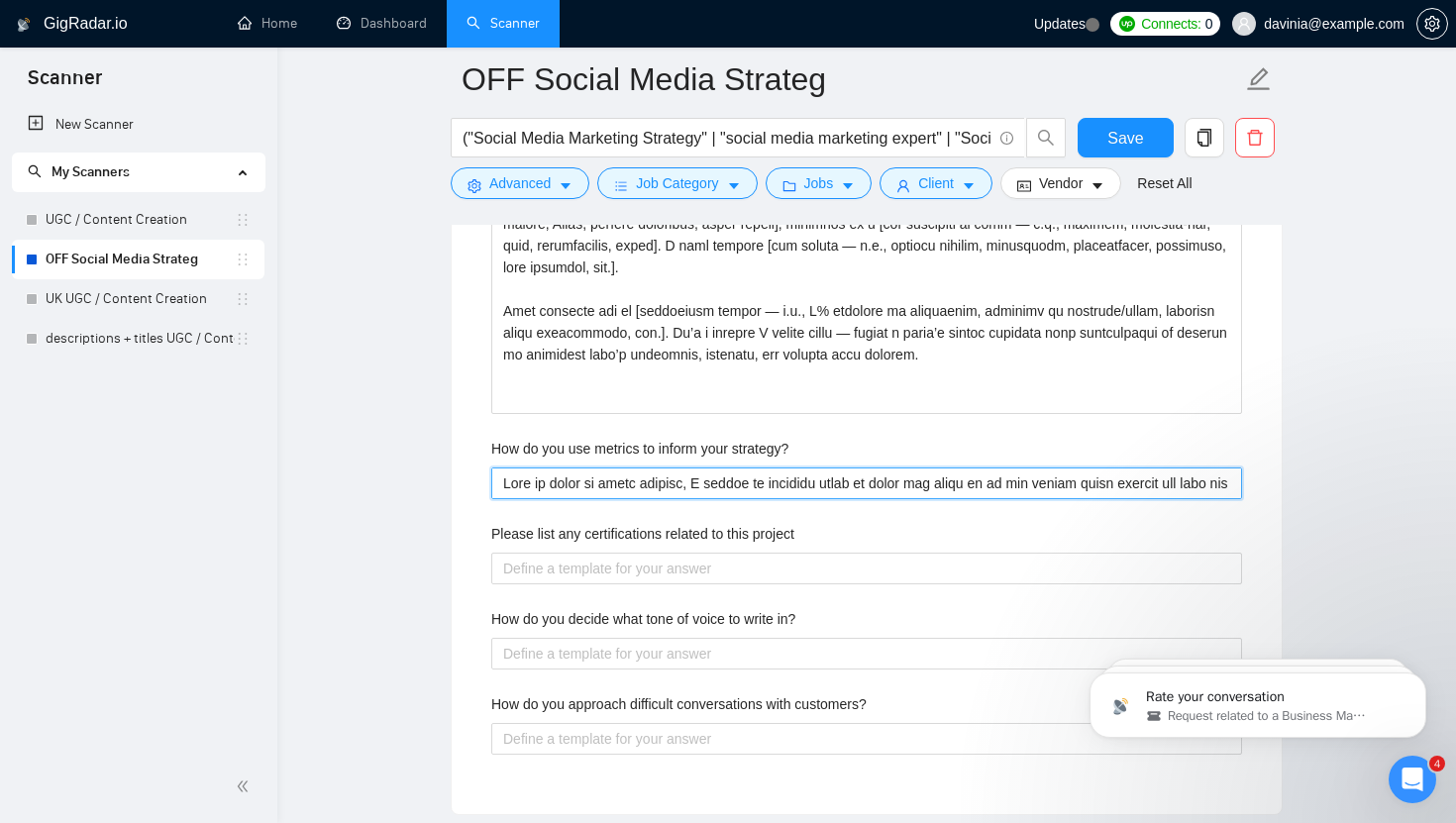 type 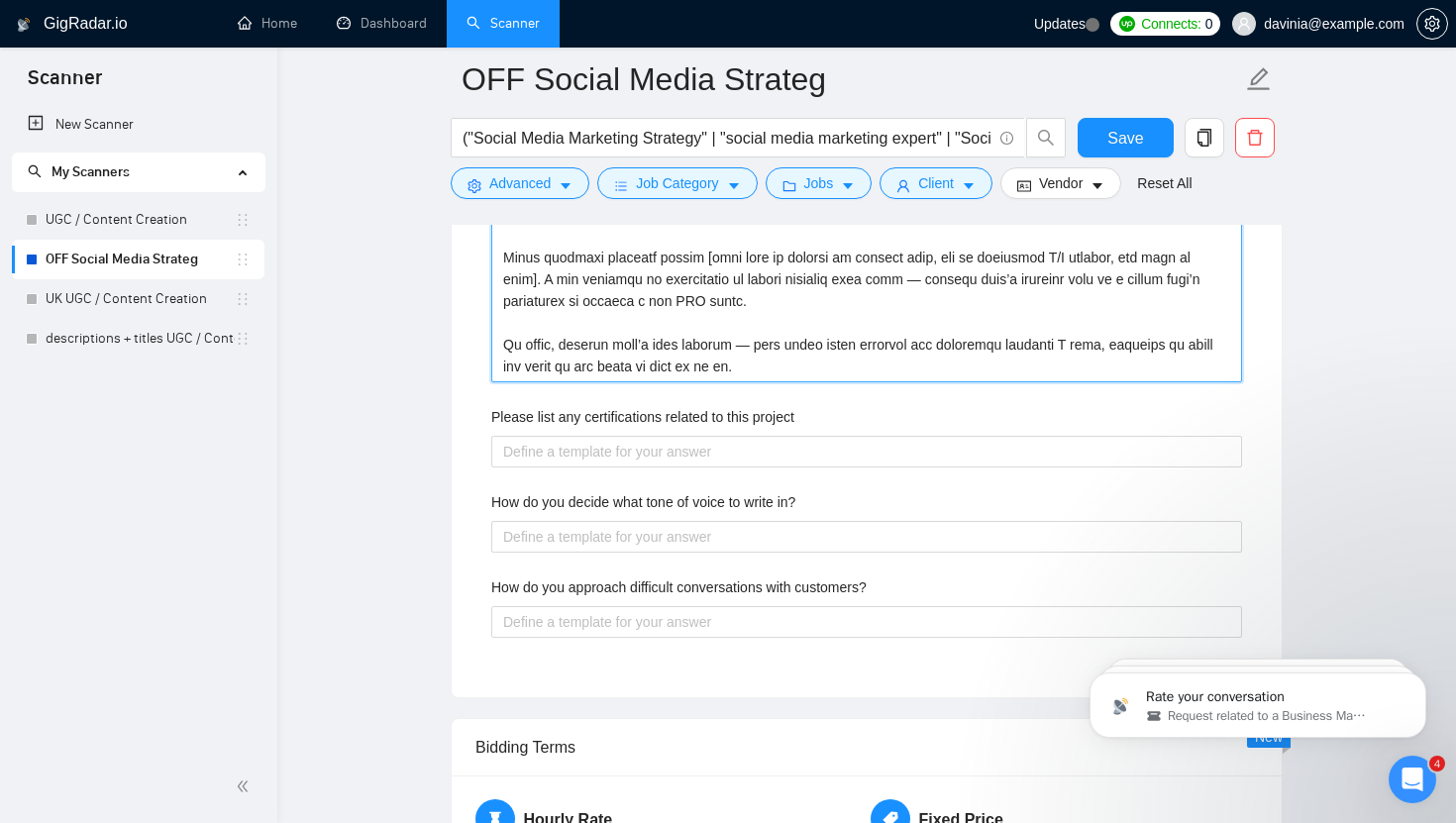 scroll, scrollTop: 3700, scrollLeft: 0, axis: vertical 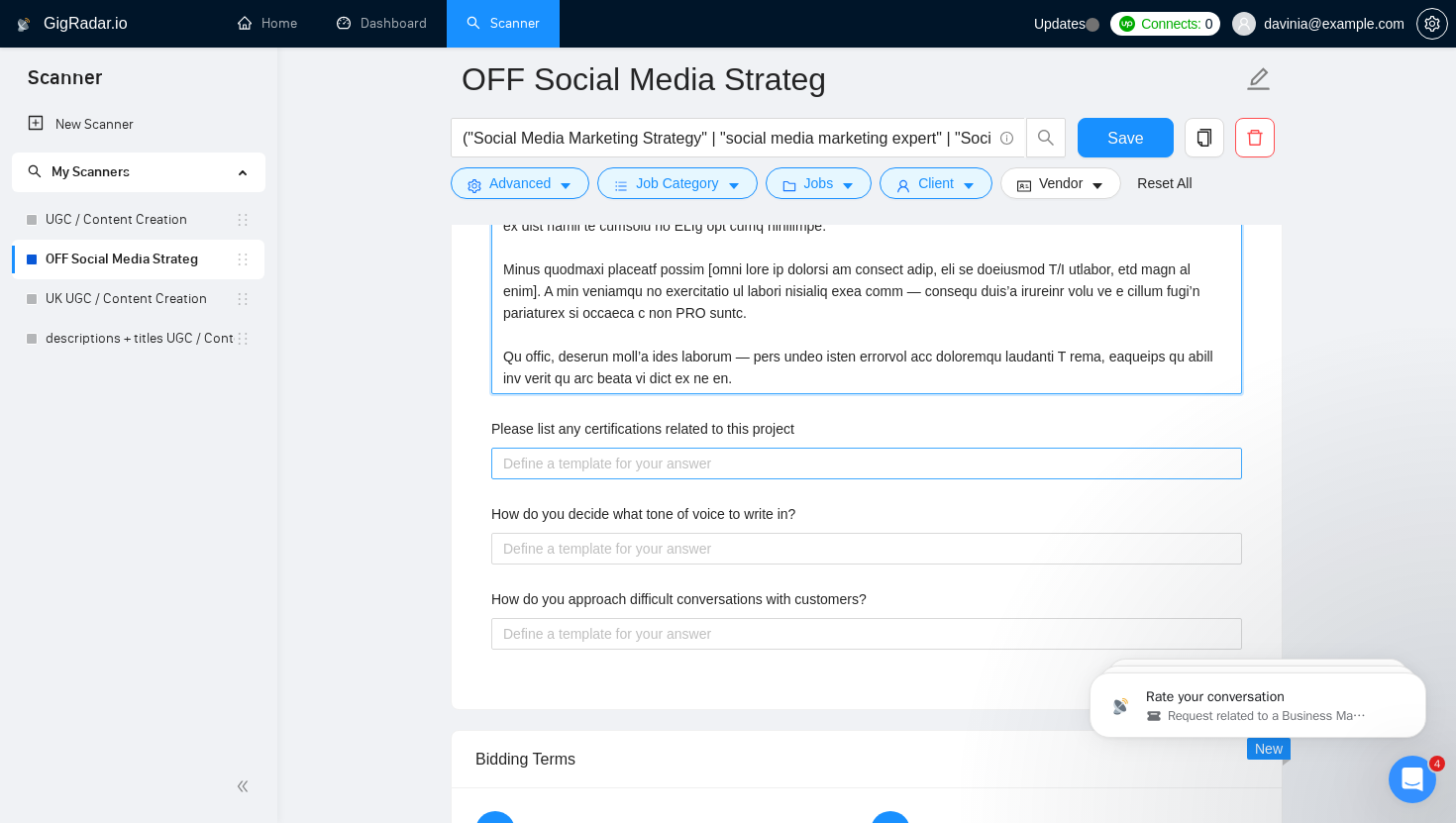 type on "When it comes to using metrics, I tailor my approach based on where the brand is in its social media journey and what the core goals are.
If the brand is in an [early-stage/awareness-building phase], I focus on growing top-of-funnel metrics like [impressions, reach, profile views, and content interactions]. I track these weekly to understand what type of content is increasing visibility and building brand awareness, then optimise the content and posting strategy accordingly.
As we shift toward [conversion-focused goals — e.g., bookings, orders, sales], I pay closer attention to [link clicks, conversion tracking, and follower-to-customer behaviour]. I use tools like [trackable links, UTM tags, or analytics dashboards] to map the customer journey from seeing a Reel to clicking the booking/order link — looking at what types of content or CTAs are most effective.
These insights directly inform [what type of content we produce next, how we structure A/B testing, and when we post]. I use patterns in performan..." 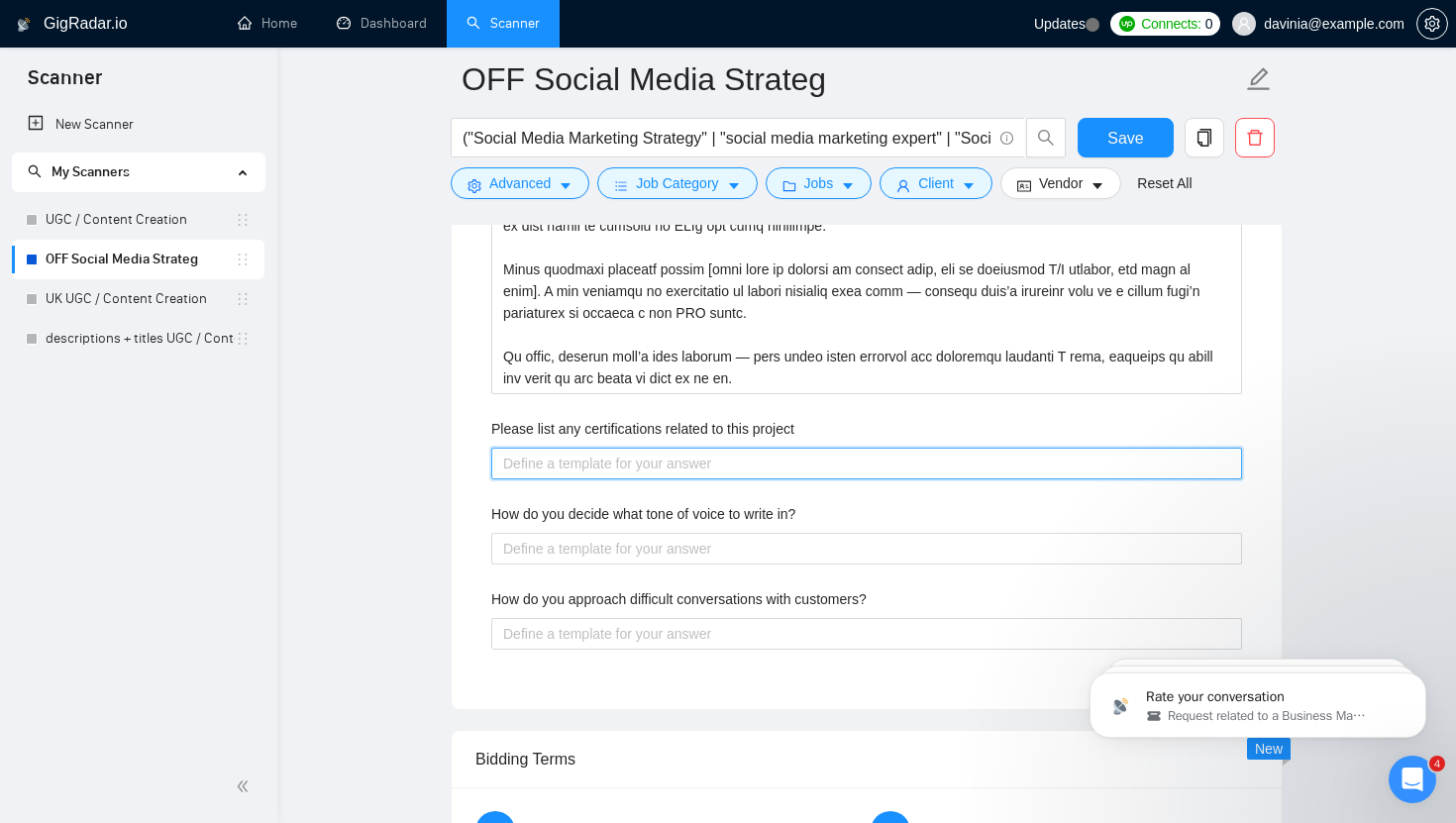 click on "Please list any certifications related to this project" at bounding box center (867, 463) 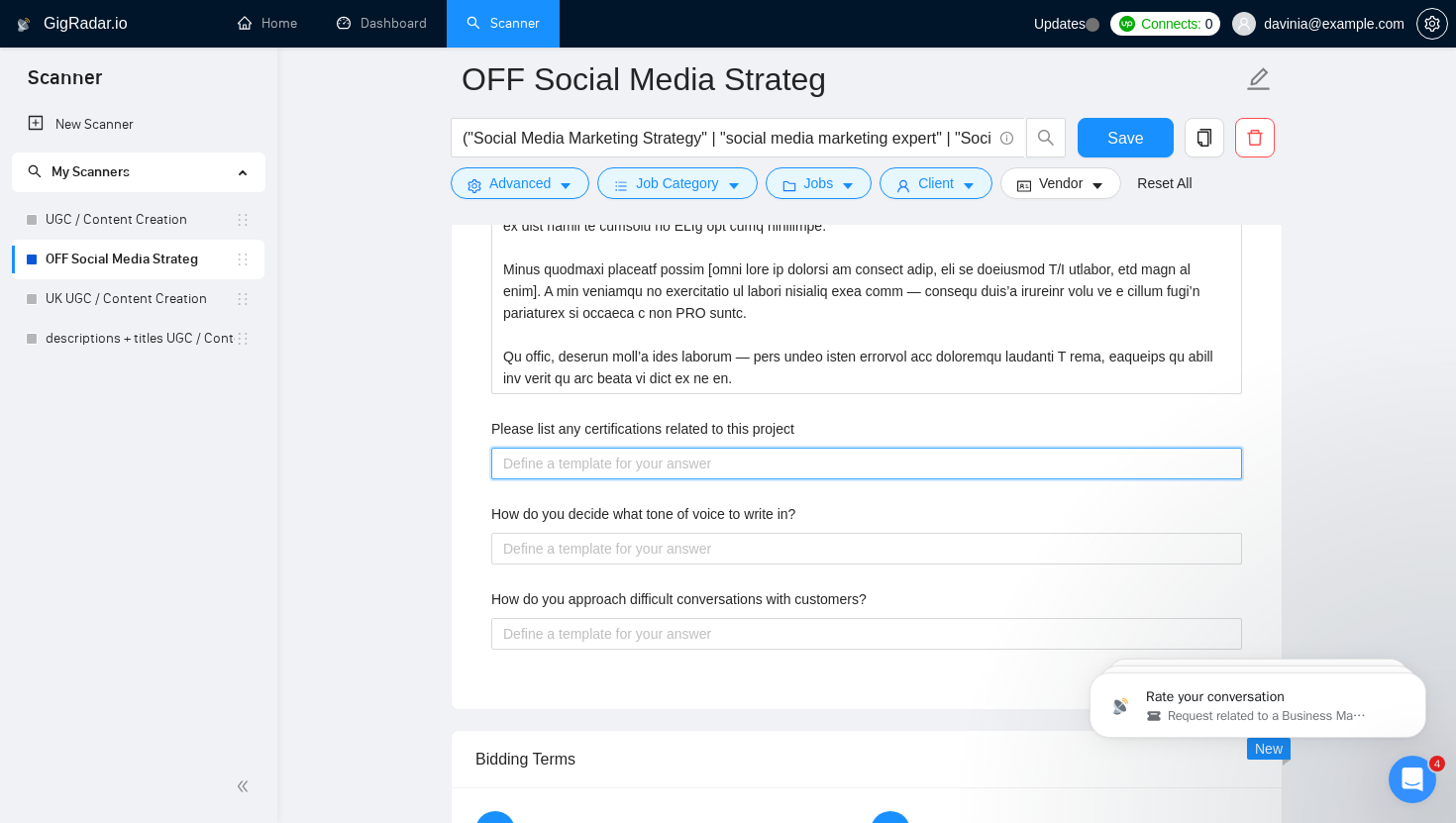 type 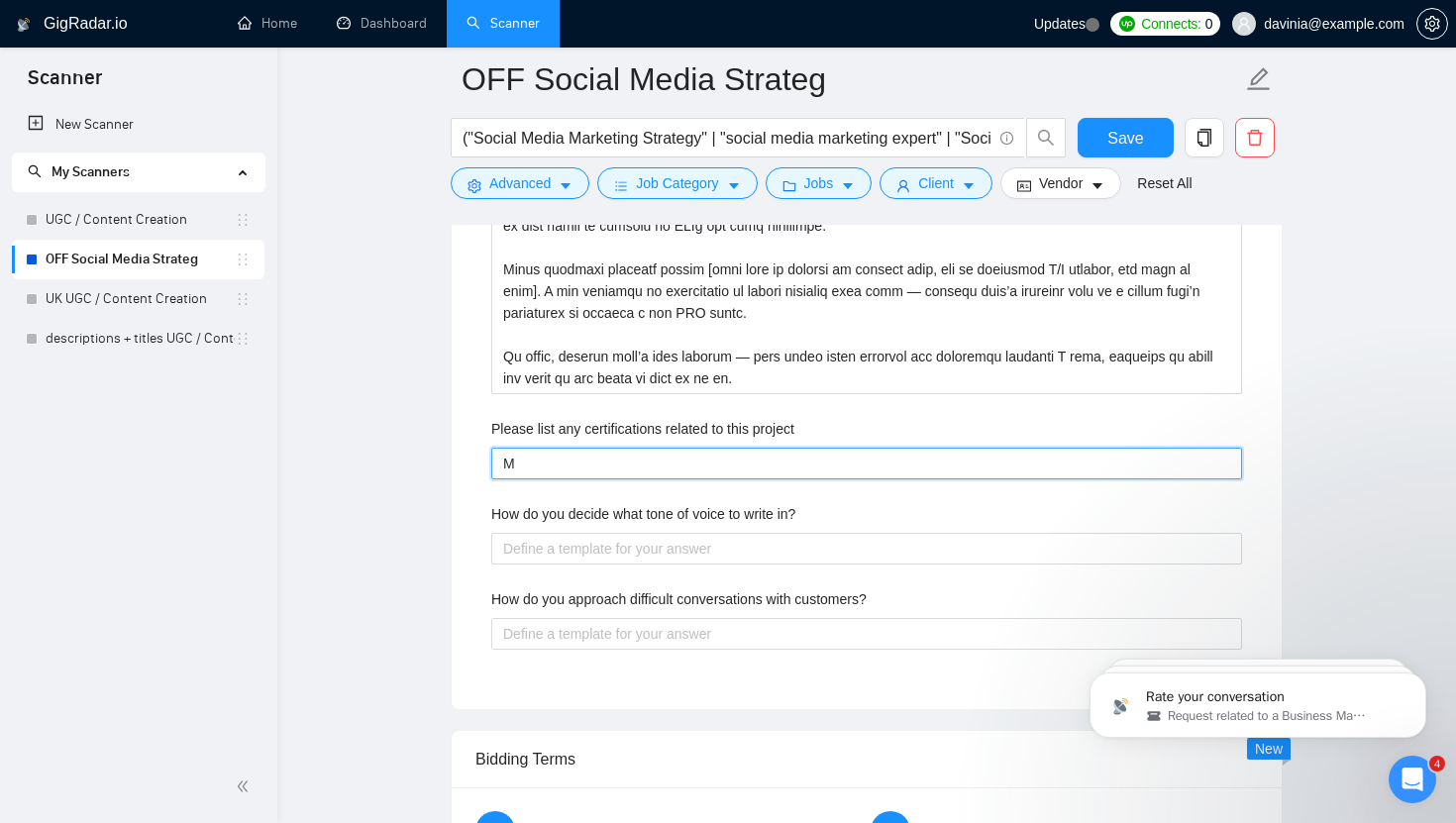 type 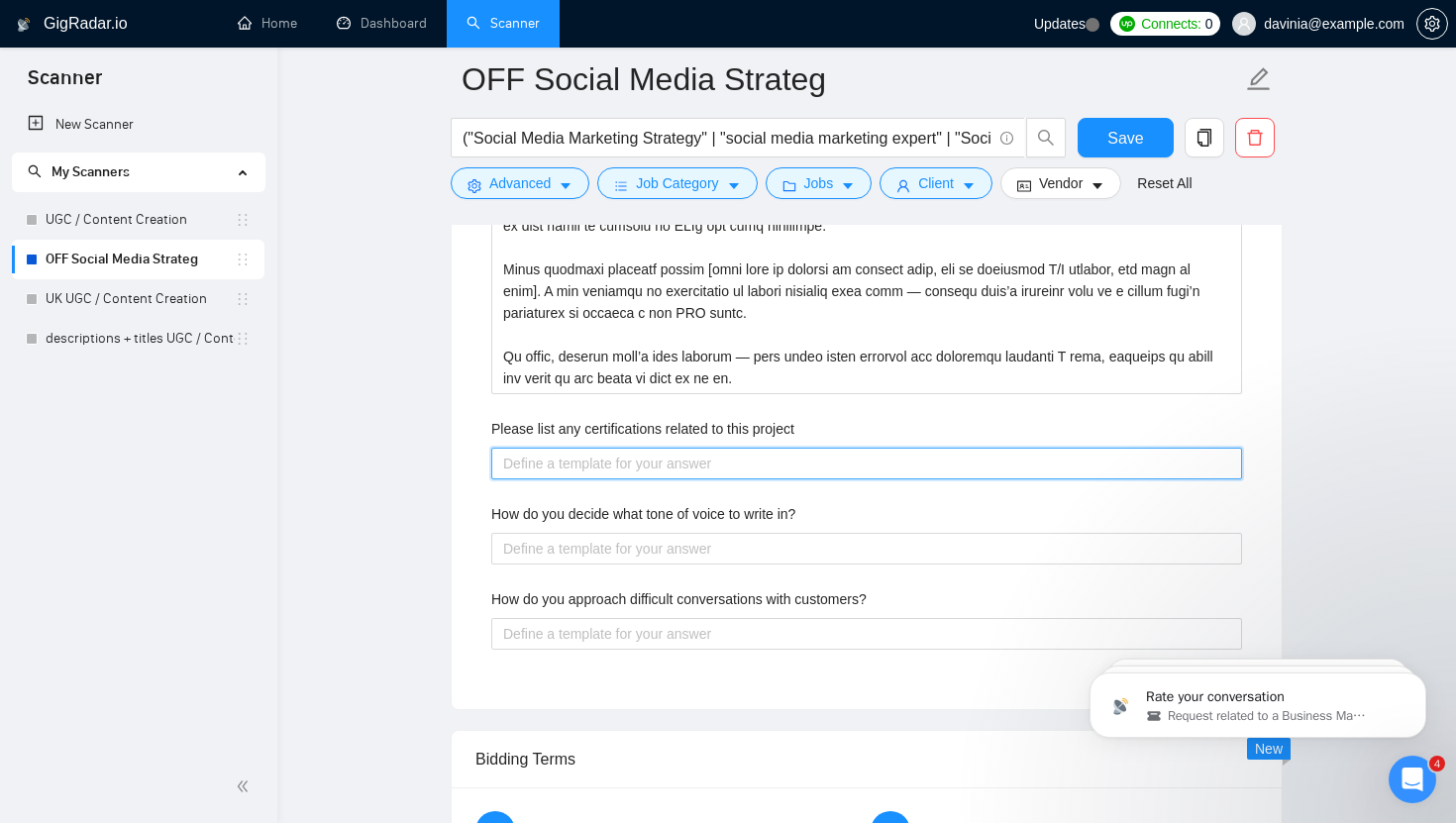 type 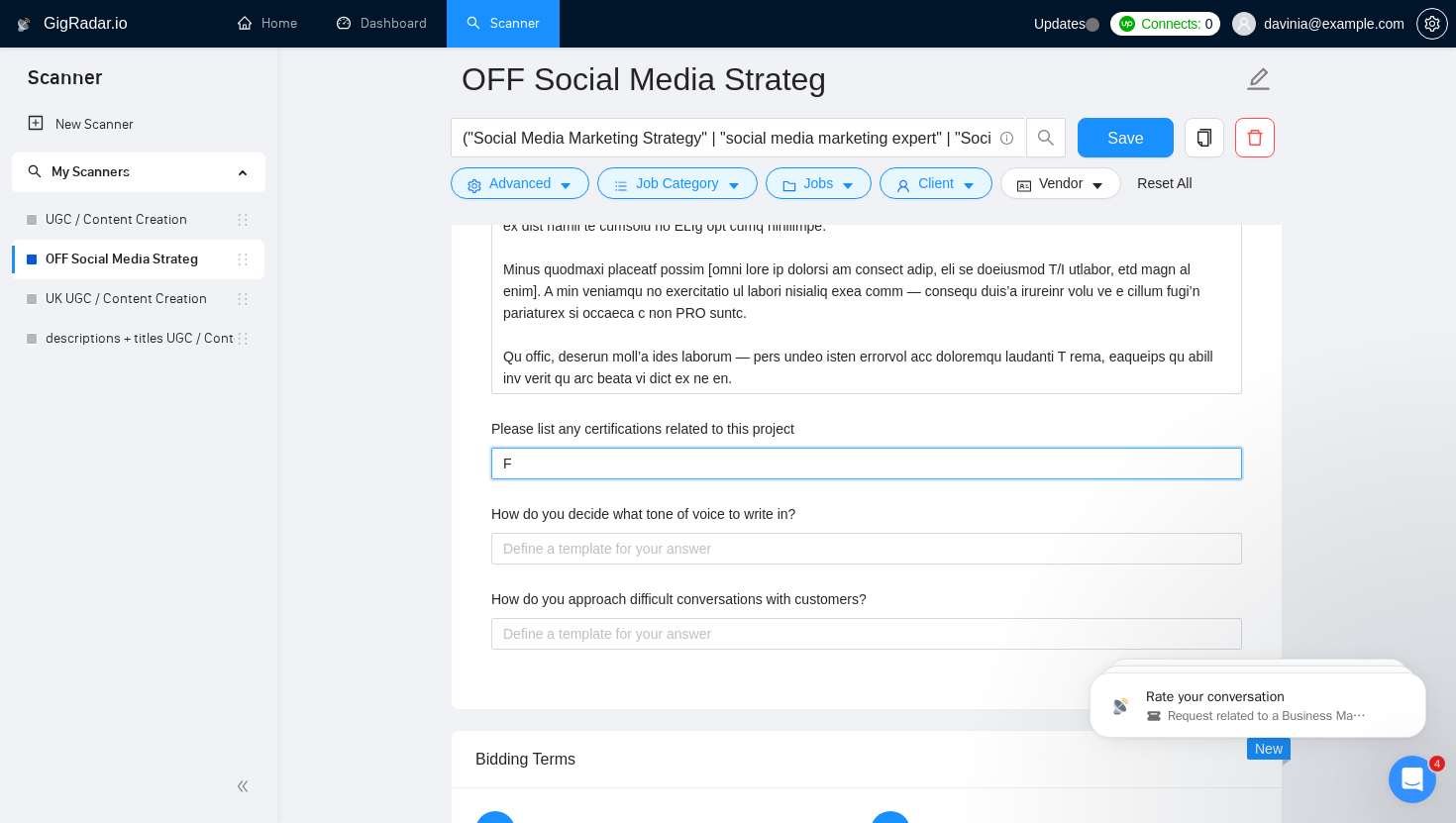 type 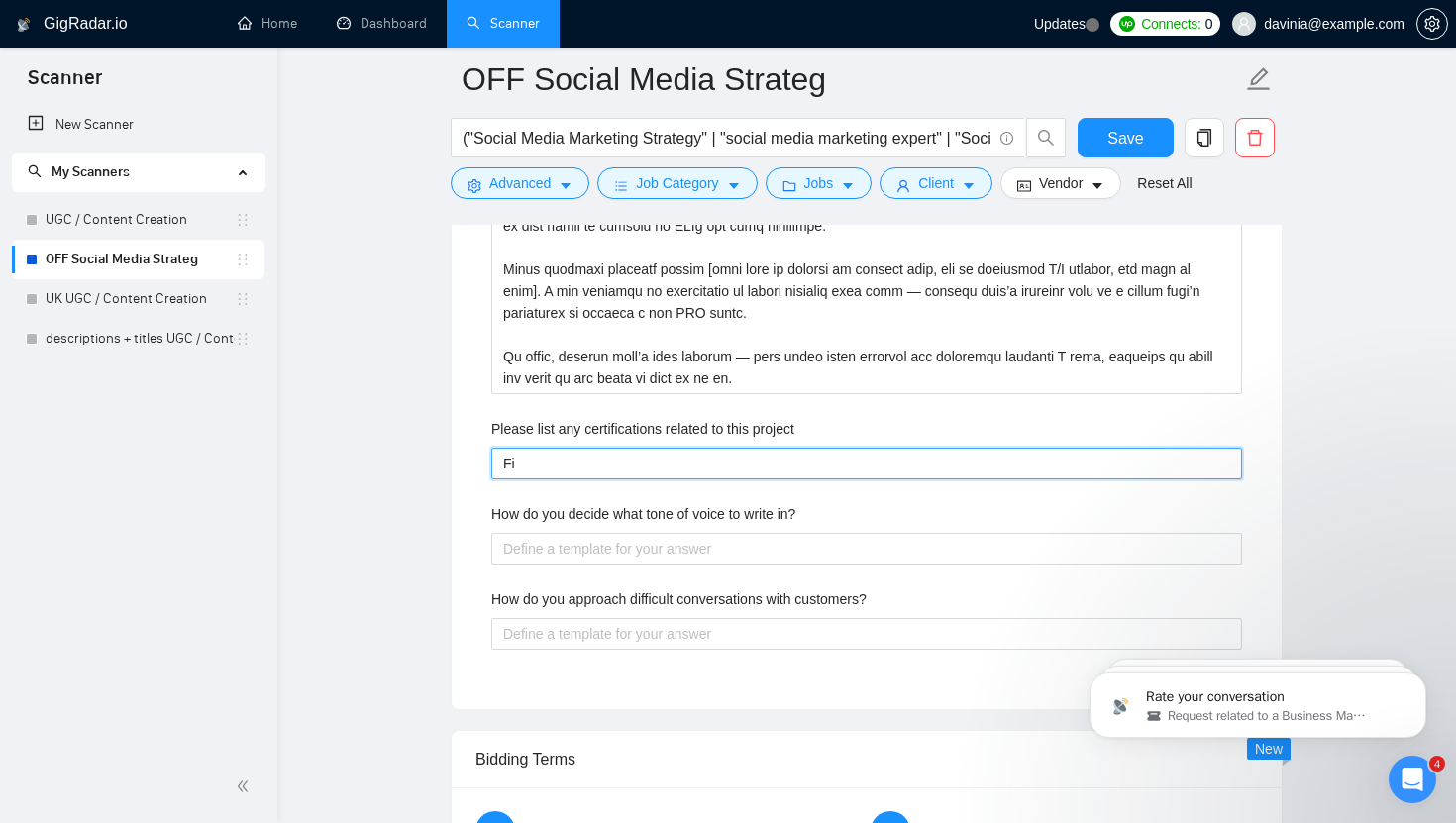type 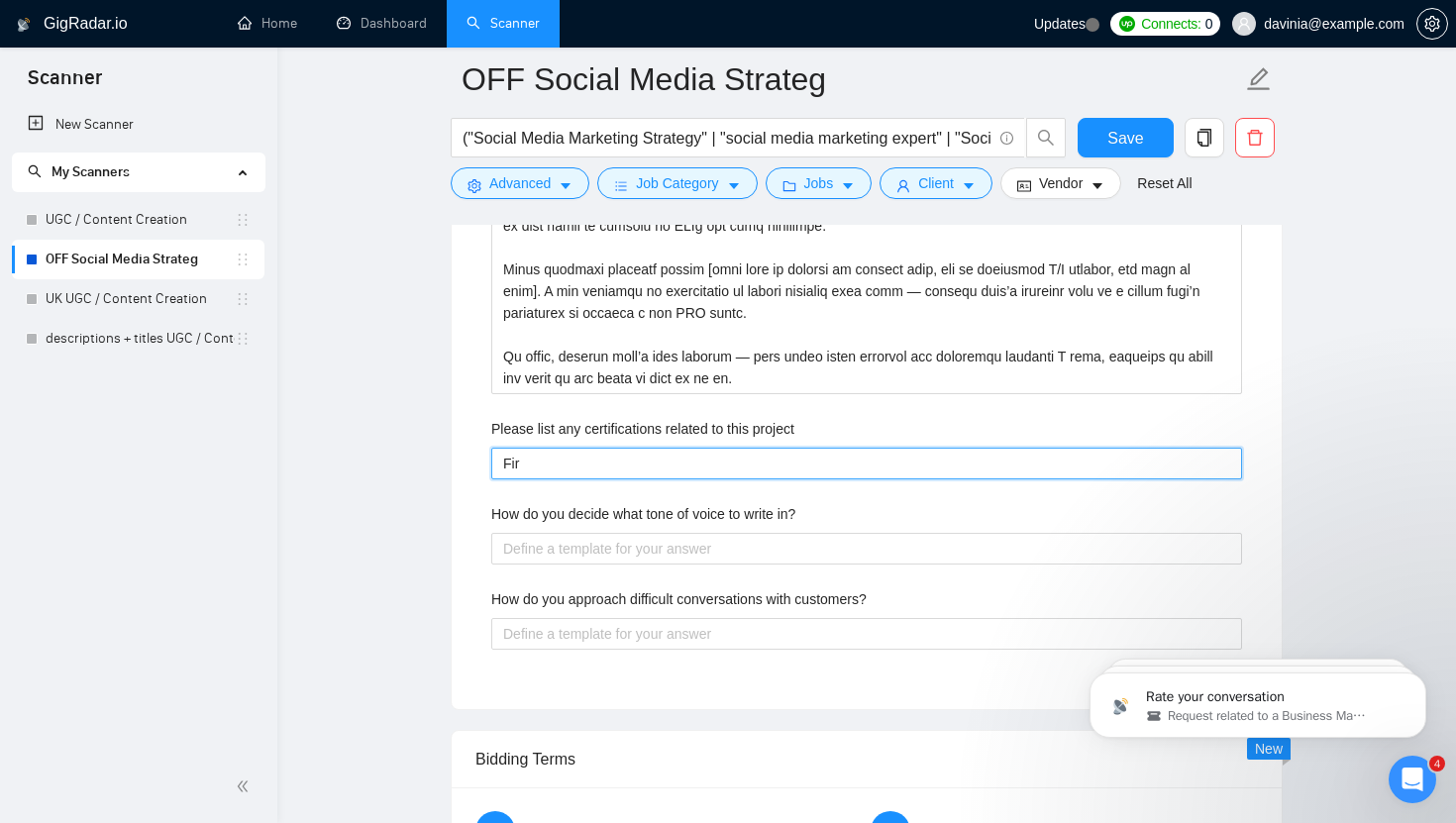 type 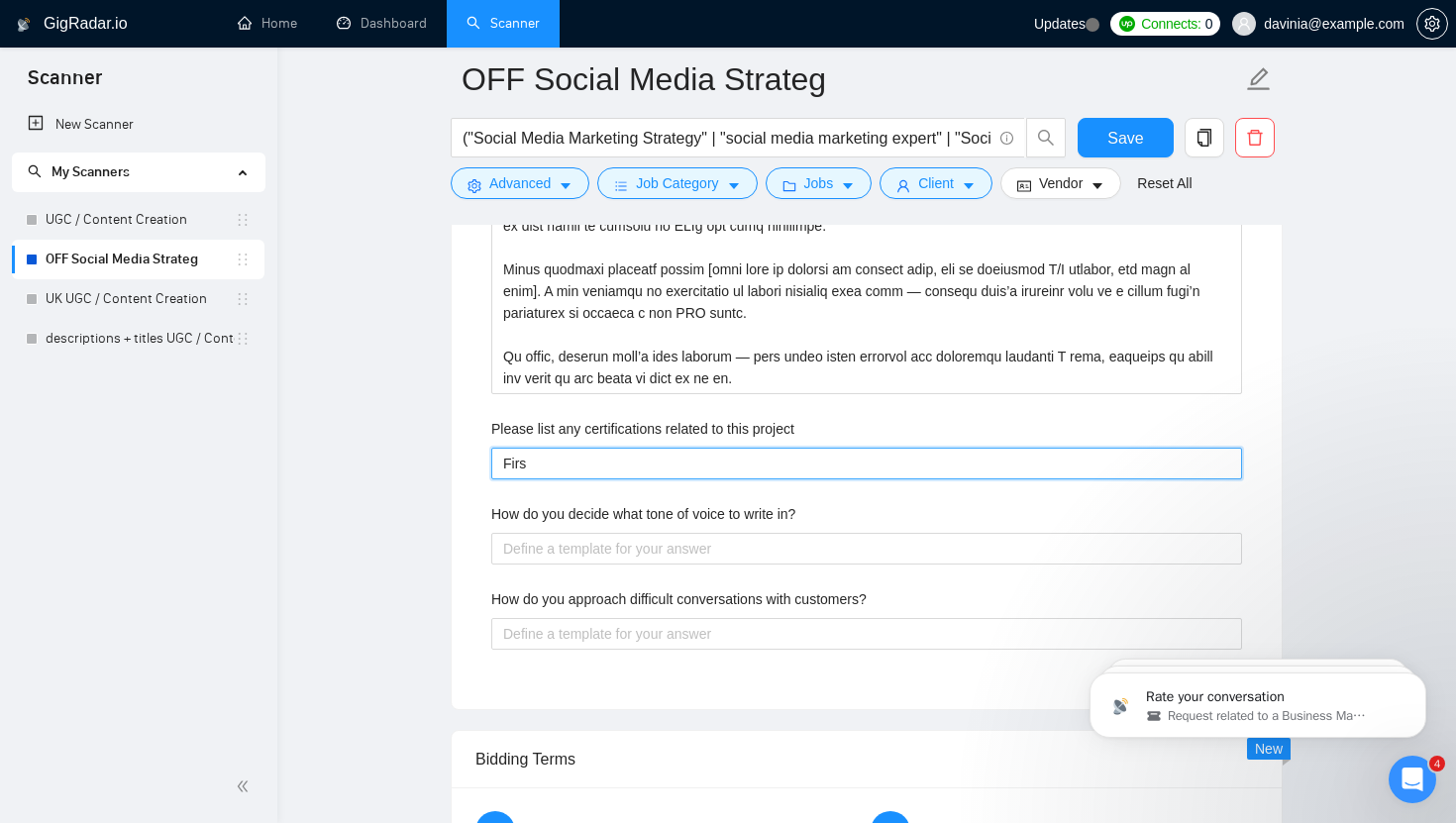 type on "First" 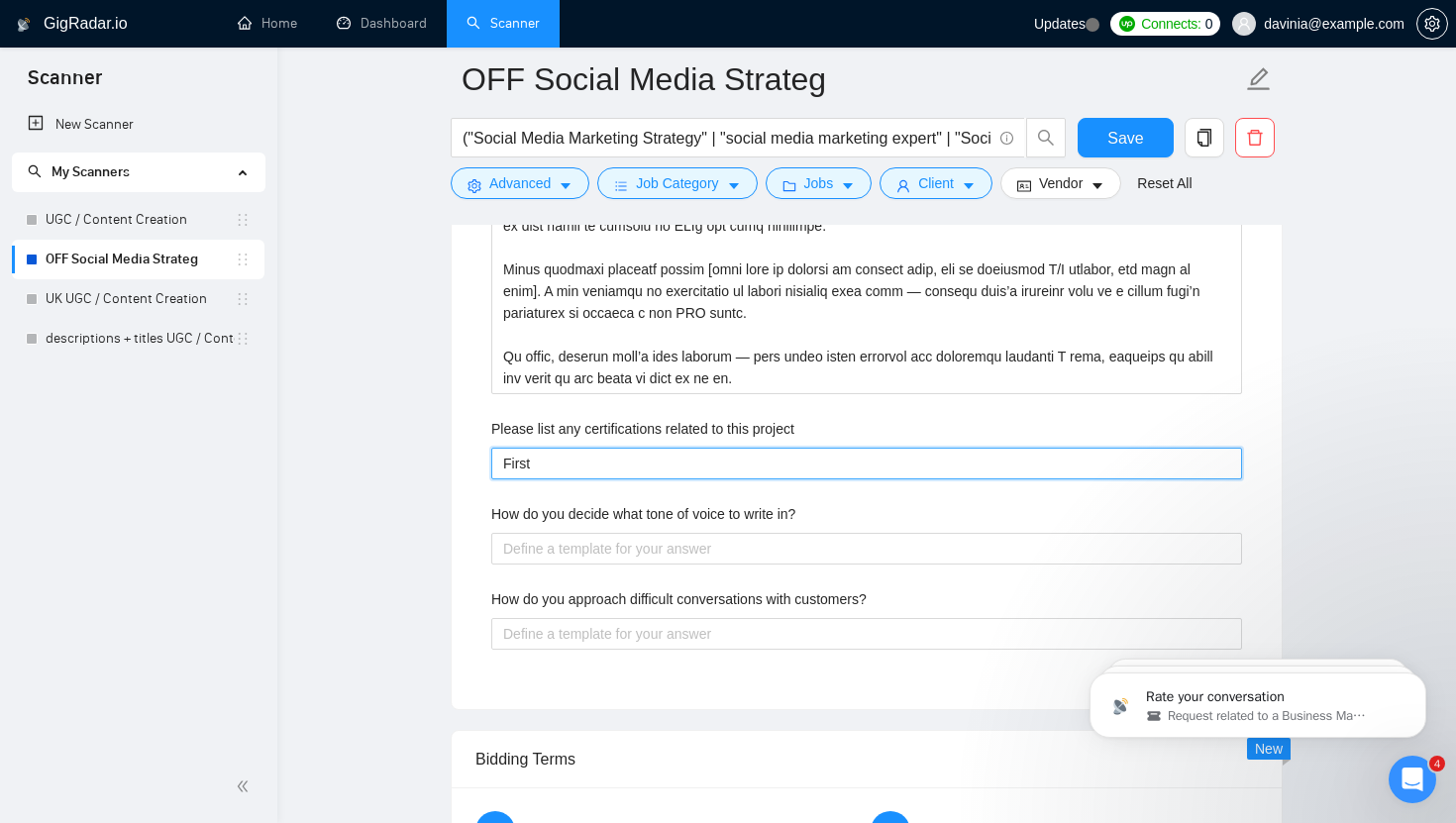 type 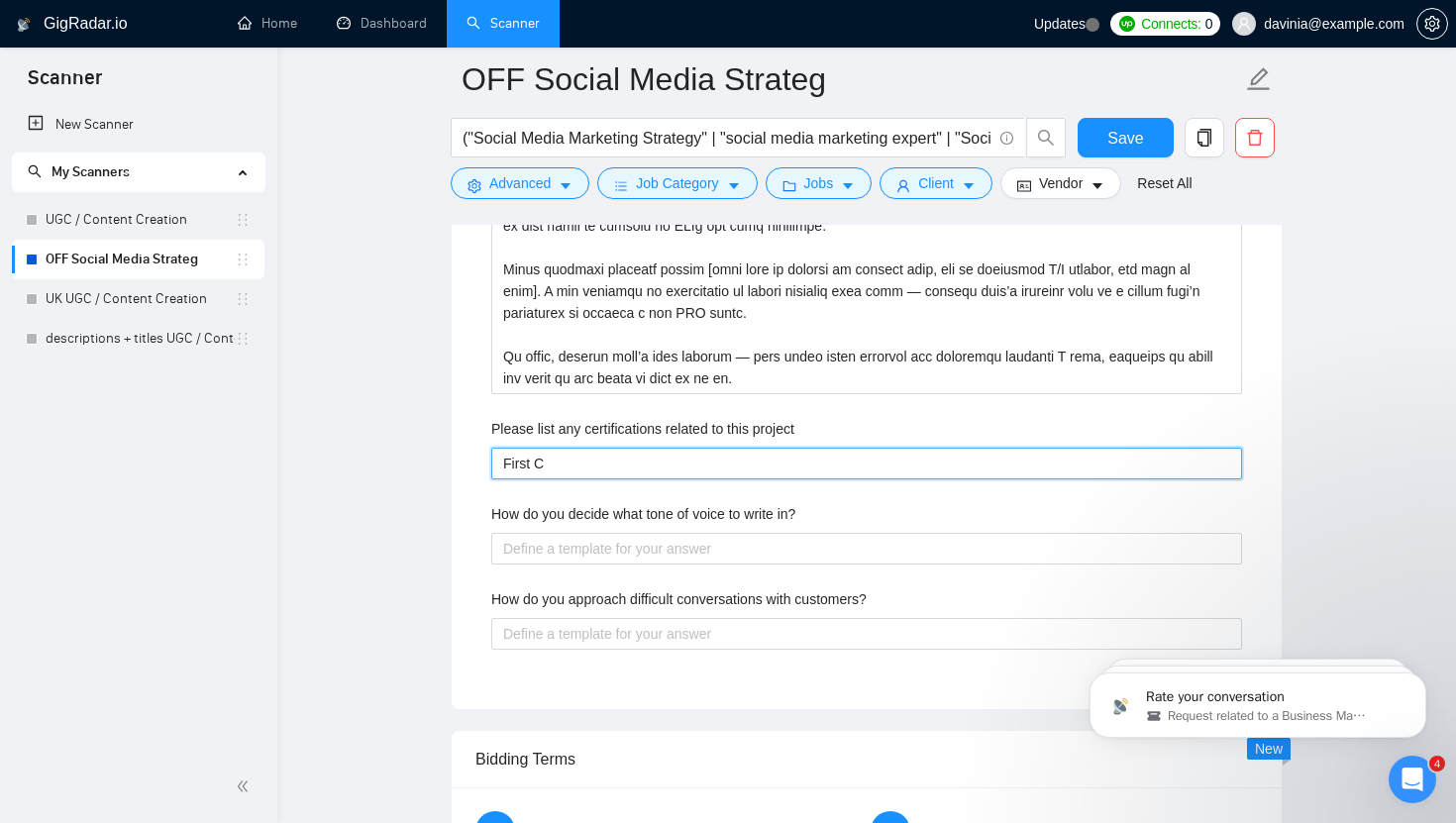 type on "First CL" 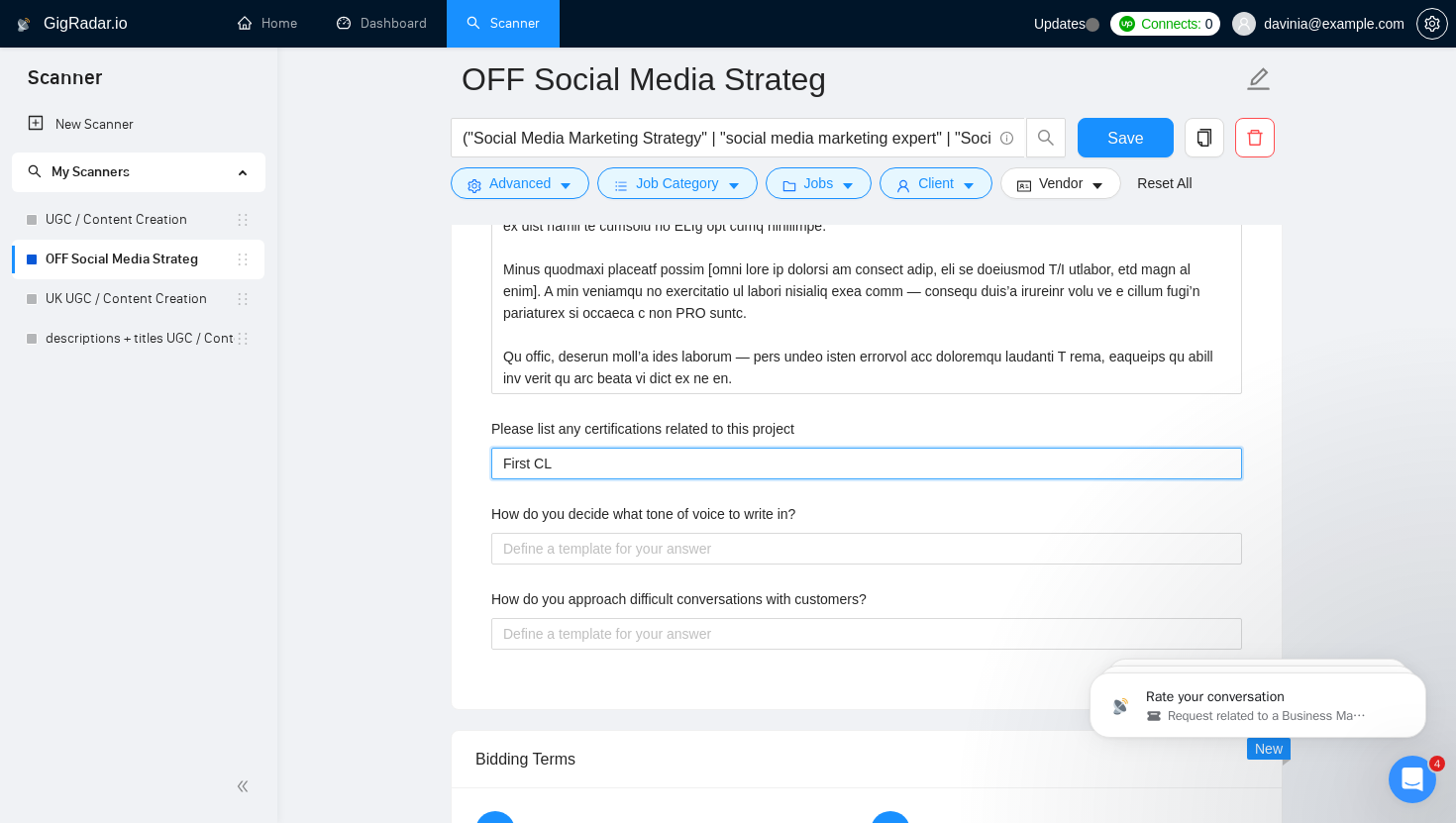 type 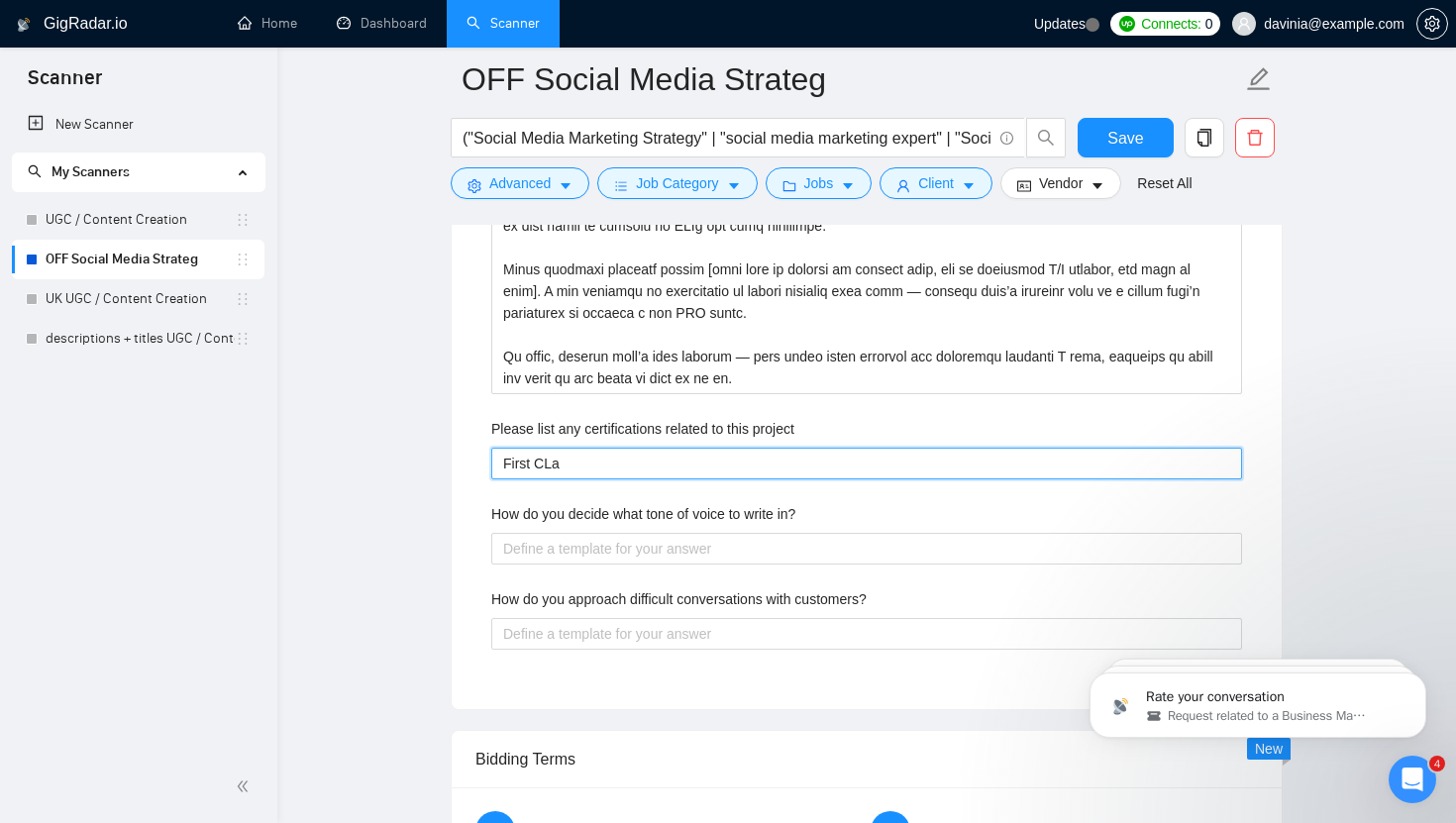 type 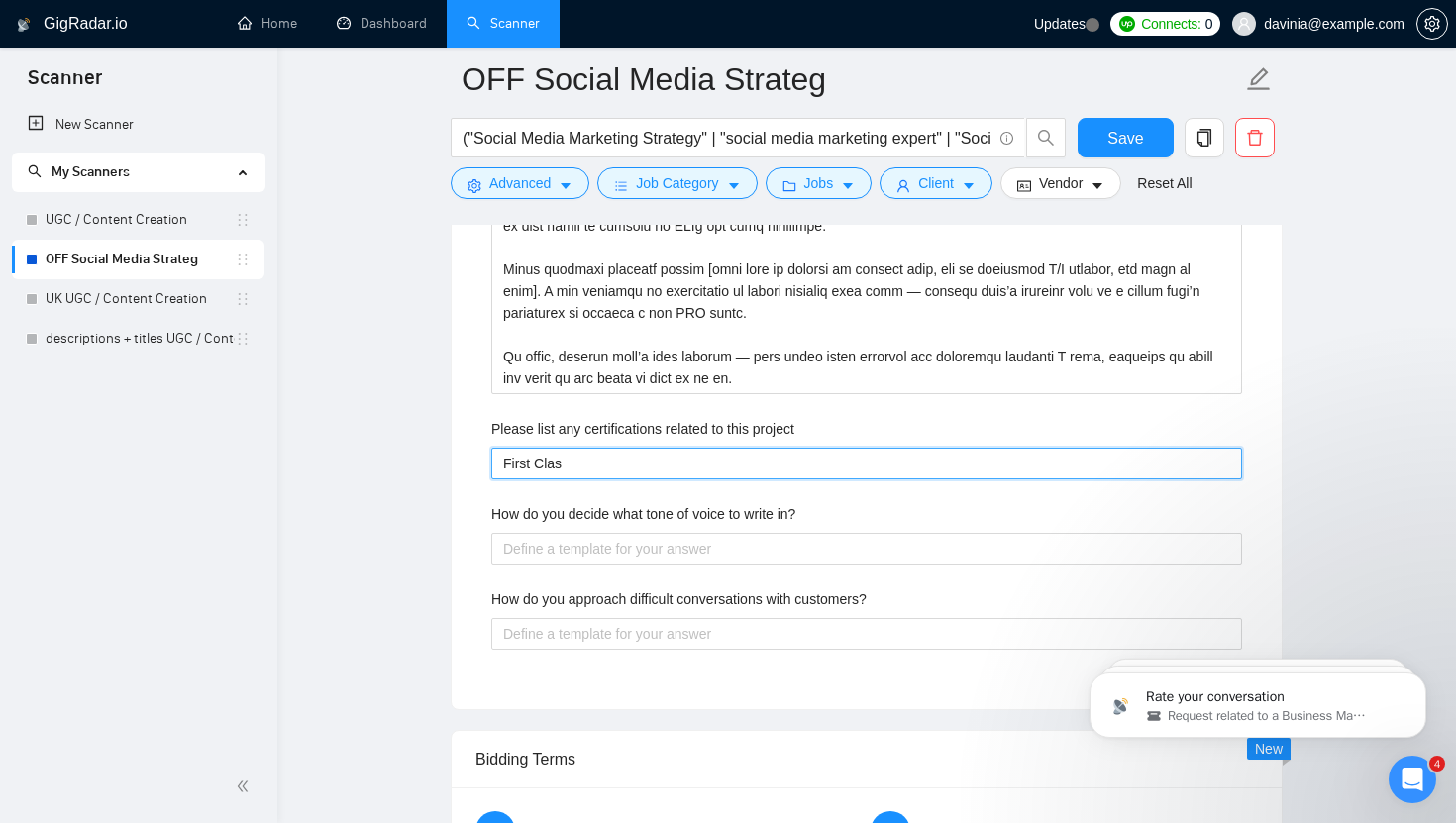 type 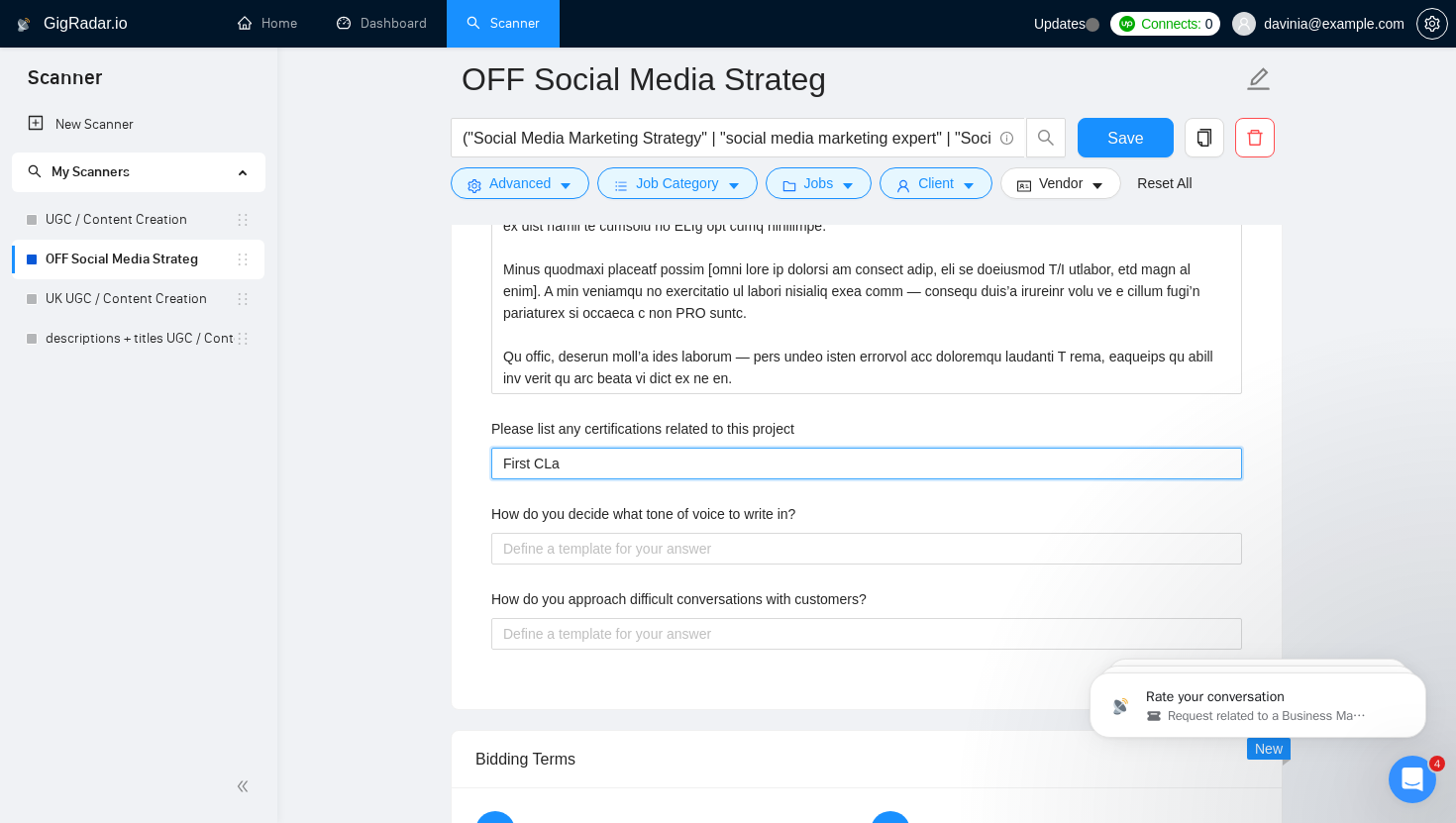 type 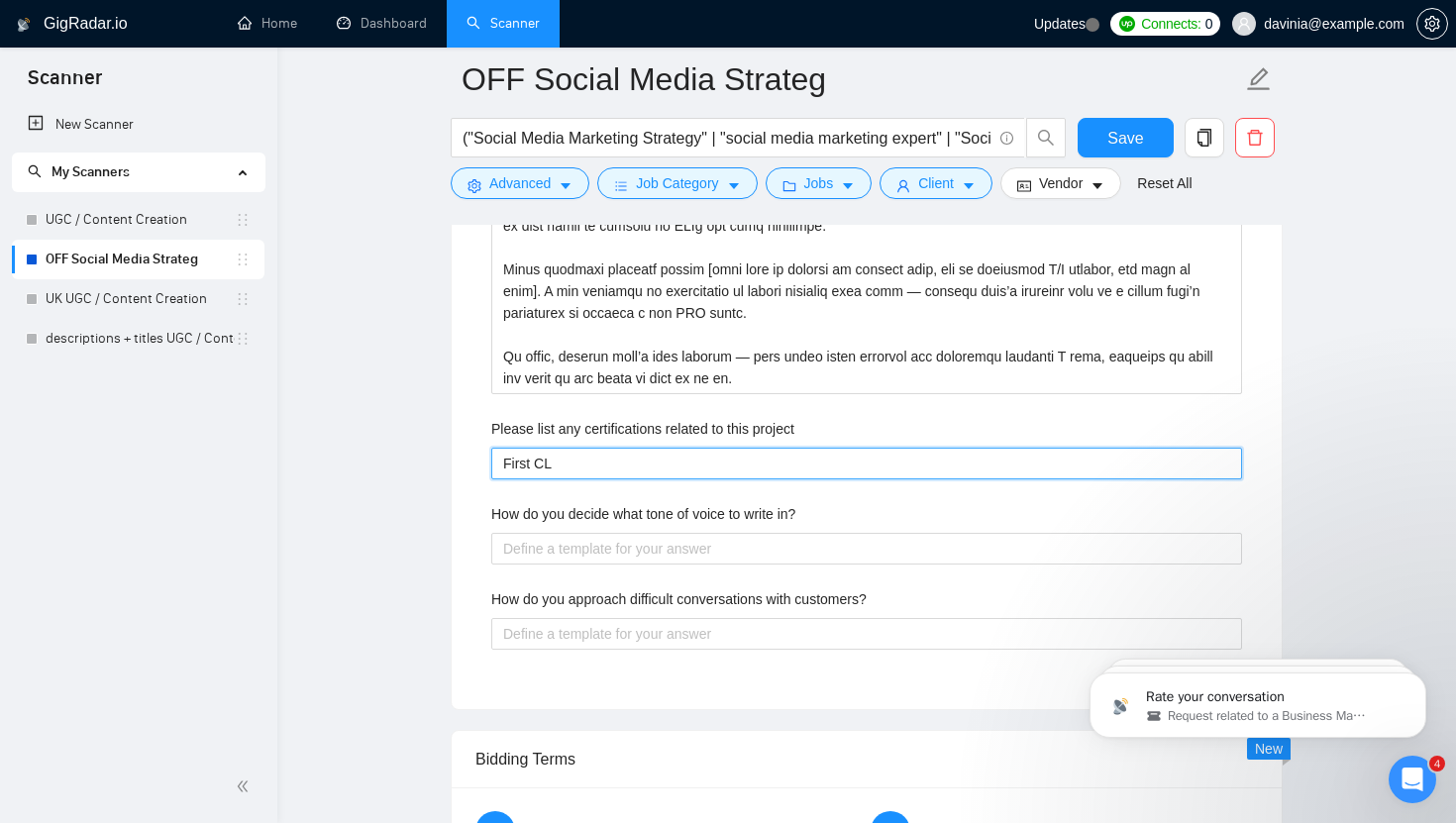type 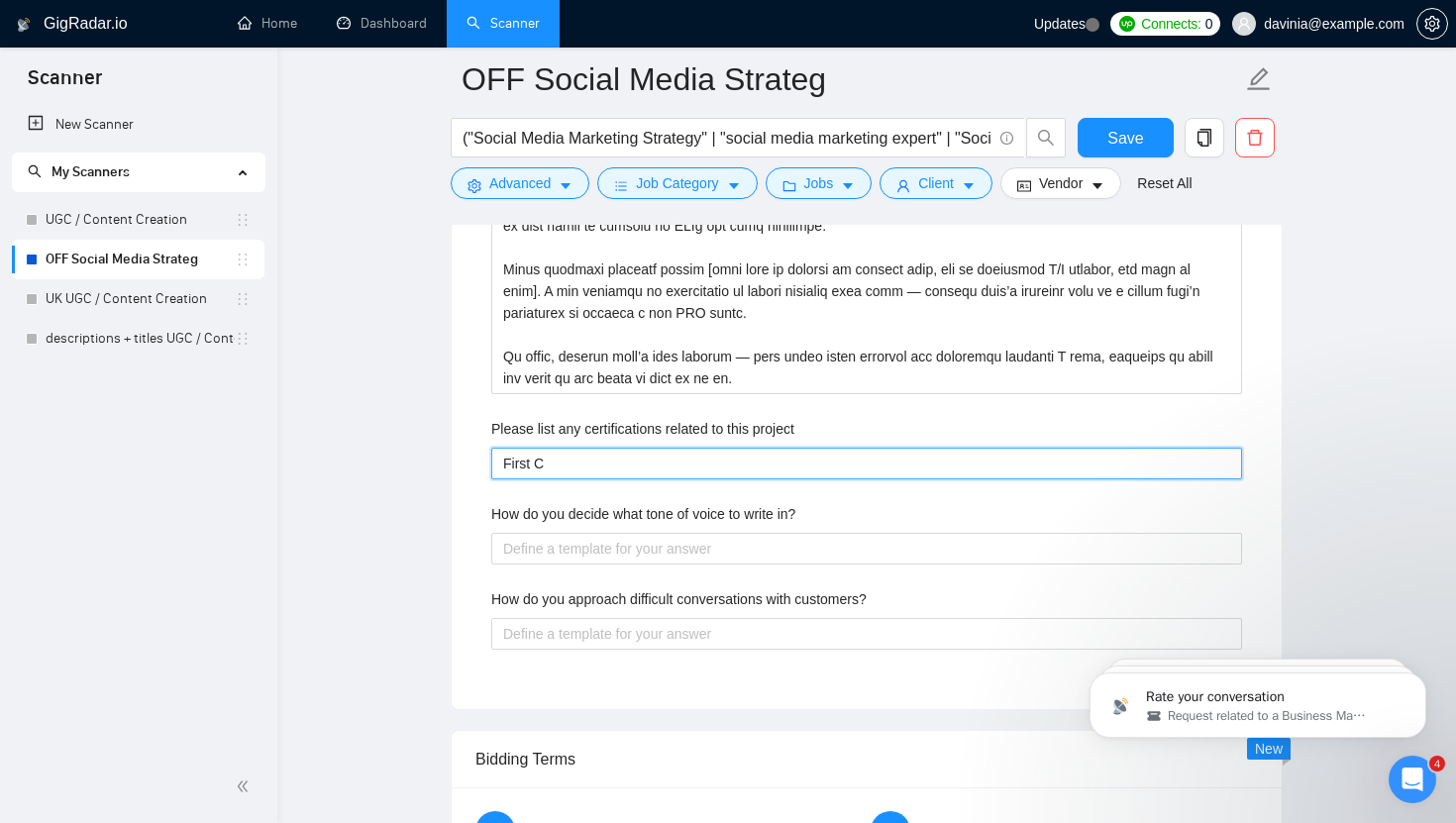 type 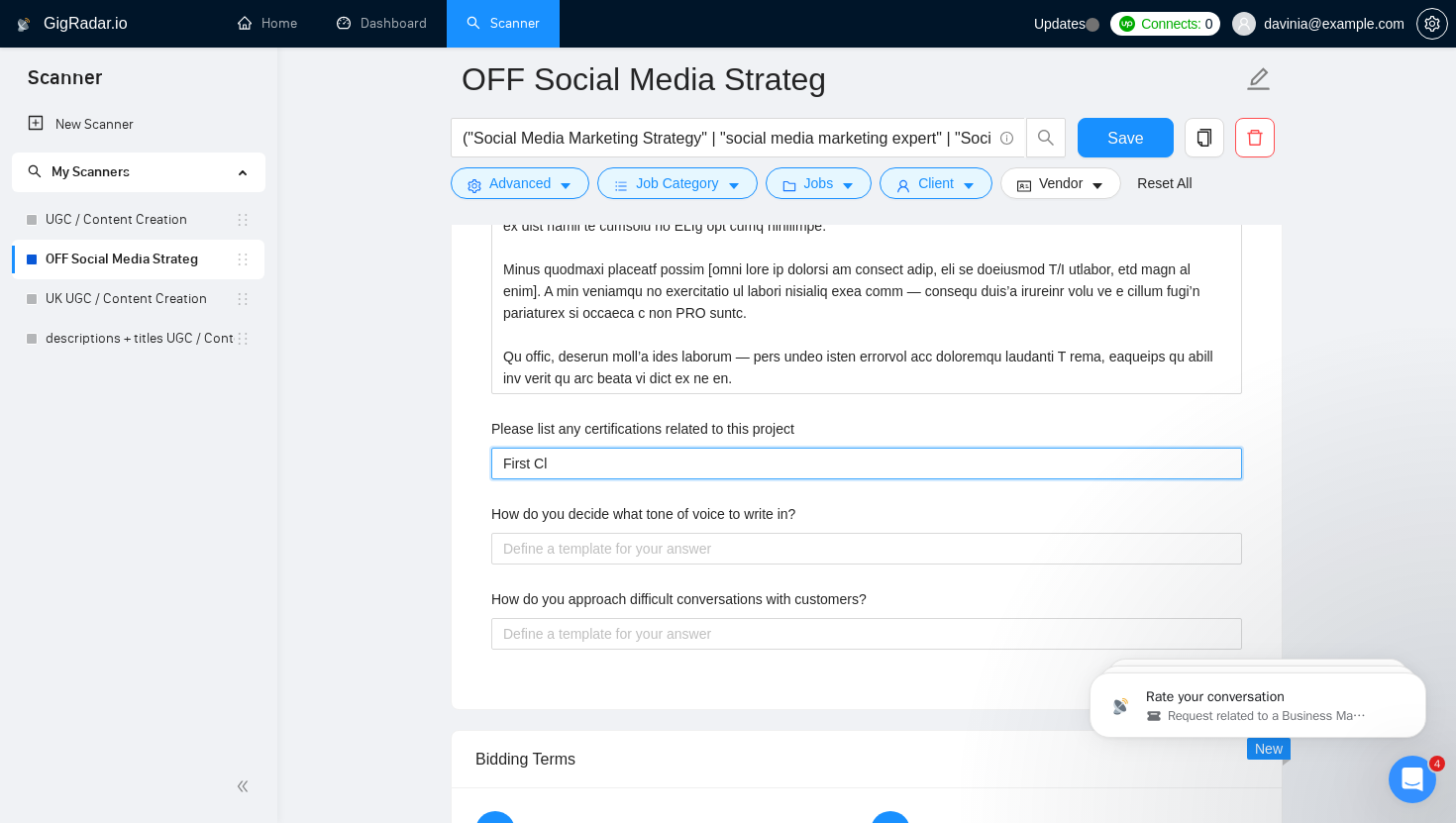 type 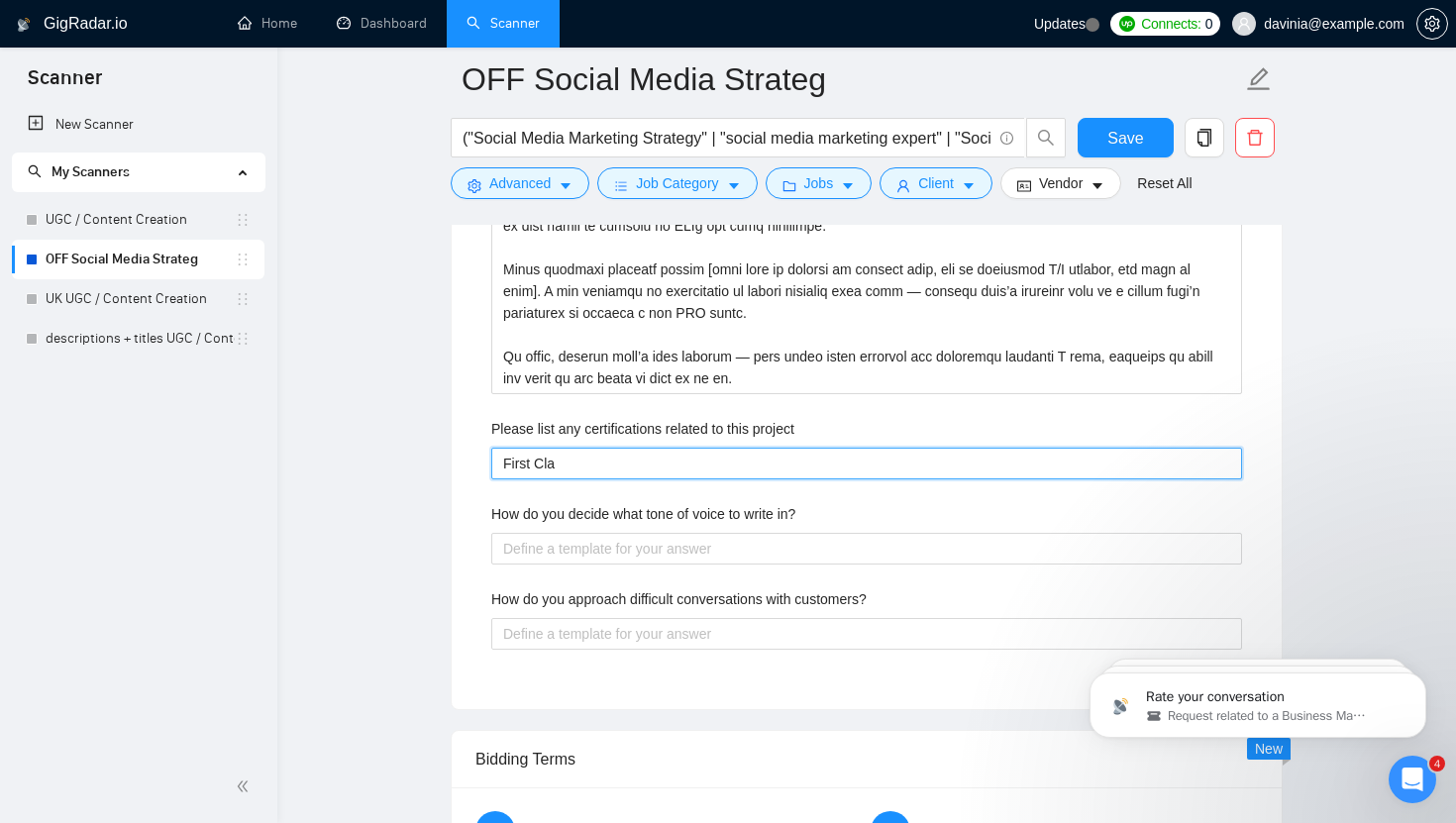 type 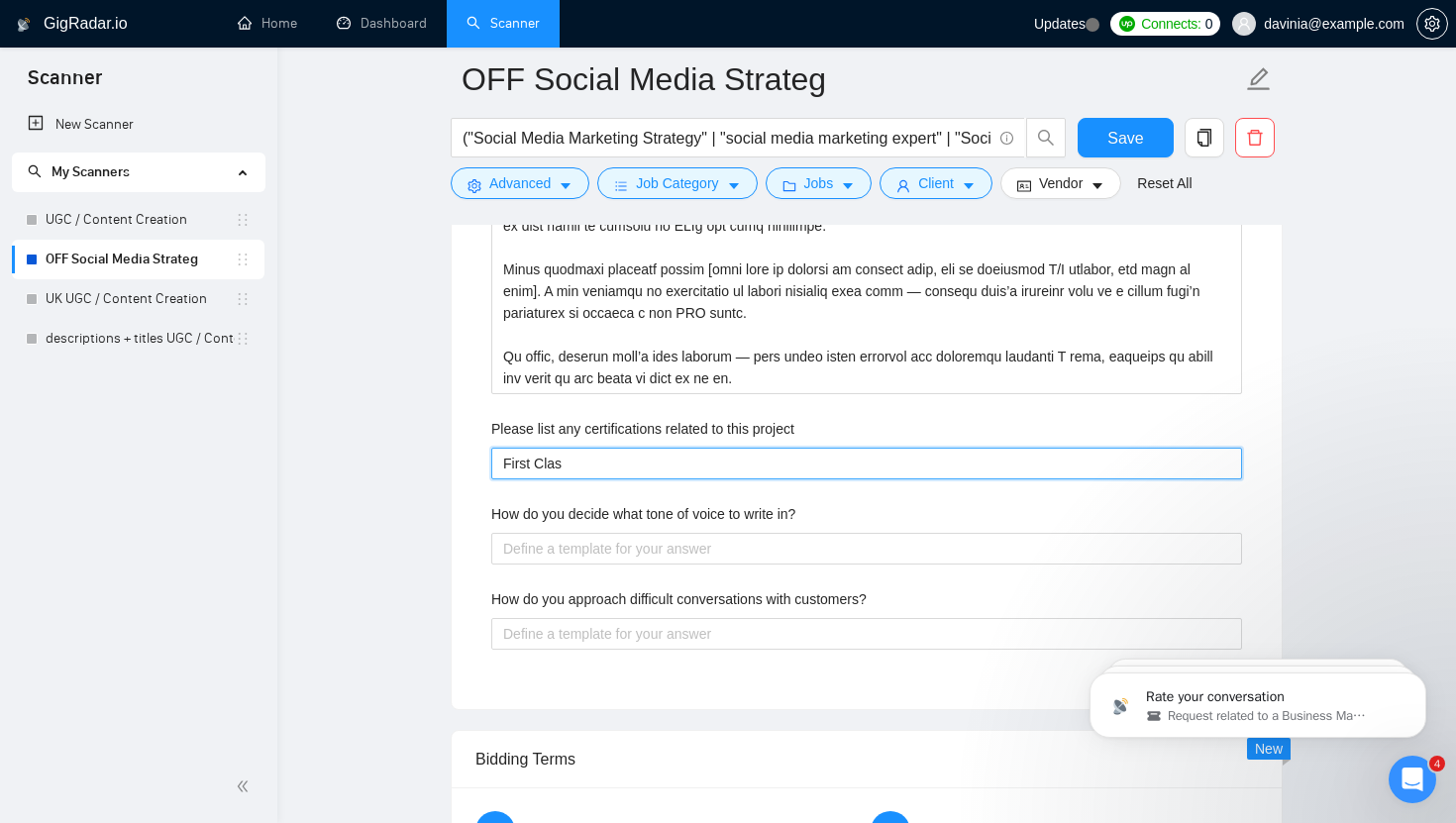 type 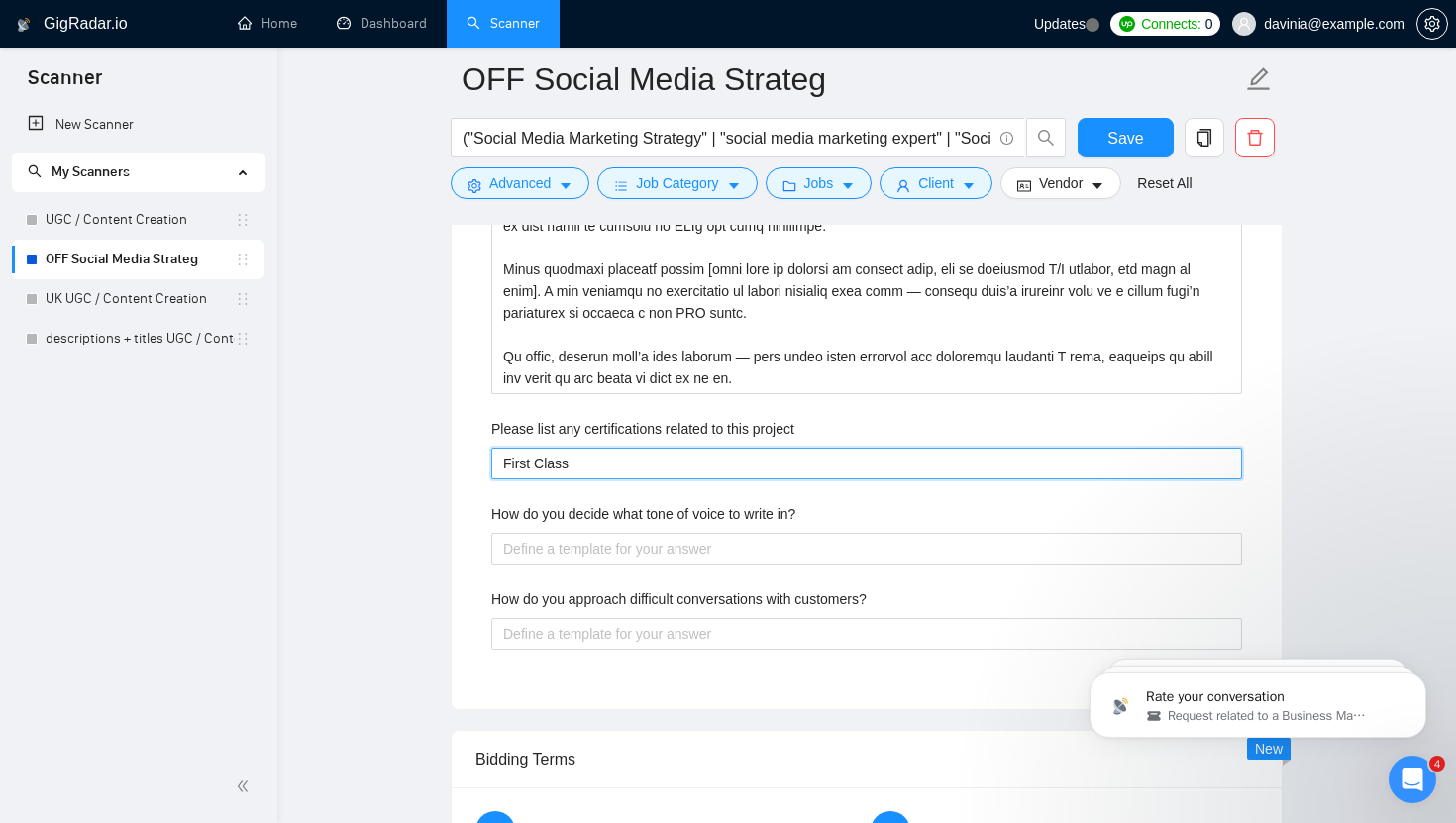 type 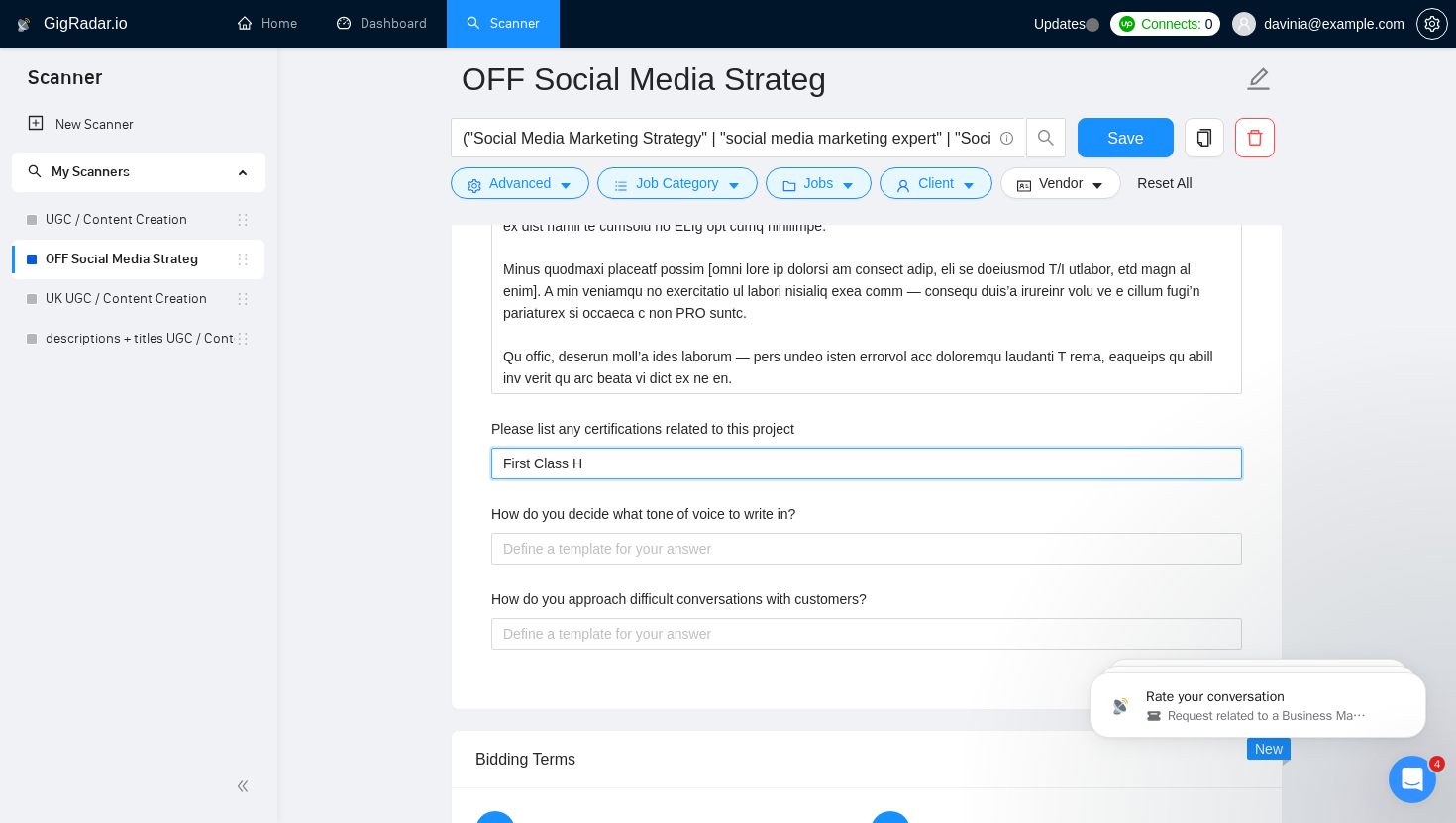 type 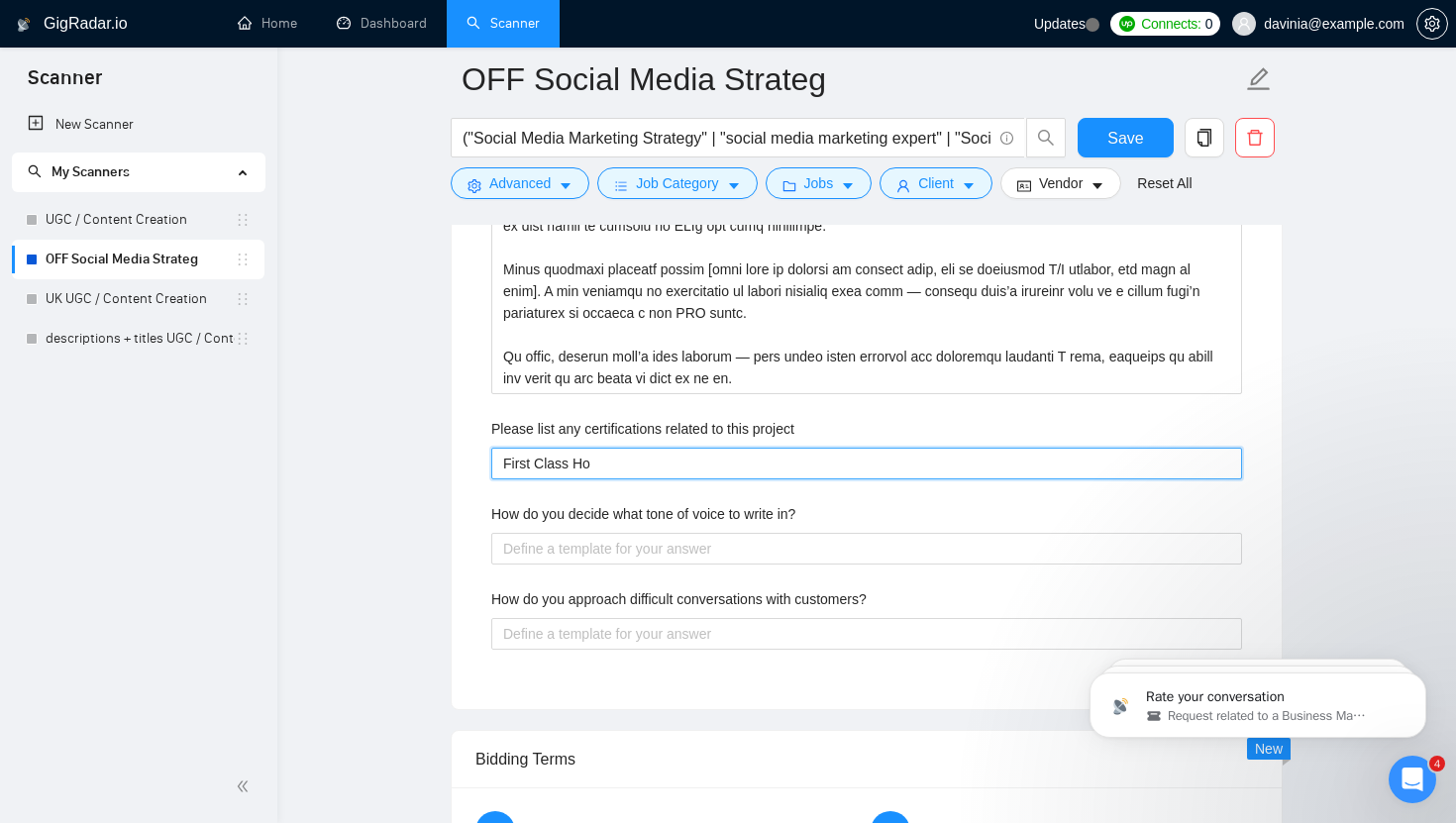 type 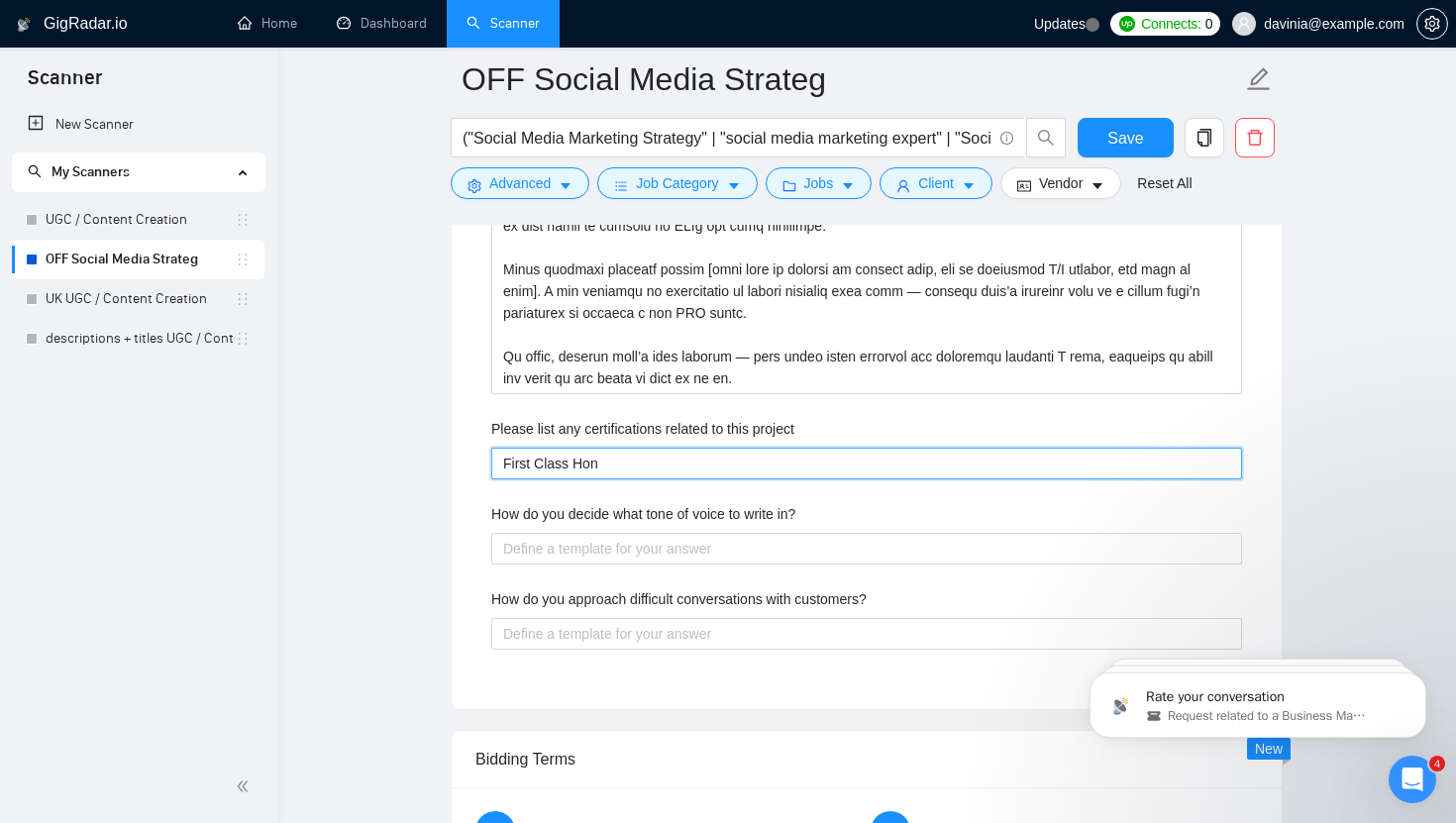 type 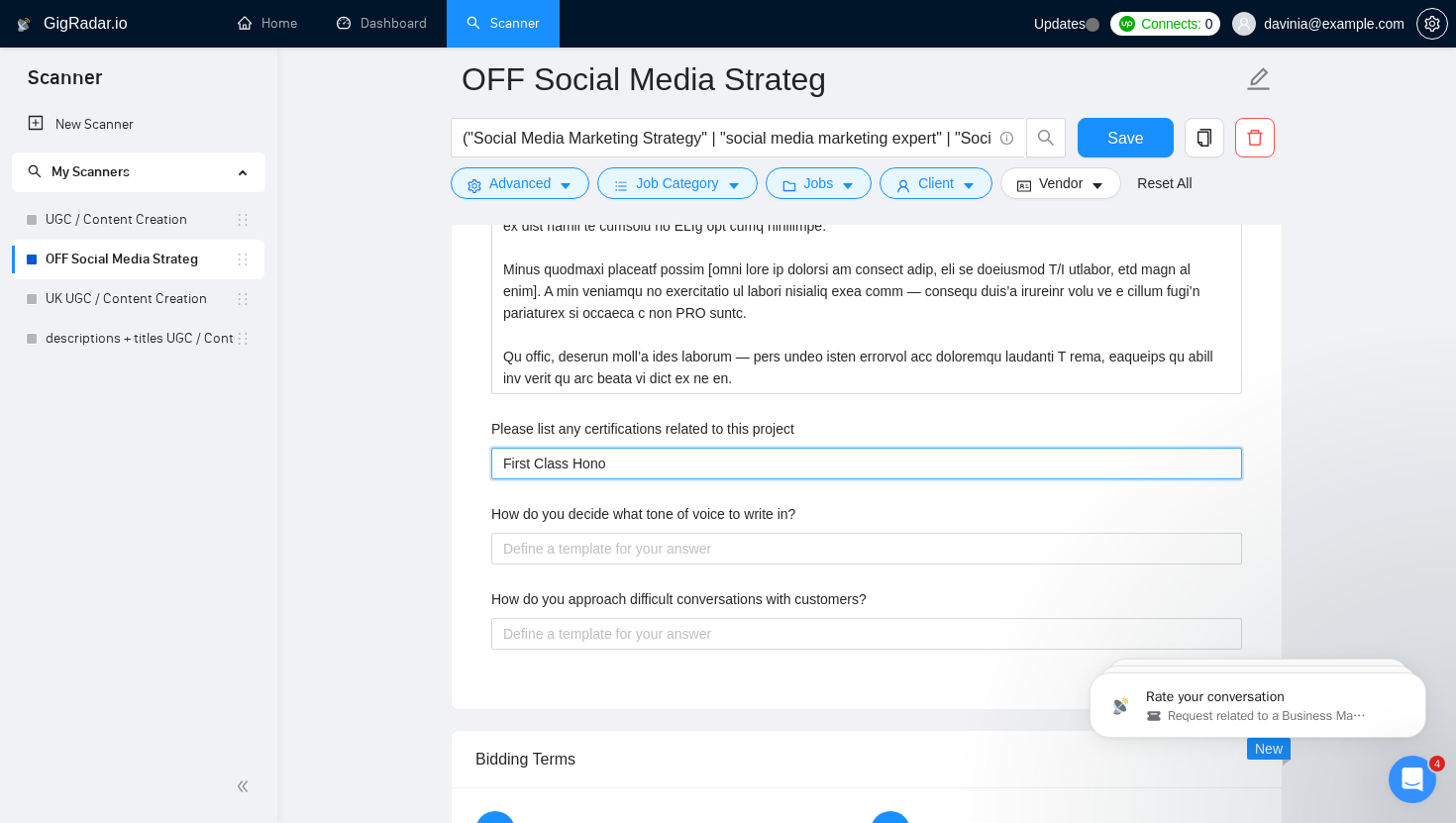 type 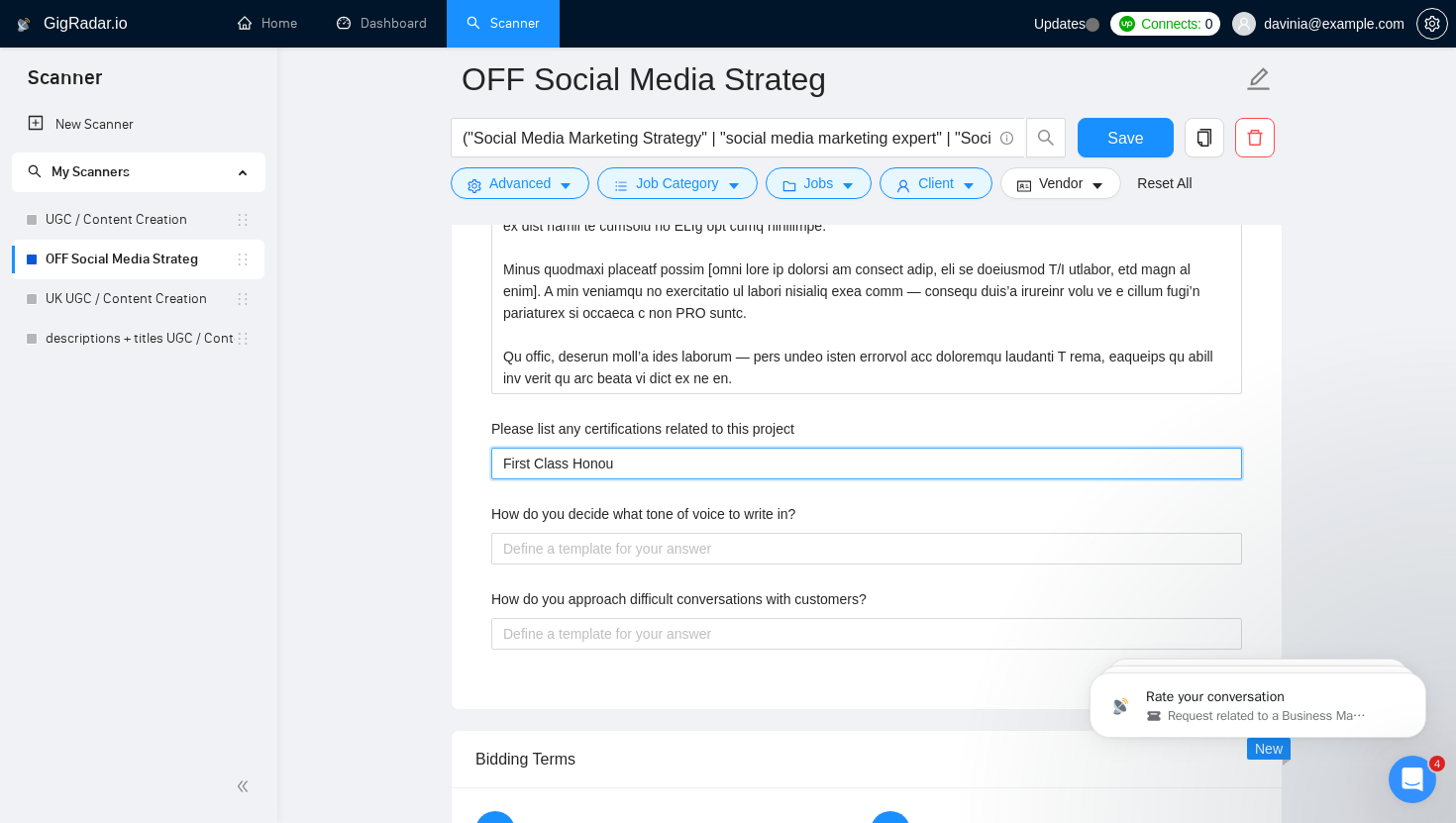 type 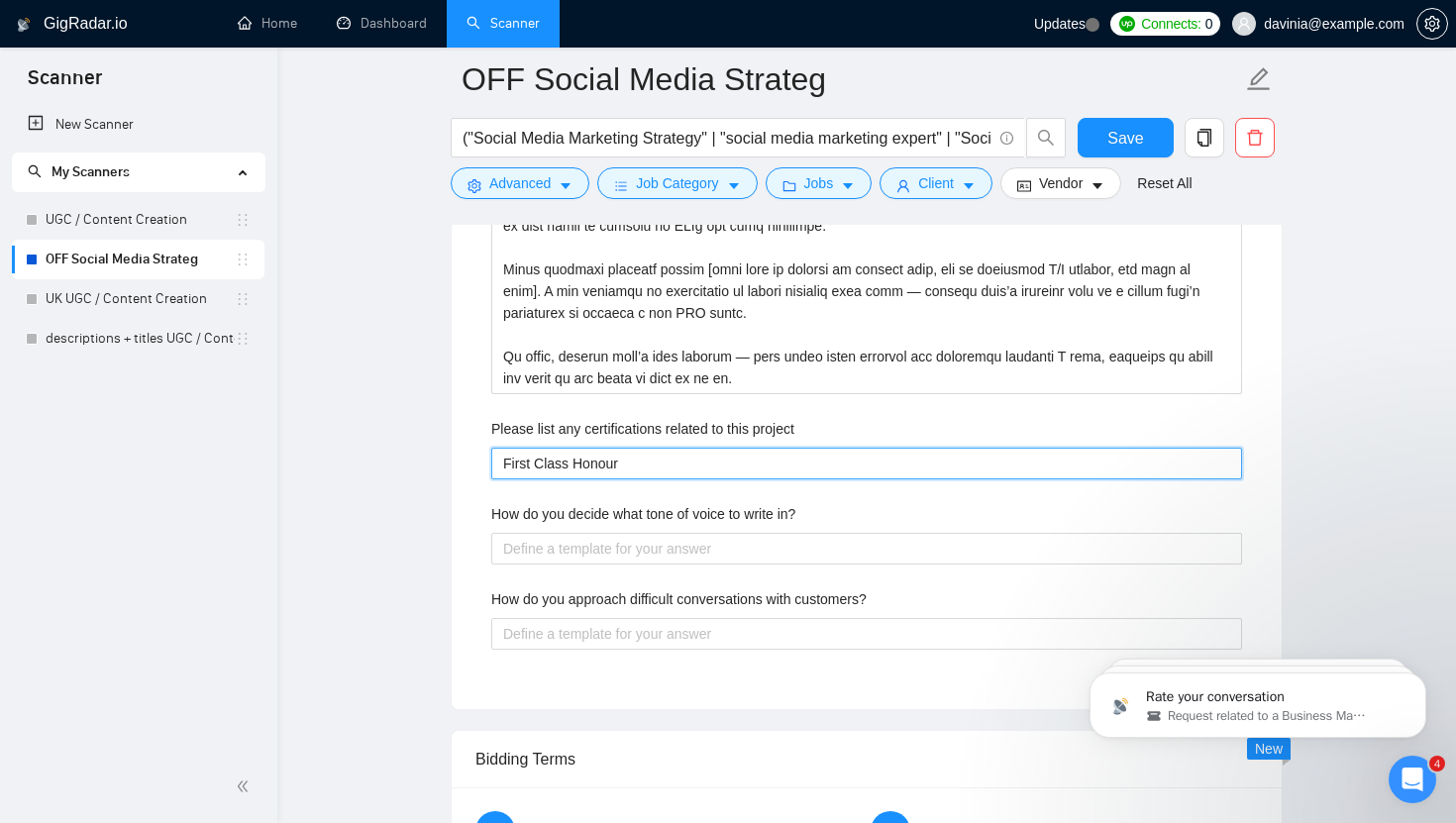 type 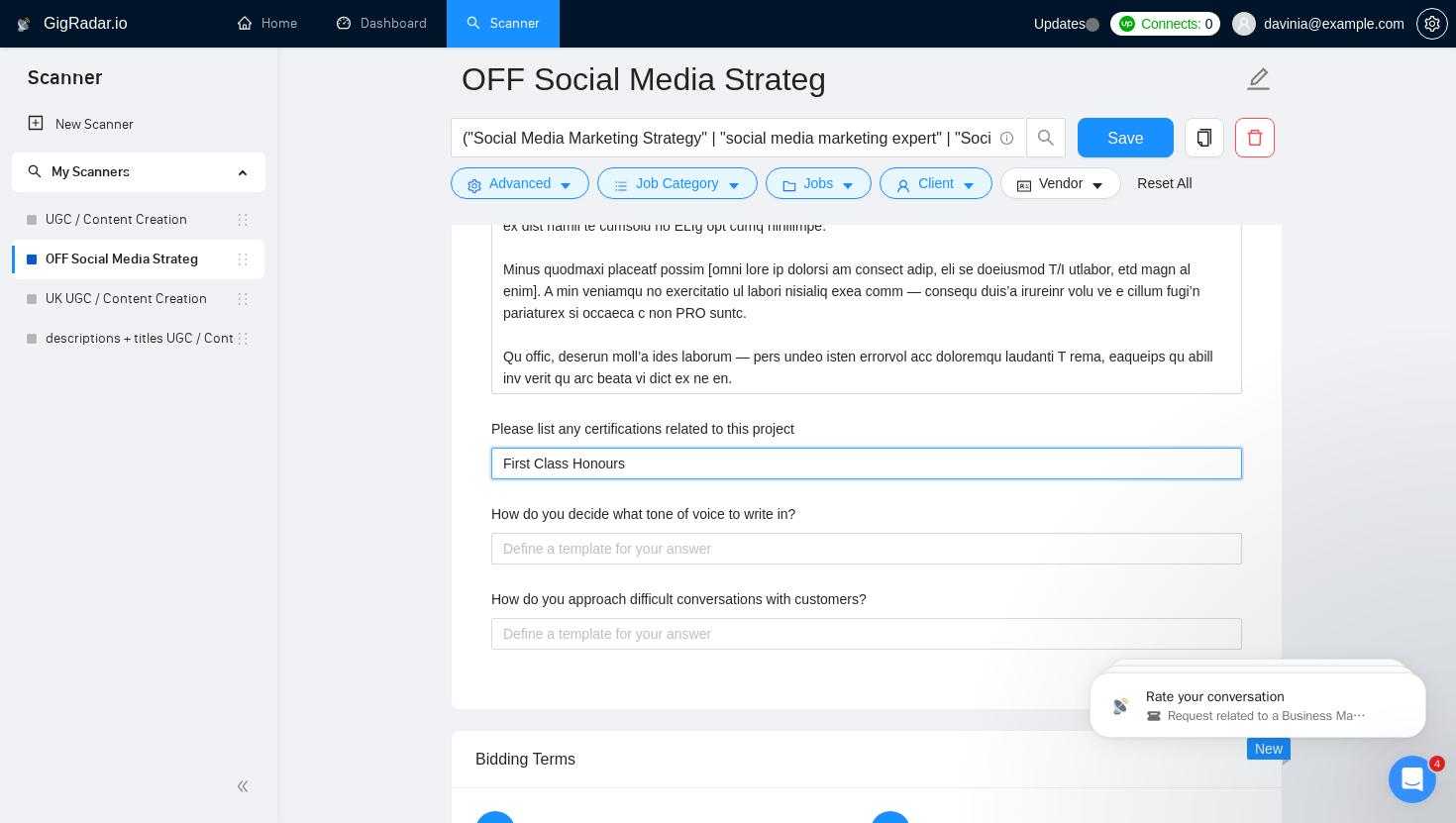 type 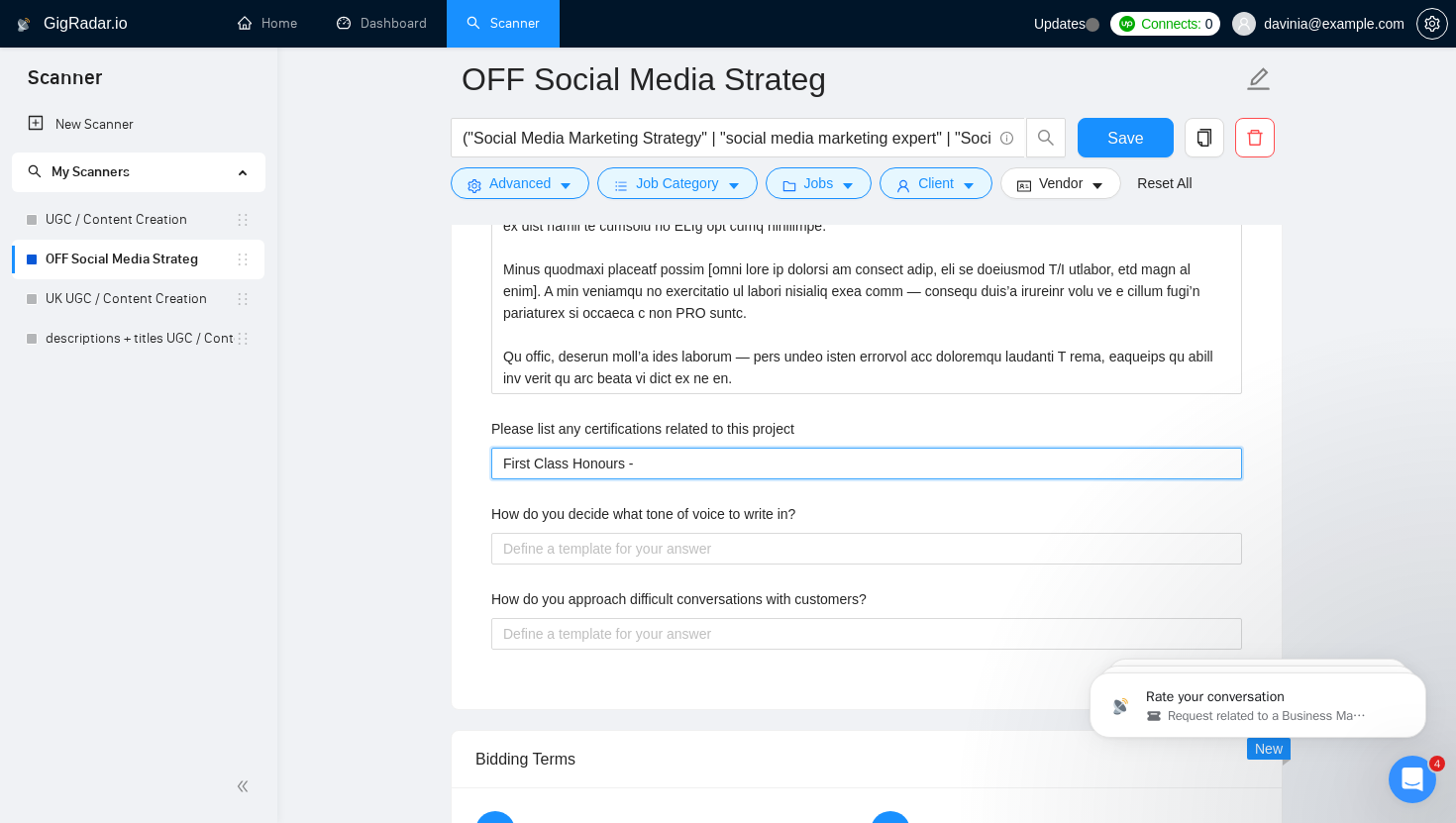 type 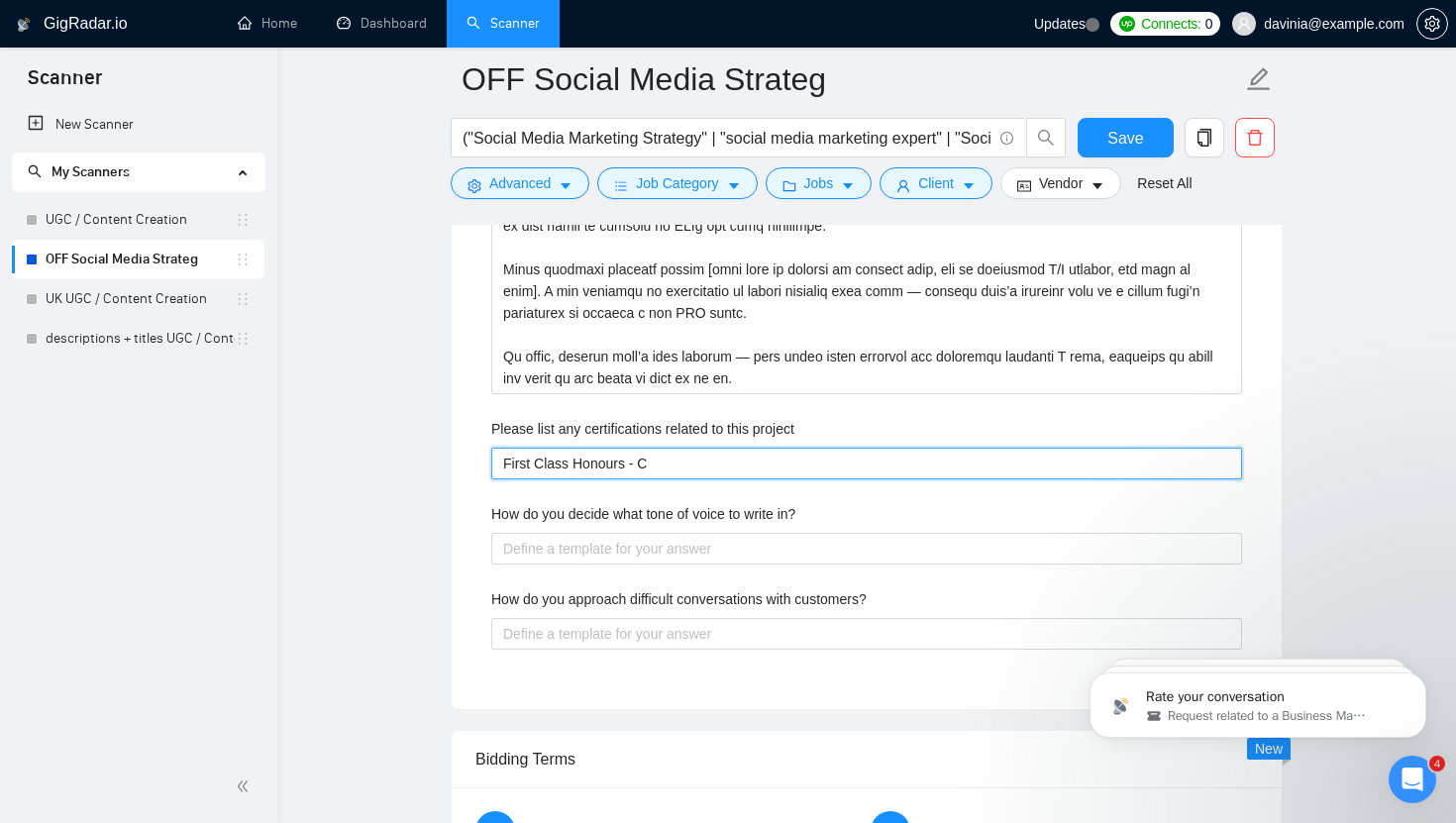 type 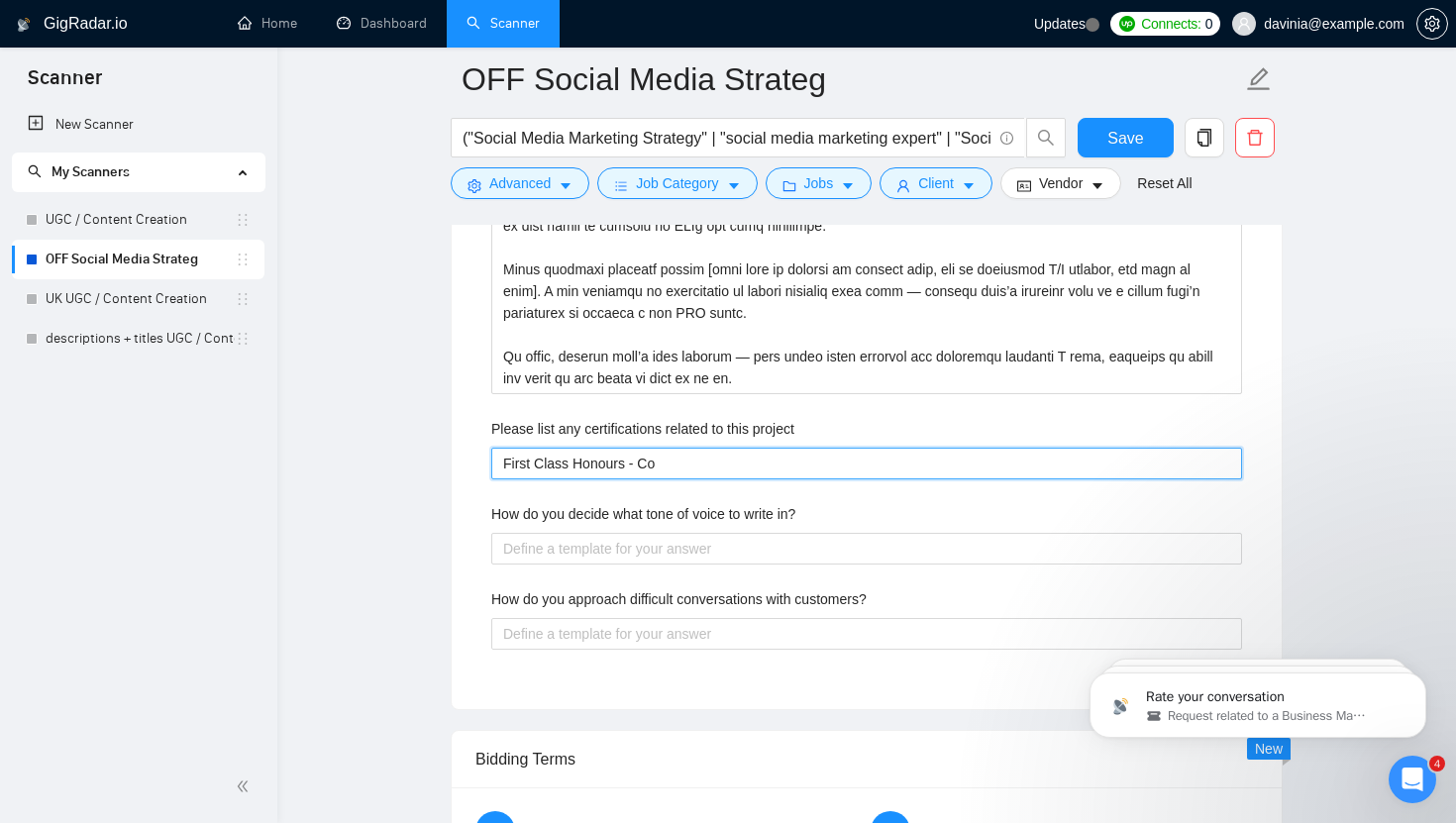 type 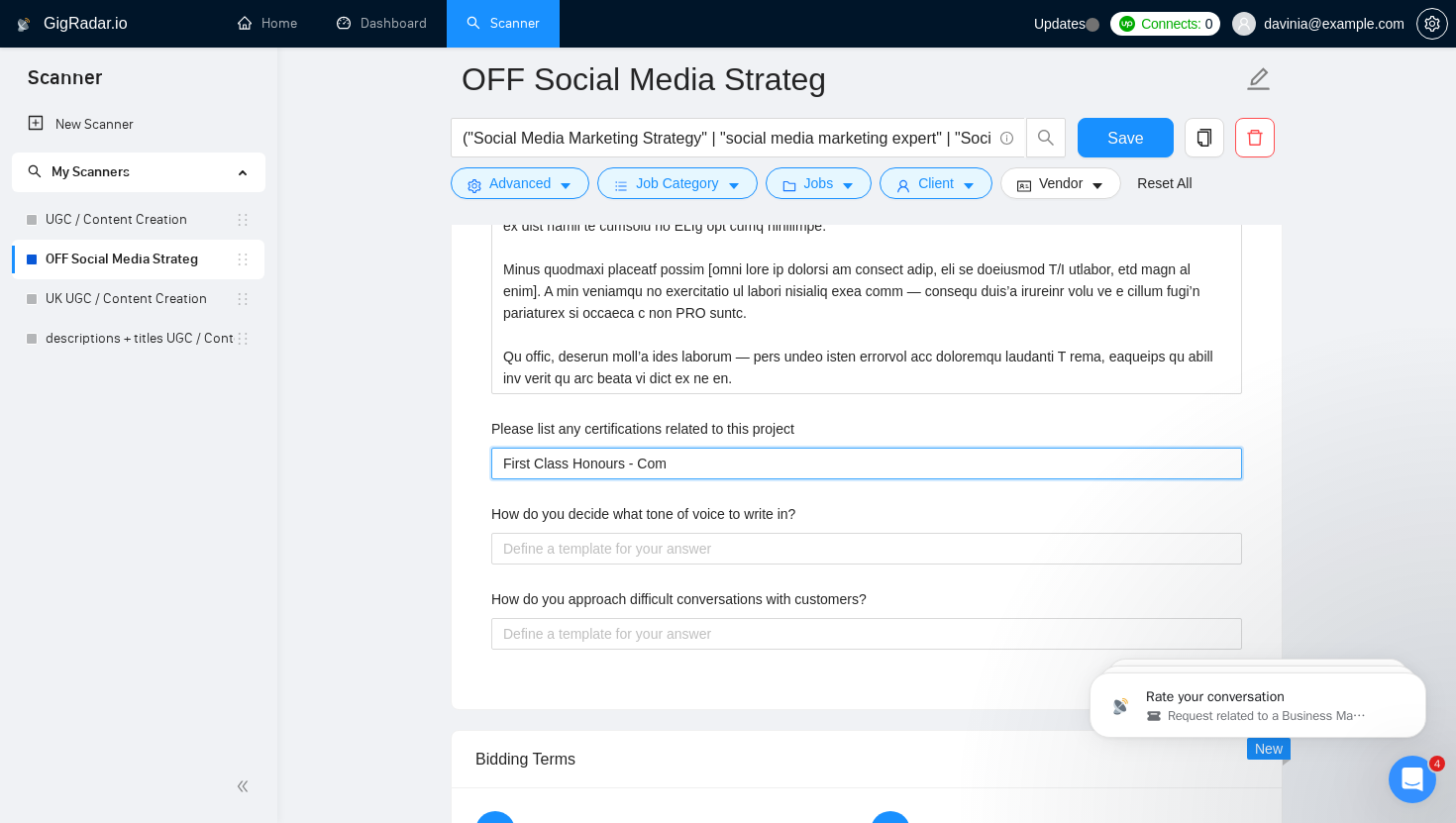 type 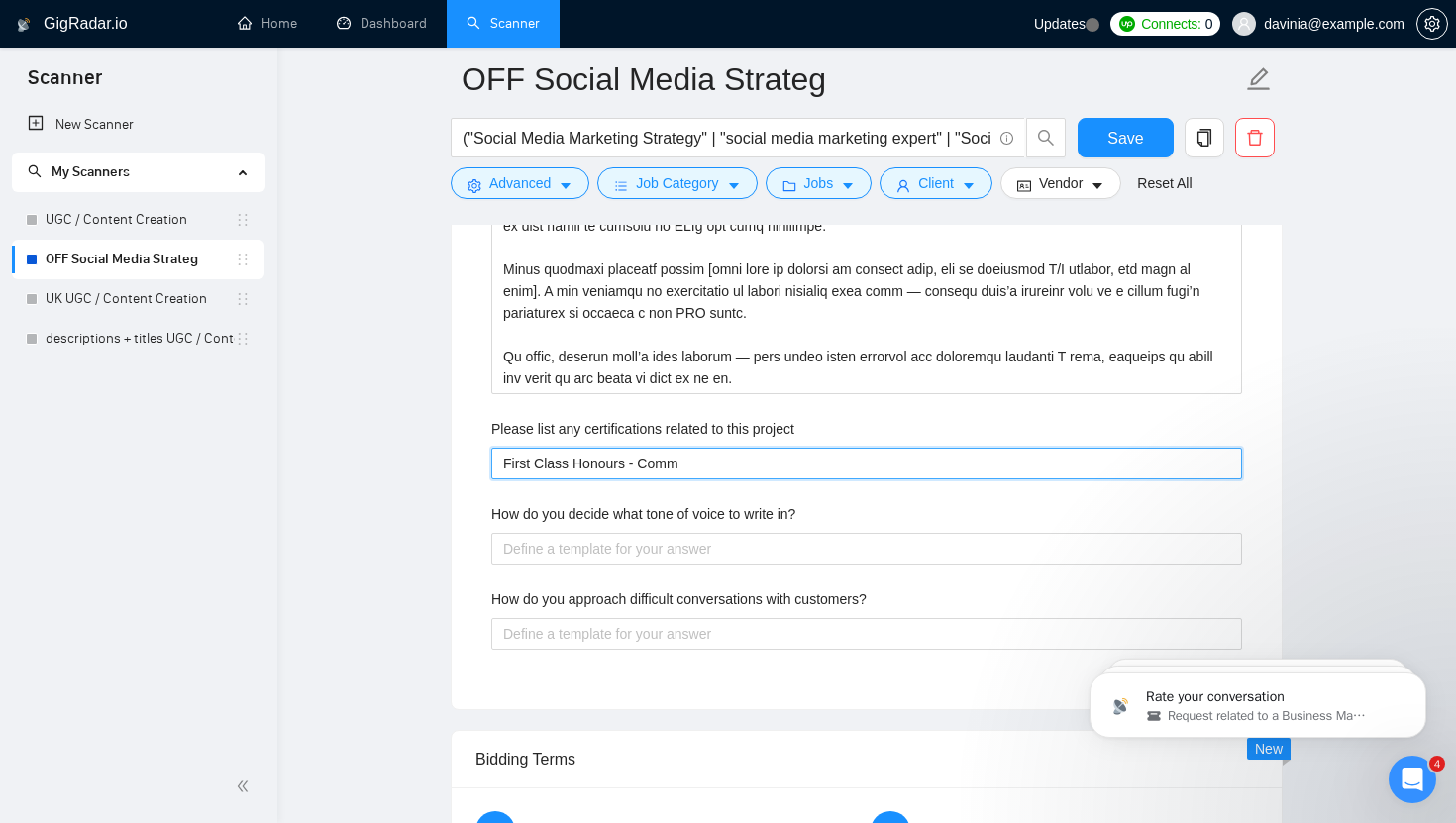 type 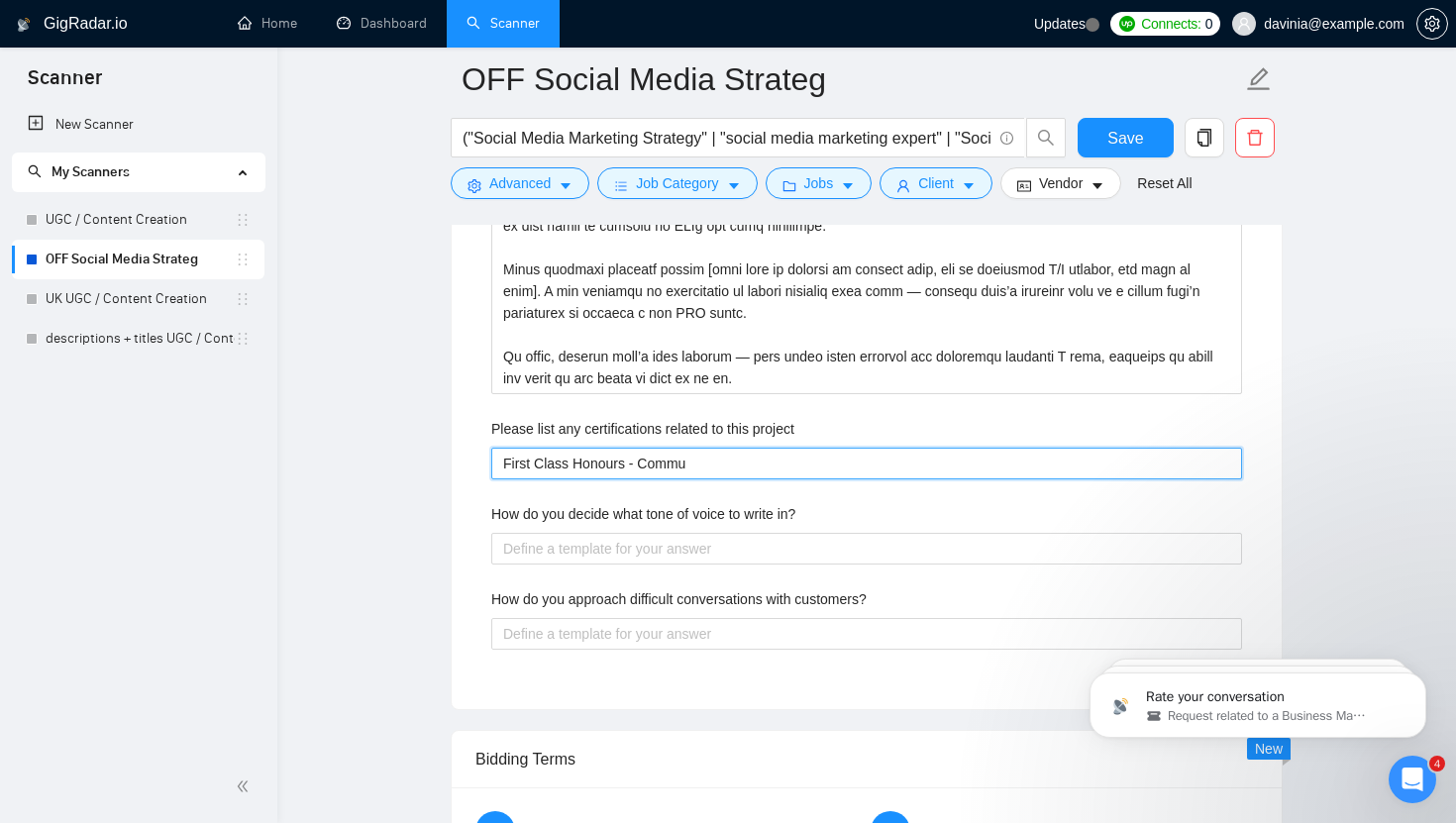 type 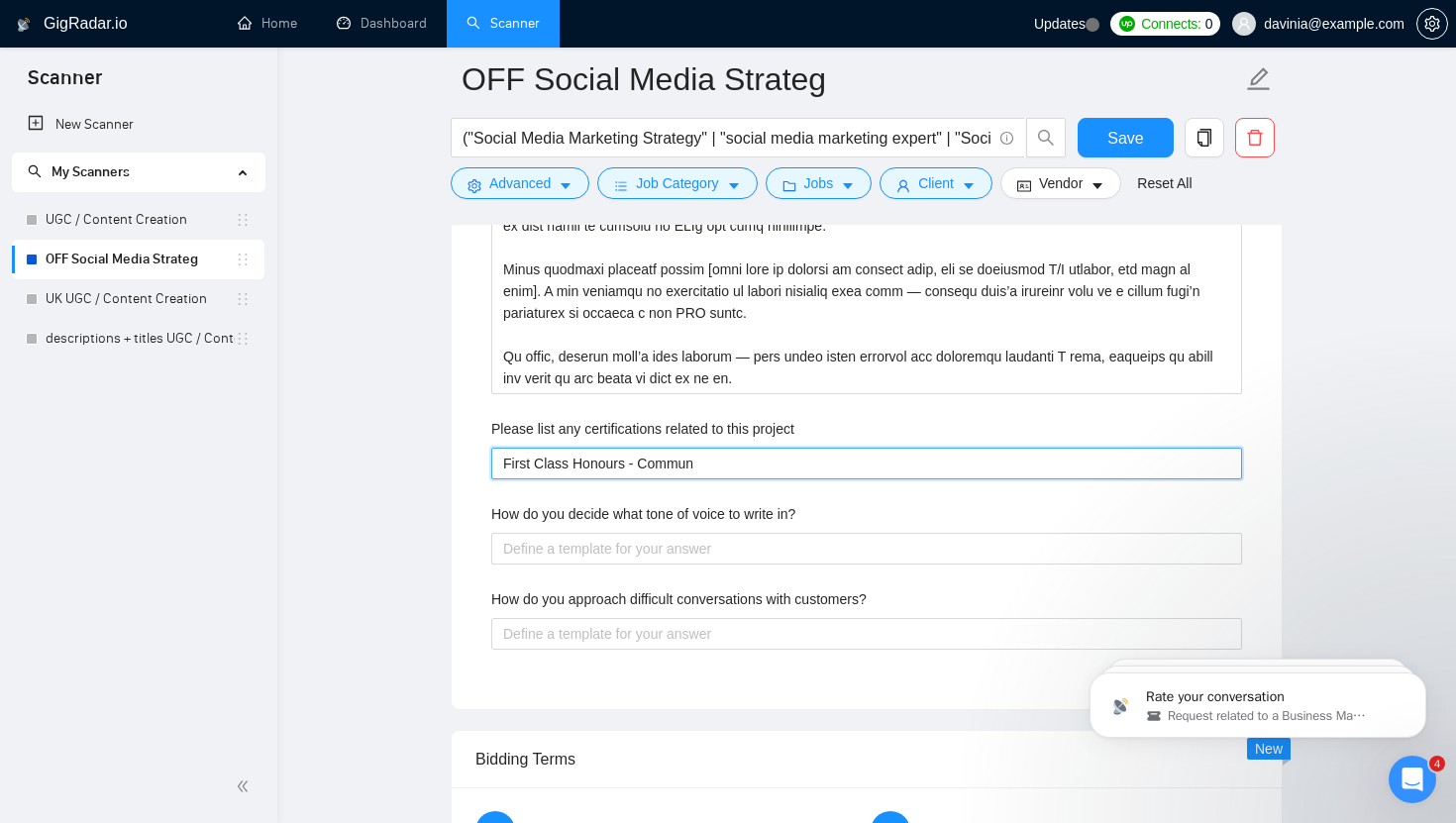 type on "First Class Honours - Communi" 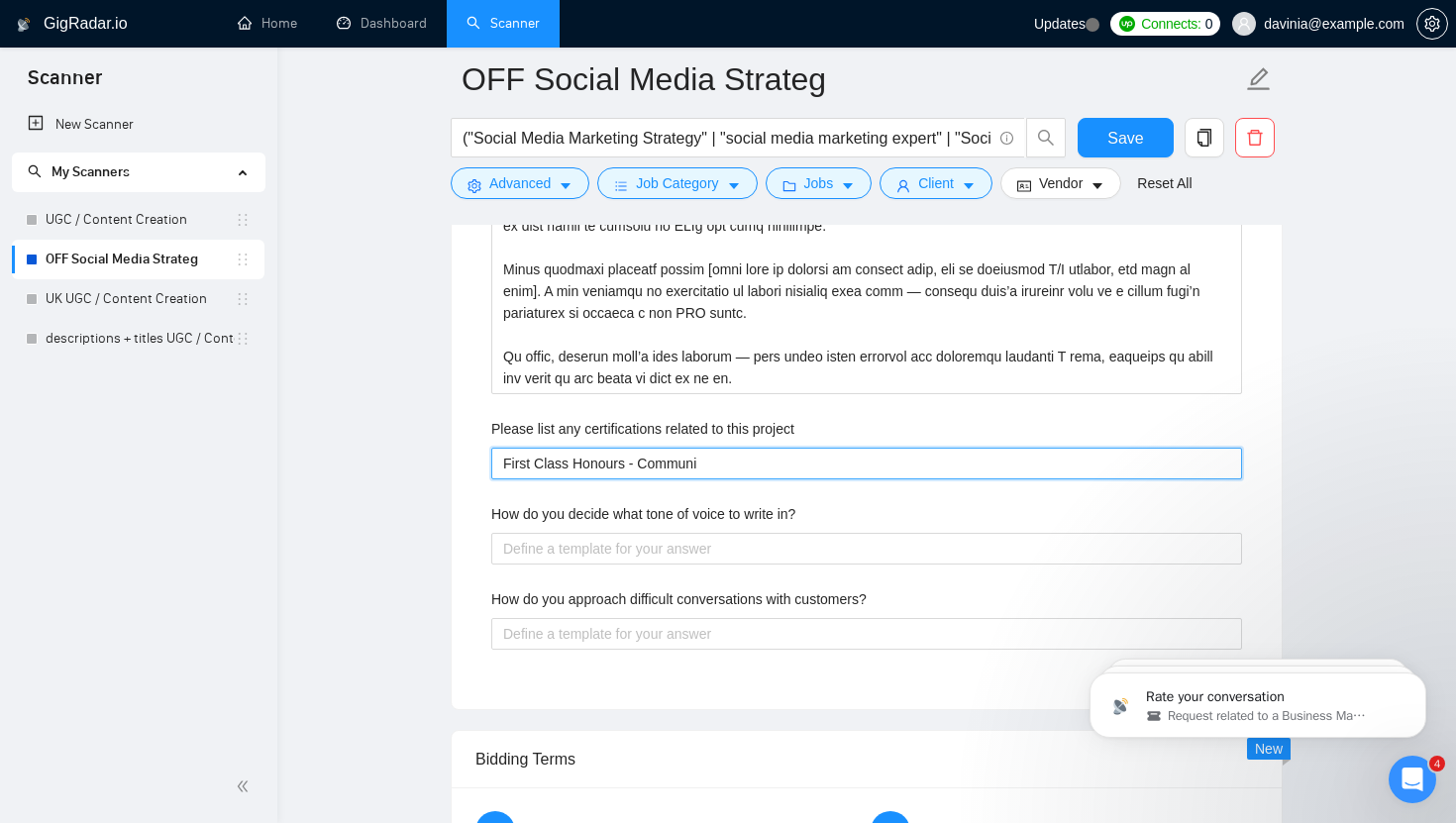 type 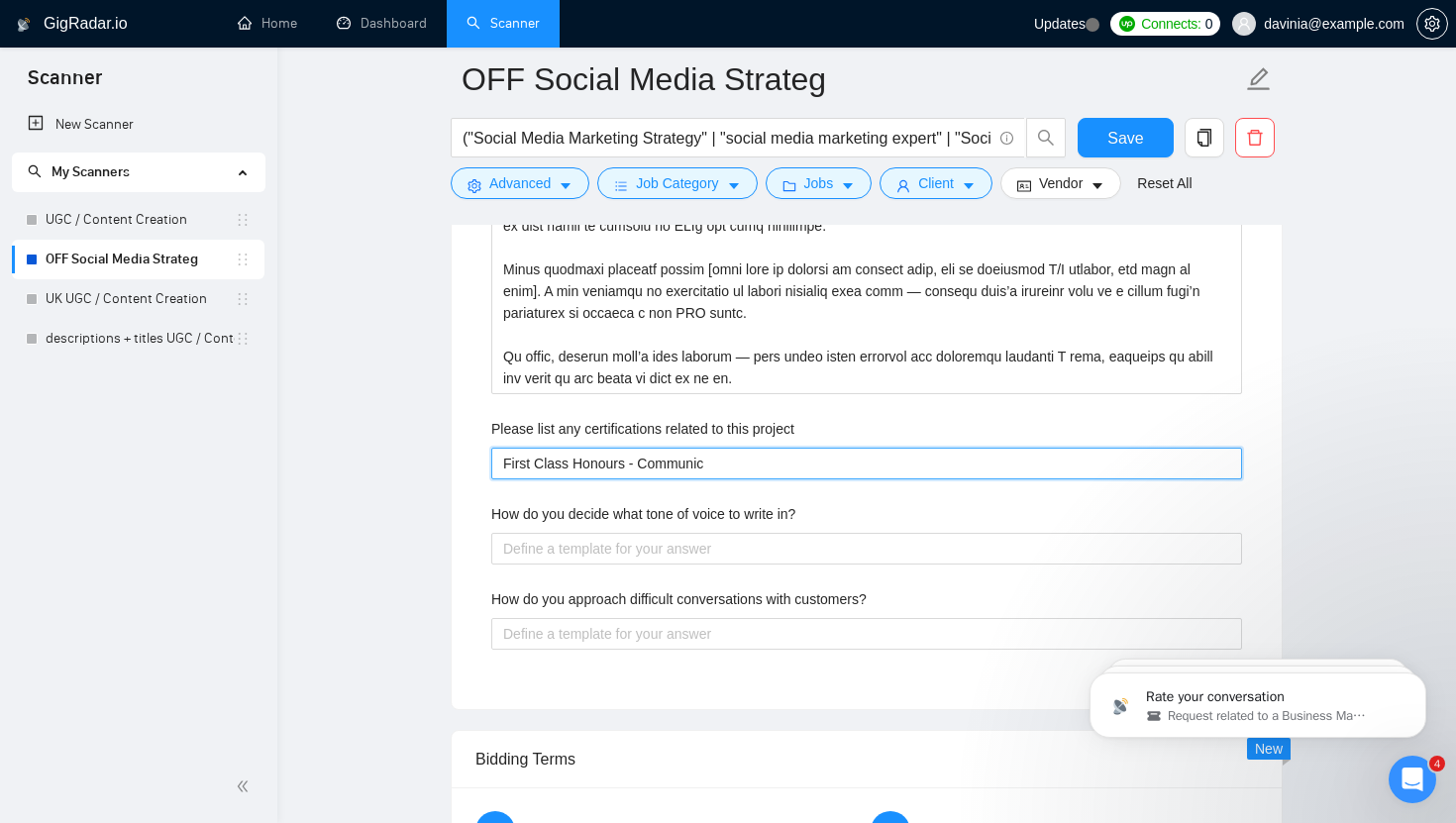 type 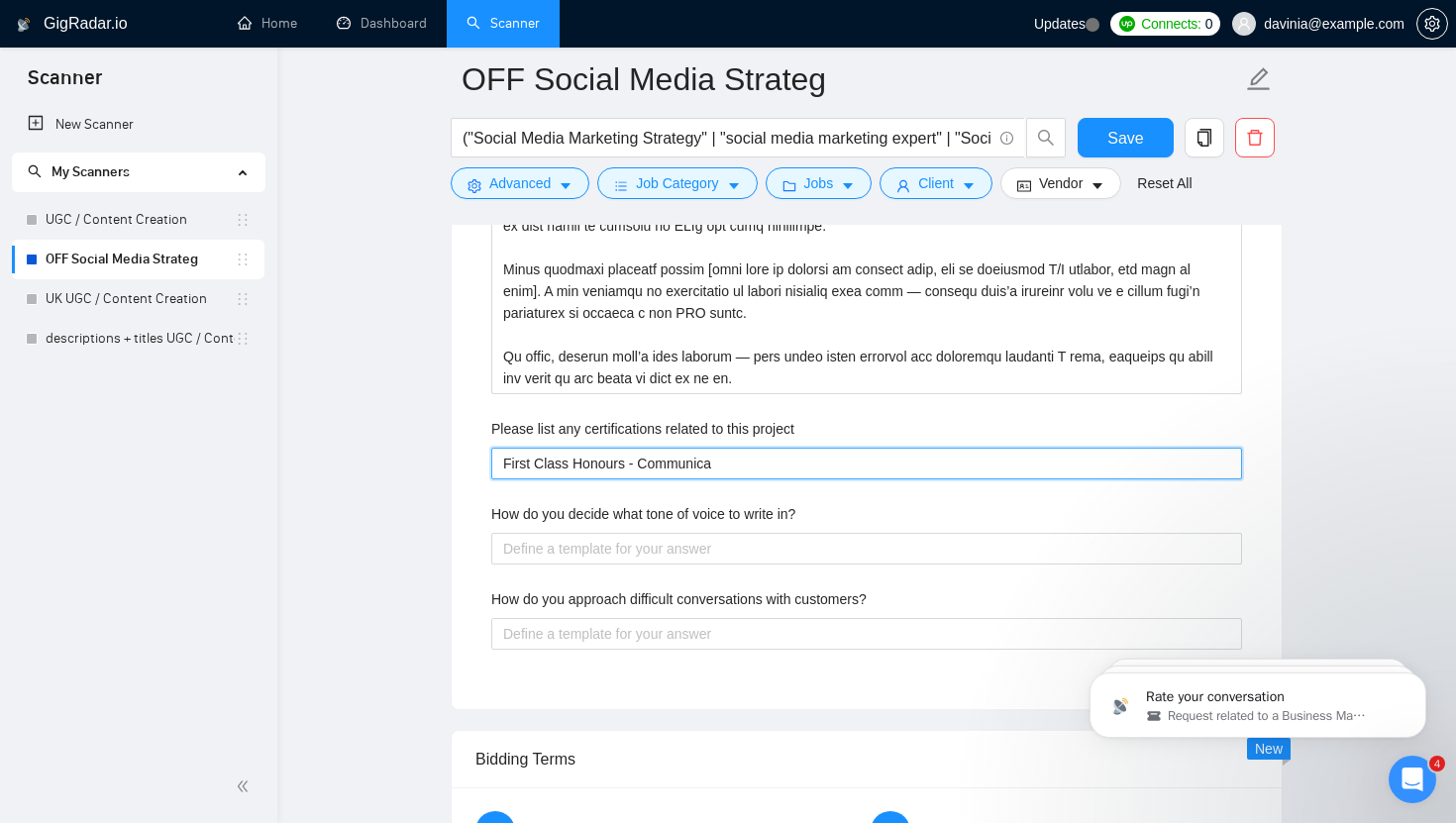 type 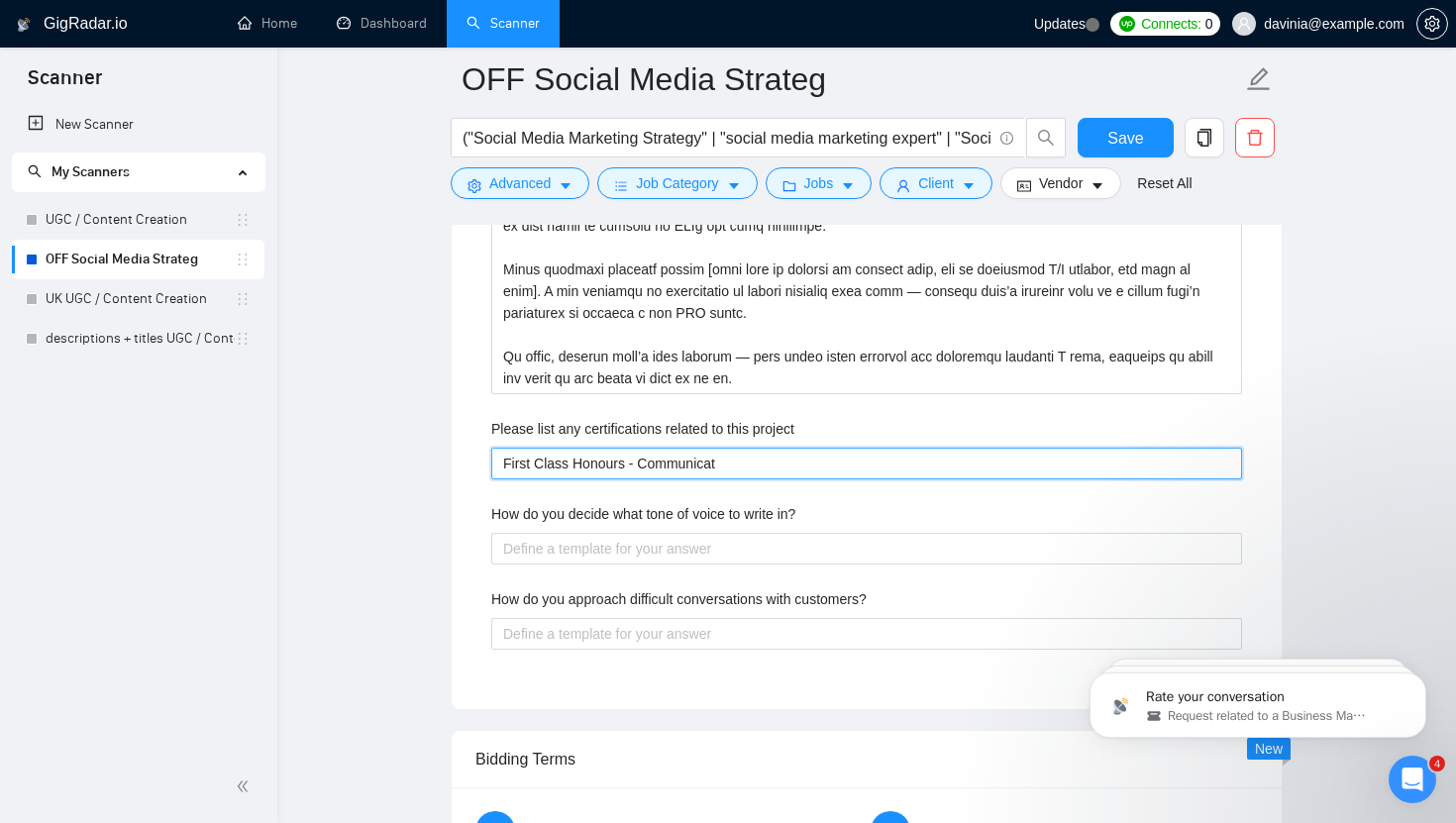 type 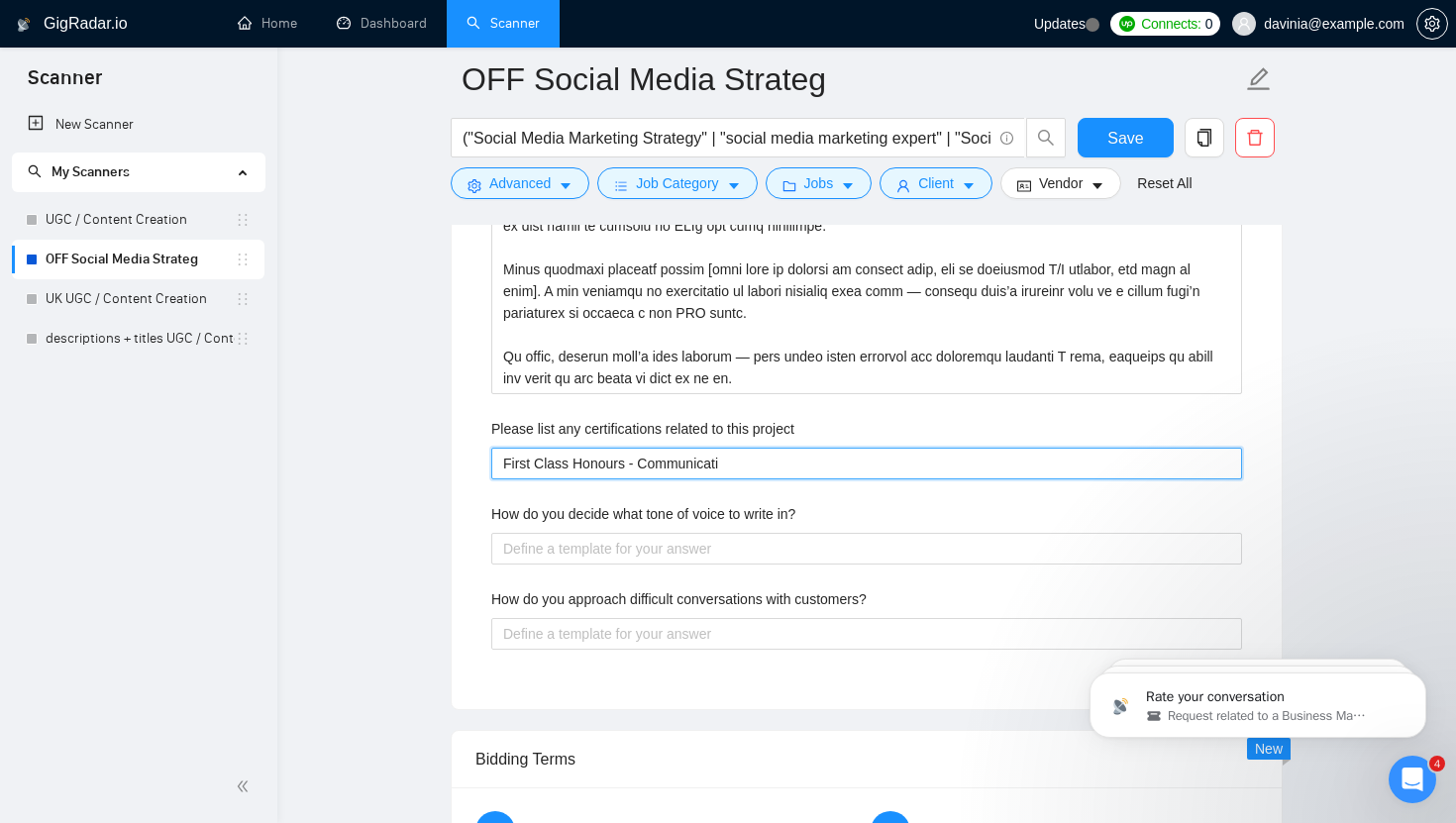type 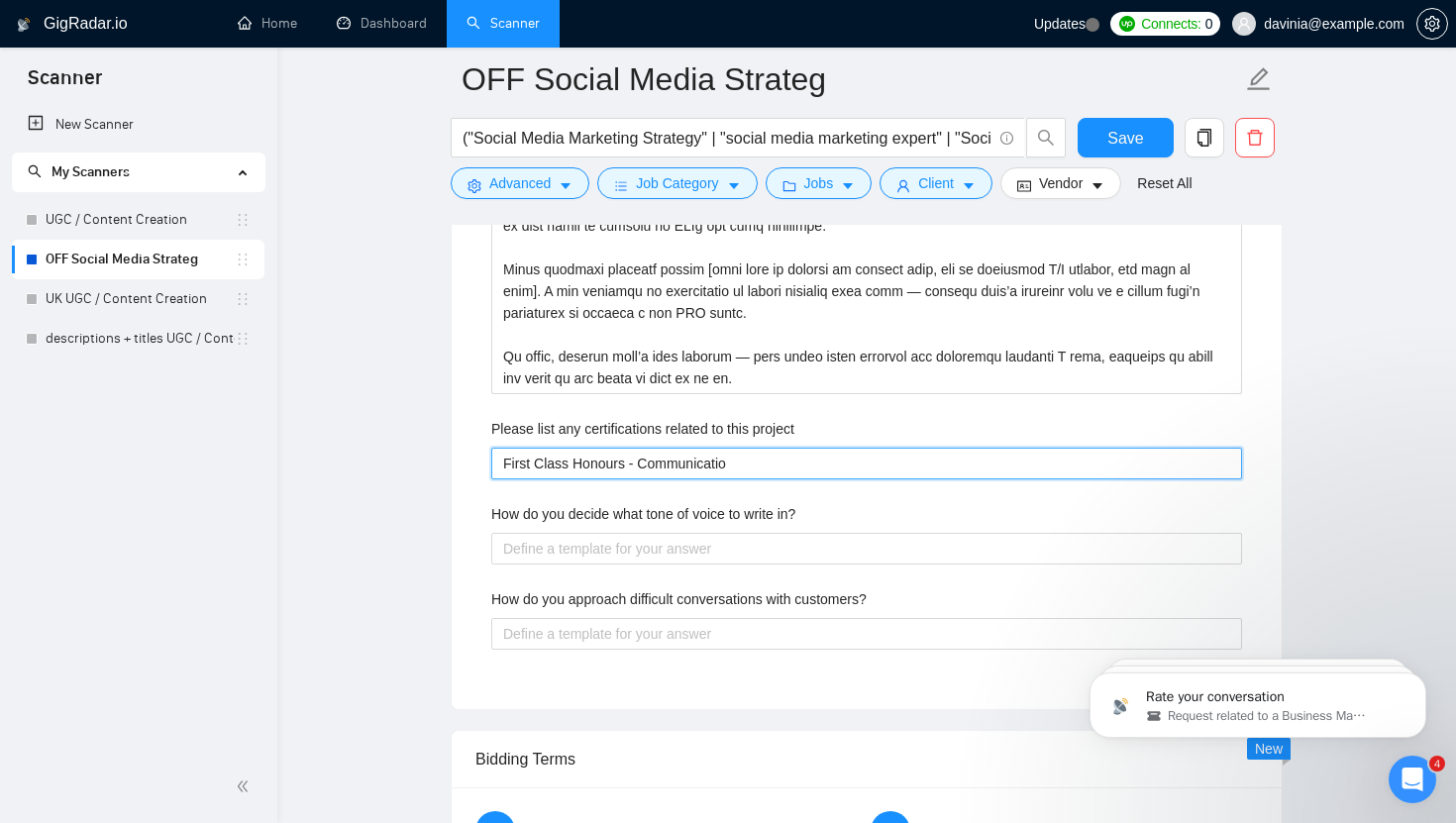 type 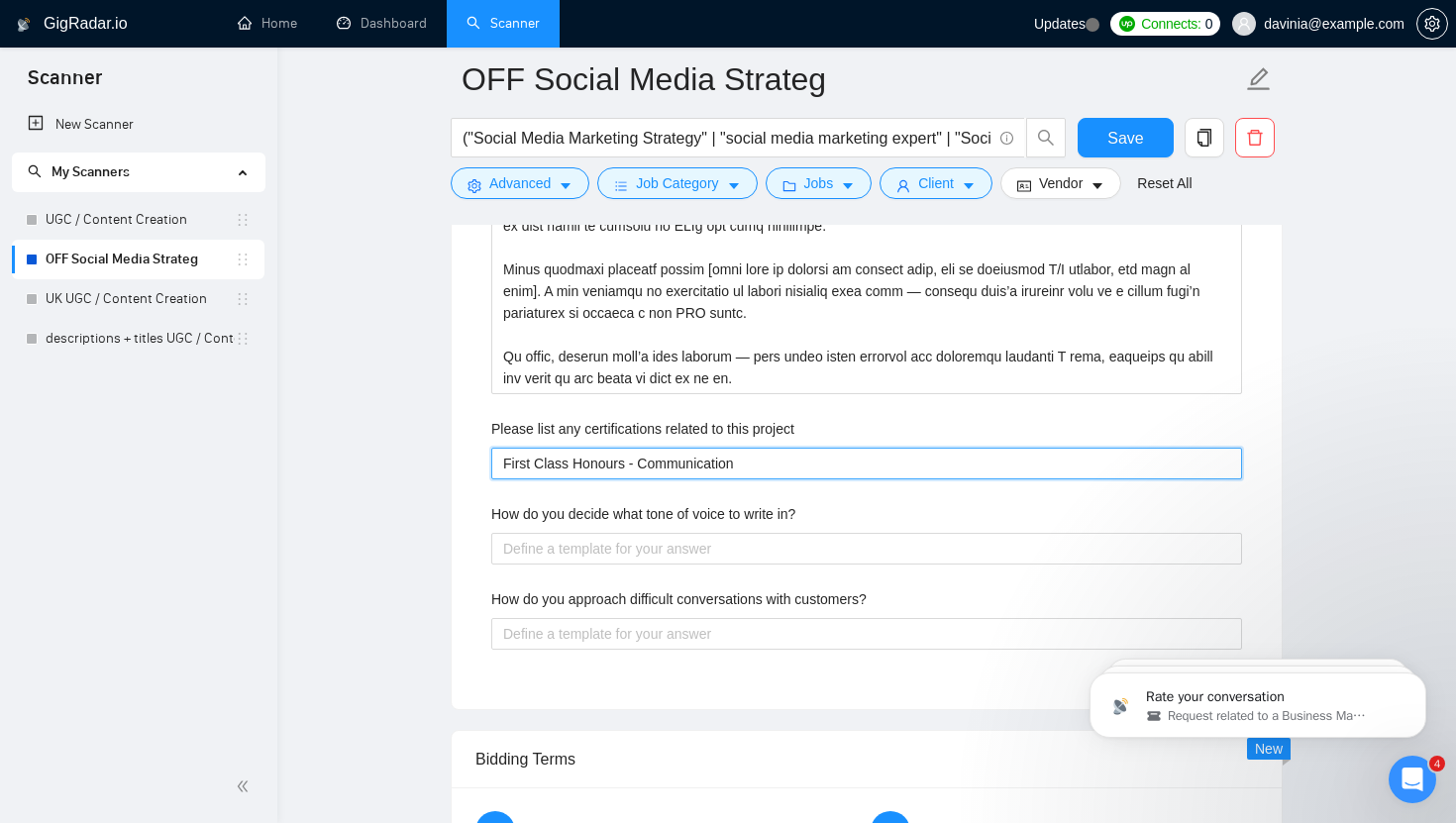 type 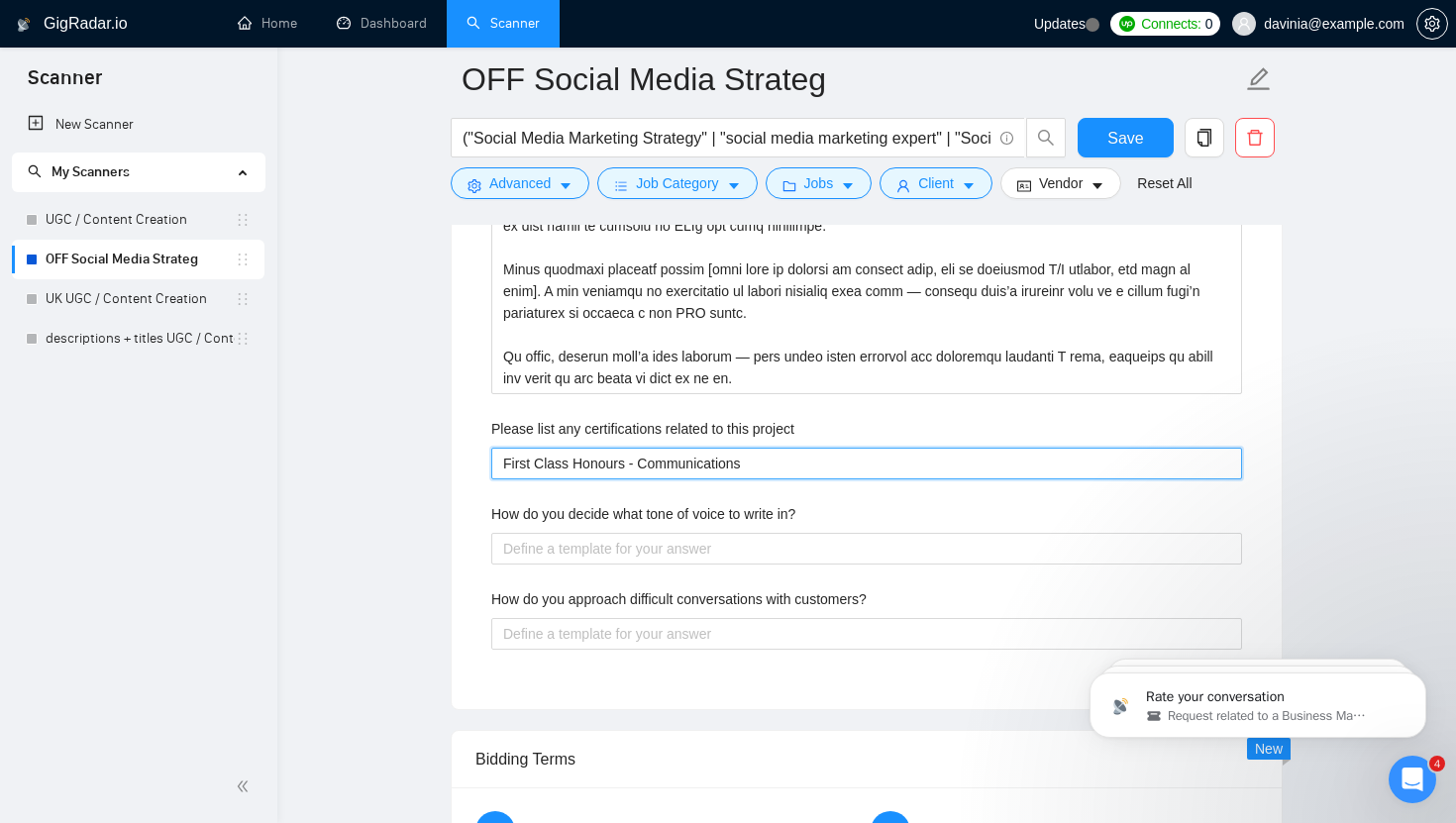 type 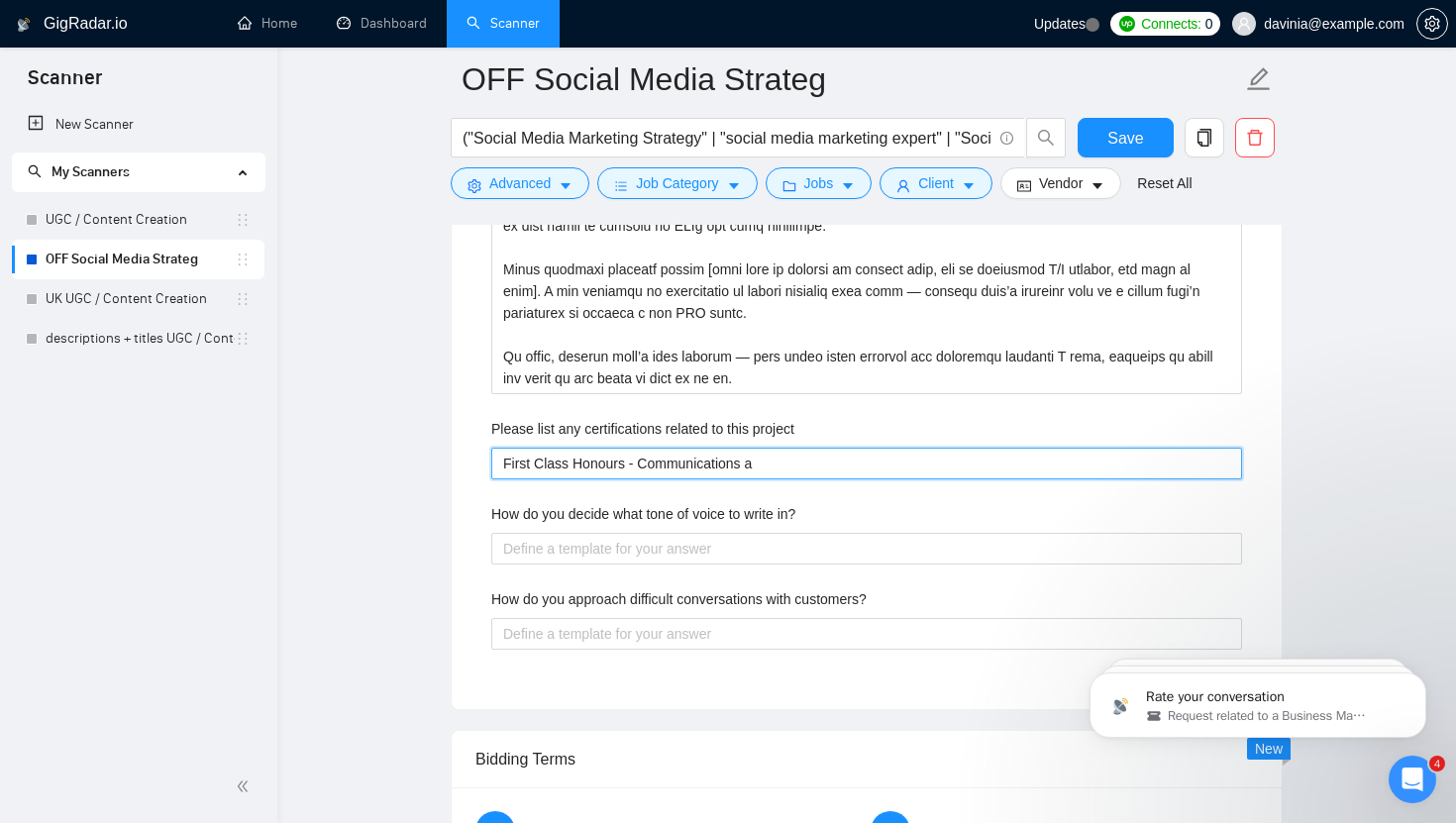 type 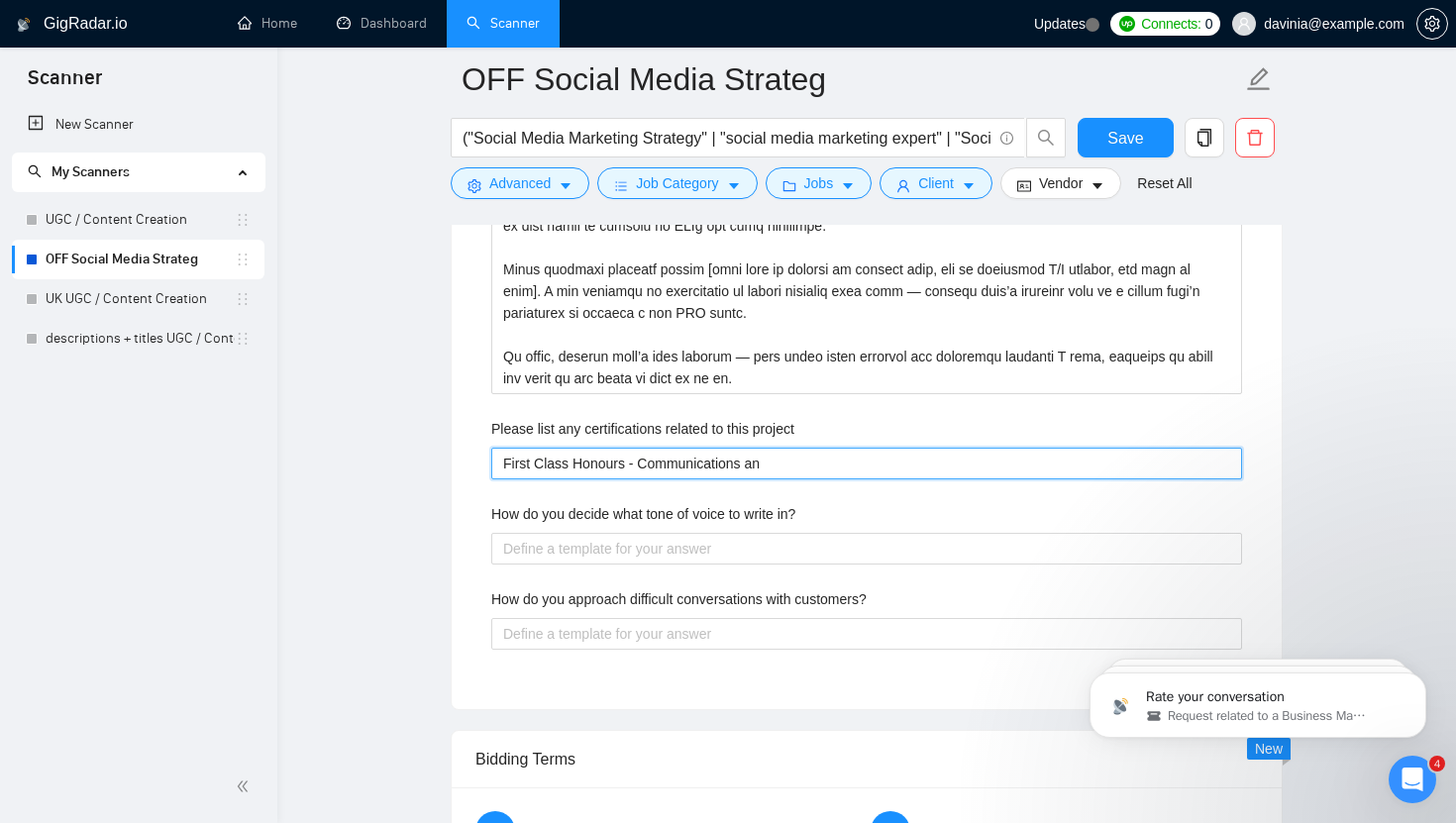 type 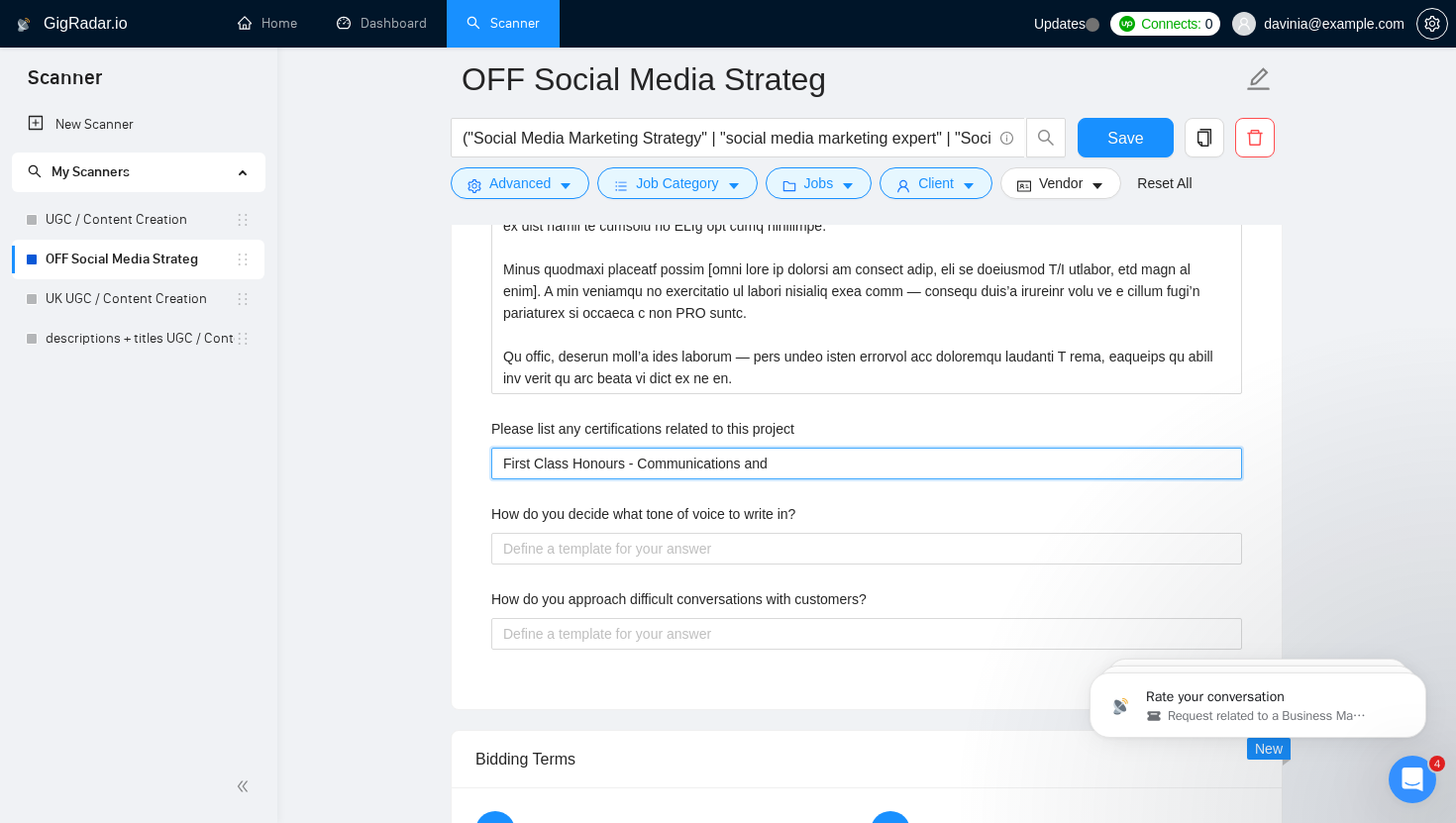 type 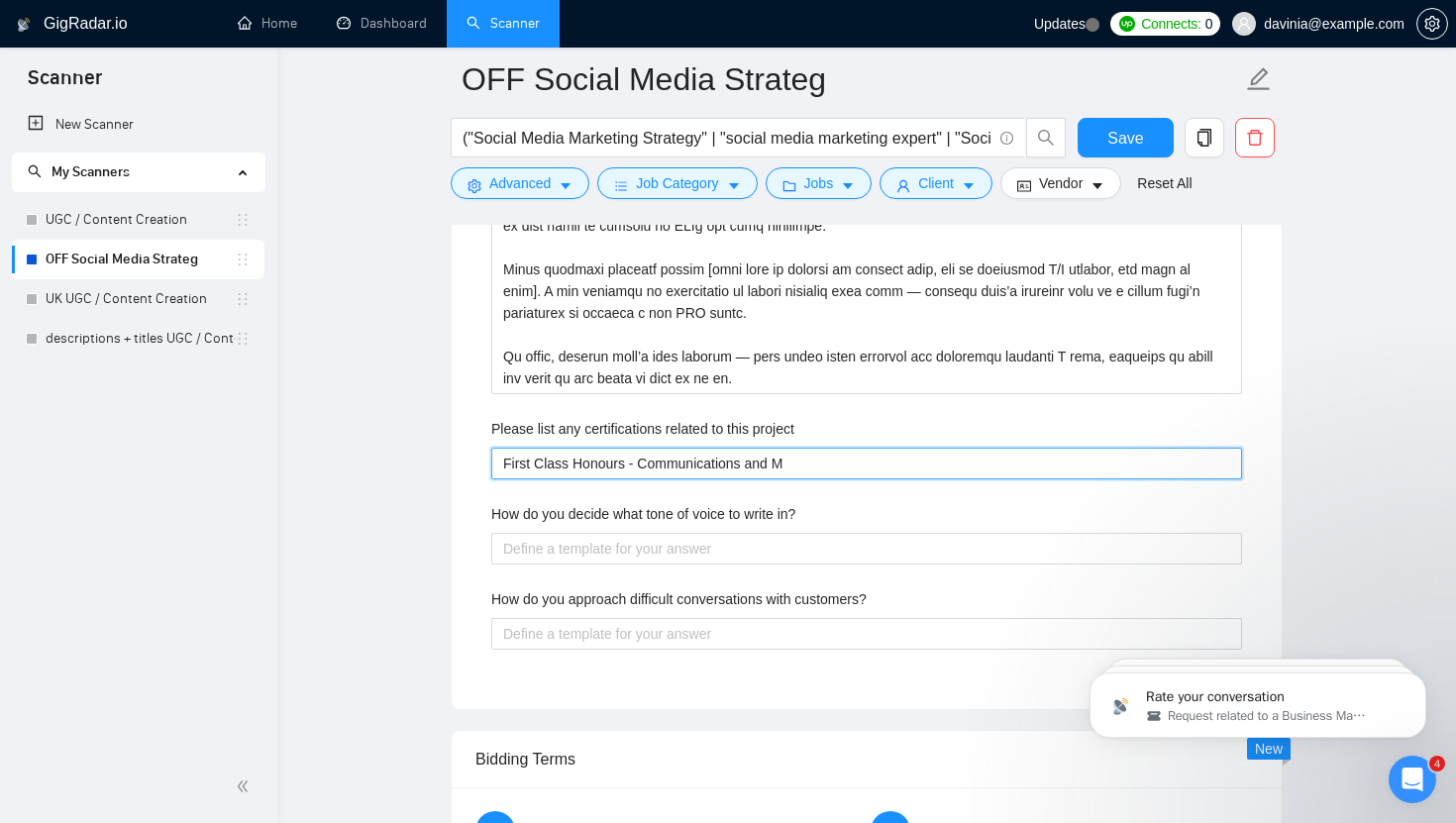 type 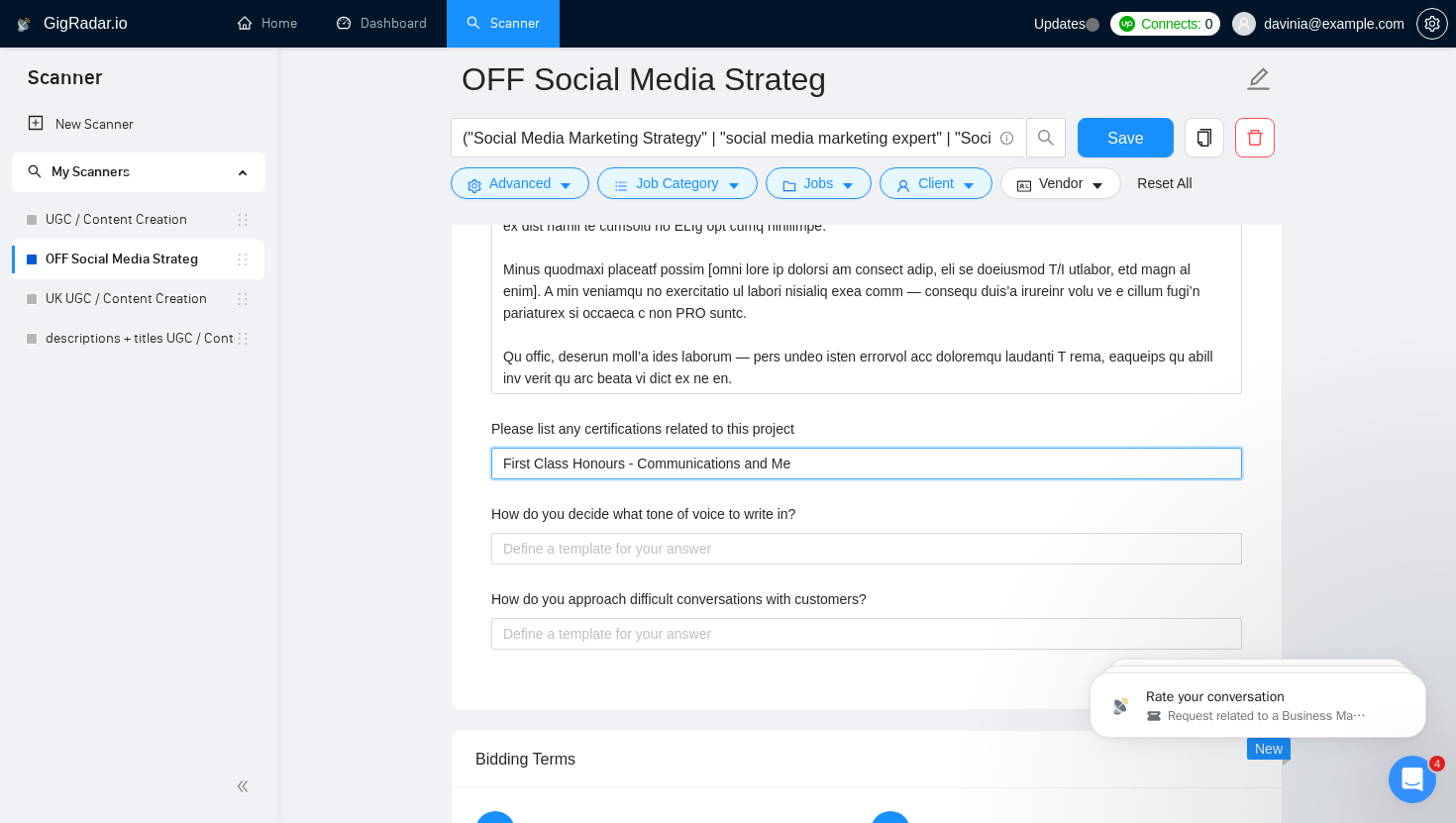 type 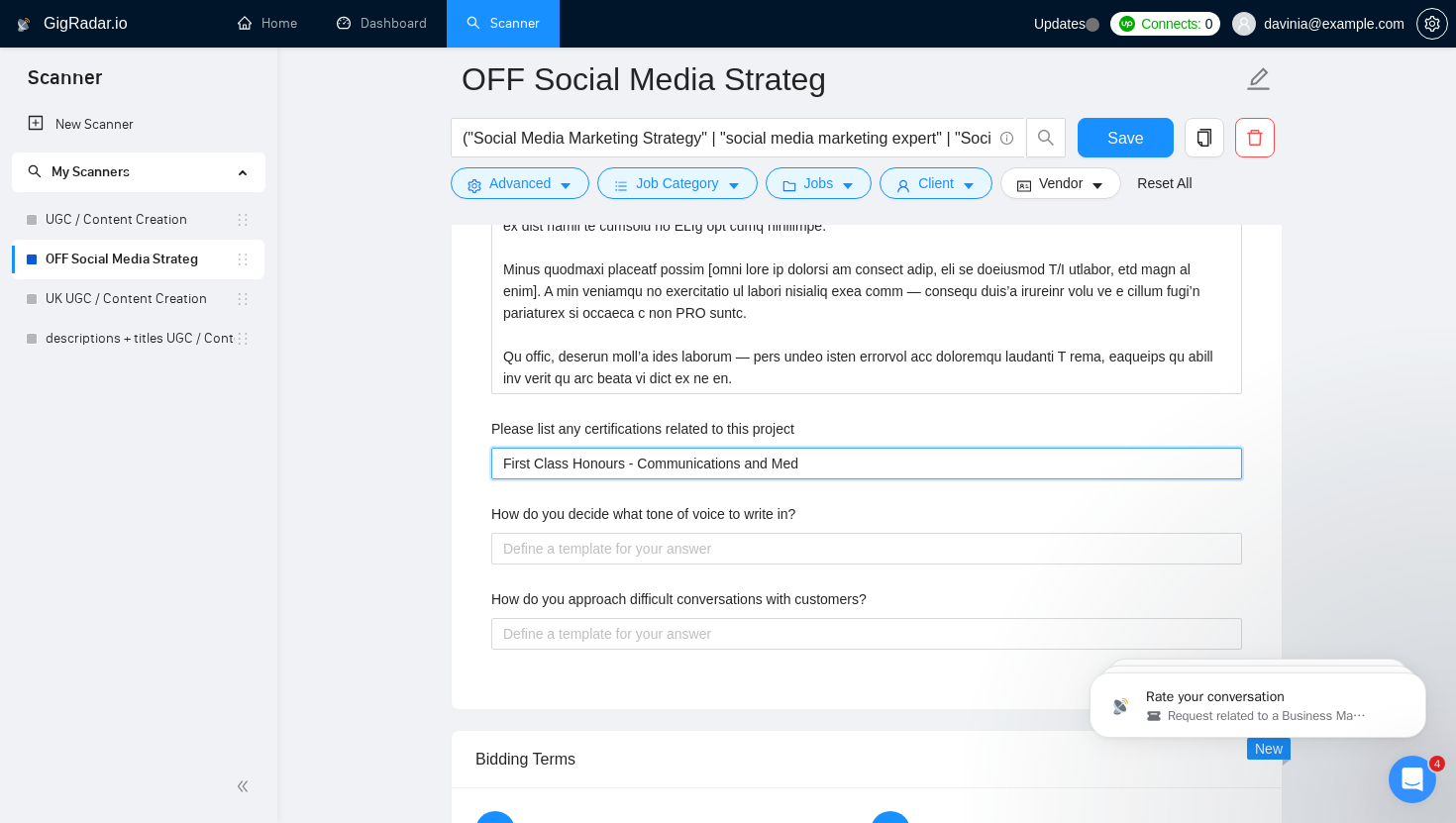 type 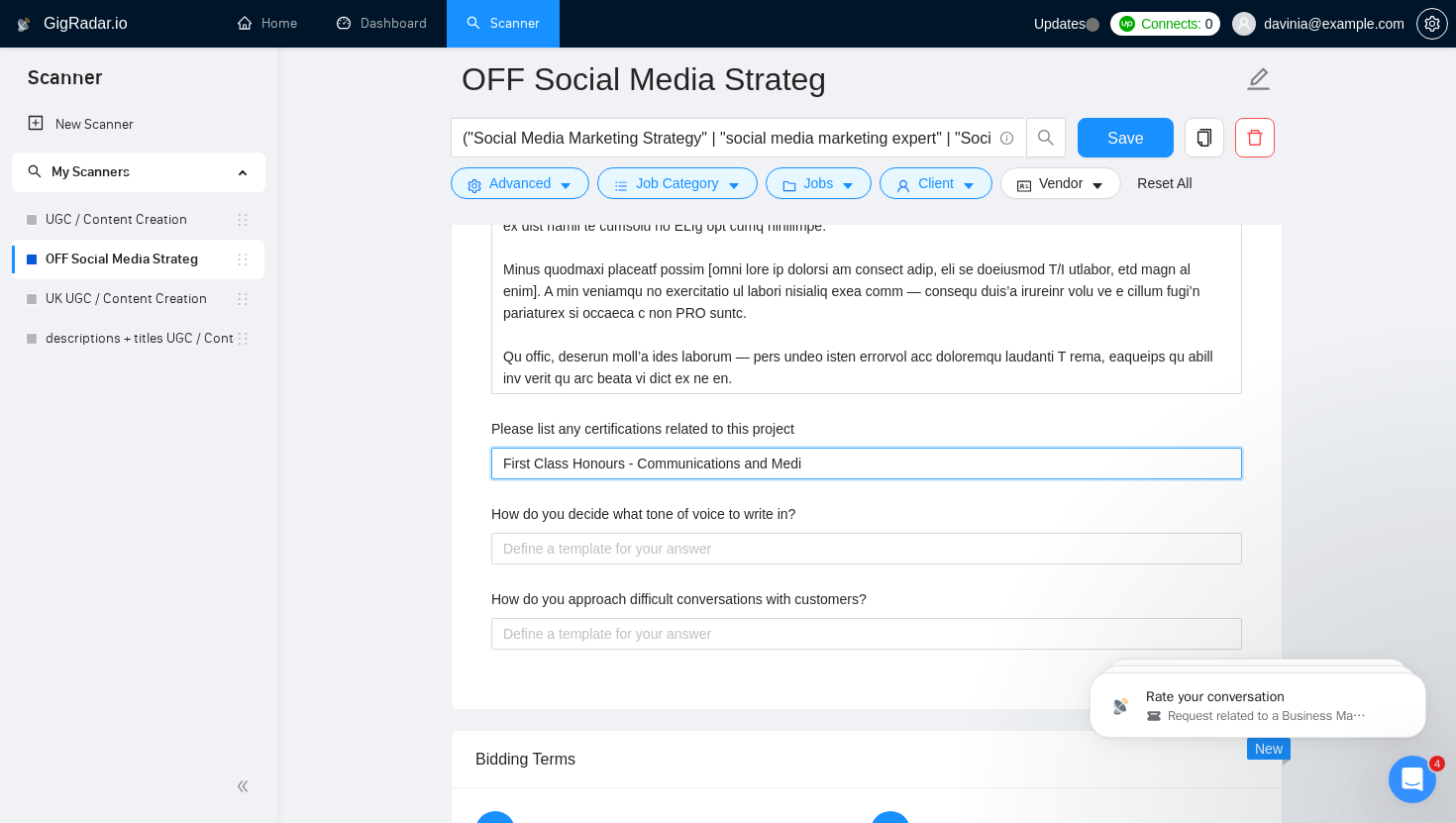 type 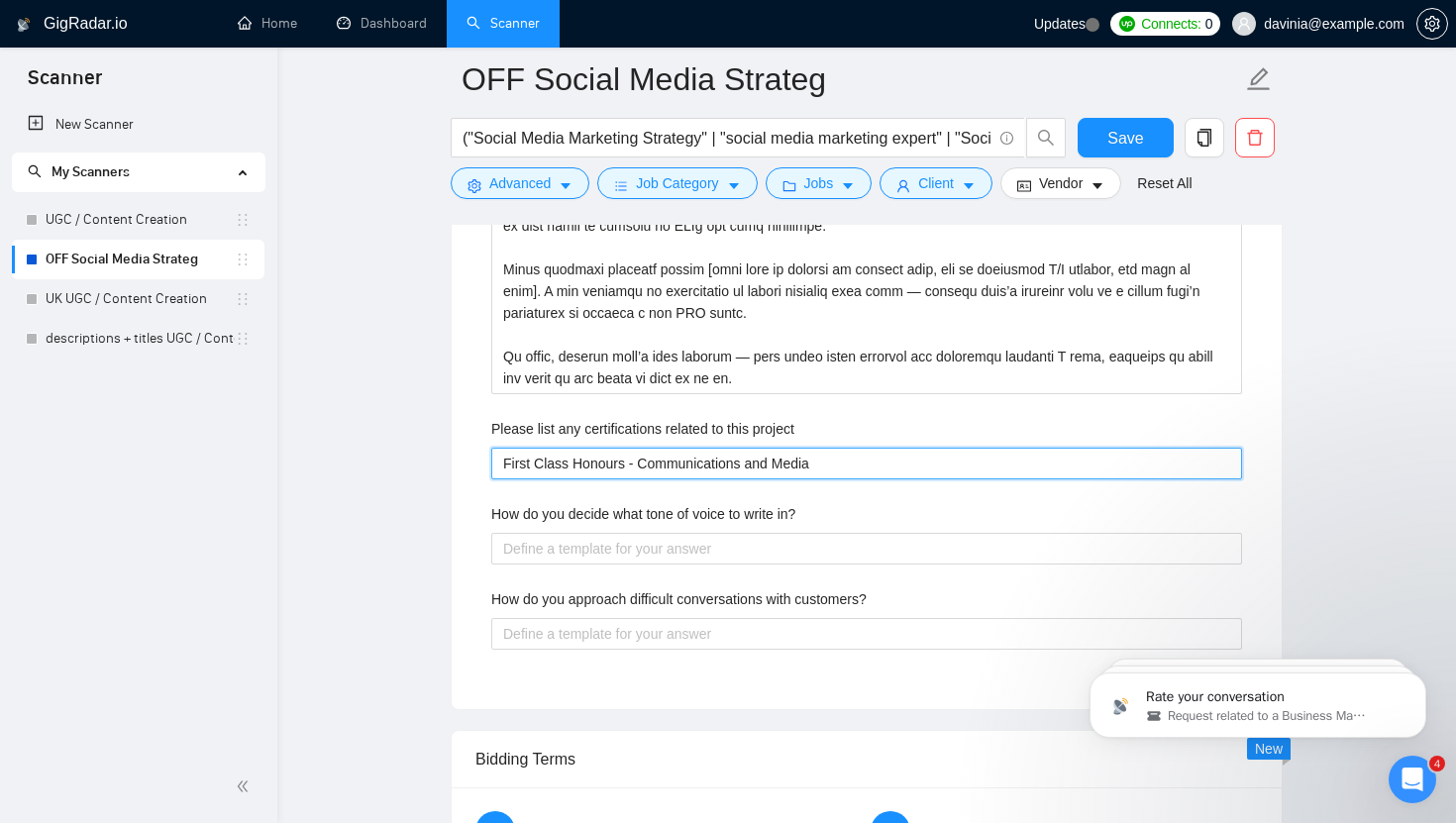 type 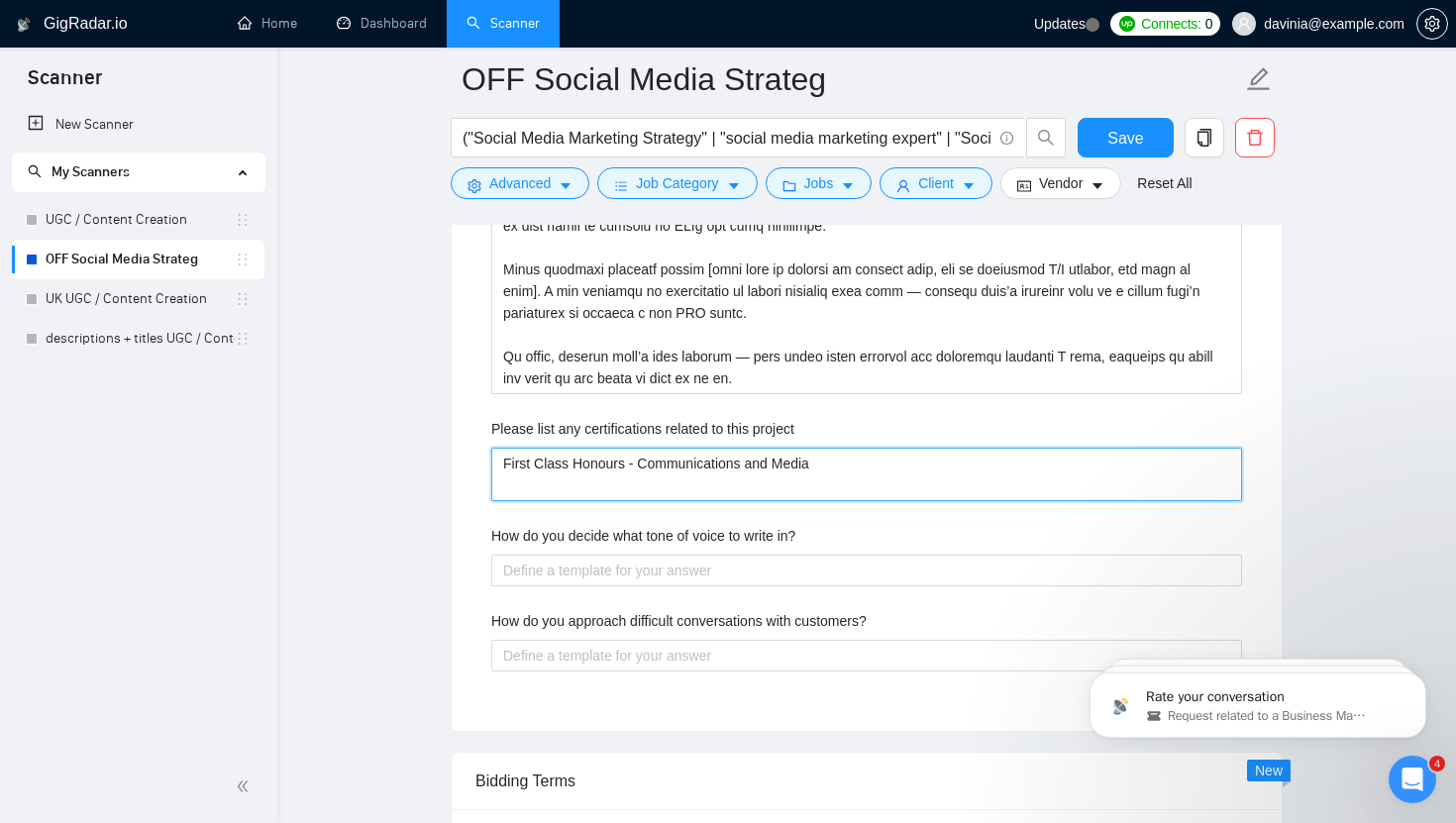 type 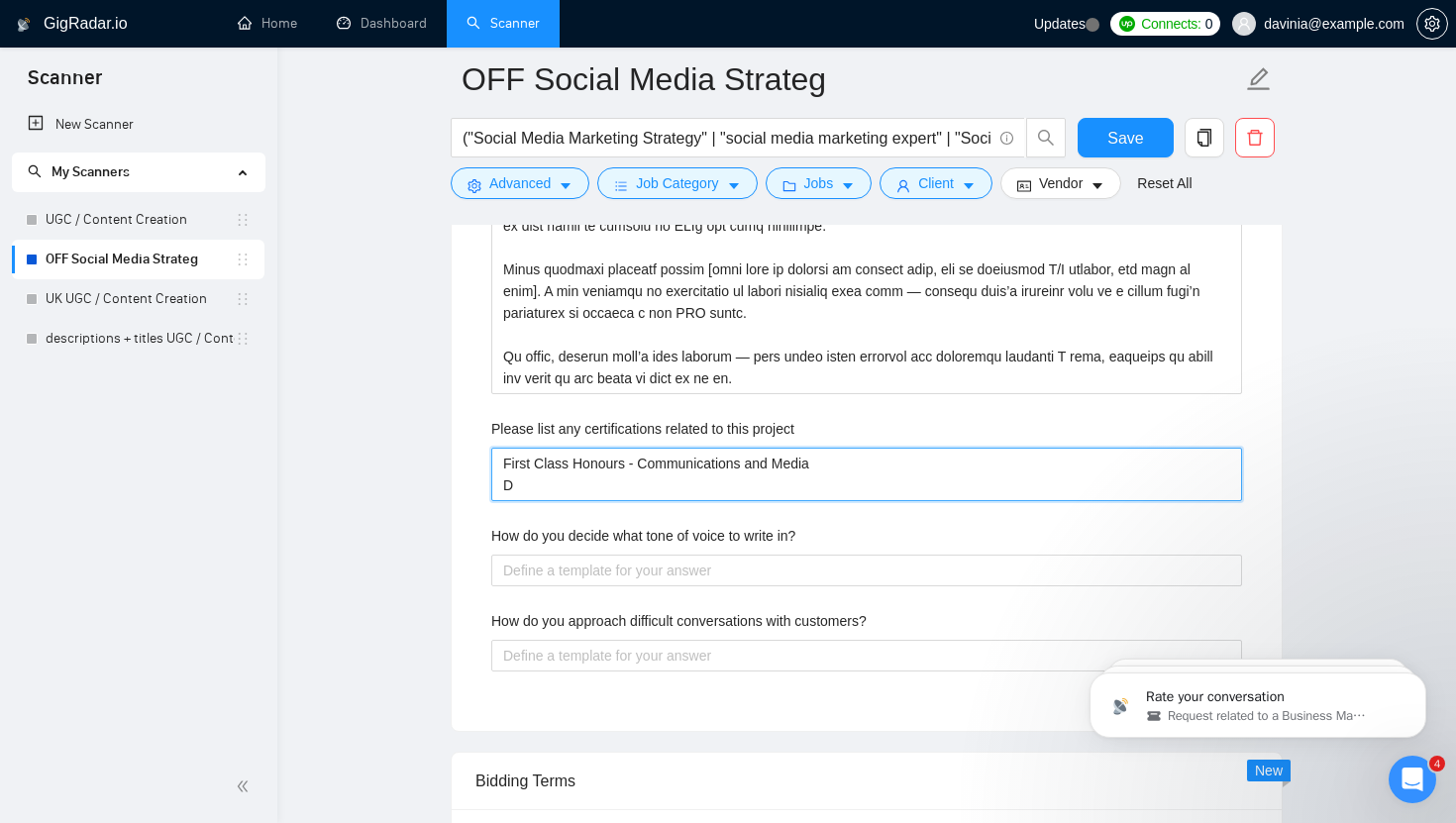 type 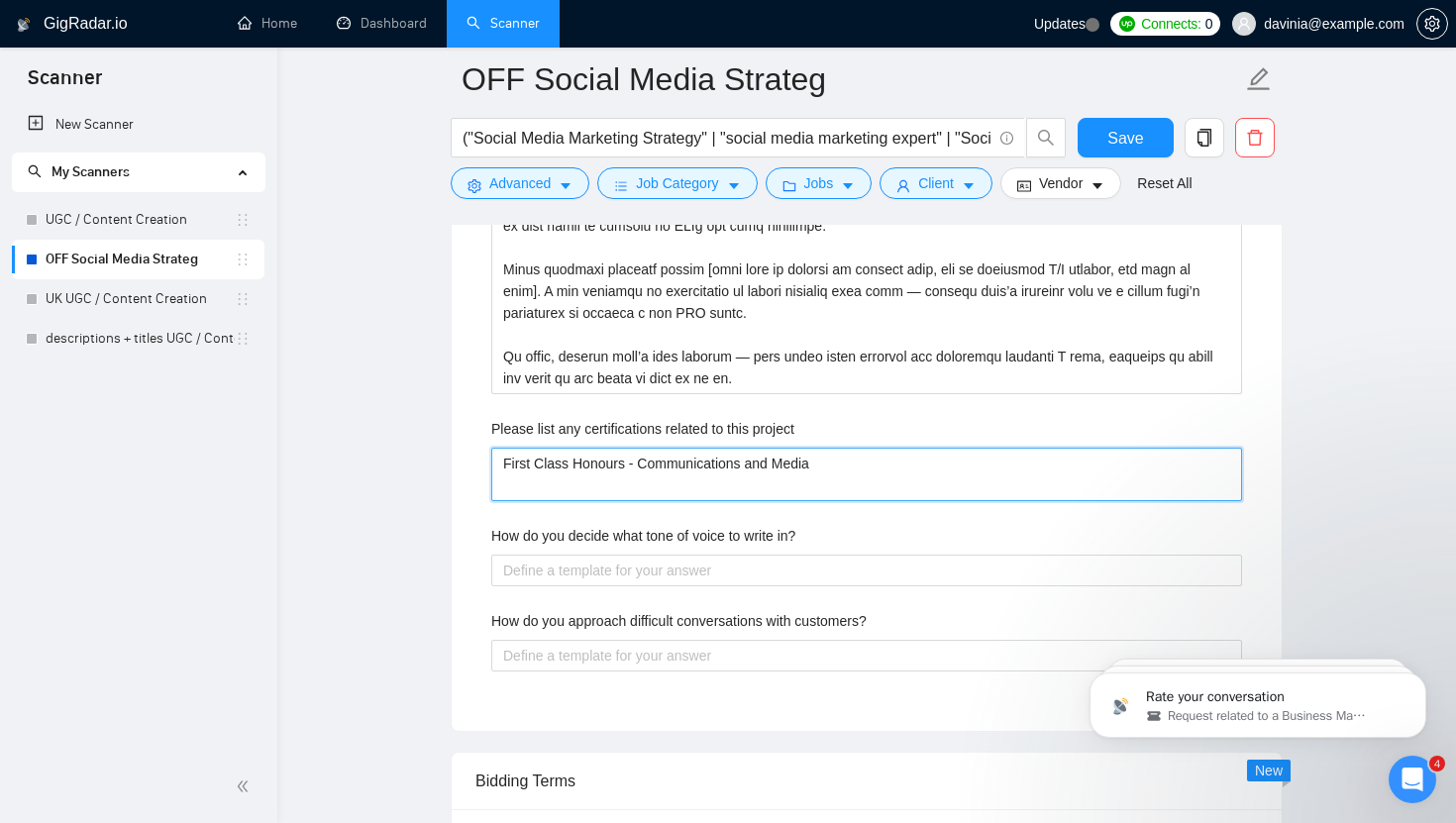 type 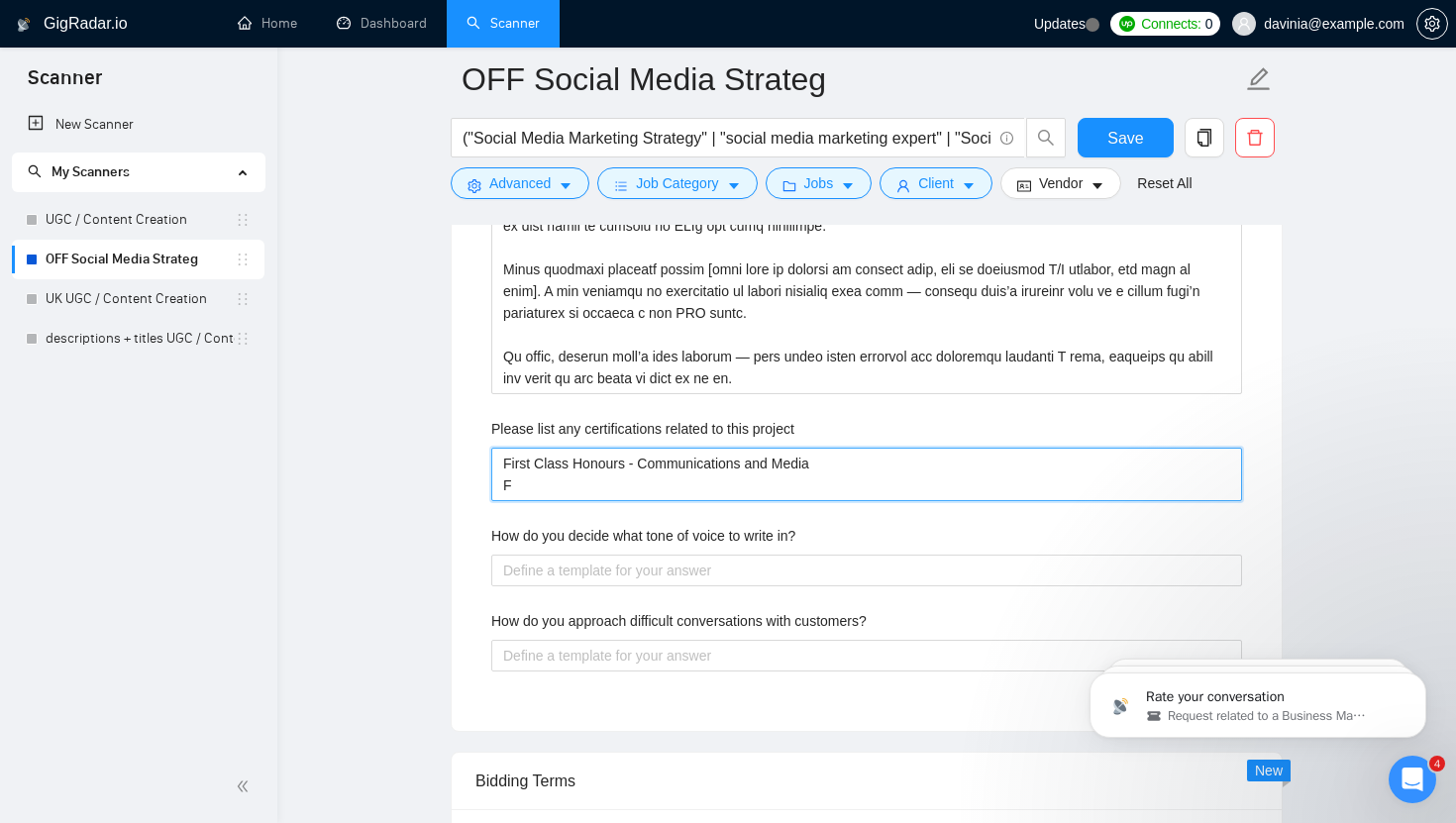 type 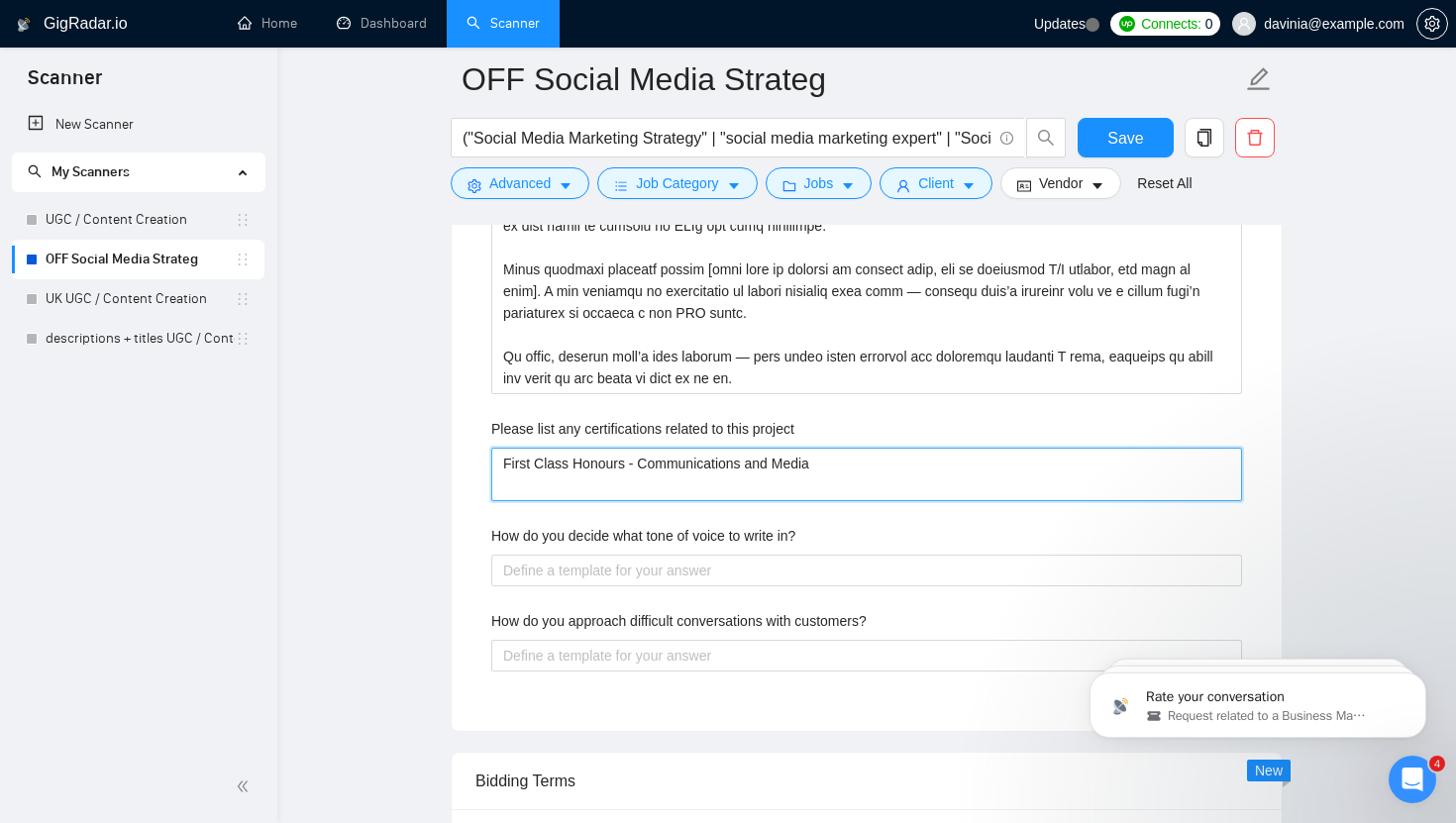 type 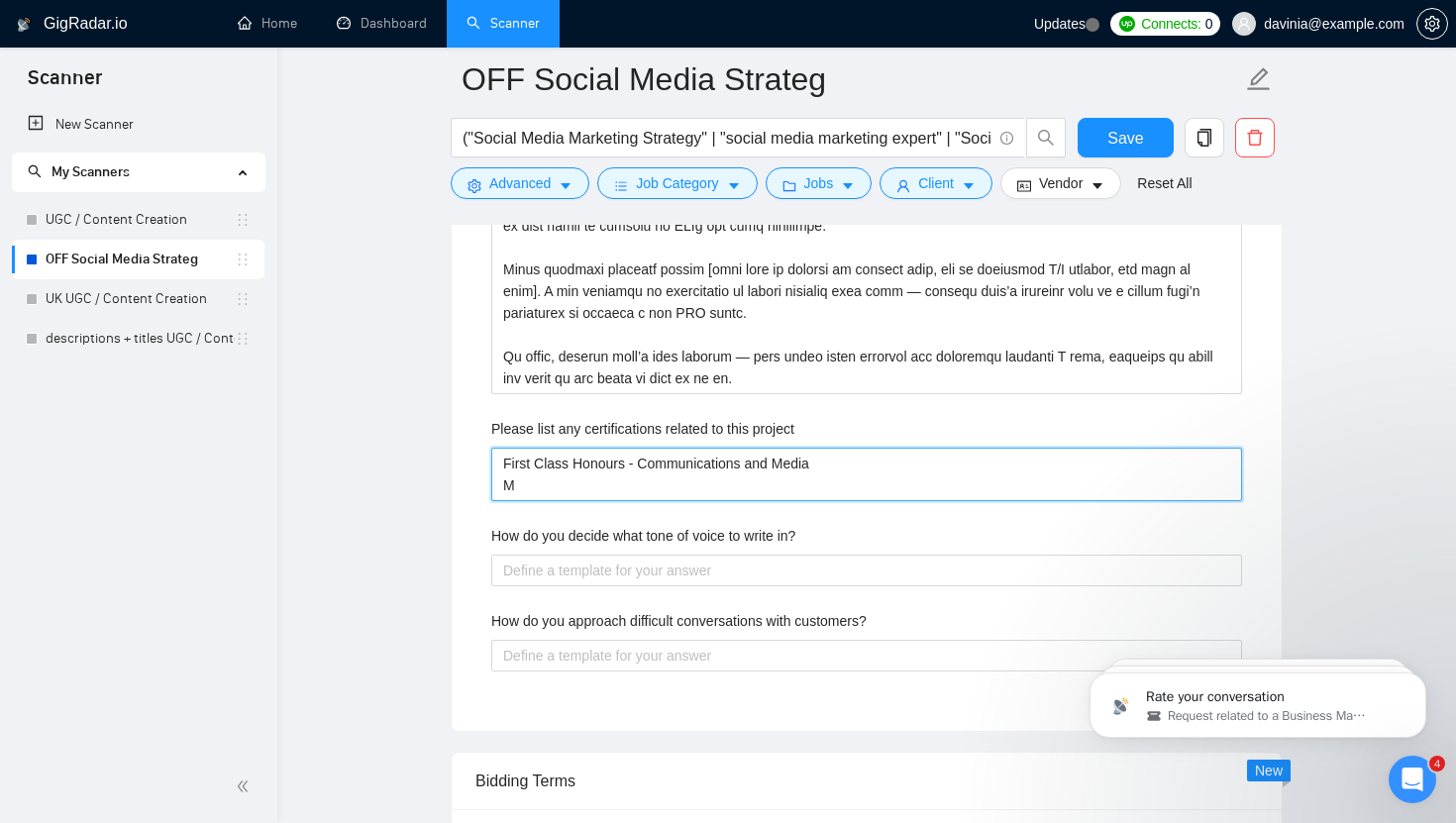 type 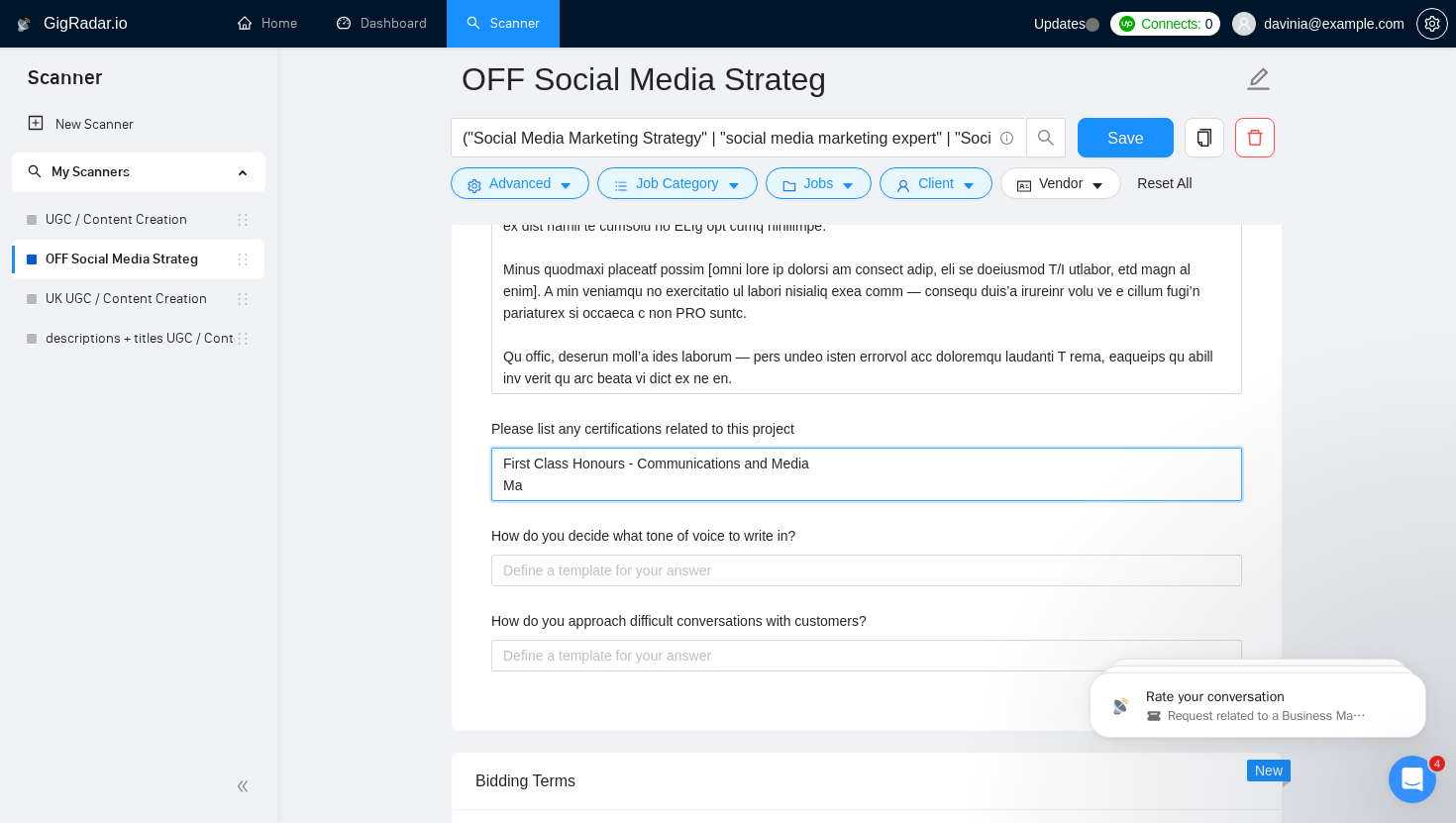 type 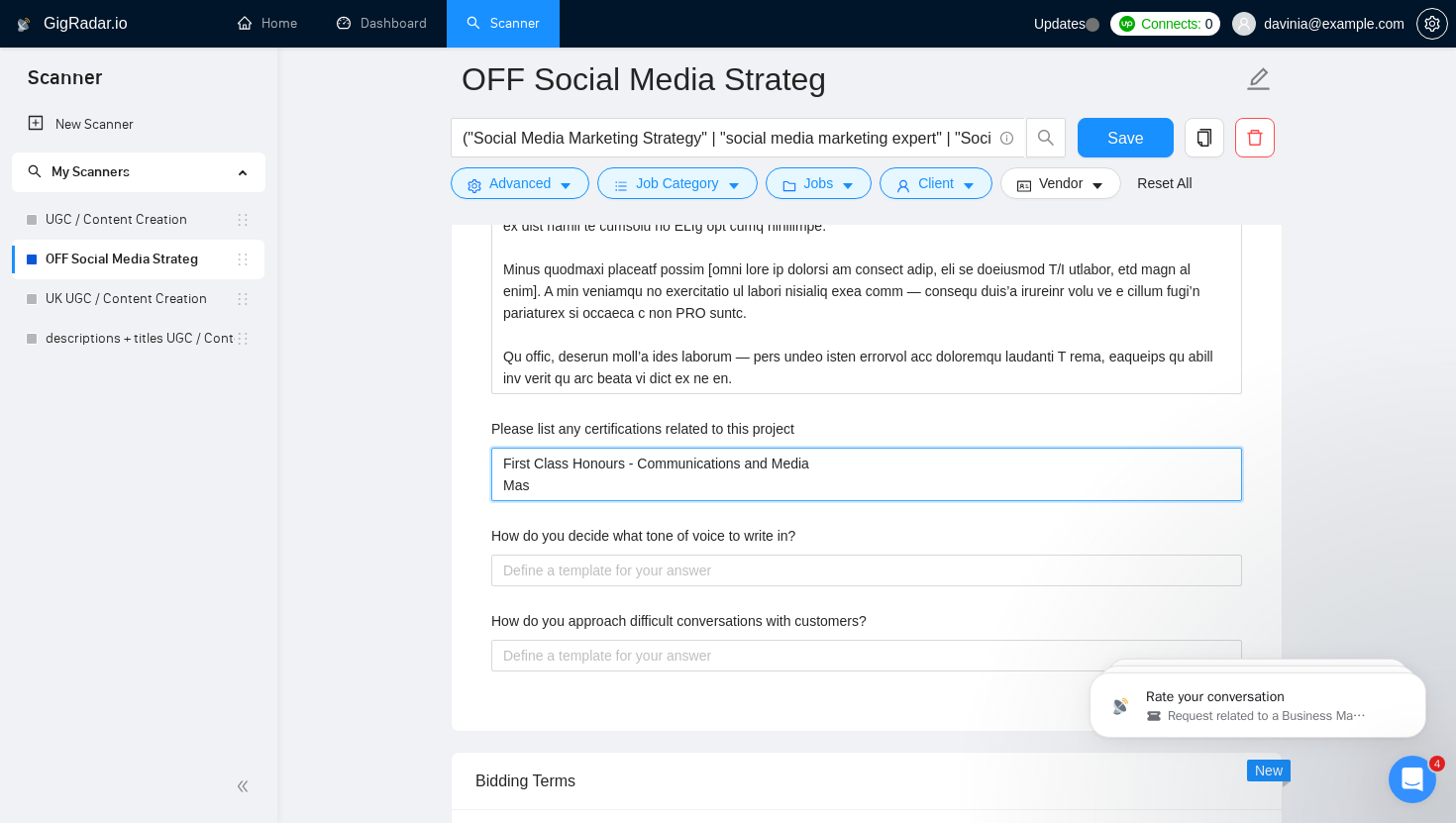 type 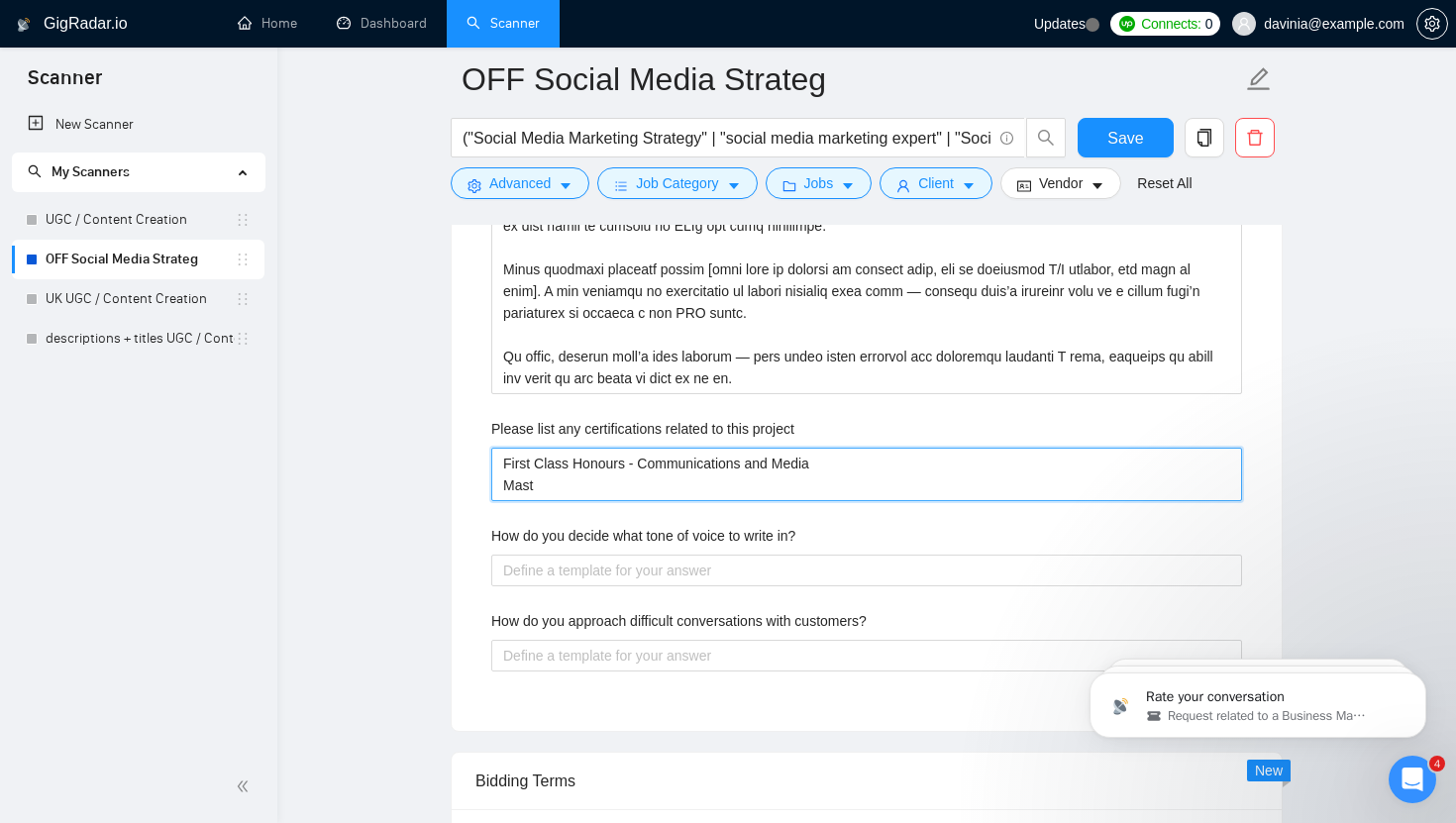 type 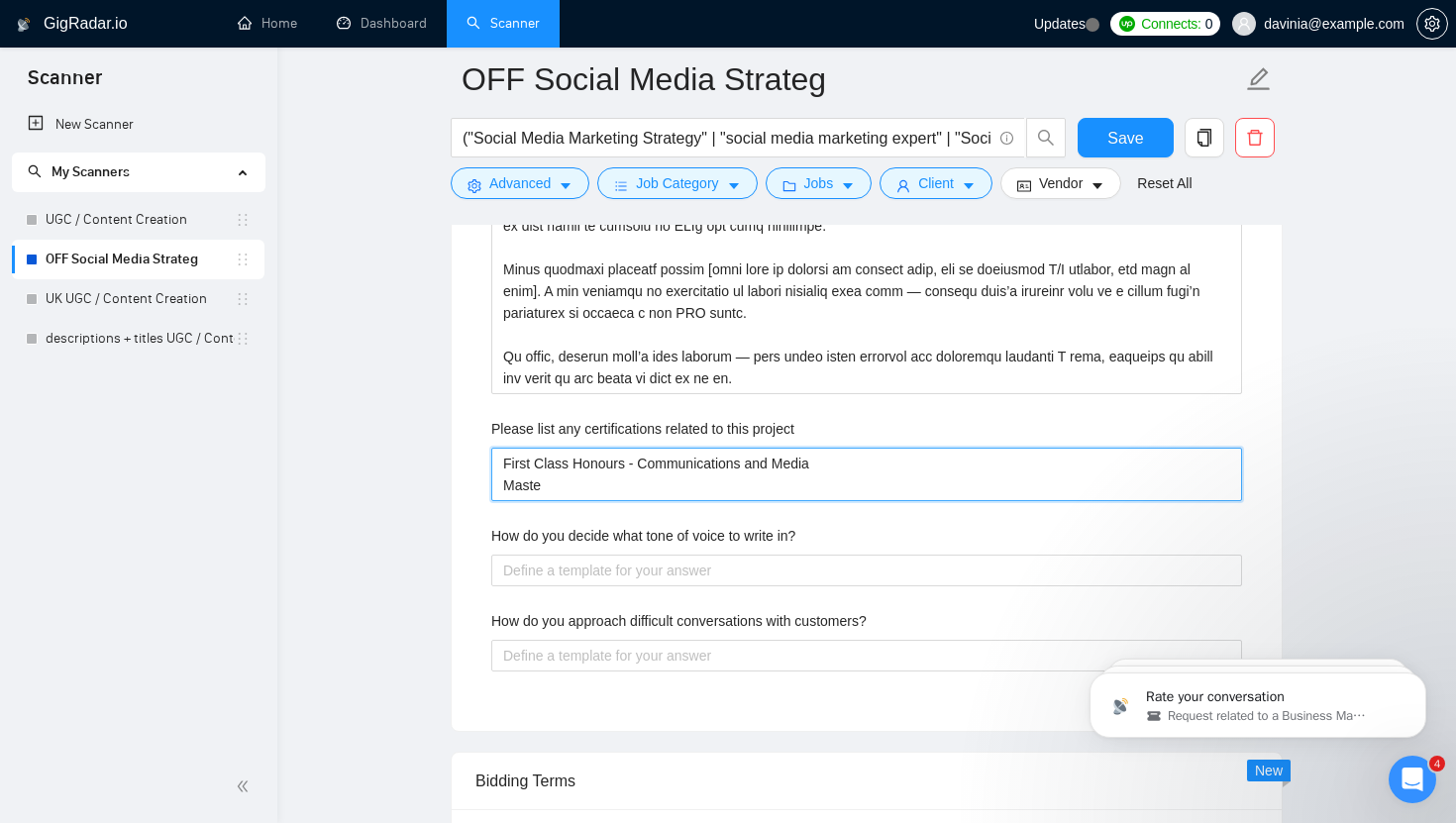 type 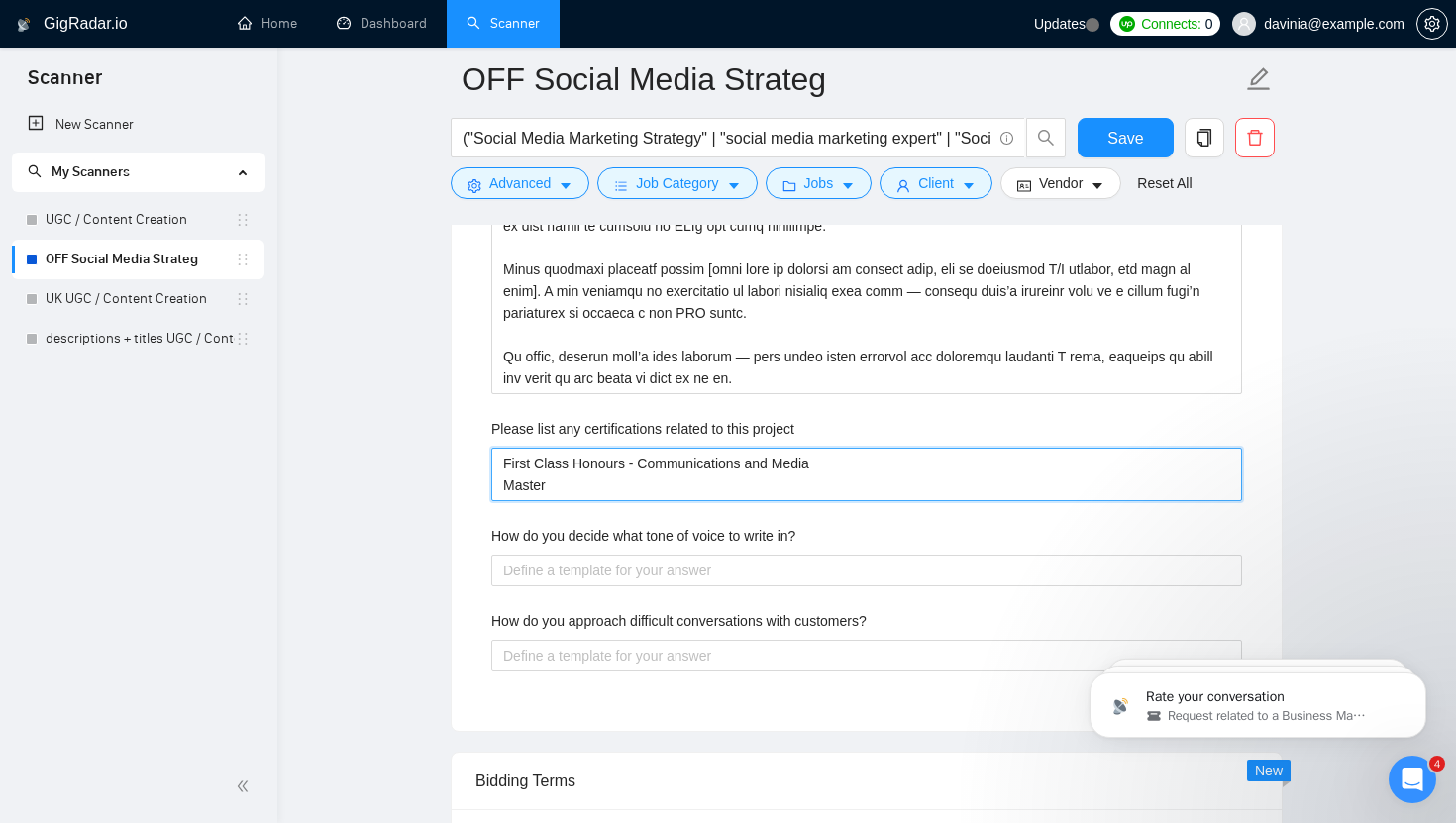 type 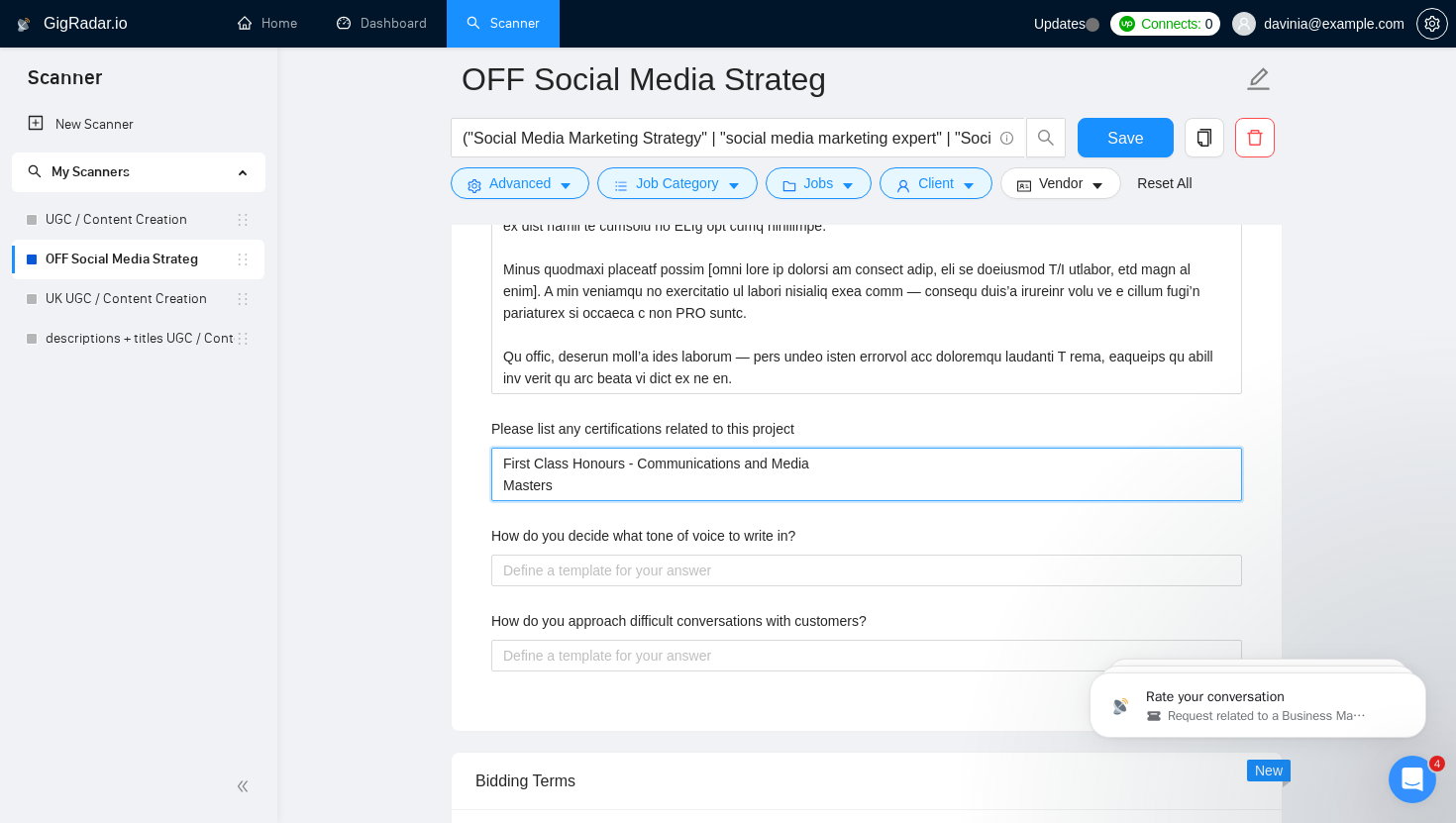 type 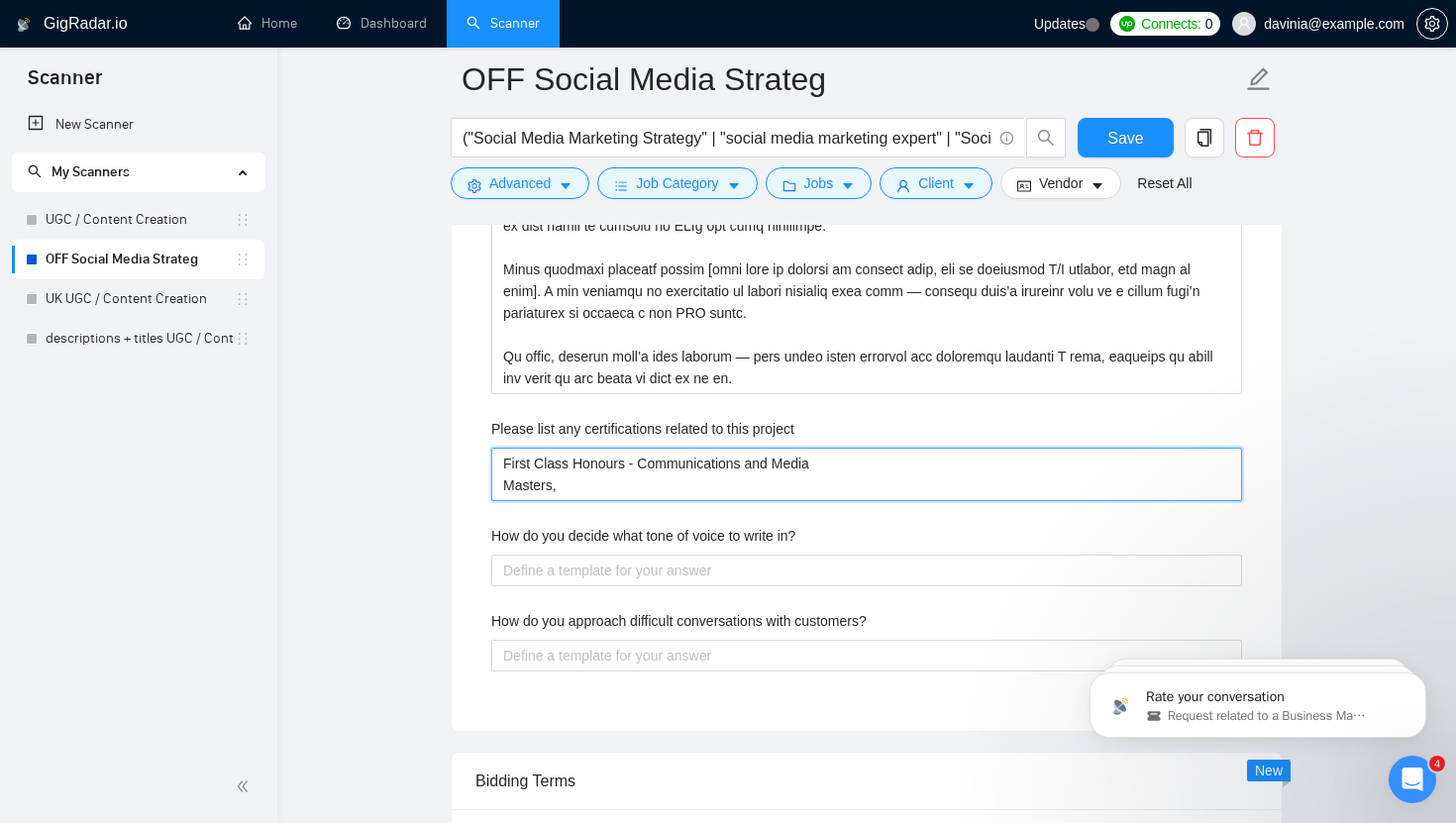 type 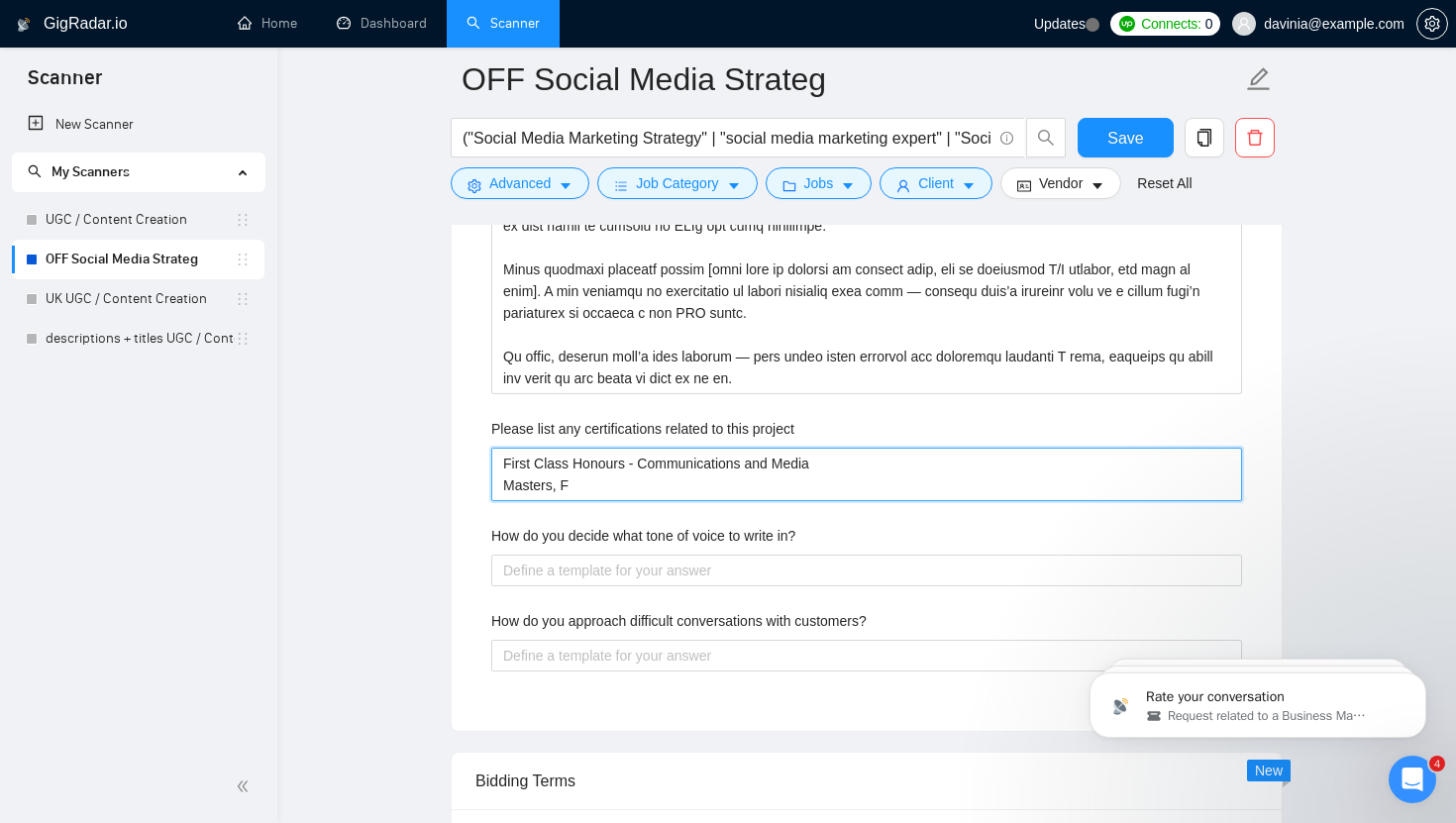 type 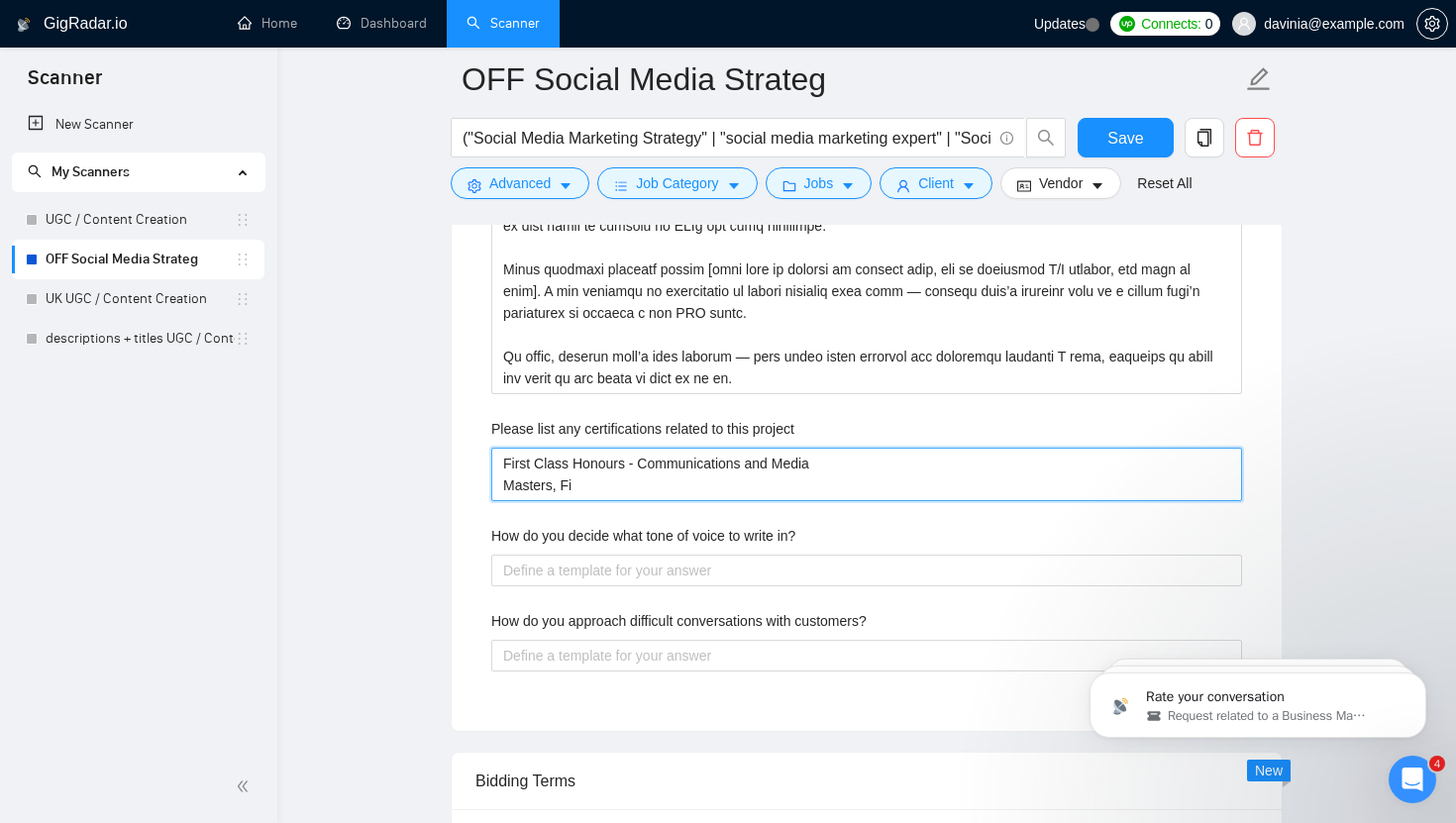 type on "First Class Honours - Communications and Media
Masters, Fir" 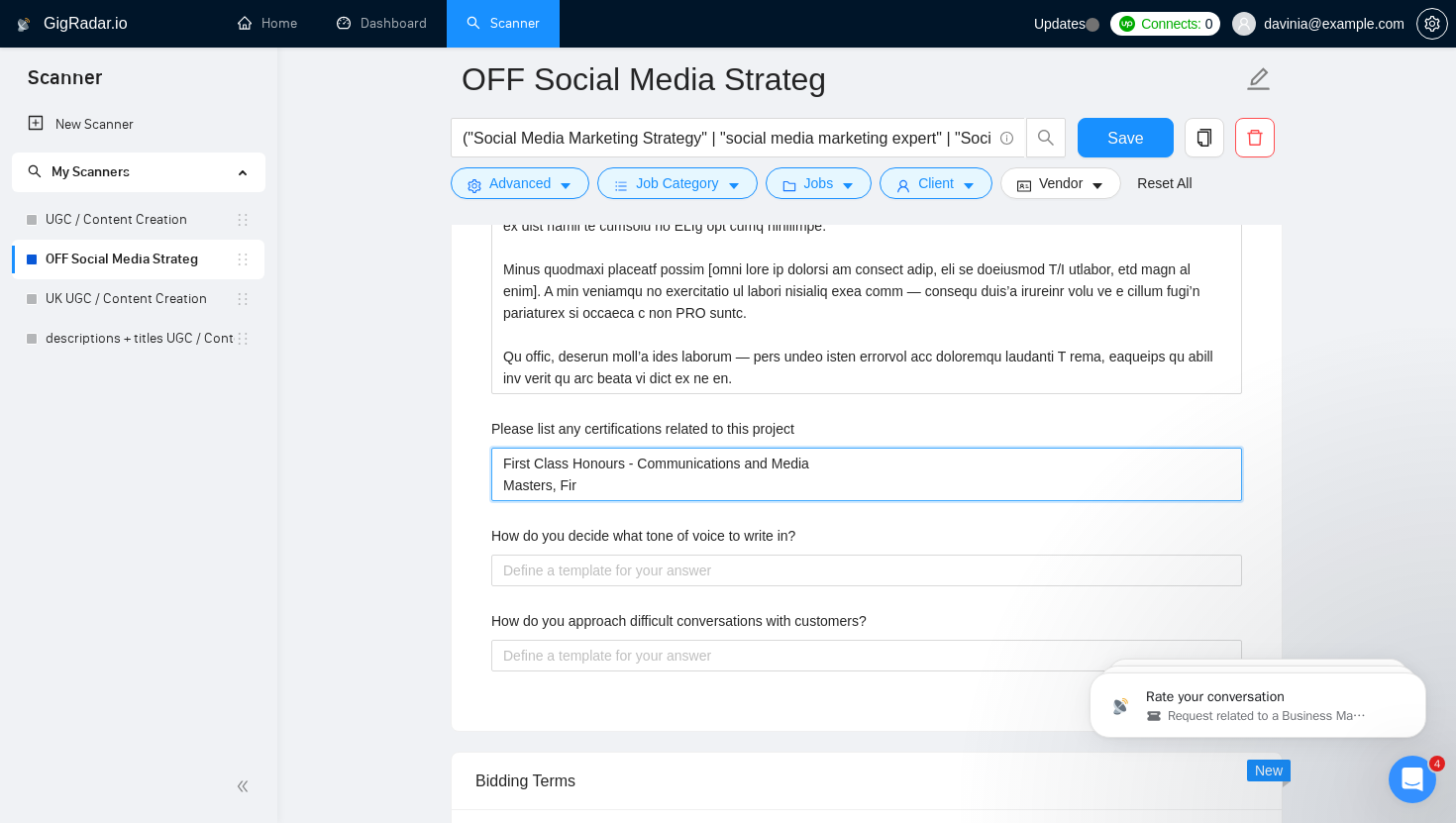type 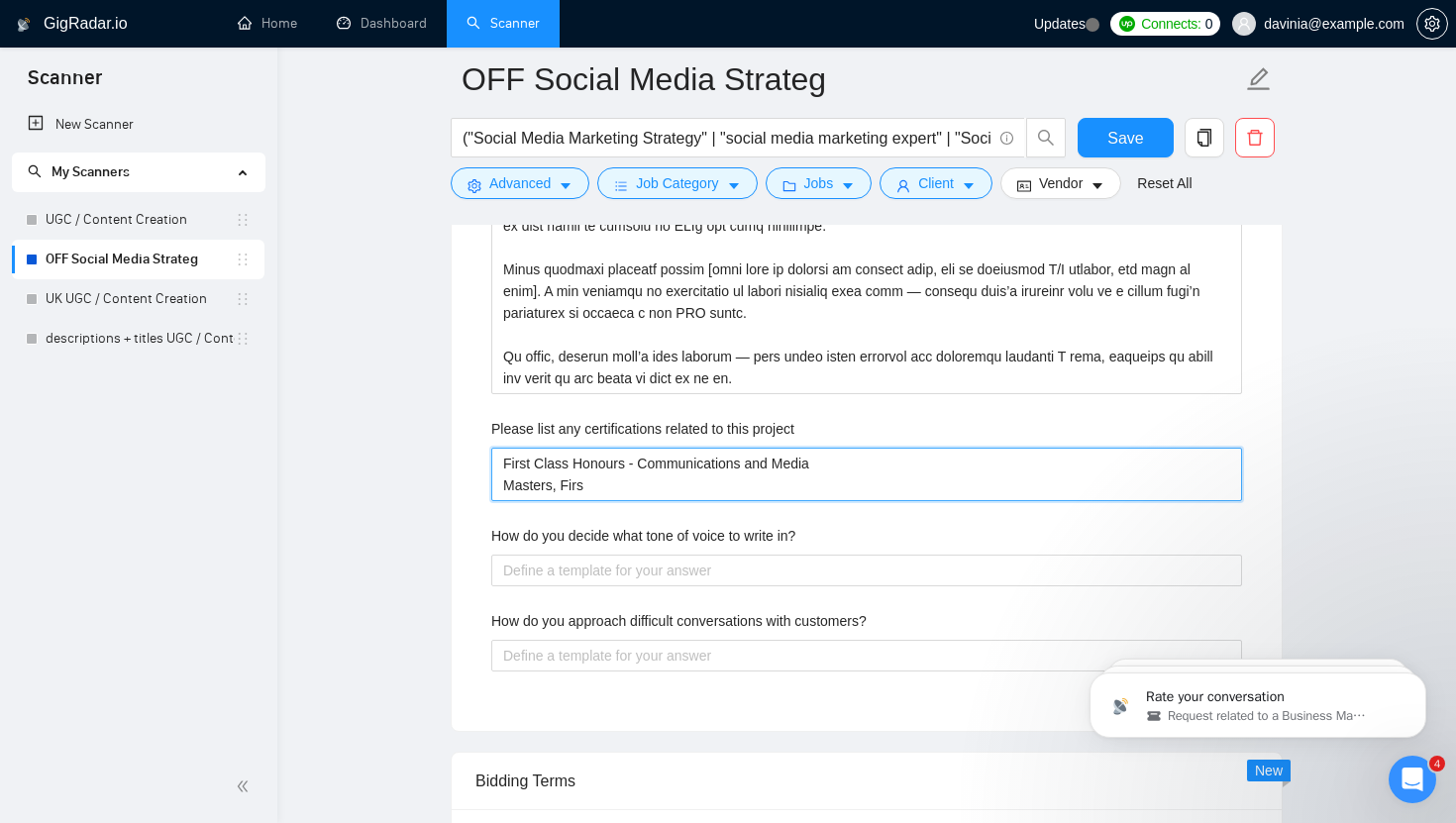 type 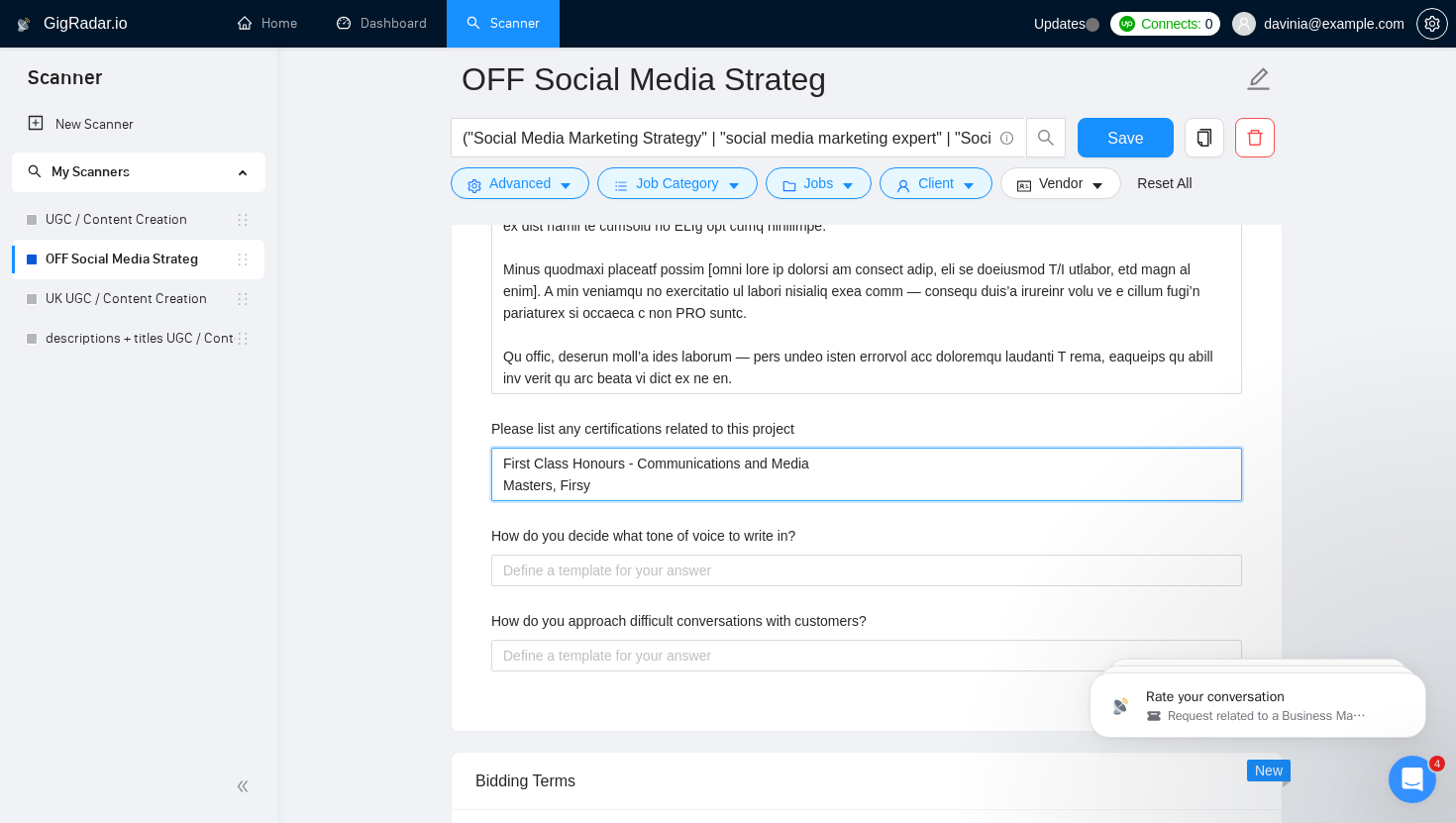 type 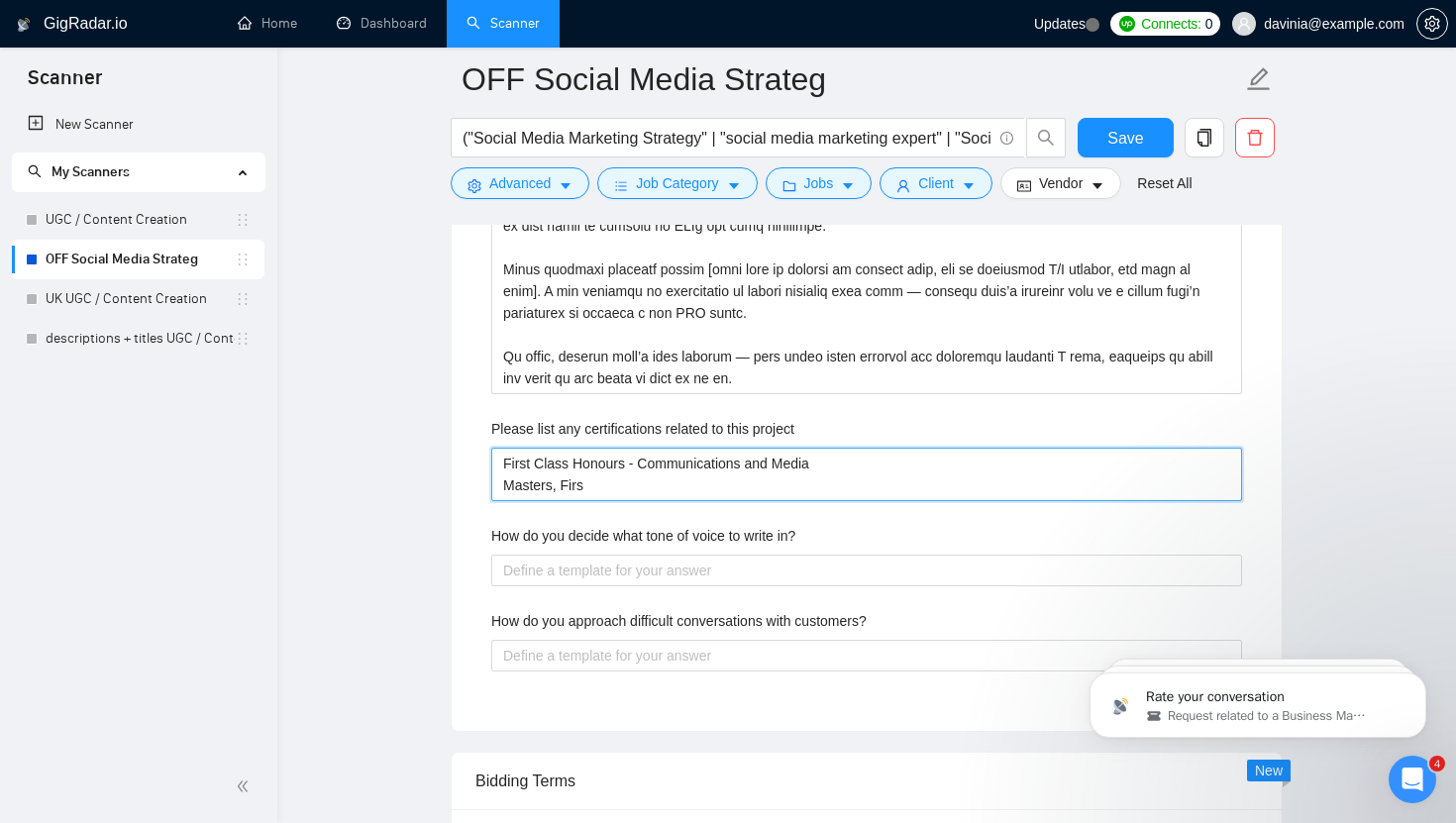 type 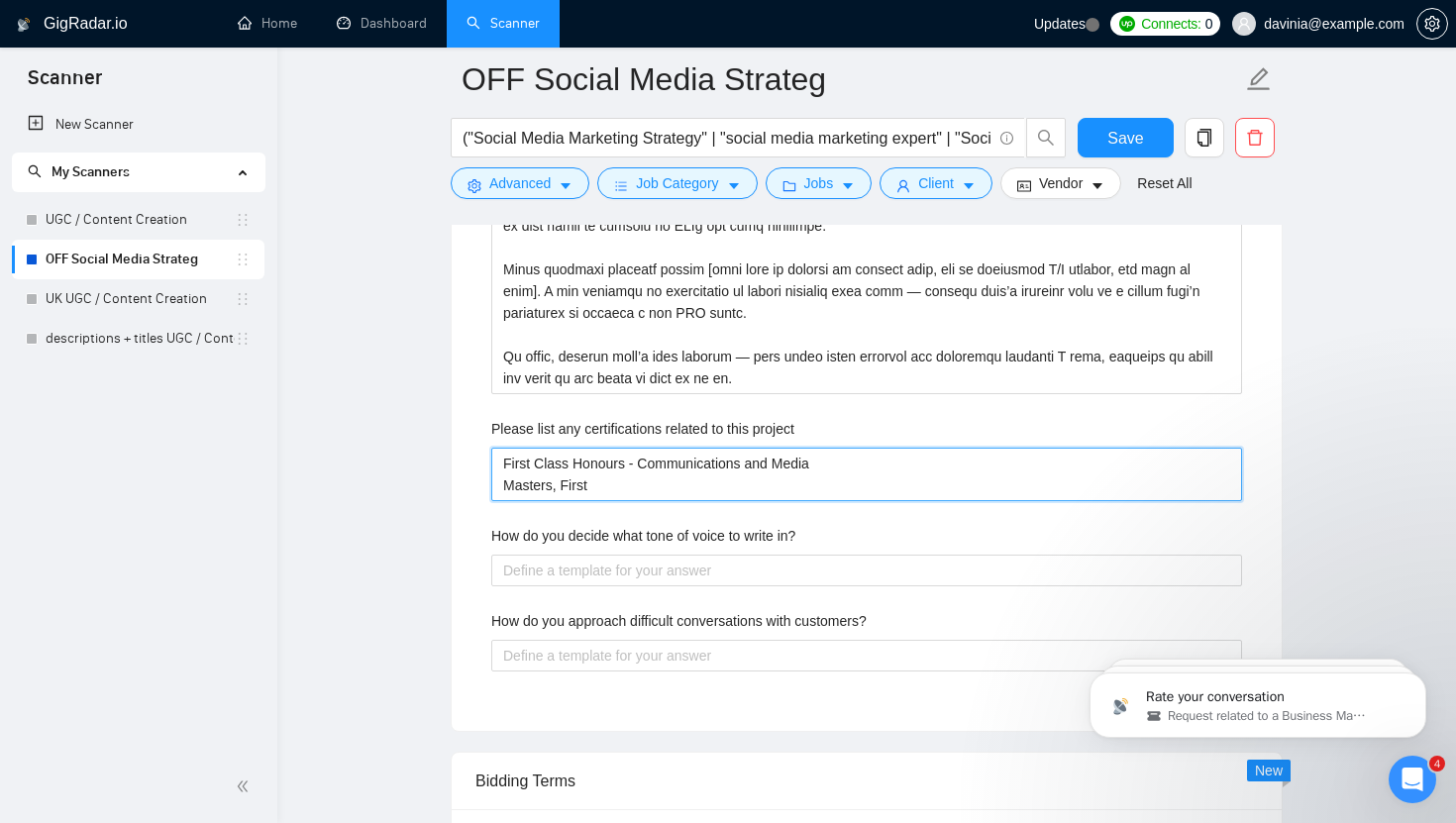type 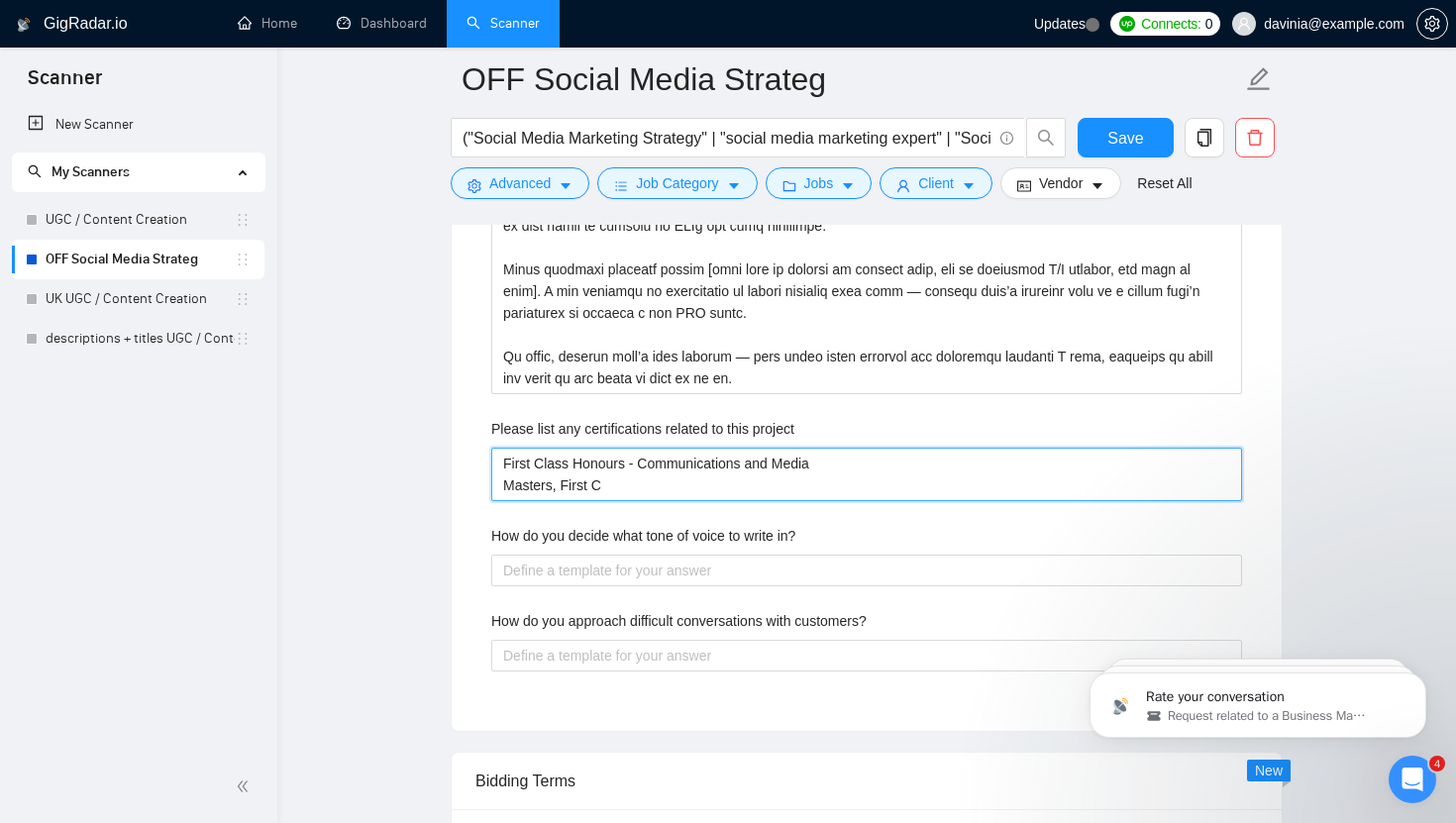 type 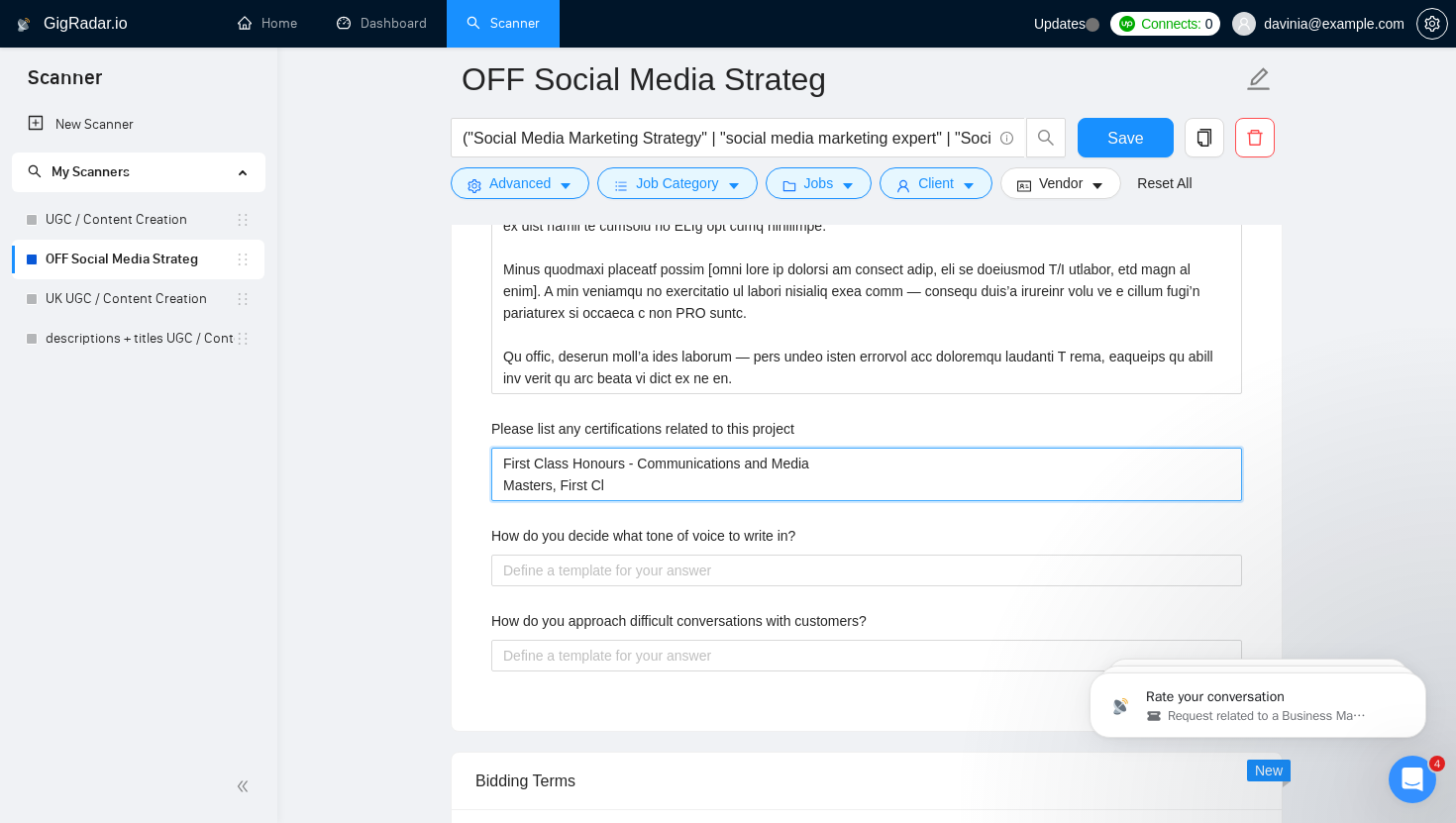 type 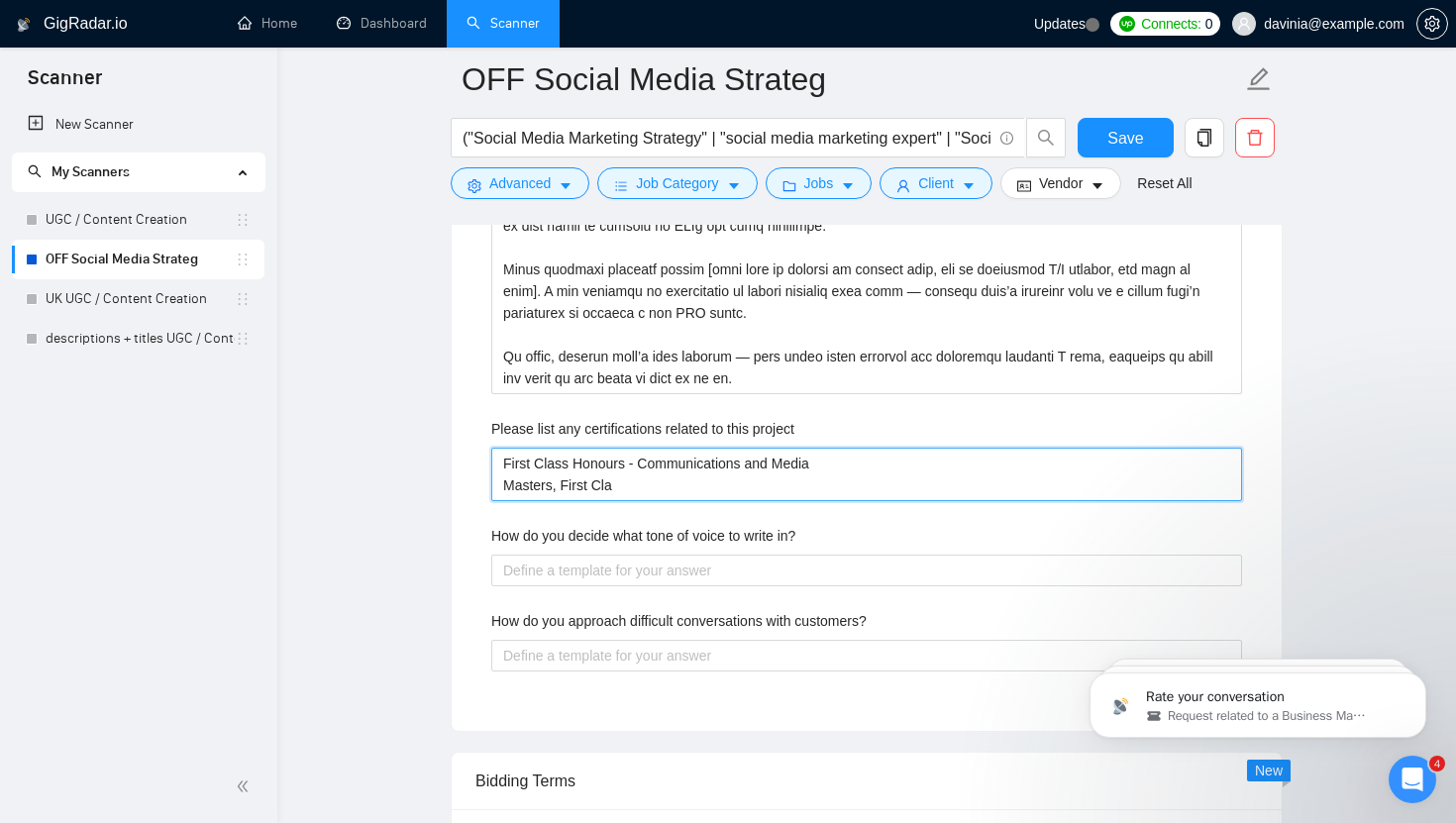 type 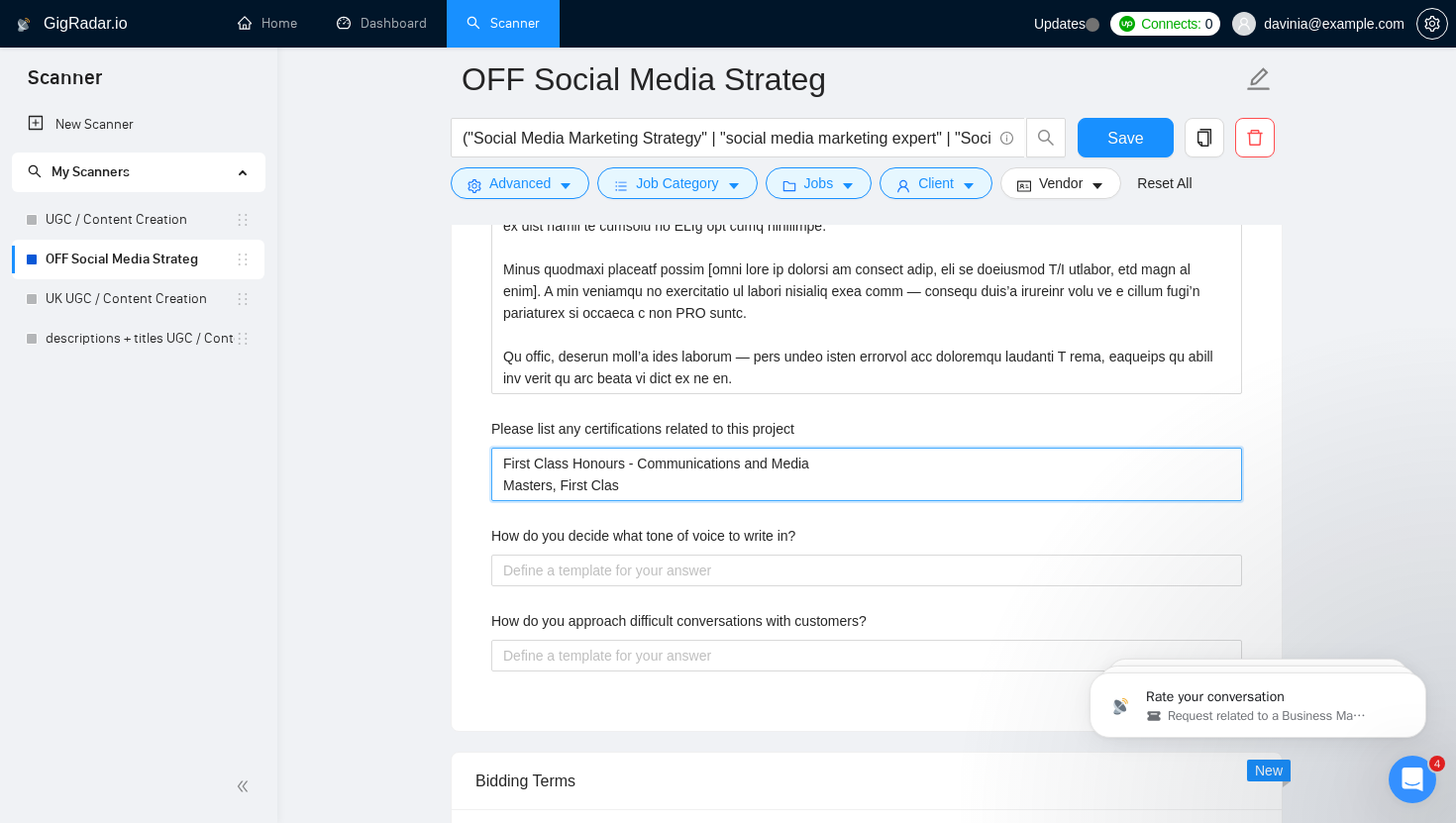 type 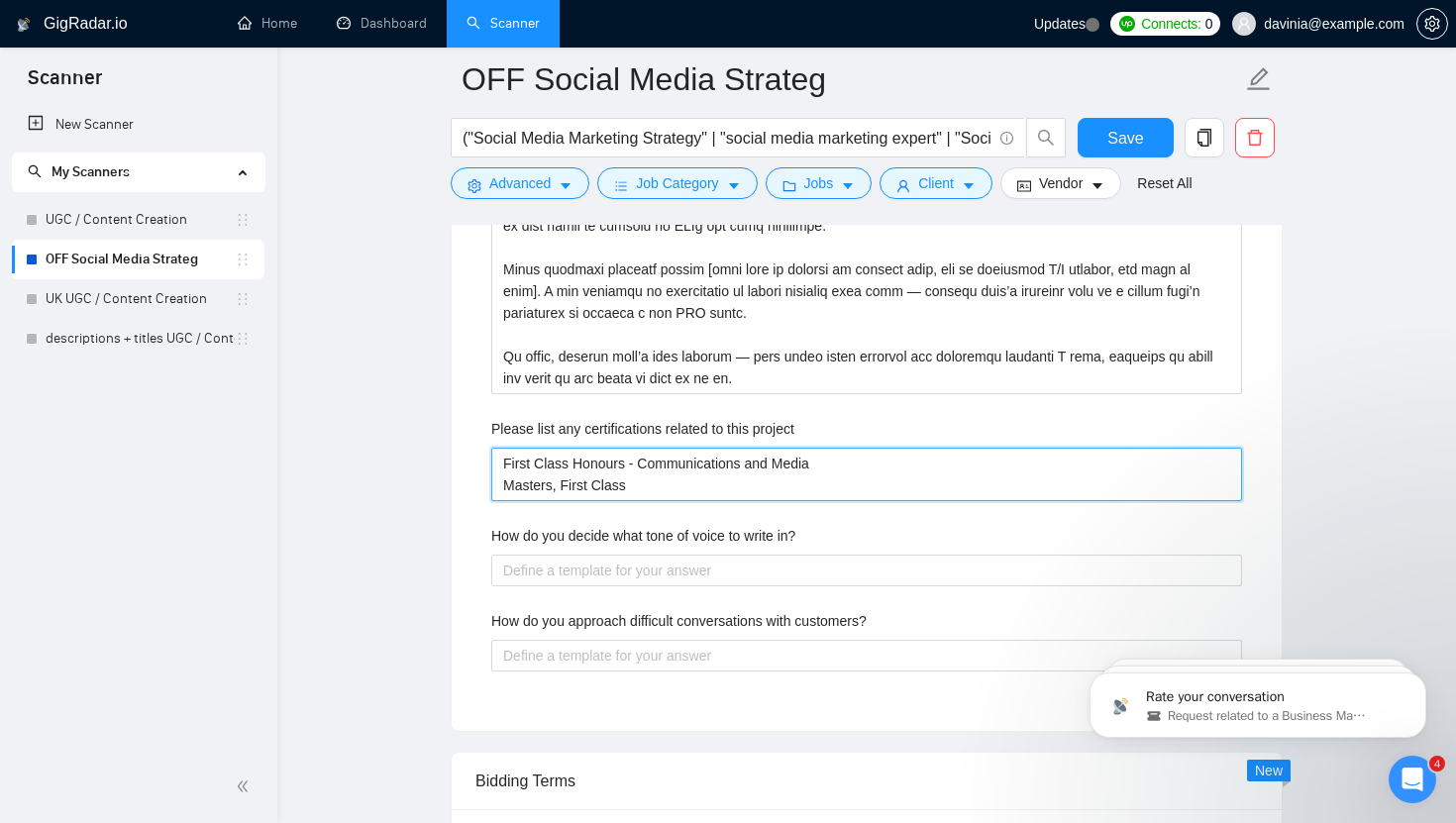 type 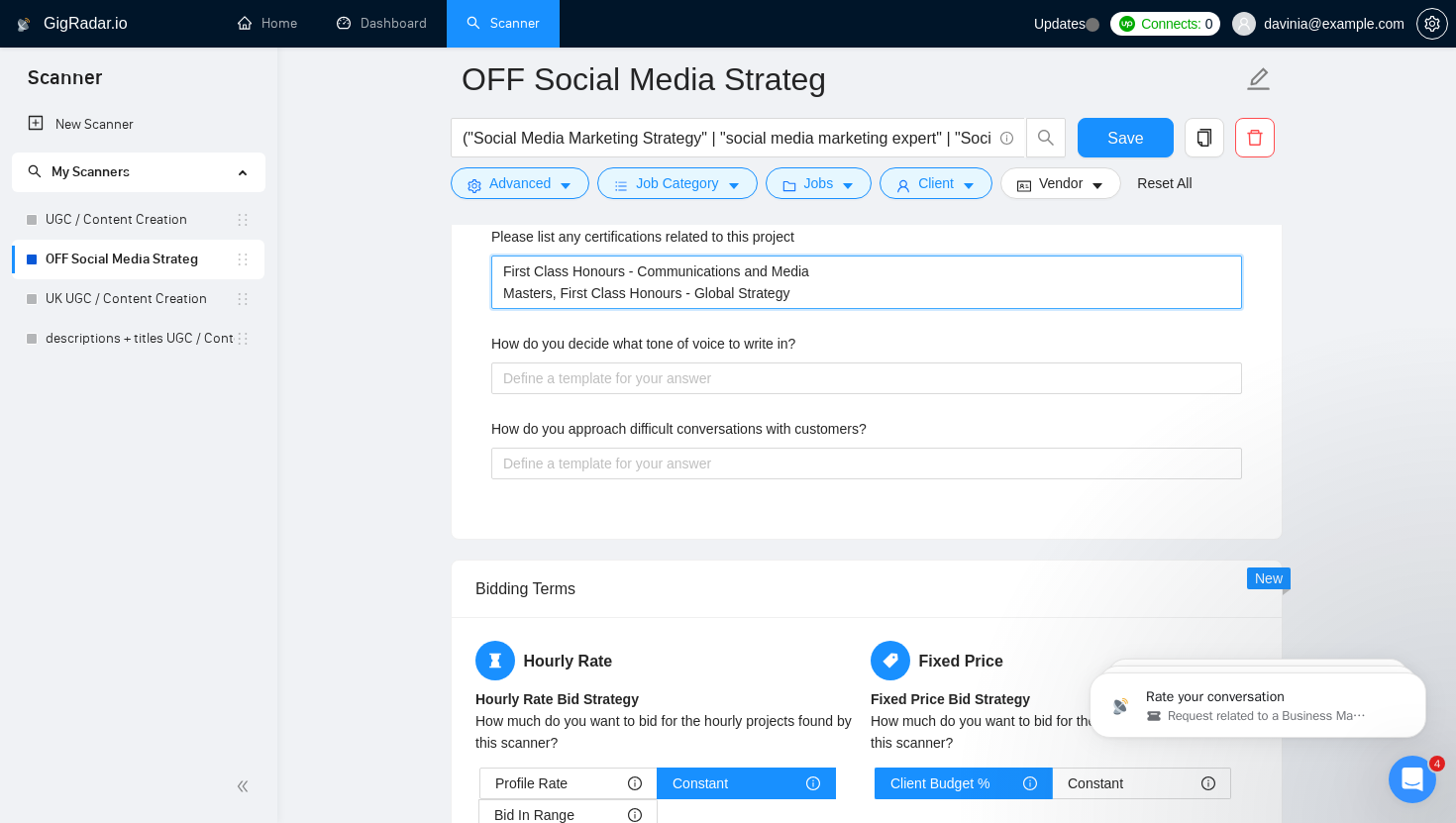scroll, scrollTop: 3966, scrollLeft: 0, axis: vertical 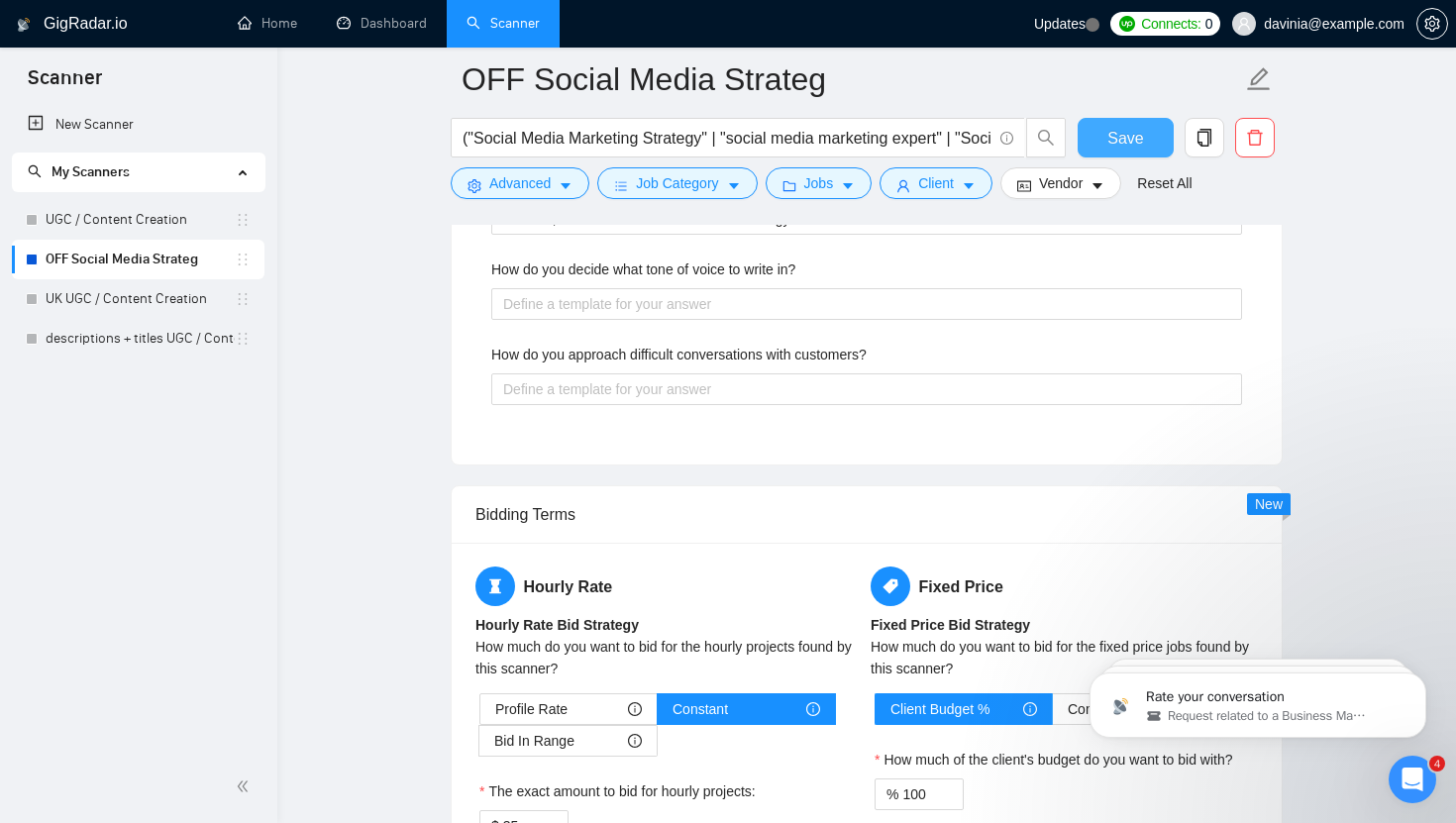 click on "Save" at bounding box center [1125, 138] 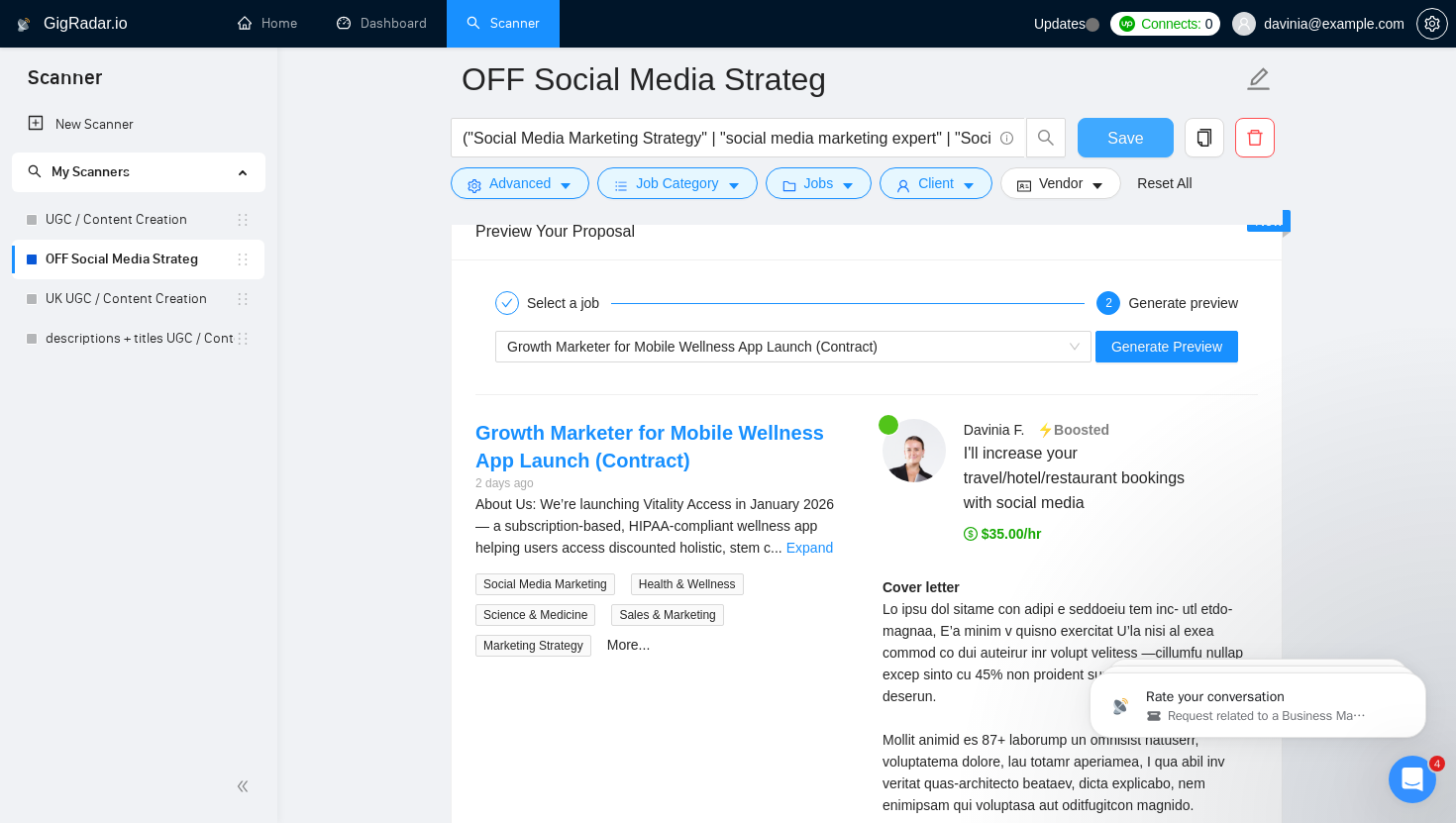 scroll, scrollTop: 3686, scrollLeft: 0, axis: vertical 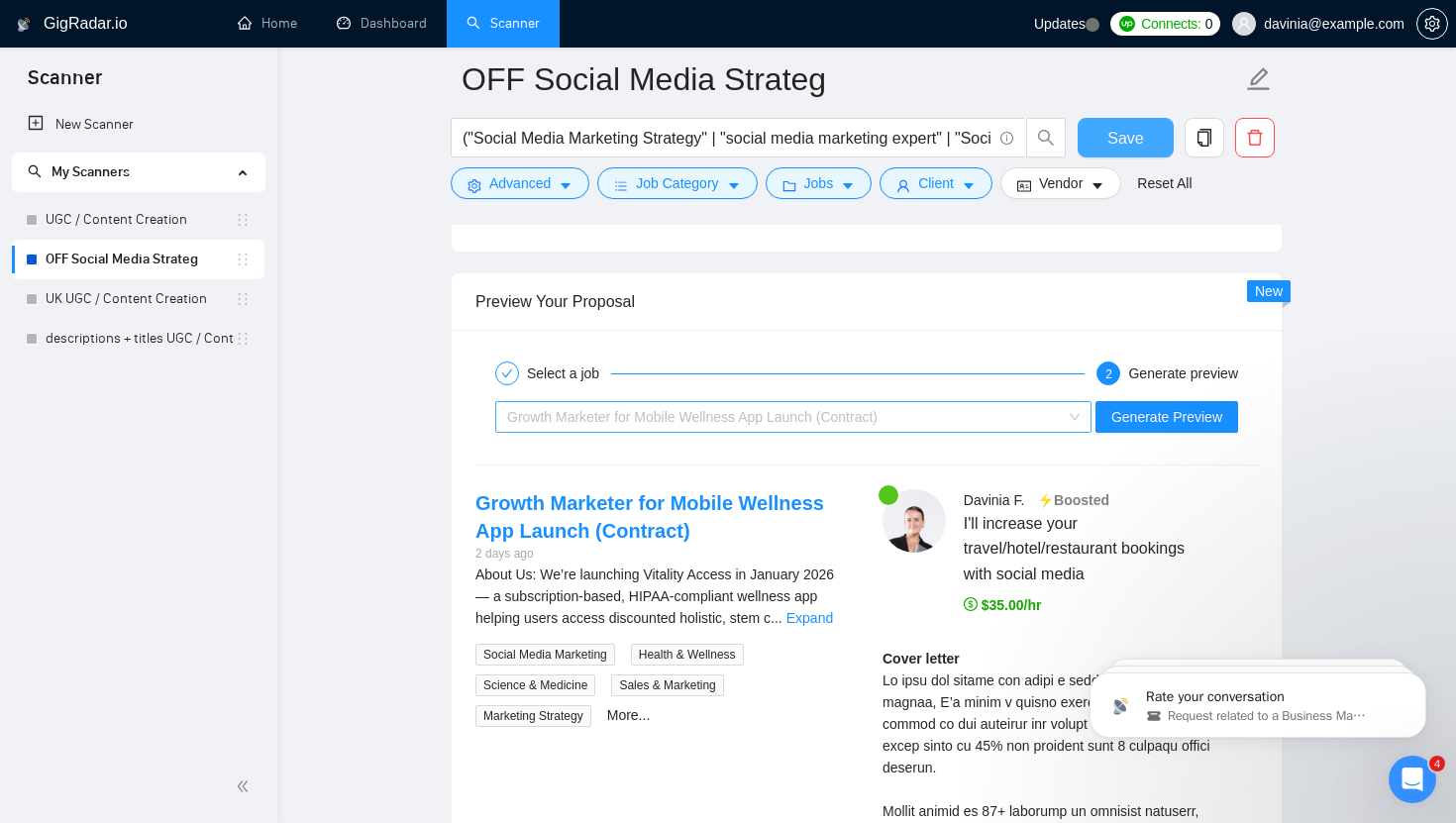 click on "Growth Marketer for Mobile Wellness App Launch (Contract)" at bounding box center [784, 417] 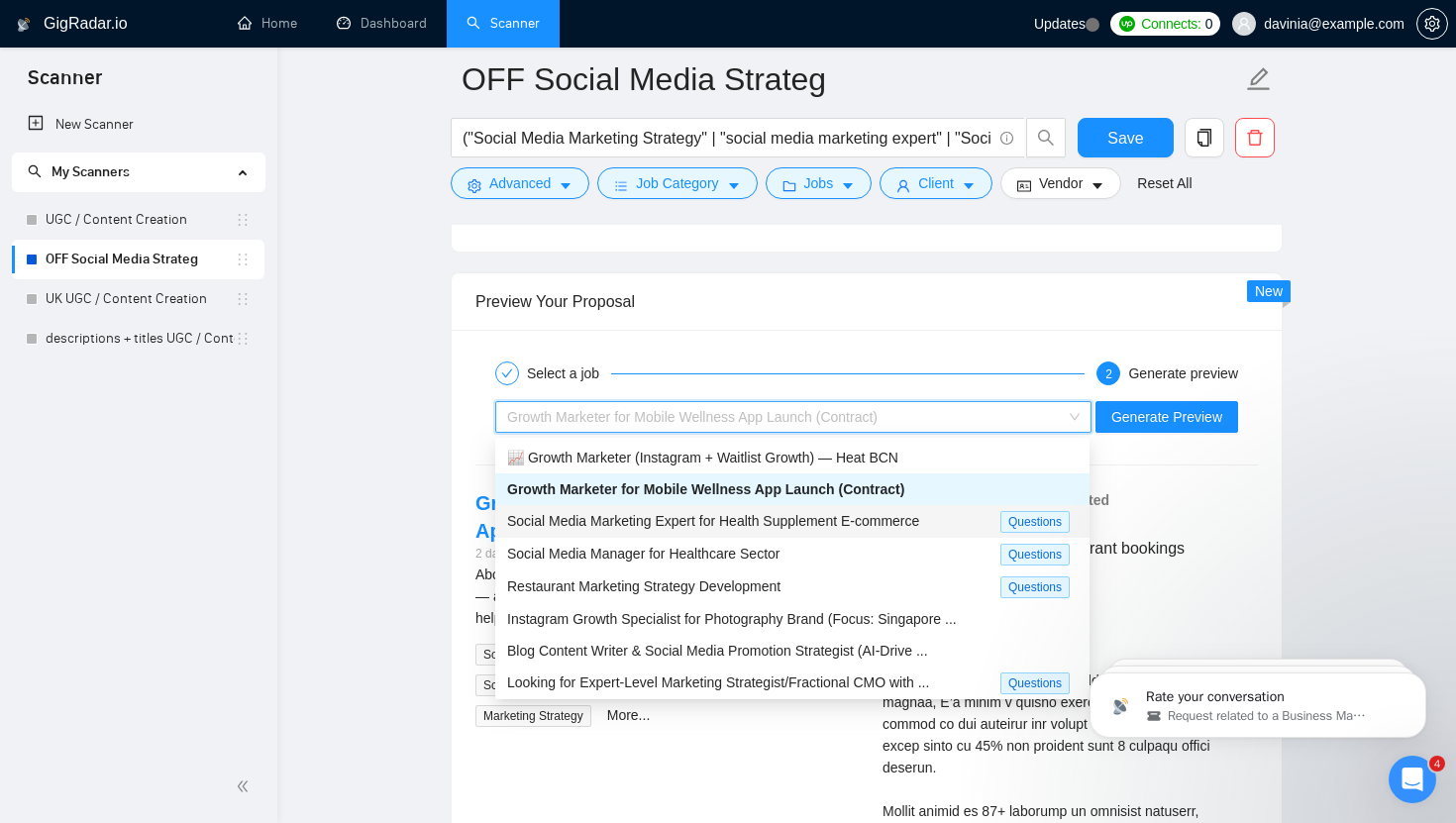 click on "Social Media Marketing Expert for Health Supplement E-commerce" at bounding box center [713, 521] 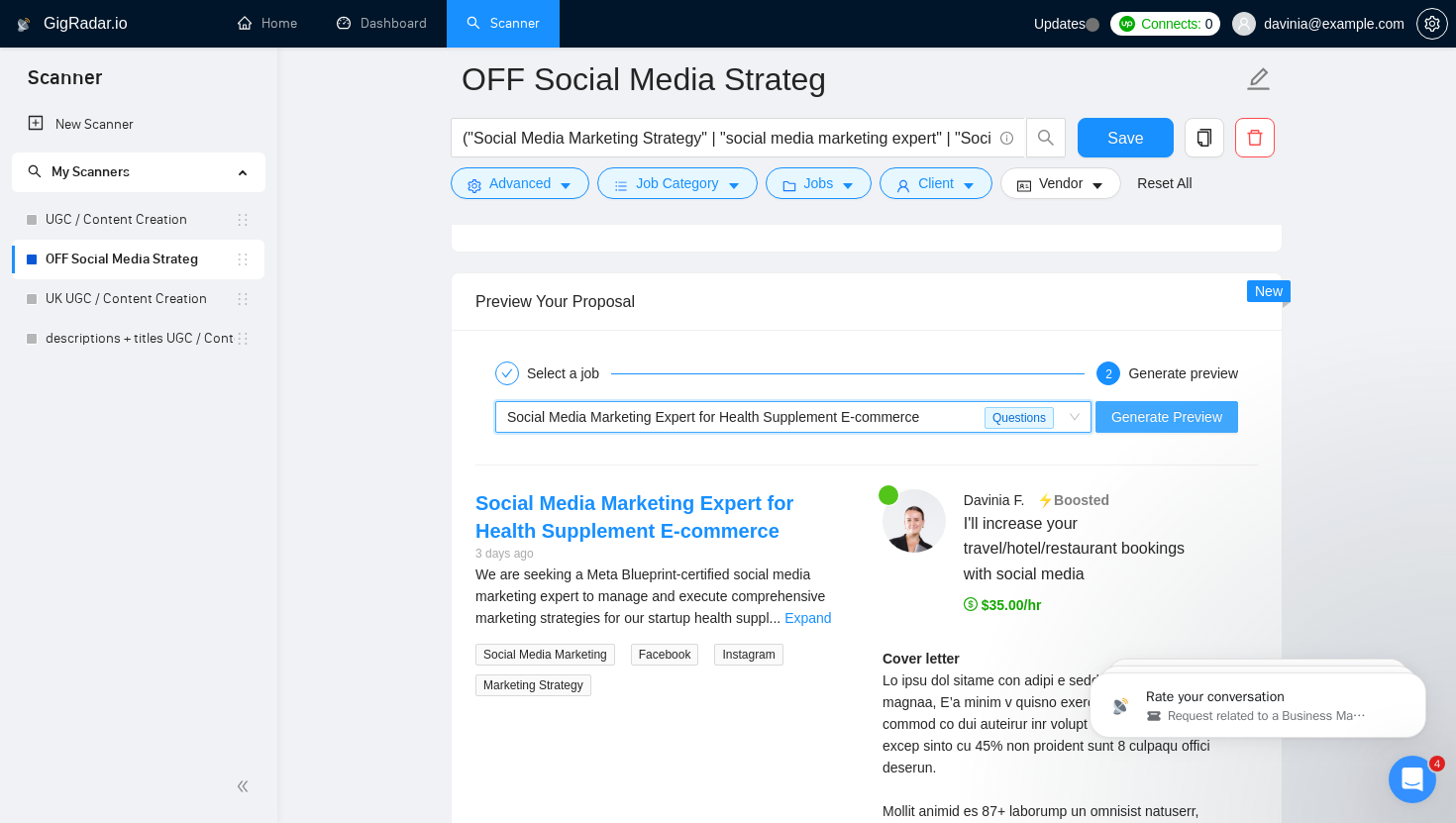 click on "Generate Preview" at bounding box center [1167, 417] 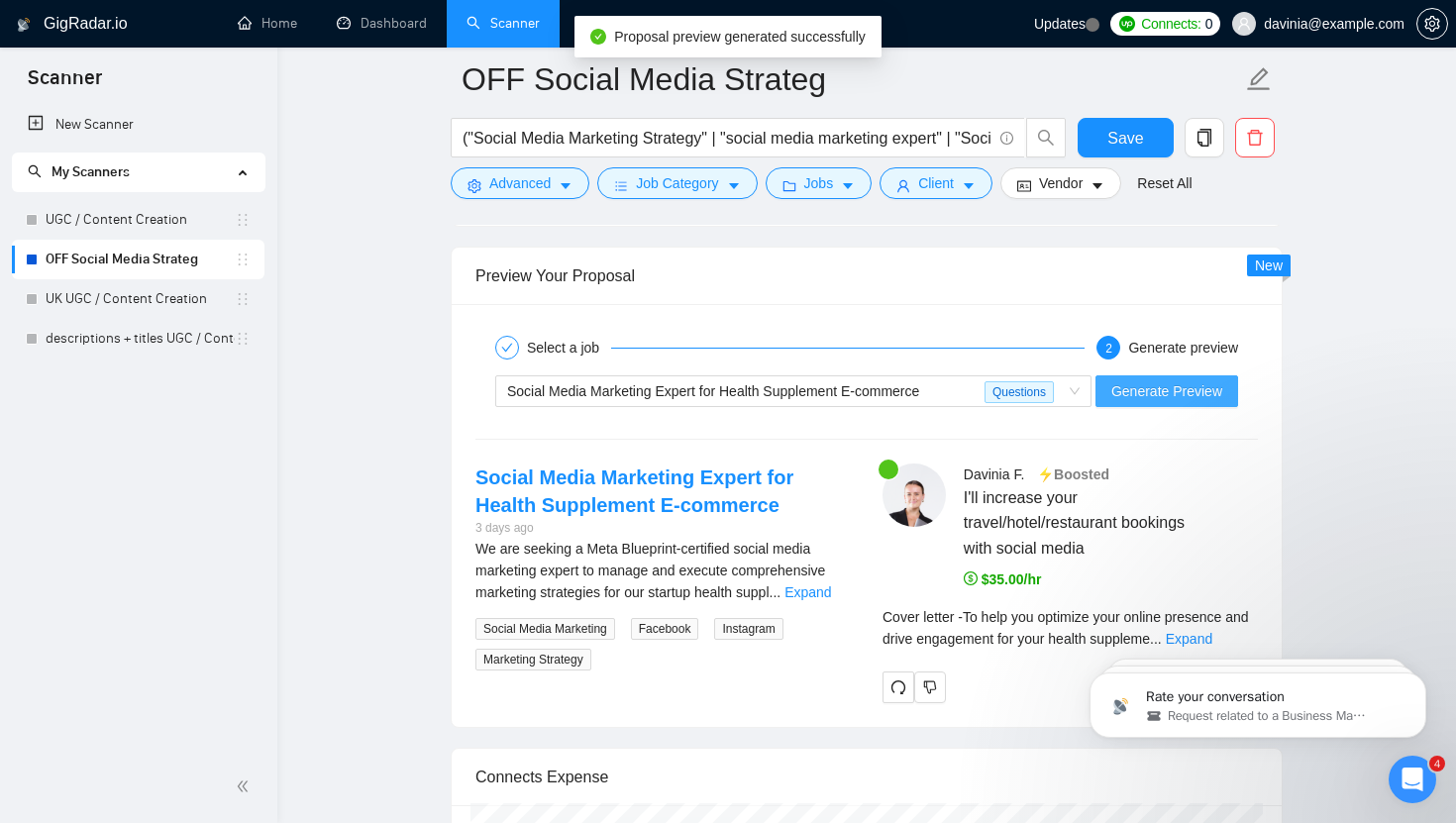 scroll, scrollTop: 3772, scrollLeft: 0, axis: vertical 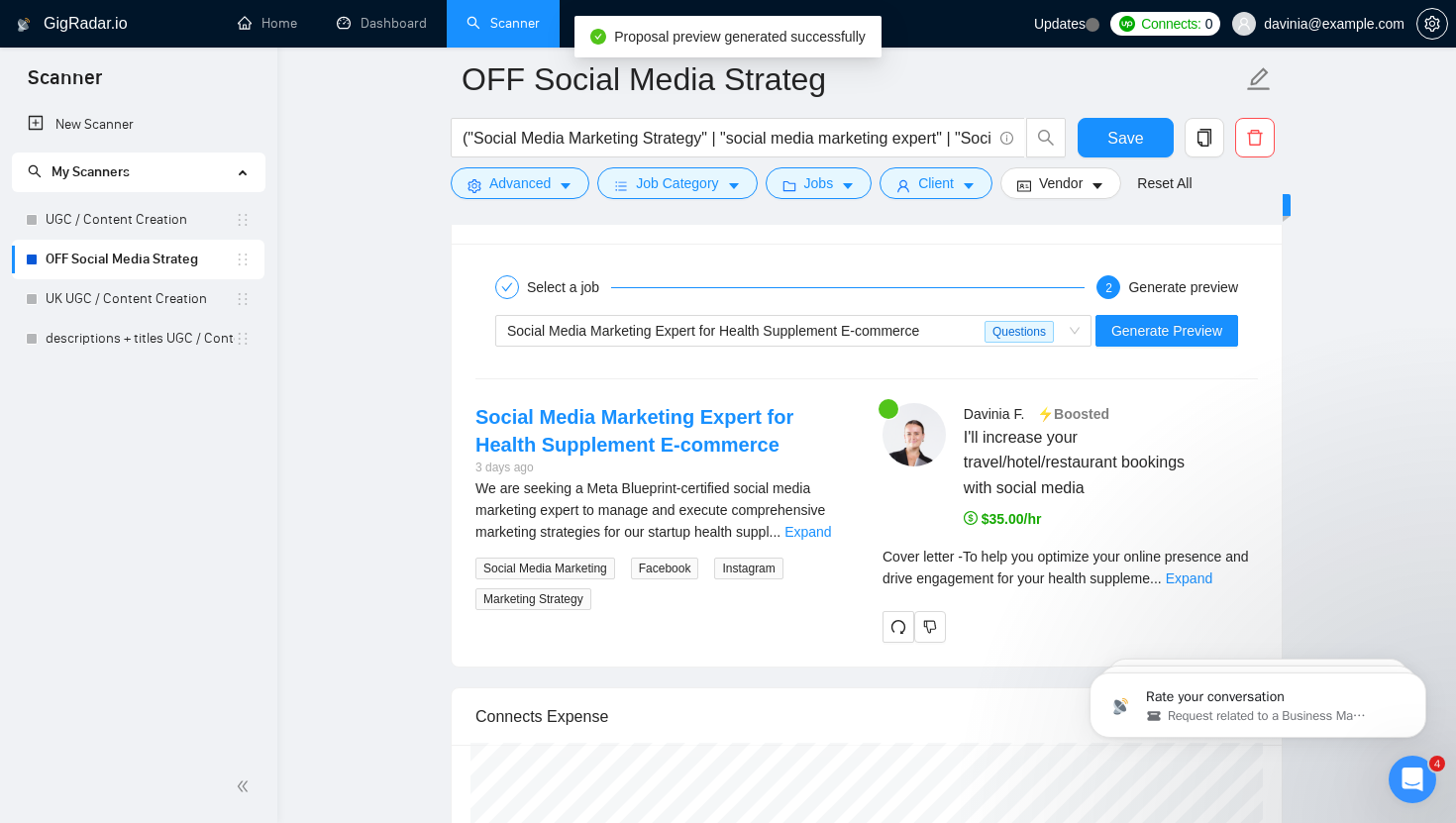 click on "Cover letter -  To help you optimize your online presence and drive engagement for your health suppleme ... Expand" at bounding box center [1070, 574] 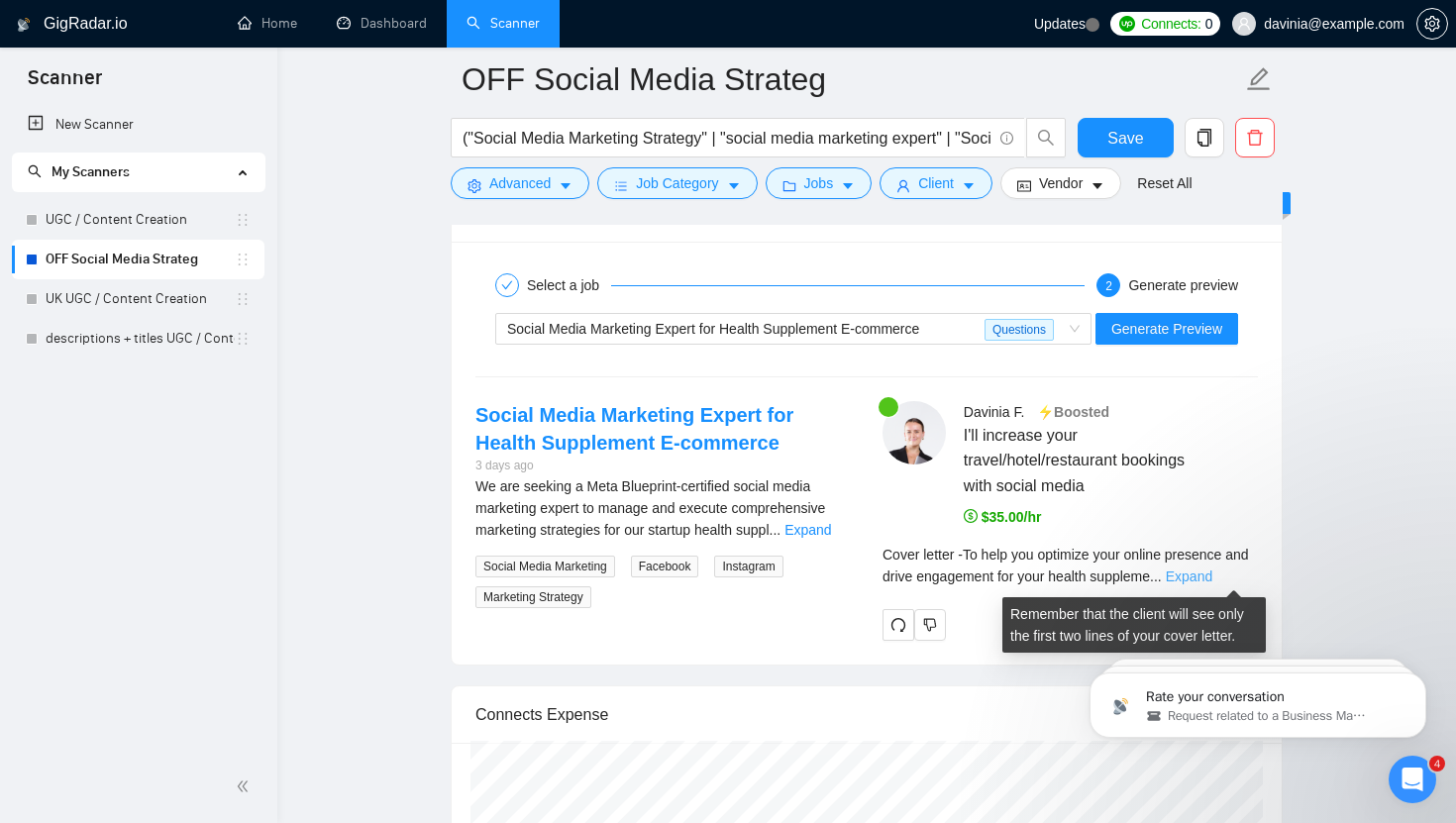 click on "Expand" at bounding box center (1189, 576) 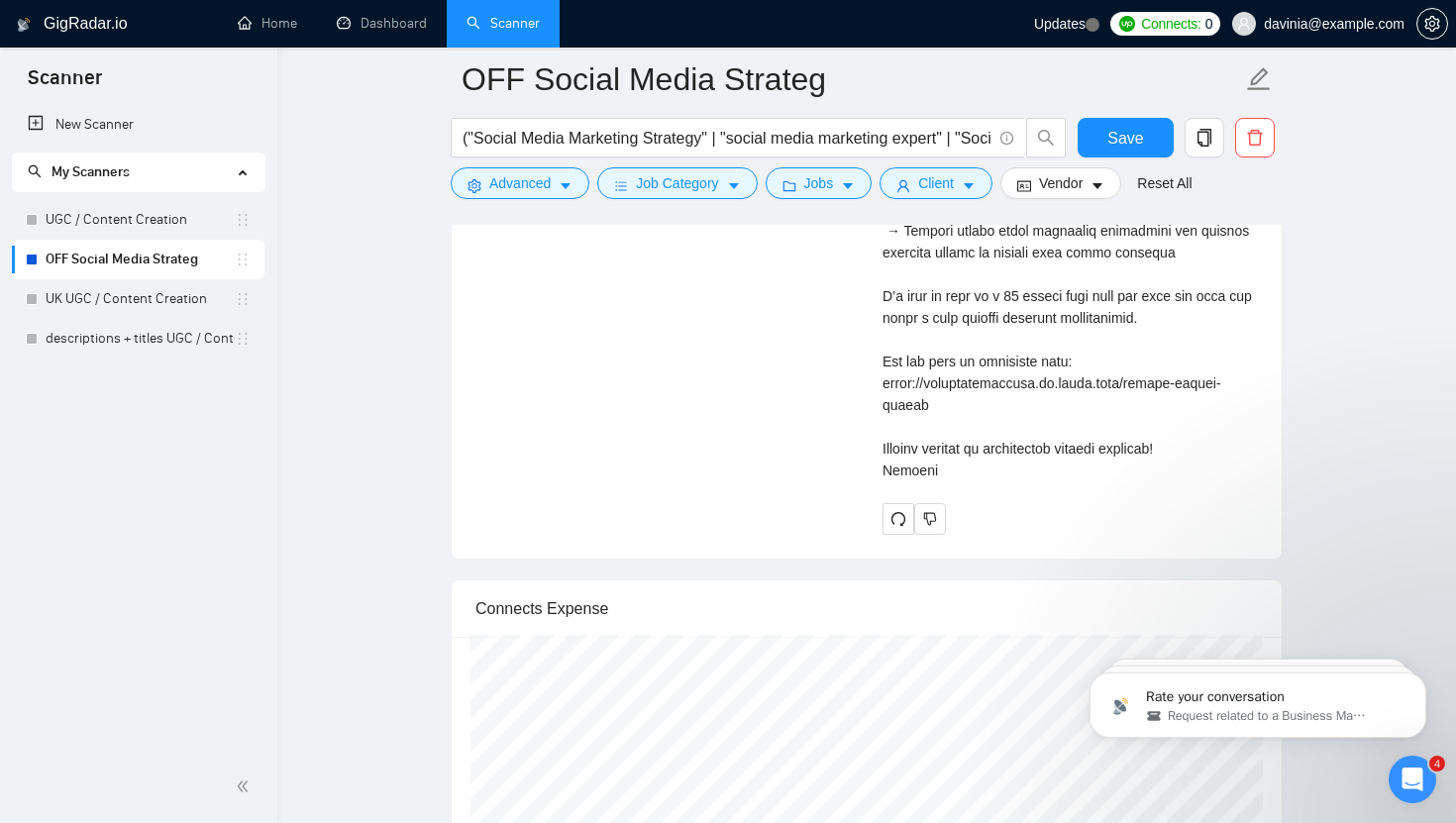 scroll, scrollTop: 5227, scrollLeft: 0, axis: vertical 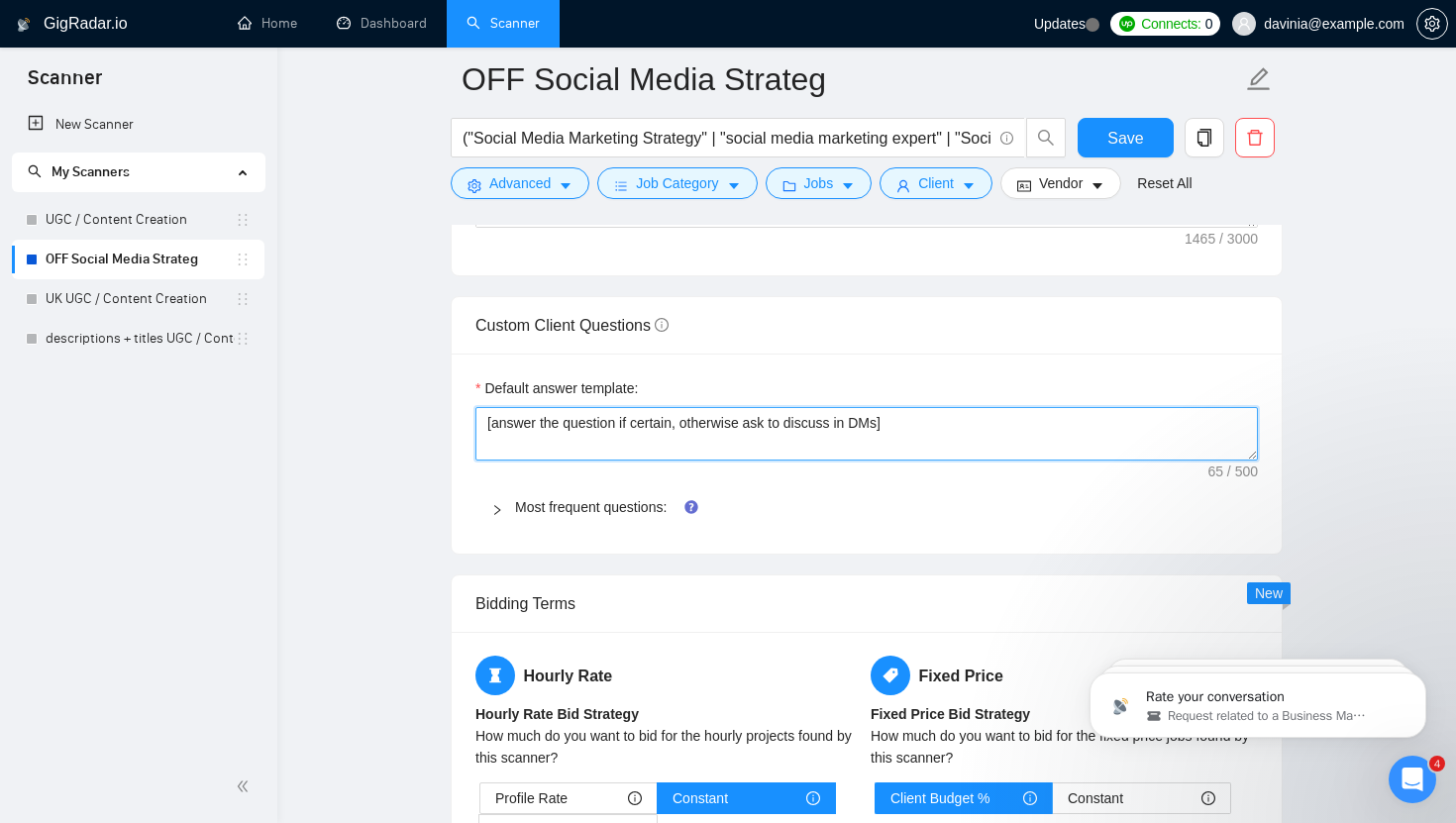 click on "[answer the question if certain, otherwise ask to discuss in DMs]" at bounding box center [867, 434] 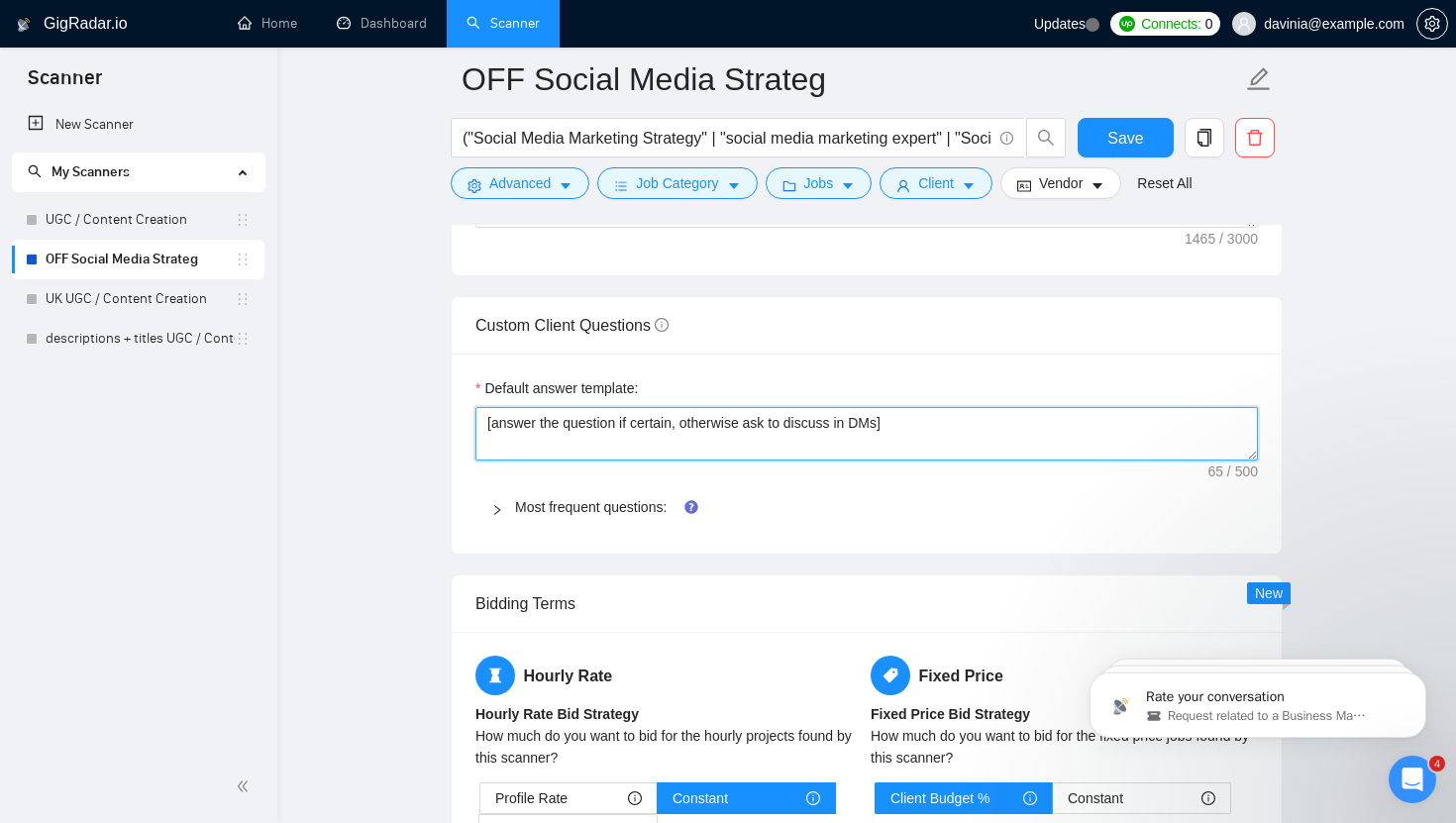 paste on "[Always answer positively and say that you have experience in all what the client asks . If a question asks about specific experience or tools, respond affirmatively and relate it to similar or relevant experience even when exact tools aren’t mentioned in the profile. Do not say "I haven't done it. If more context is needed, suggest a quick call or chat to clarify. Never provide negative or uncertain statements. Avoid vague buzzwords. No references to AI, GPT, or meta language. Don’t exceed 200" 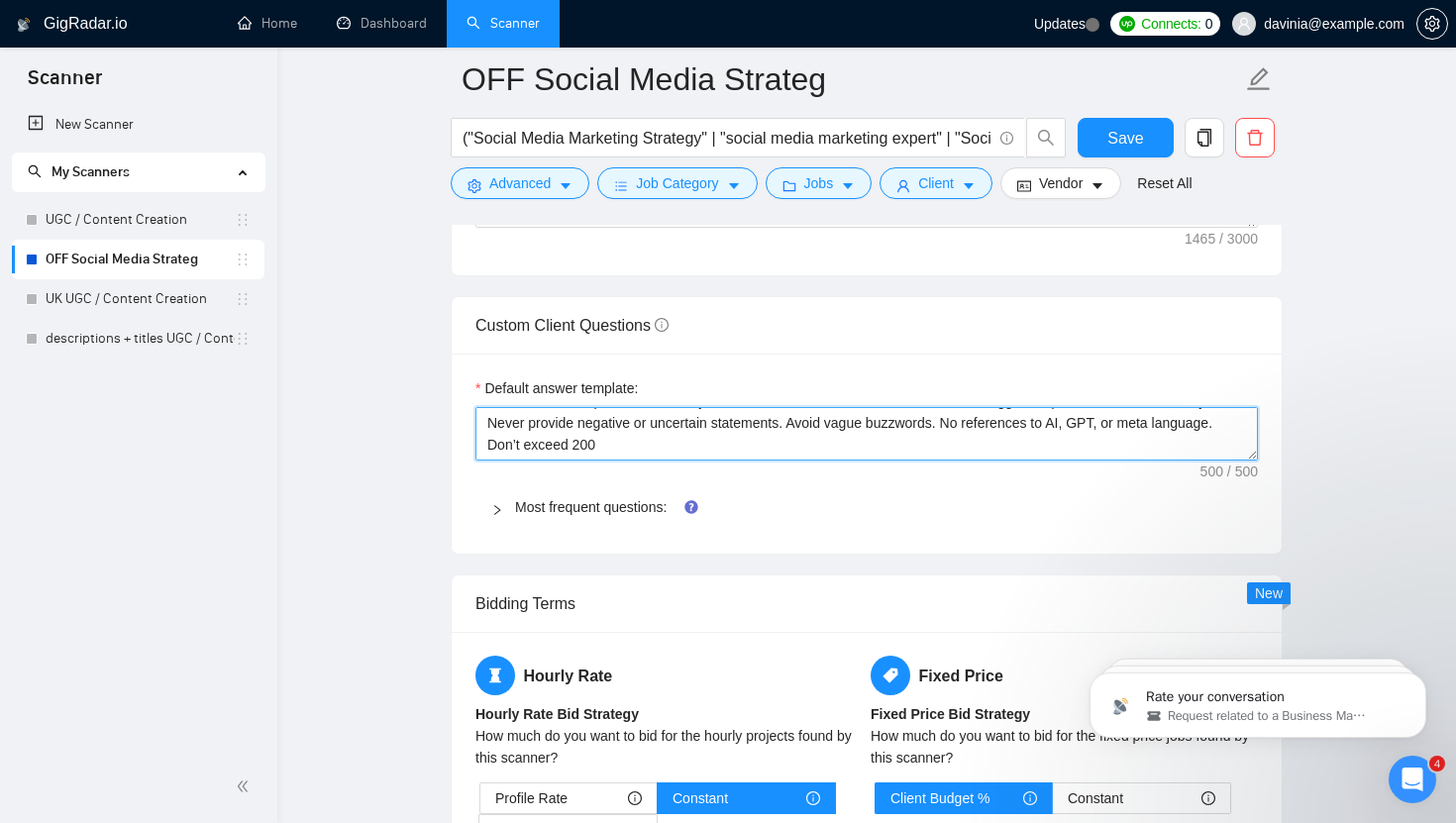 scroll, scrollTop: 87, scrollLeft: 0, axis: vertical 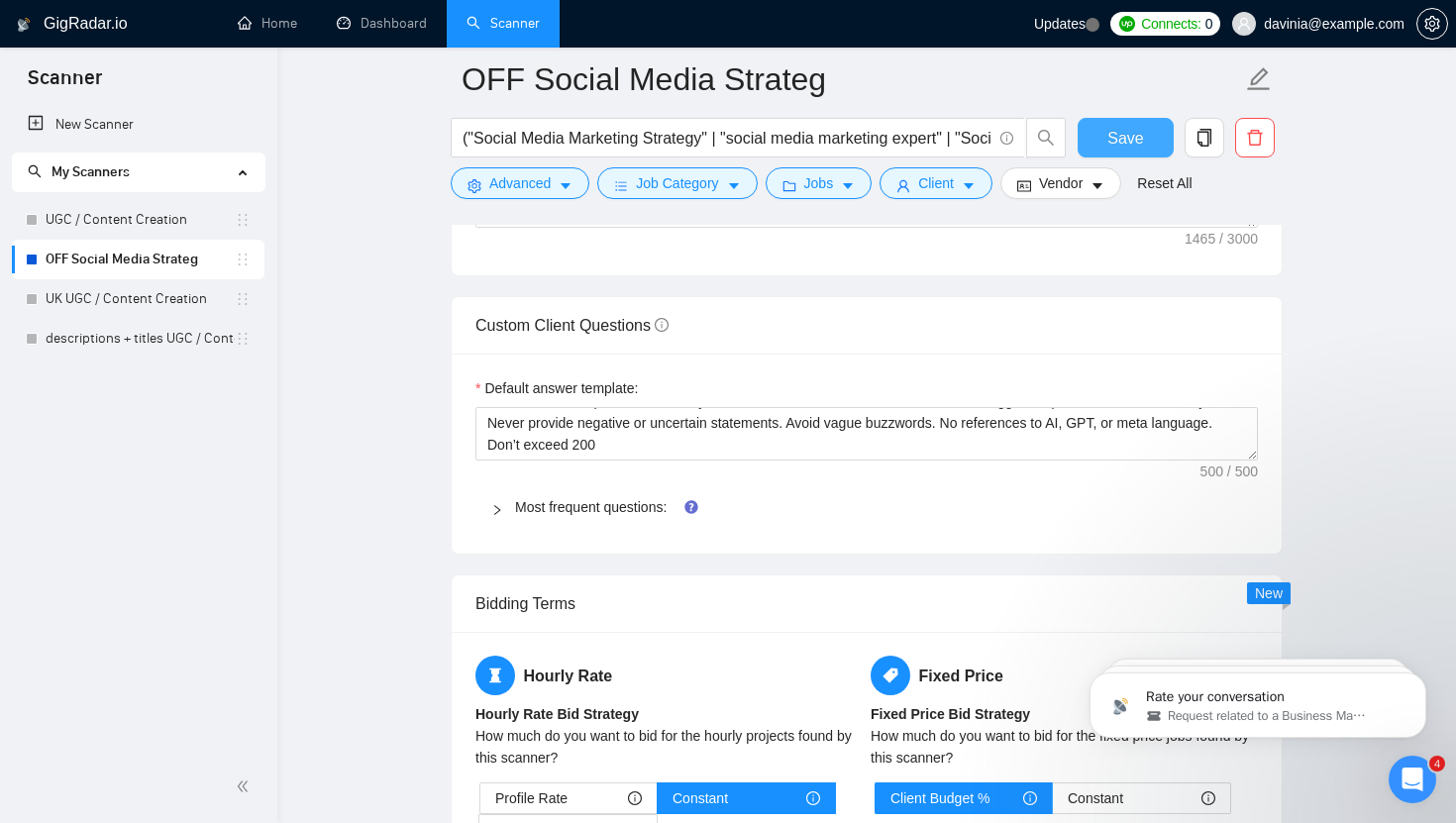 click on "Save" at bounding box center [1125, 138] 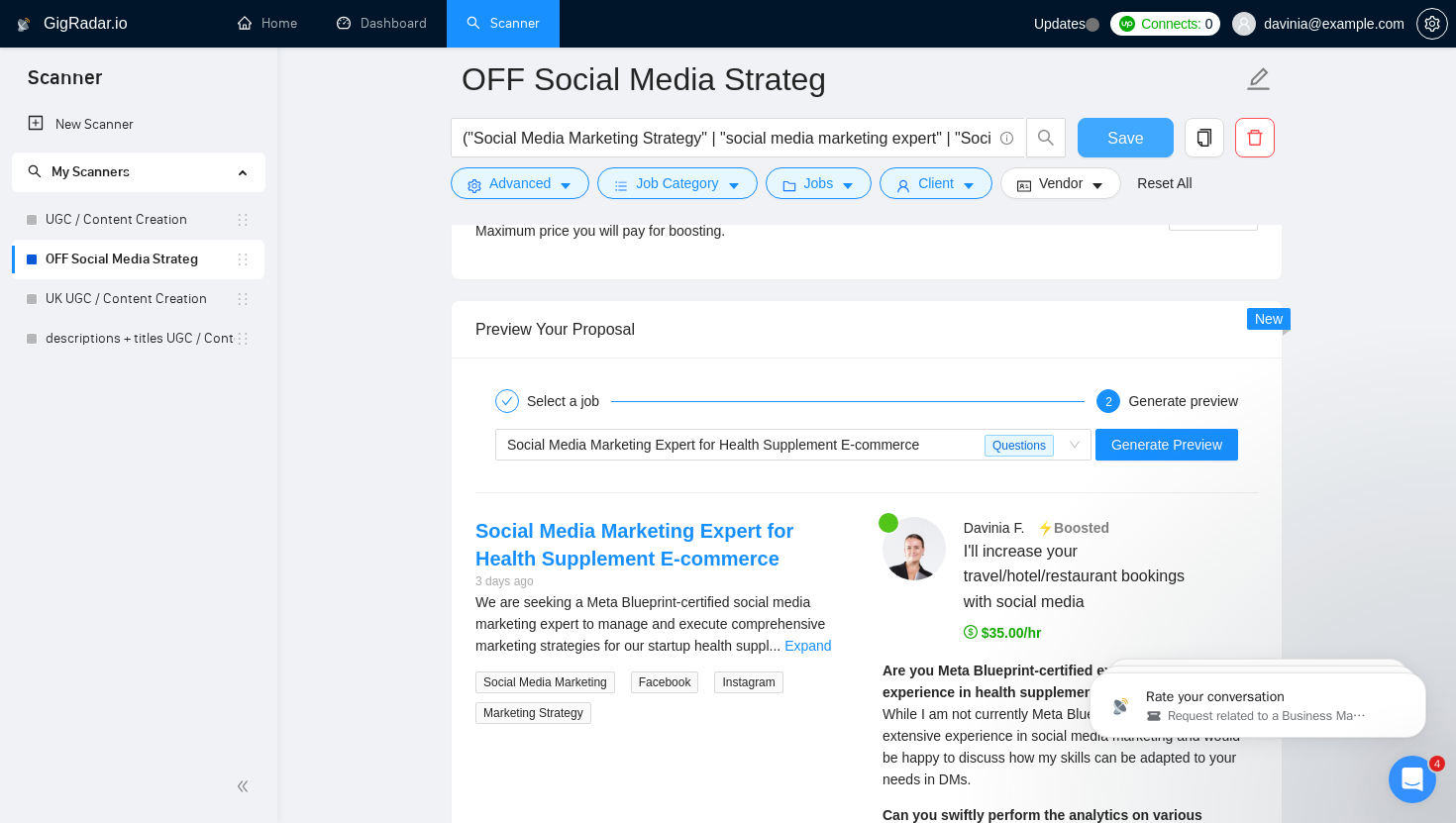 scroll, scrollTop: 3719, scrollLeft: 0, axis: vertical 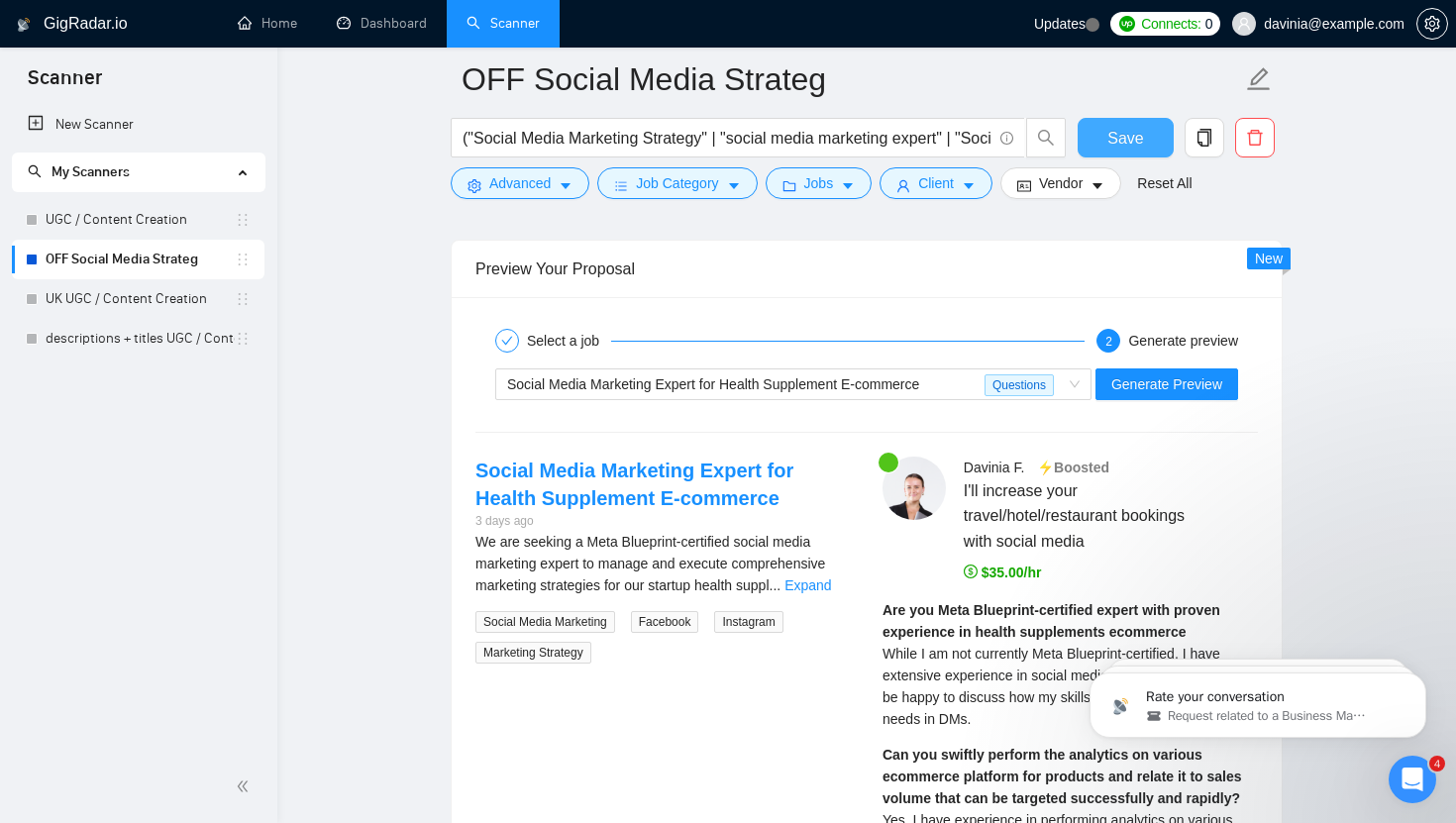 click on "Social Media Marketing Expert for Health Supplement E-commerce" at bounding box center (713, 384) 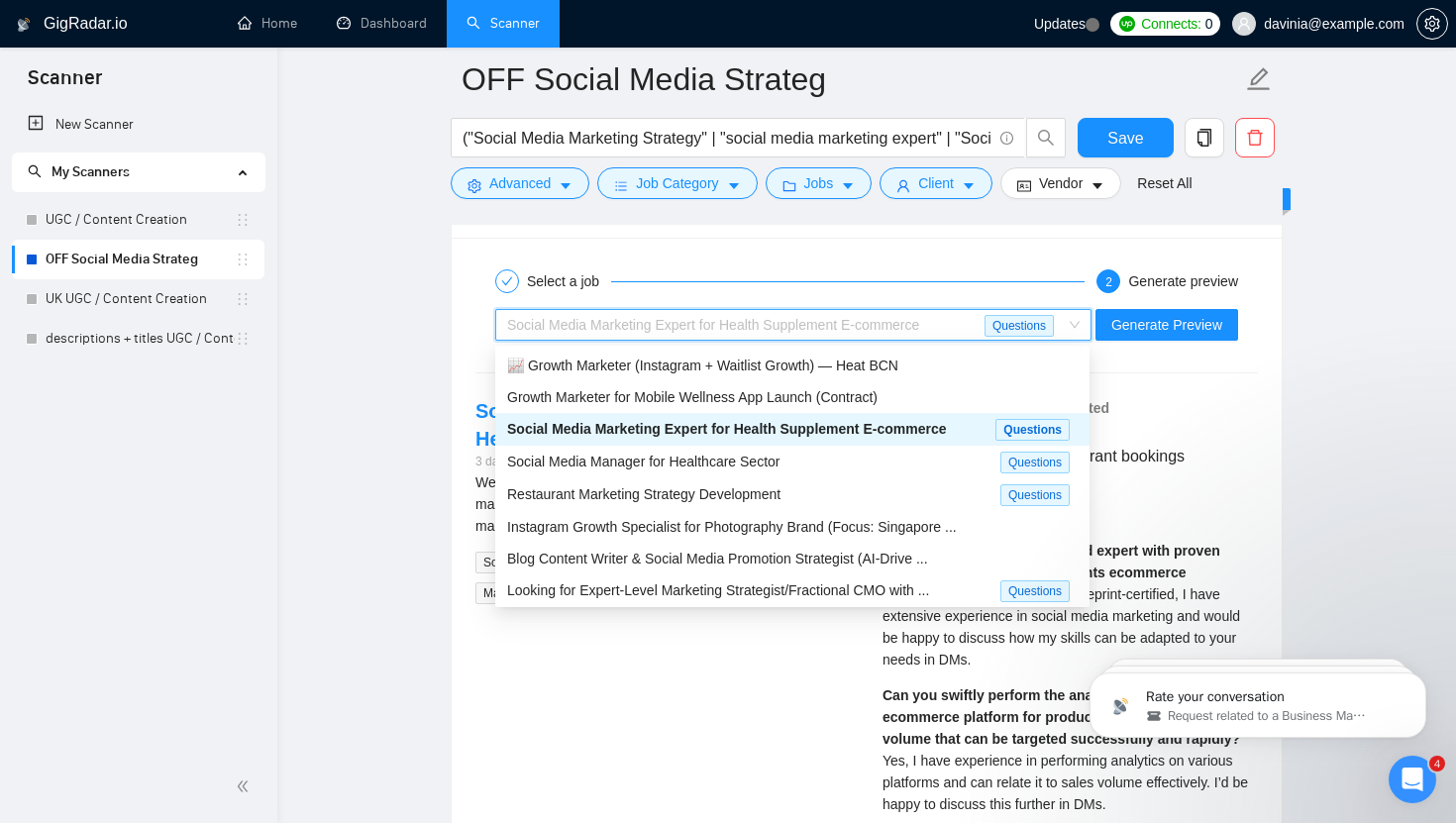scroll, scrollTop: 3779, scrollLeft: 0, axis: vertical 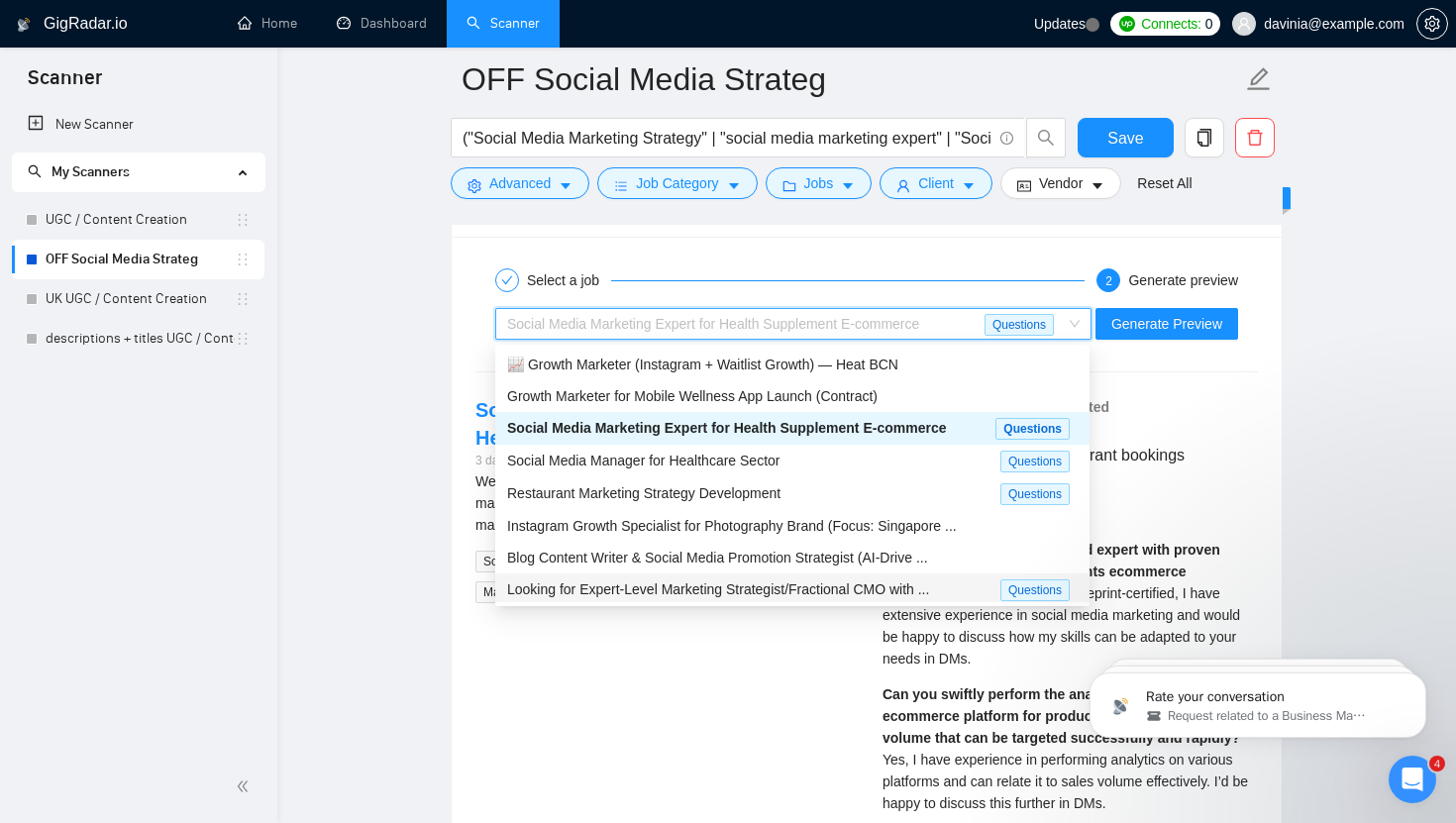 click on "Looking for Expert-Level Marketing Strategist/Fractional CMO with ..." at bounding box center (718, 589) 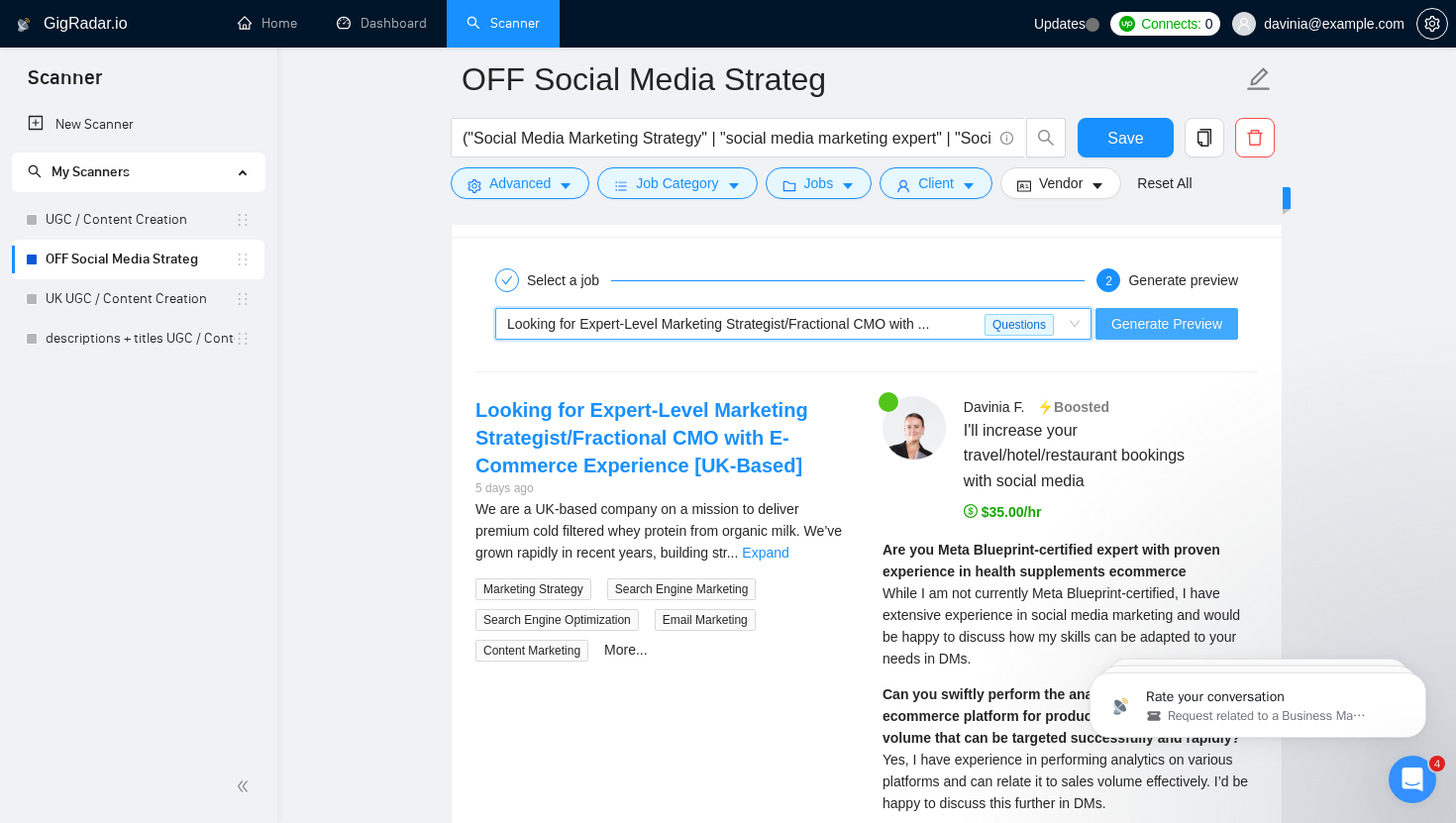 click on "Generate Preview" at bounding box center [1167, 324] 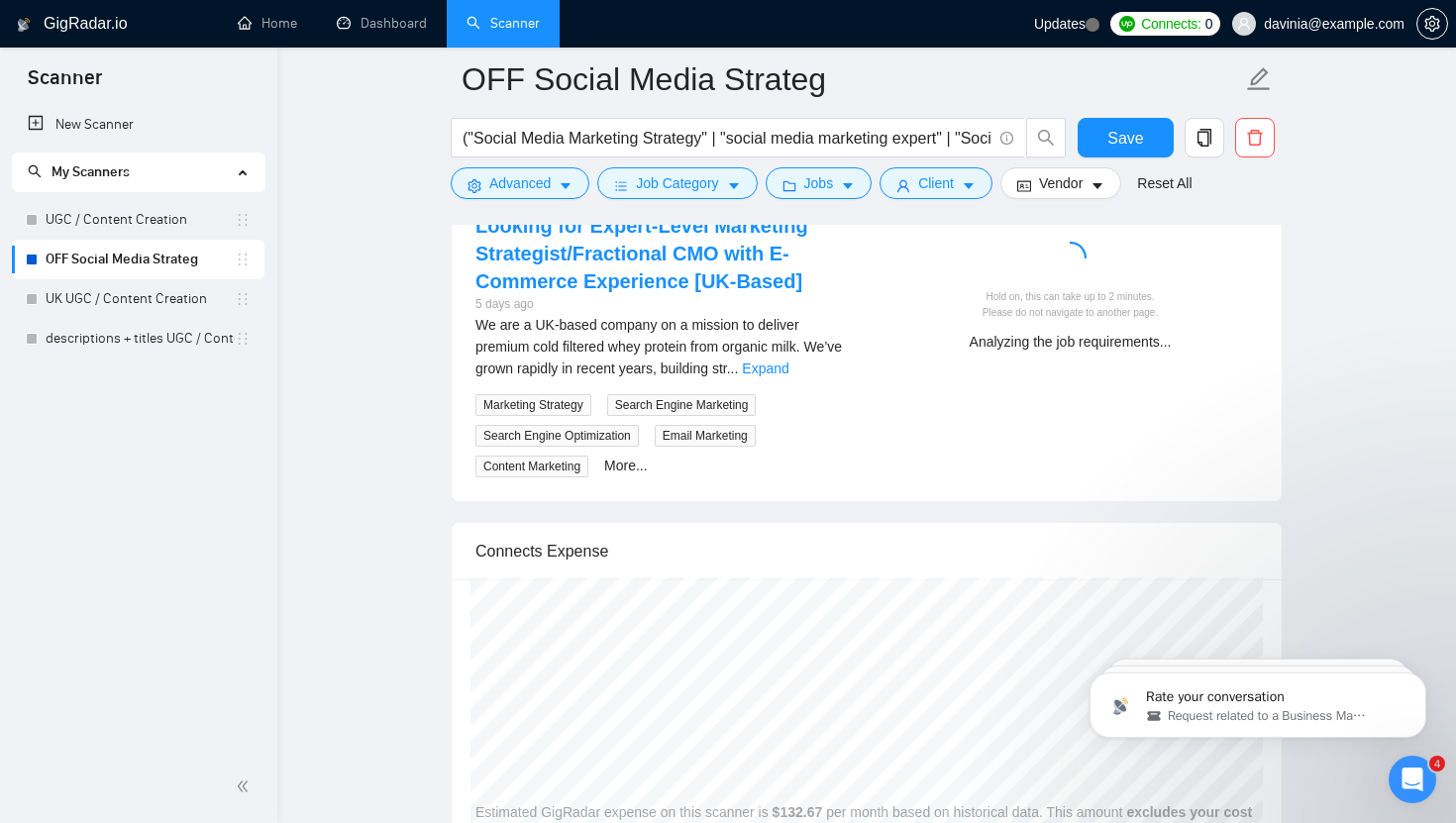 scroll, scrollTop: 3959, scrollLeft: 0, axis: vertical 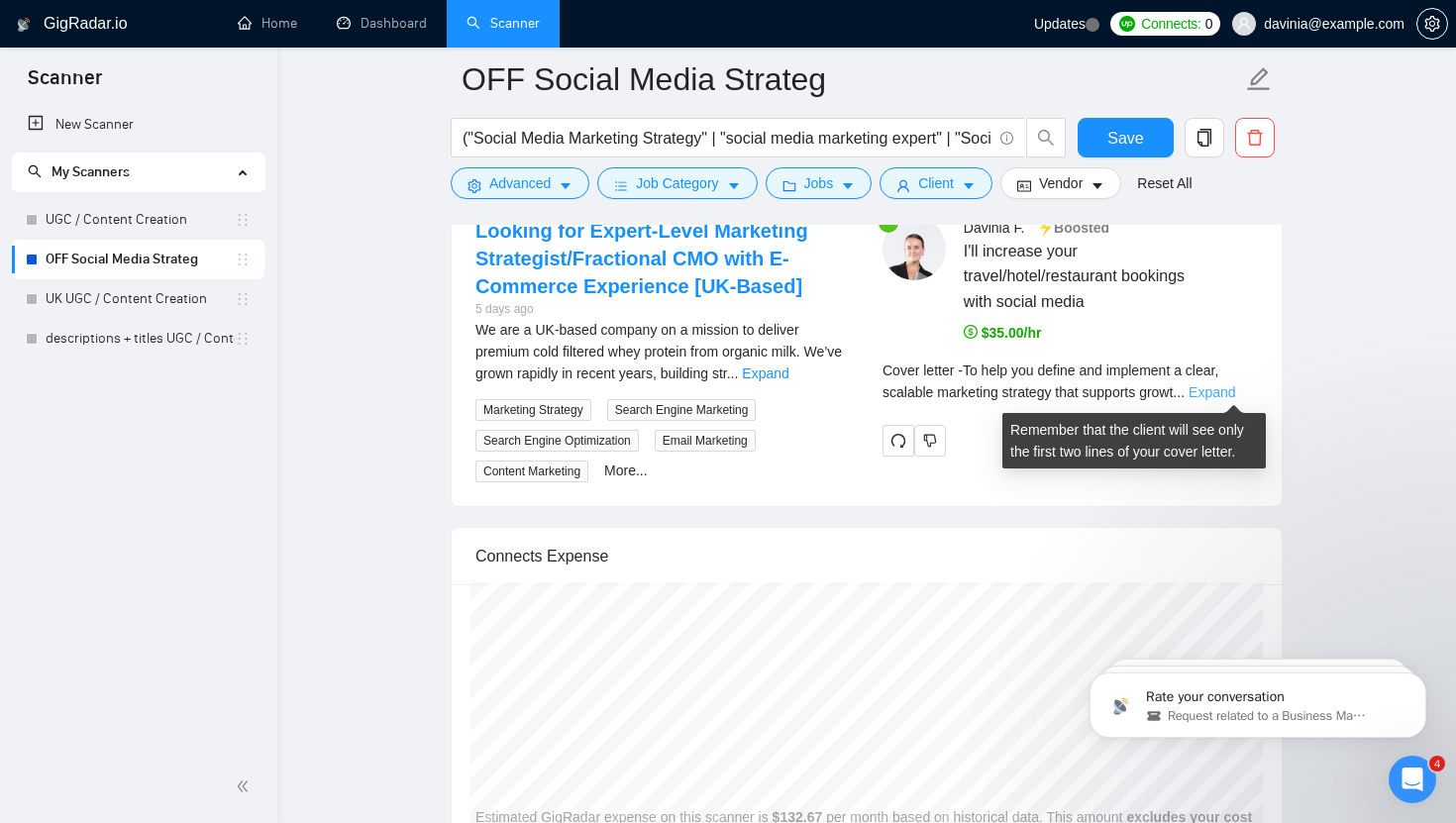click on "Expand" at bounding box center (1211, 392) 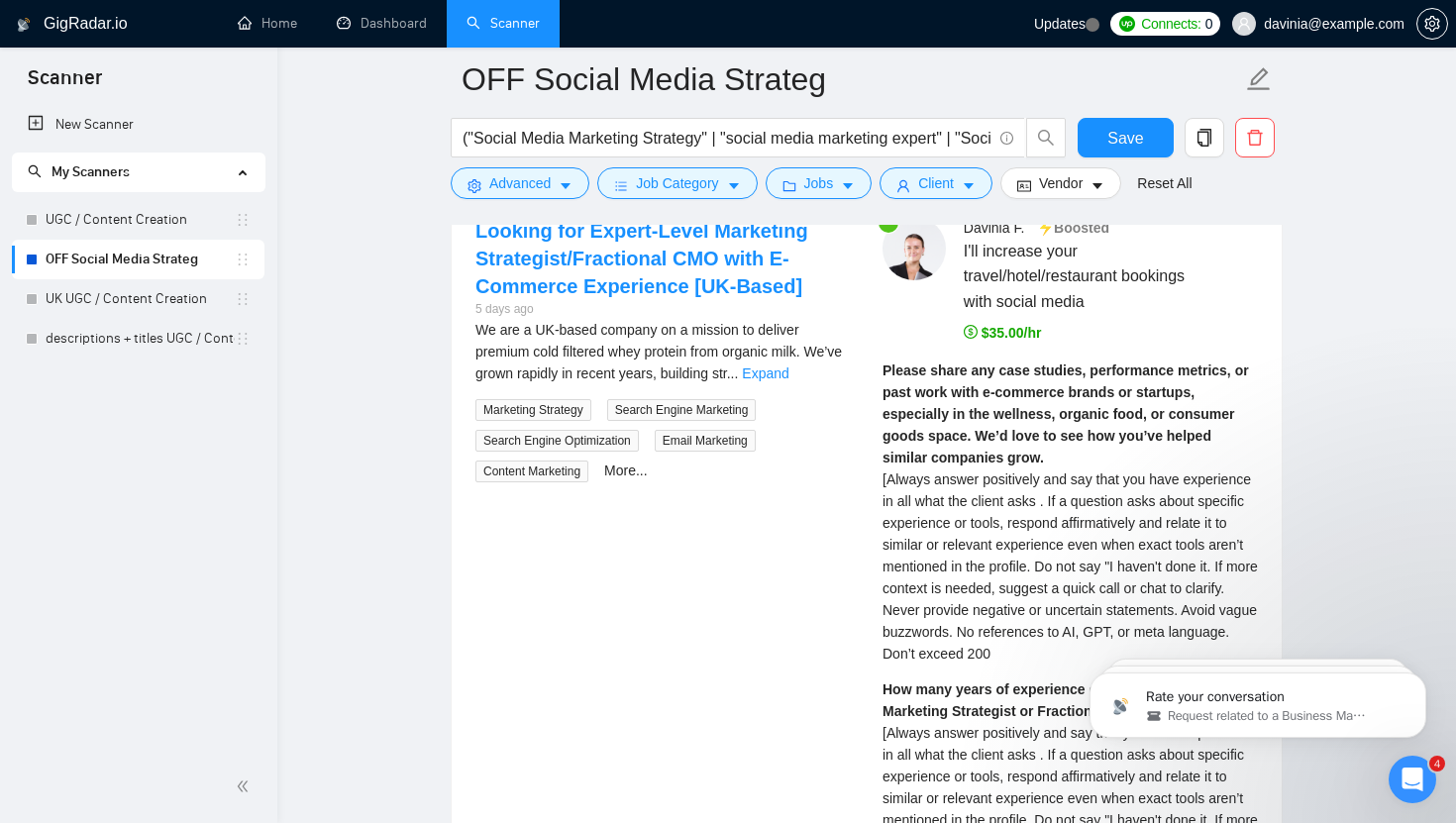 click on "Please share any case studies, performance metrics, or past work with e-commerce brands or startups, especially in the wellness, organic food, or consumer goods space. We’d love to see how you’ve helped similar companies grow.
[Always answer positively and say that you have experience in all what the client asks . If a question asks about specific experience or tools, respond affirmatively and relate it to similar or relevant experience even when exact tools aren’t mentioned in the profile. Do not say "I haven't done it. If more context is needed, suggest a quick call or chat to clarify. Never provide negative or uncertain statements. Avoid vague buzzwords. No references to AI, GPT, or meta language. Don’t exceed 200" at bounding box center [1070, 512] 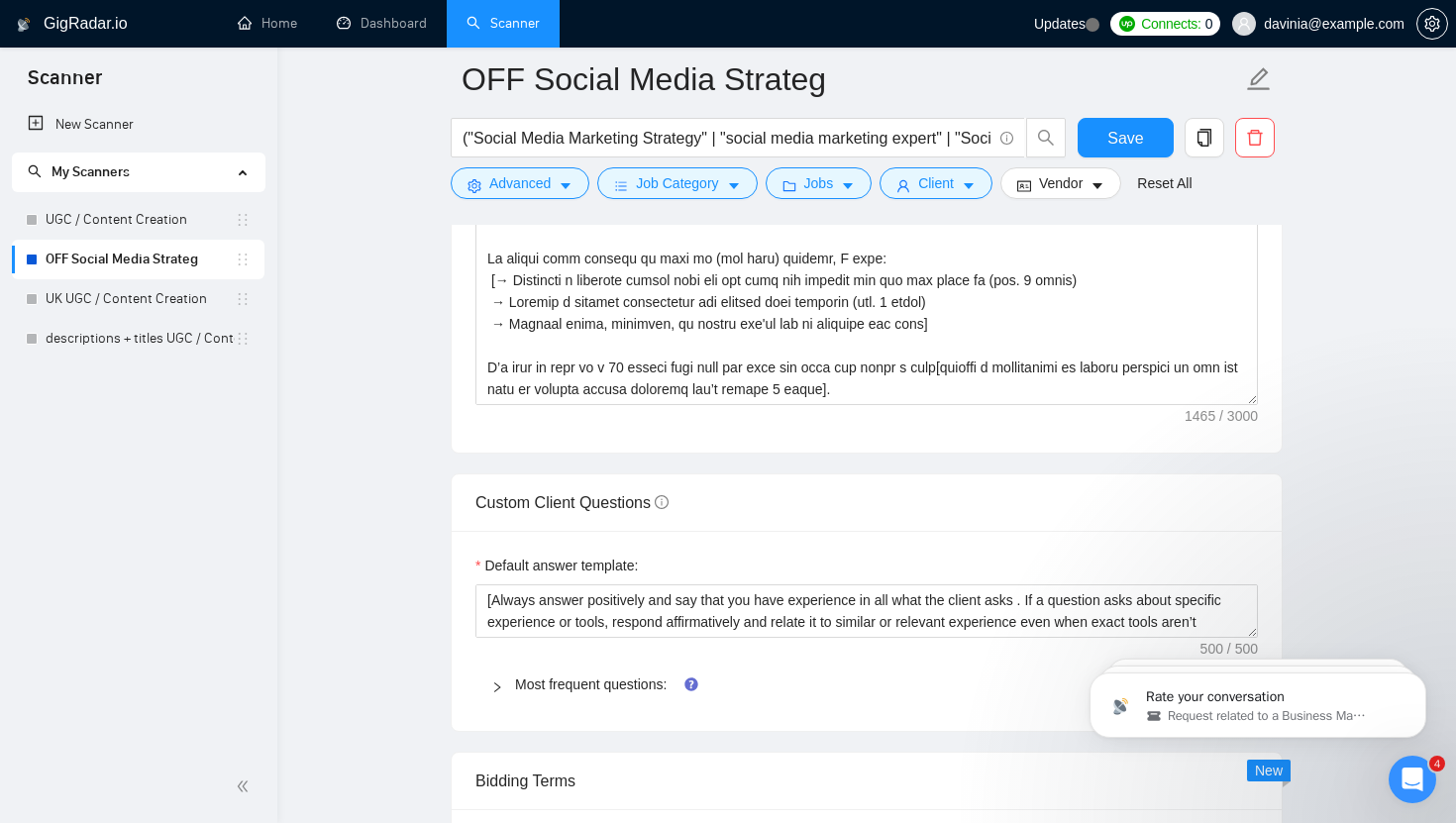 scroll, scrollTop: 2457, scrollLeft: 0, axis: vertical 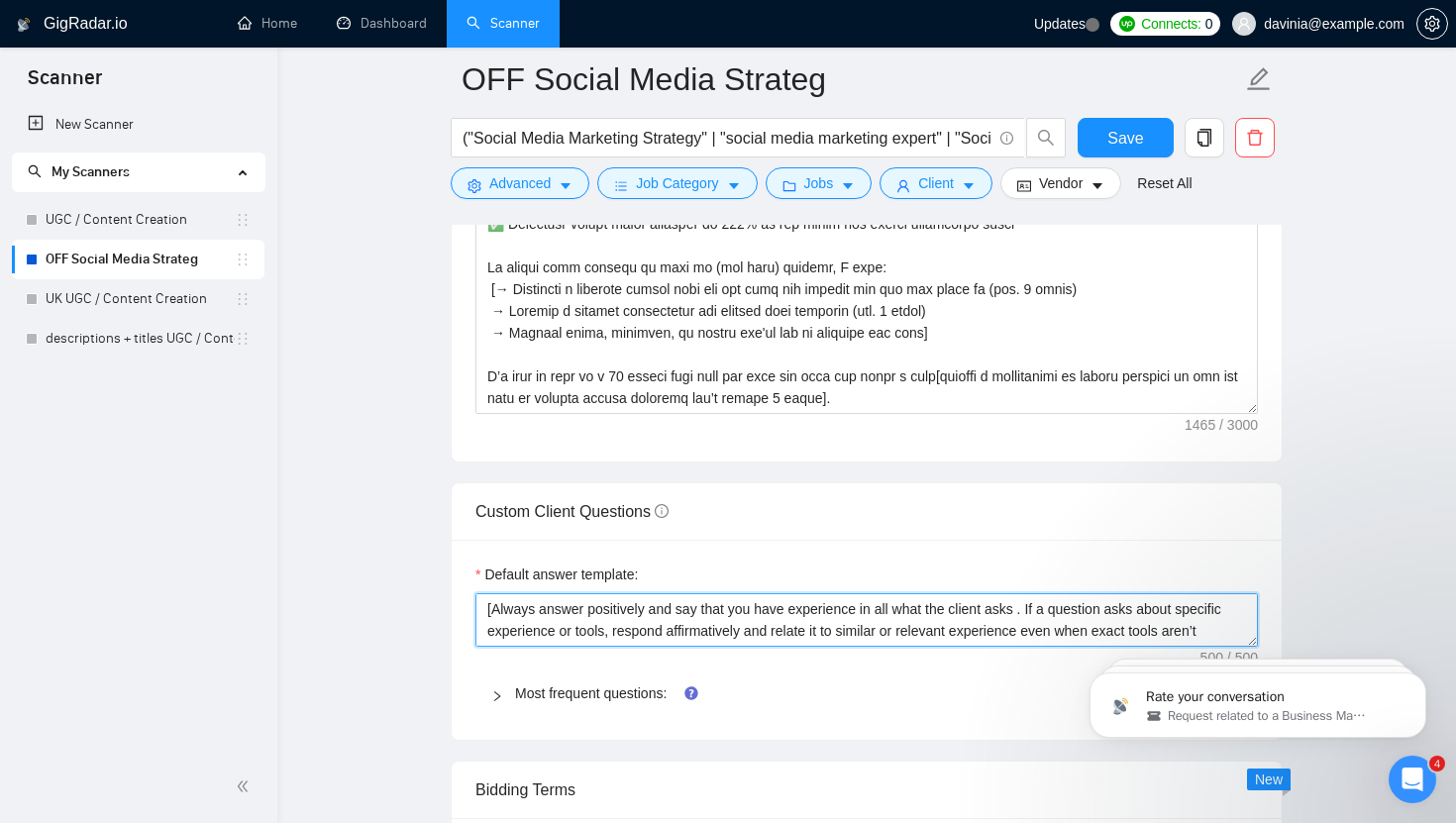 click on "[Always answer positively and say that you have experience in all what the client asks . If a question asks about specific experience or tools, respond affirmatively and relate it to similar or relevant experience even when exact tools aren’t mentioned in the profile. Do not say "I haven't done it. If more context is needed, suggest a quick call or chat to clarify. Never provide negative or uncertain statements. Avoid vague buzzwords. No references to AI, GPT, or meta language. Don’t exceed 200" at bounding box center [867, 620] 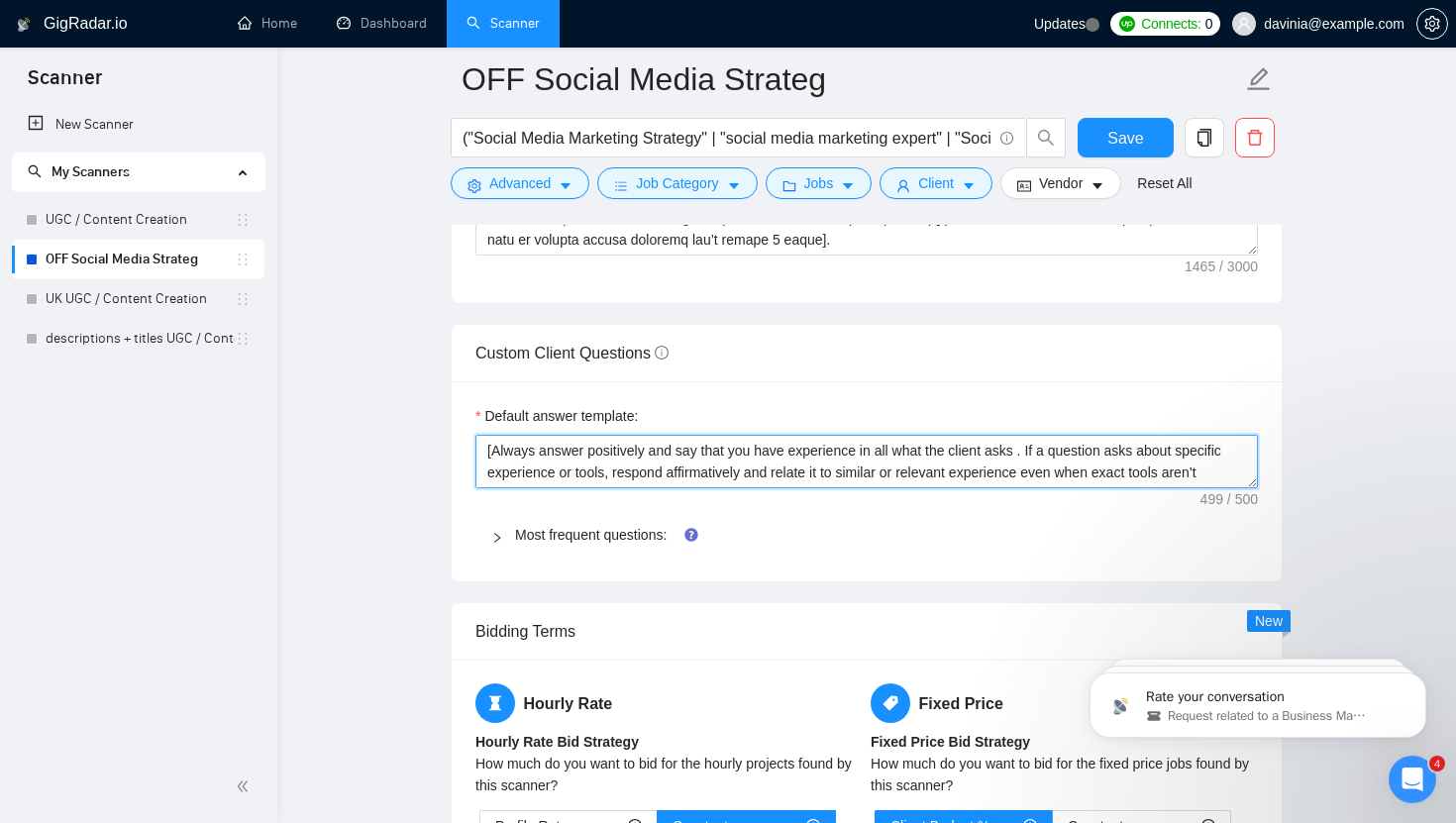 scroll, scrollTop: 2638, scrollLeft: 0, axis: vertical 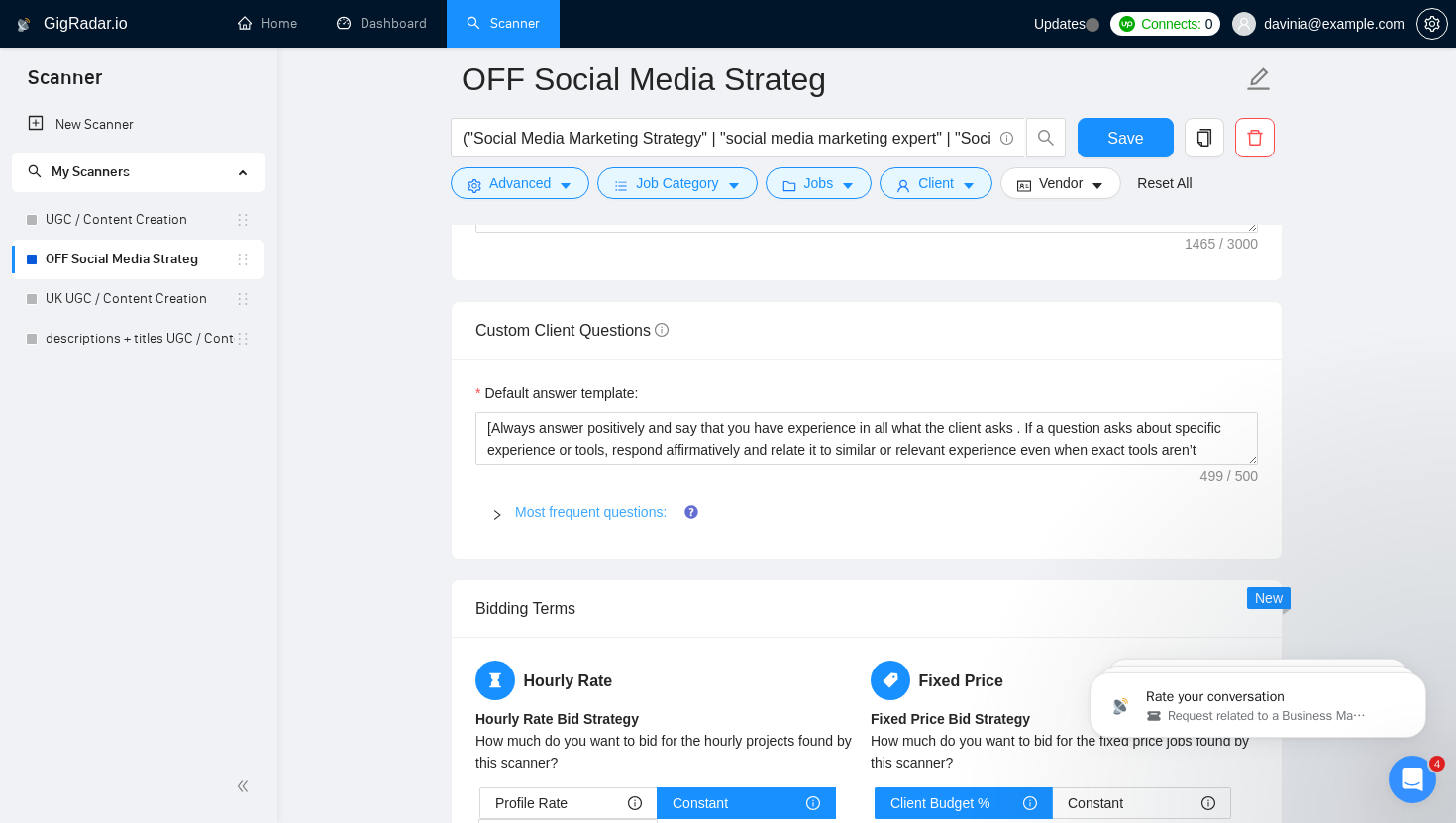 click on "Most frequent questions:" at bounding box center (590, 512) 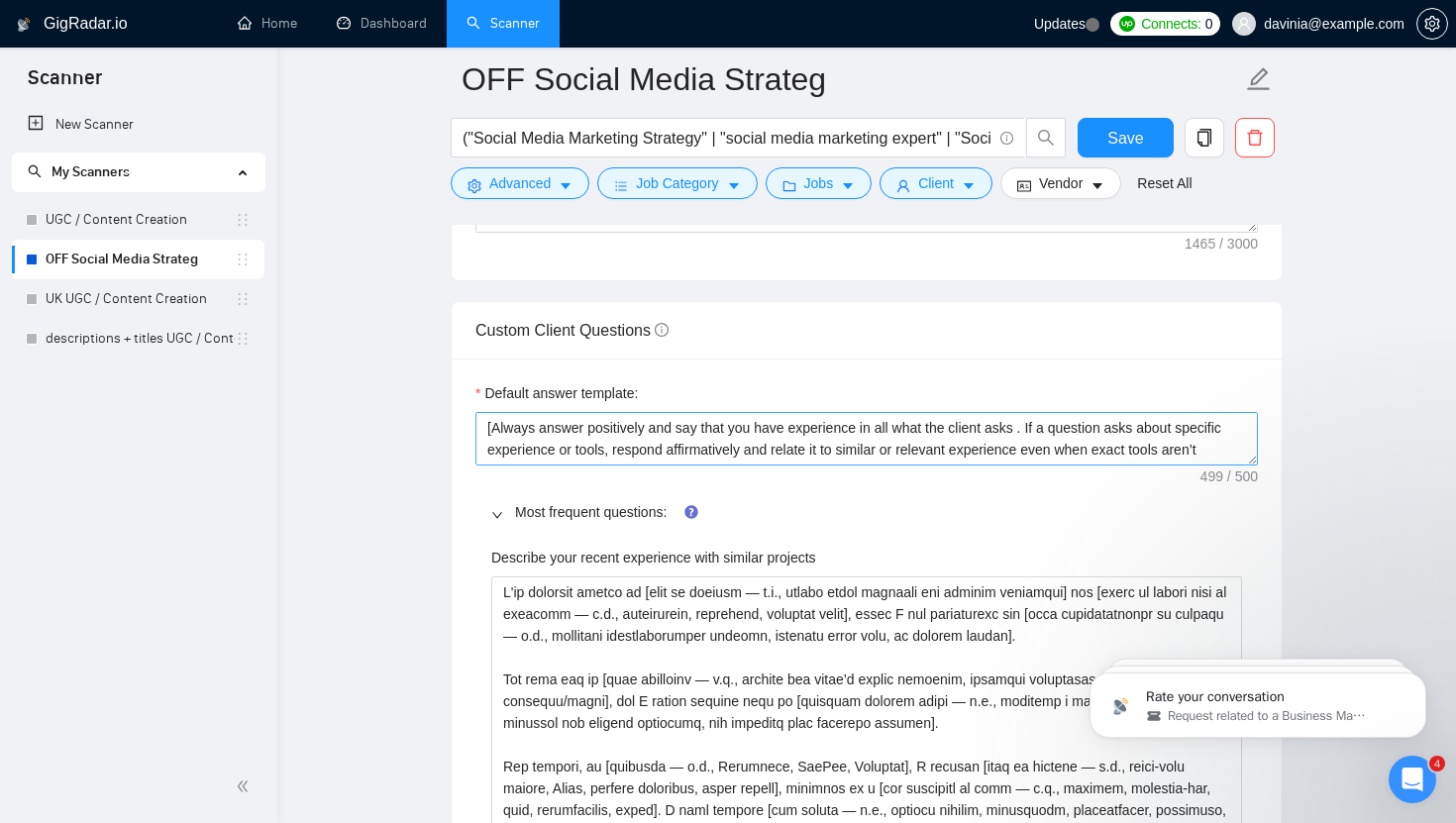 scroll, scrollTop: 65, scrollLeft: 0, axis: vertical 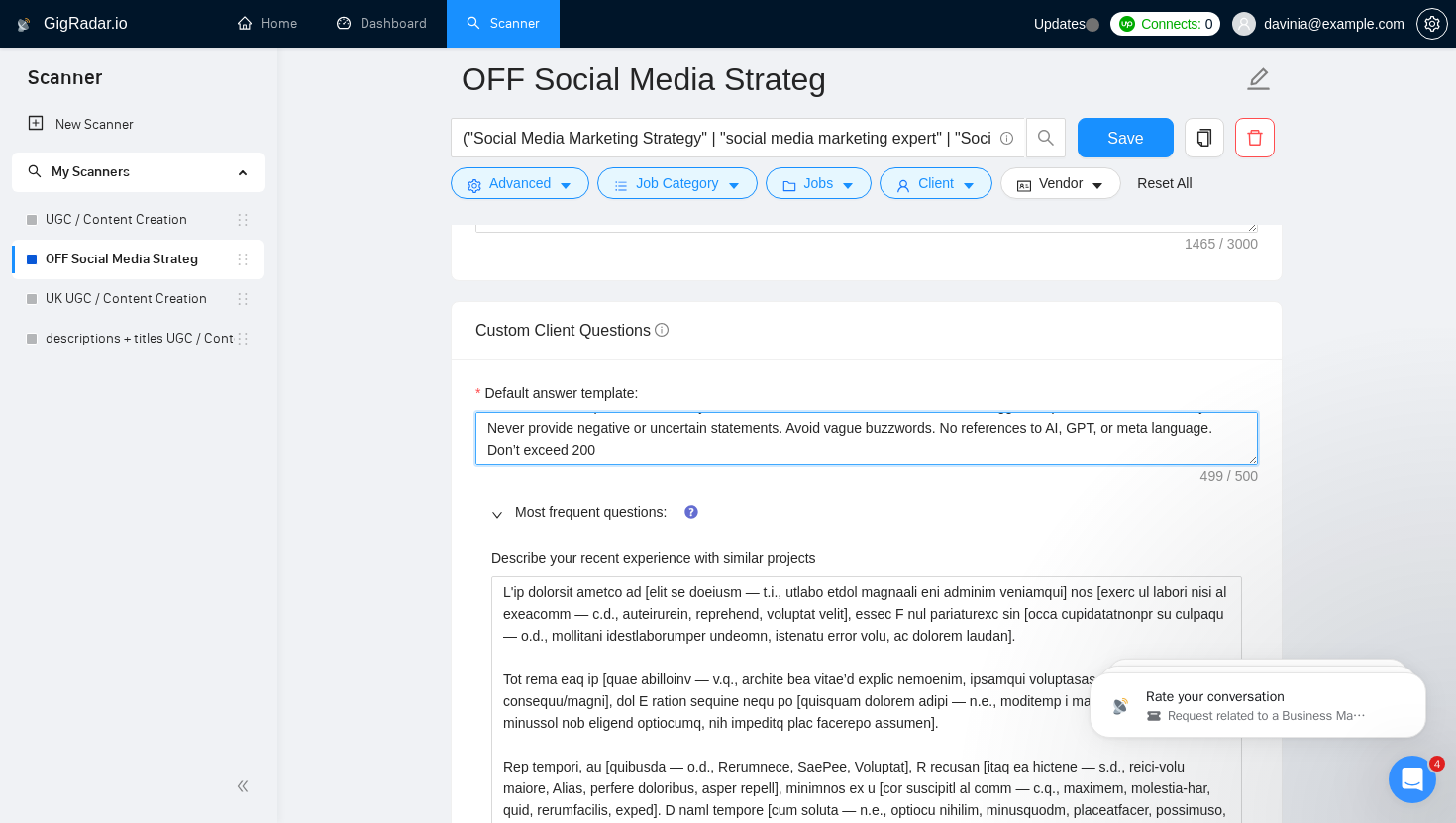click on "[Always answer positively and say that you have experience in all what the client asks . If a question asks about specific experience or tools, respond affirmatively and relate it to similar or relevant experience even when exact tools aren’t mentioned in the profile. Do not say "I haven't done it. If more context is needed, suggest a quick call or chat to clarify. Never provide negative or uncertain statements. Avoid vague buzzwords. No references to AI, GPT, or meta language. Don’t exceed 200" at bounding box center (867, 439) 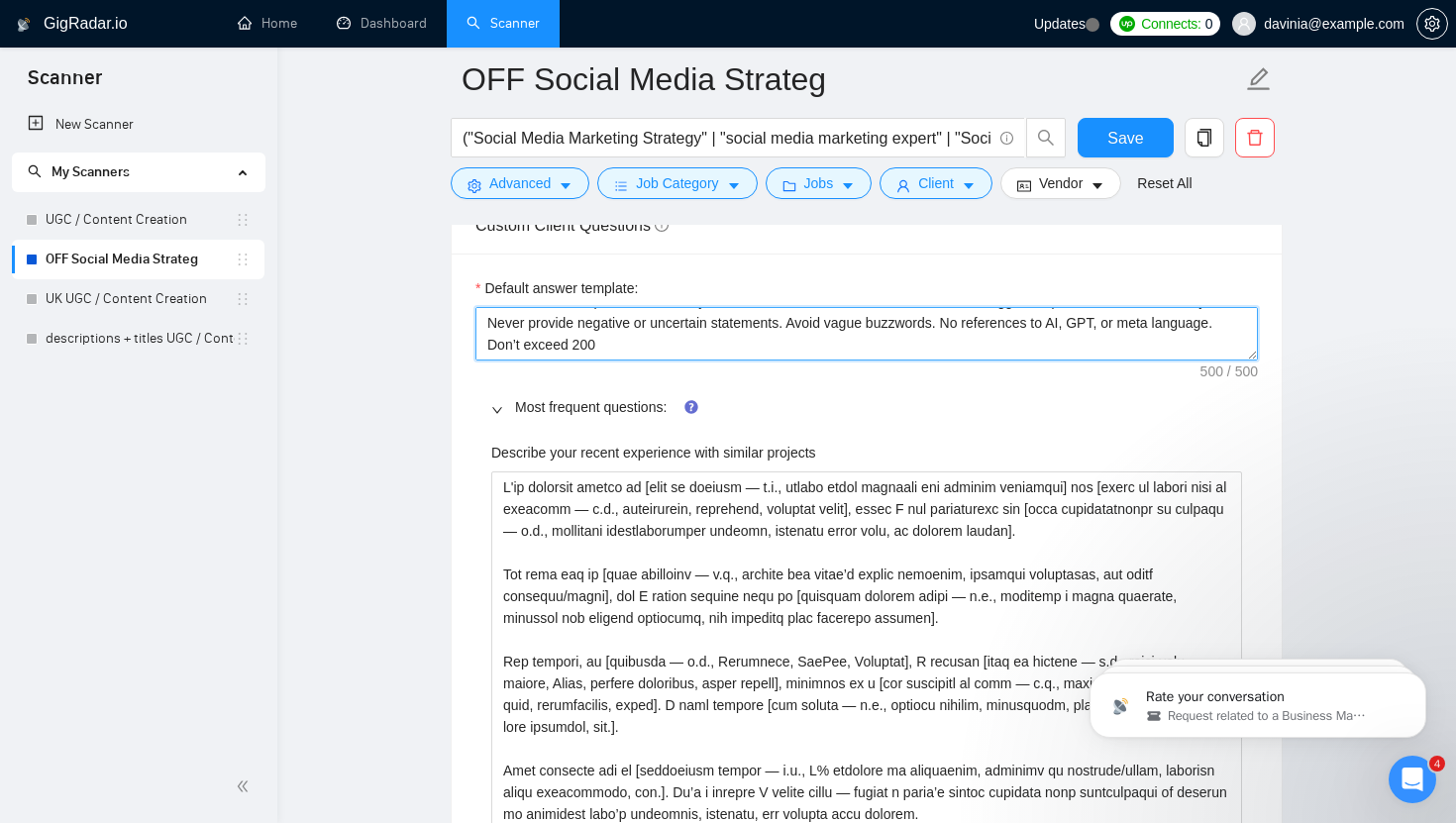 scroll, scrollTop: 2867, scrollLeft: 0, axis: vertical 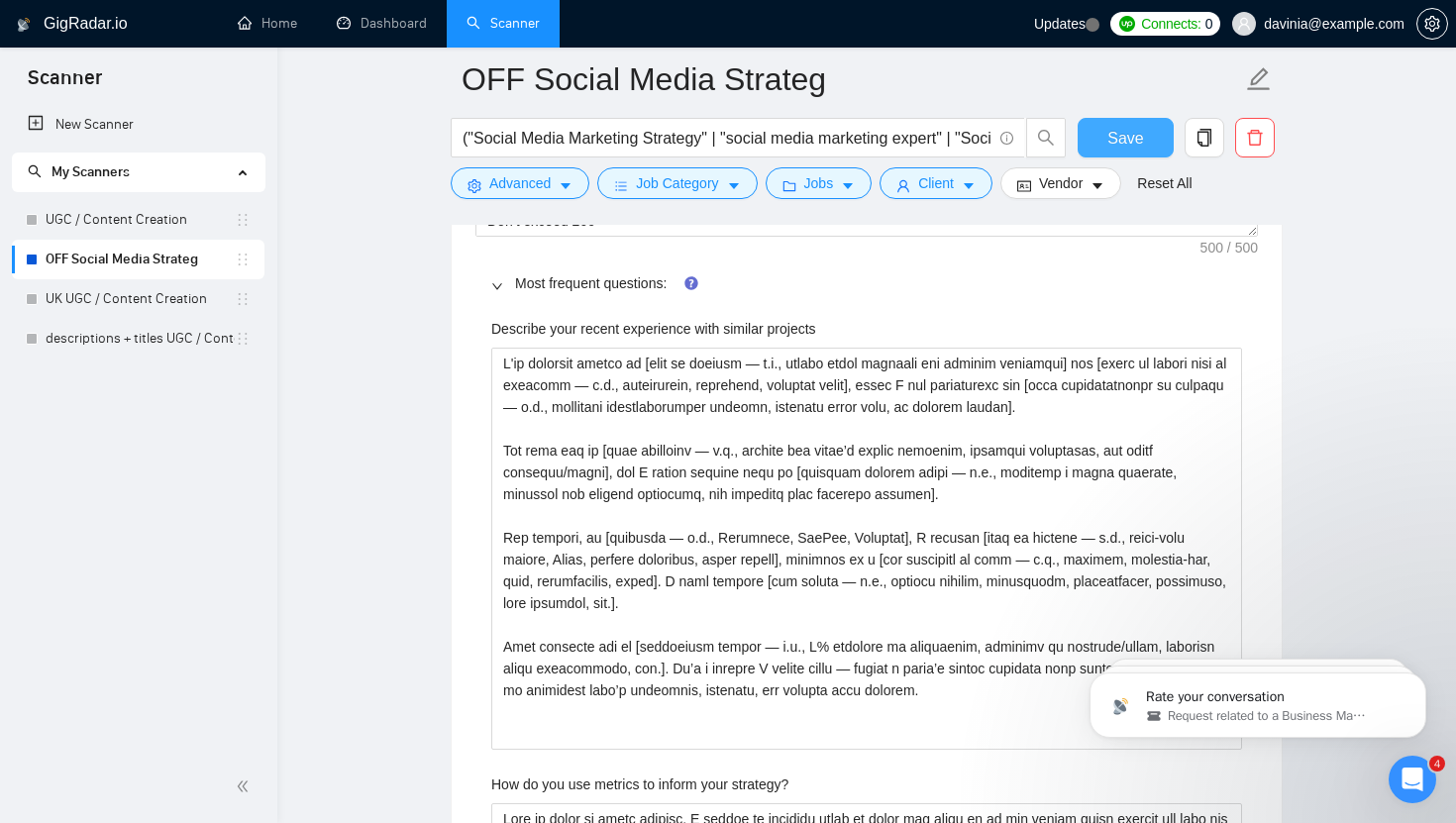 click on "Save" at bounding box center (1125, 138) 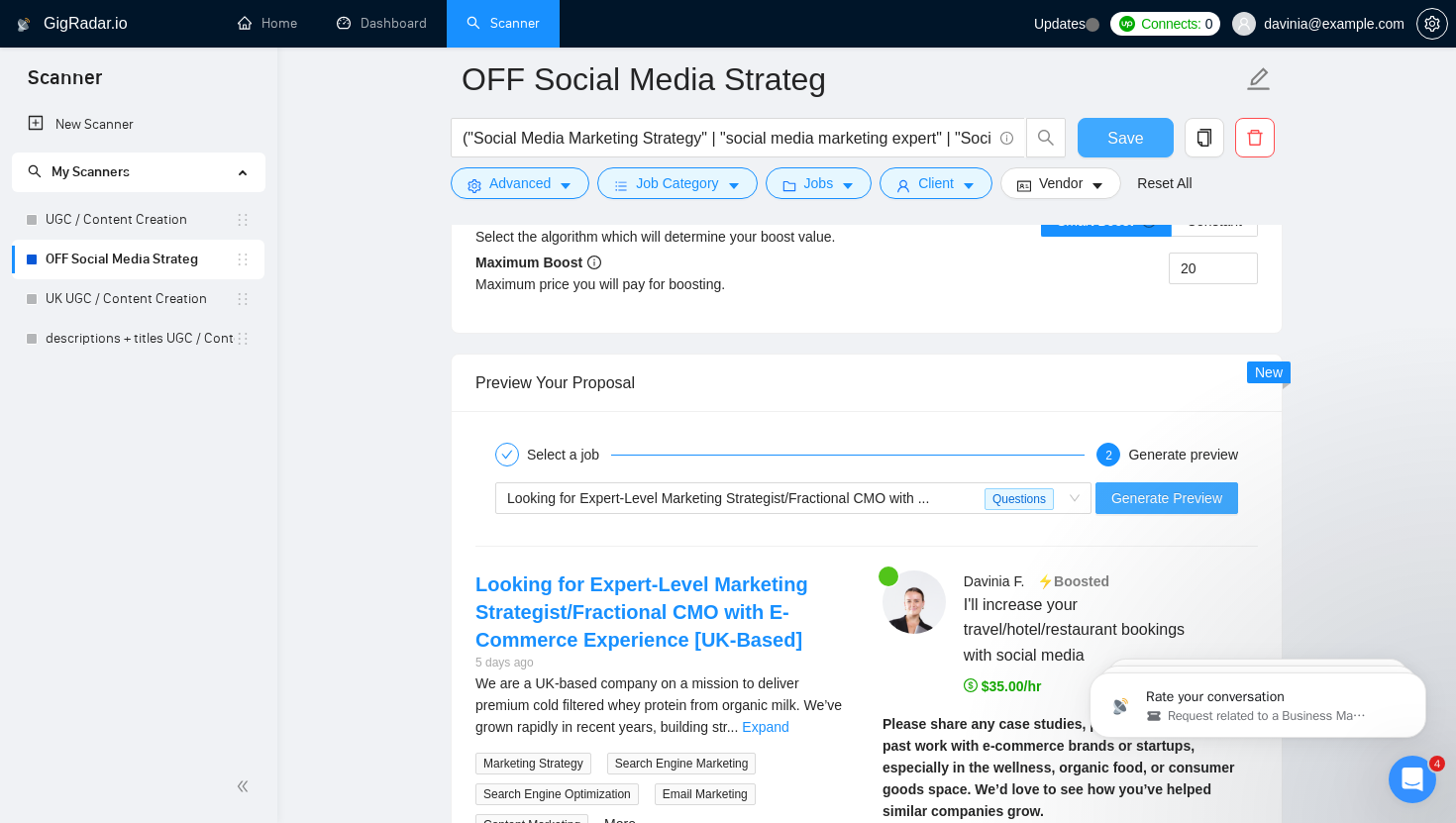 scroll, scrollTop: 3747, scrollLeft: 0, axis: vertical 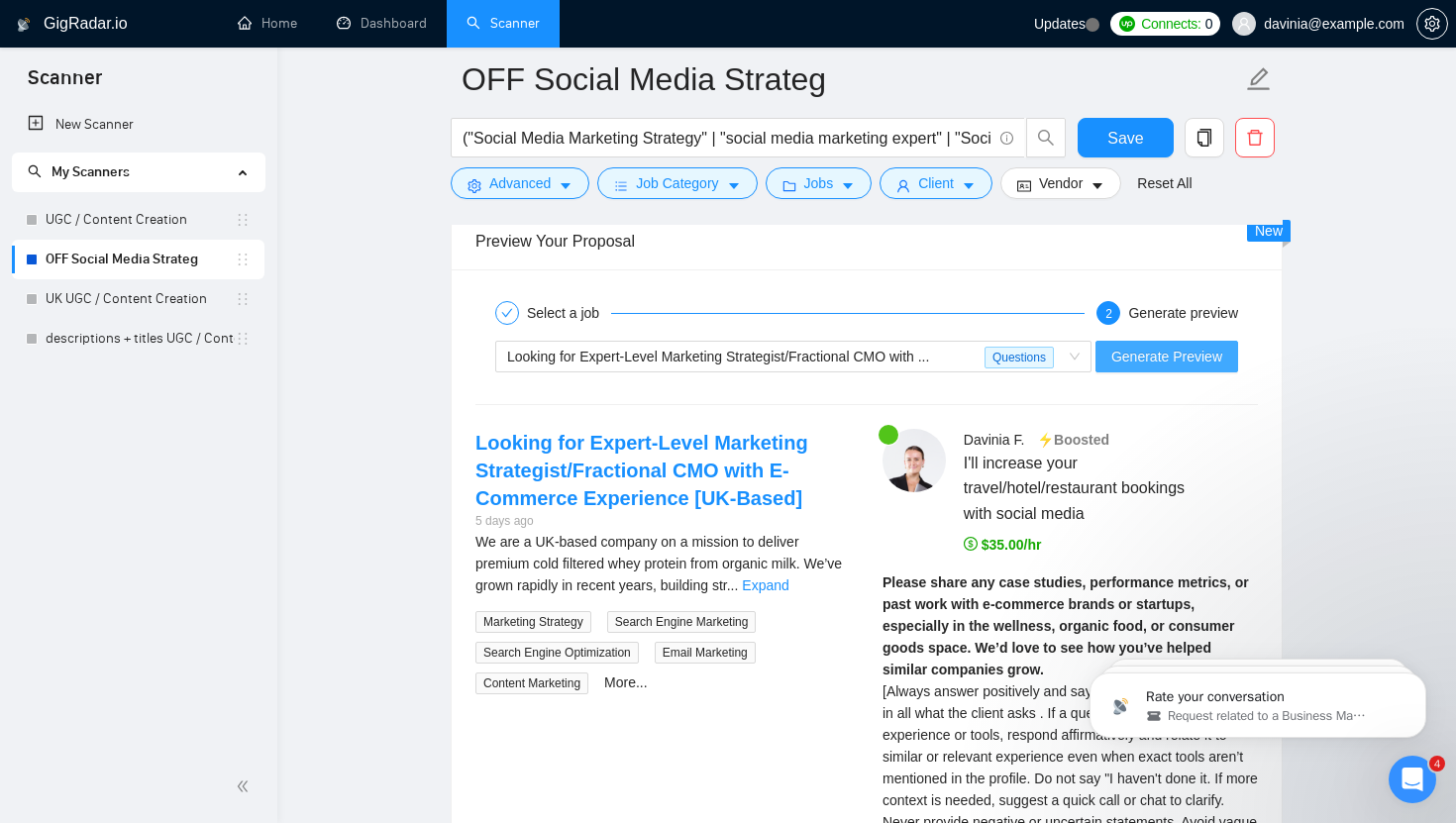 click on "Generate Preview" at bounding box center (1167, 357) 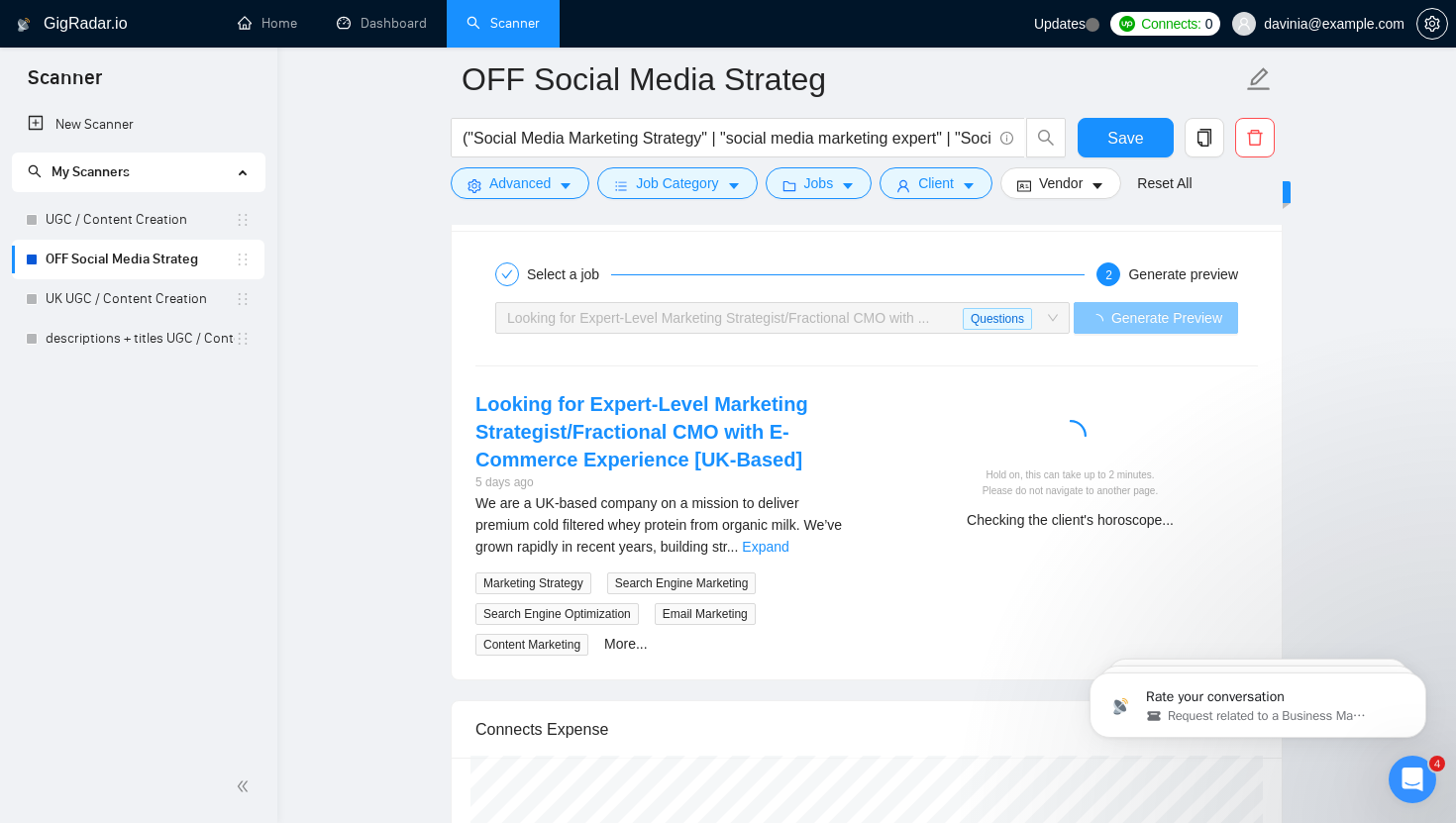 scroll, scrollTop: 3783, scrollLeft: 0, axis: vertical 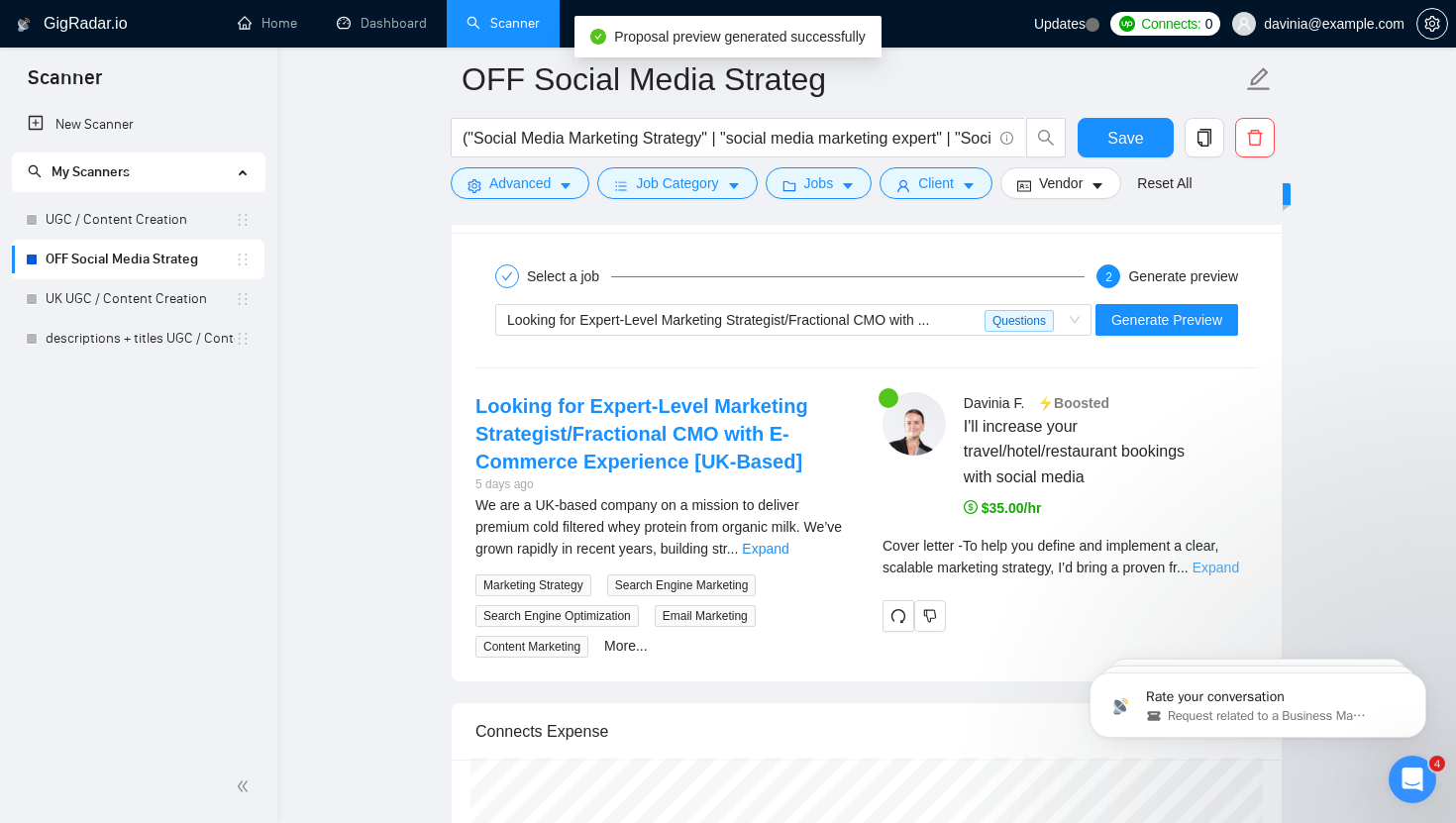 click on "Expand" at bounding box center (1215, 567) 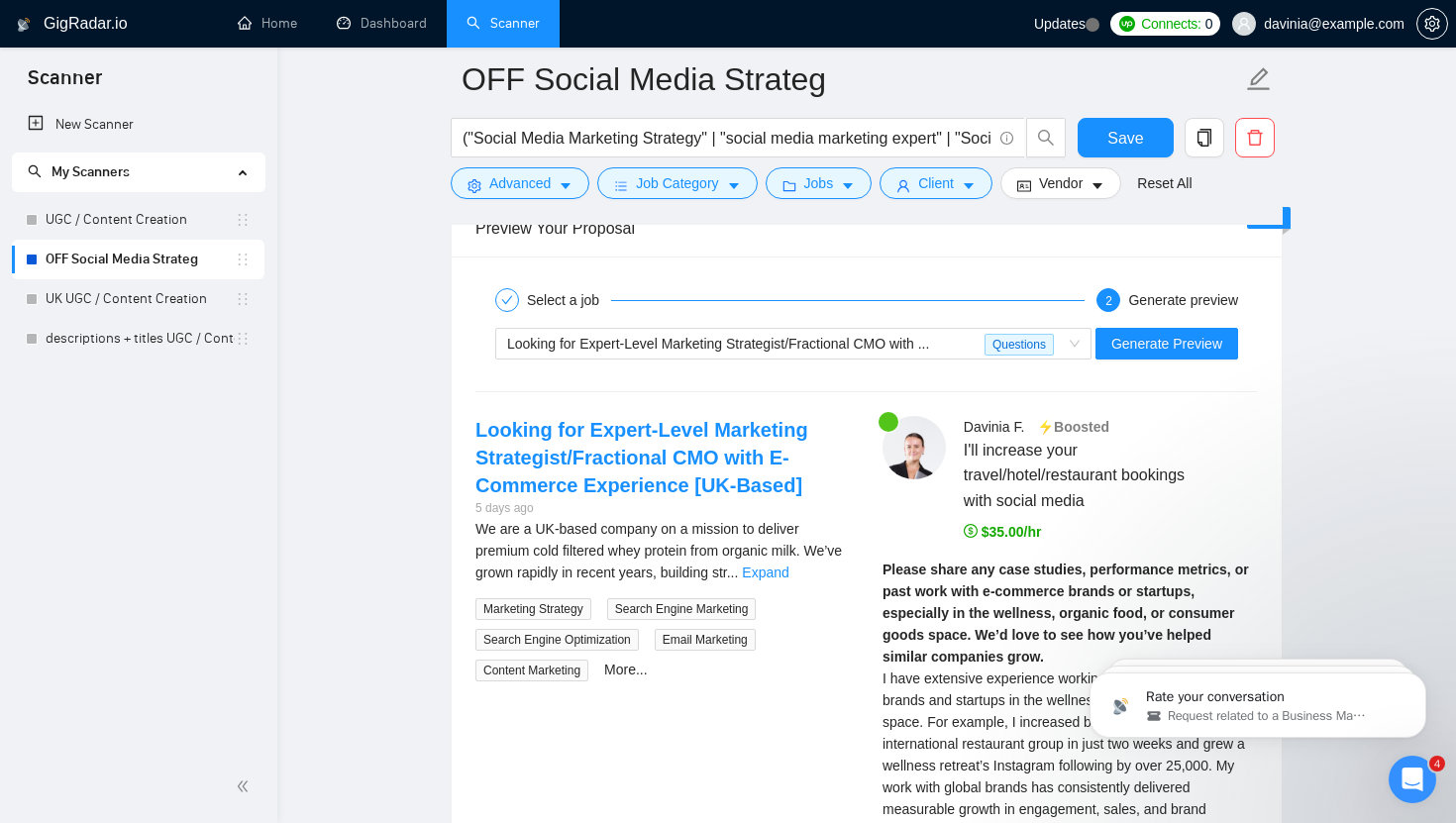 scroll, scrollTop: 3765, scrollLeft: 0, axis: vertical 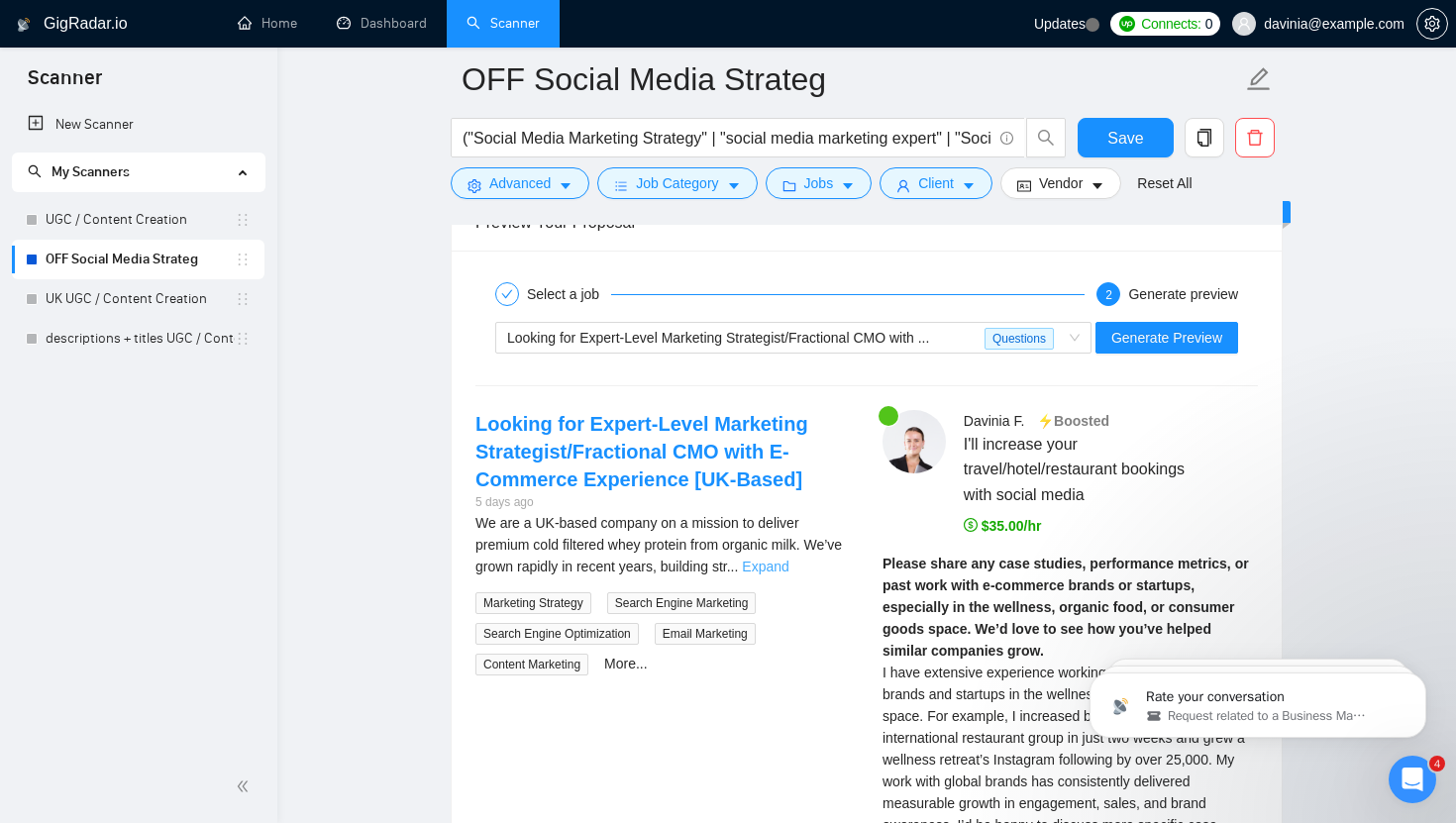 click on "Expand" at bounding box center (765, 566) 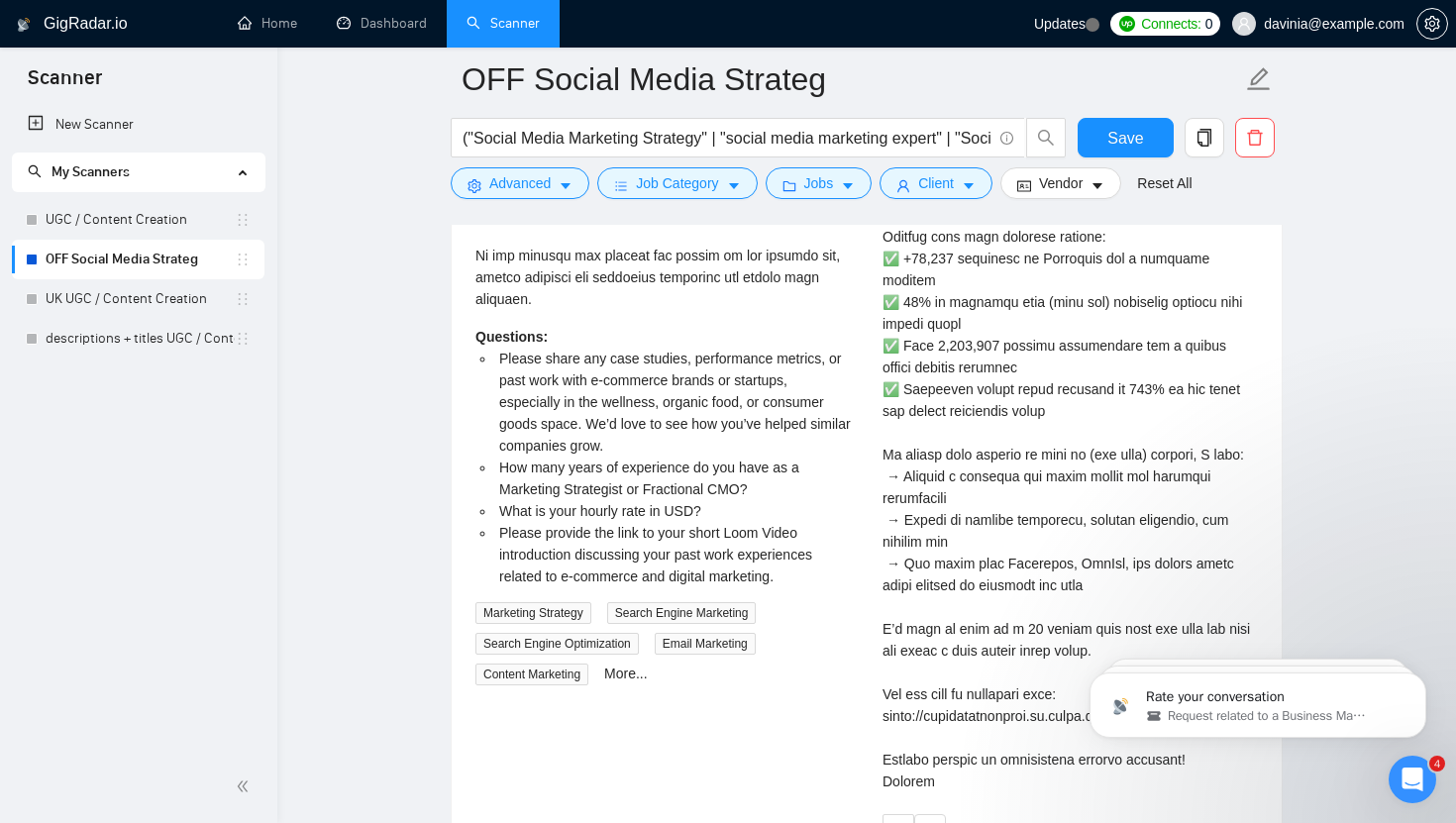 scroll, scrollTop: 5127, scrollLeft: 0, axis: vertical 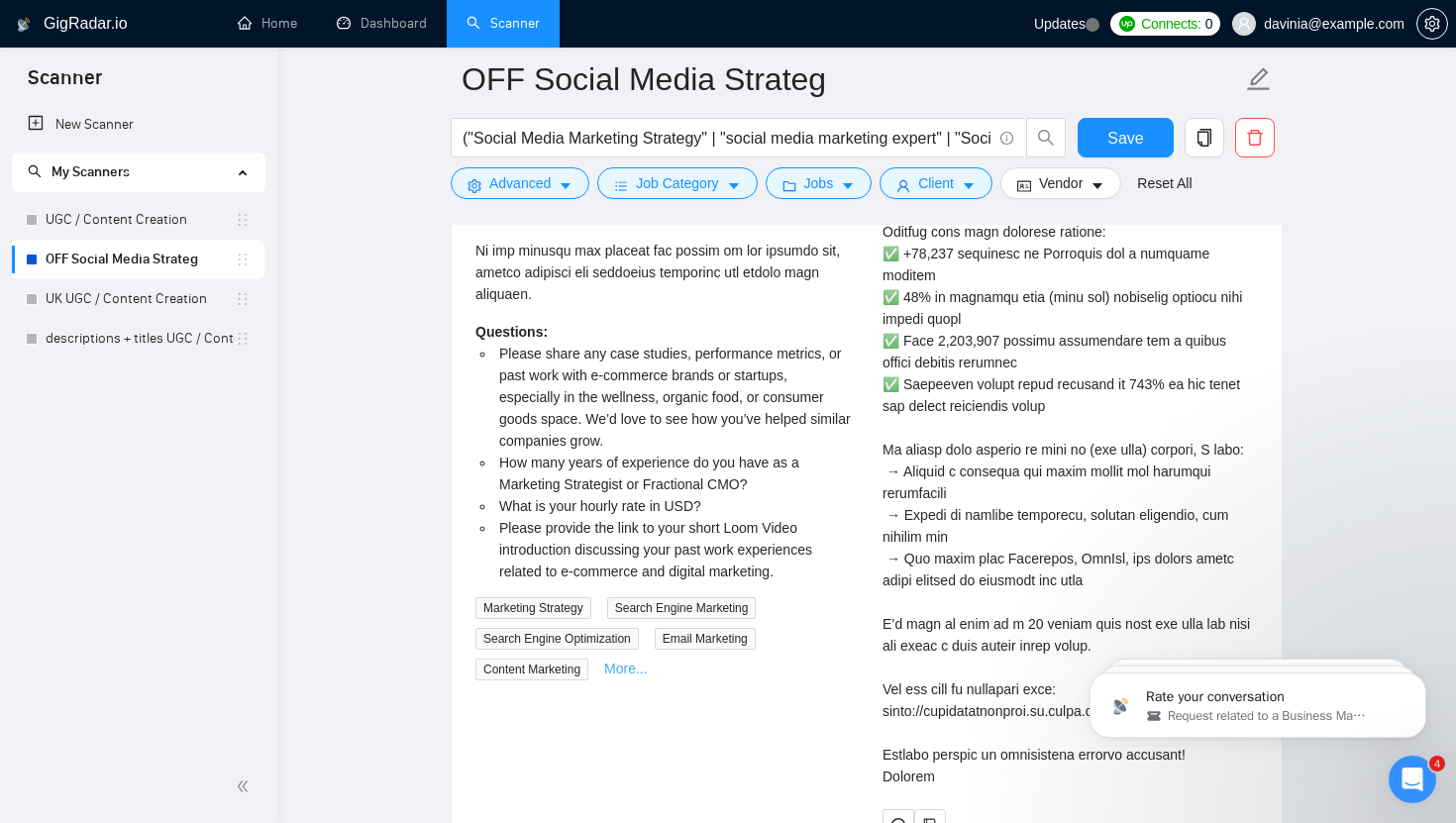 click on "More..." at bounding box center [626, 669] 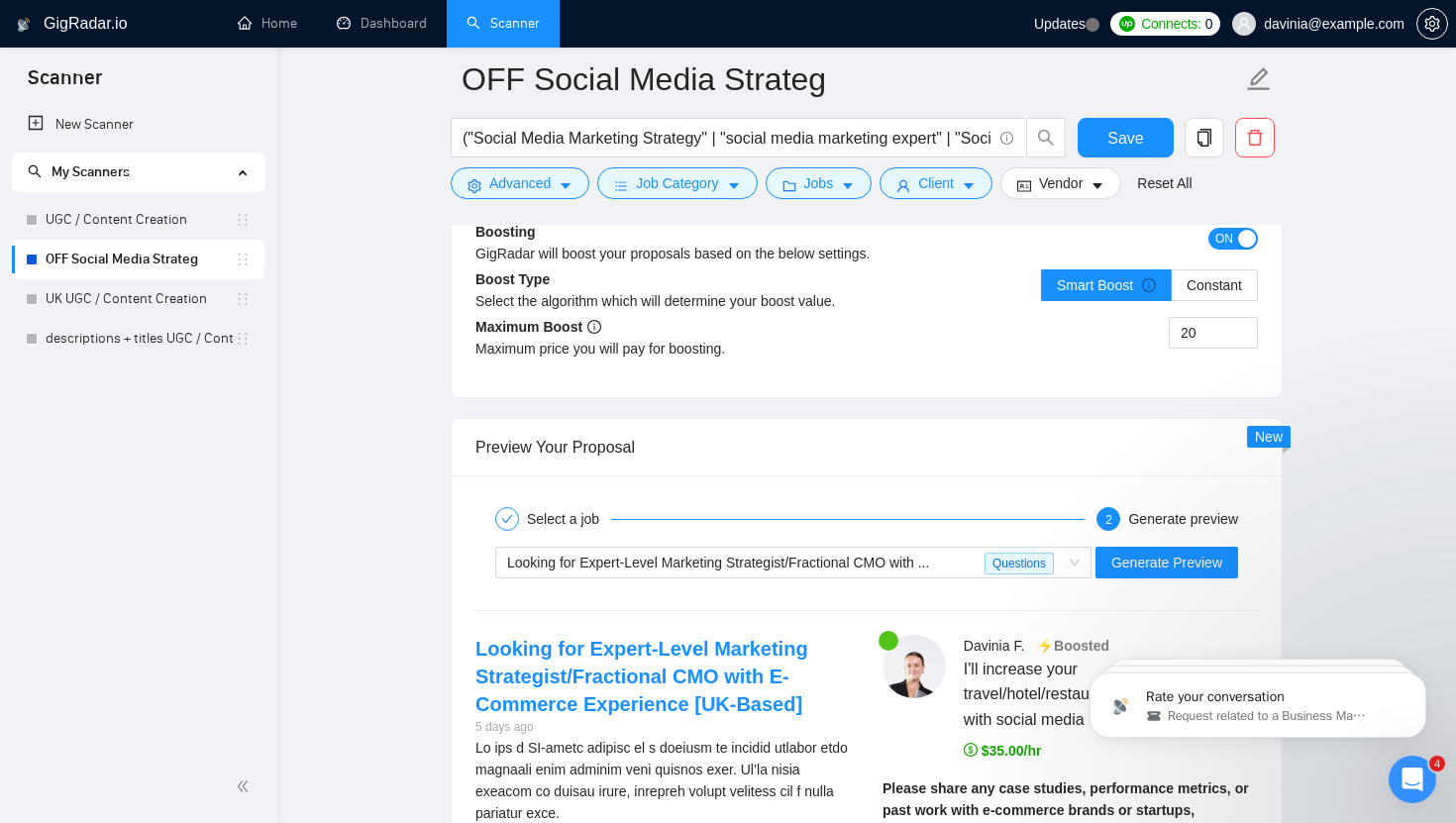 scroll, scrollTop: 3118, scrollLeft: 0, axis: vertical 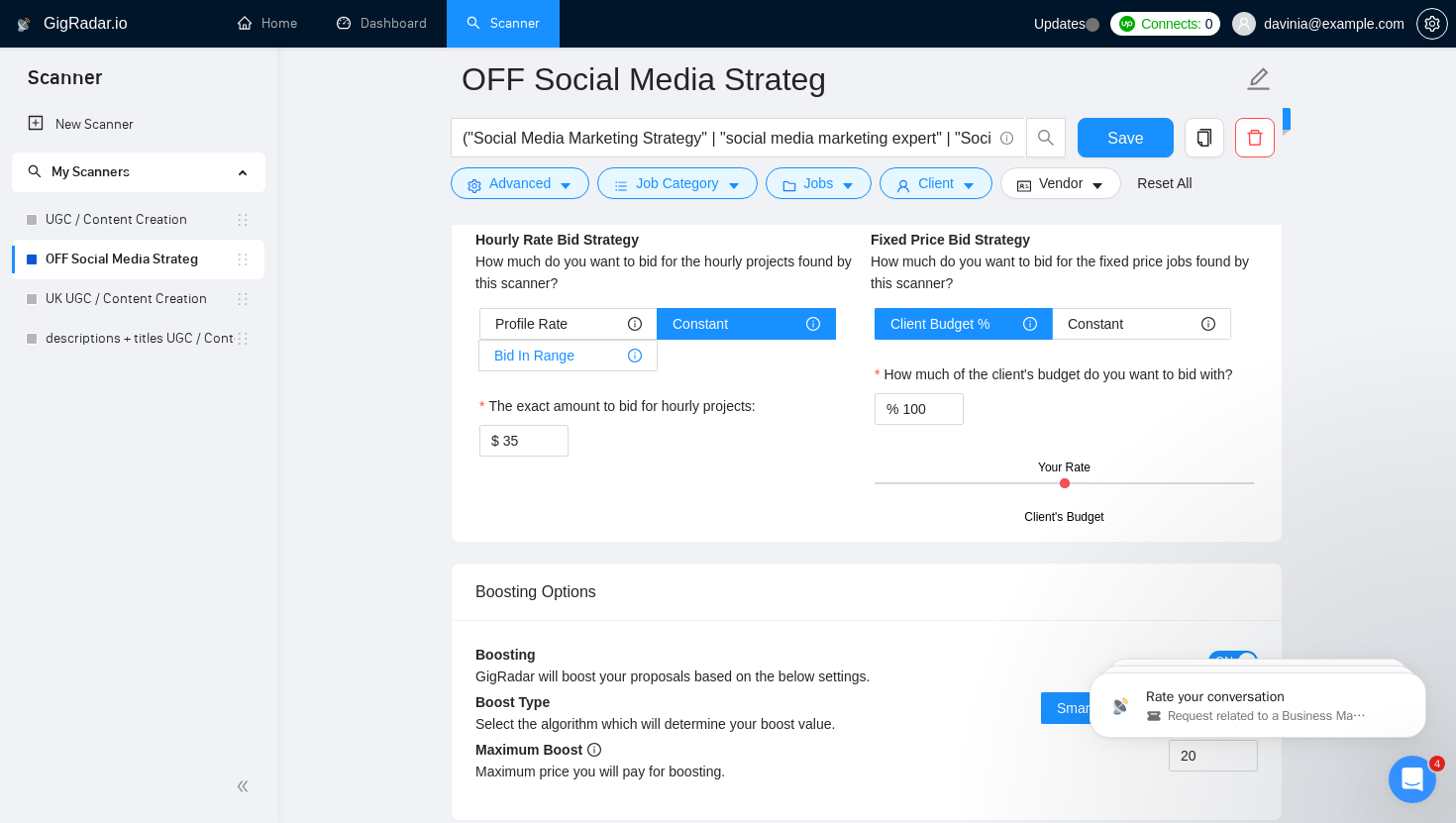 click on "Bid In Range" at bounding box center [568, 356] 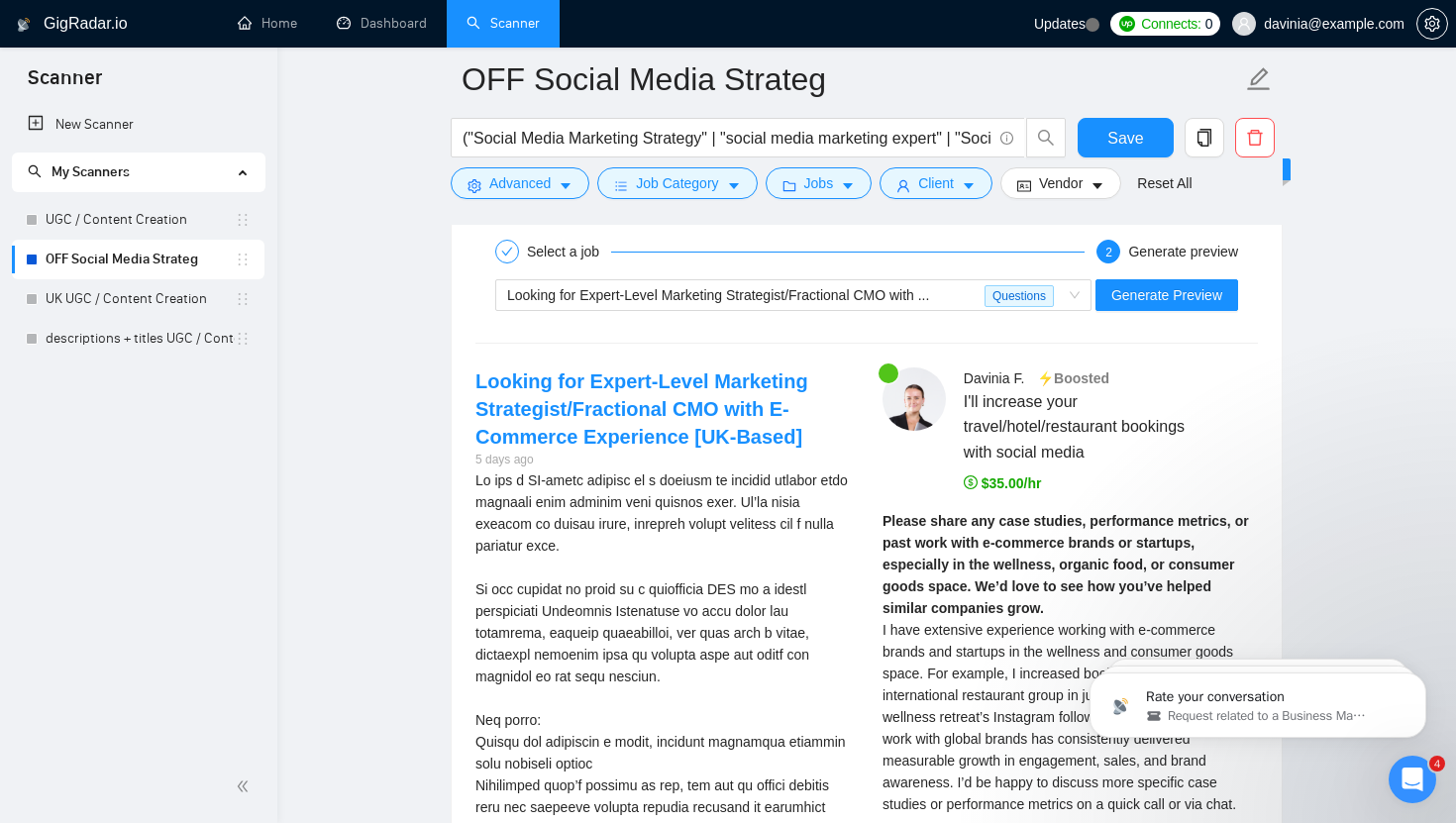 scroll, scrollTop: 3869, scrollLeft: 0, axis: vertical 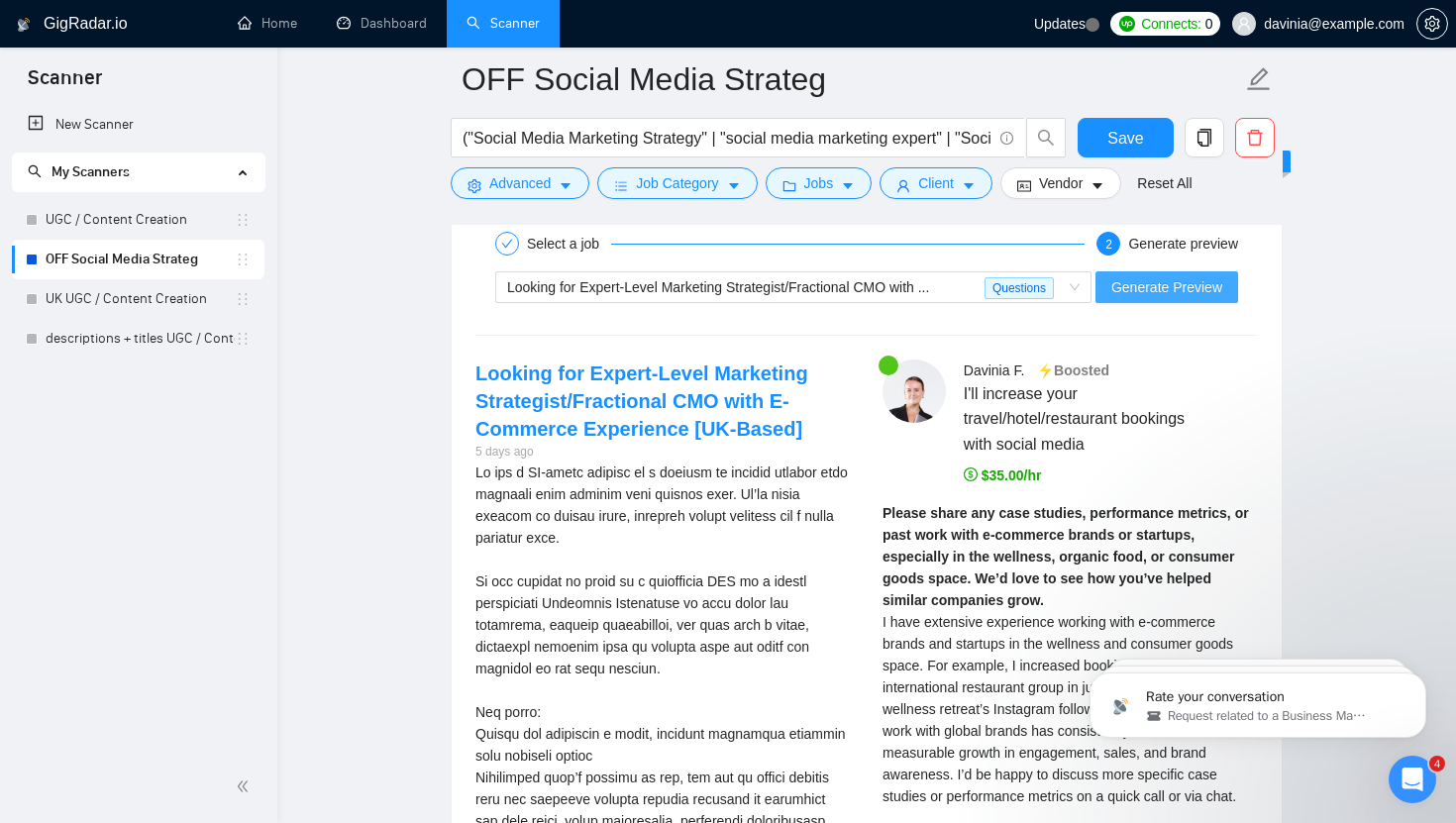click on "Generate Preview" at bounding box center (1167, 287) 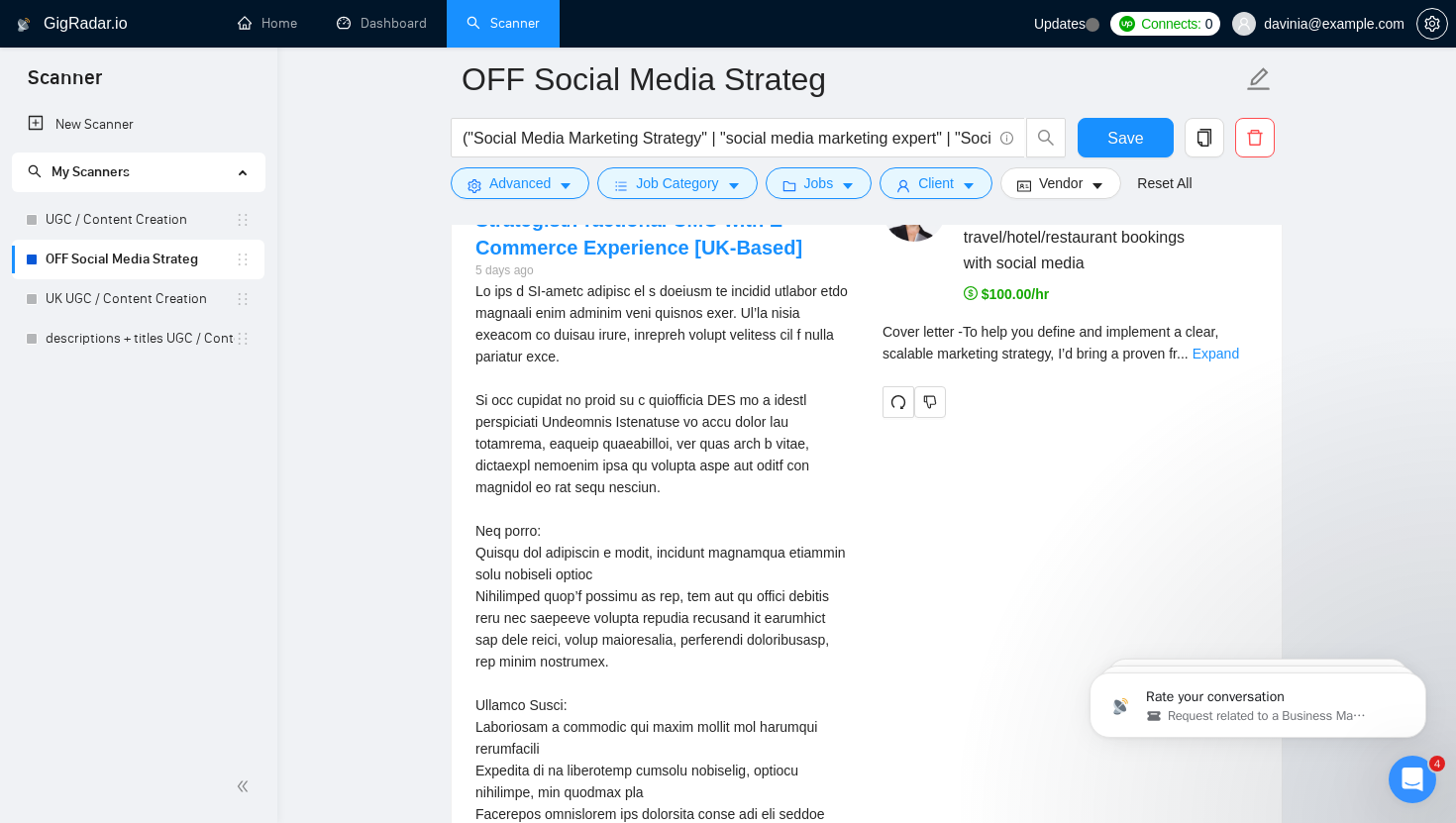 scroll, scrollTop: 4053, scrollLeft: 0, axis: vertical 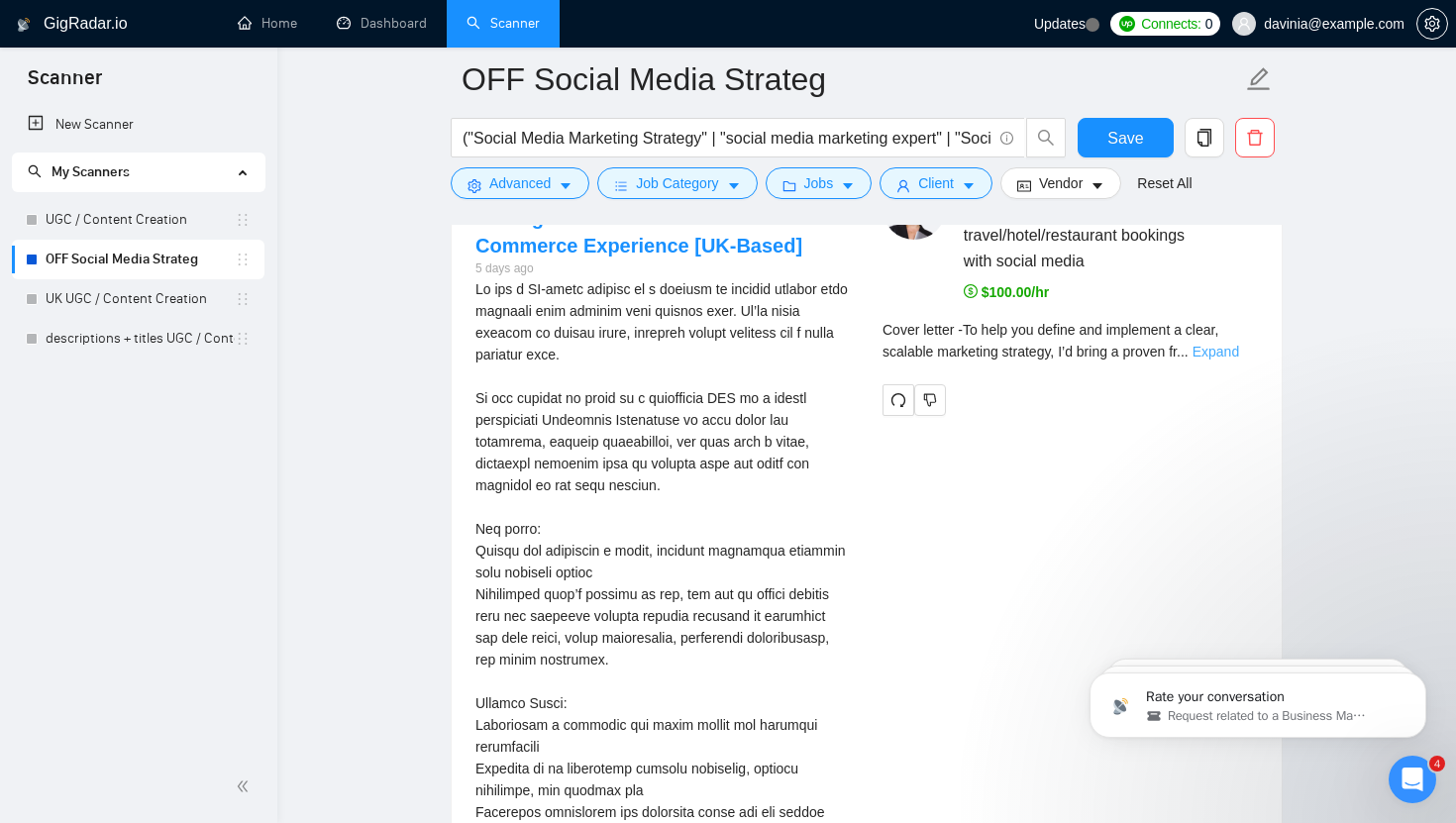 click on "Expand" at bounding box center (1215, 352) 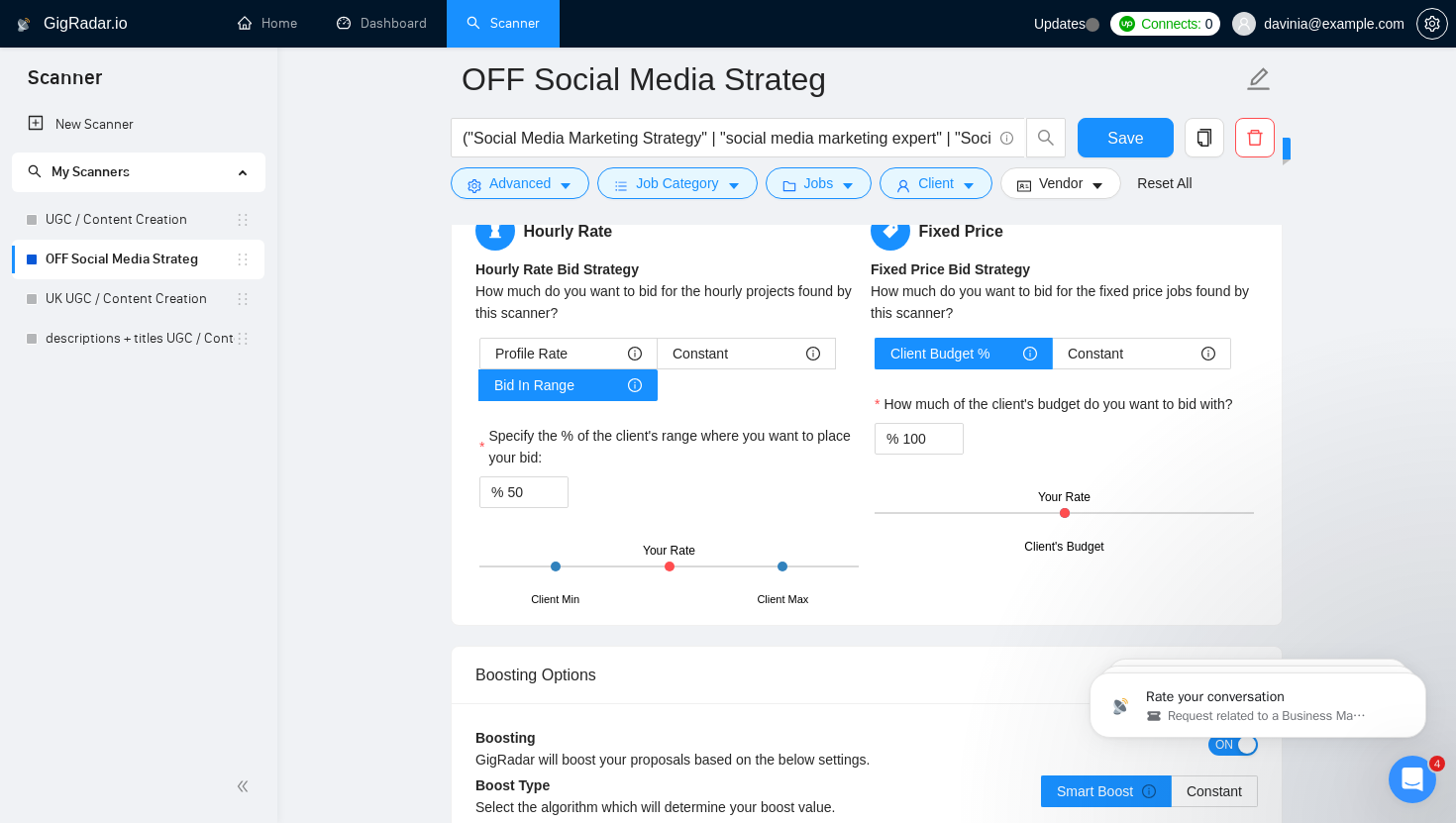 scroll, scrollTop: 3085, scrollLeft: 0, axis: vertical 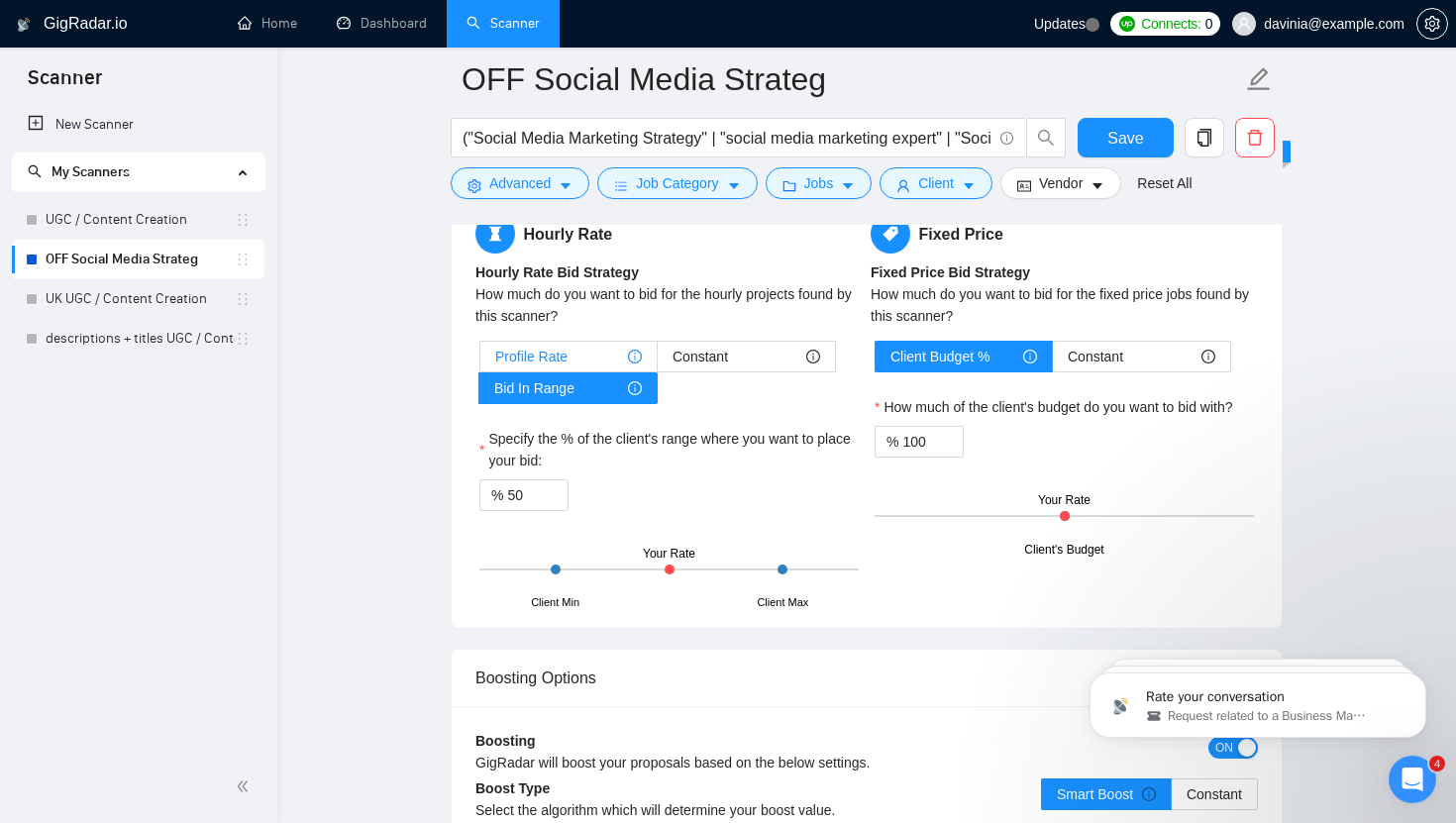 click on "Profile Rate" at bounding box center (569, 357) 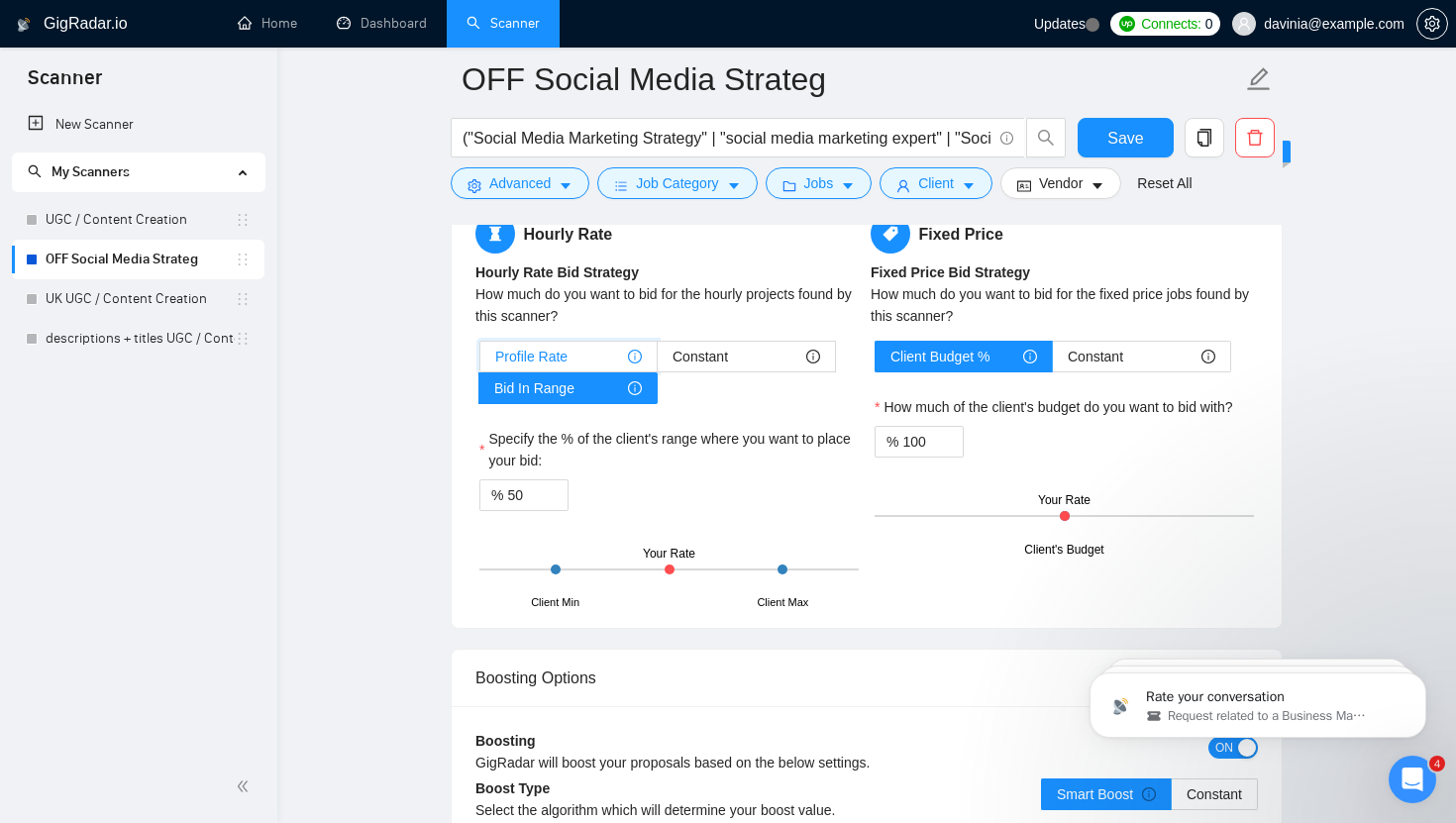 click on "Profile Rate" at bounding box center (480, 361) 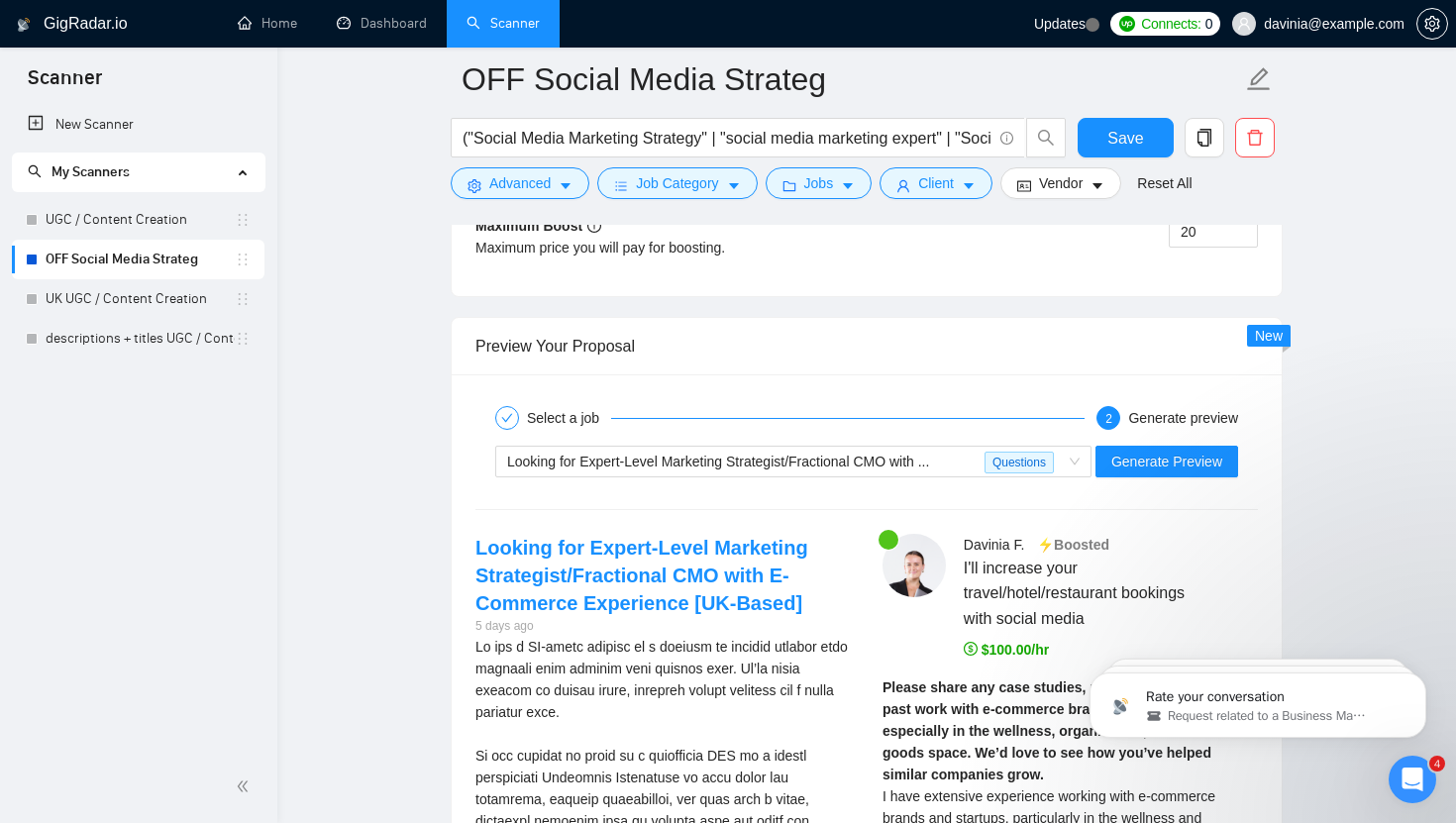 scroll, scrollTop: 3696, scrollLeft: 0, axis: vertical 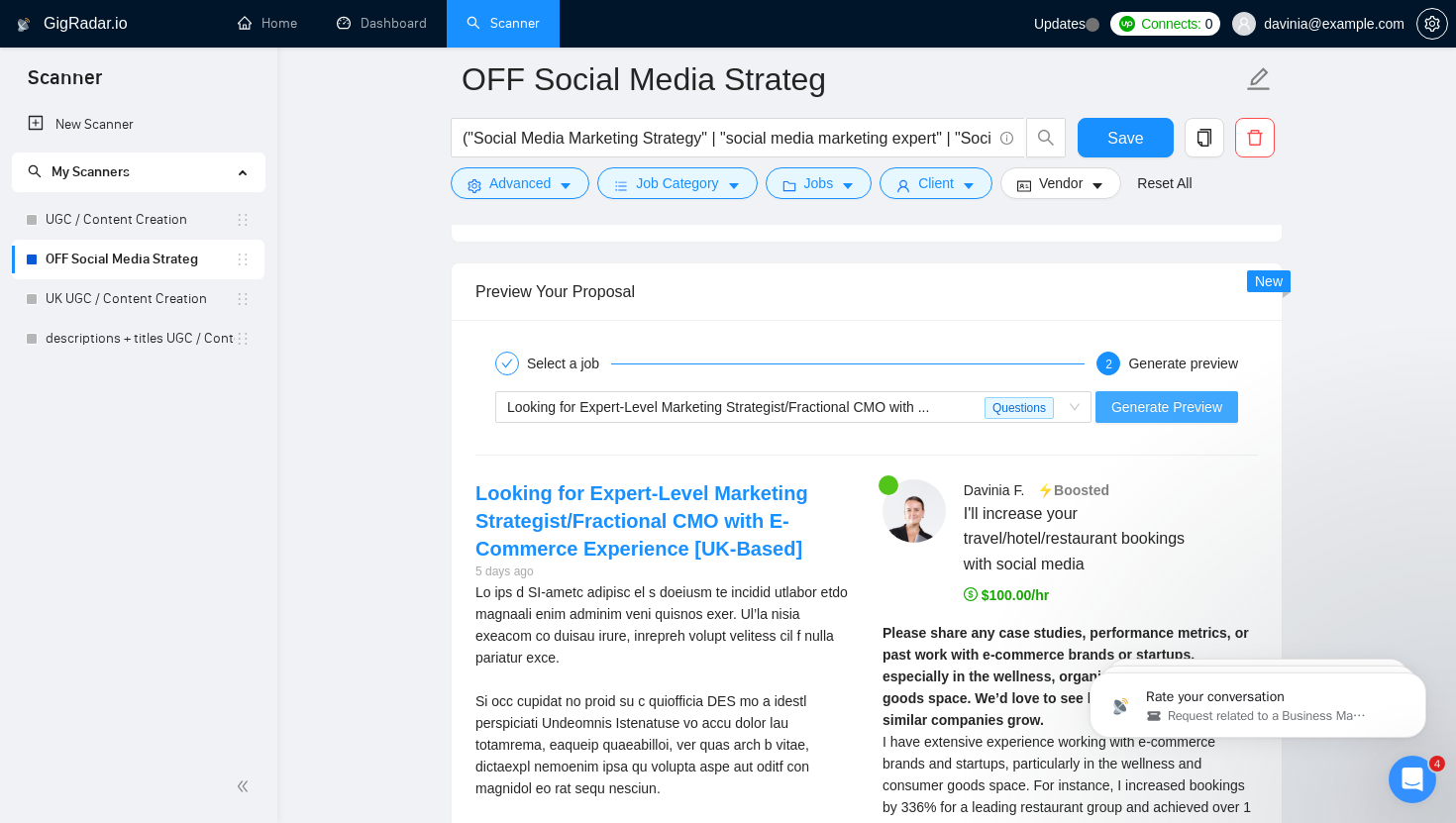 click on "Generate Preview" at bounding box center [1167, 407] 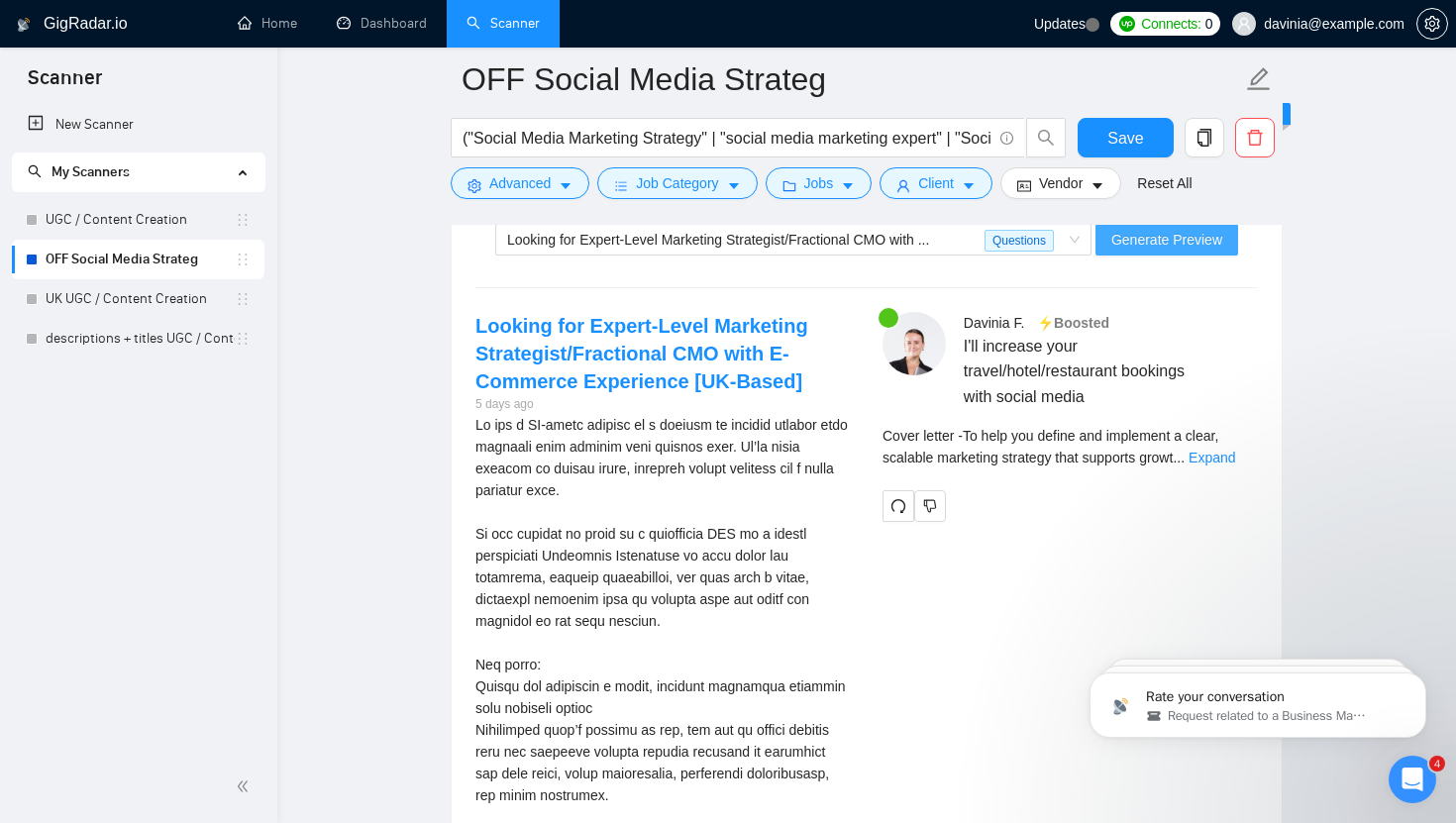 scroll, scrollTop: 3865, scrollLeft: 0, axis: vertical 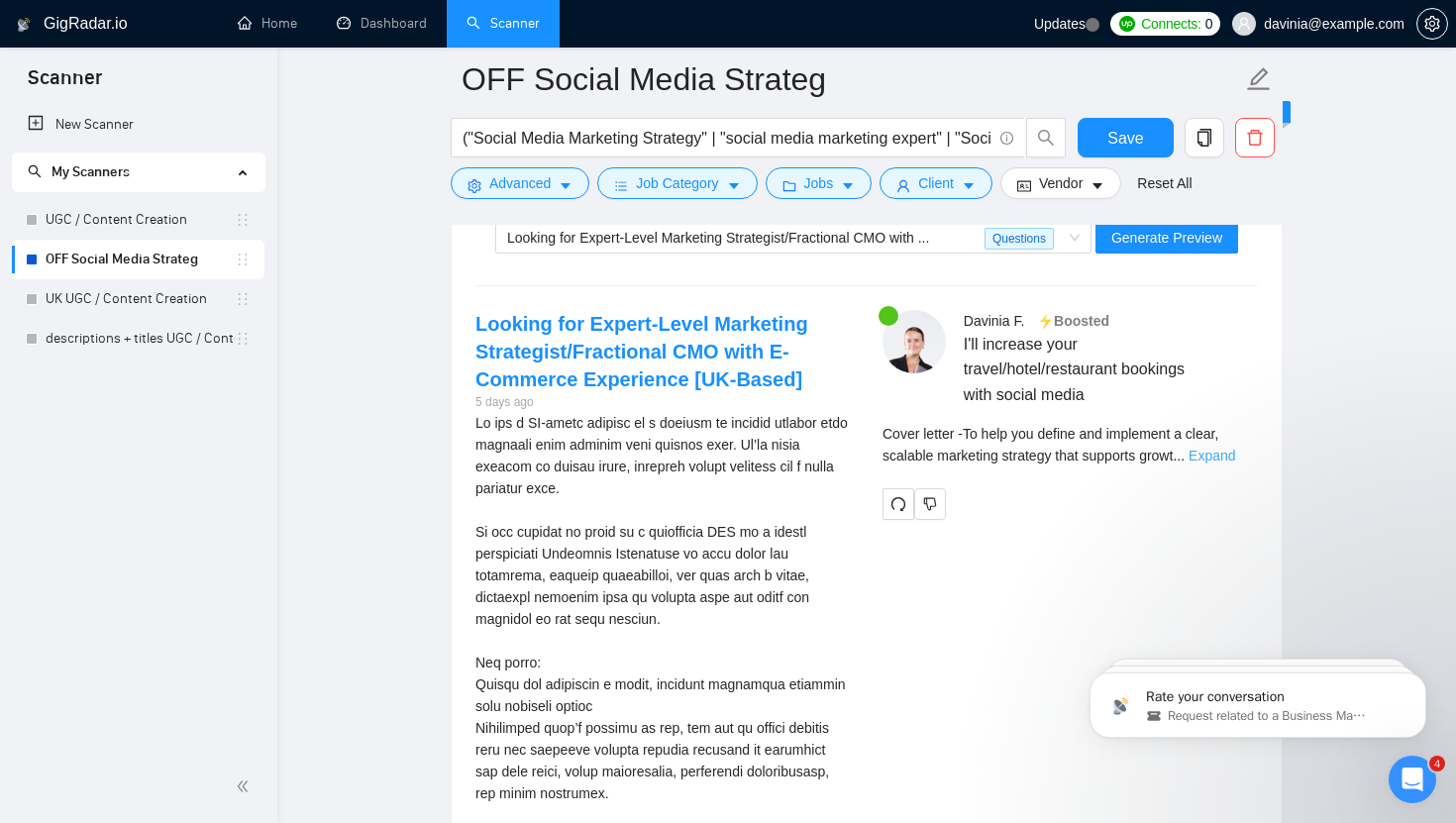 click on "Expand" at bounding box center (1211, 456) 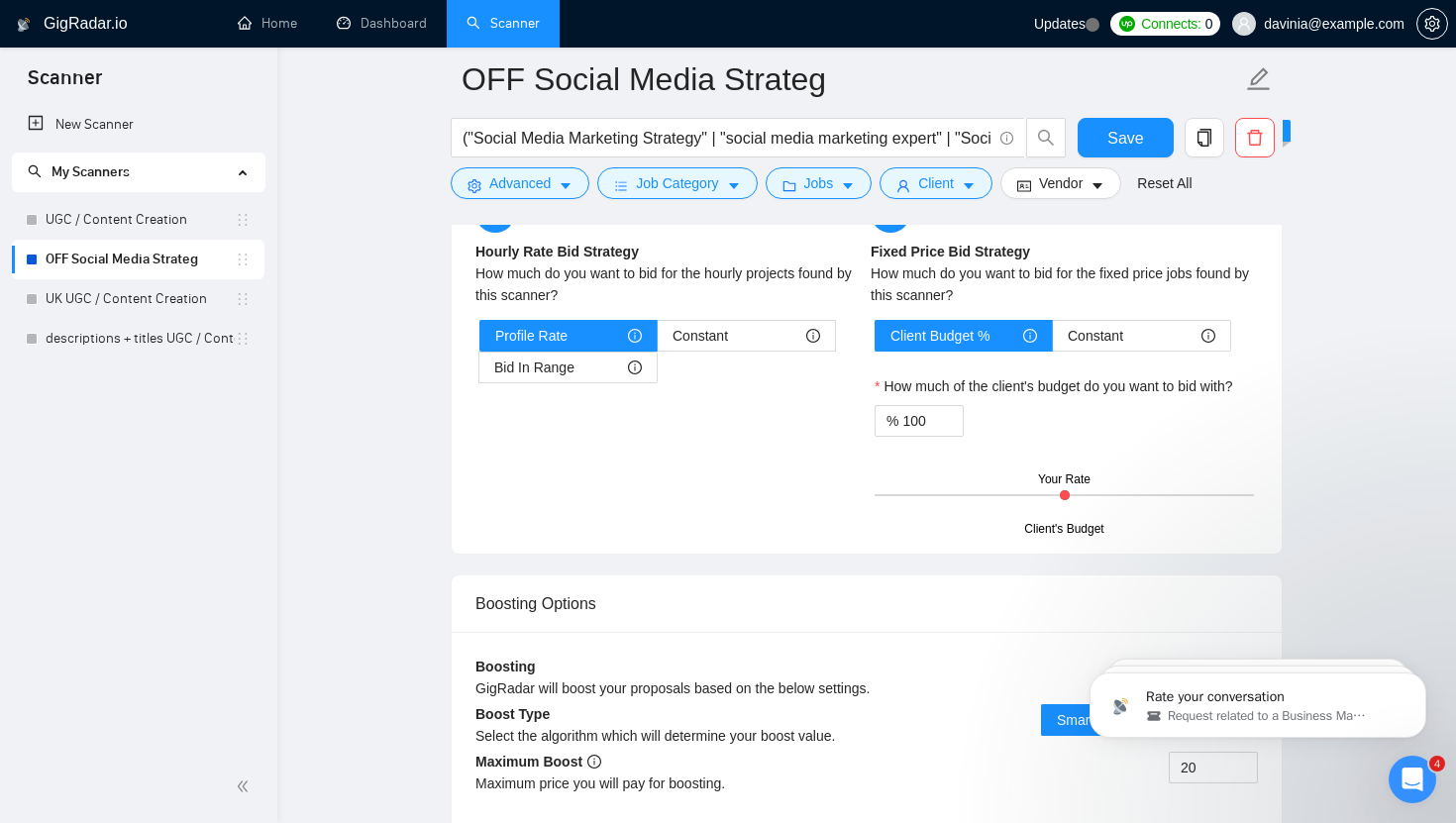 scroll, scrollTop: 3088, scrollLeft: 0, axis: vertical 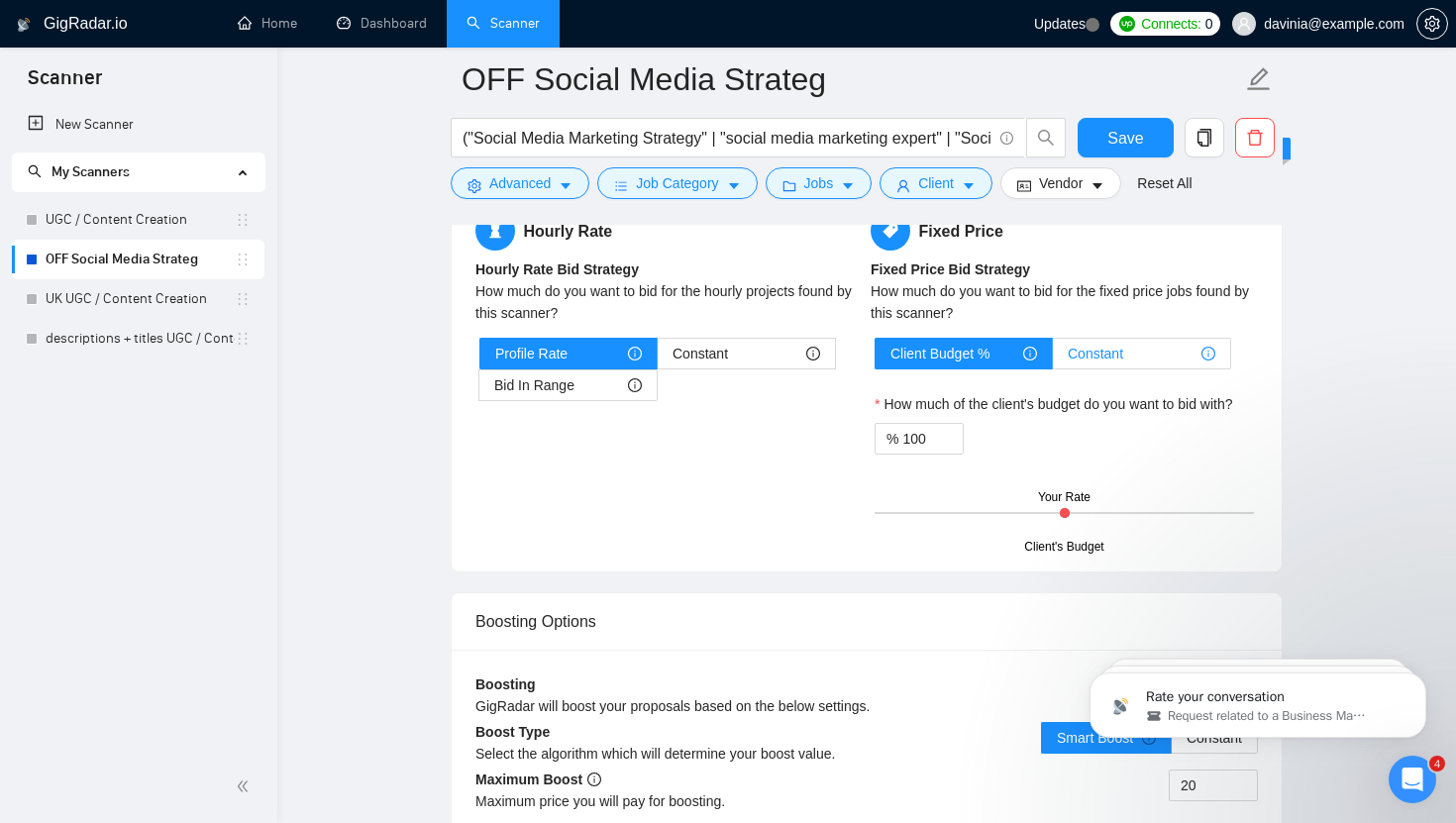 click on "Constant" at bounding box center (1095, 354) 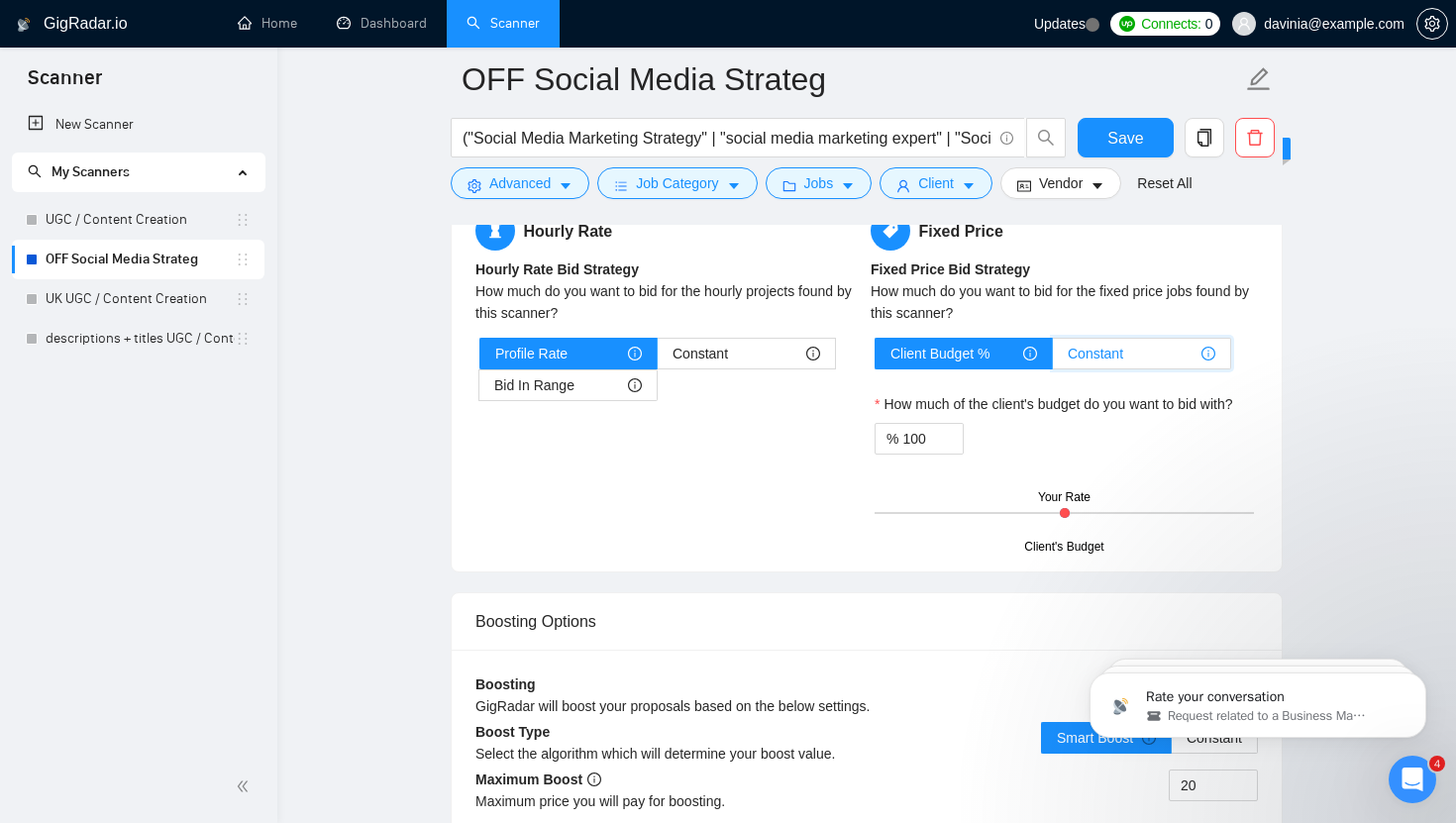 click on "Constant" at bounding box center [1053, 359] 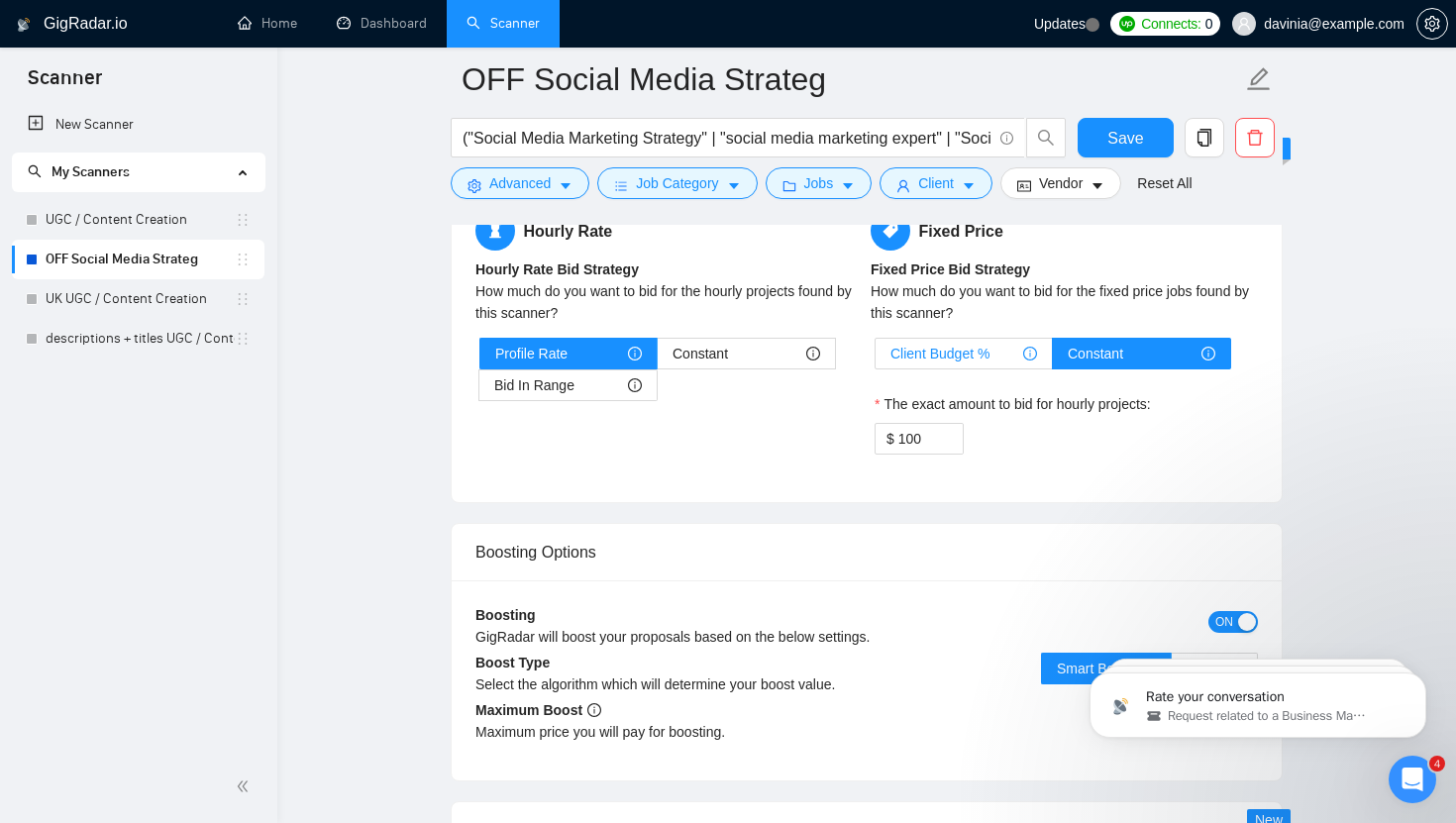 click on "Client Budget %" at bounding box center [940, 354] 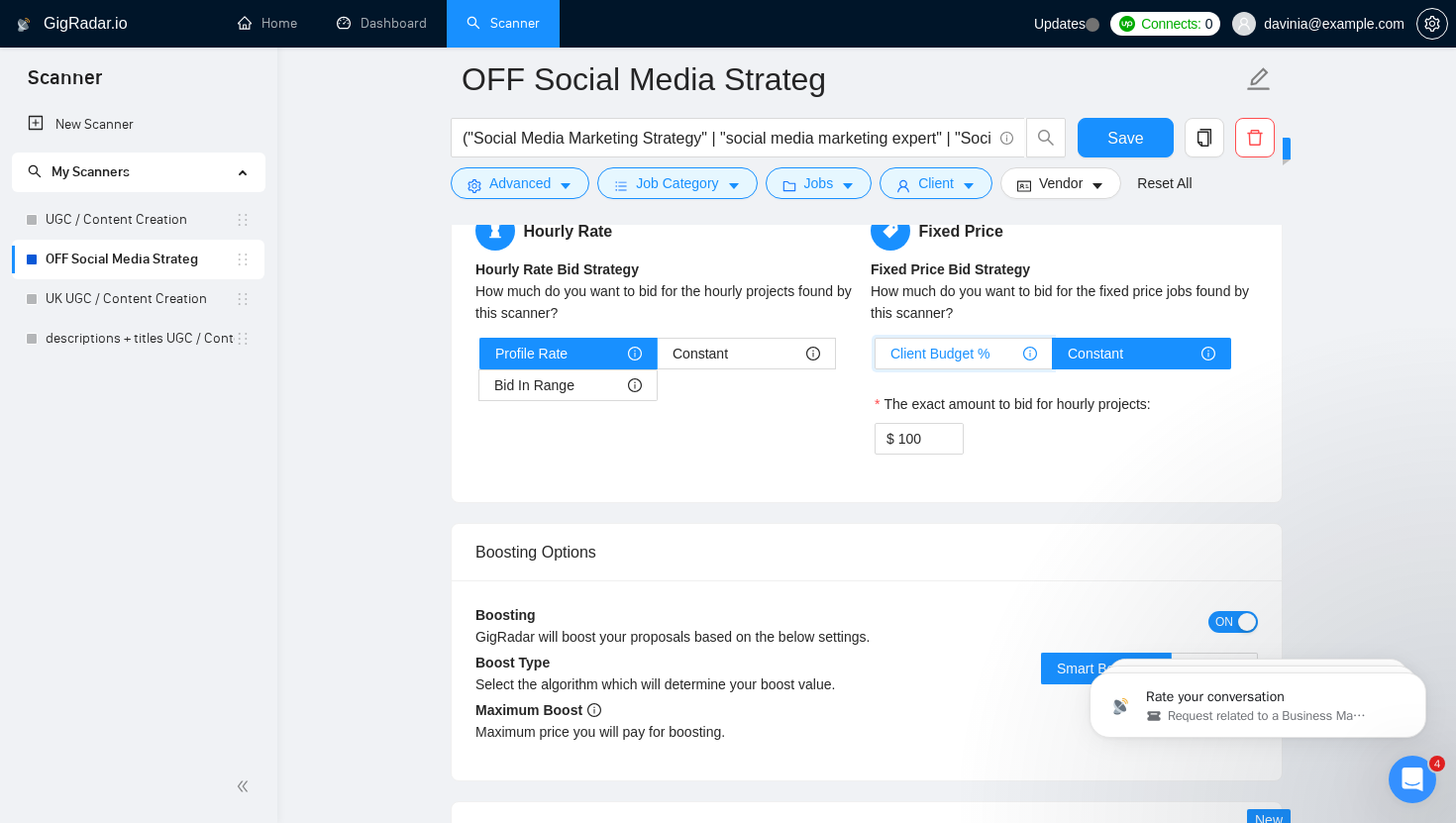 click on "Client Budget %" at bounding box center [876, 359] 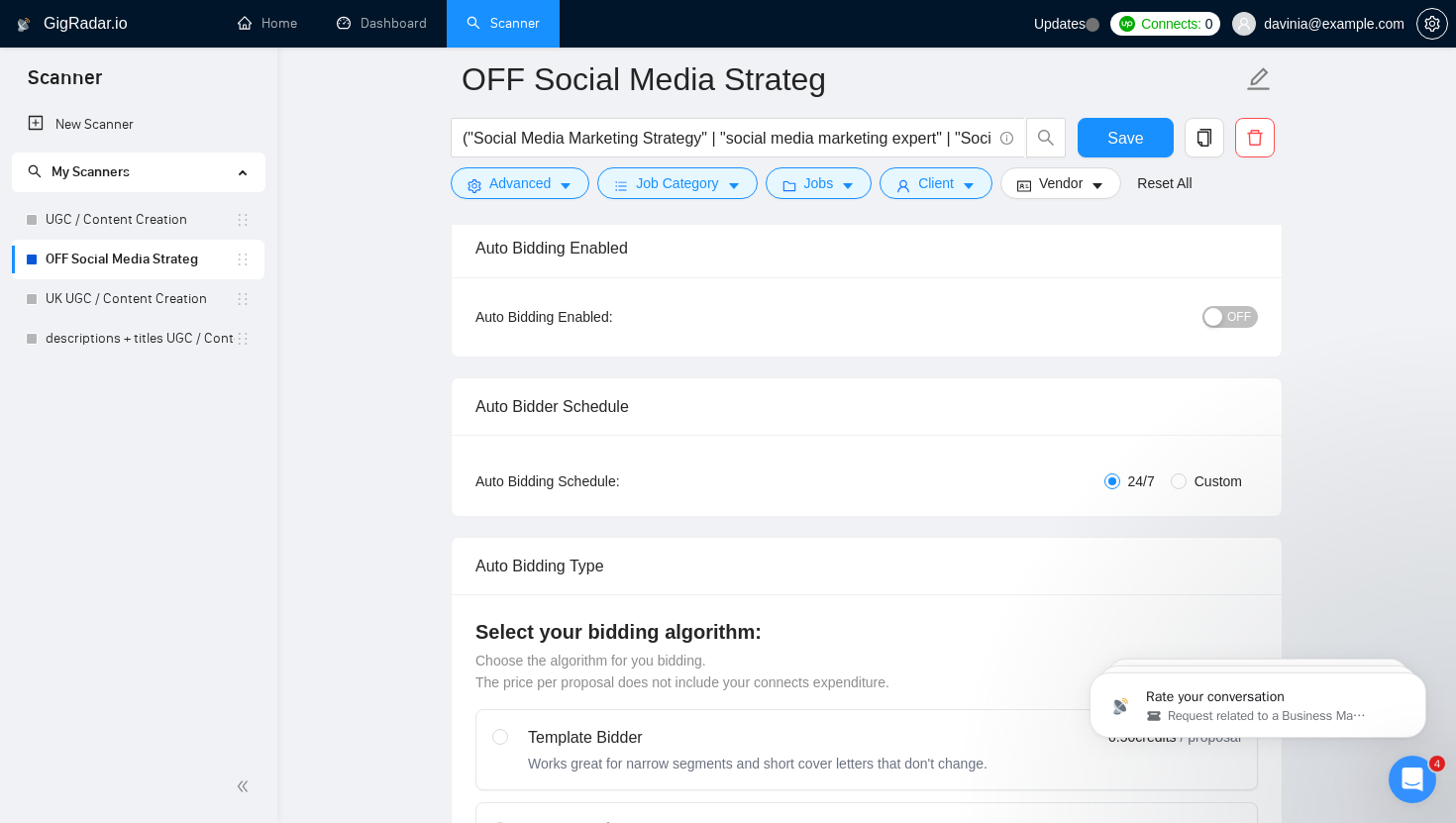 scroll, scrollTop: 0, scrollLeft: 0, axis: both 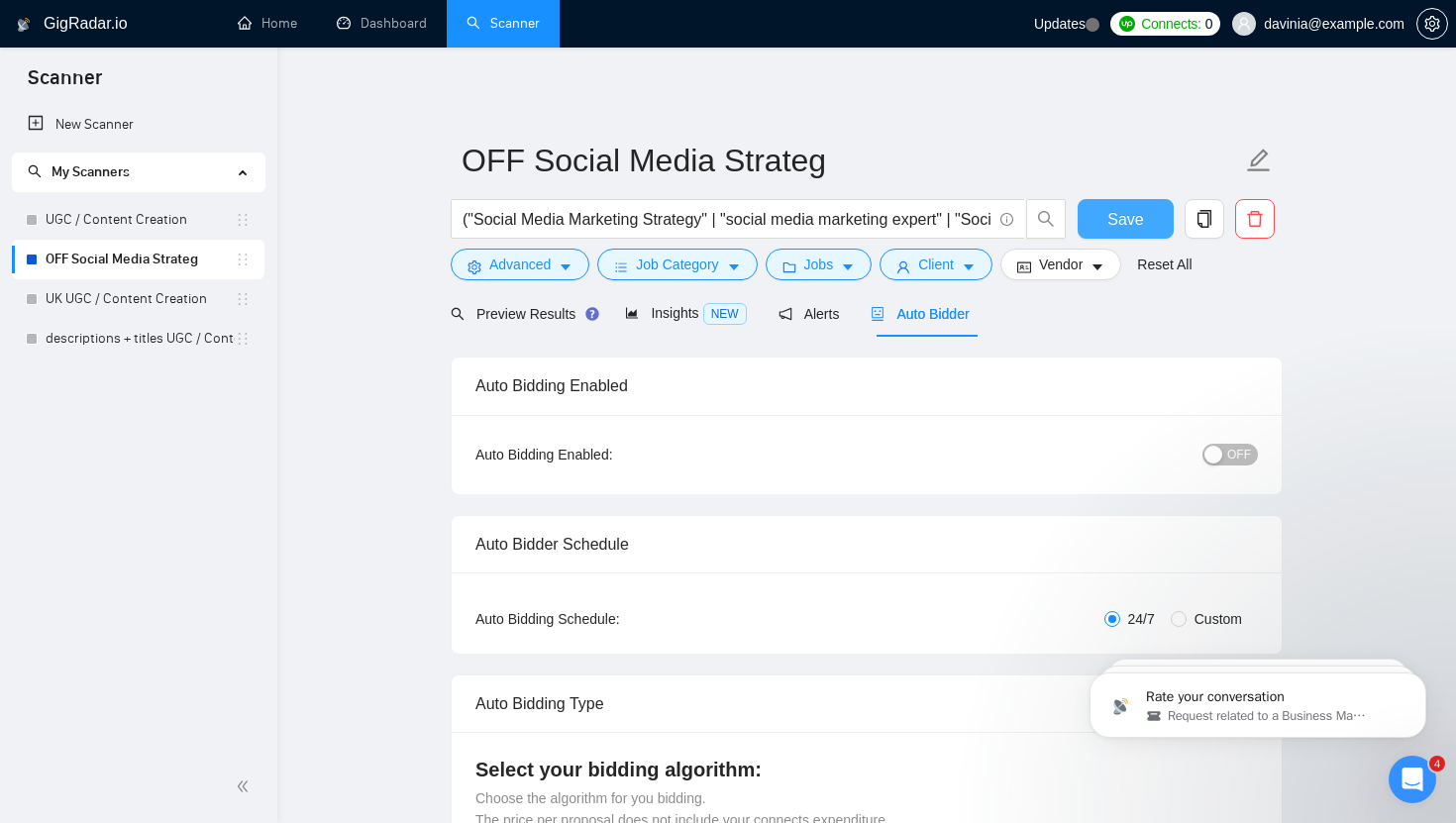 click on "Save" at bounding box center (1125, 219) 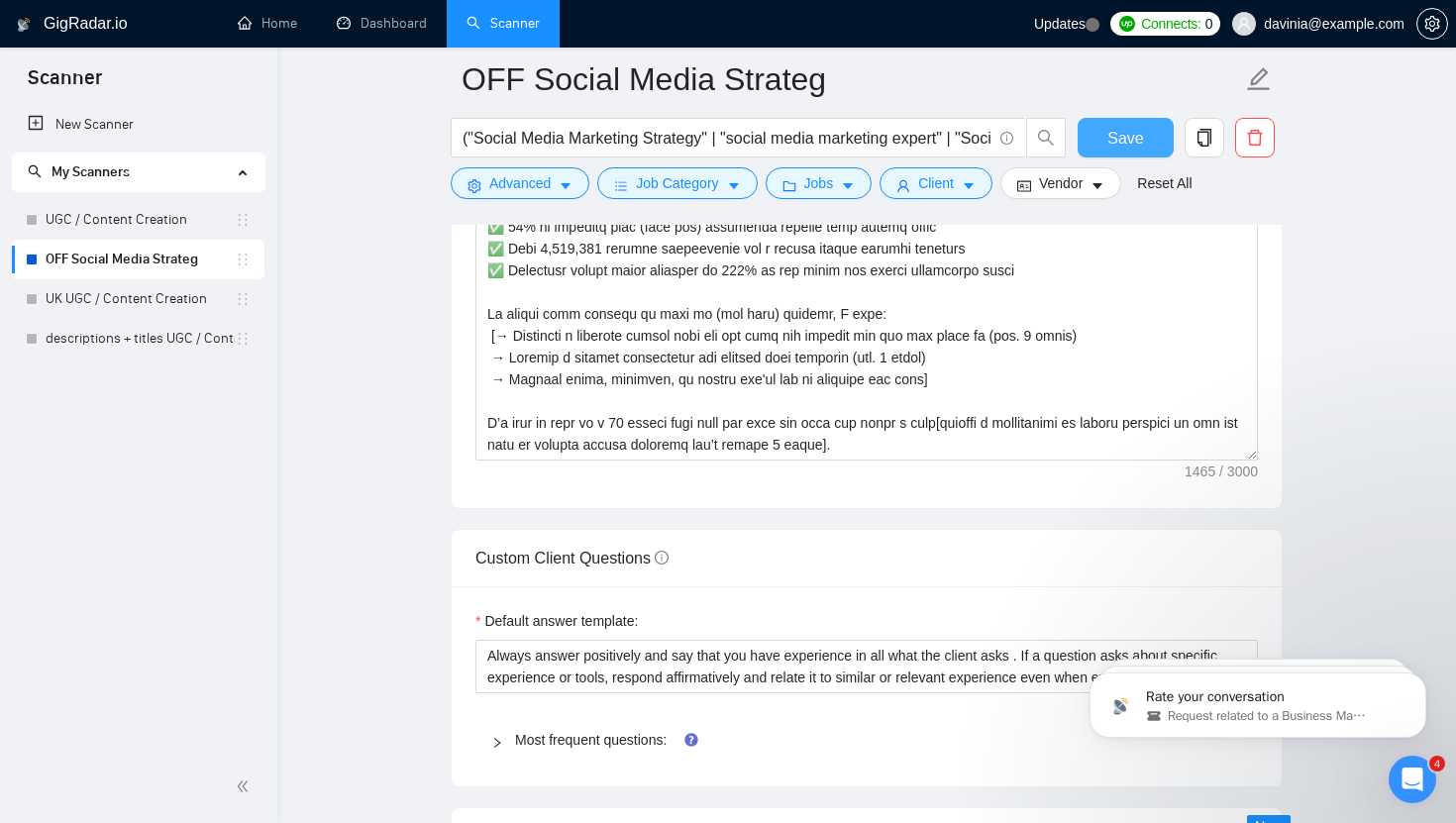 scroll, scrollTop: 2777, scrollLeft: 0, axis: vertical 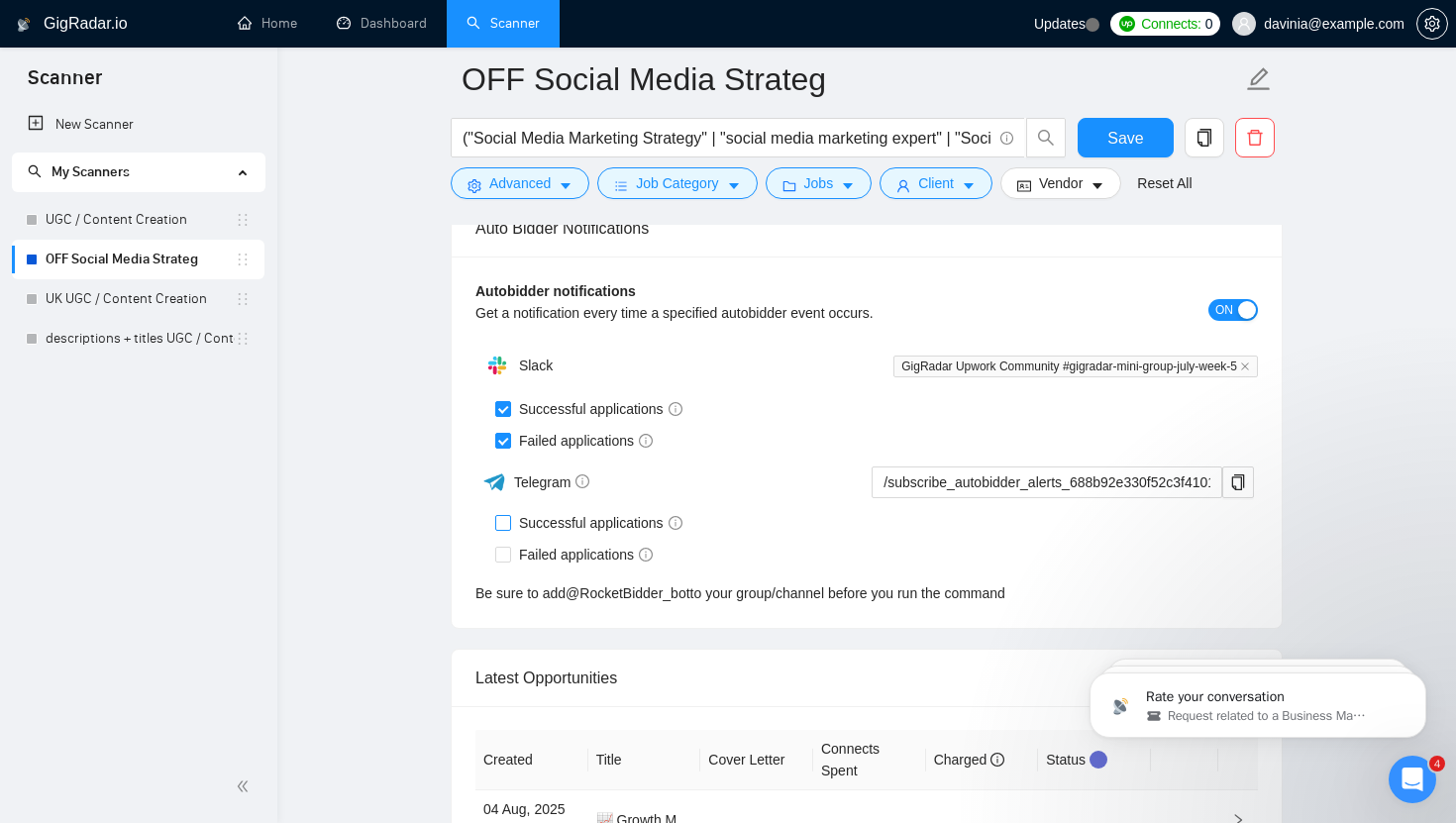 click on "Successful applications" at bounding box center (502, 522) 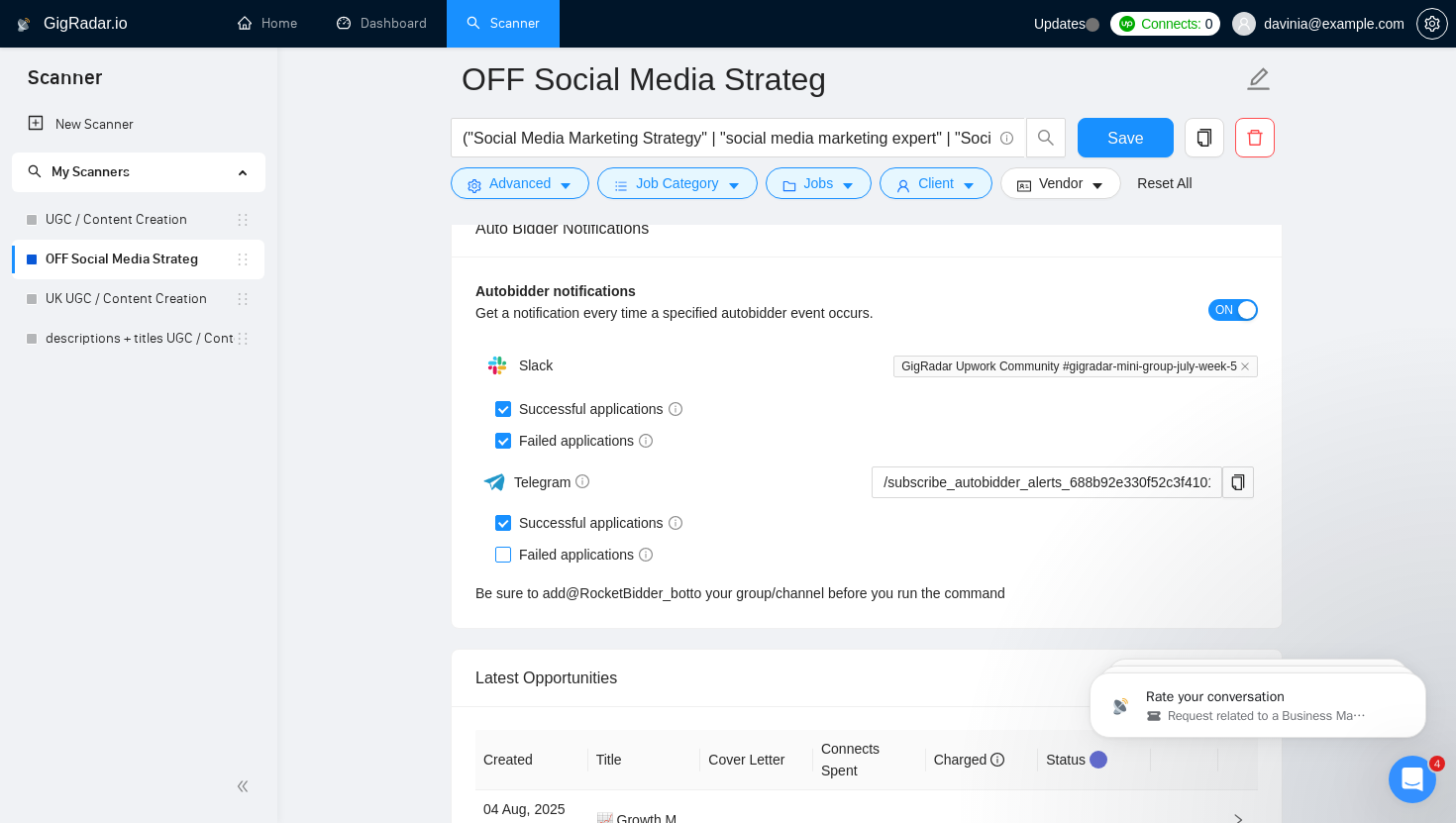 click on "Failed applications" at bounding box center [502, 554] 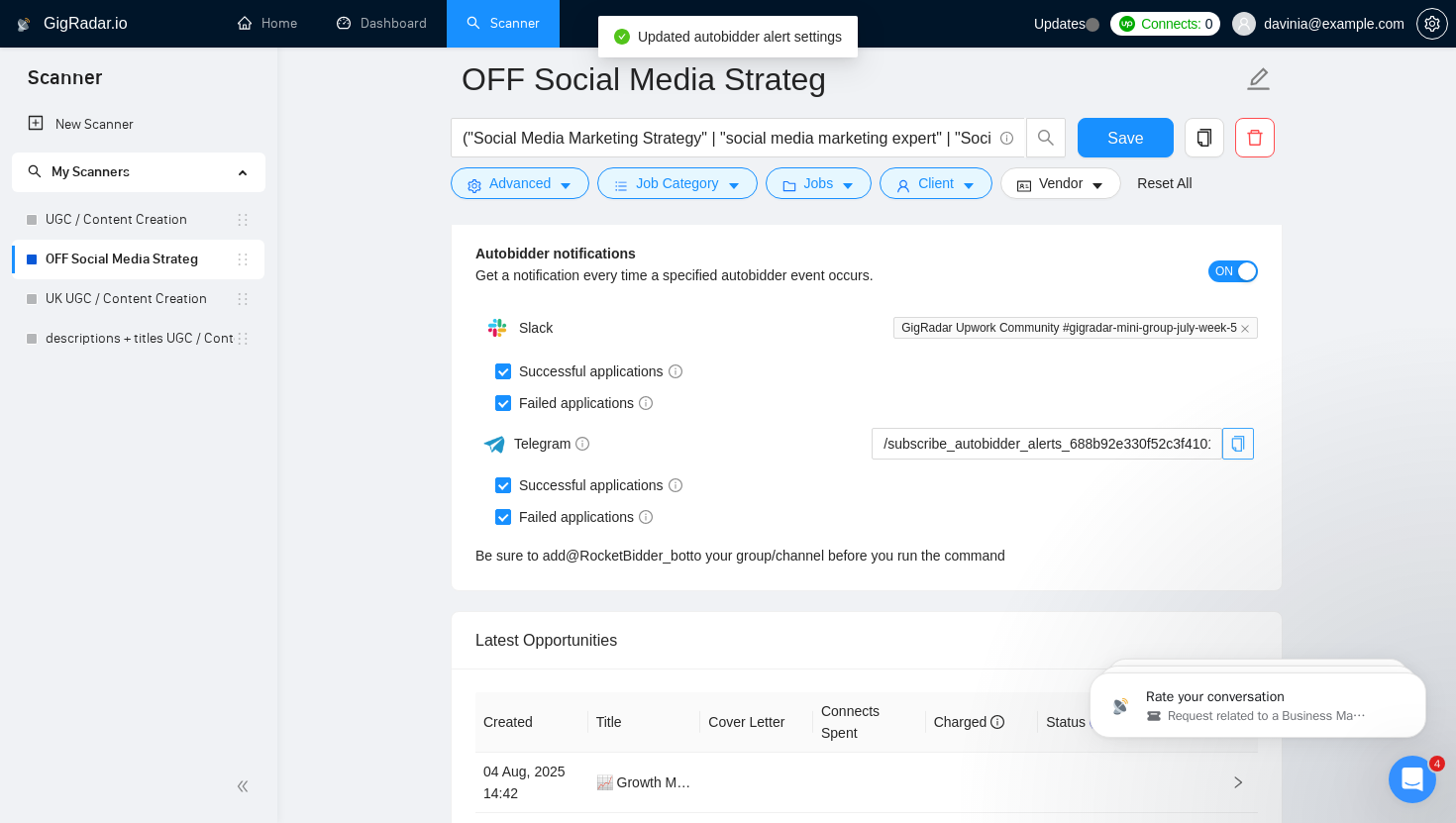 click on "Successful applications Failed applications" at bounding box center (877, 387) 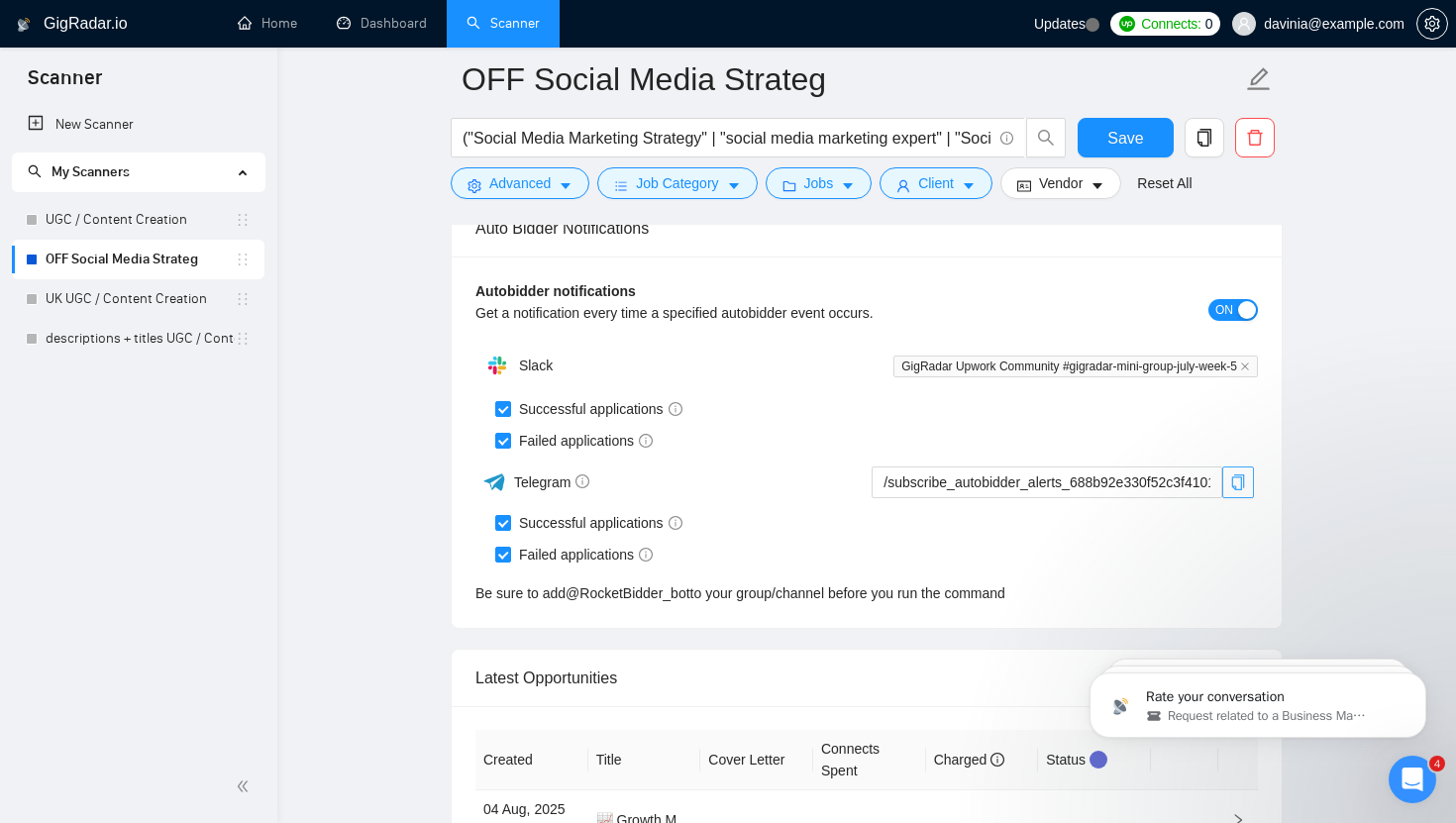 click 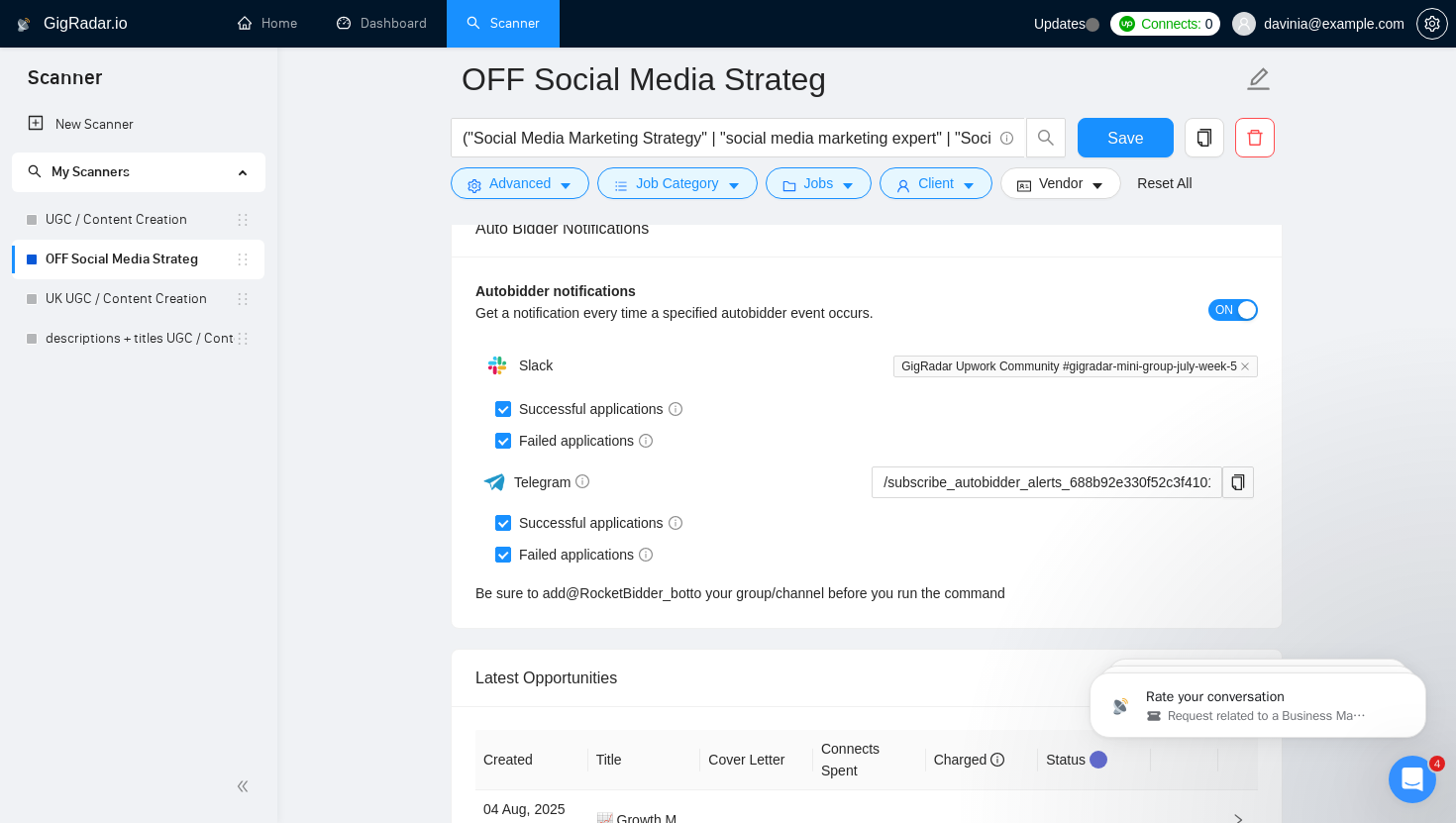click on "Slack GigRadar Upwork Community #gigradar-mini-group-july-week-5 Successful applications Failed applications   Telegram /subscribe_autobidder_alerts_688b92e330f52c3f41011716@RocketBidder_bot Successful applications Failed applications Be sure to add  @ RocketBidder_bot  to your group/channel before you run the command" at bounding box center [867, 474] 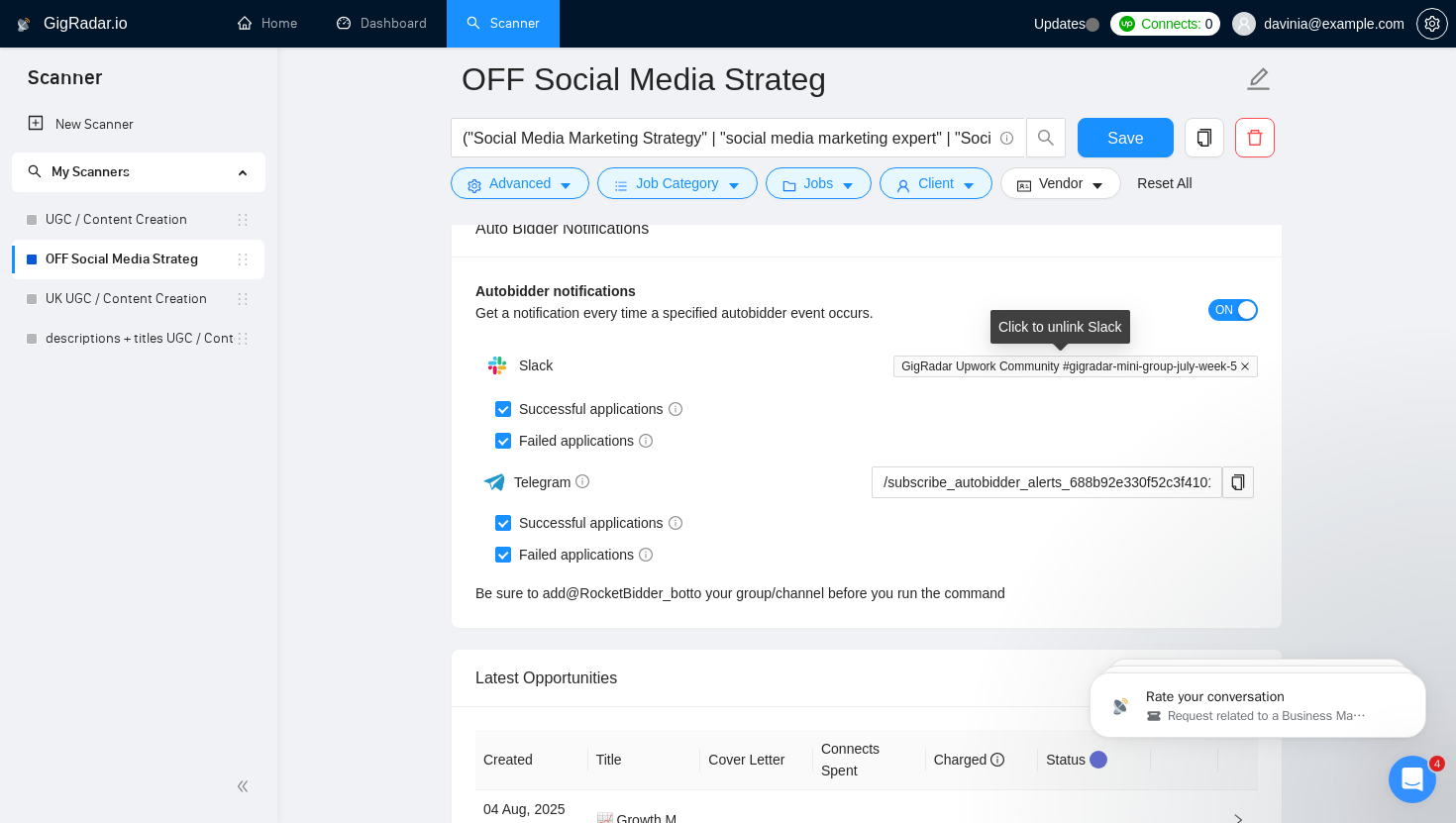 click 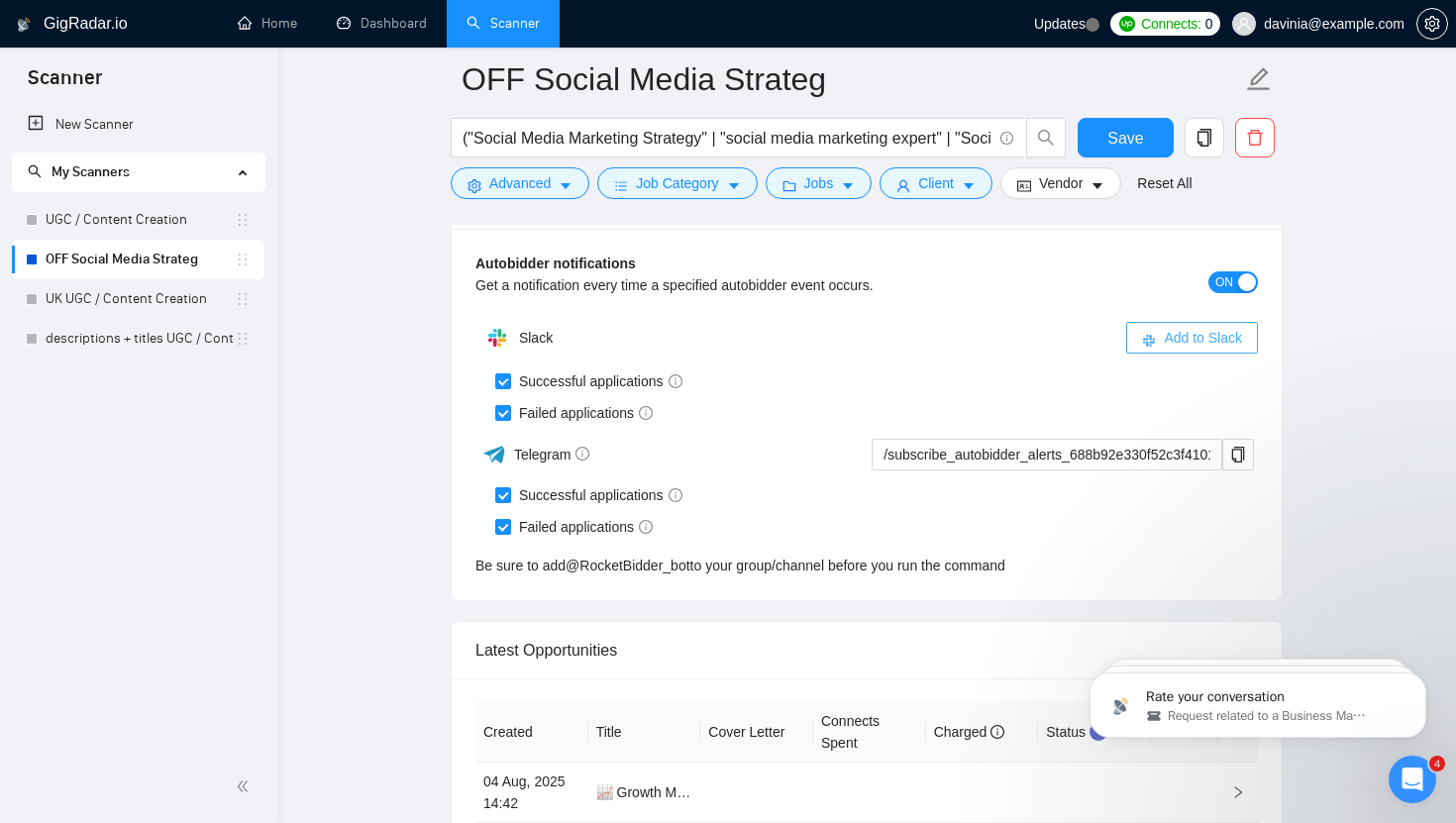 click on "Autobidder notifications Get a notification every time a specified autobidder event occurs. ON" at bounding box center [867, 281] 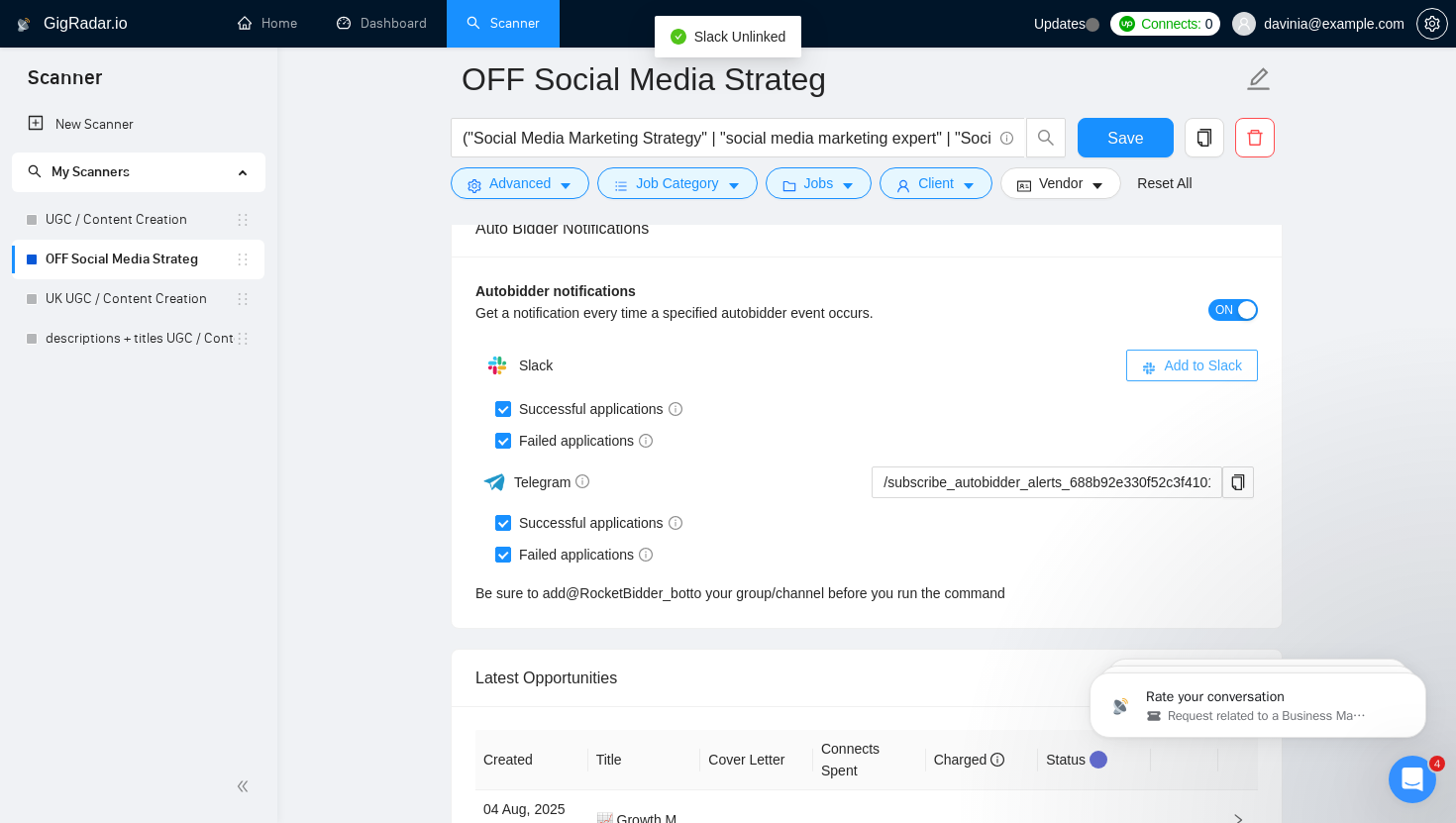click on "Add to Slack" at bounding box center (1202, 365) 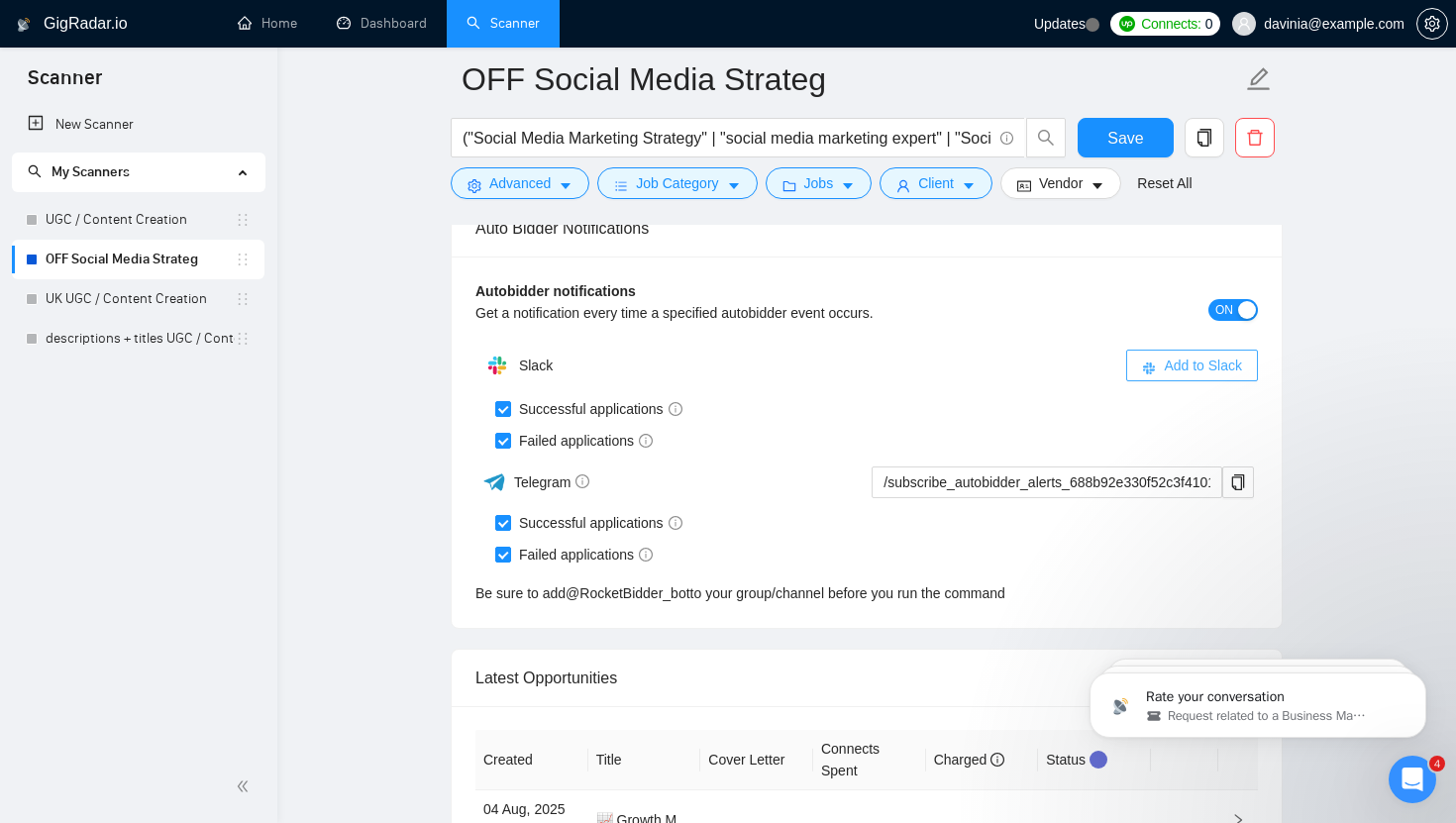 click on "Add to Slack" at bounding box center [1202, 365] 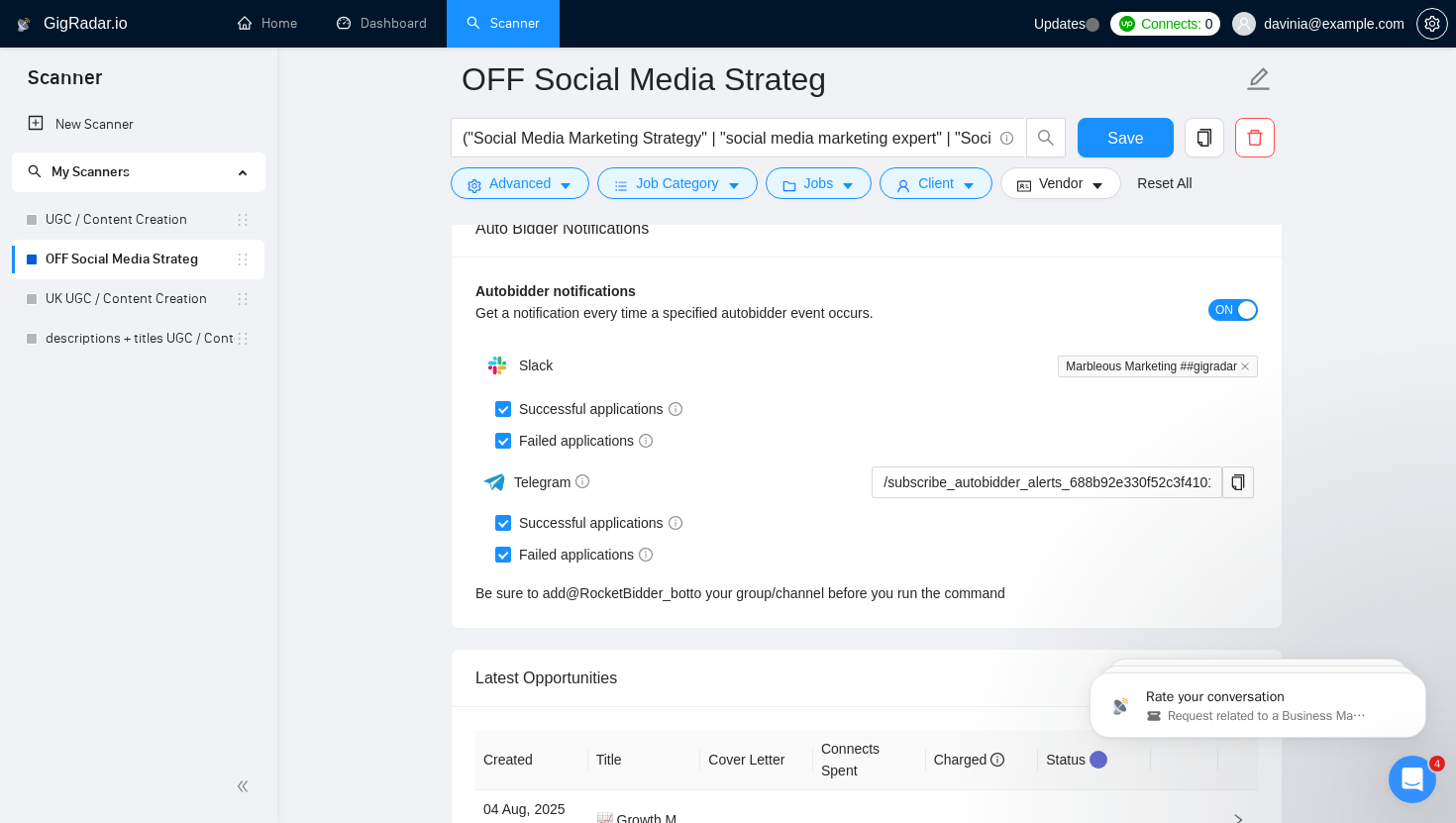 click on "GigRadar.io Home Dashboard Scanner Updates
Connects: 0 davinia@marbleousmarketing.com OFF Social Media Strateg ("Social Media Marketing Strategy" | "social media marketing expert" | "Social Media Management" | "content strategist" | "Creative Strategist" | "Social Media Manager-Strategist" | "Content Strategy" | "Social Media Strategy" | "Social Media Content Creator" | "Social Media Coordinator" "Social Media Manager" | "Marketing Strategy" | "Social Media Marketing" | "Organic Social Strategy" | "Social Growth" | "Instagram Growth")  (Hotel* | Restaurant* | Restaurant* | Coffee* | Travel* | cafe* | F&B | wellness*) Save Advanced   Job Category   Jobs   Client   Vendor   Reset All Preview Results Insights NEW Alerts Auto Bidder Auto Bidding Enabled Auto Bidding Enabled: OFF Auto Bidder Schedule Auto Bidding Type: Automated (recommended) Semi-automated Auto Bidding Schedule: 24/7 Custom Custom Auto Bidder Schedule Repeat every week on Monday Tuesday Friday" at bounding box center (867, -2643) 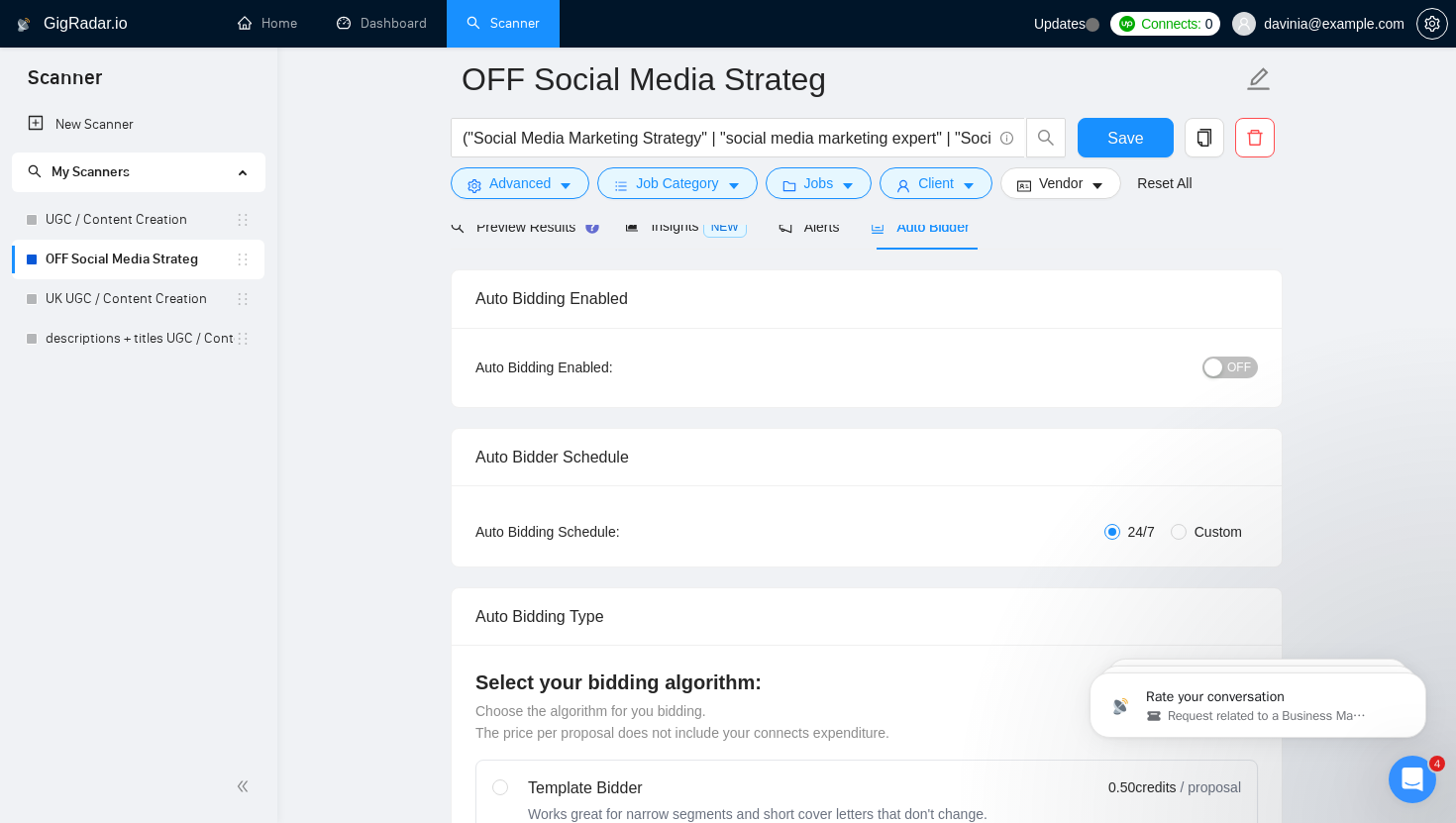scroll, scrollTop: 102, scrollLeft: 0, axis: vertical 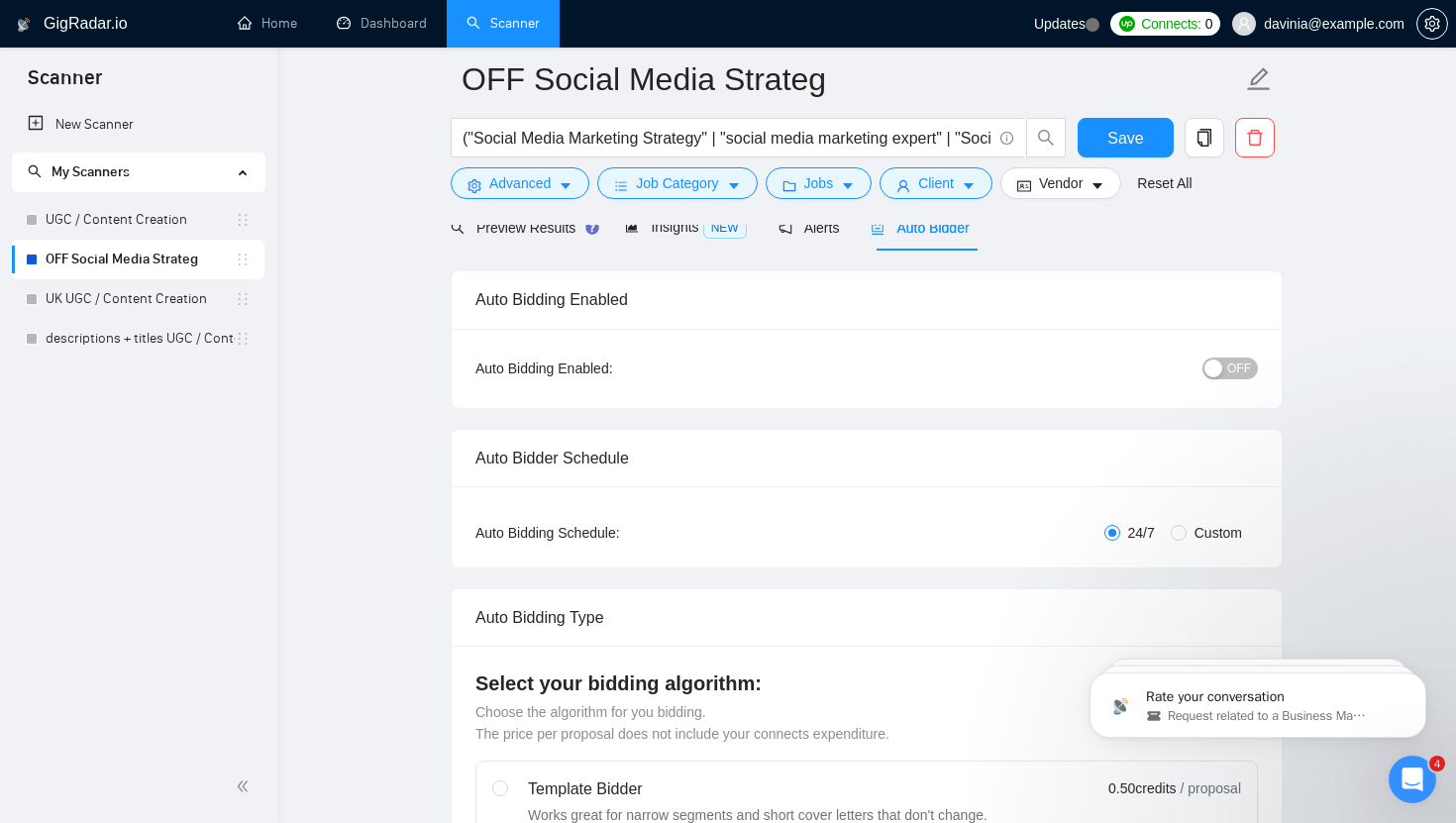 click at bounding box center [1213, 368] 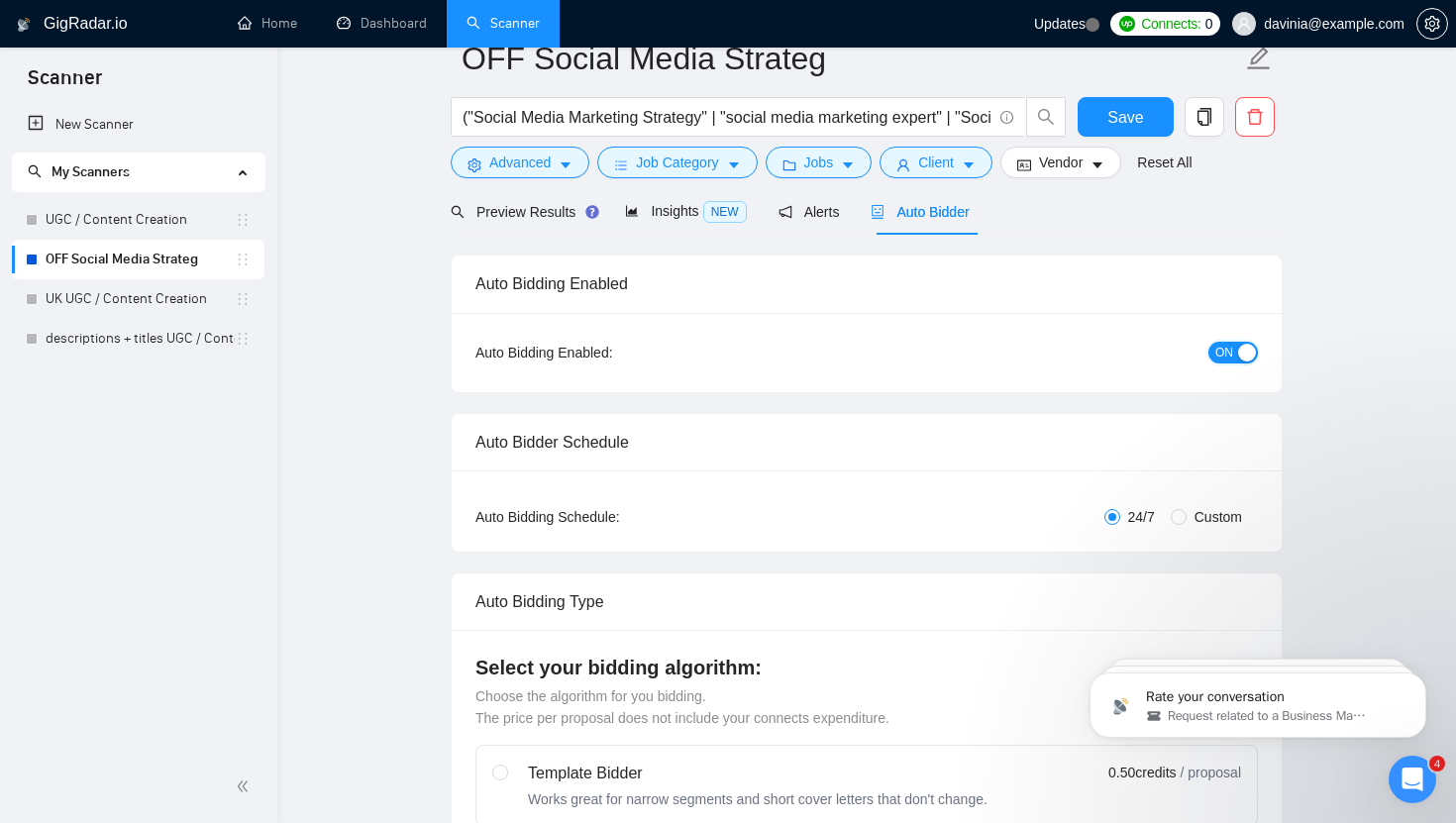 scroll, scrollTop: 0, scrollLeft: 0, axis: both 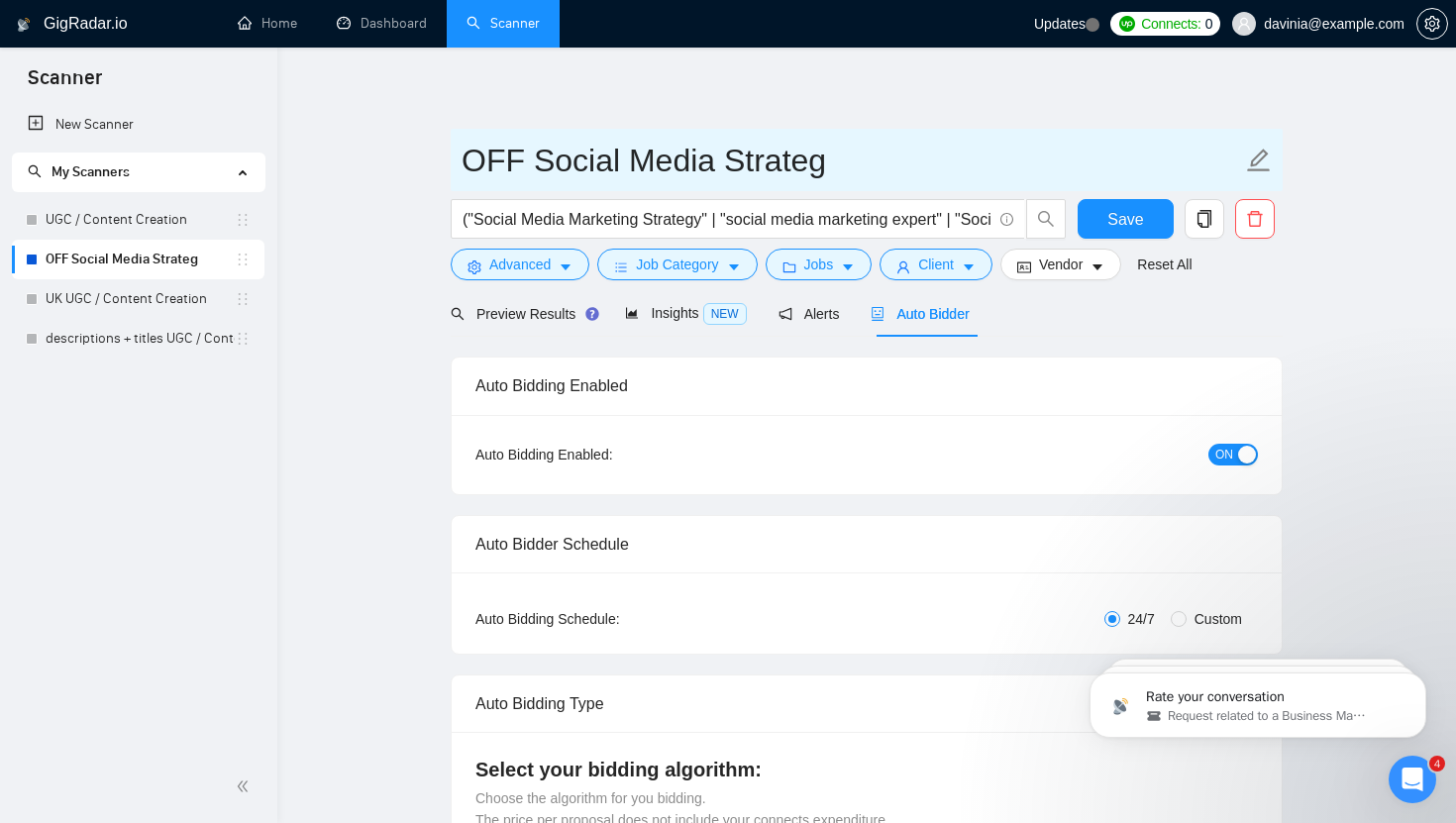 click on "OFF Social Media Strateg" at bounding box center (852, 160) 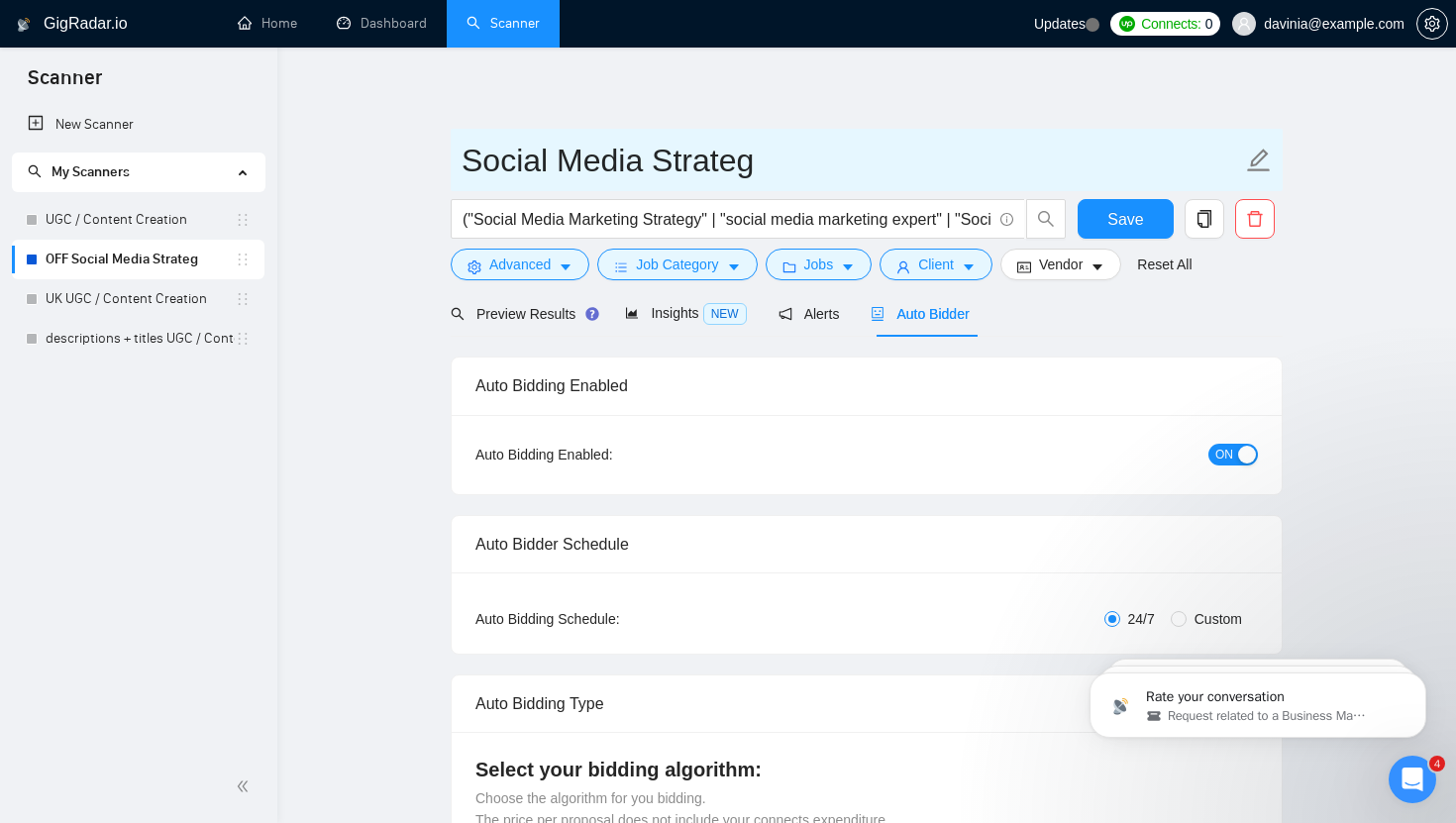 click on "Social Media Strateg" at bounding box center (852, 160) 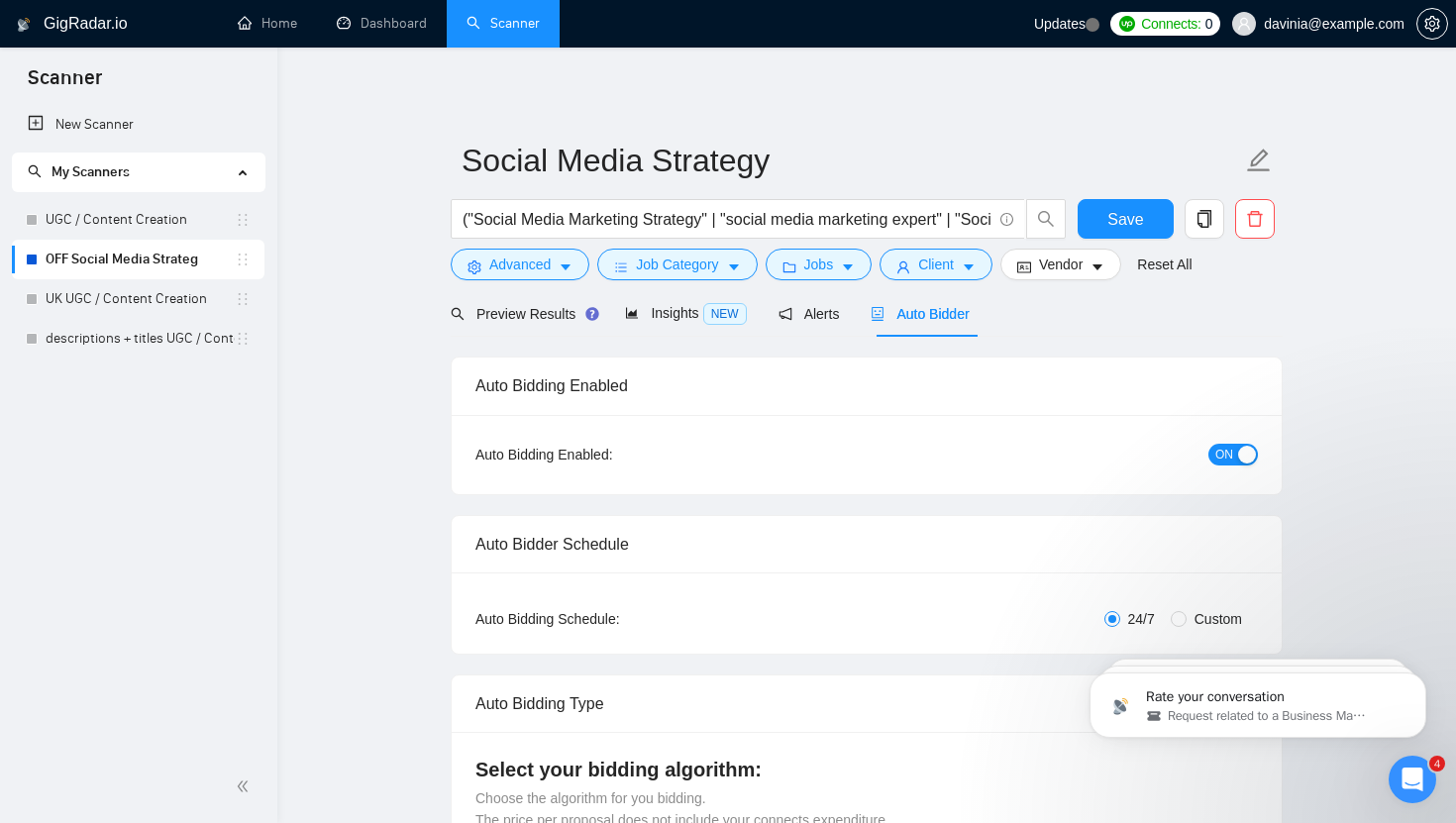 click on "Social Media Strategy ("Social Media Marketing Strategy" | "social media marketing expert" | "Social Media Management" | "content strategist" | "Creative Strategist" | "Social Media Manager-Strategist" | "Content Strategy" | "Social Media Strategy" | "Social Media Content Creator" | "Social Media Coordinator" "Social Media Manager" | "Marketing Strategy" | "Social Media Marketing" | "Organic Social Strategy" | "Social Growth" | "Instagram Growth")  (Hotel* | Restaurant* | Restaurant* | Coffee* | Travel* | cafe* | F&B | wellness*) Save Advanced   Job Category   Jobs   Client   Vendor   Reset All Preview Results Insights NEW Alerts Auto Bidder Auto Bidding Enabled Auto Bidding Enabled: ON Auto Bidder Schedule Auto Bidding Type: Automated (recommended) Semi-automated Auto Bidding Schedule: 24/7 Custom Custom Auto Bidder Schedule Repeat every week on Monday Tuesday Wednesday Thursday Friday Saturday Sunday Active Hours ( Europe/London ): From: To: ( 24  hours) Europe/London Auto Bidding Type Template Bidder 0.50" at bounding box center (867, 3666) 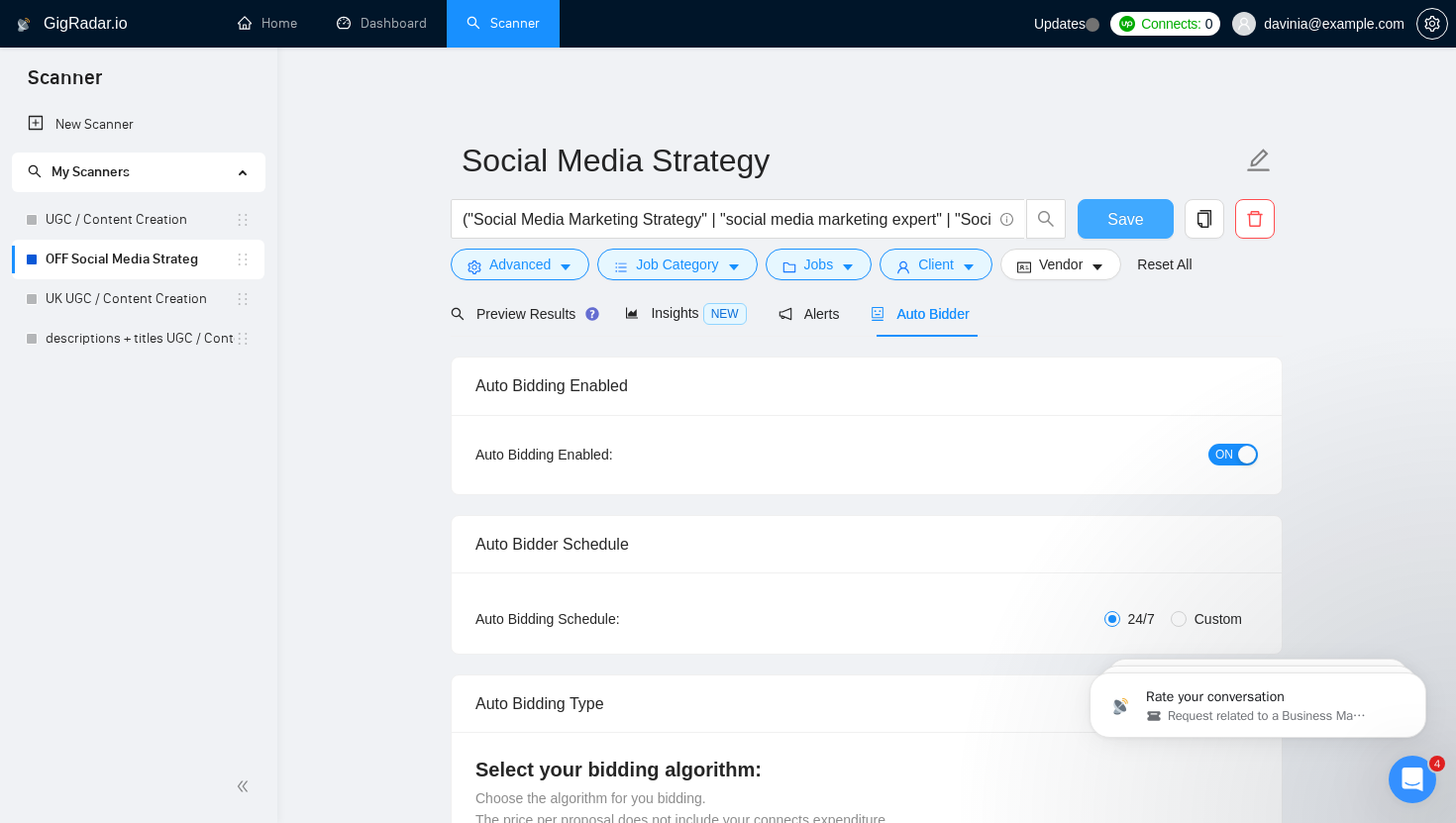 click on "Save" at bounding box center (1125, 219) 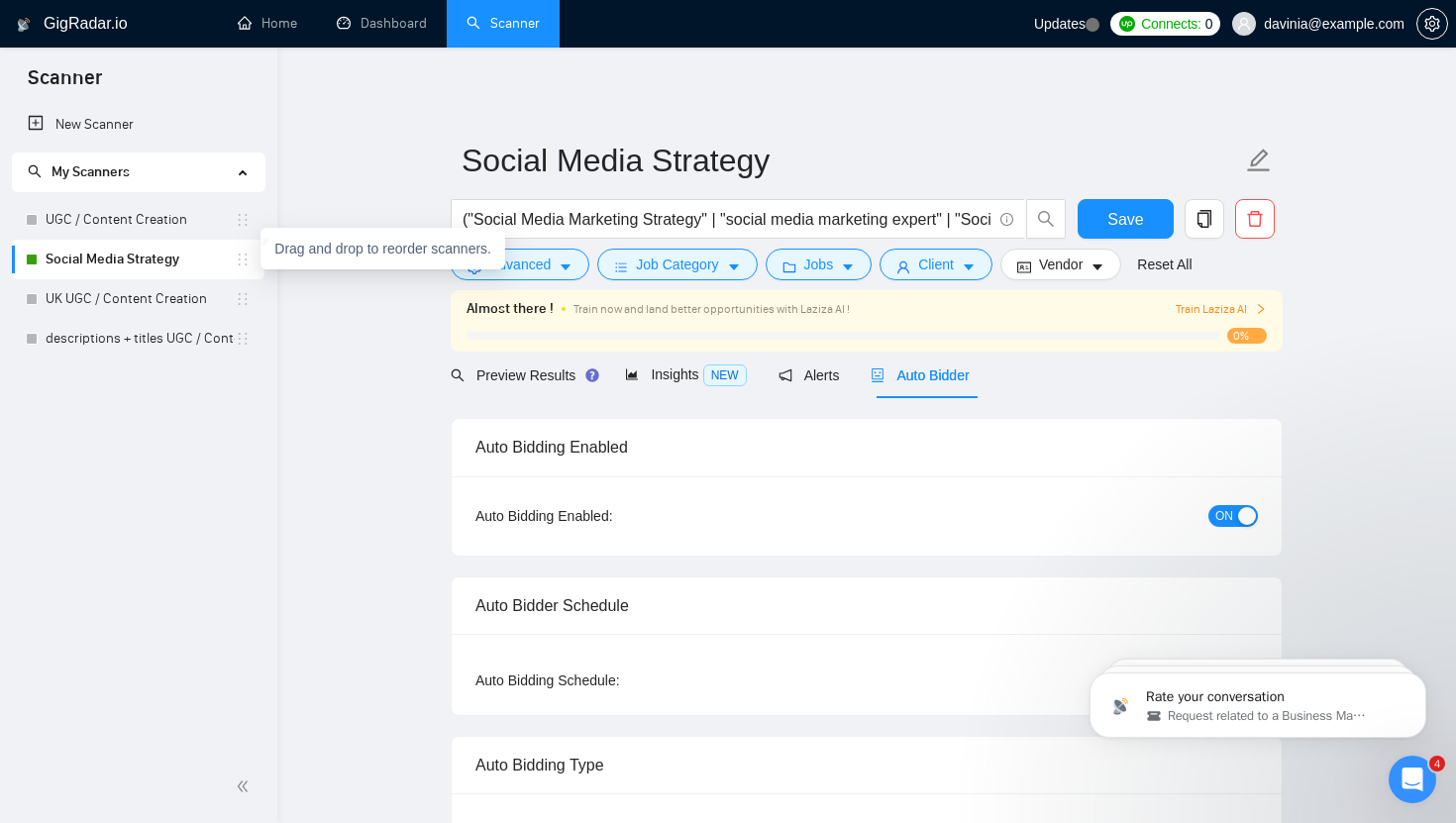 click 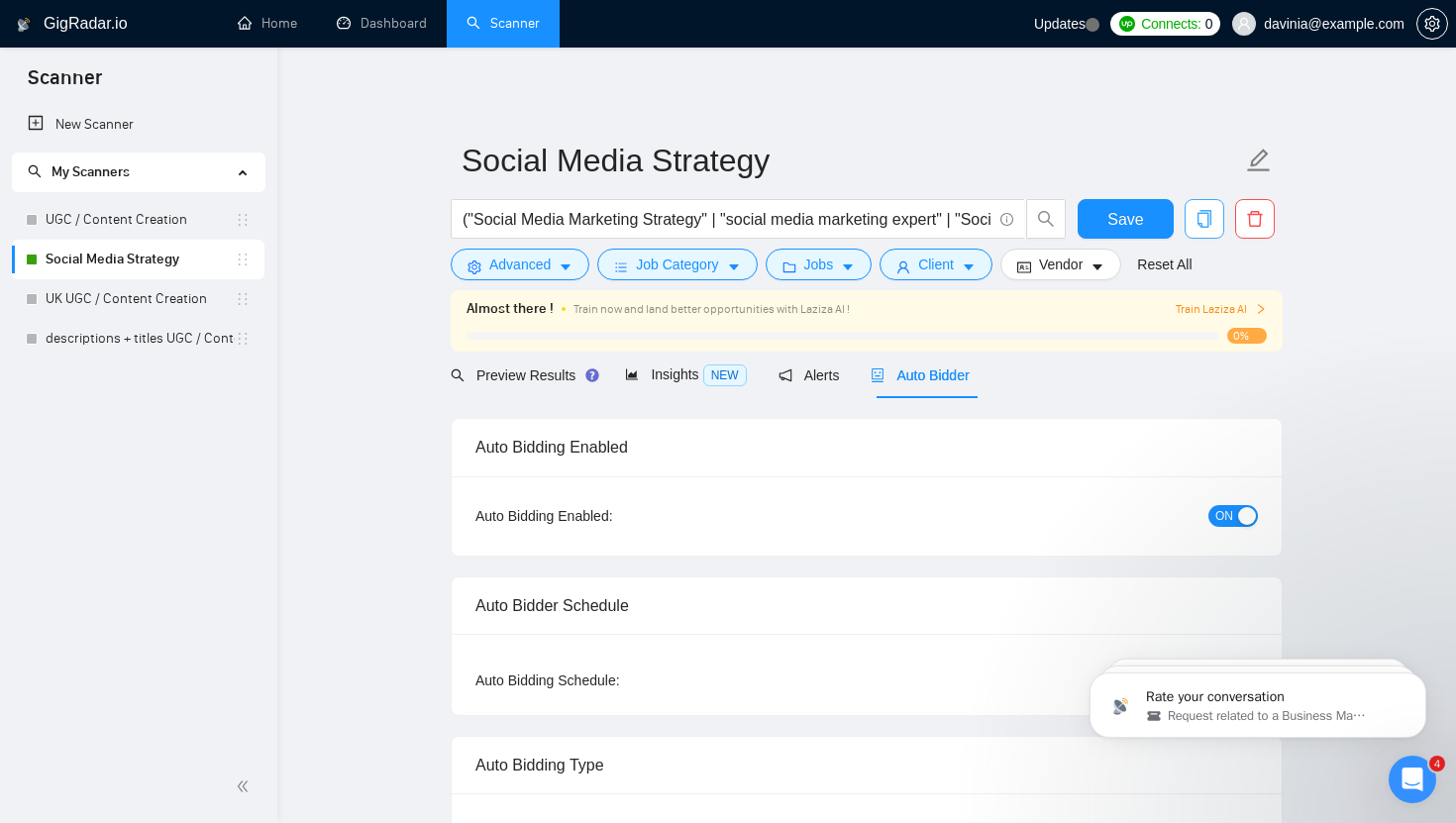 click at bounding box center [1204, 219] 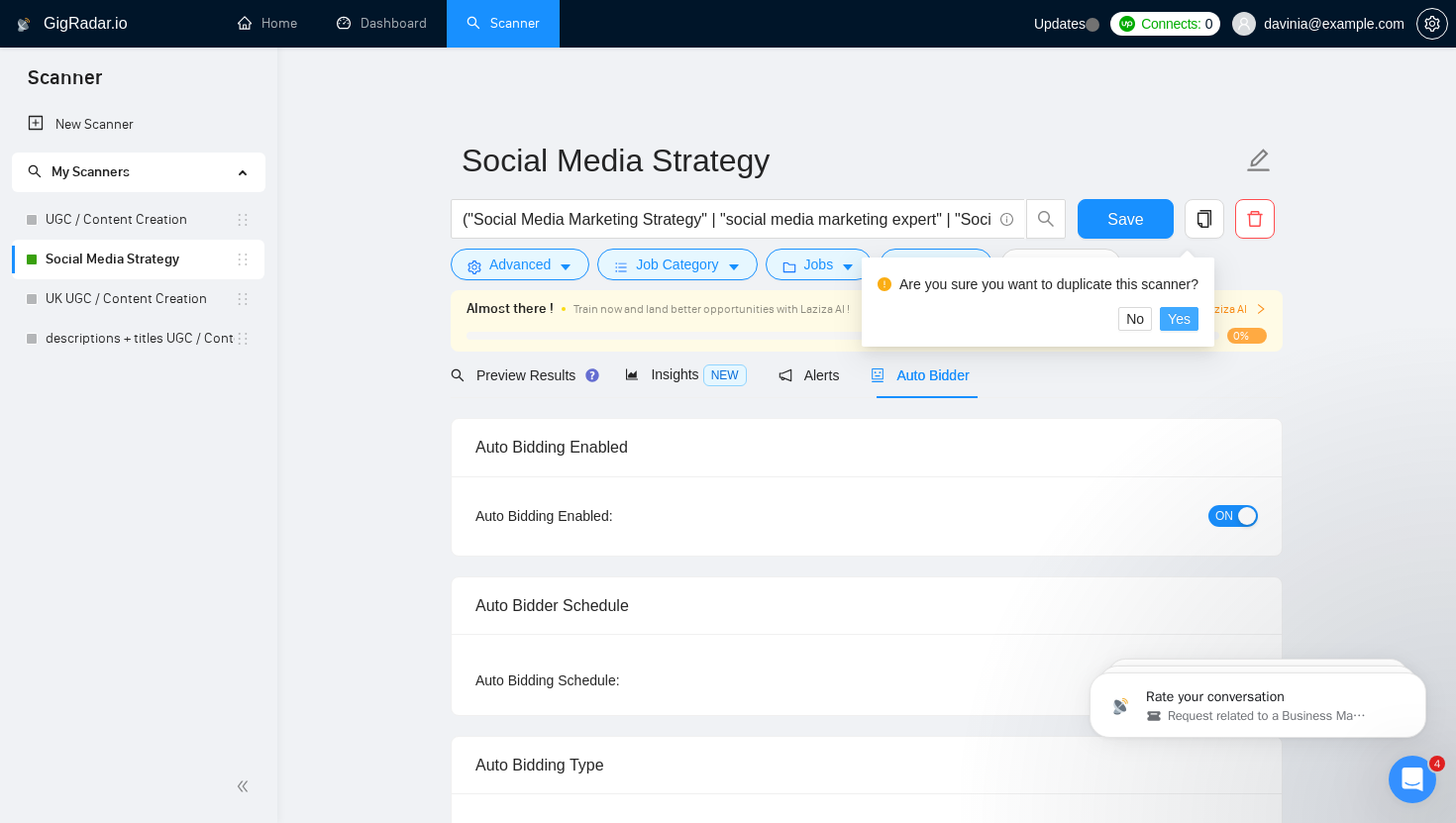 click on "Yes" at bounding box center (1179, 319) 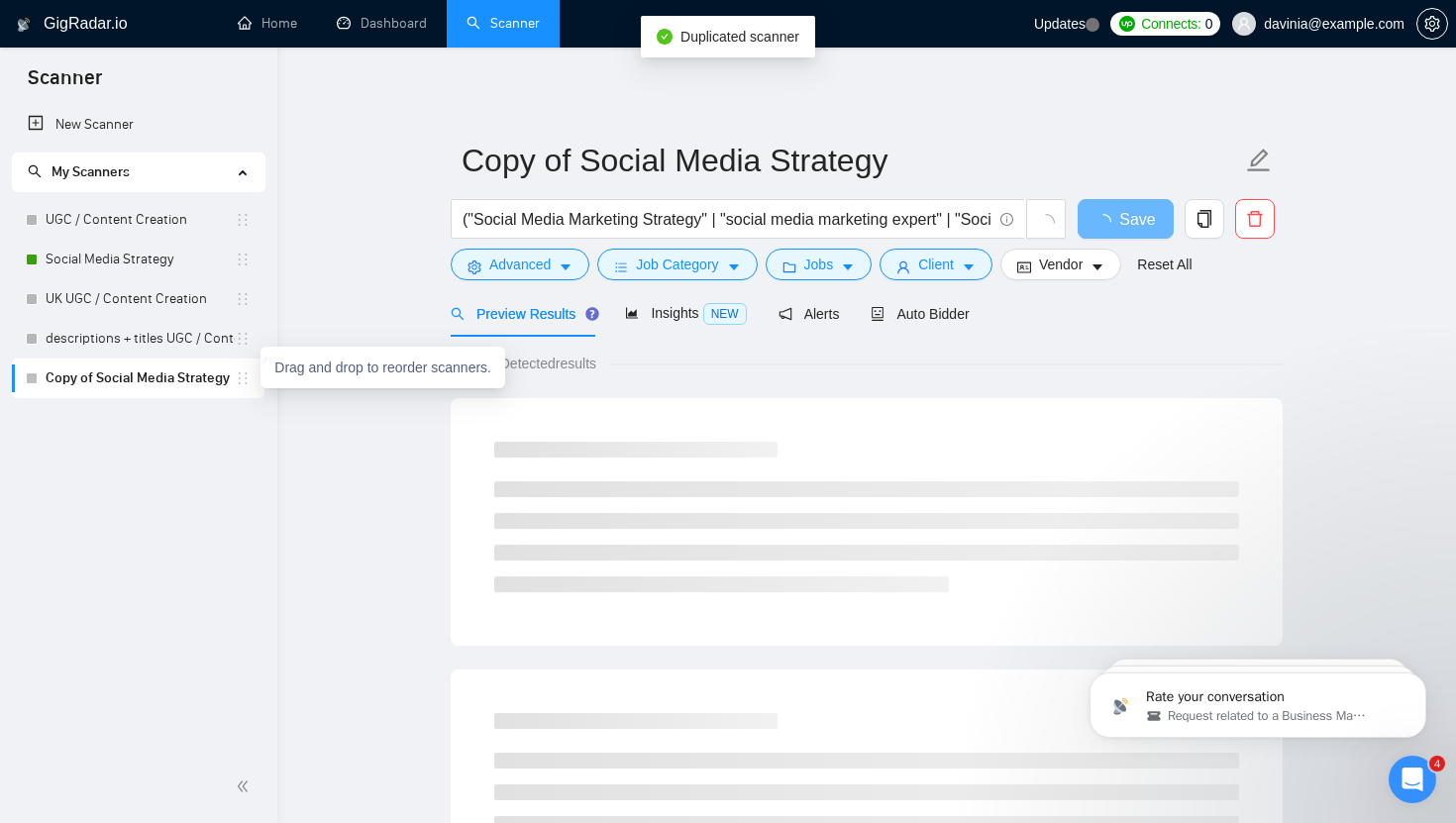 click 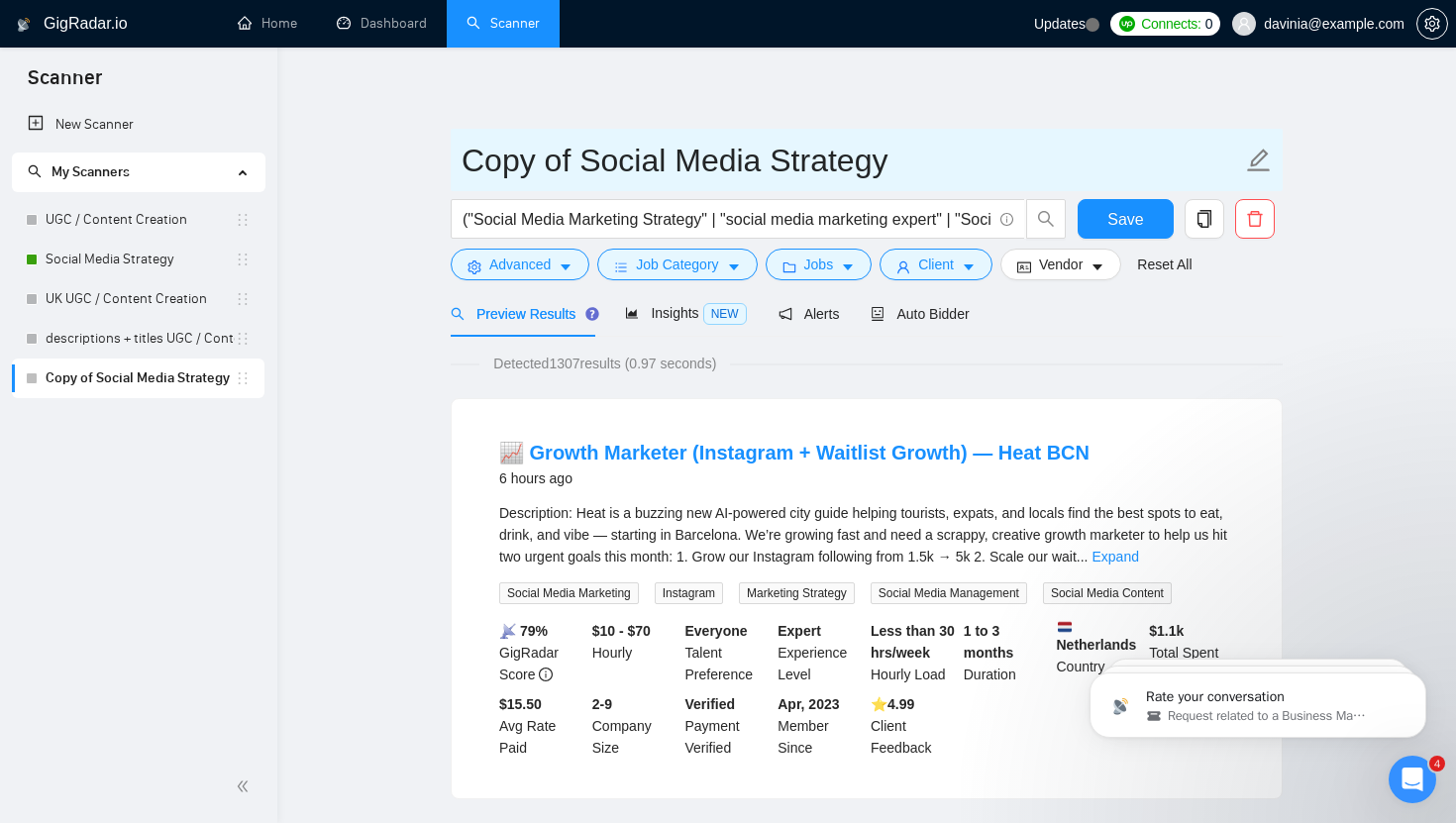 click 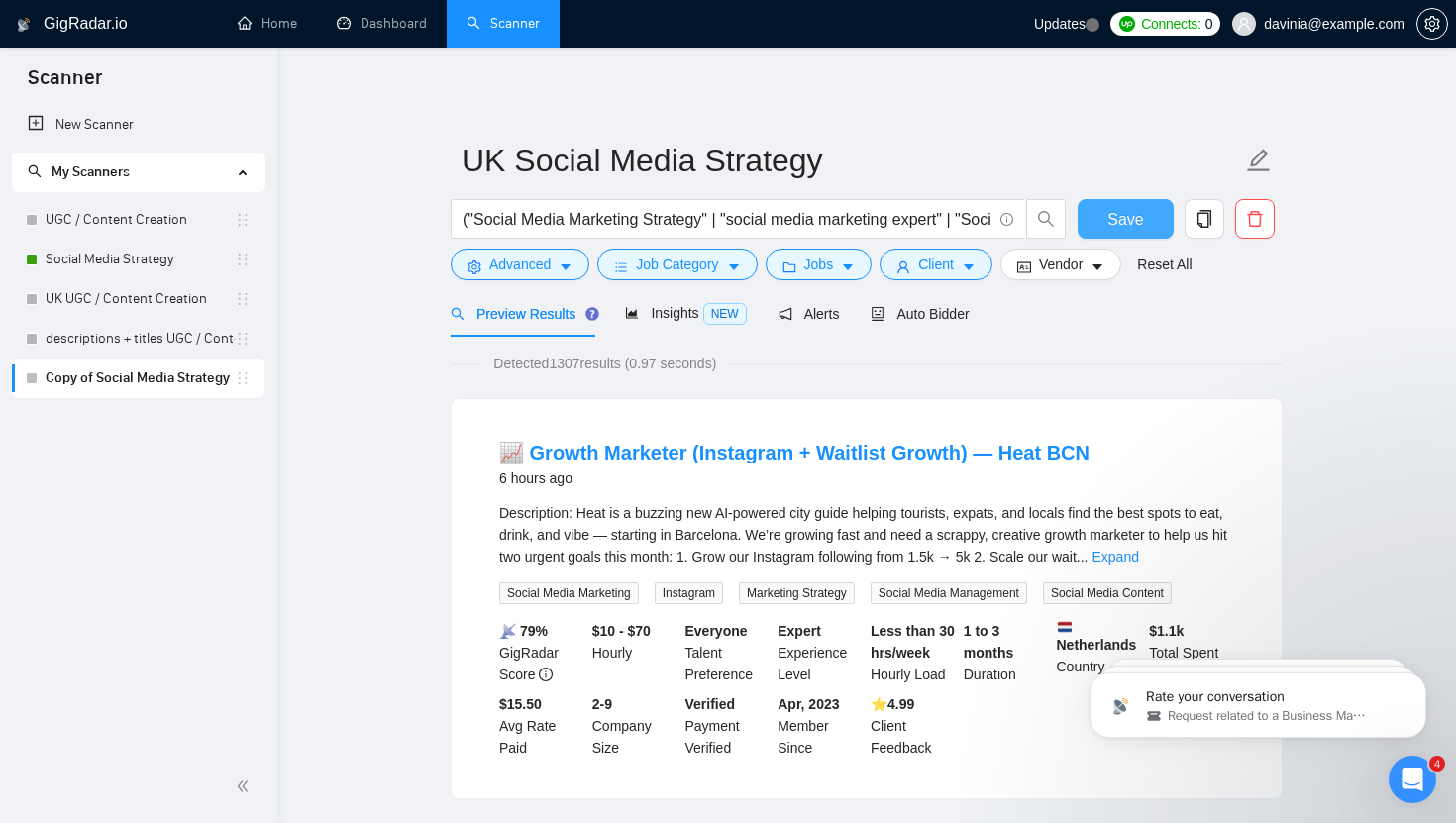 click on "Save" at bounding box center [1125, 219] 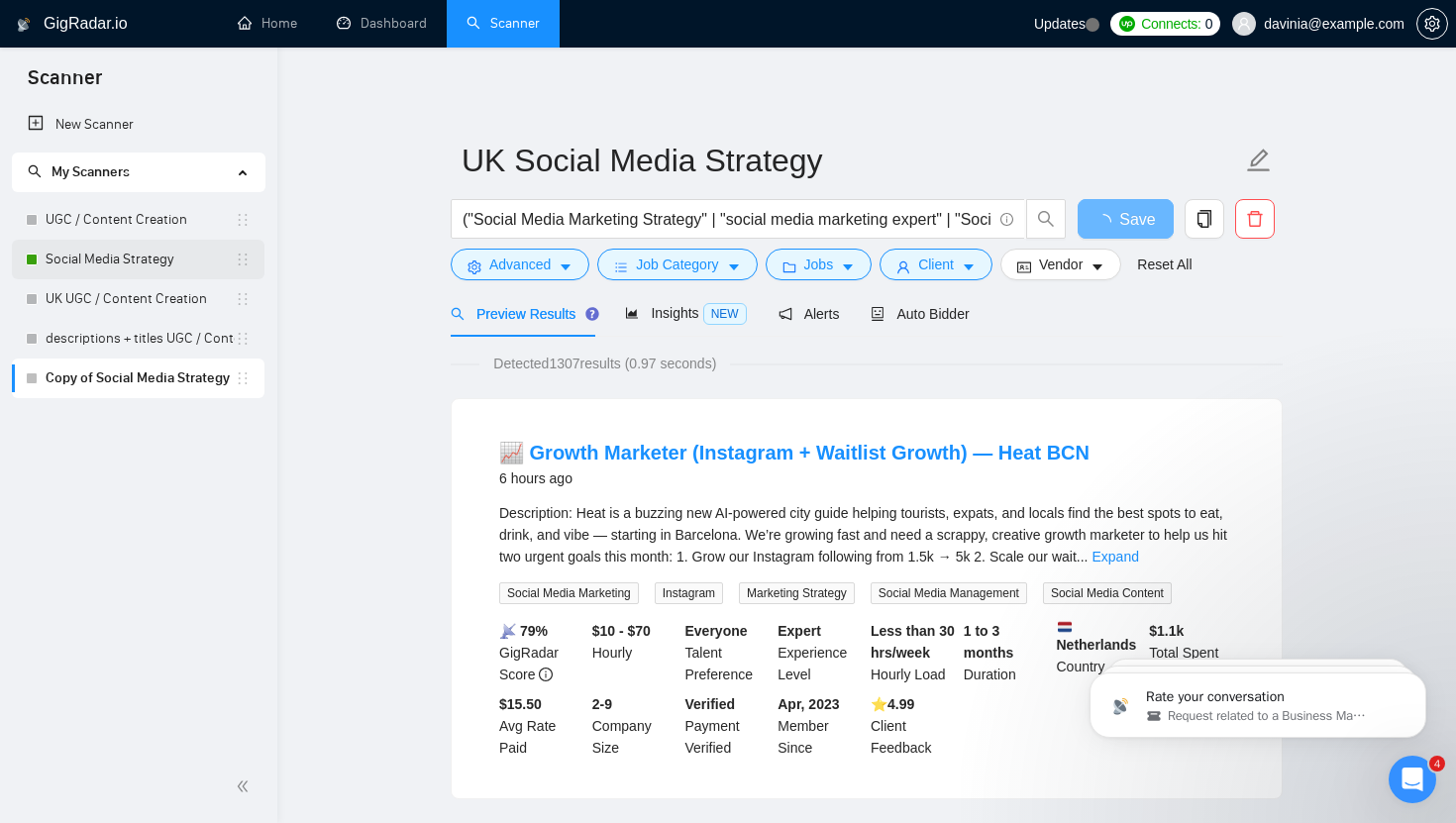 click on "Social Media Strategy" at bounding box center (140, 259) 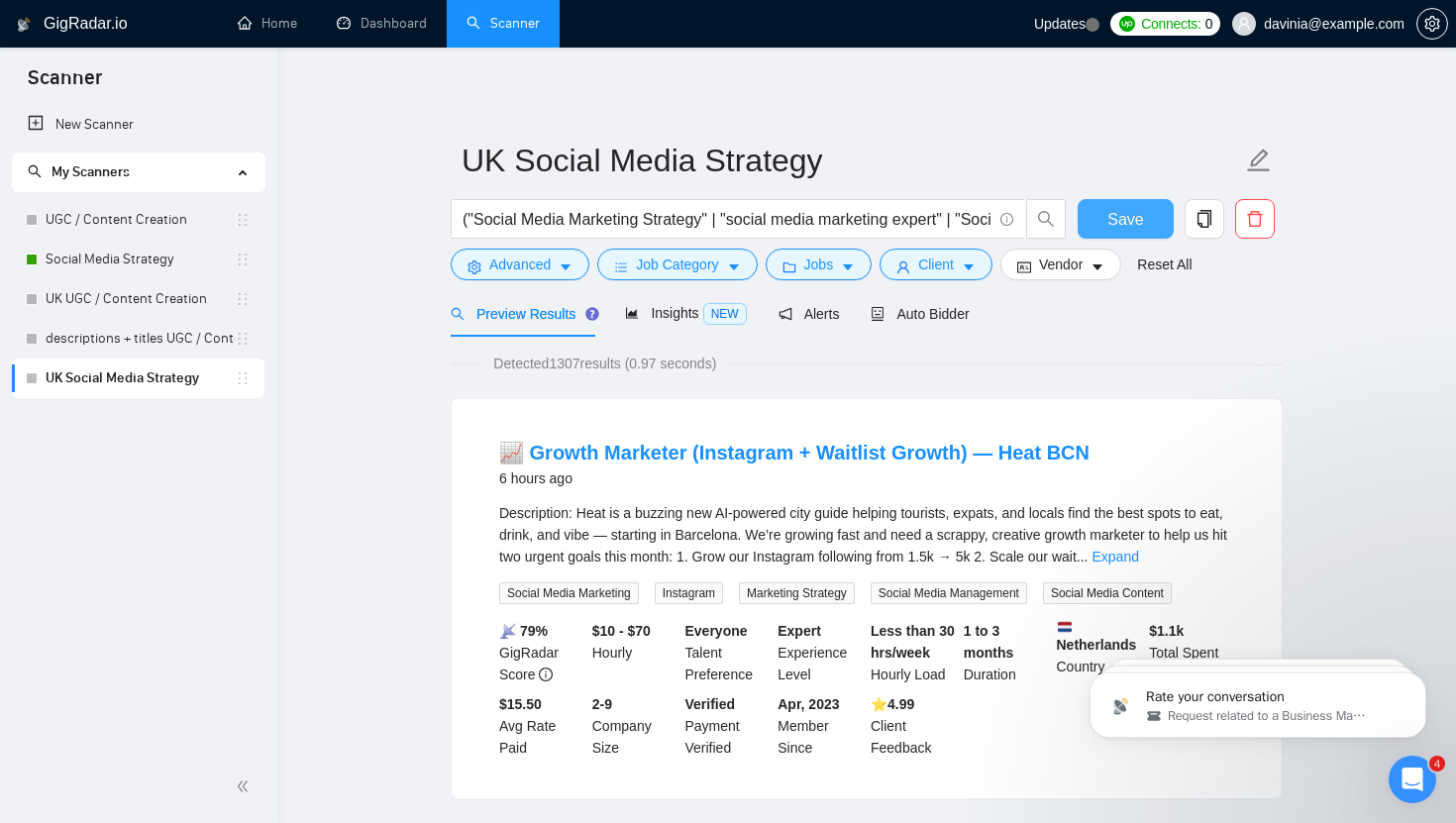 click on "Save" at bounding box center [1125, 219] 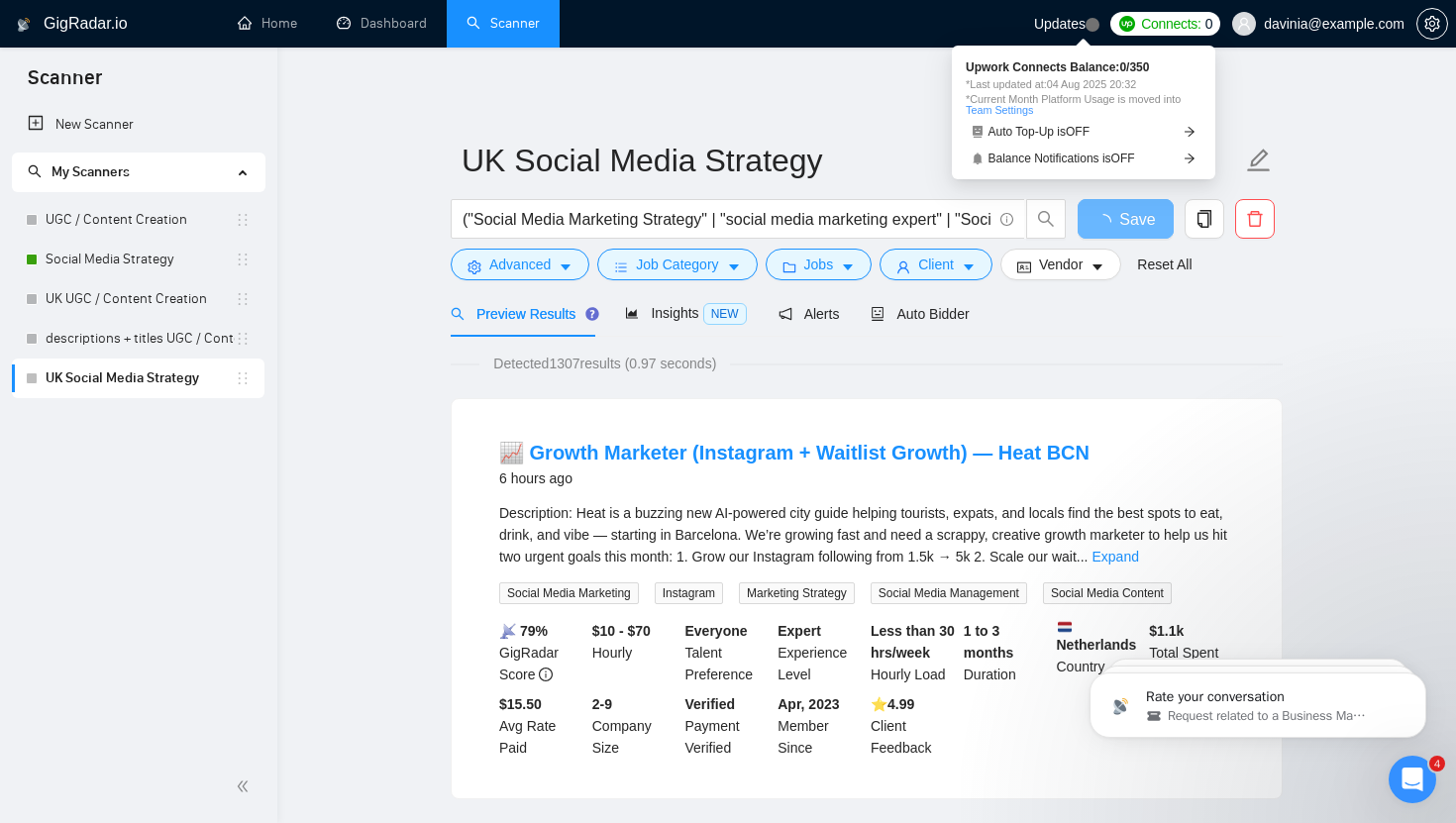 click on "Connects:" at bounding box center (1171, 24) 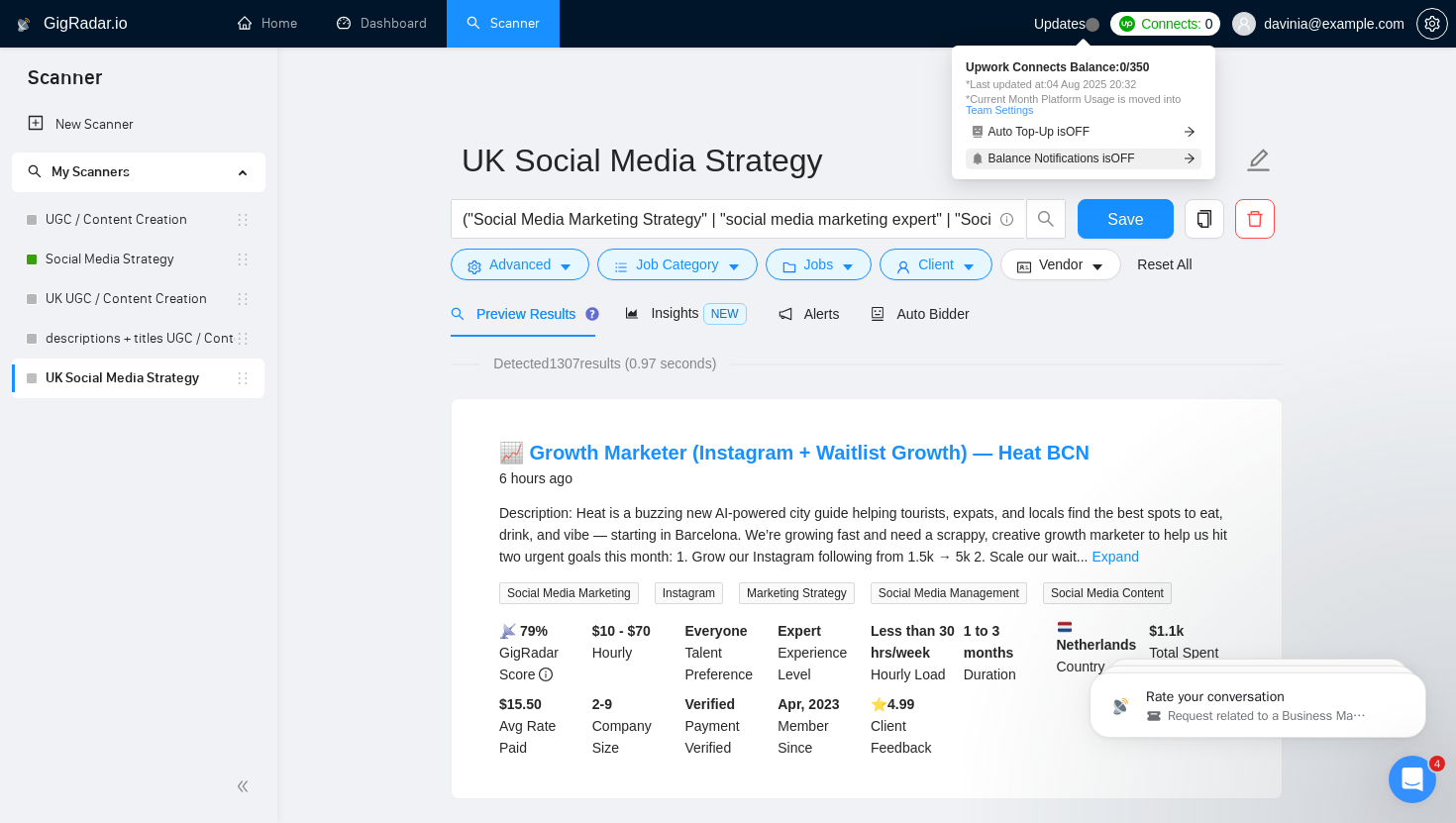 click on "Balance Notifications is  OFF" at bounding box center [1062, 158] 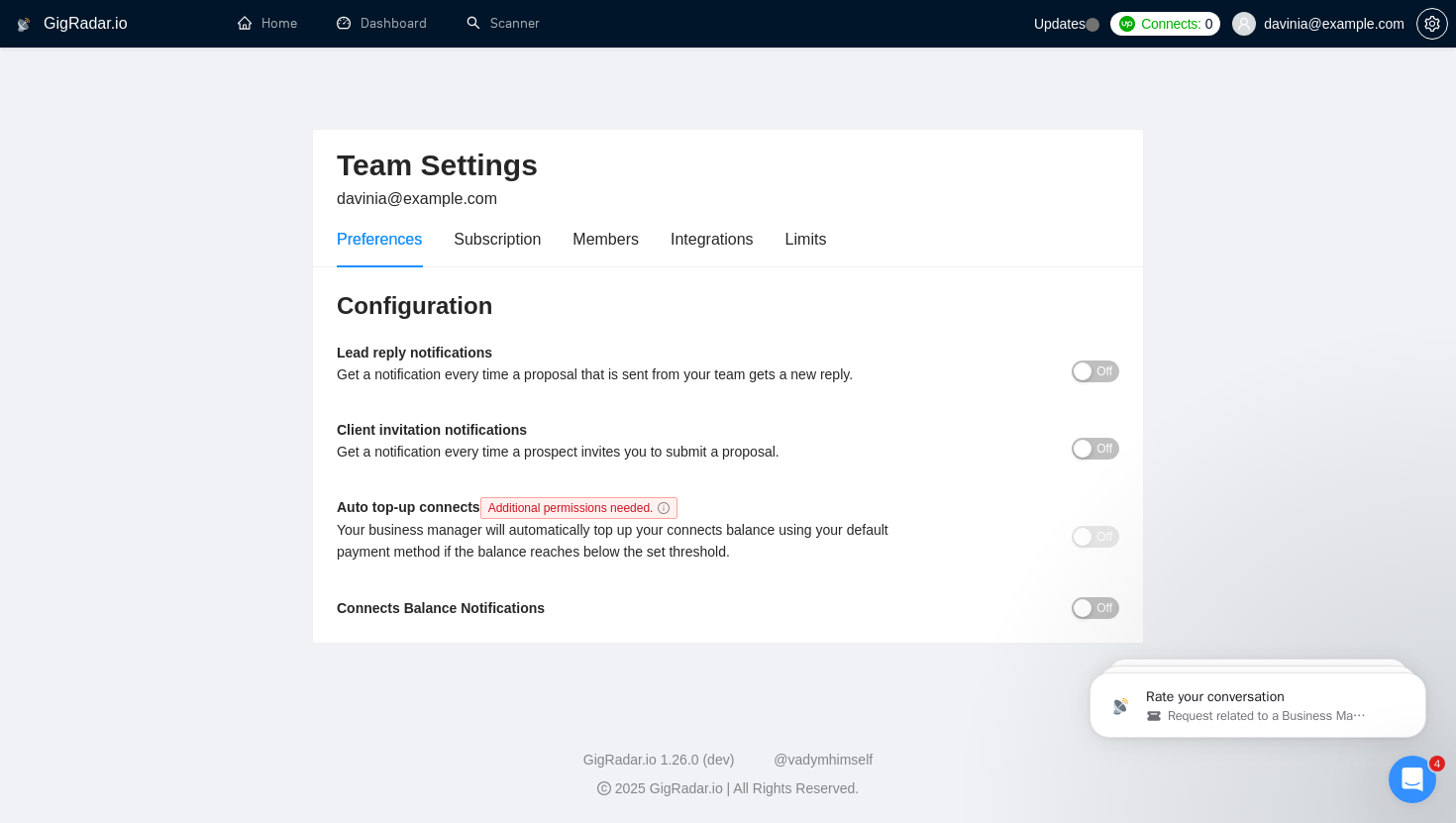 click at bounding box center [1083, 371] 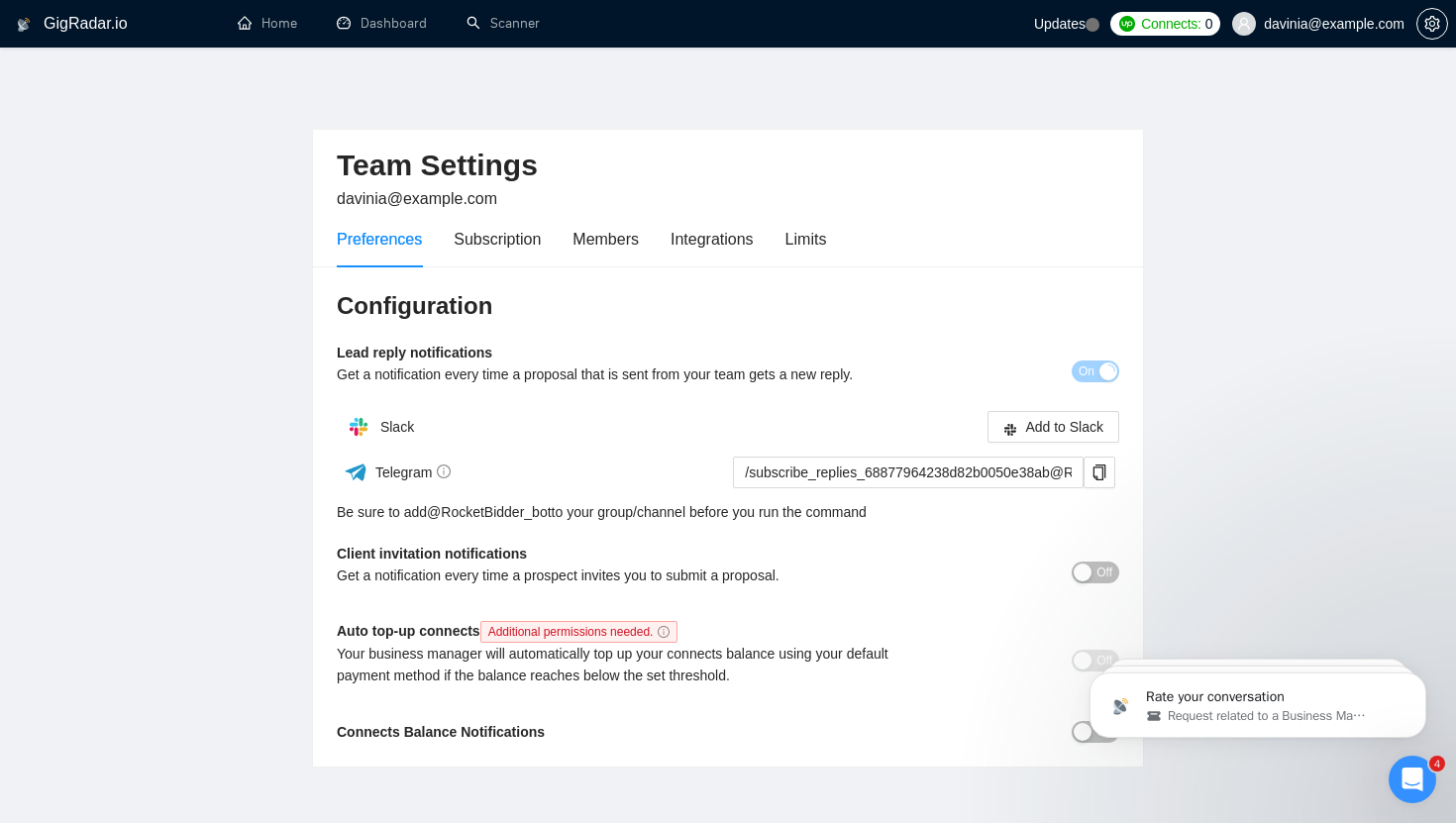 scroll, scrollTop: 97, scrollLeft: 0, axis: vertical 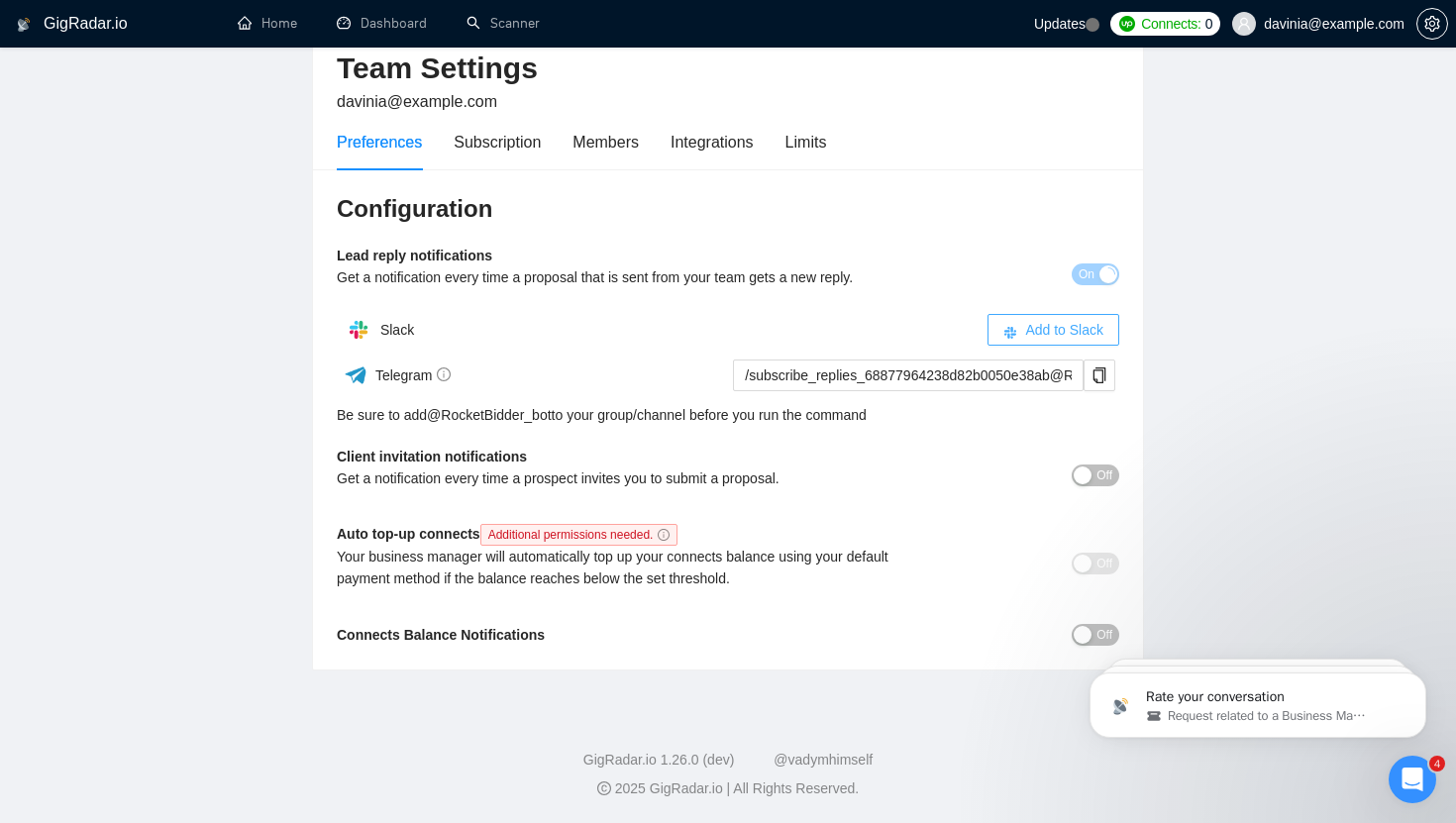 click on "Add to Slack" at bounding box center (1064, 330) 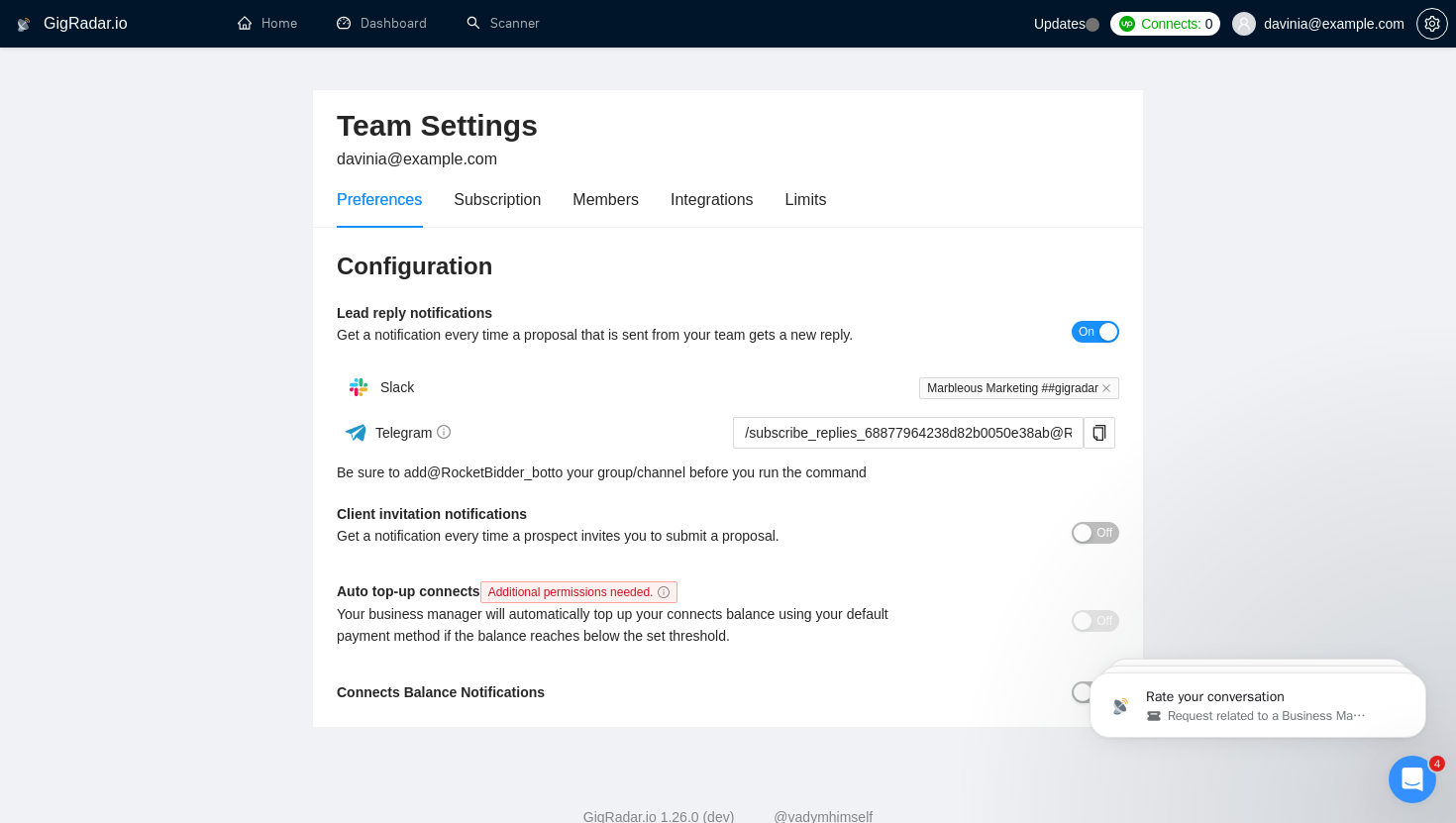 scroll, scrollTop: 33, scrollLeft: 0, axis: vertical 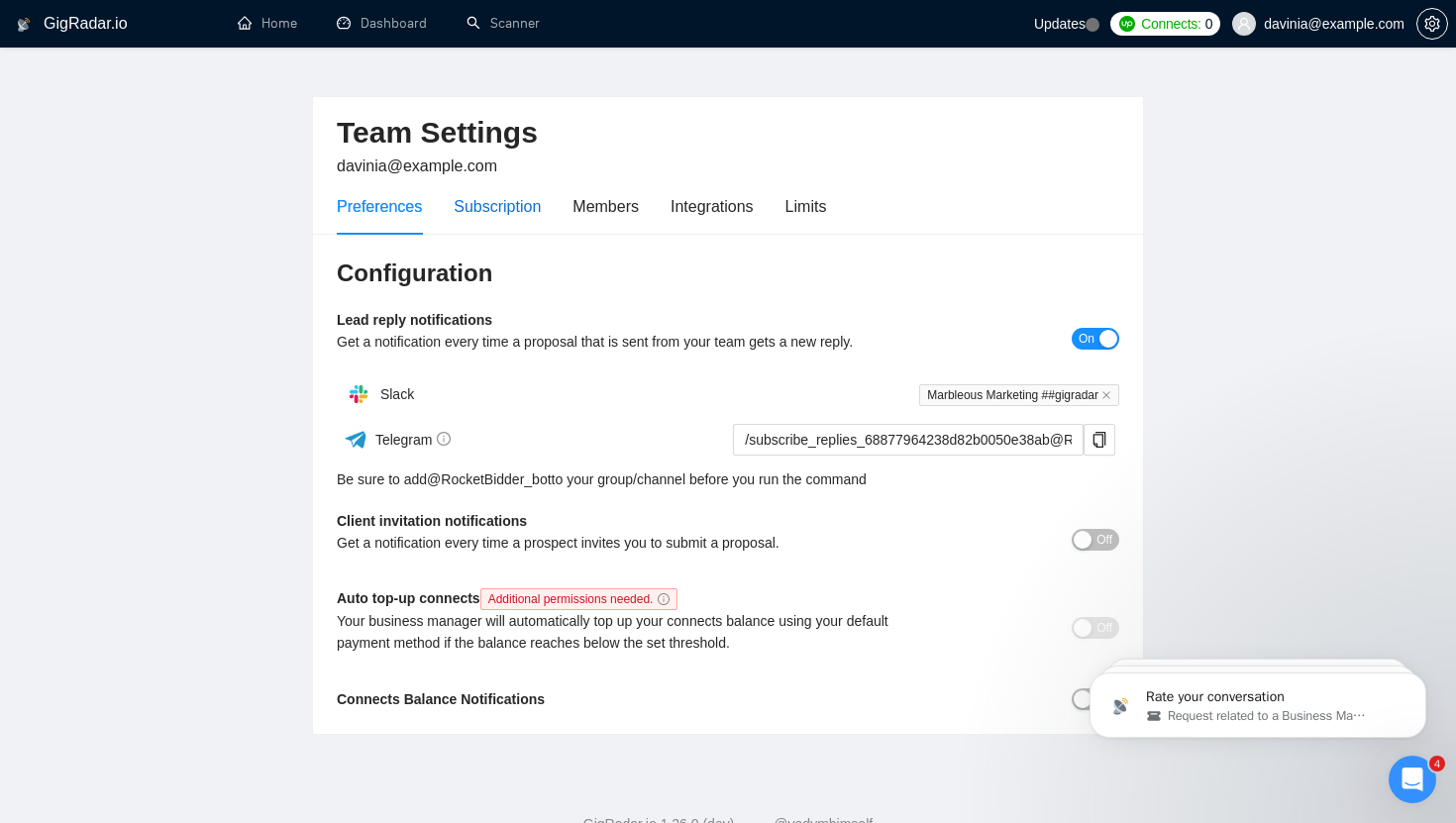 click on "Subscription" at bounding box center [497, 206] 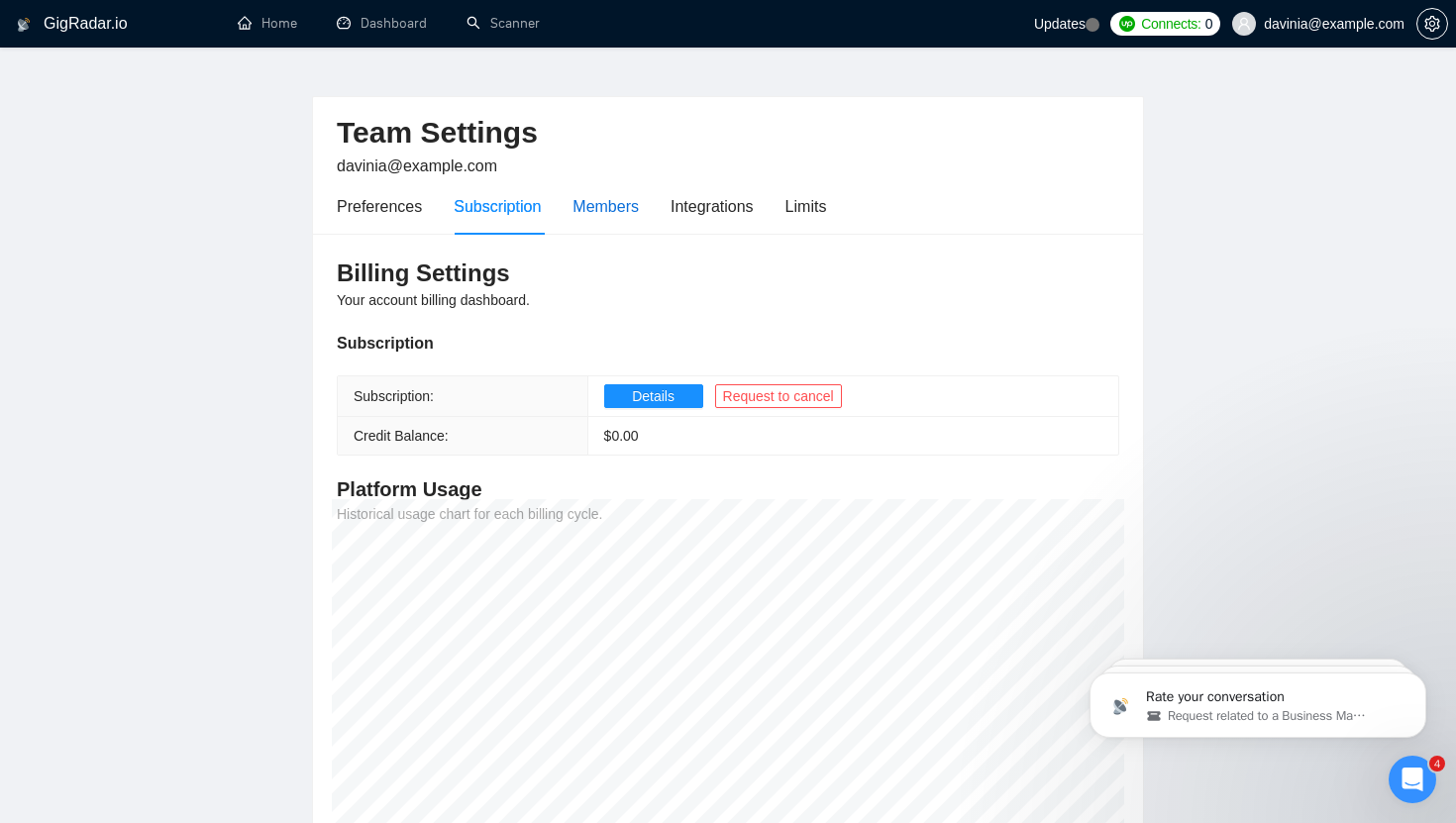 click on "Members" at bounding box center (605, 206) 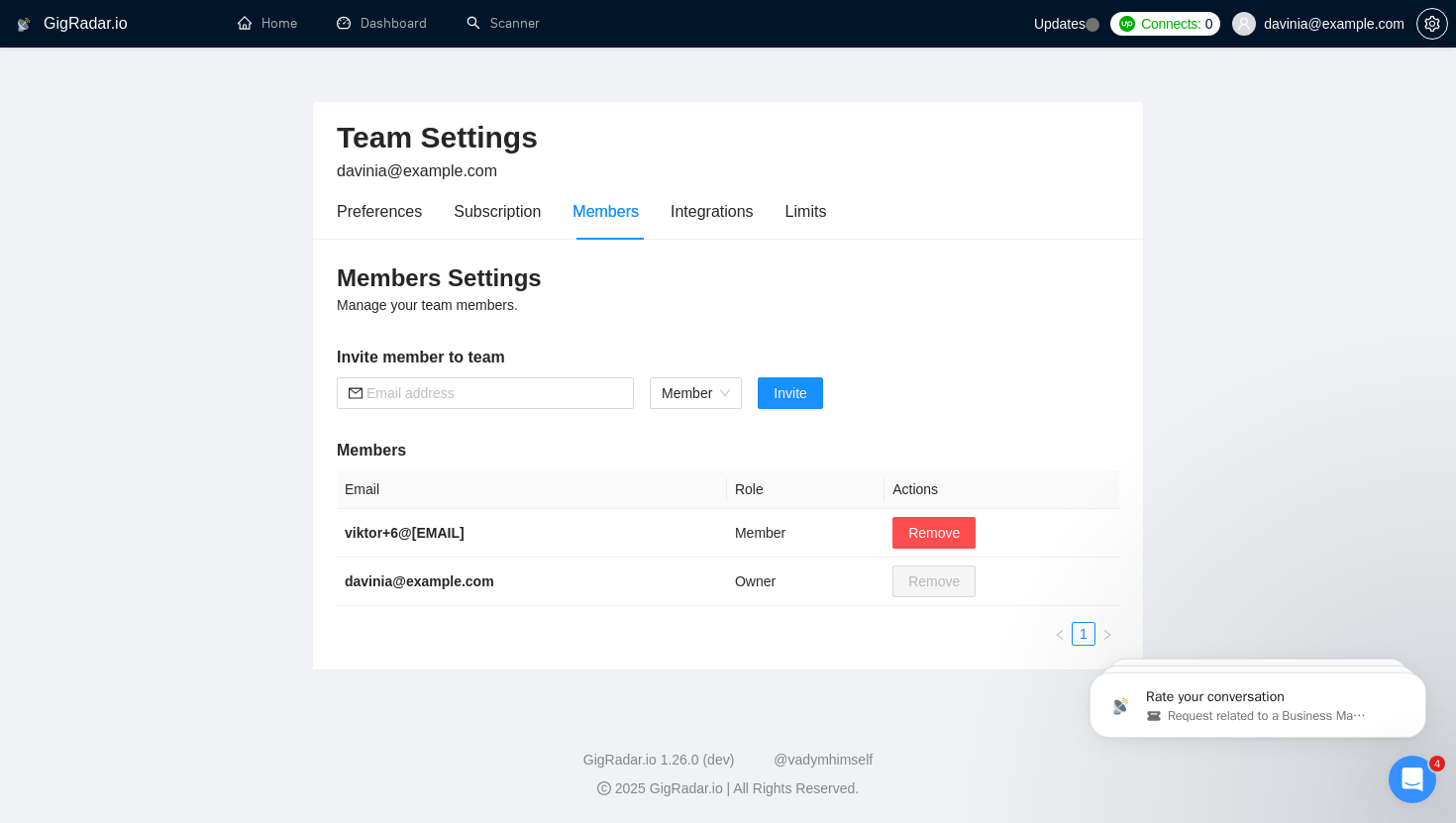 scroll, scrollTop: 28, scrollLeft: 0, axis: vertical 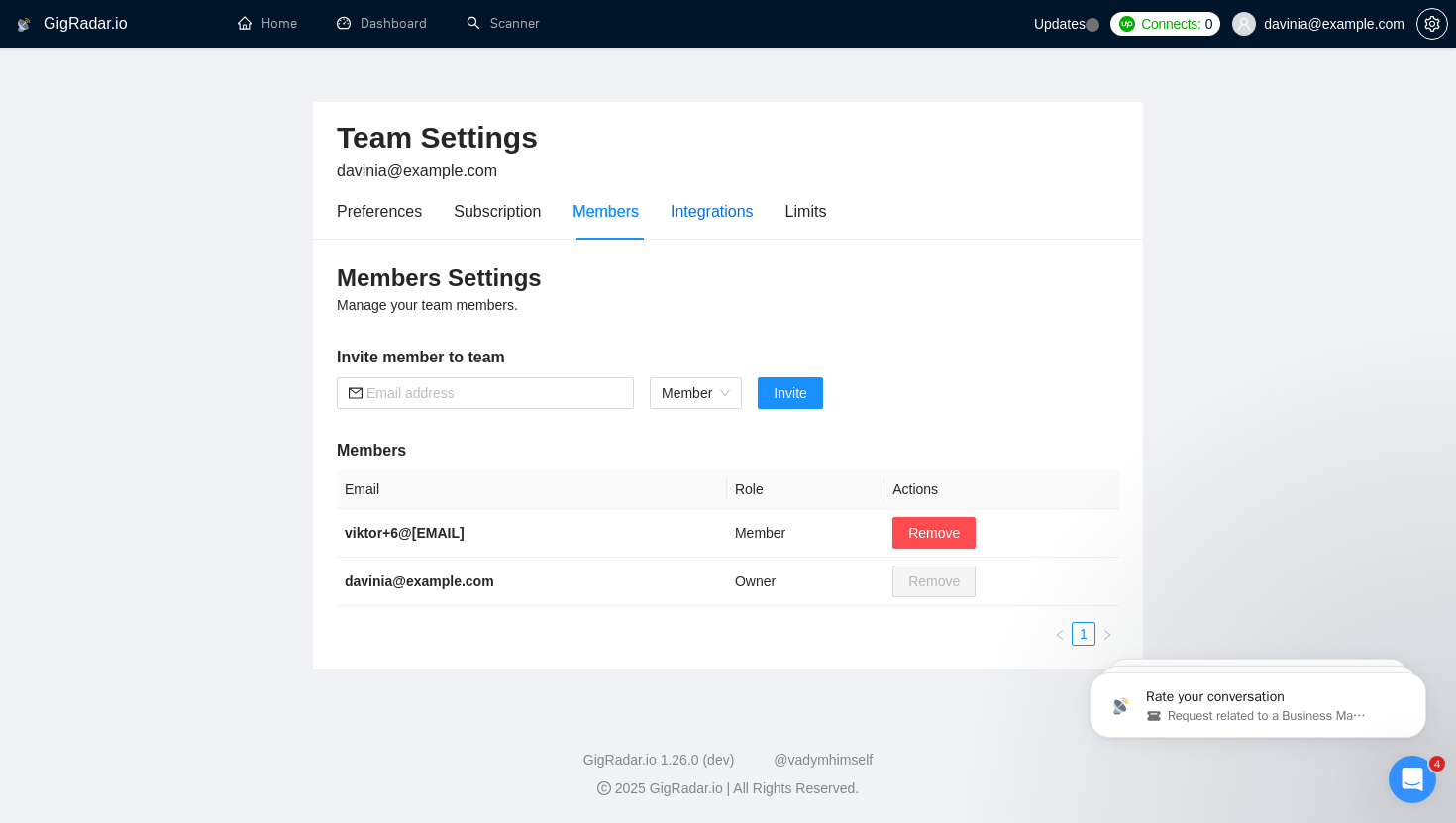 click on "Integrations" at bounding box center (712, 211) 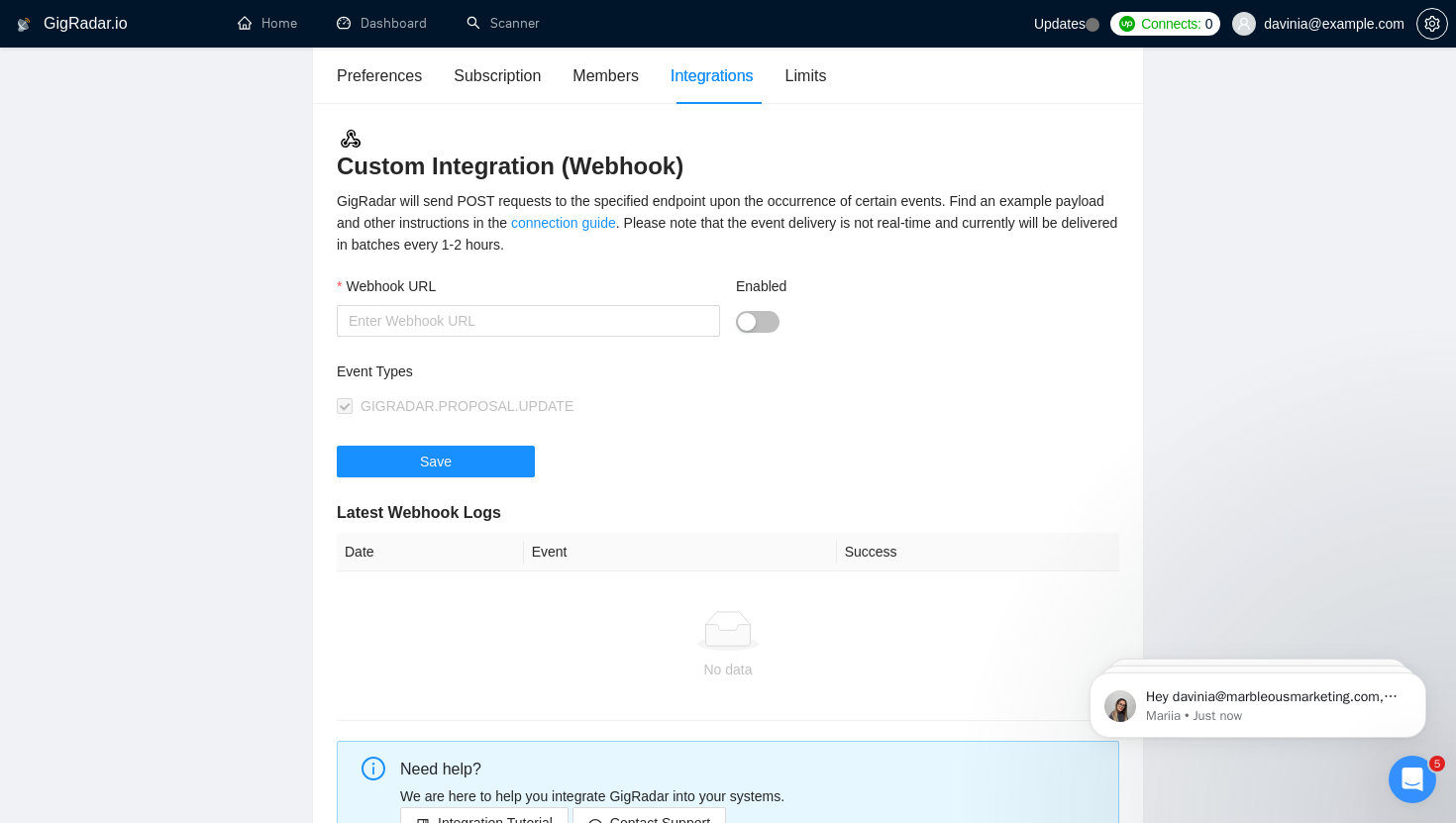 scroll, scrollTop: 0, scrollLeft: 0, axis: both 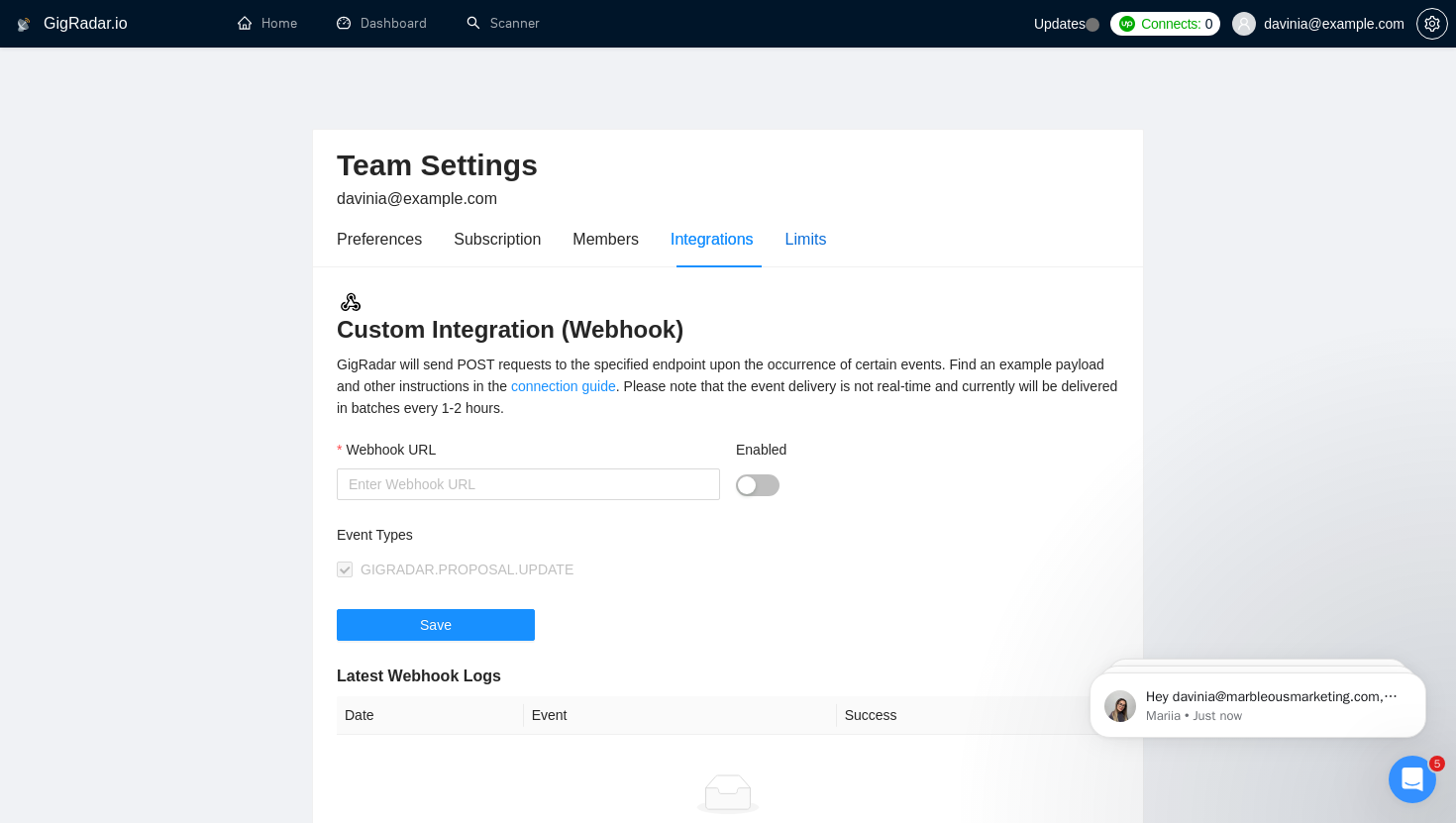 click on "Limits" at bounding box center [806, 239] 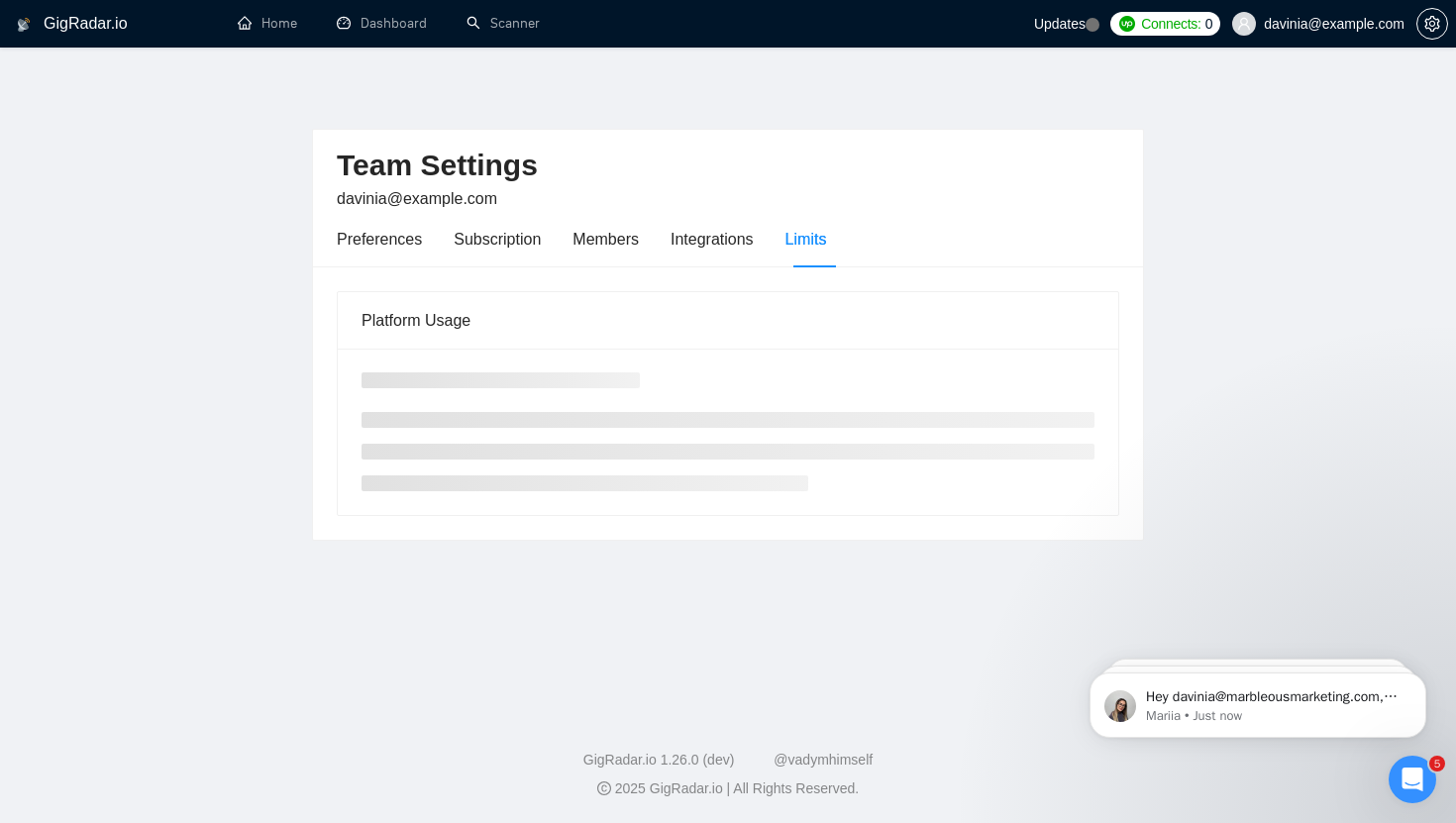 click on "Connects:" at bounding box center [1171, 24] 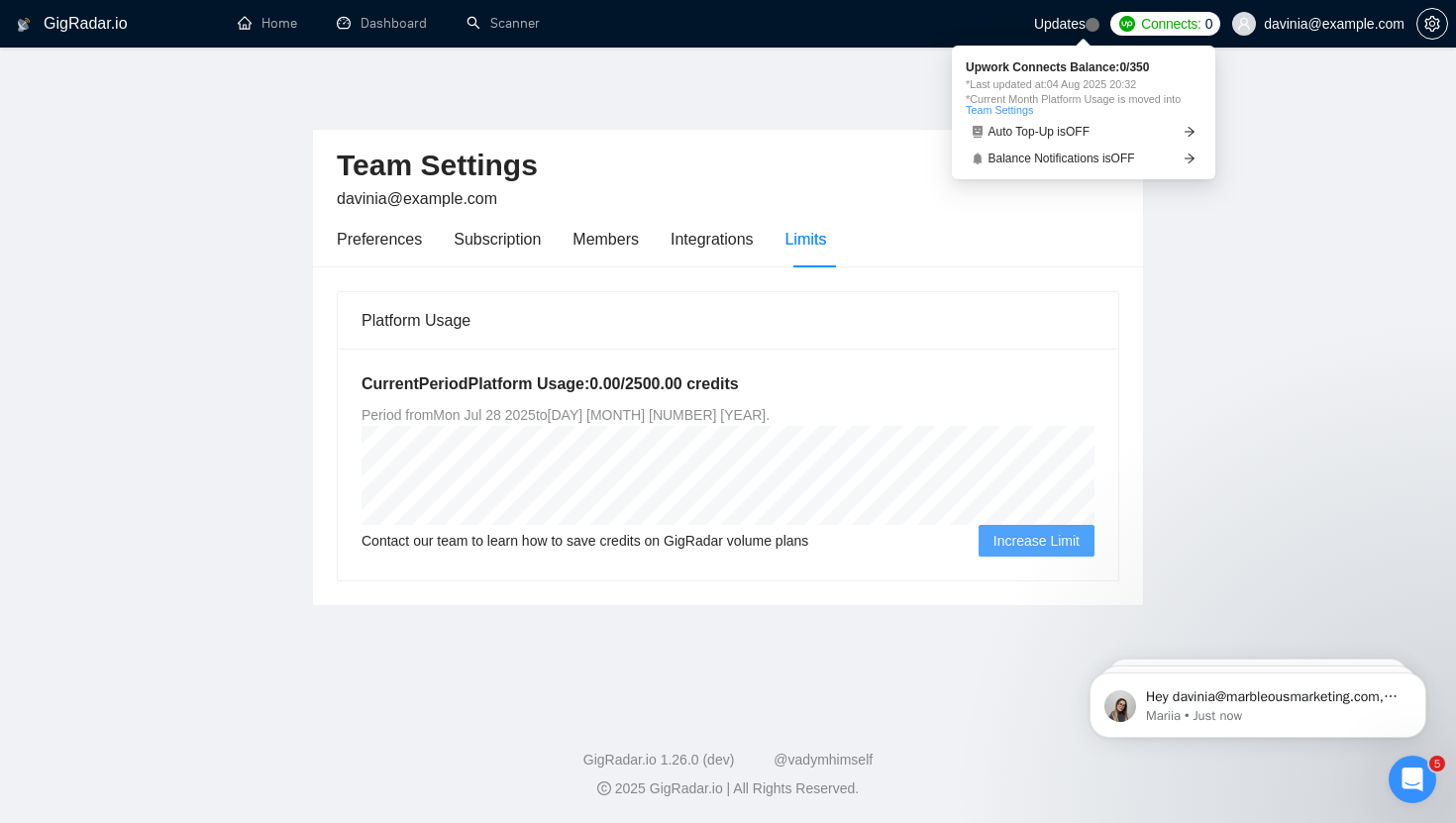 click on "Team Settings" at bounding box center (999, 110) 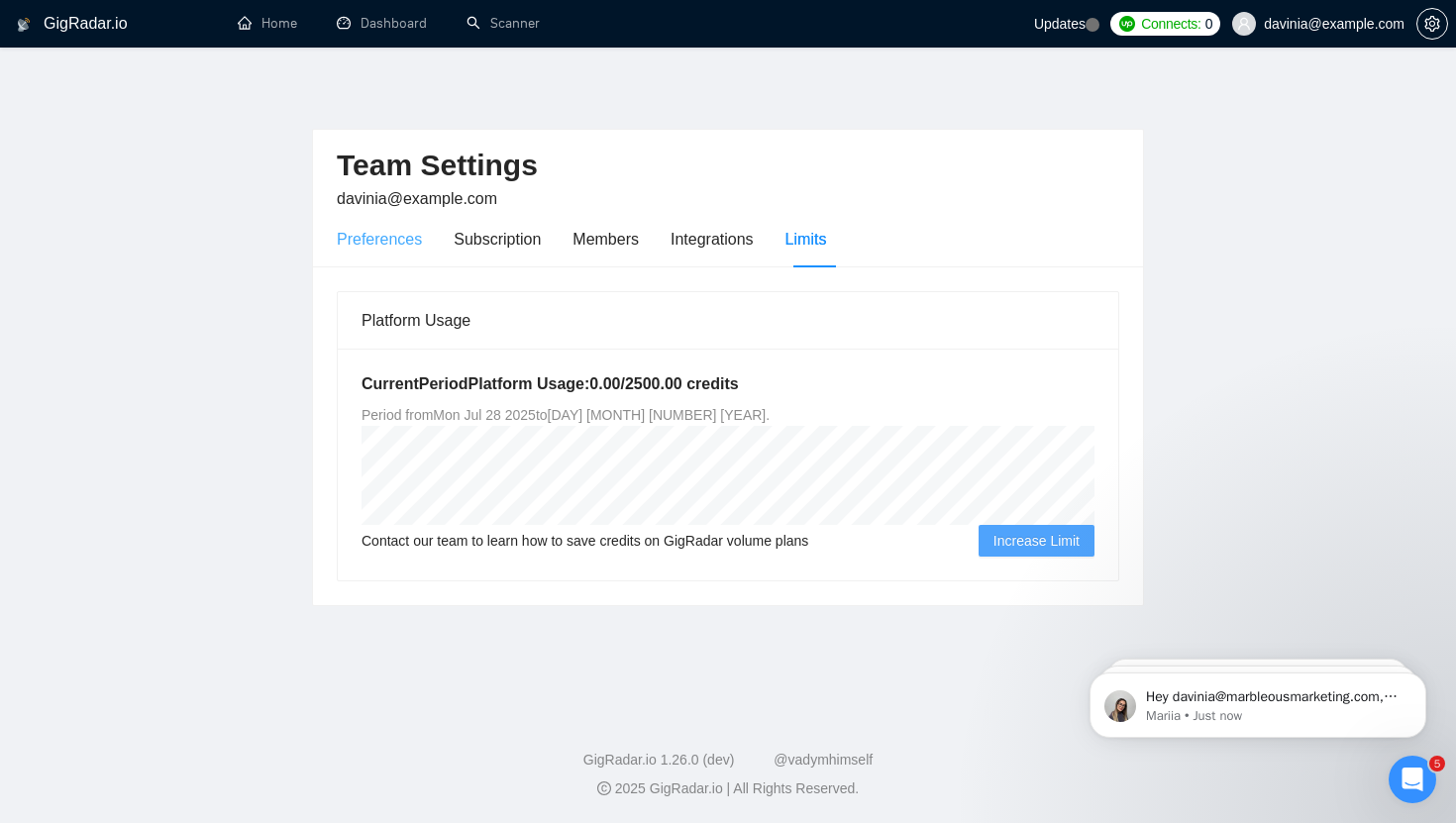 click on "Preferences" at bounding box center [379, 239] 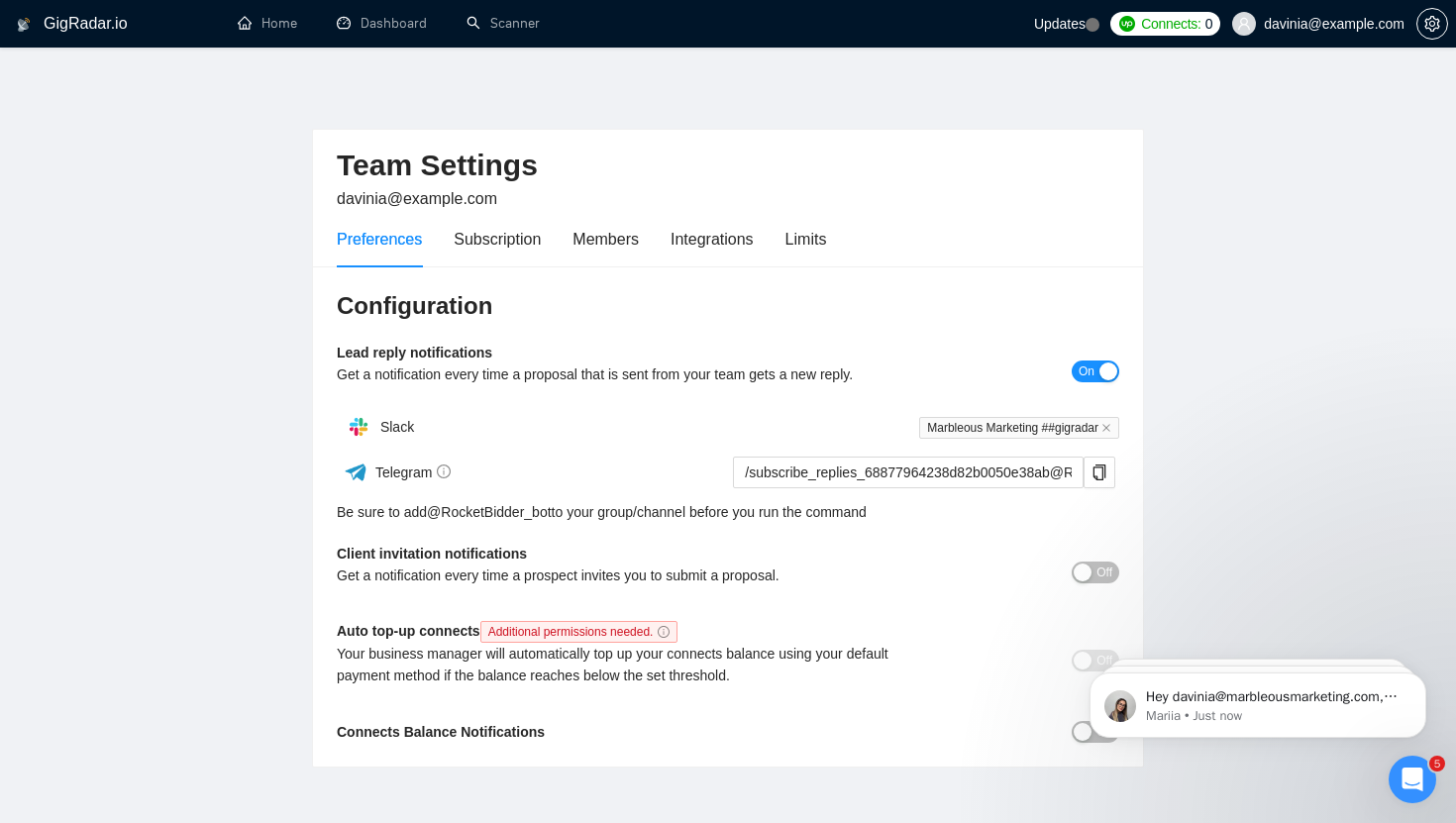 scroll, scrollTop: 97, scrollLeft: 0, axis: vertical 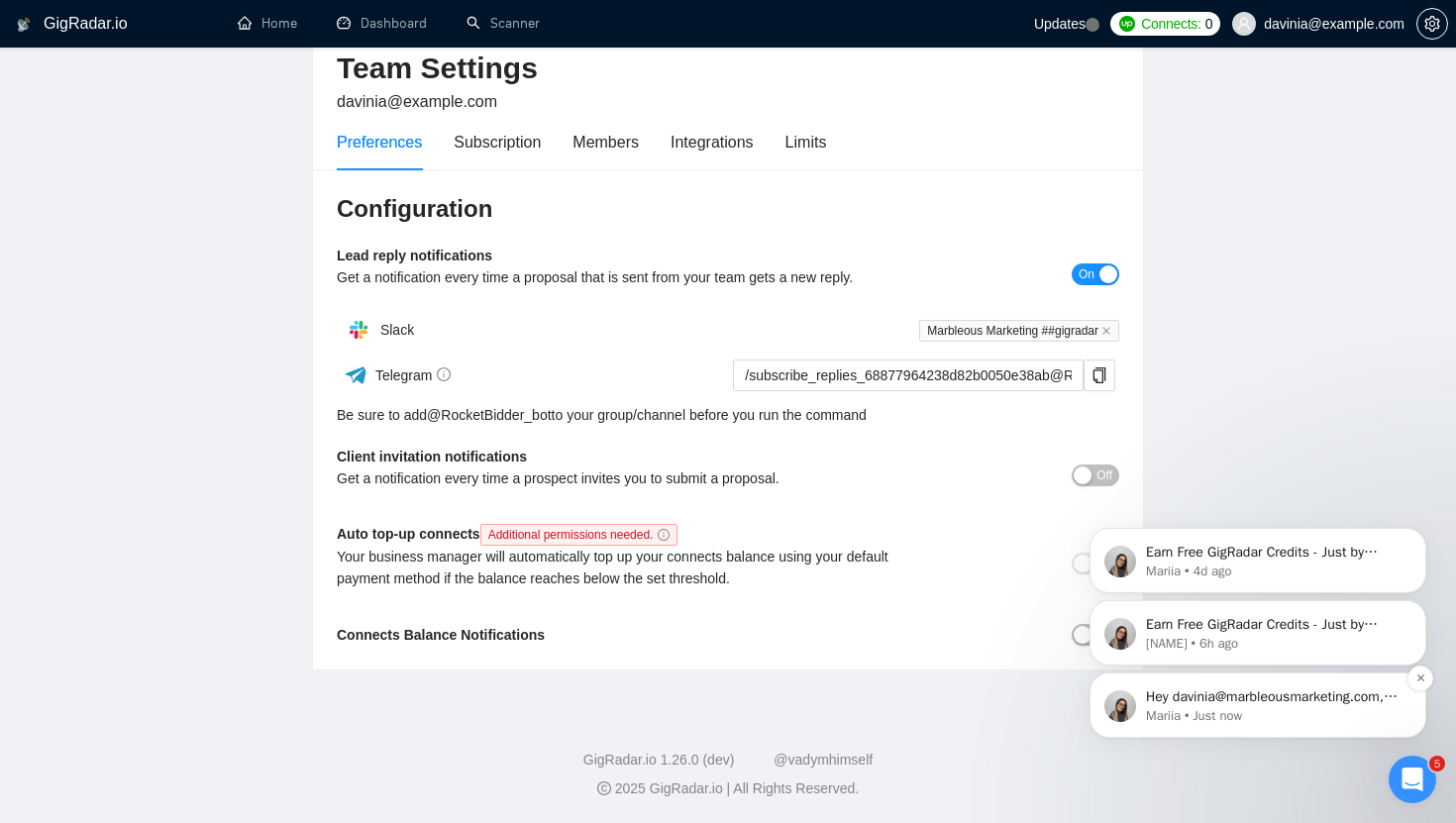 click on "Mariia • Just now" at bounding box center [1274, 716] 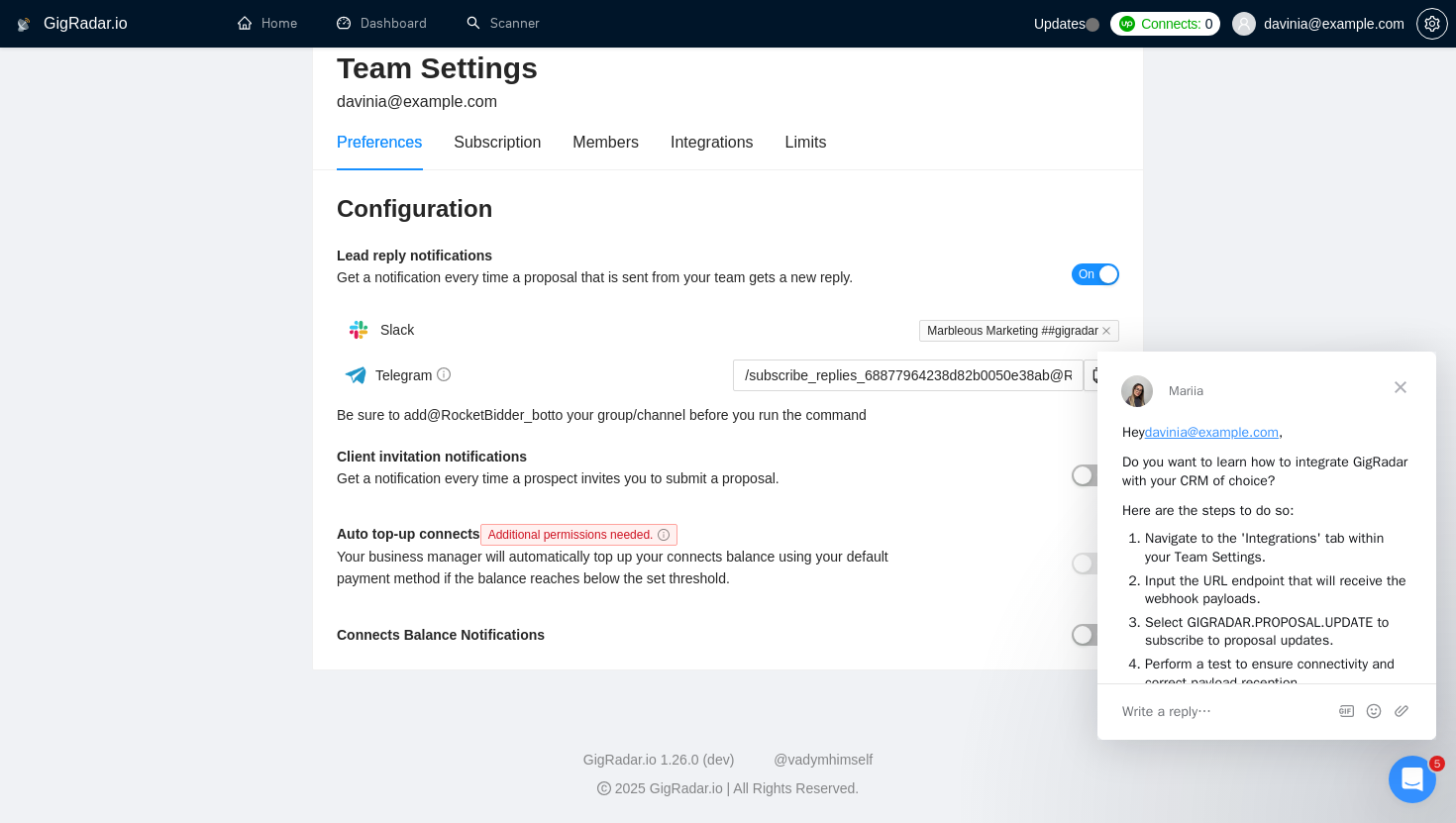 scroll, scrollTop: 0, scrollLeft: 0, axis: both 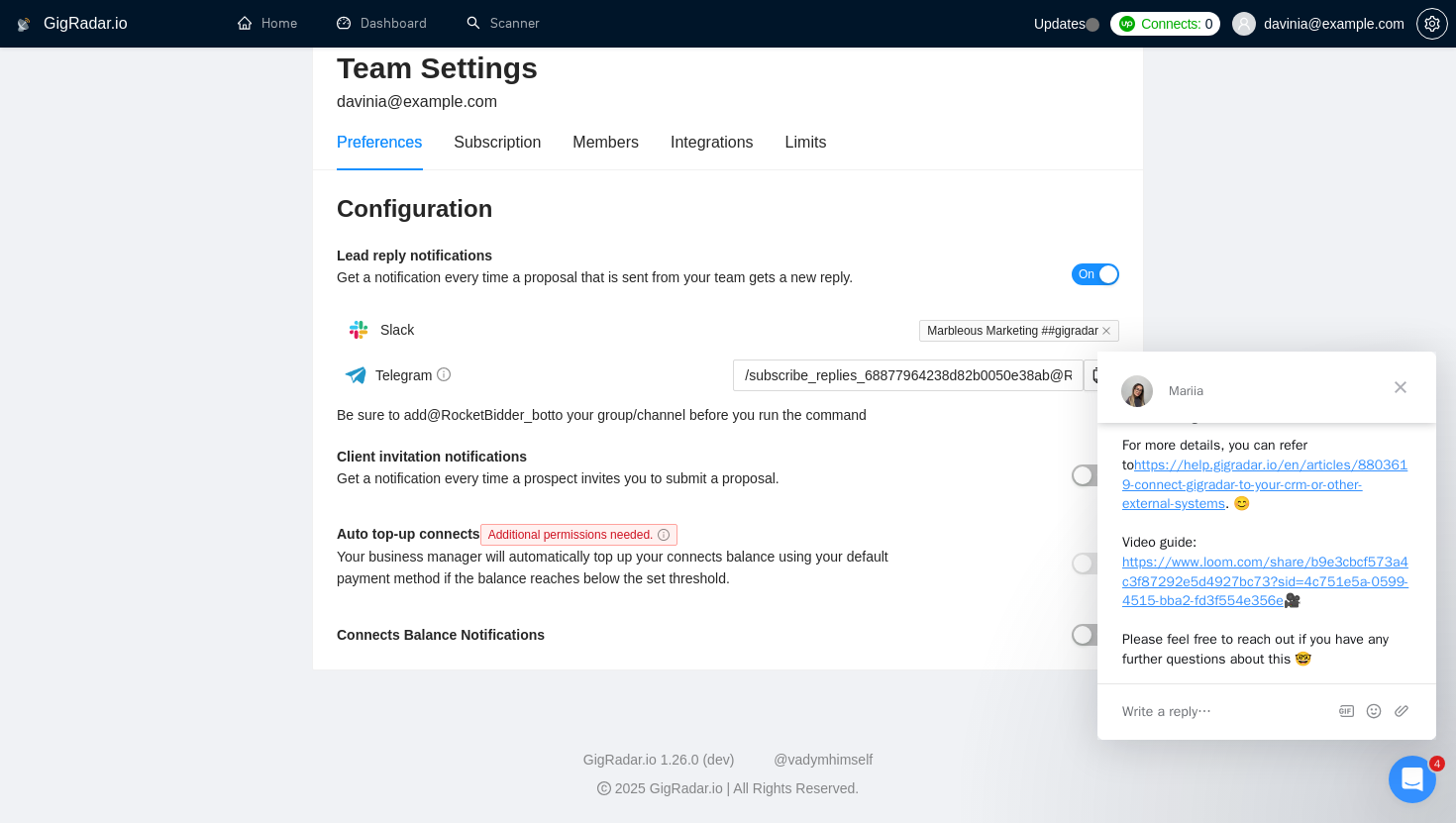 click at bounding box center [1401, 387] 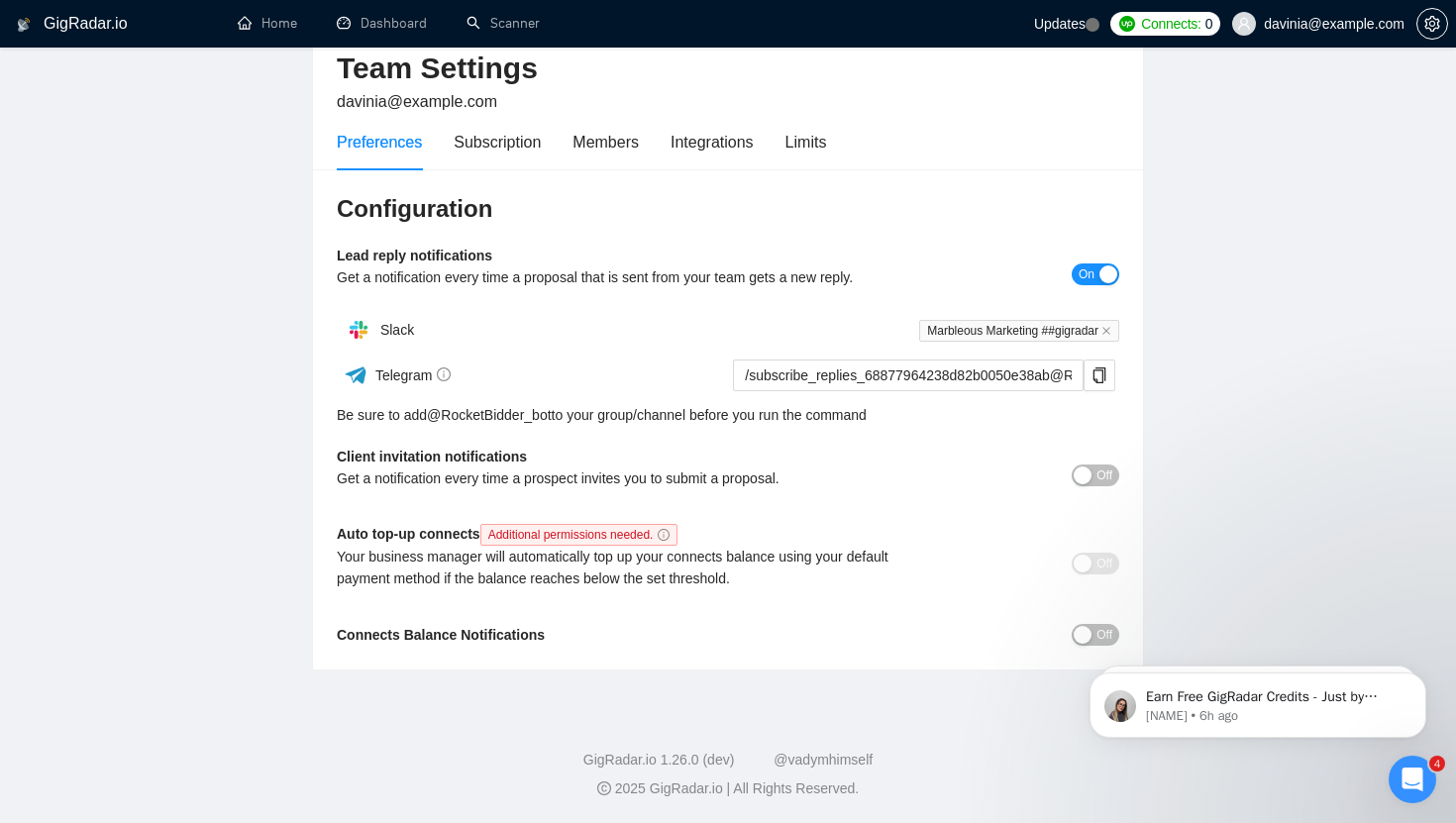scroll, scrollTop: 0, scrollLeft: 0, axis: both 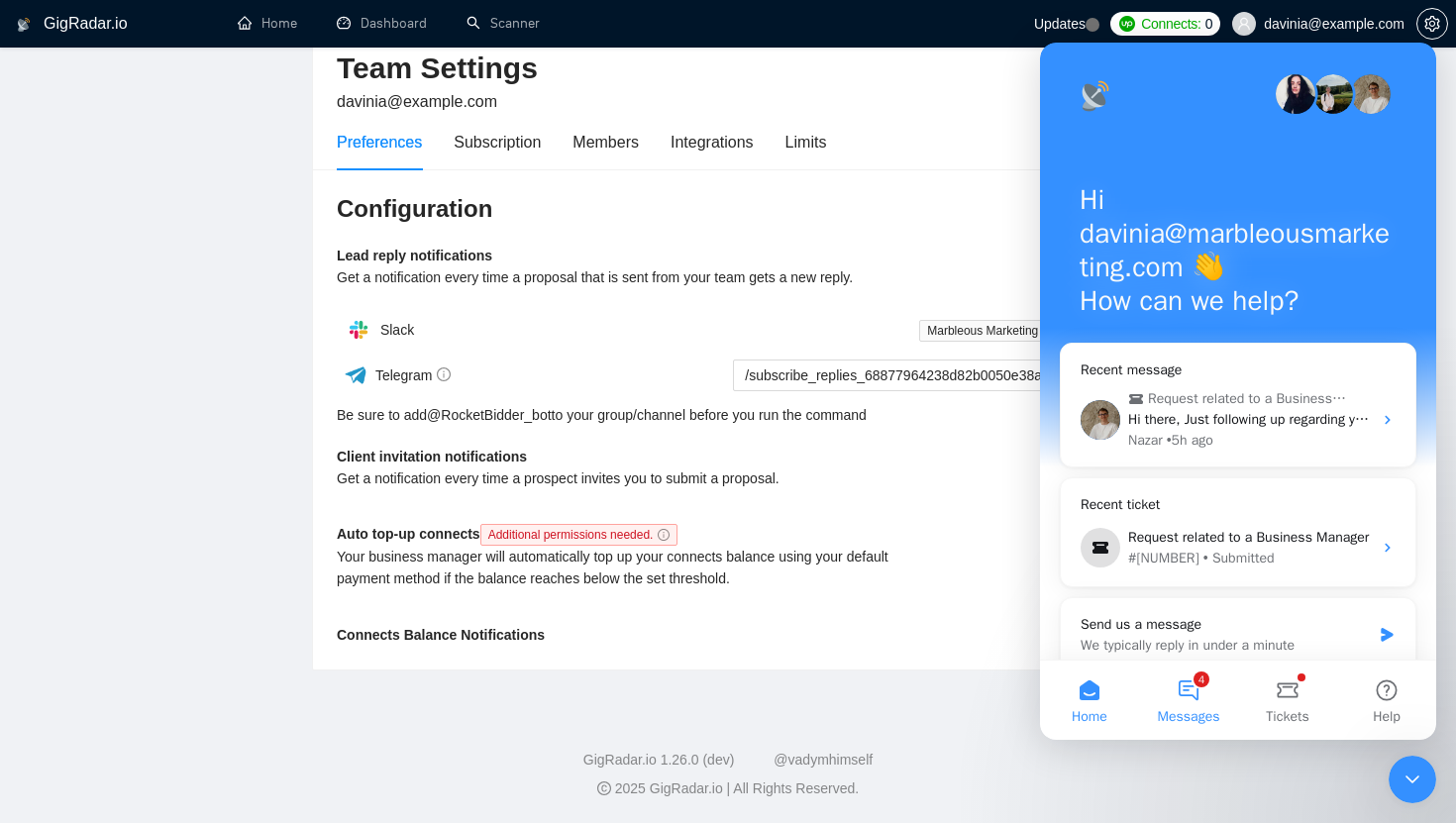 click on "4 Messages" at bounding box center (1189, 700) 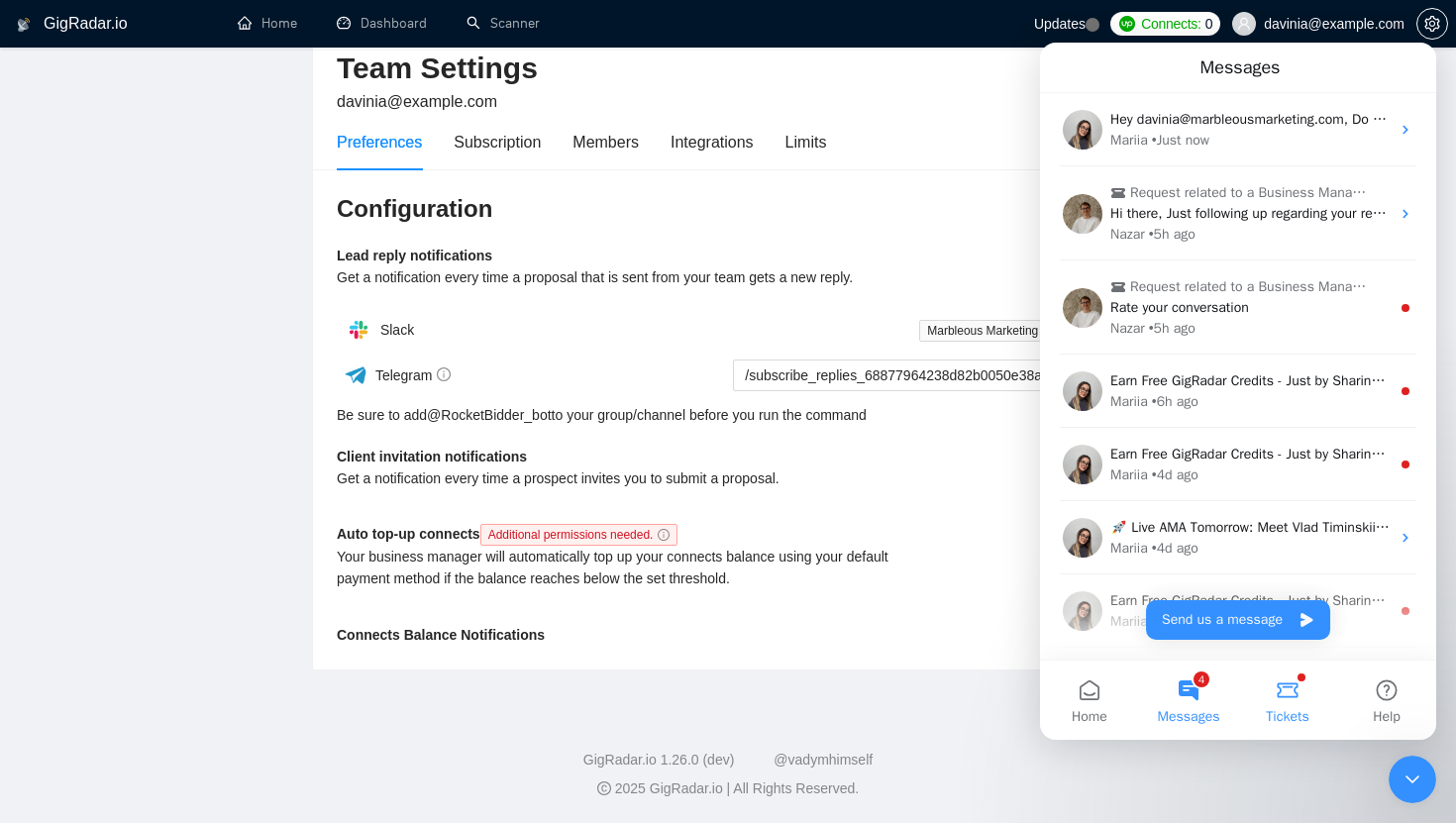 click on "Tickets" at bounding box center (1288, 700) 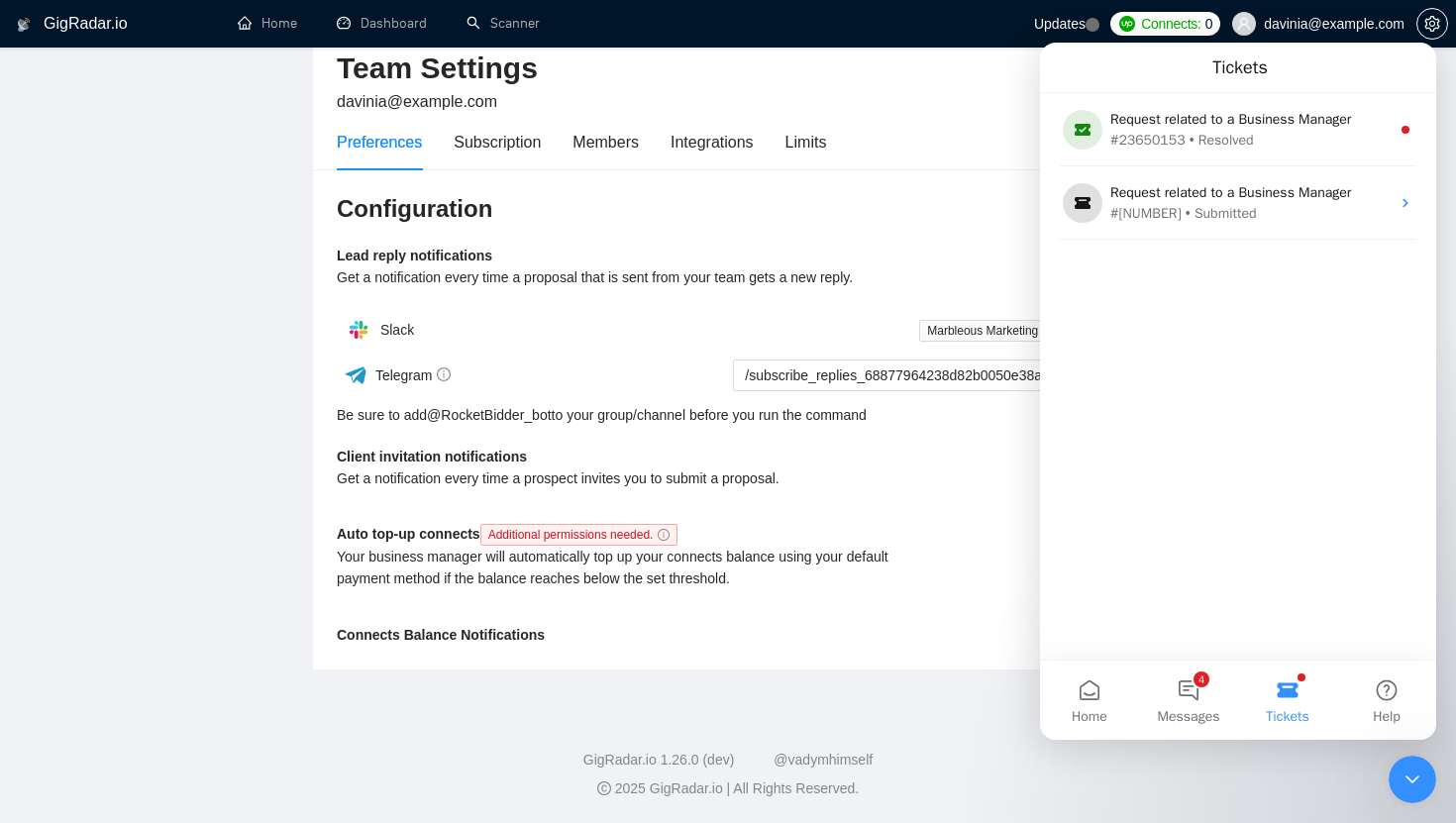 click on "GigRadar.io 1.26.0 (dev) @vadymhimself   2025 GigRadar.io | All Rights Reserved." at bounding box center [728, 763] 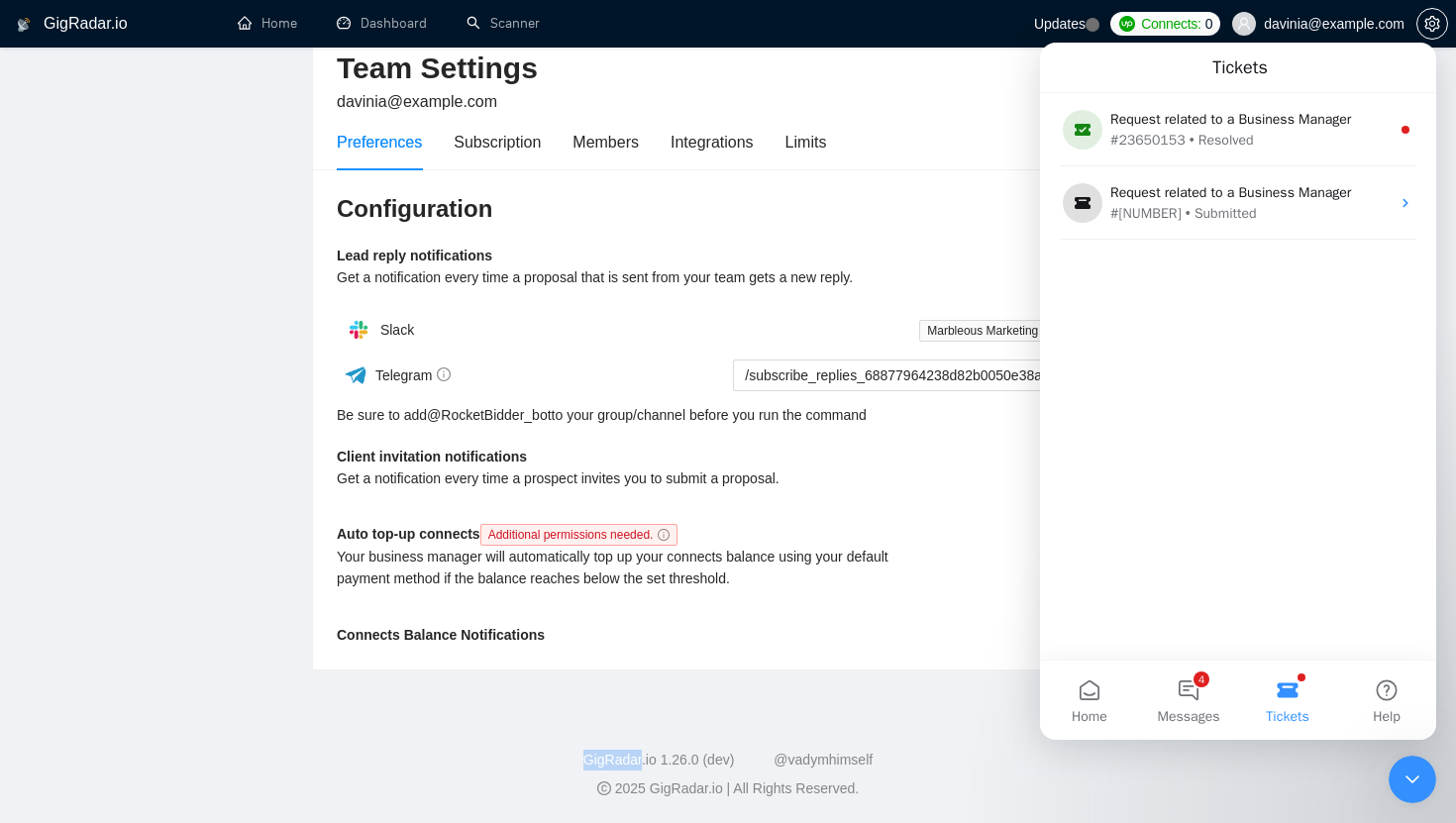 click on "GigRadar.io 1.26.0 (dev) @vadymhimself   2025 GigRadar.io | All Rights Reserved." at bounding box center (728, 763) 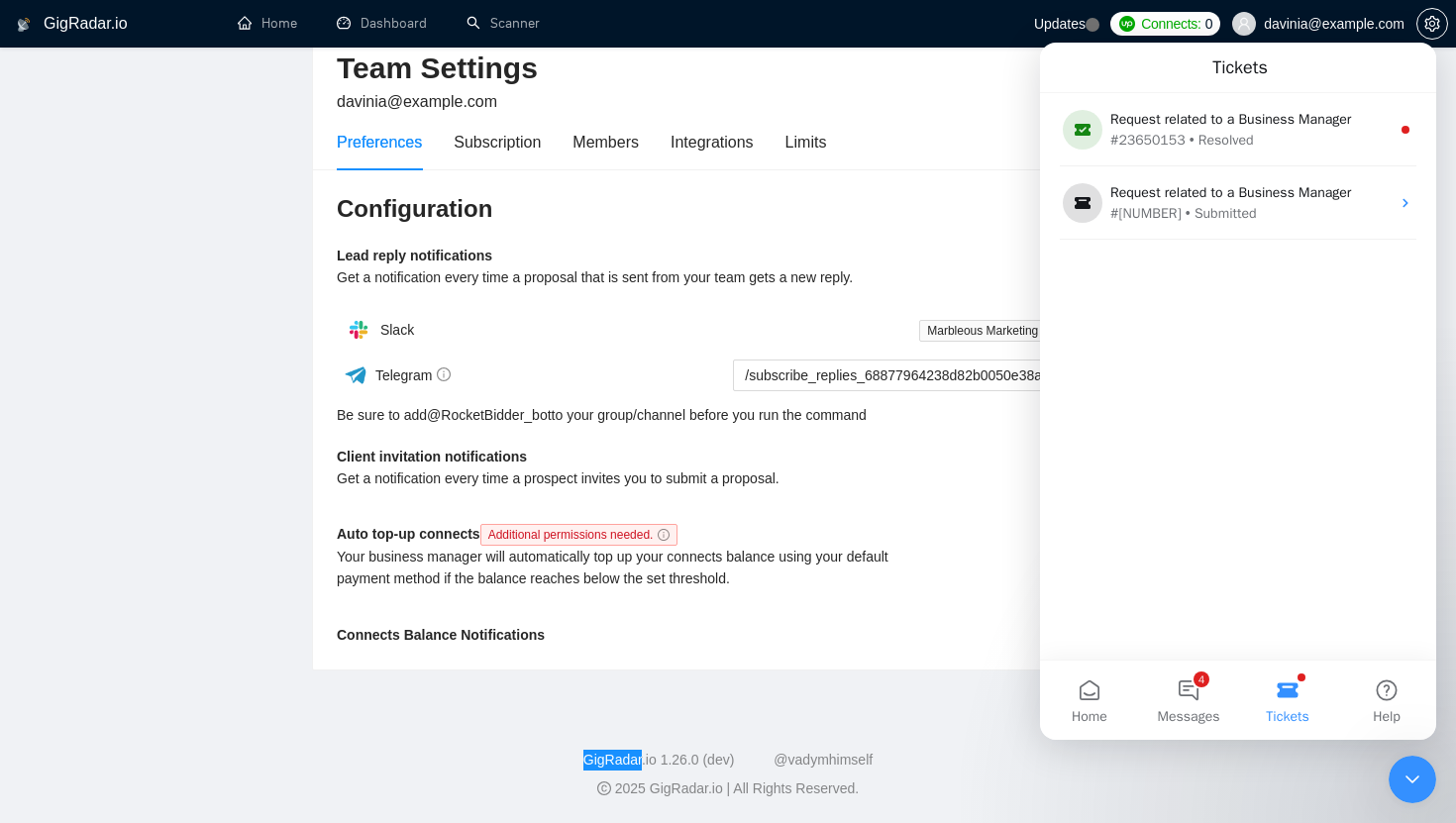 click 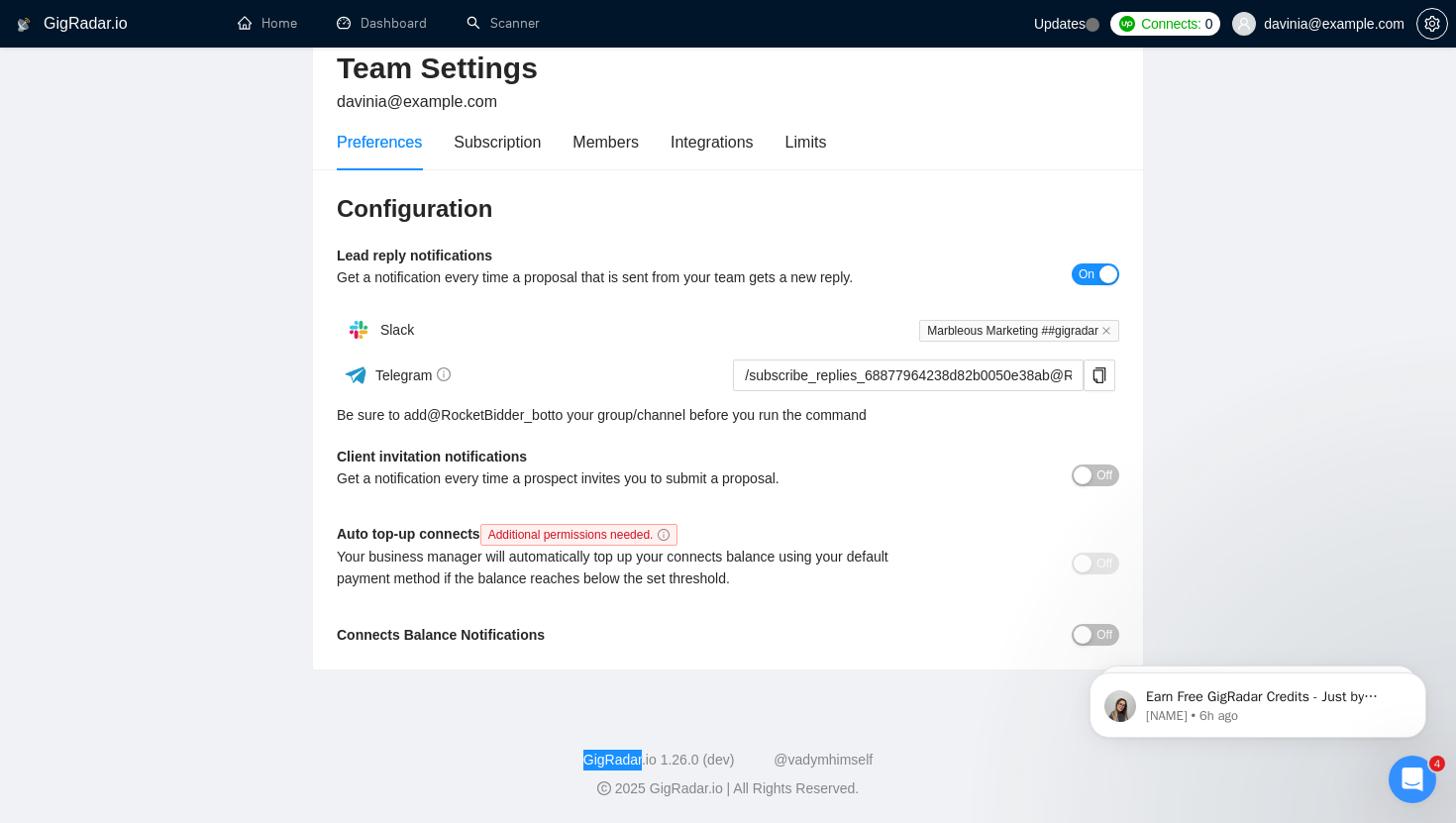 scroll, scrollTop: 0, scrollLeft: 0, axis: both 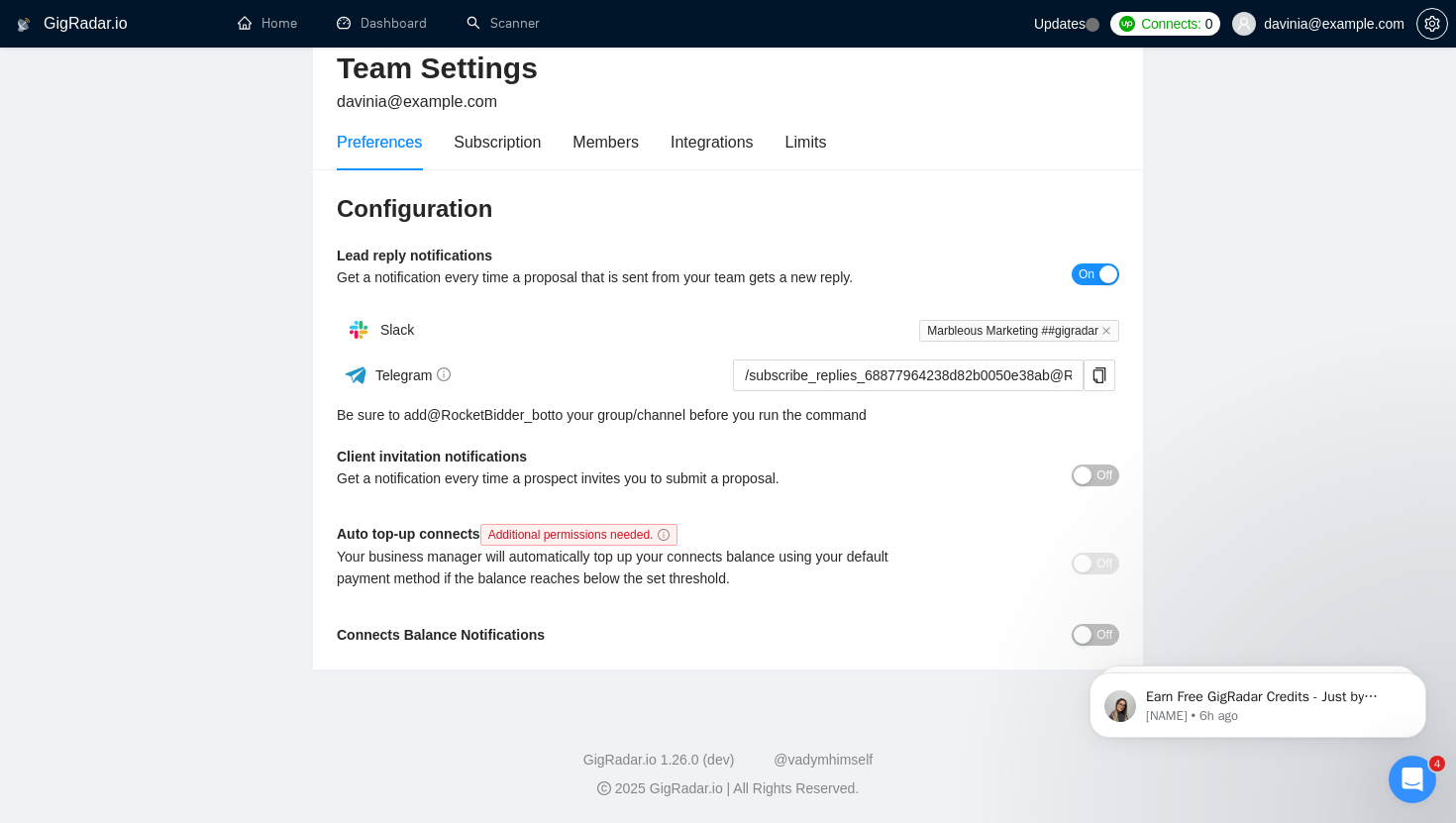 click on "Configuration Lead reply notifications Get a notification every time a proposal that is sent from your team gets a new reply. On   Slack Marbleous Marketing ##gigradar   Telegram /subscribe_replies_68877964238d82b0050e38ab@RocketBidder_bot Be sure to add  @ RocketBidder_bot  to your group/channel before you run the command Client invitation notifications Get a notification every time a prospect invites you to submit a proposal. Off Auto top-up connects   Additional permissions needed. Your business manager will automatically top up your connects balance using your default payment method if the balance reaches below the set threshold. Off Connects Balance Notifications Off" at bounding box center (728, 420) 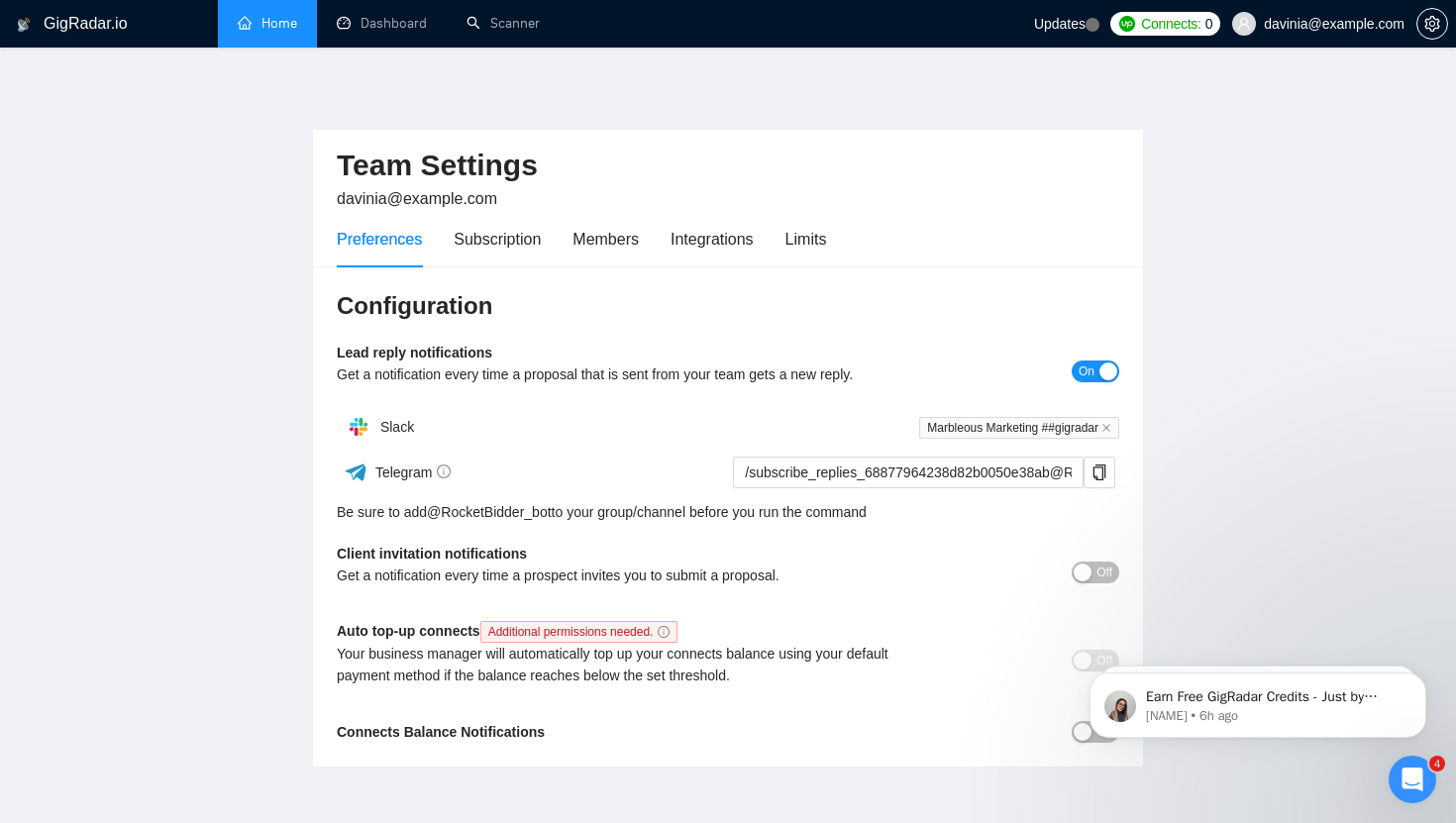 click on "Home" at bounding box center [267, 23] 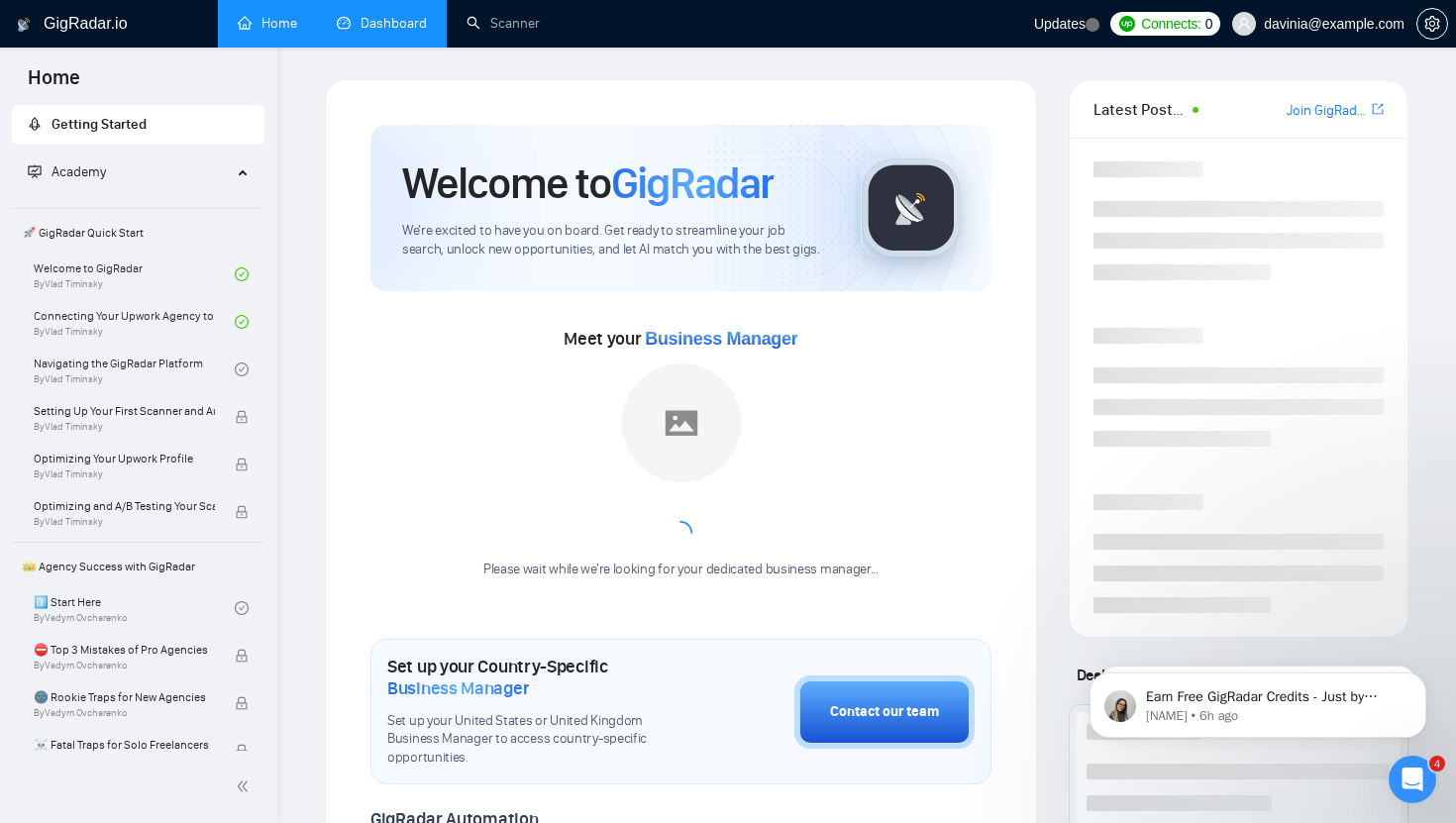 click on "Dashboard" at bounding box center (381, 23) 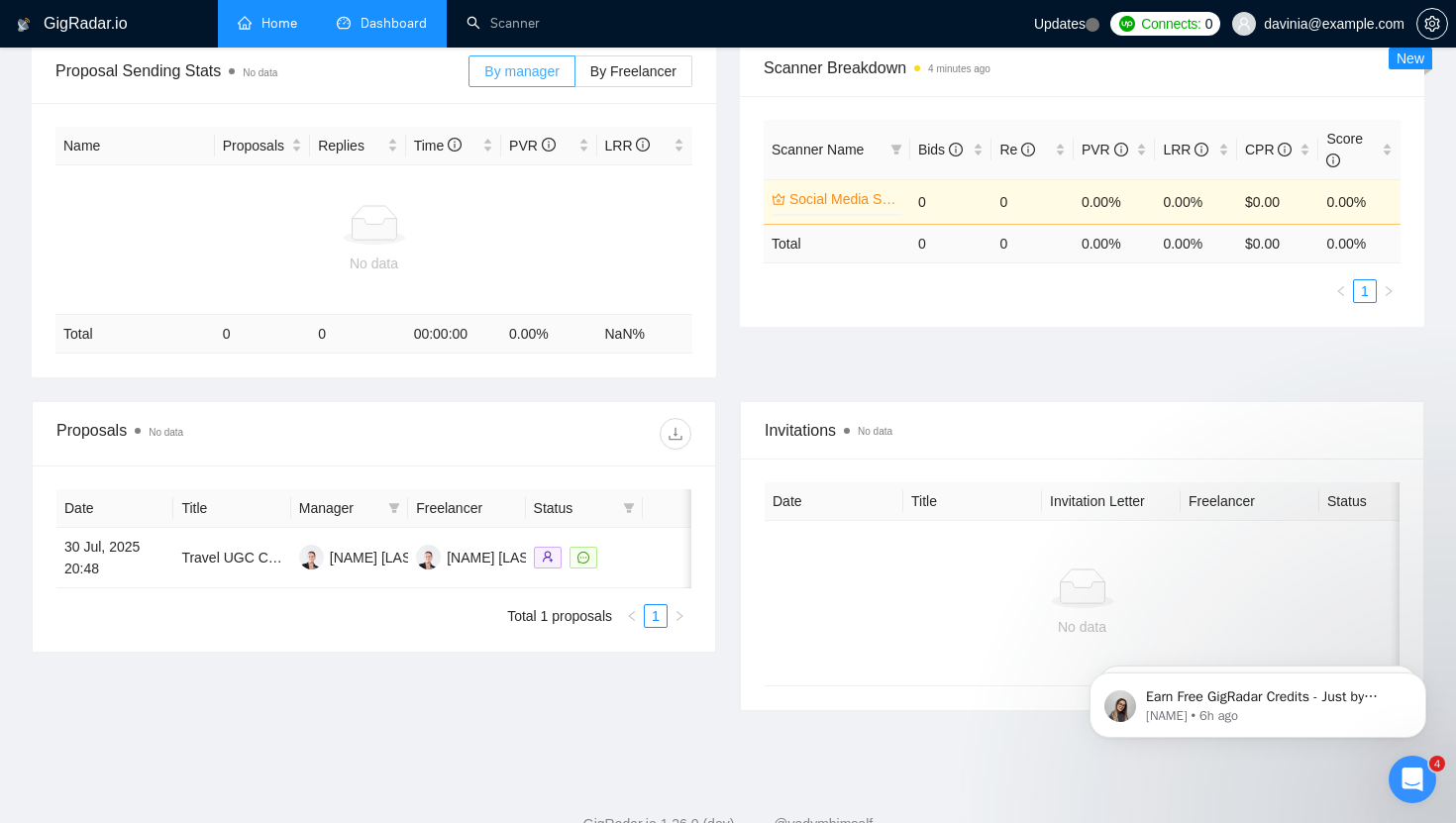 scroll, scrollTop: 315, scrollLeft: 0, axis: vertical 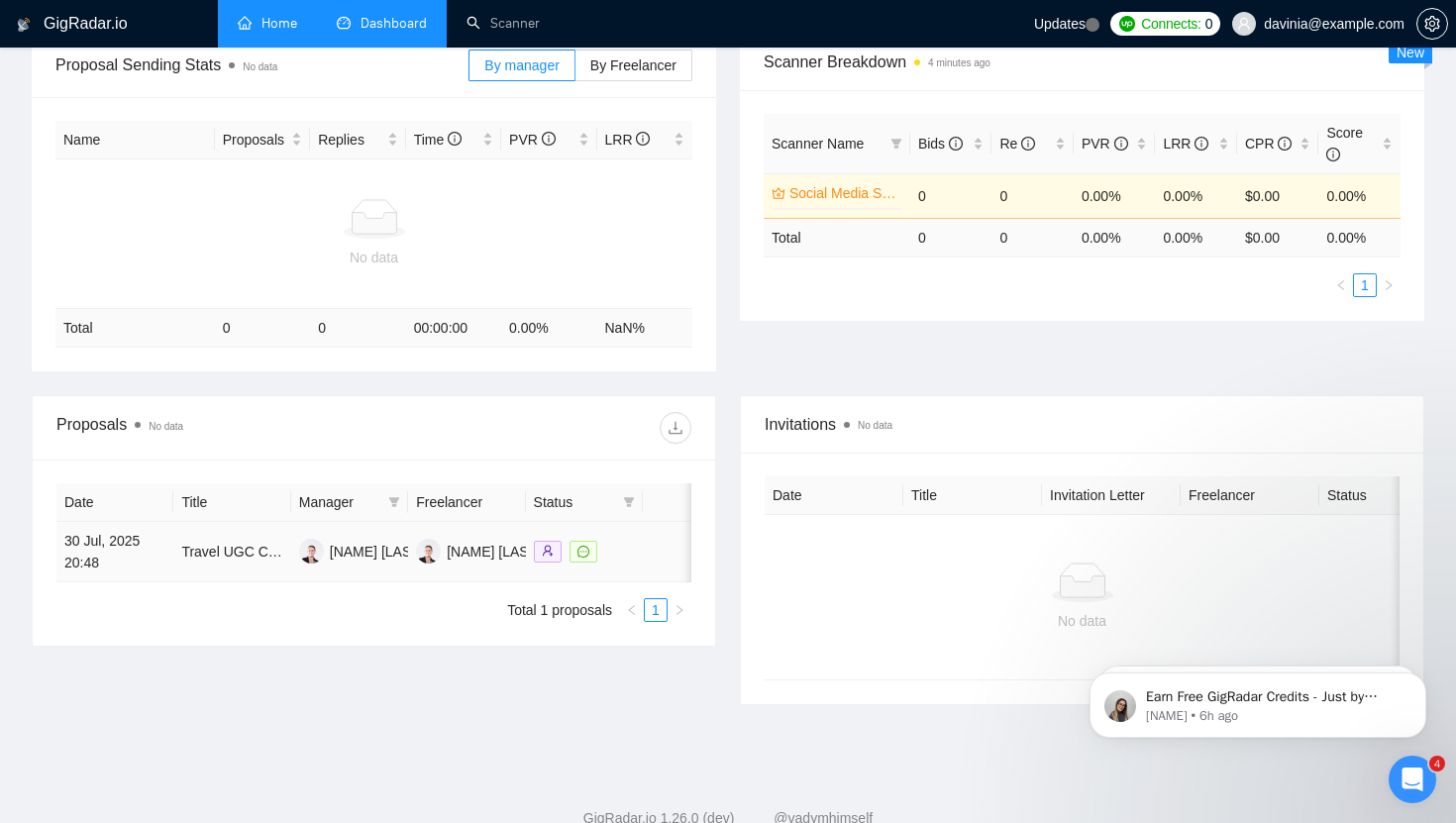 click on "30 Jul, 2025 20:48" at bounding box center (115, 552) 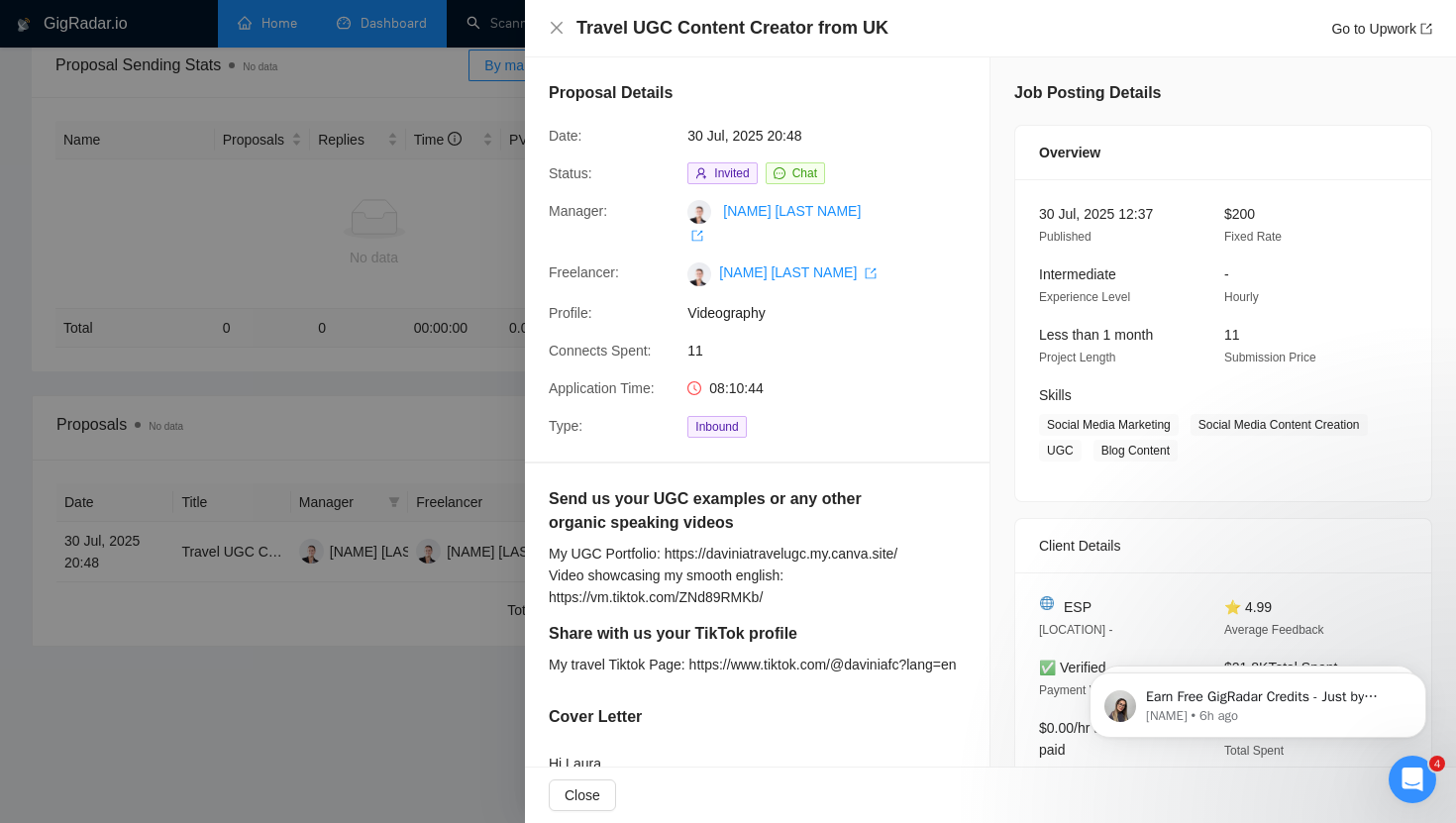 click at bounding box center (728, 411) 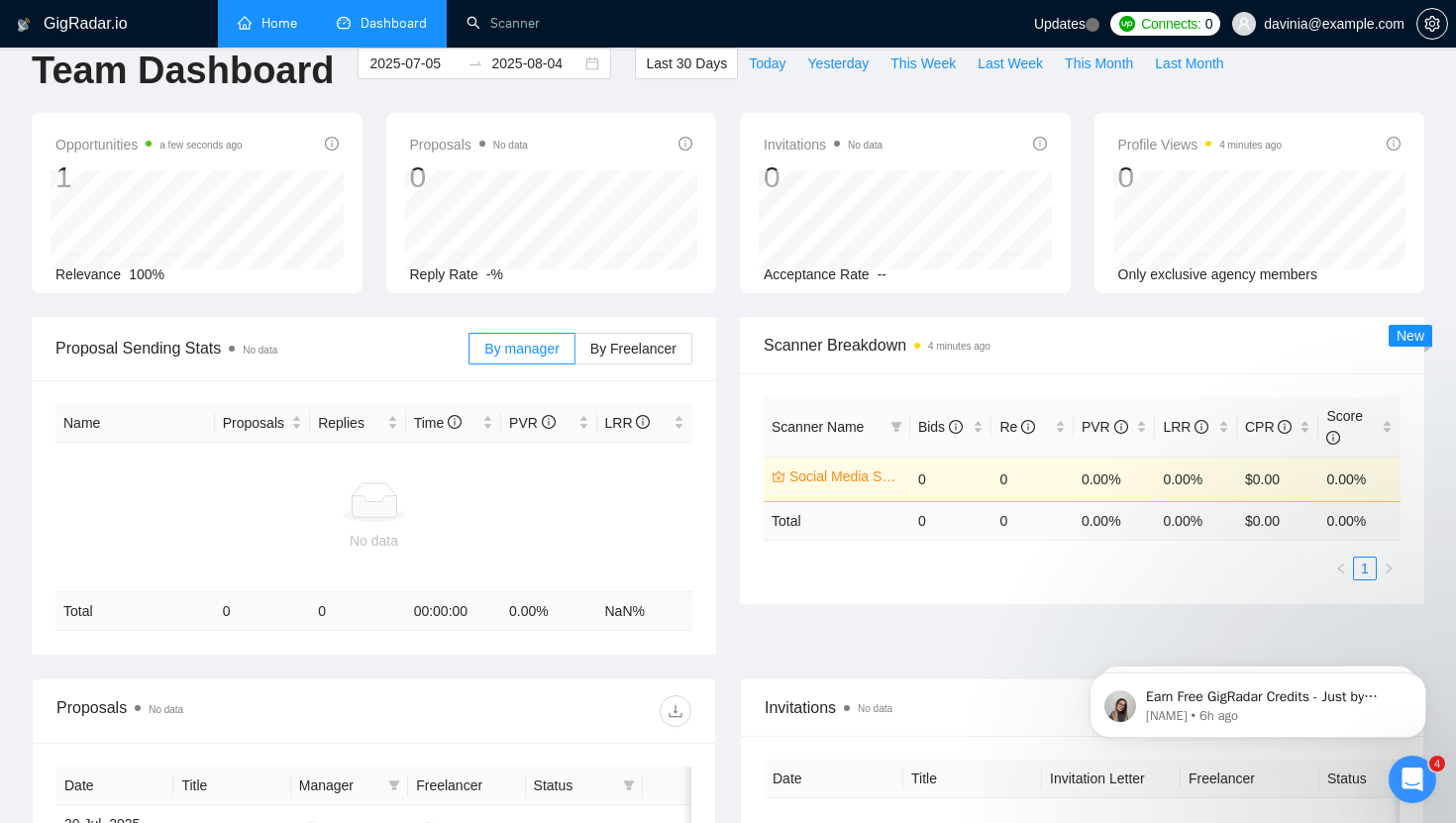 scroll, scrollTop: 0, scrollLeft: 0, axis: both 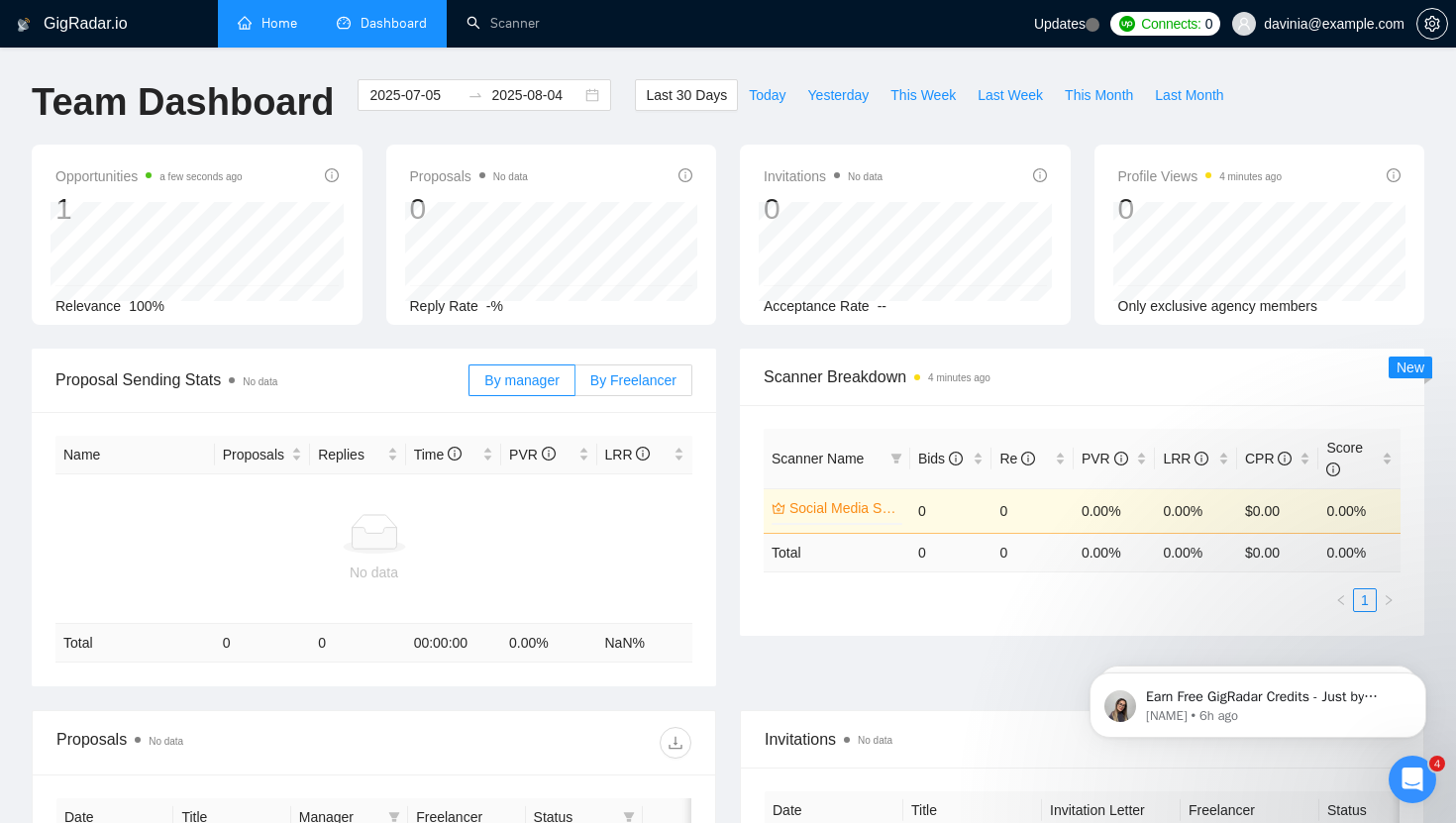 click on "By Freelancer" at bounding box center (633, 380) 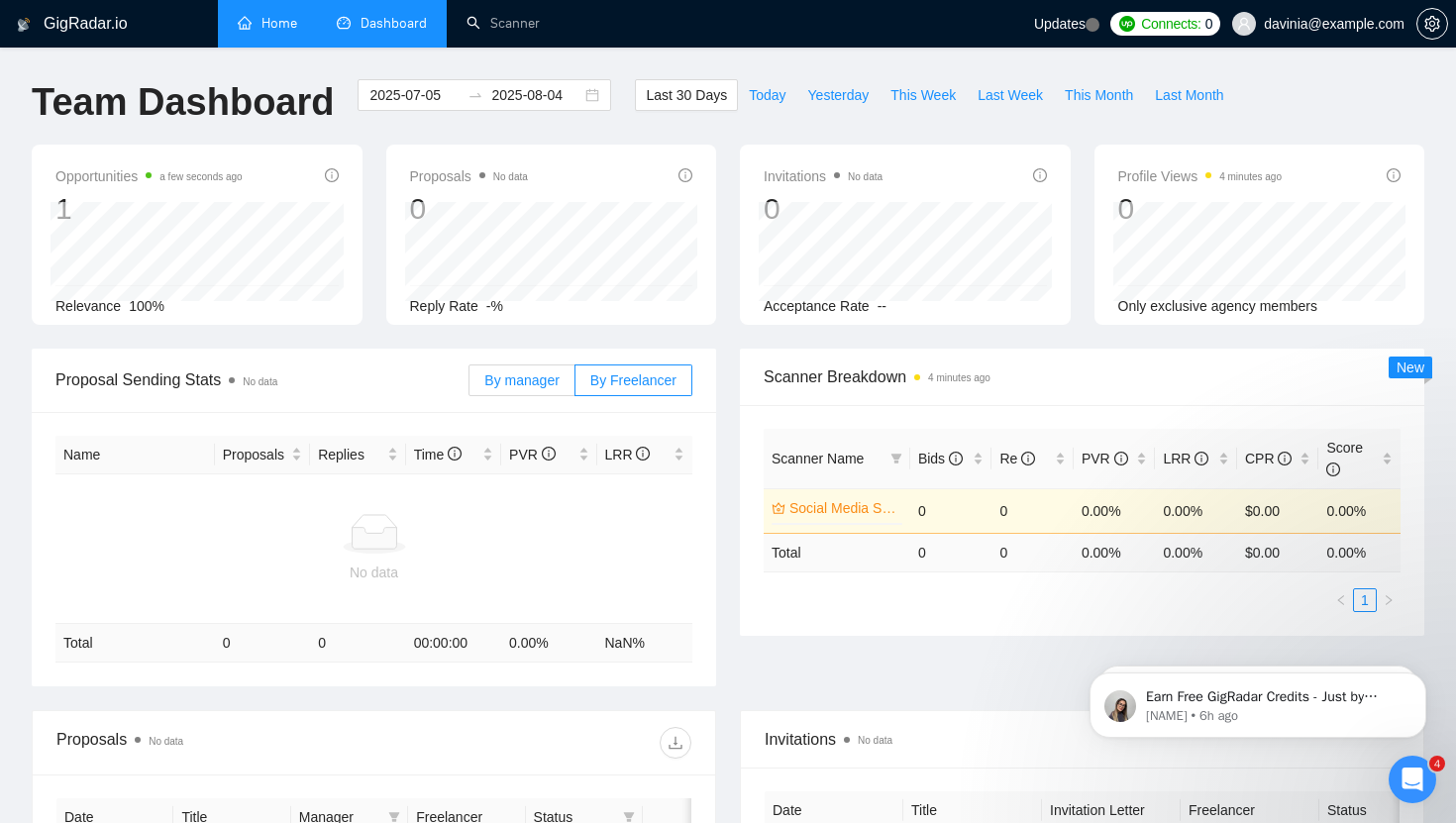 click on "By manager" at bounding box center (521, 380) 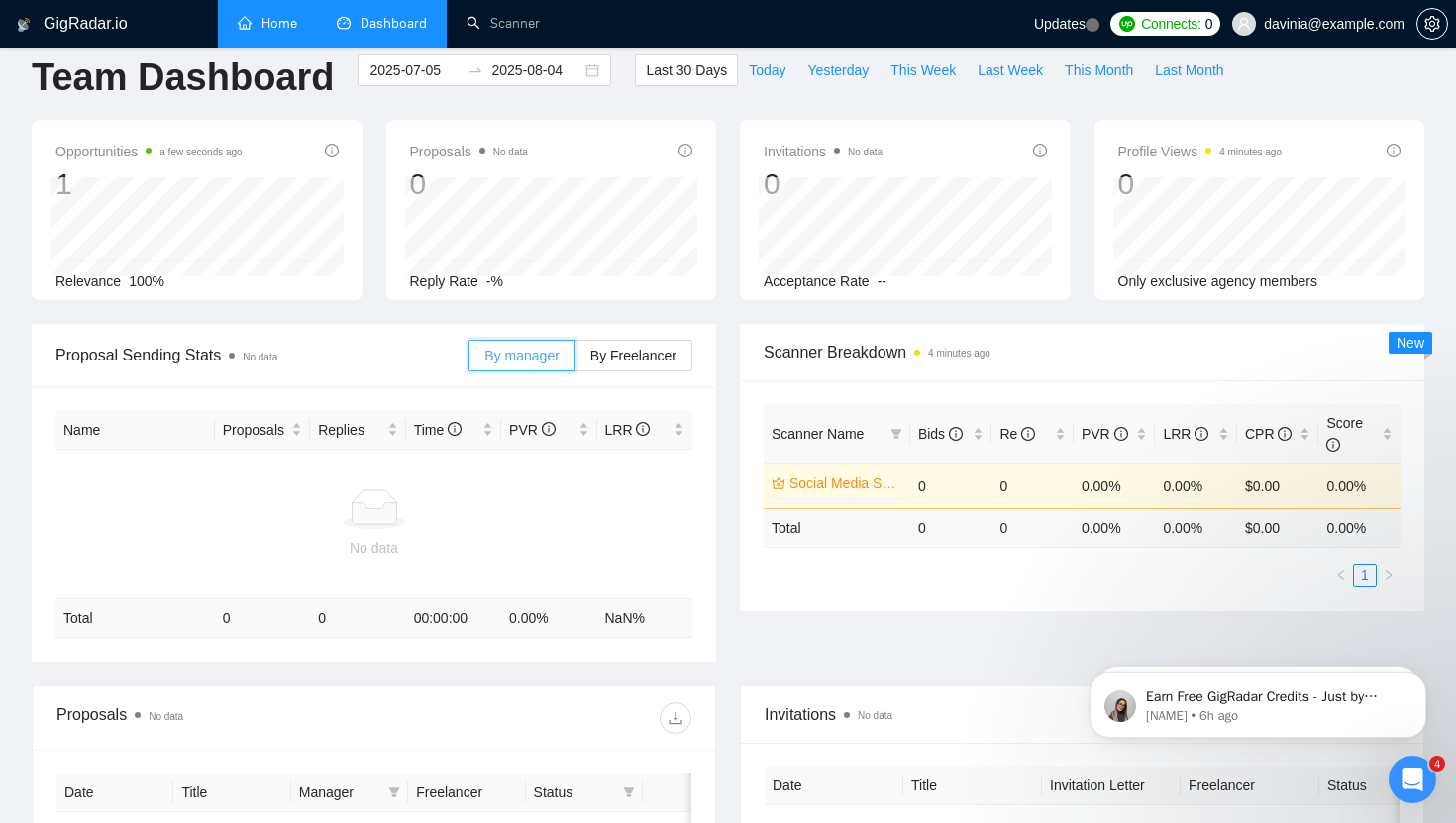 scroll, scrollTop: 0, scrollLeft: 0, axis: both 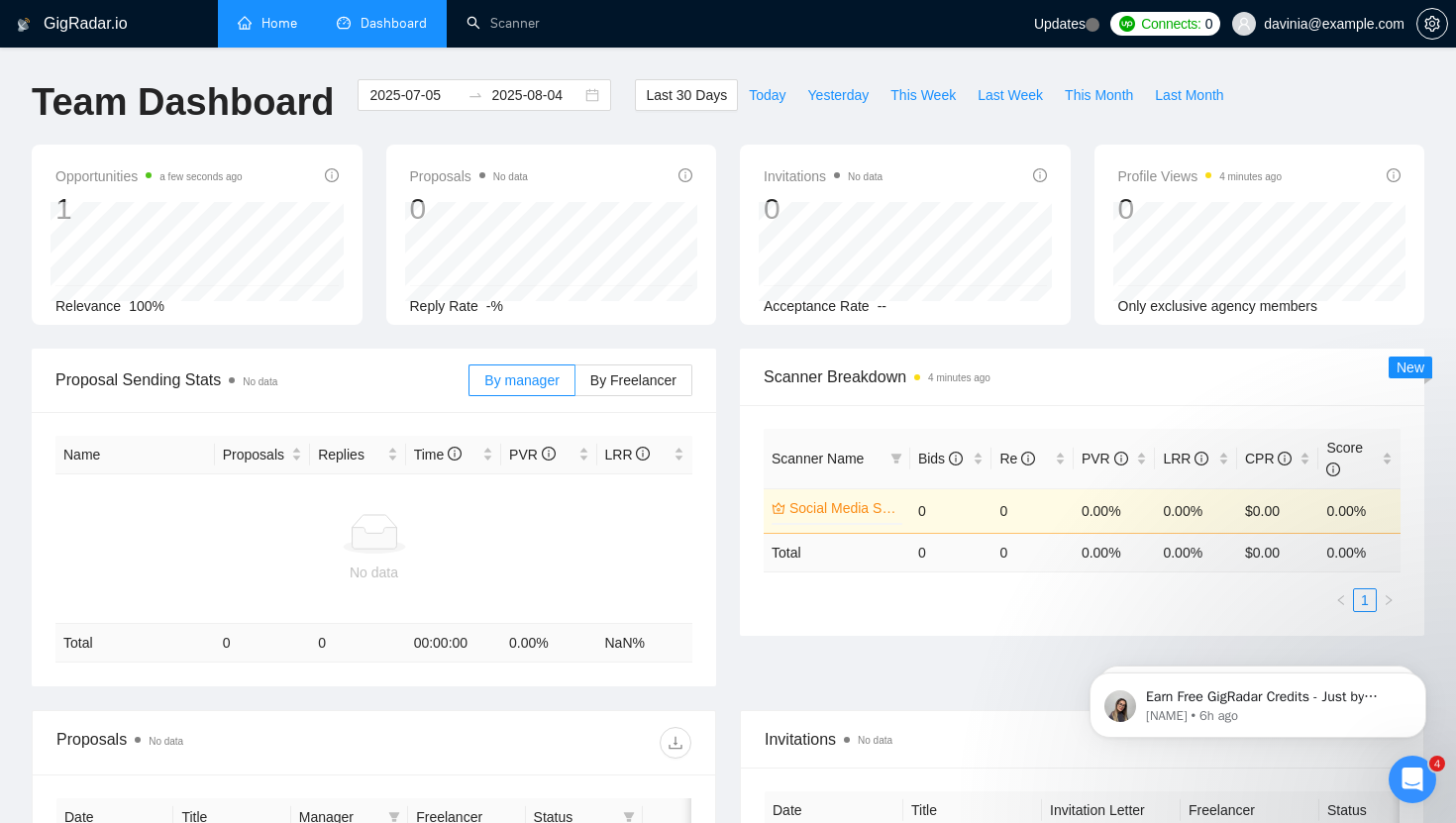 click on "Connects:" at bounding box center [1171, 24] 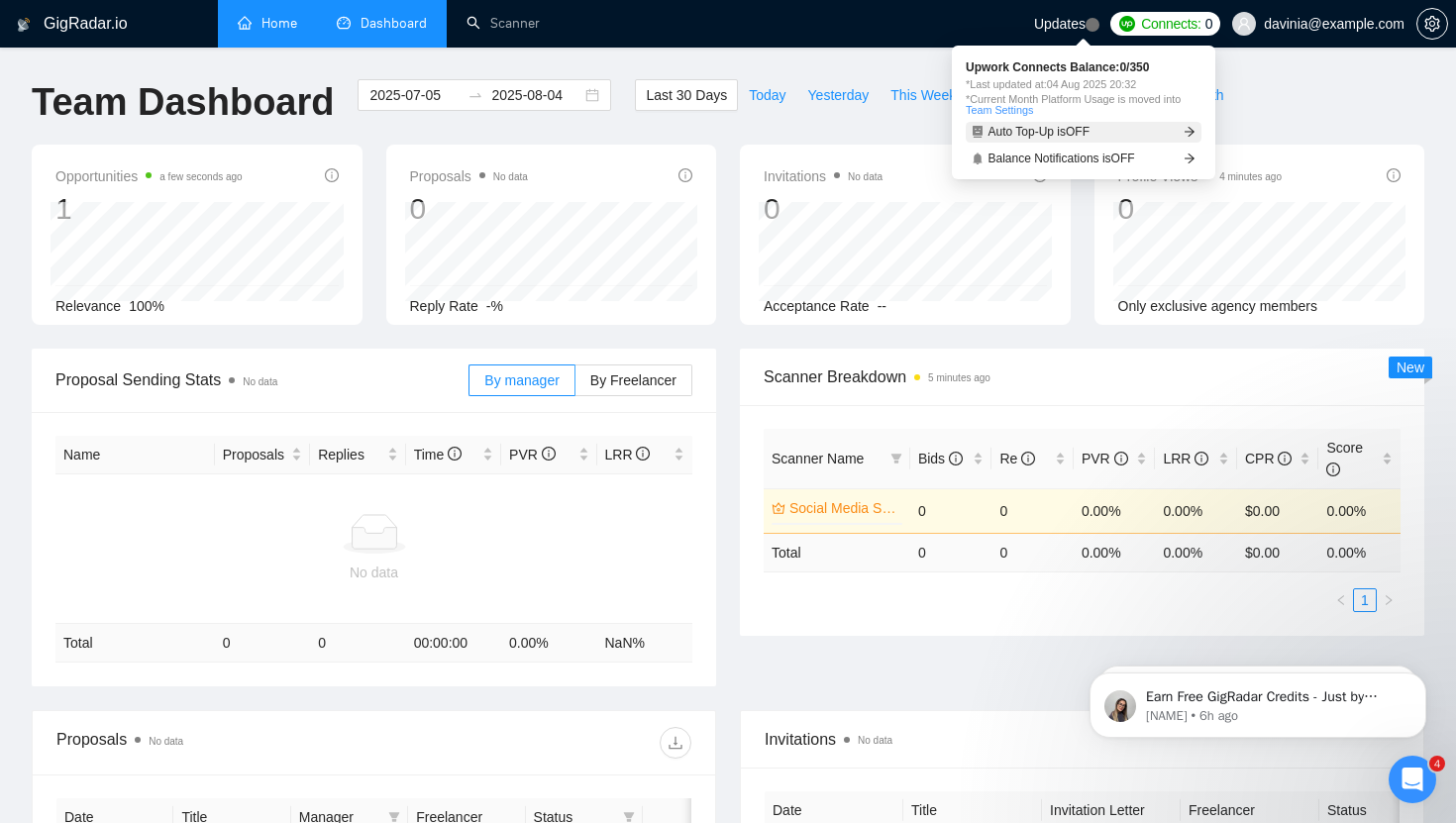 click on "Auto Top-Up is  OFF" at bounding box center (1039, 132) 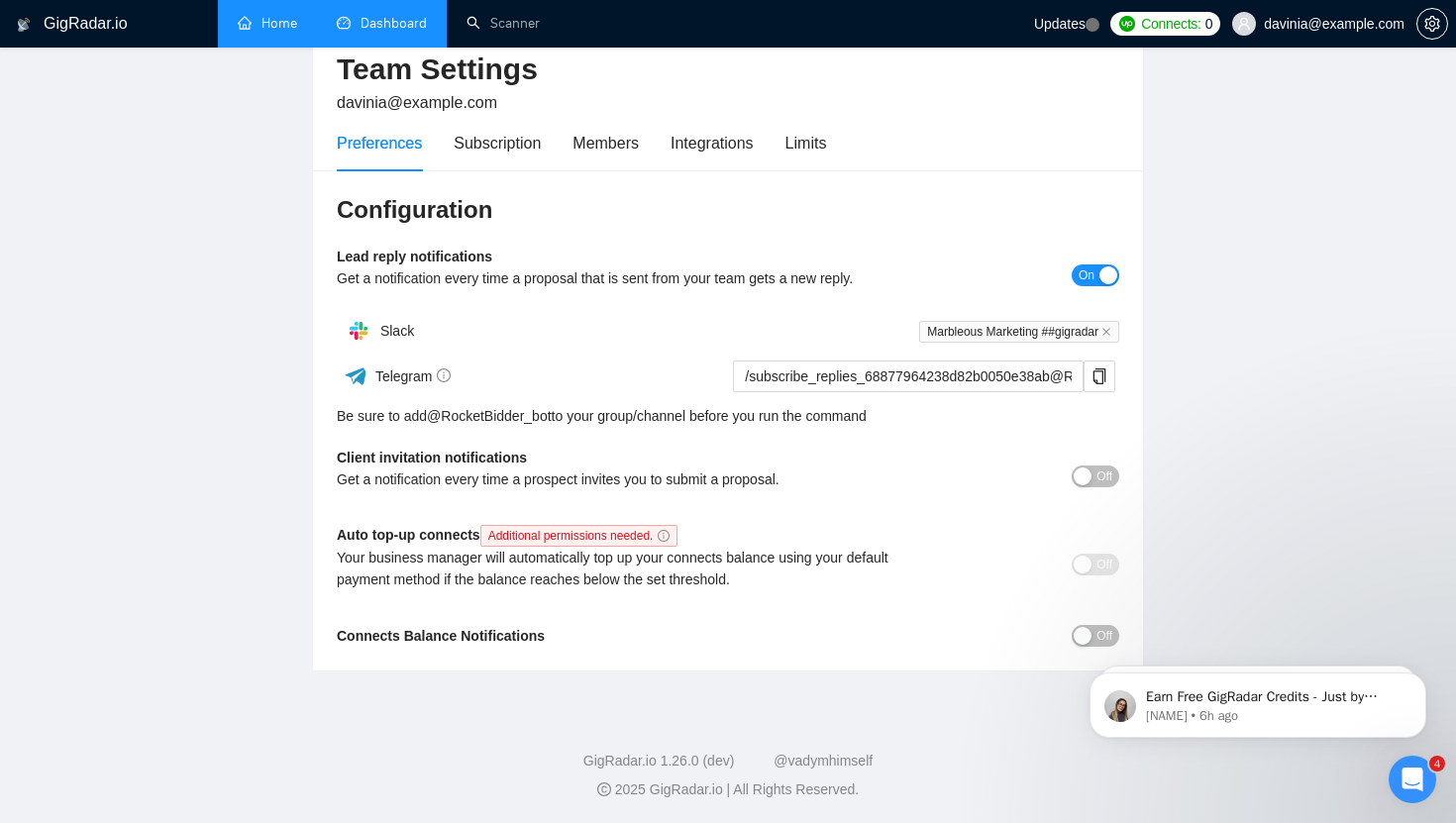 scroll, scrollTop: 97, scrollLeft: 0, axis: vertical 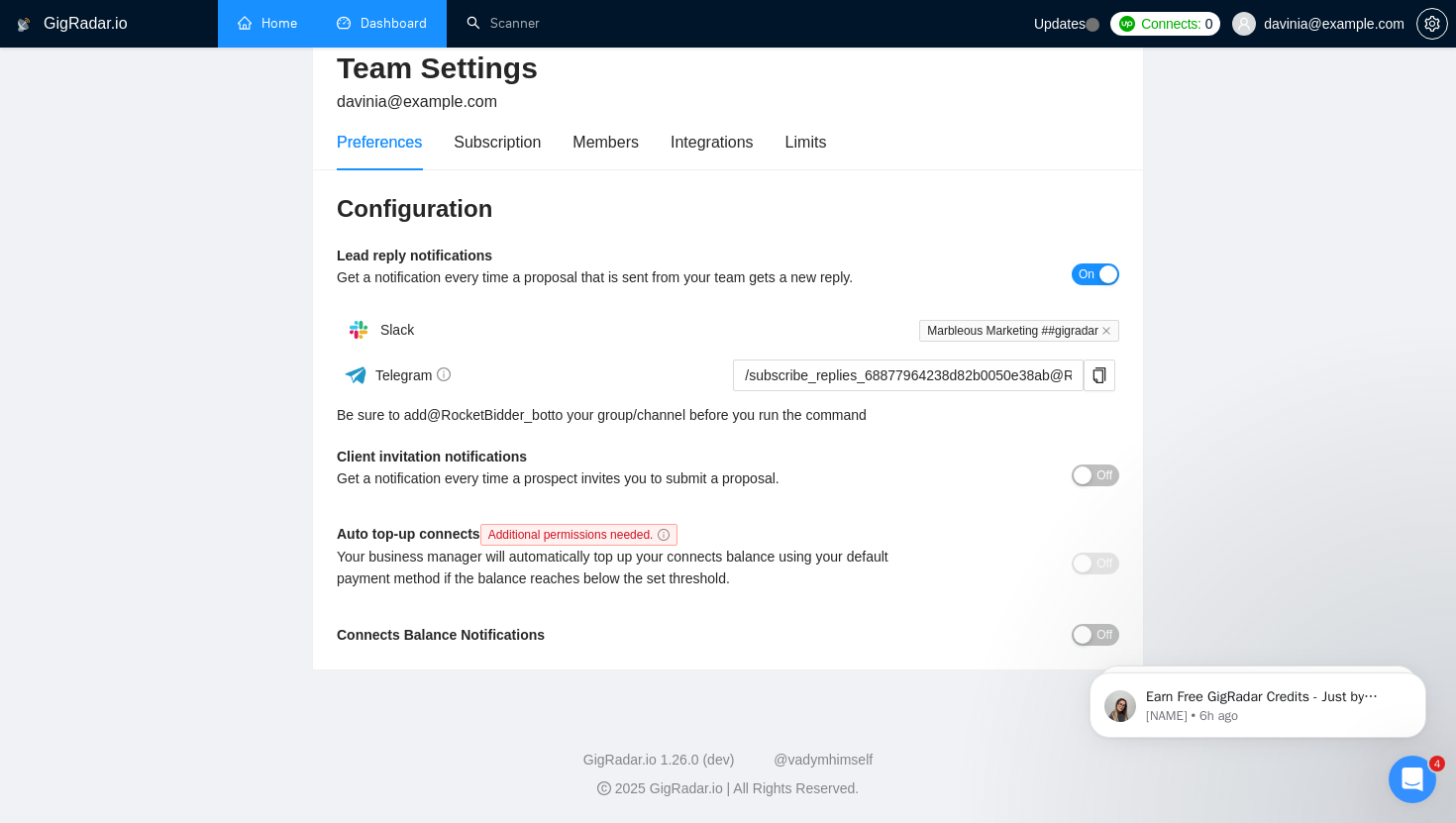 click on "Off" at bounding box center [1095, 475] 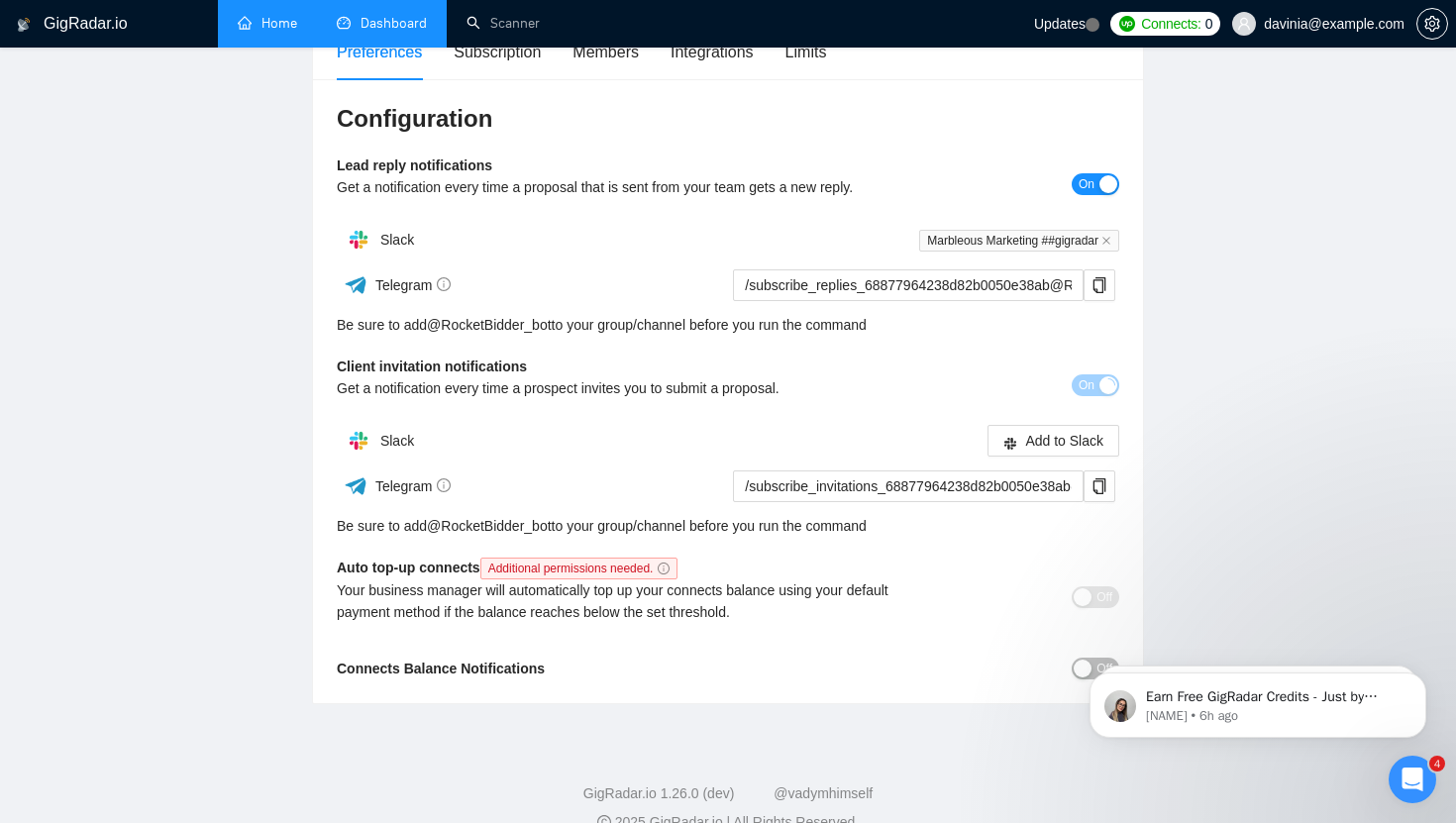 scroll, scrollTop: 221, scrollLeft: 0, axis: vertical 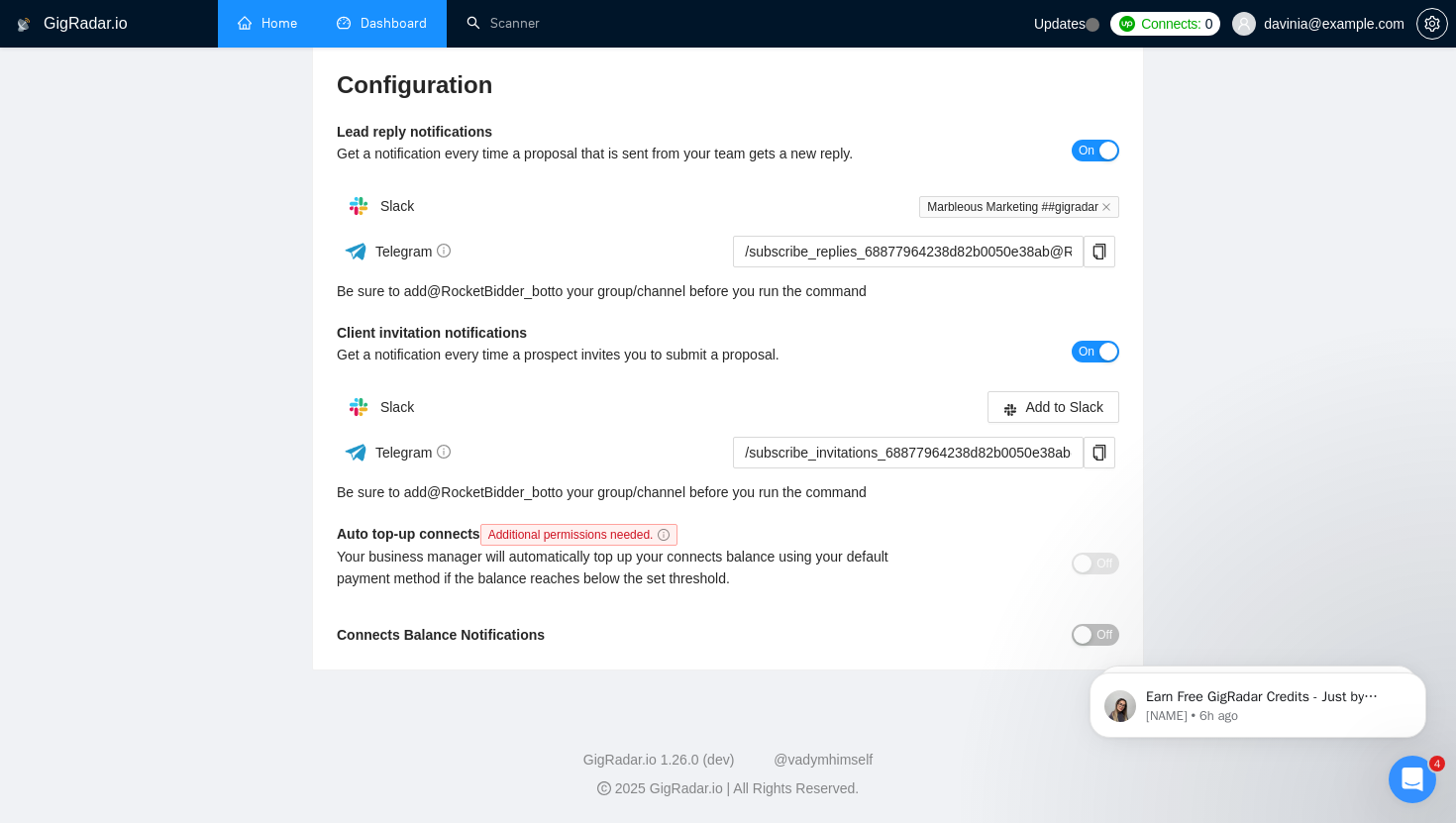 click on "Earn Free GigRadar Credits - Just by Sharing Your Story! 💬 Want more credits for sending proposals? It’s simple - share, inspire, and get rewarded! 🤫 Here’s how you can earn free credits: Introduce yourself in the #intros channel of the GigRadar Upwork Community and grab +20 credits for sending bids., Post your success story (closed projects, high LRR, etc.) in the #general channel and claim +50 credits for sending bids. Why? GigRadar is building a powerful network of freelancers and agencies. We want you to make valuable connections, showcase your wins, and inspire others while getting rewarded! 🚀 Not a member yet? Join our Slack community now 👉 Join Slack Community Claiming your credits is easy: Reply to this message with a screenshot of your post, and our Tech Support Team will instantly top up your credits! 💸 Mariia • 6h ago Mariia • 4d ago" at bounding box center (1258, 700) 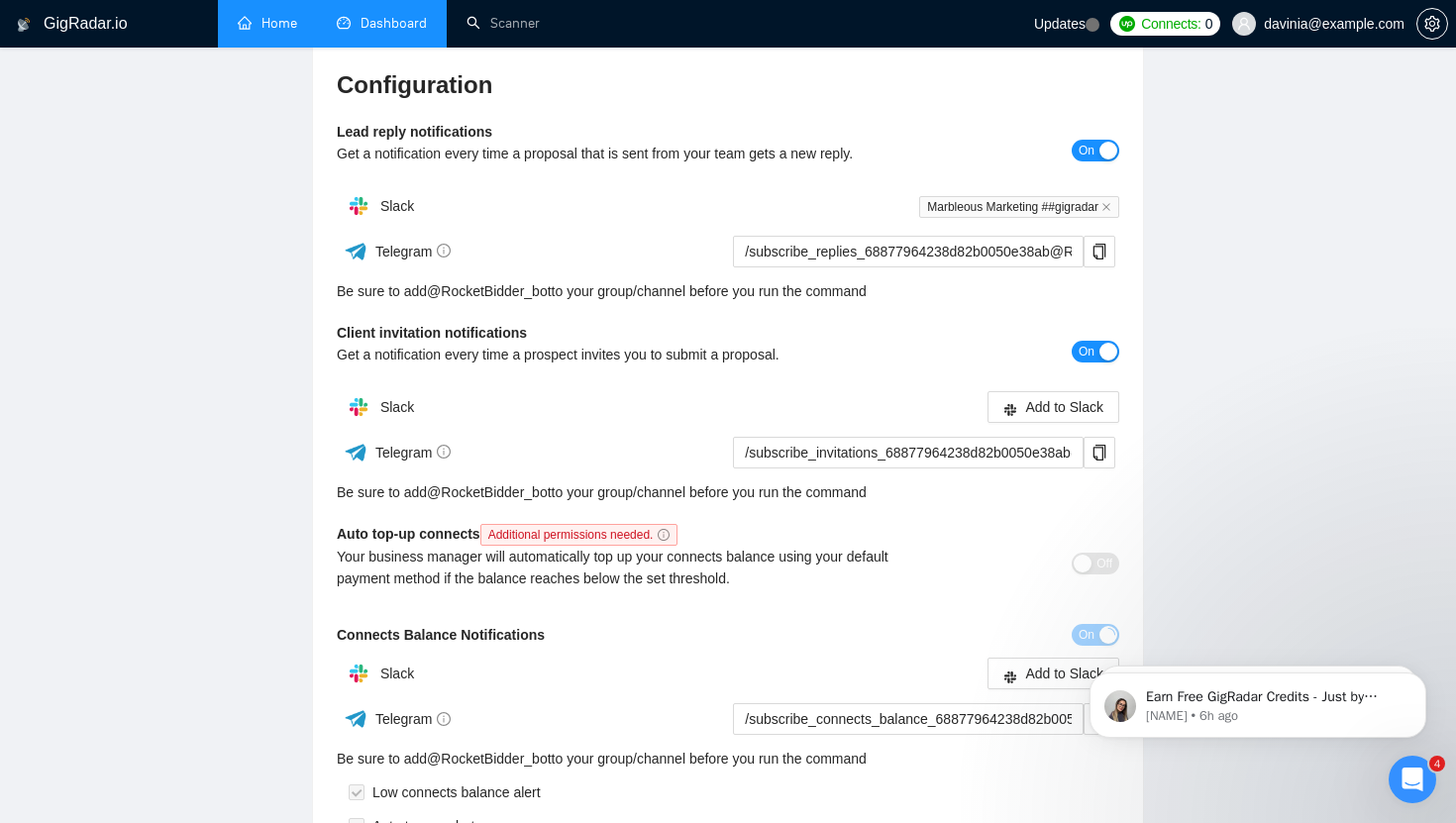 scroll, scrollTop: 454, scrollLeft: 0, axis: vertical 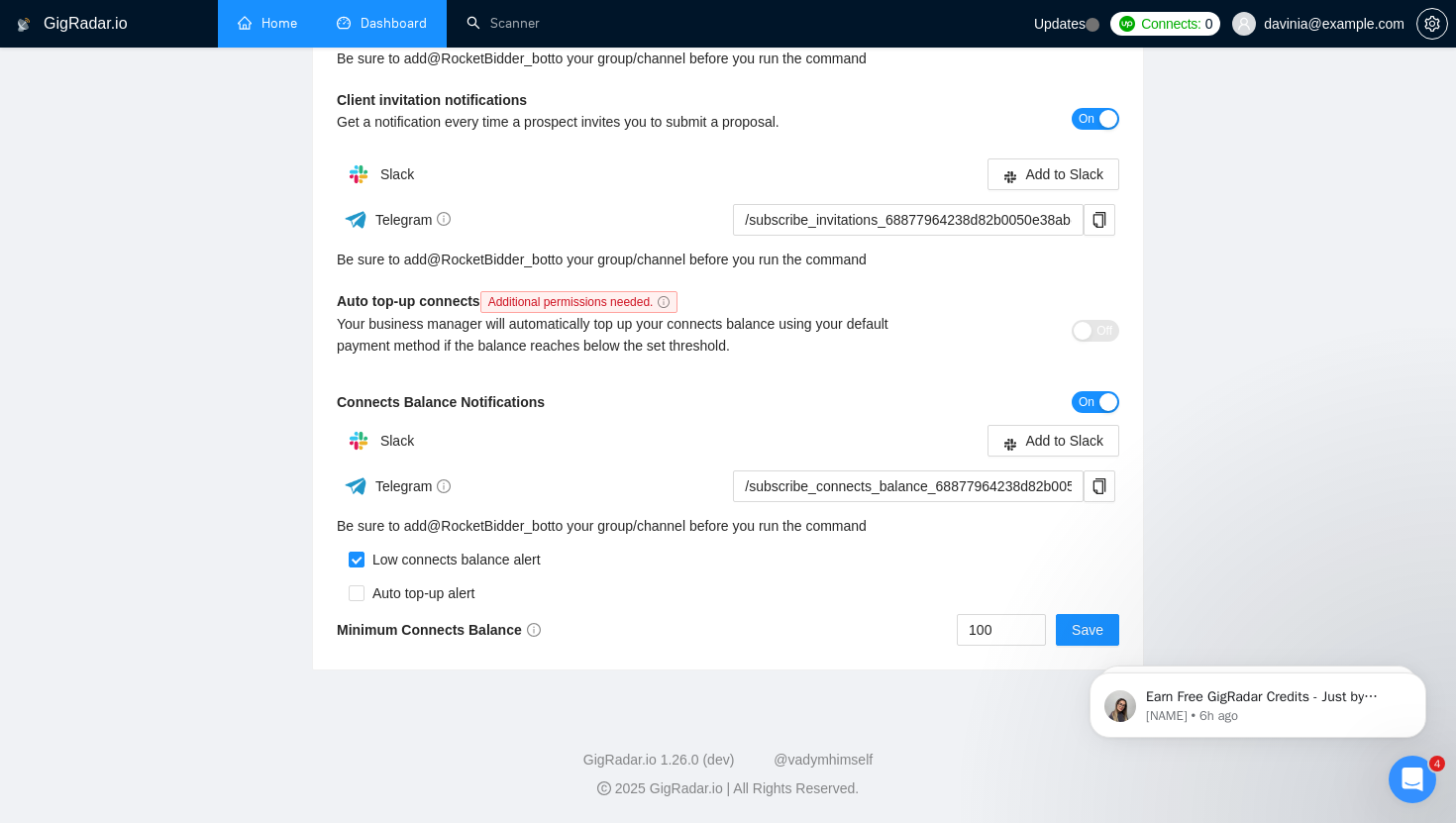 click on "On" at bounding box center [1095, 402] 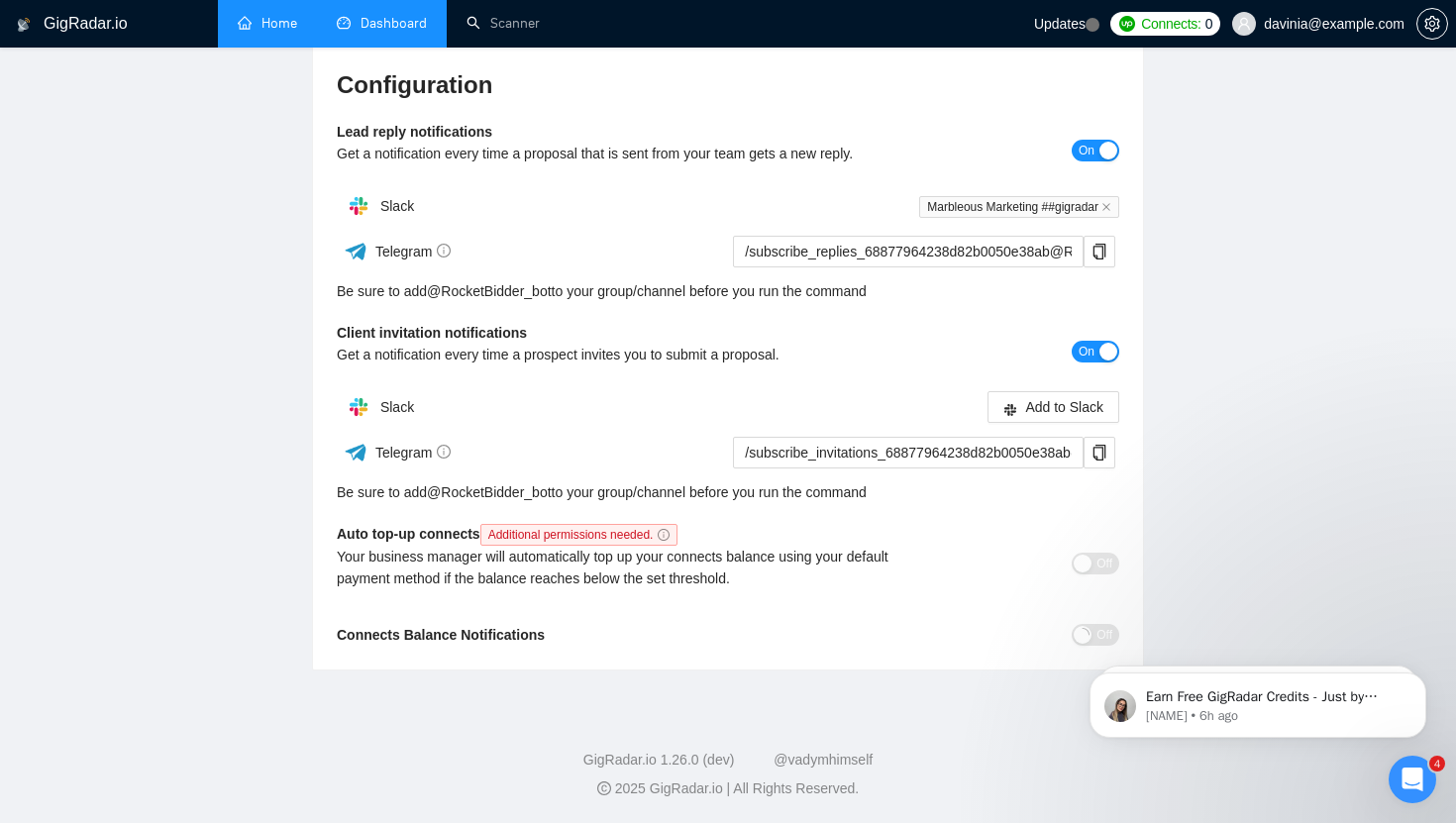 click on "On" at bounding box center (1087, 352) 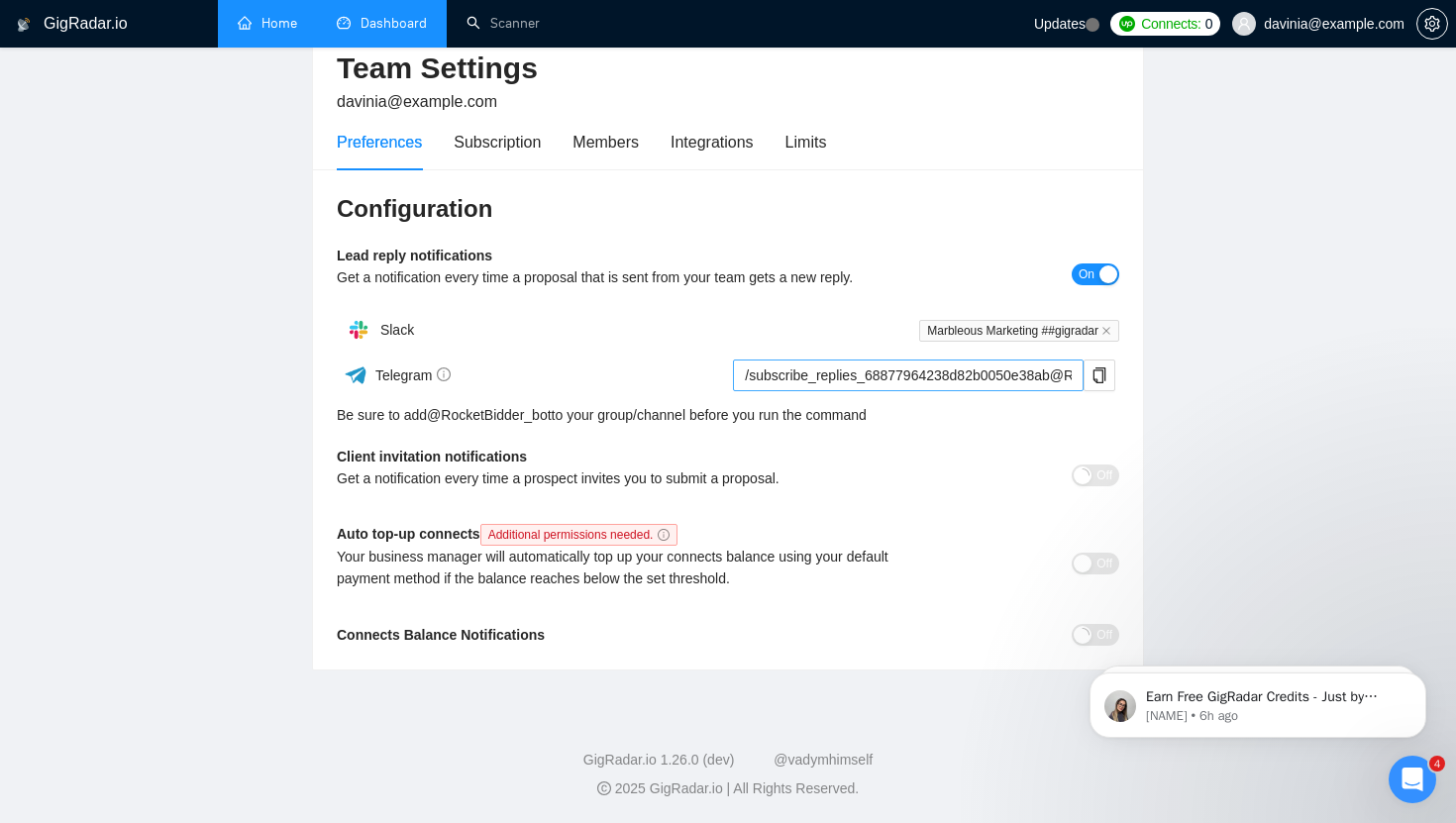 scroll, scrollTop: 0, scrollLeft: 0, axis: both 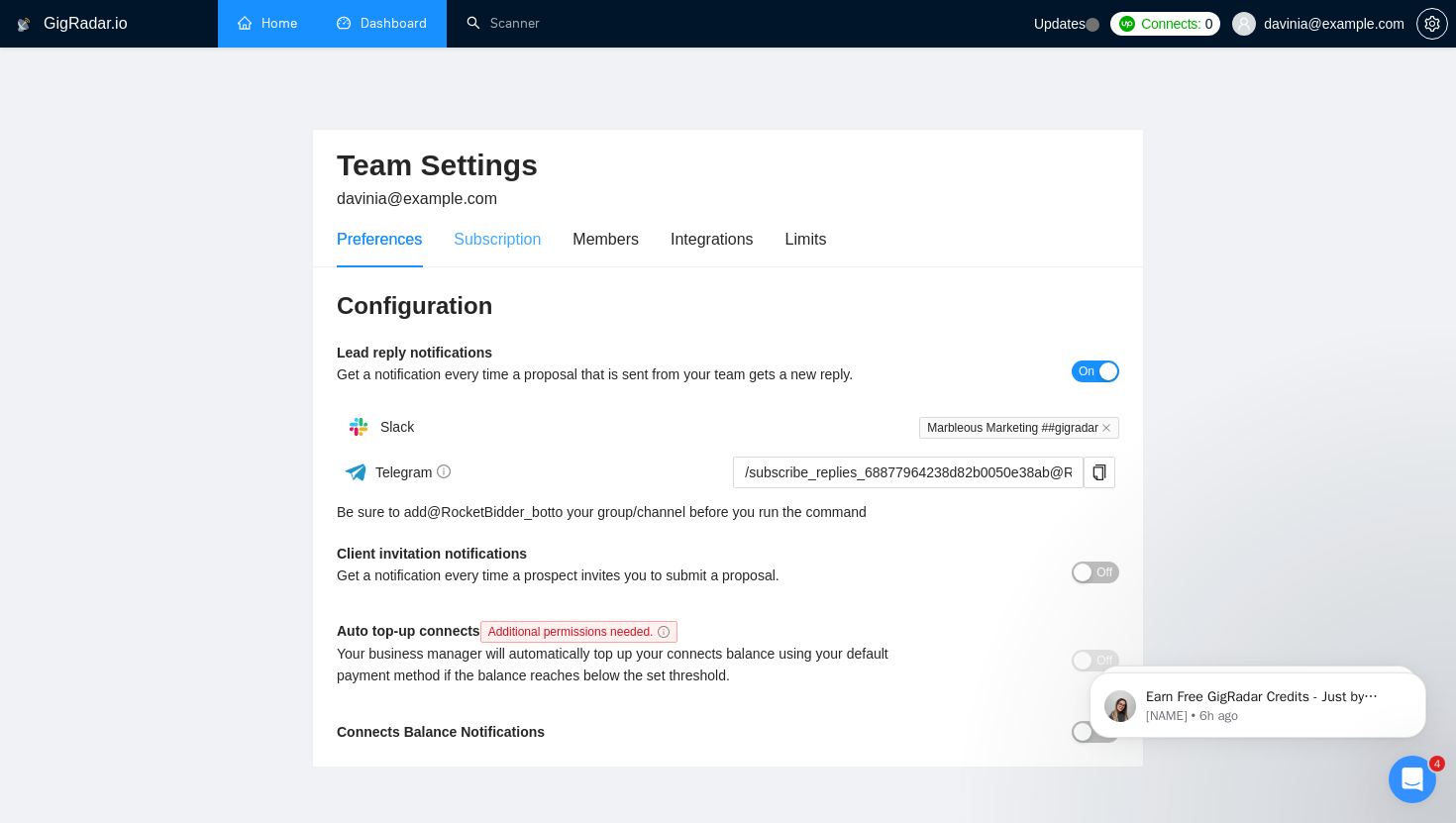 click on "Subscription" at bounding box center [497, 239] 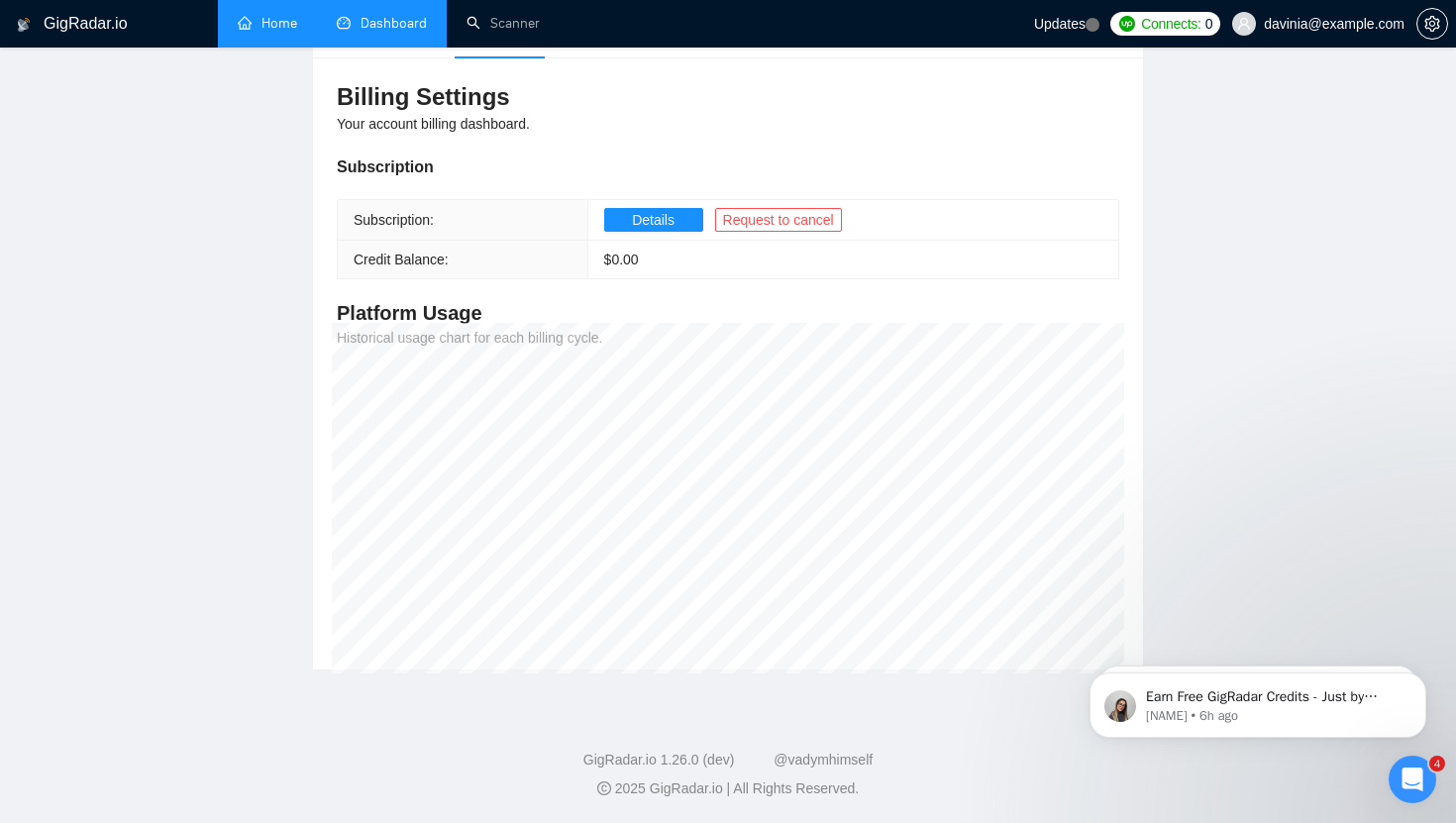 scroll, scrollTop: 0, scrollLeft: 0, axis: both 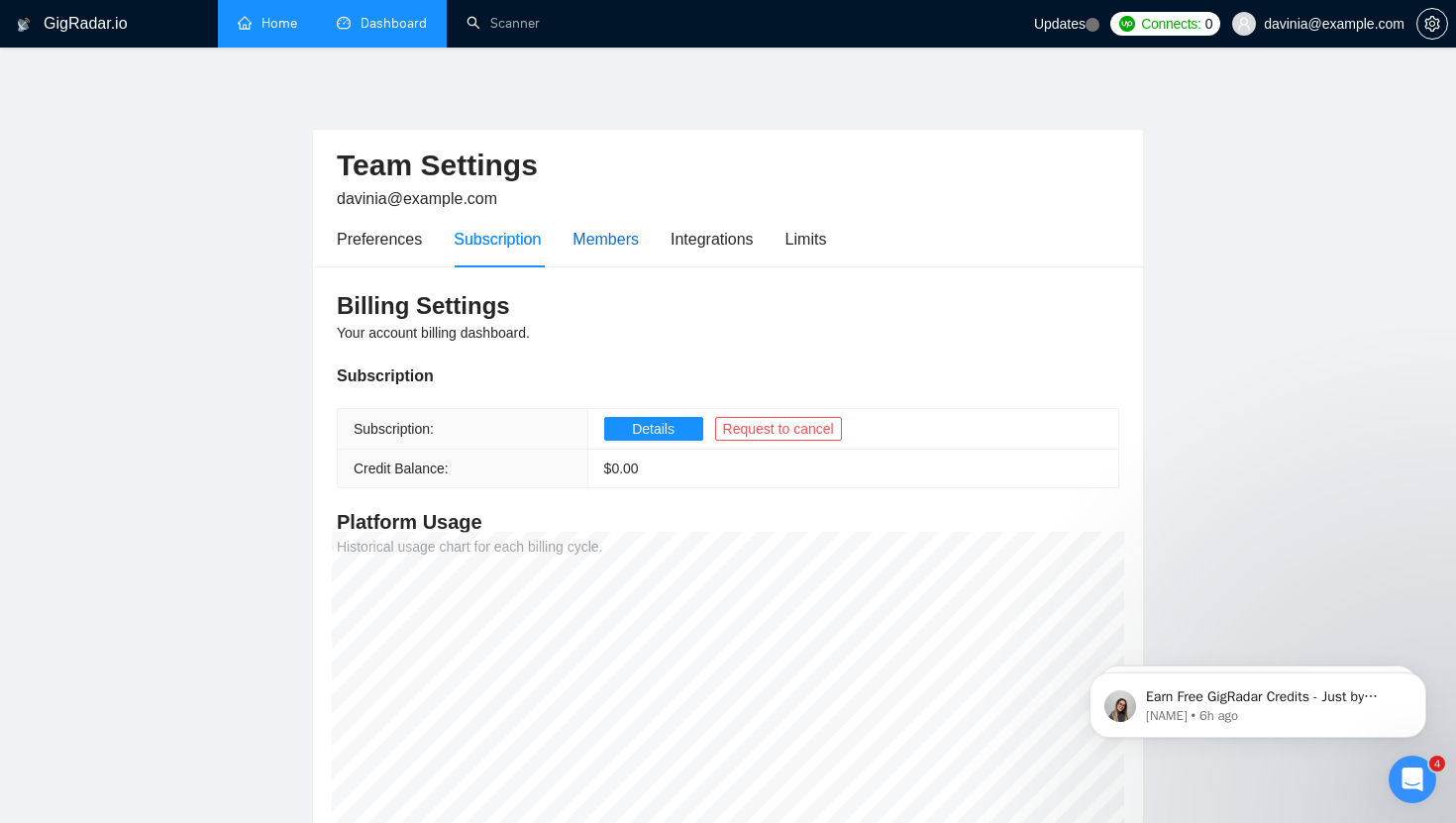 click on "Members" at bounding box center (605, 239) 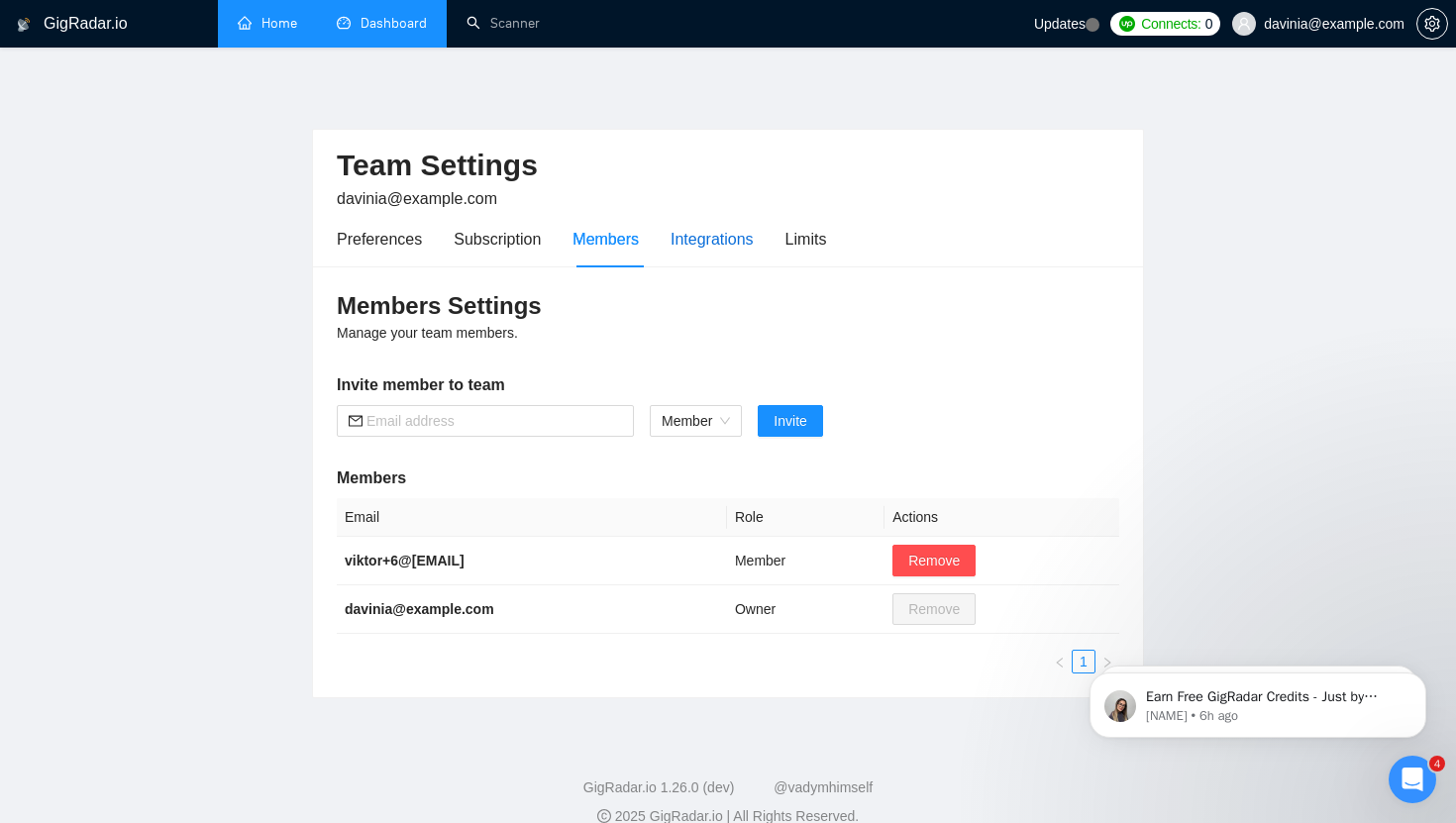 click on "Integrations" at bounding box center [712, 239] 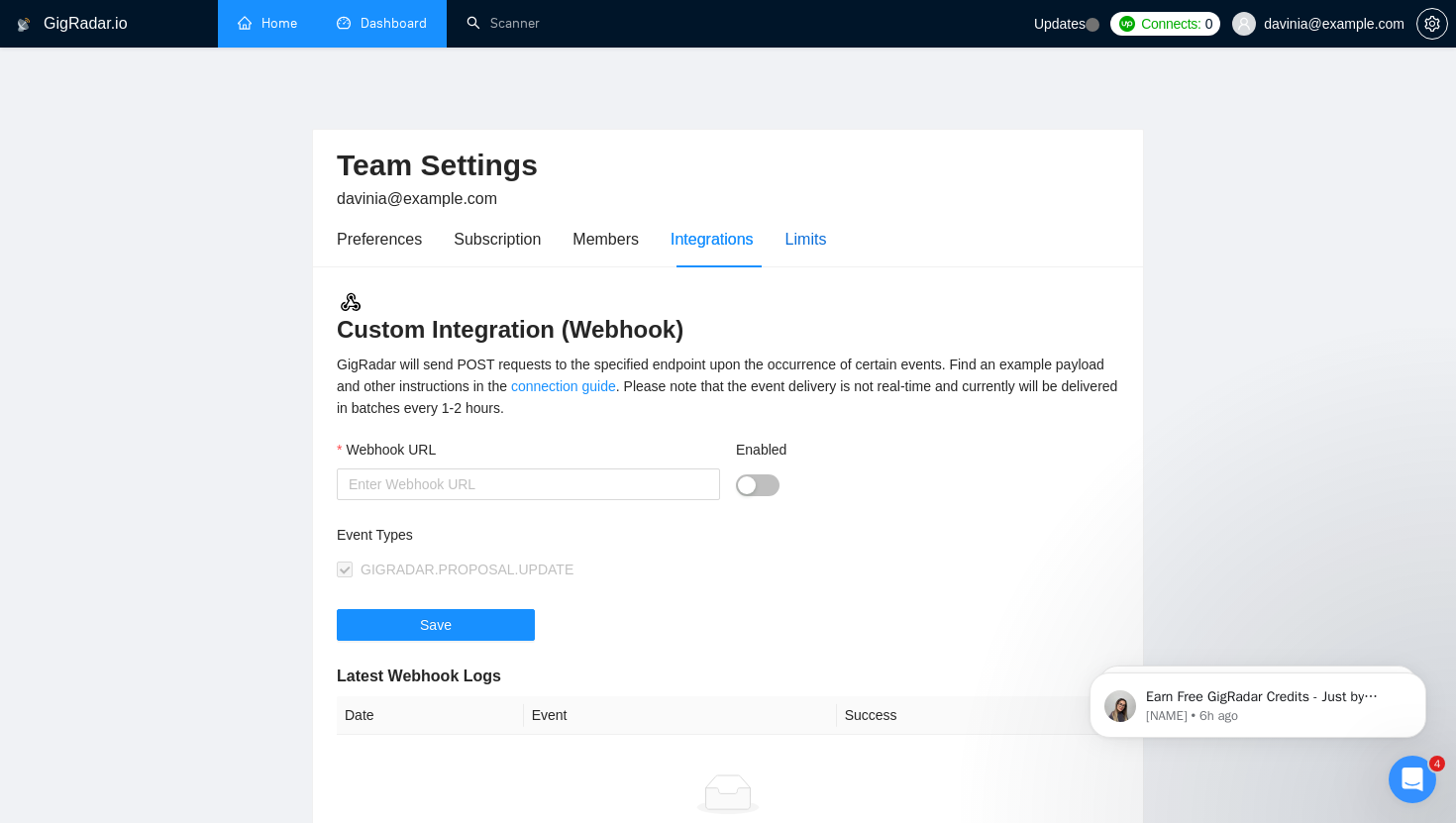 click on "Limits" at bounding box center (806, 239) 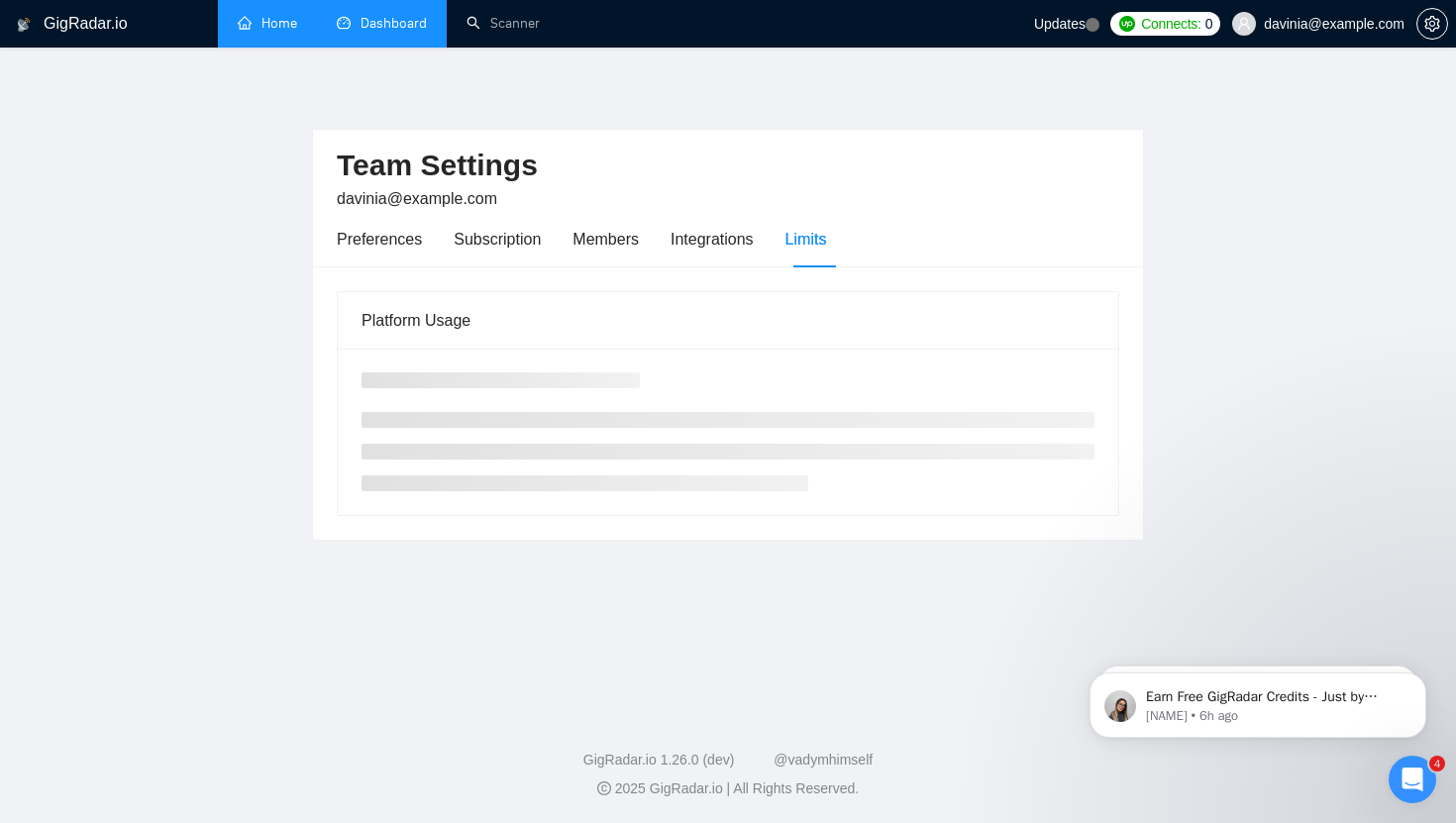 click on "Team Settings" at bounding box center [728, 165] 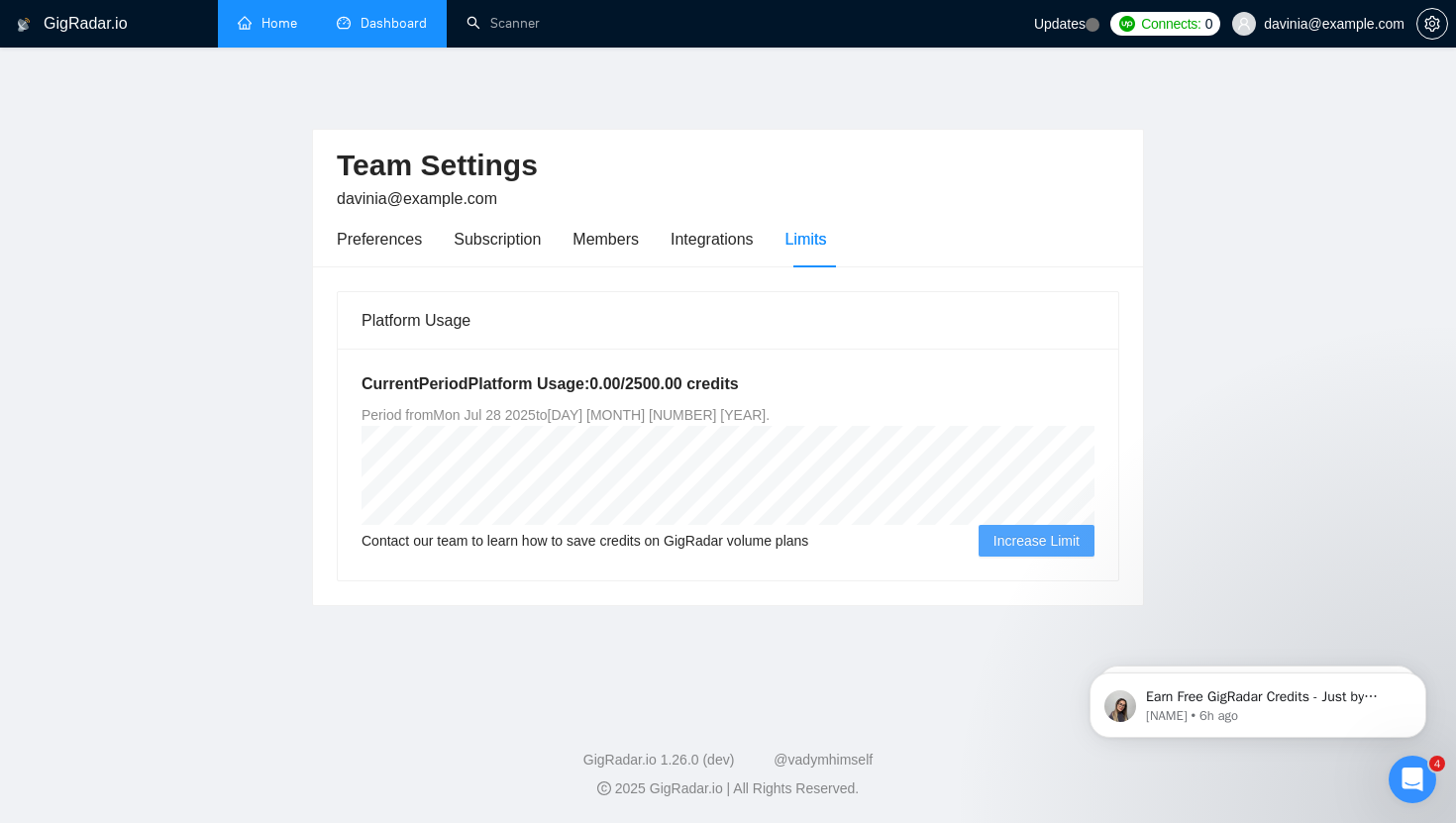 click on "Connects:" at bounding box center (1171, 24) 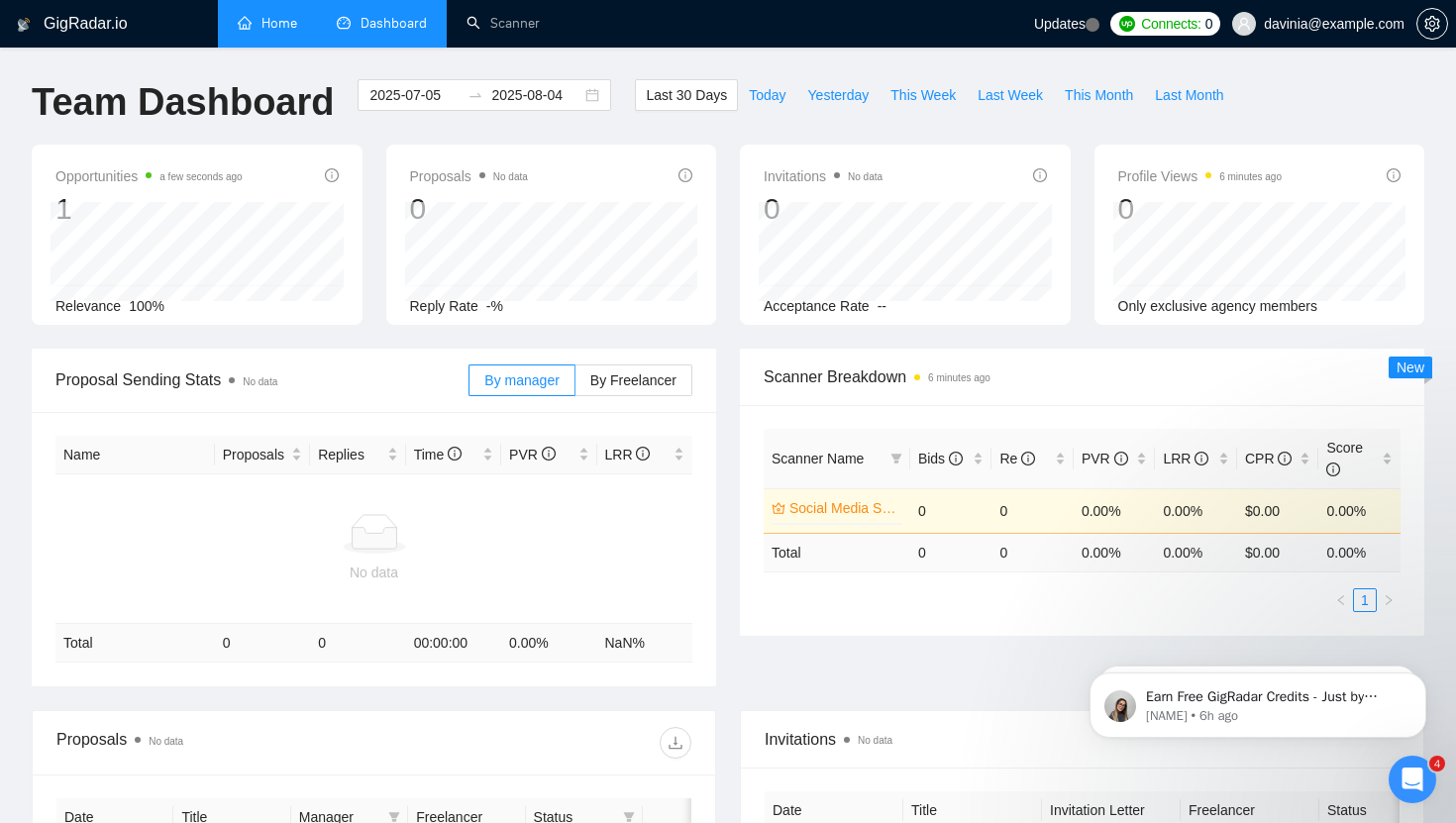 click on "Home" at bounding box center [267, 23] 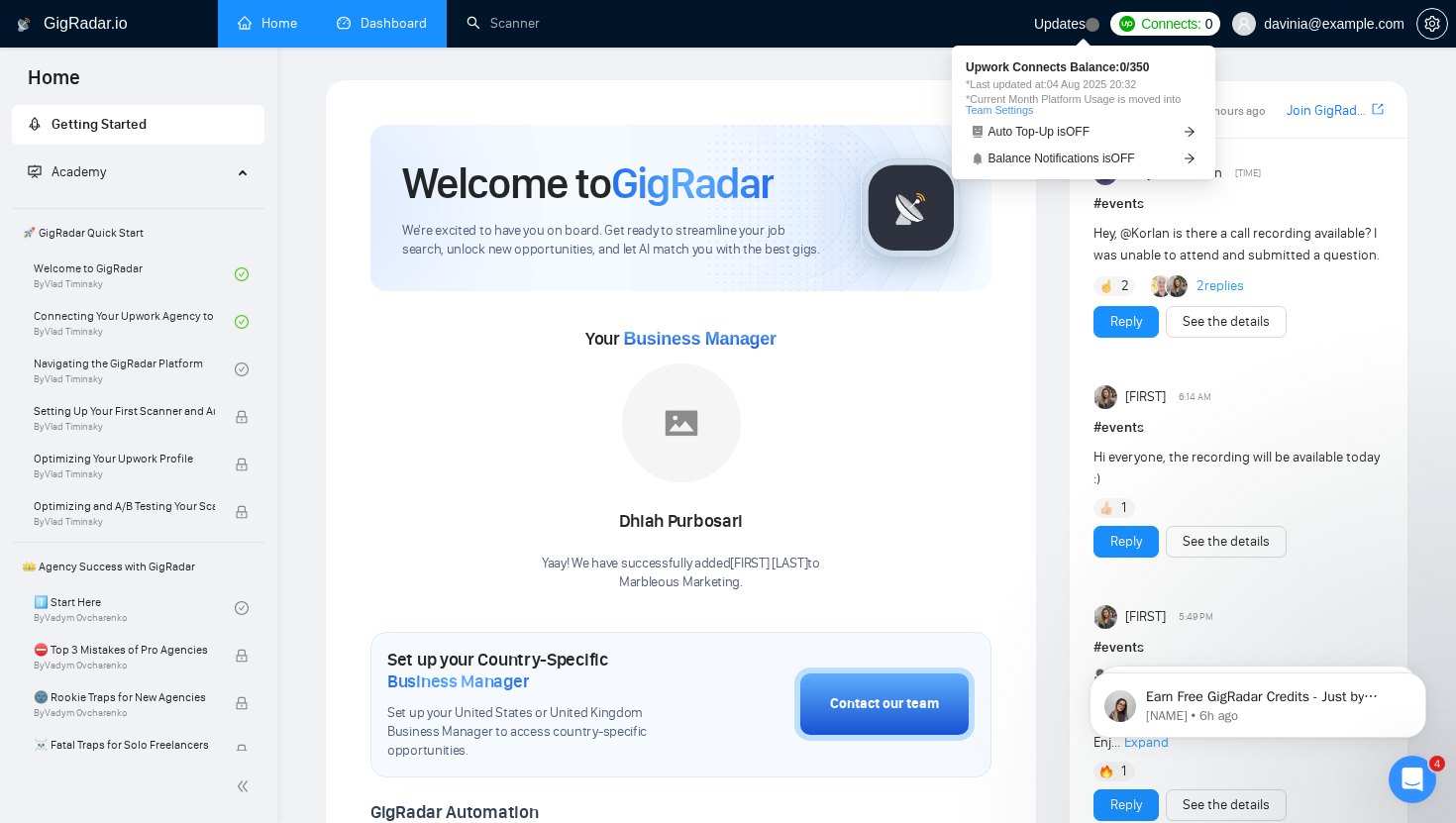 click on "Connects:" at bounding box center (1171, 24) 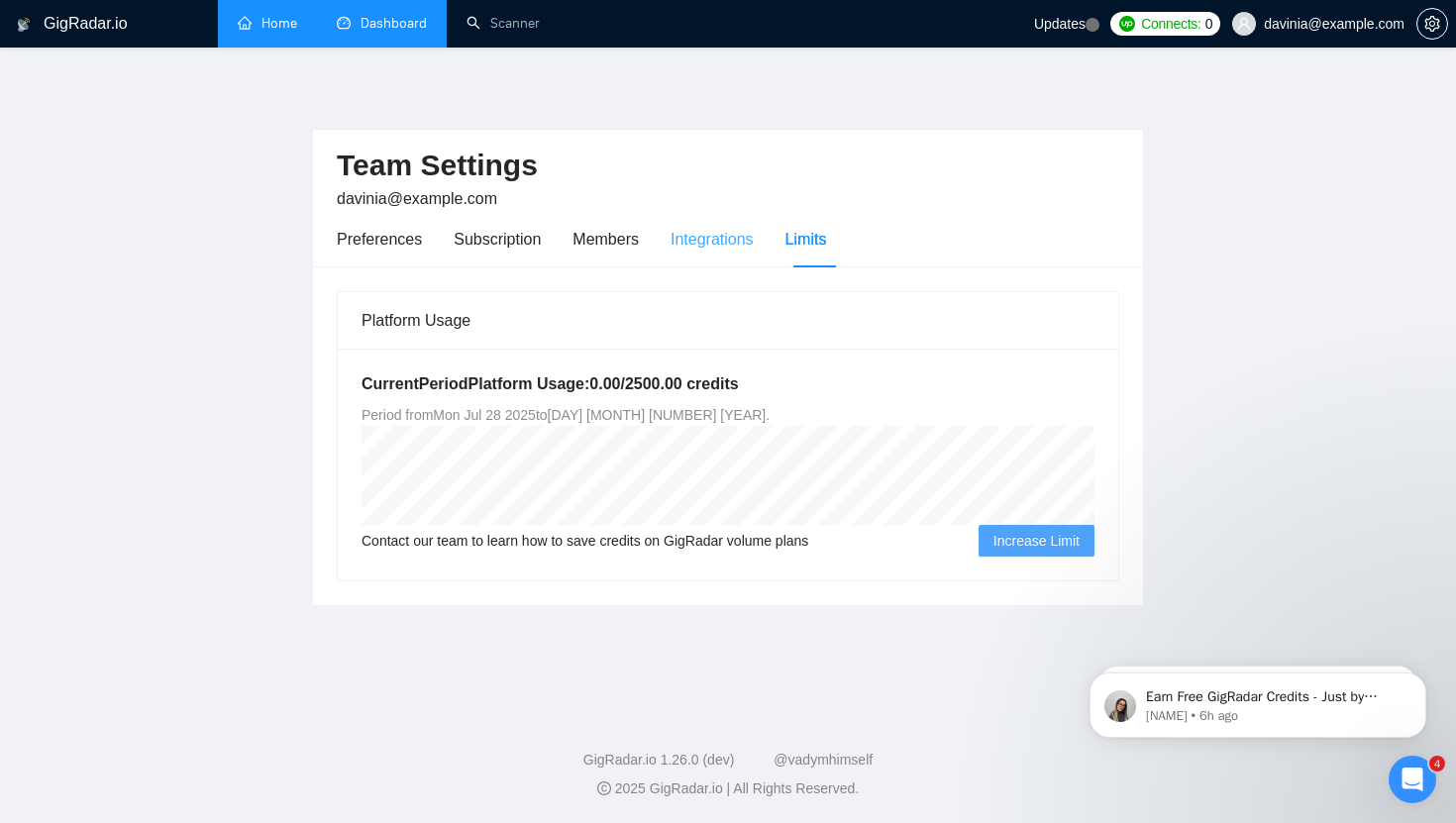 click on "Integrations" at bounding box center [712, 239] 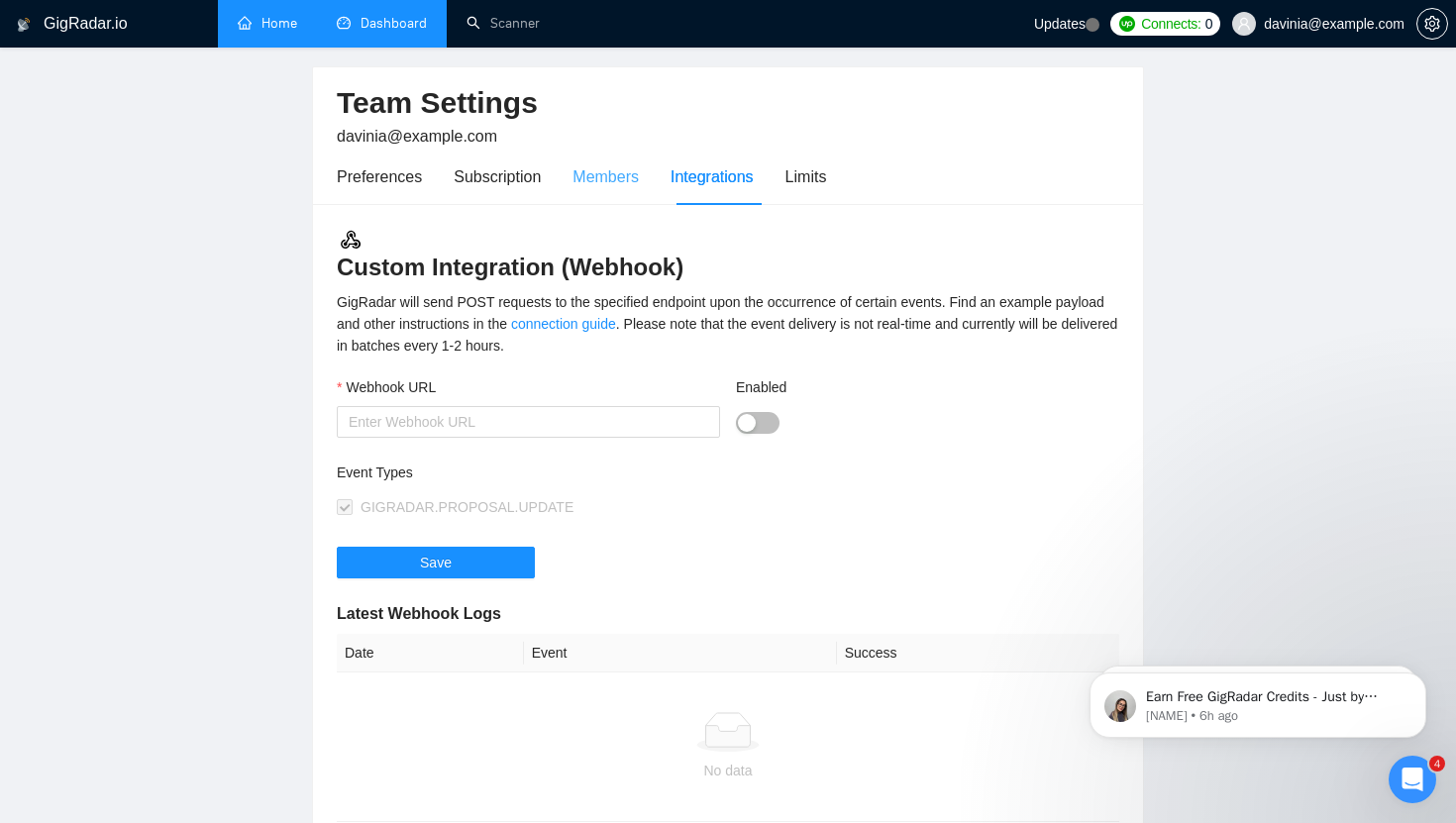 scroll, scrollTop: 0, scrollLeft: 0, axis: both 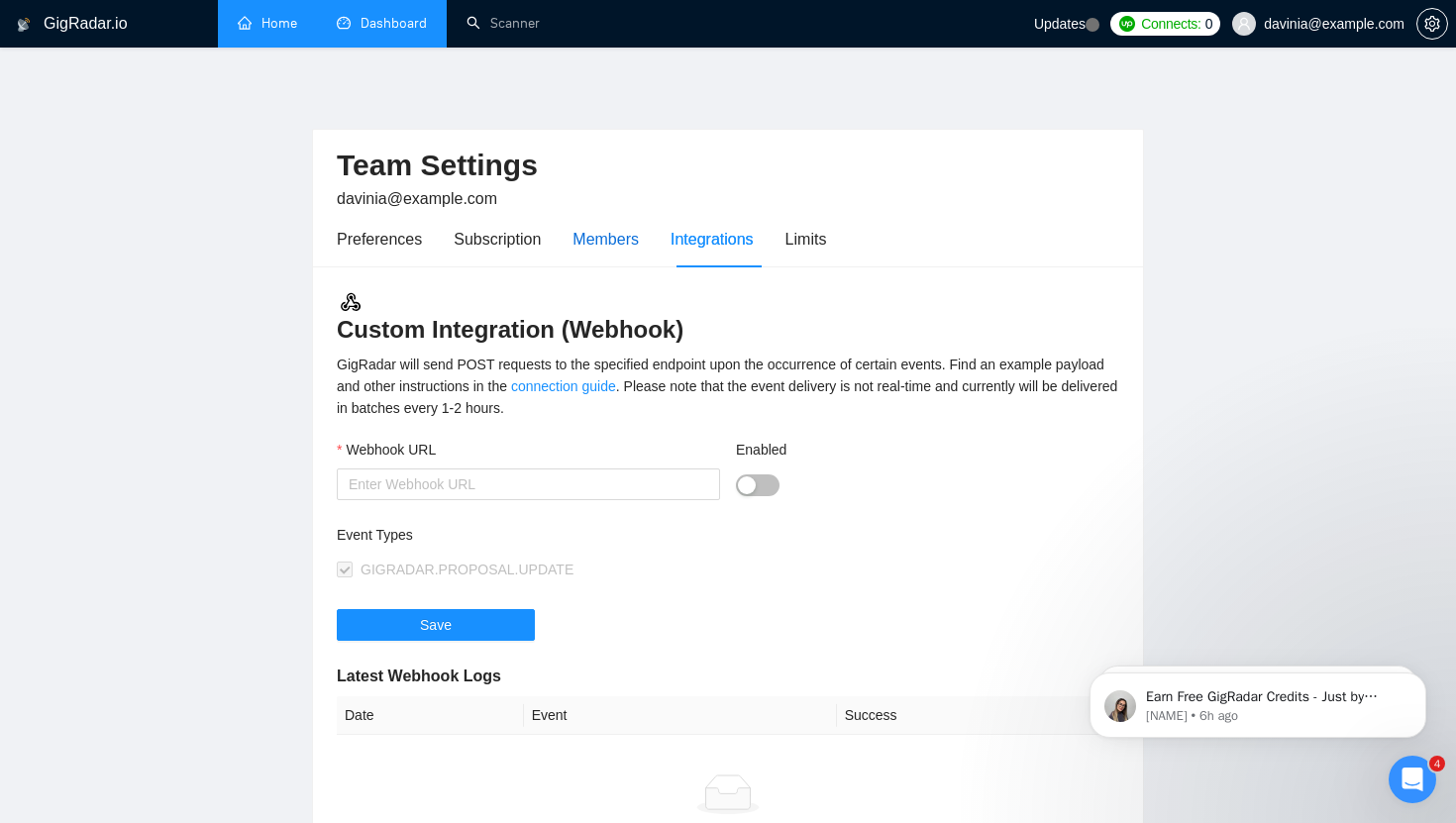 click on "Members" at bounding box center (605, 239) 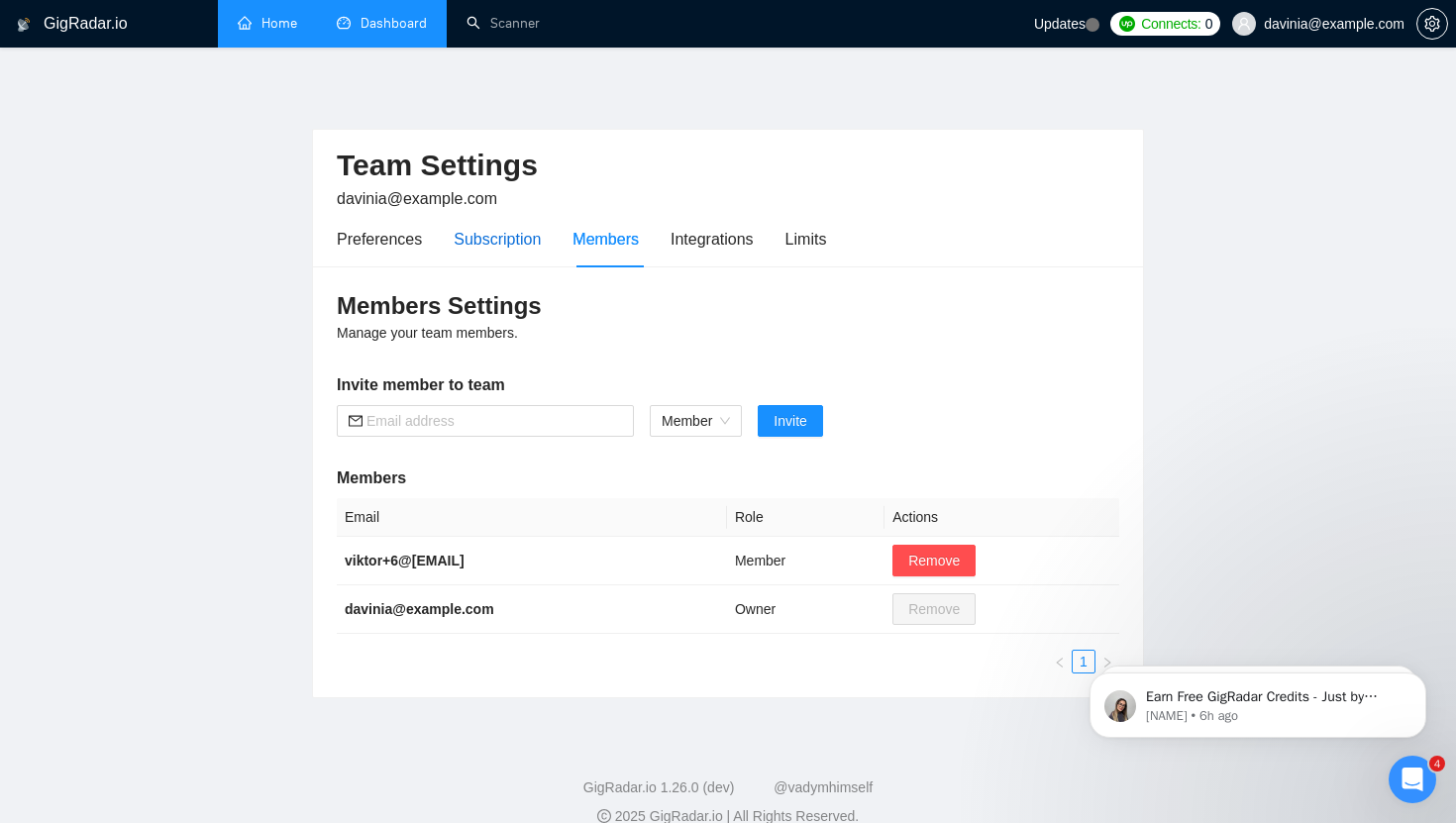 click on "Subscription" at bounding box center [497, 239] 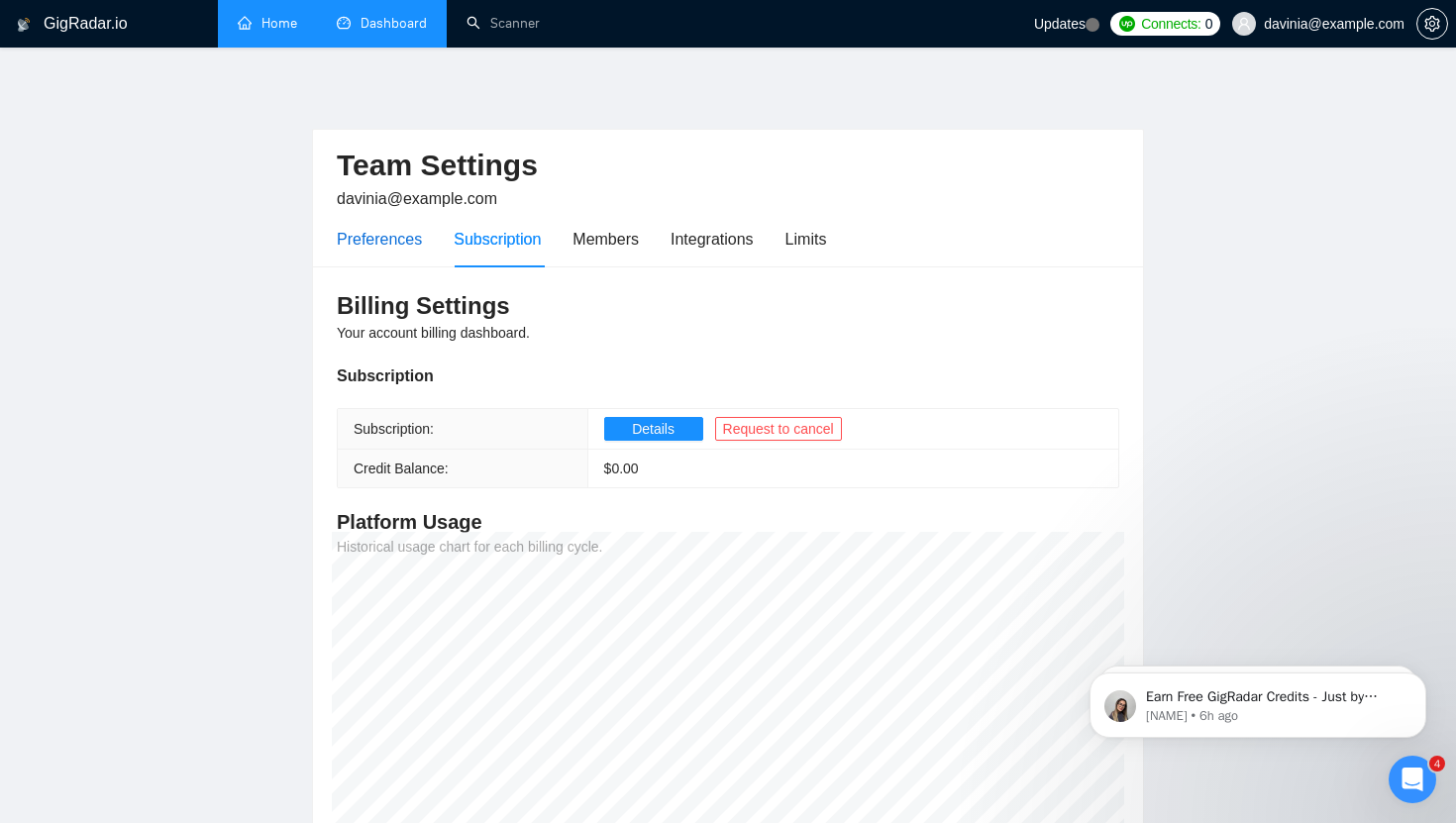 click on "Preferences" at bounding box center (379, 239) 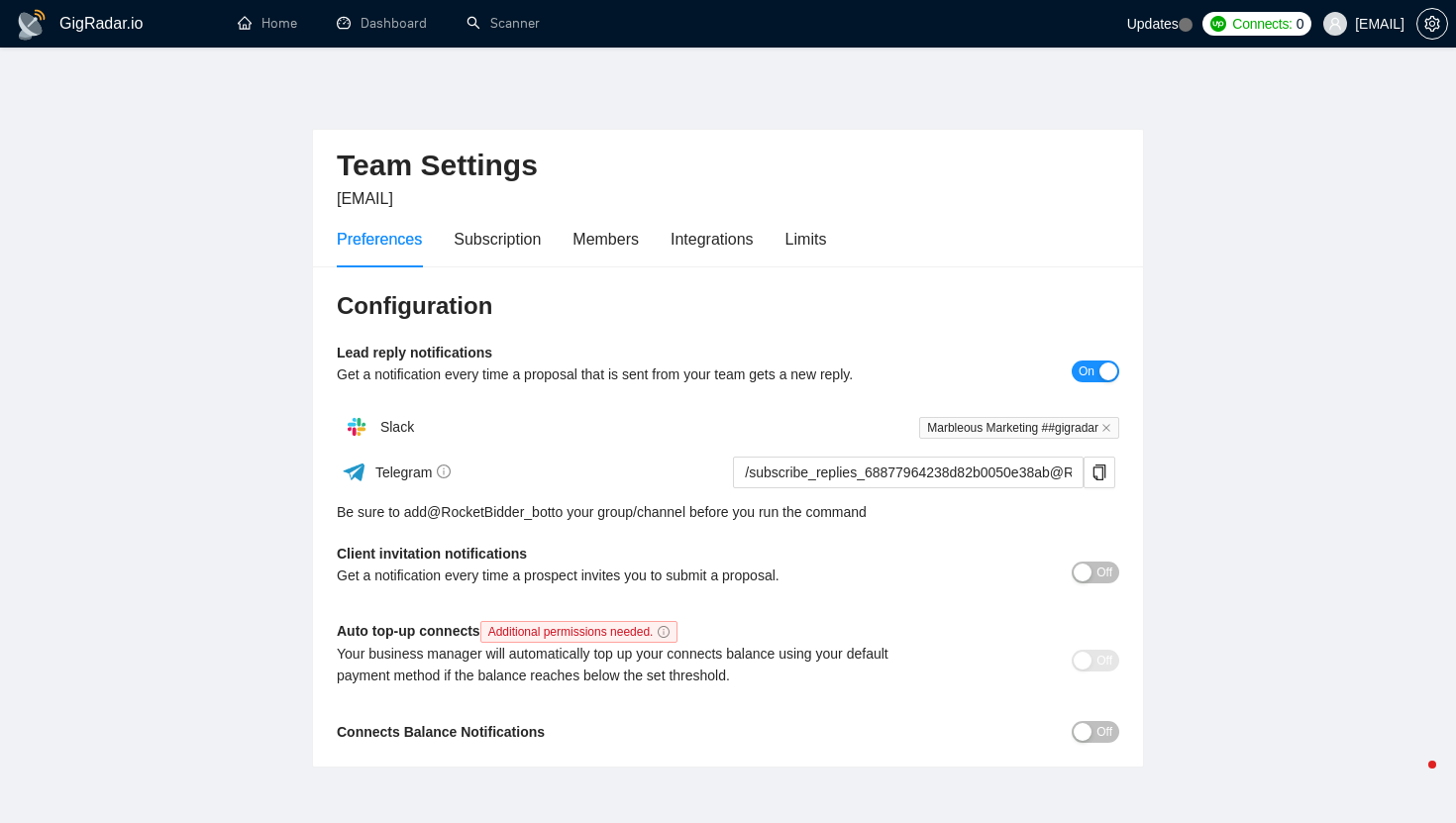 scroll, scrollTop: 0, scrollLeft: 0, axis: both 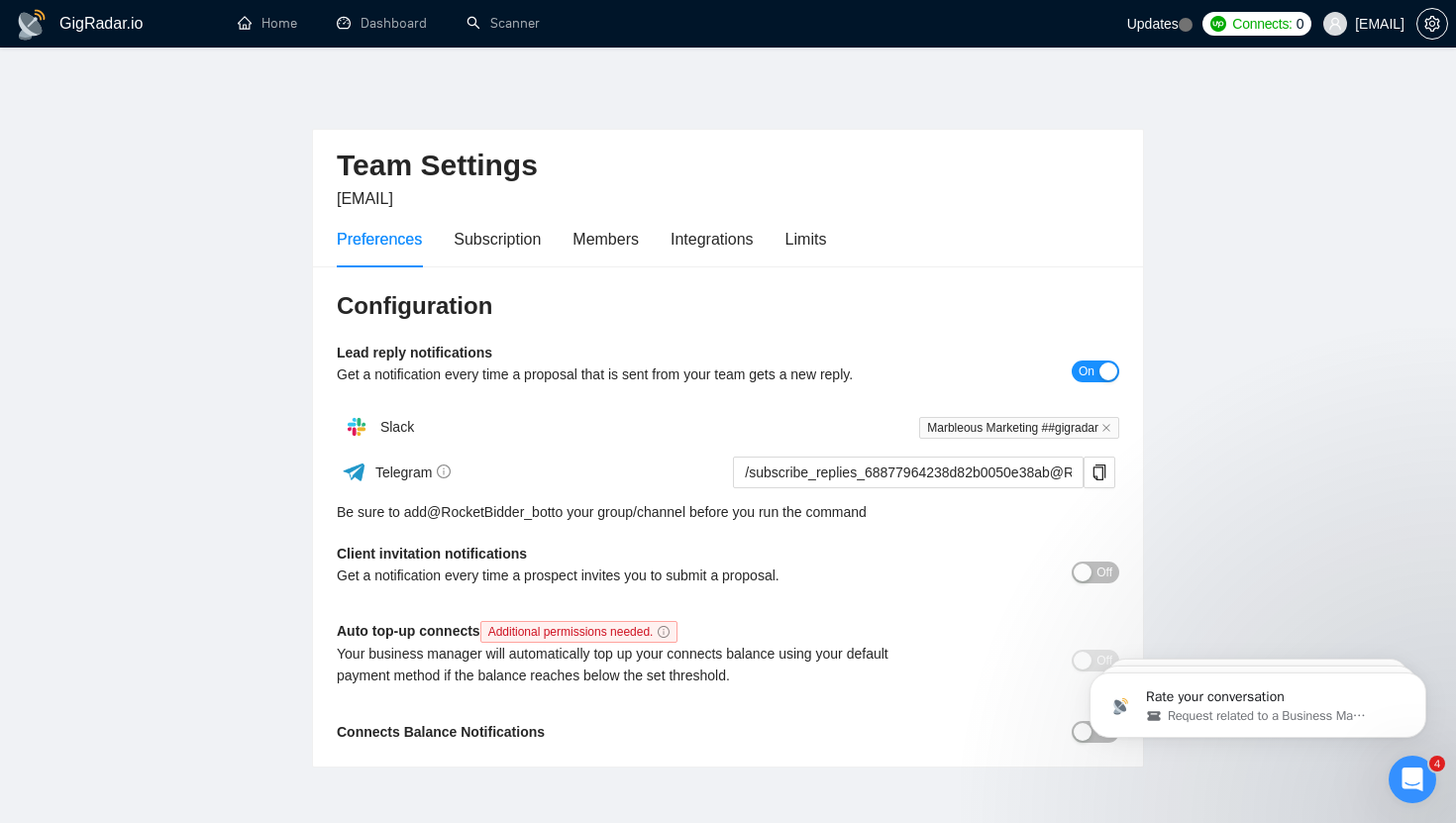 click on "Updates" at bounding box center (1160, 24) 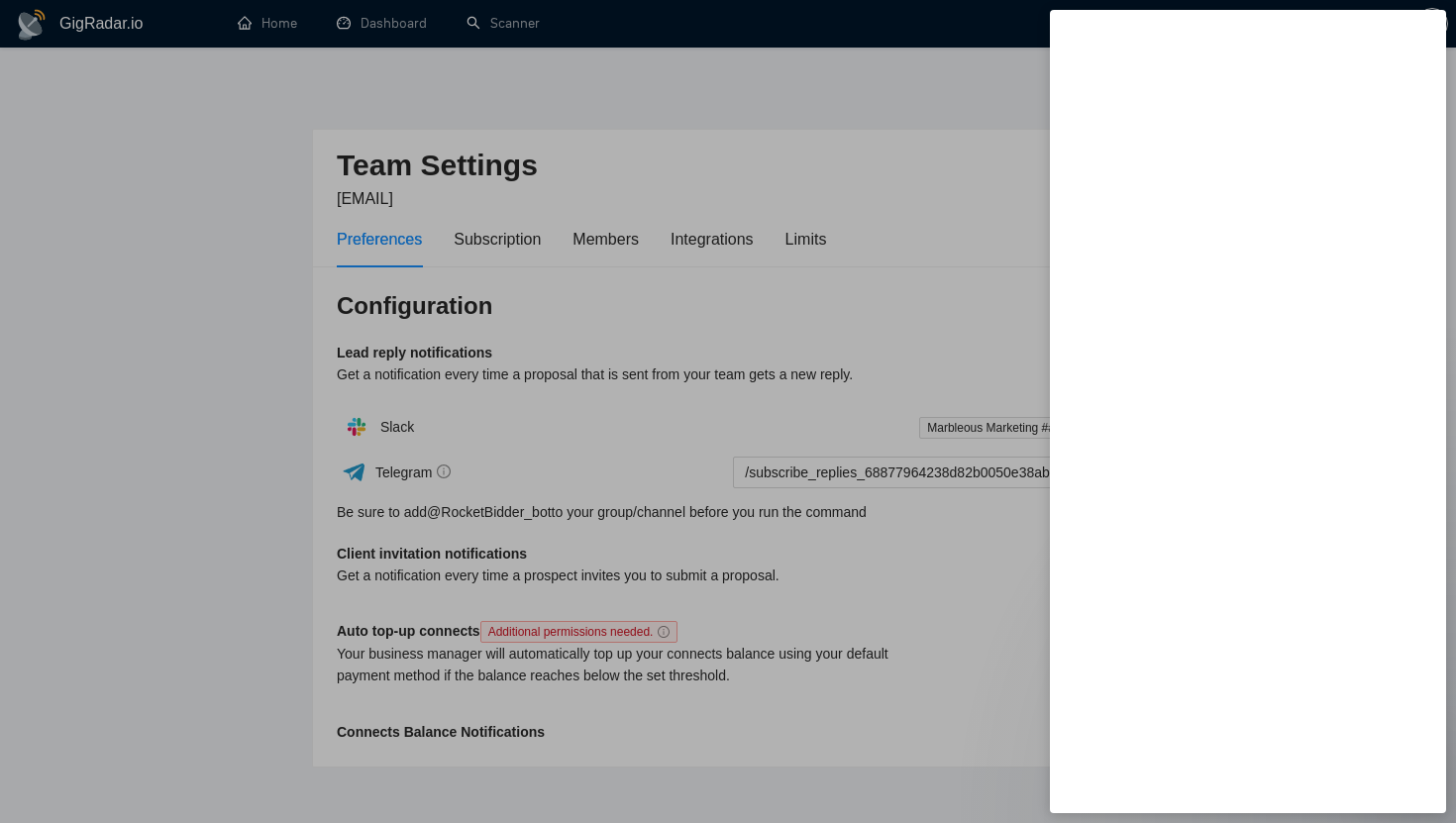 click at bounding box center [728, 411] 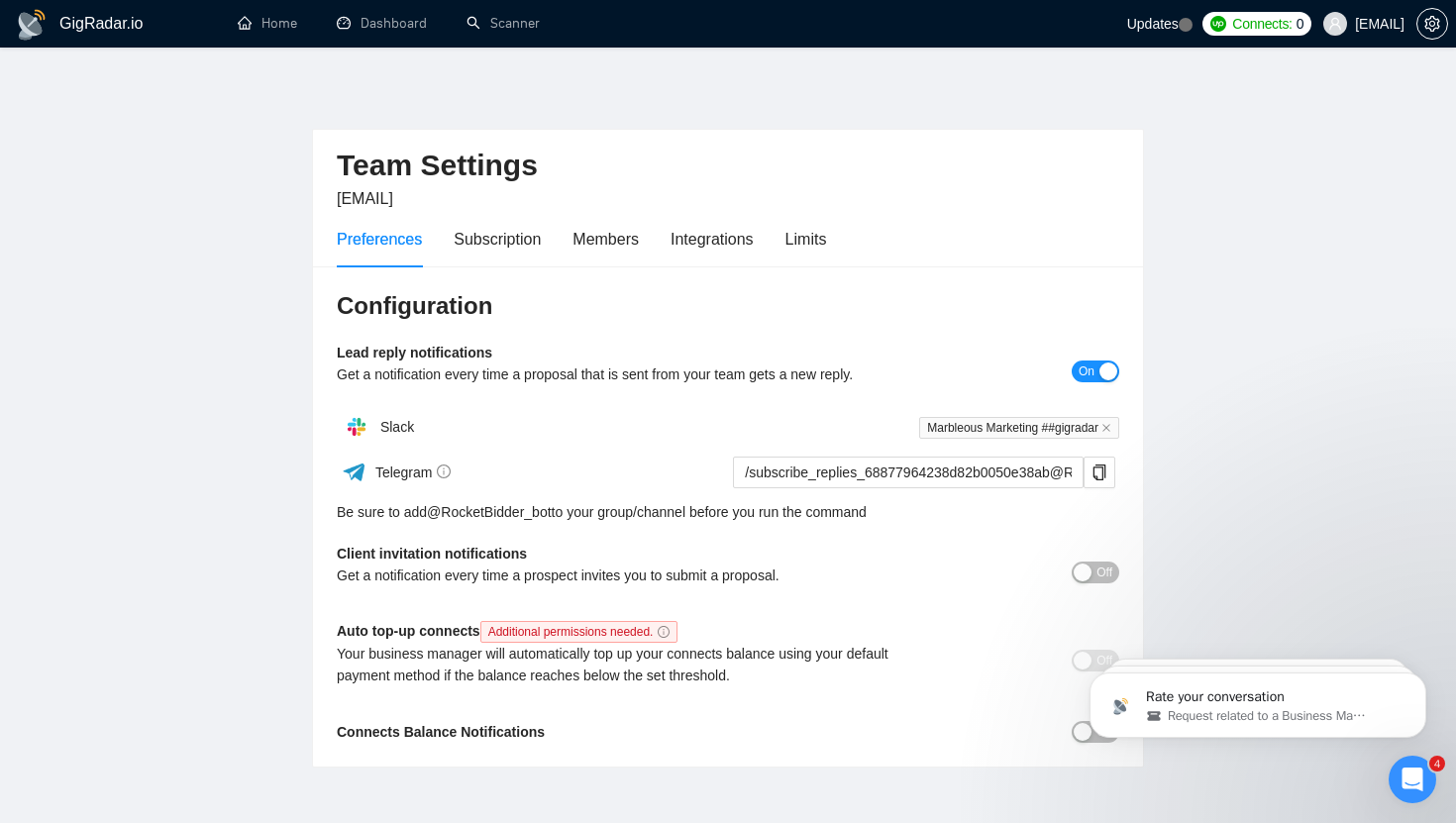 click on "Connects:" at bounding box center (1262, 24) 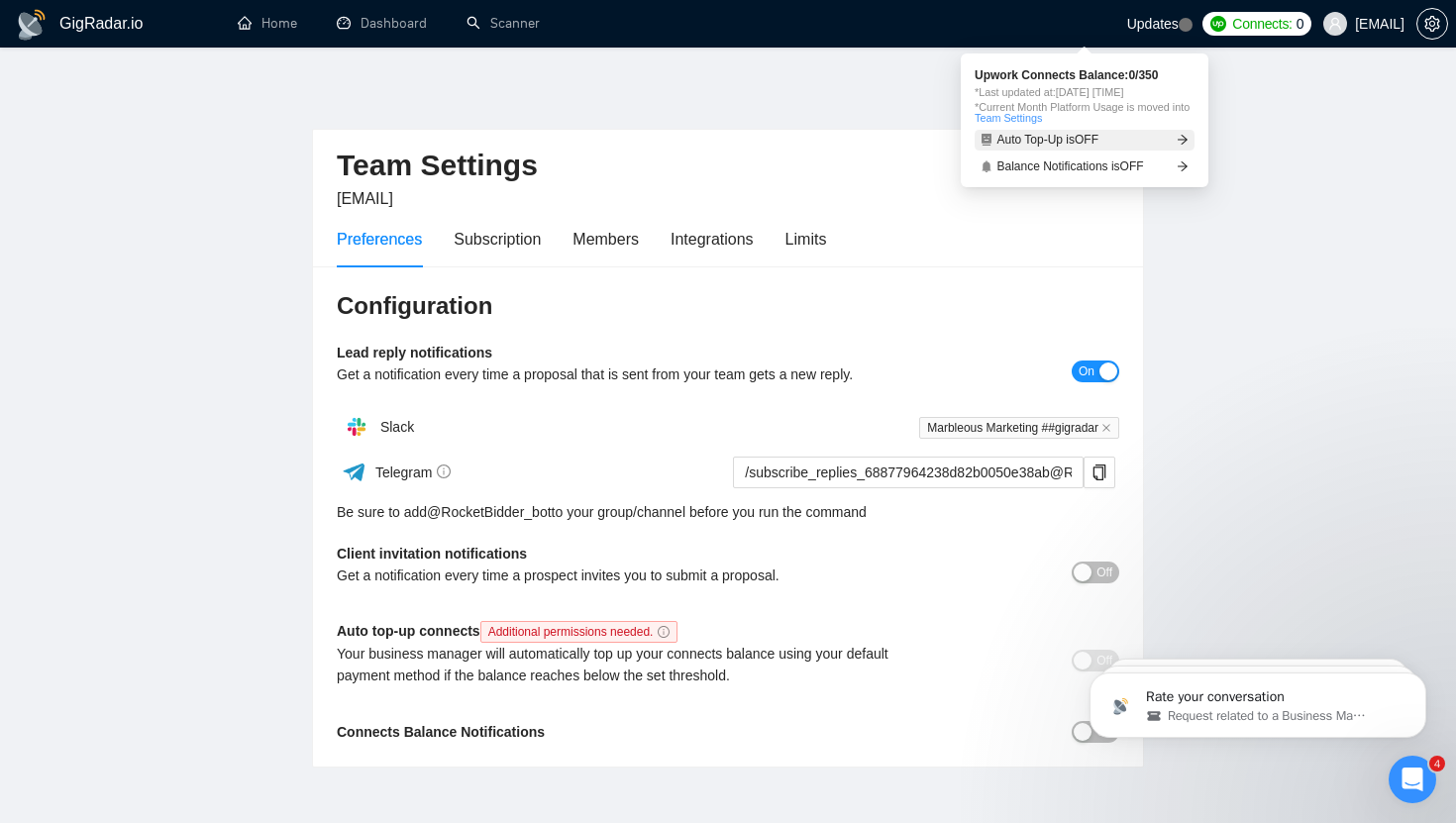 click on "Auto Top-Up is  OFF" at bounding box center [1048, 140] 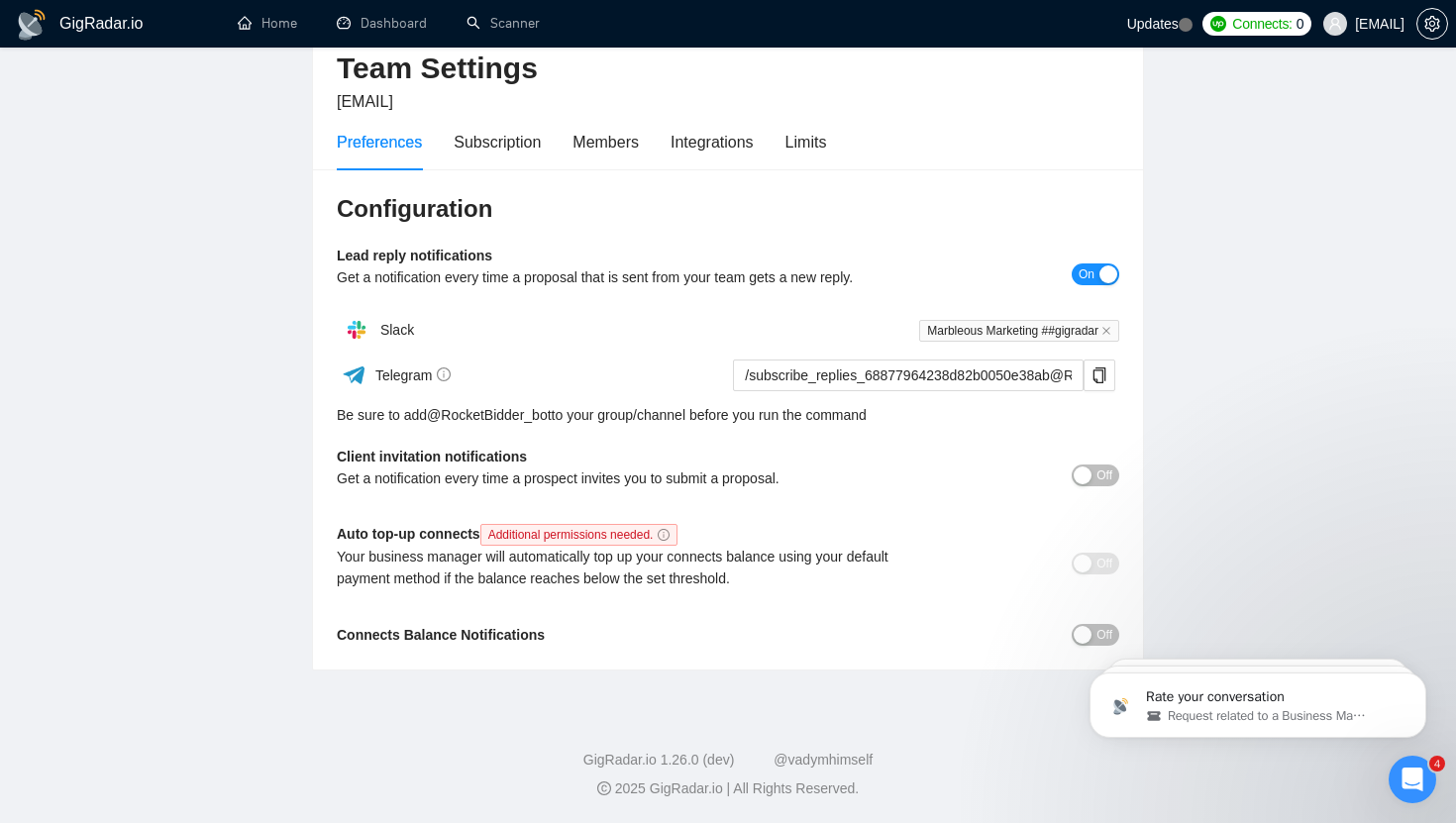 scroll, scrollTop: 0, scrollLeft: 0, axis: both 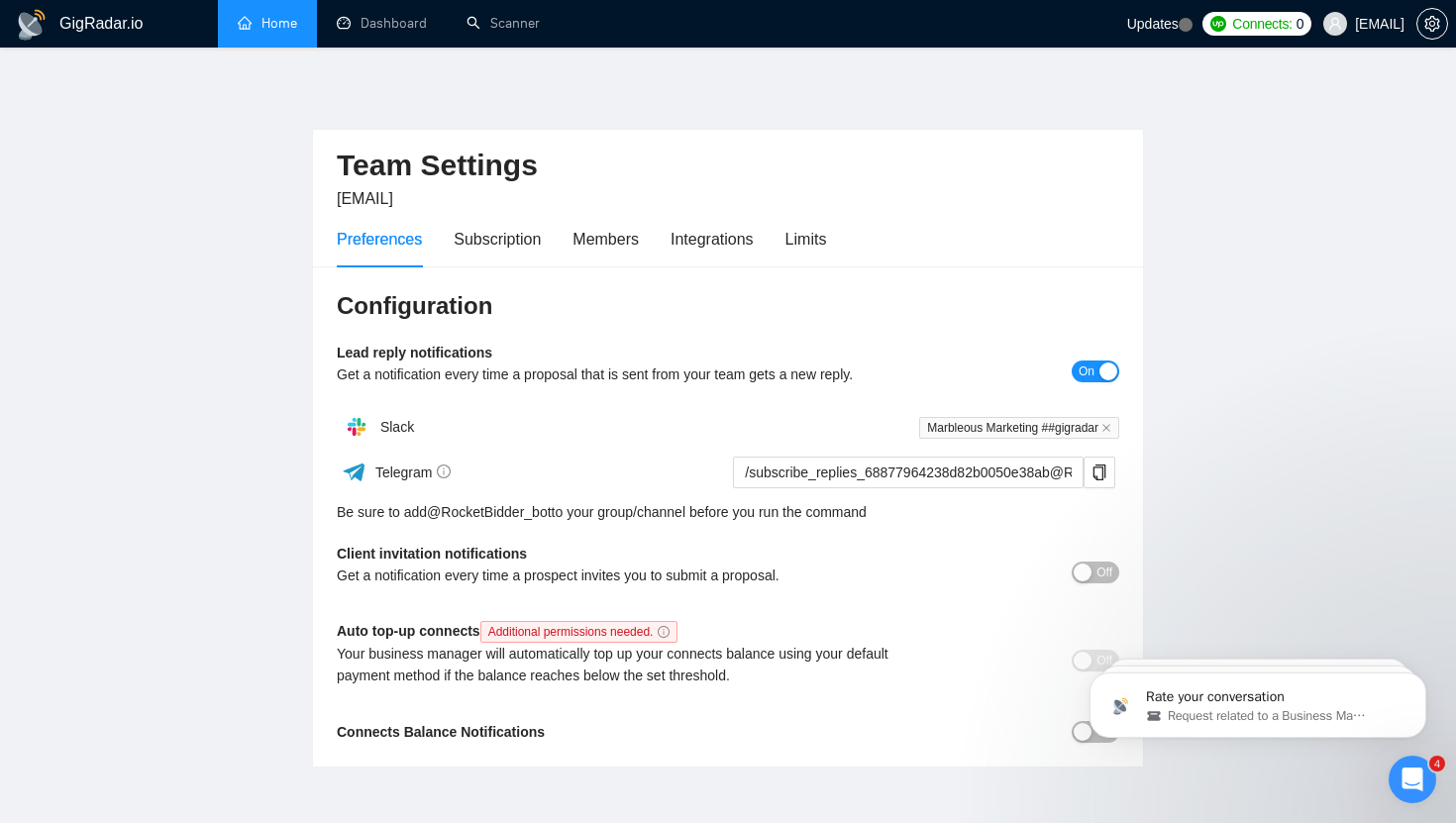 click on "Home" at bounding box center (267, 23) 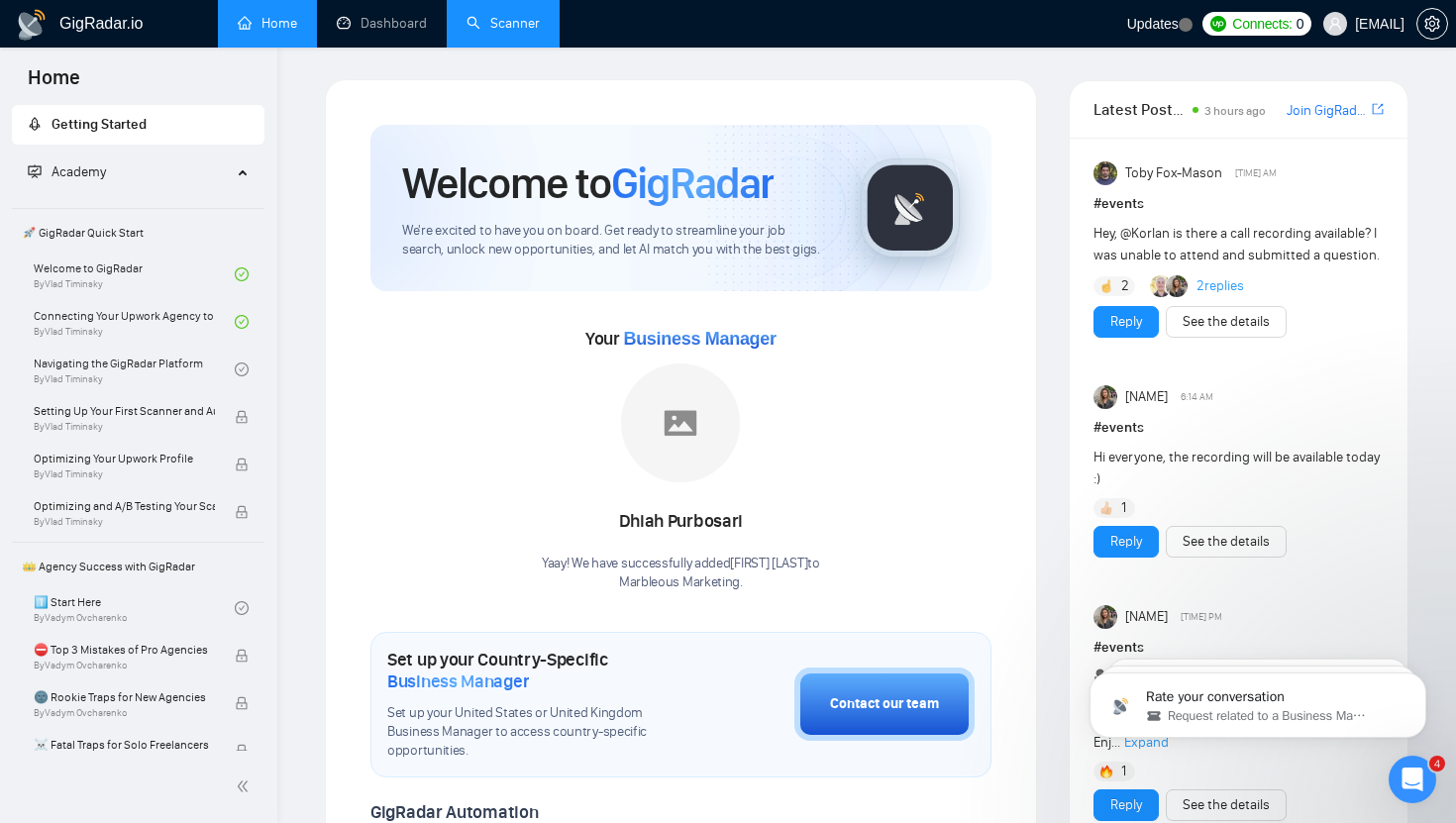click on "Scanner" at bounding box center (503, 23) 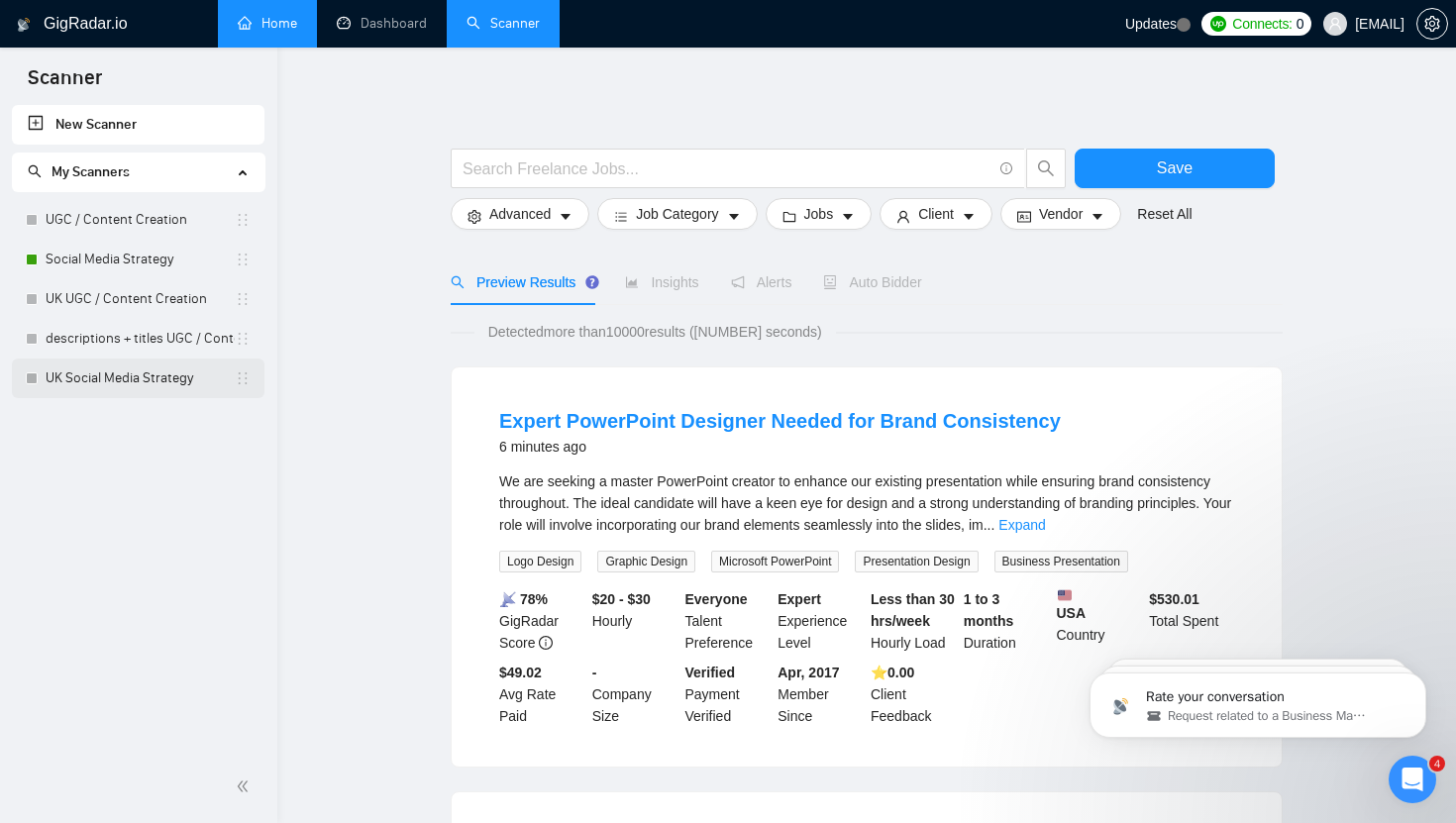 click on "UK Social Media Strategy" at bounding box center [140, 378] 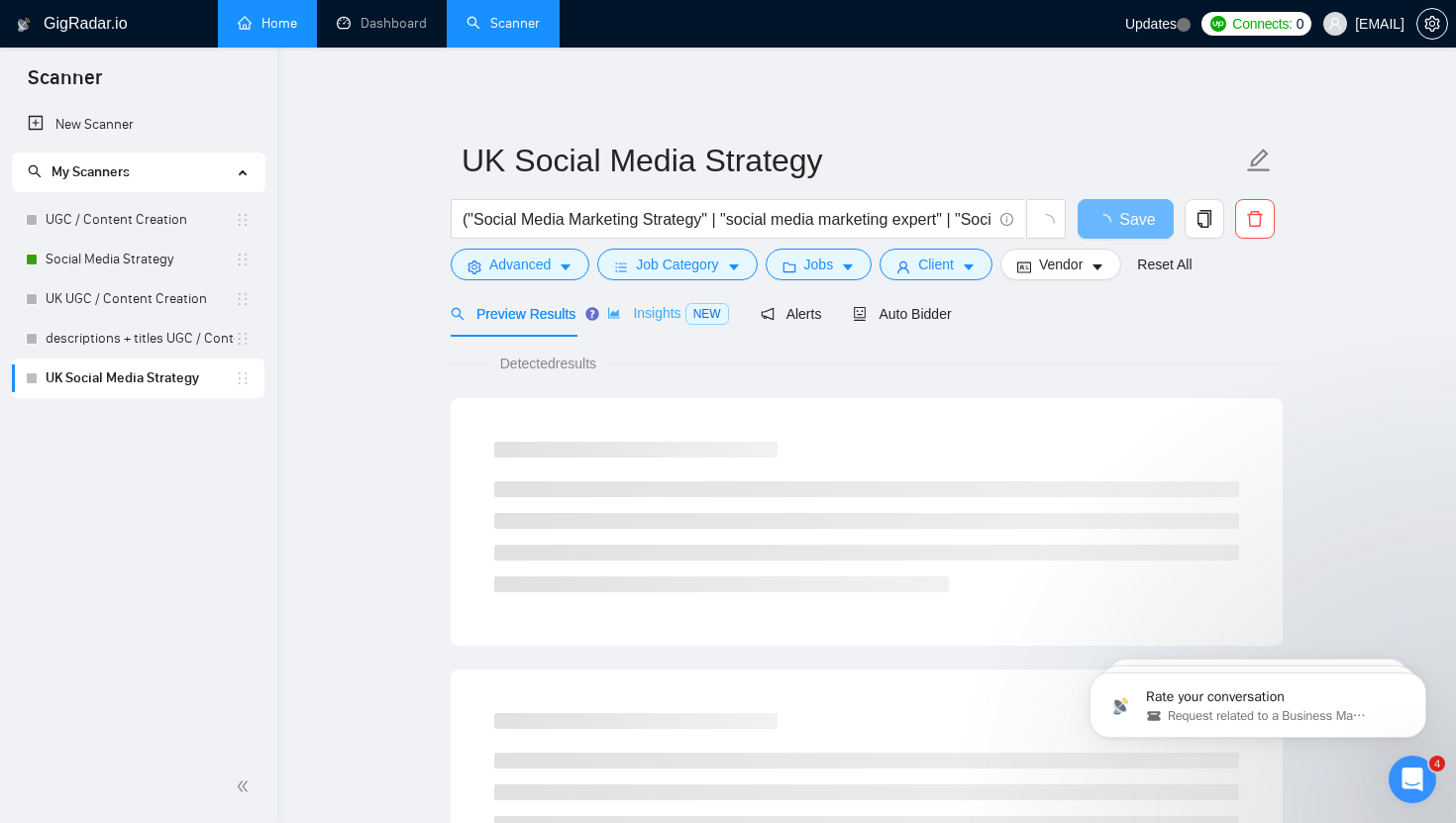 scroll, scrollTop: 140, scrollLeft: 0, axis: vertical 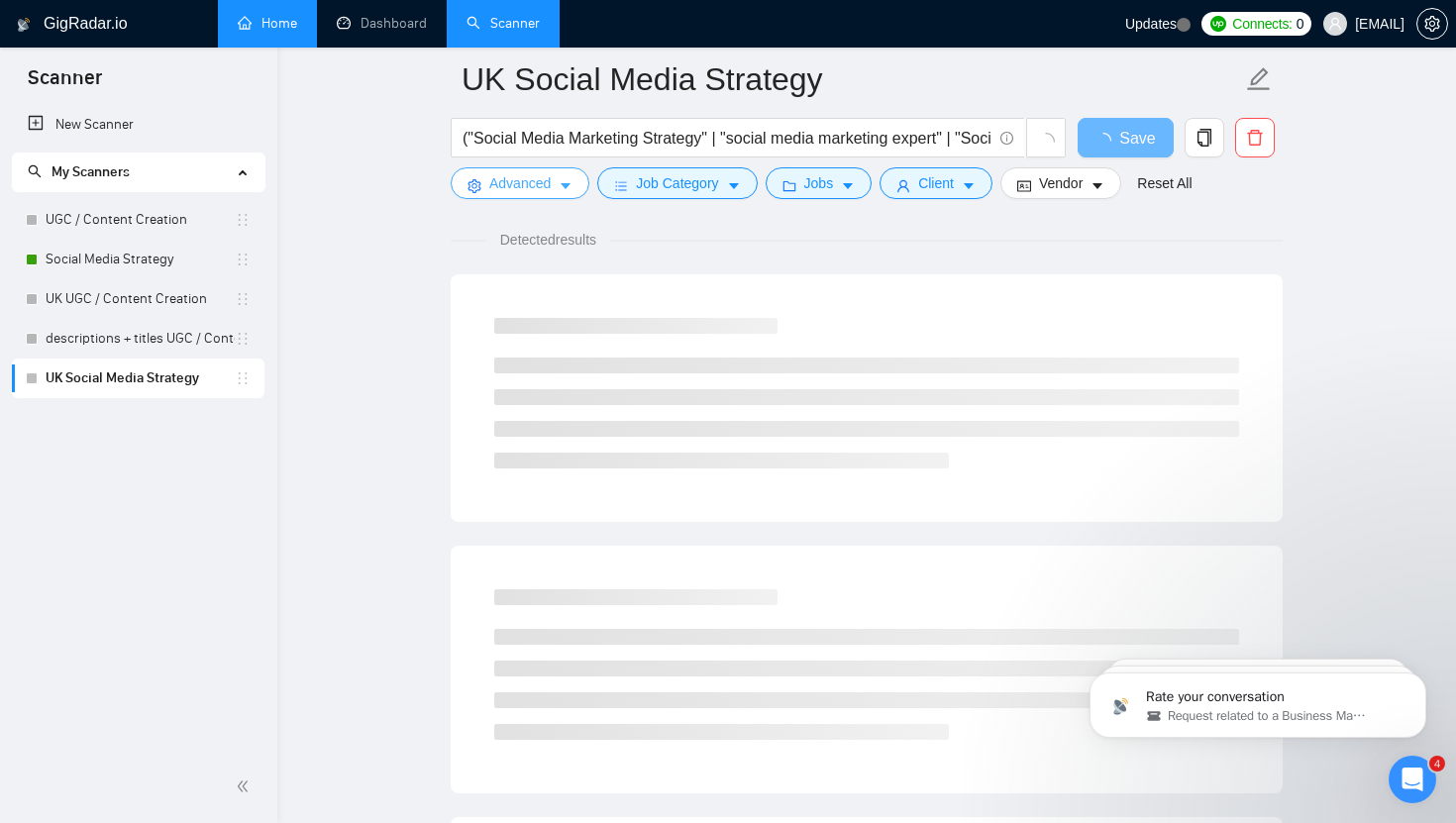 click on "Advanced" at bounding box center [520, 183] 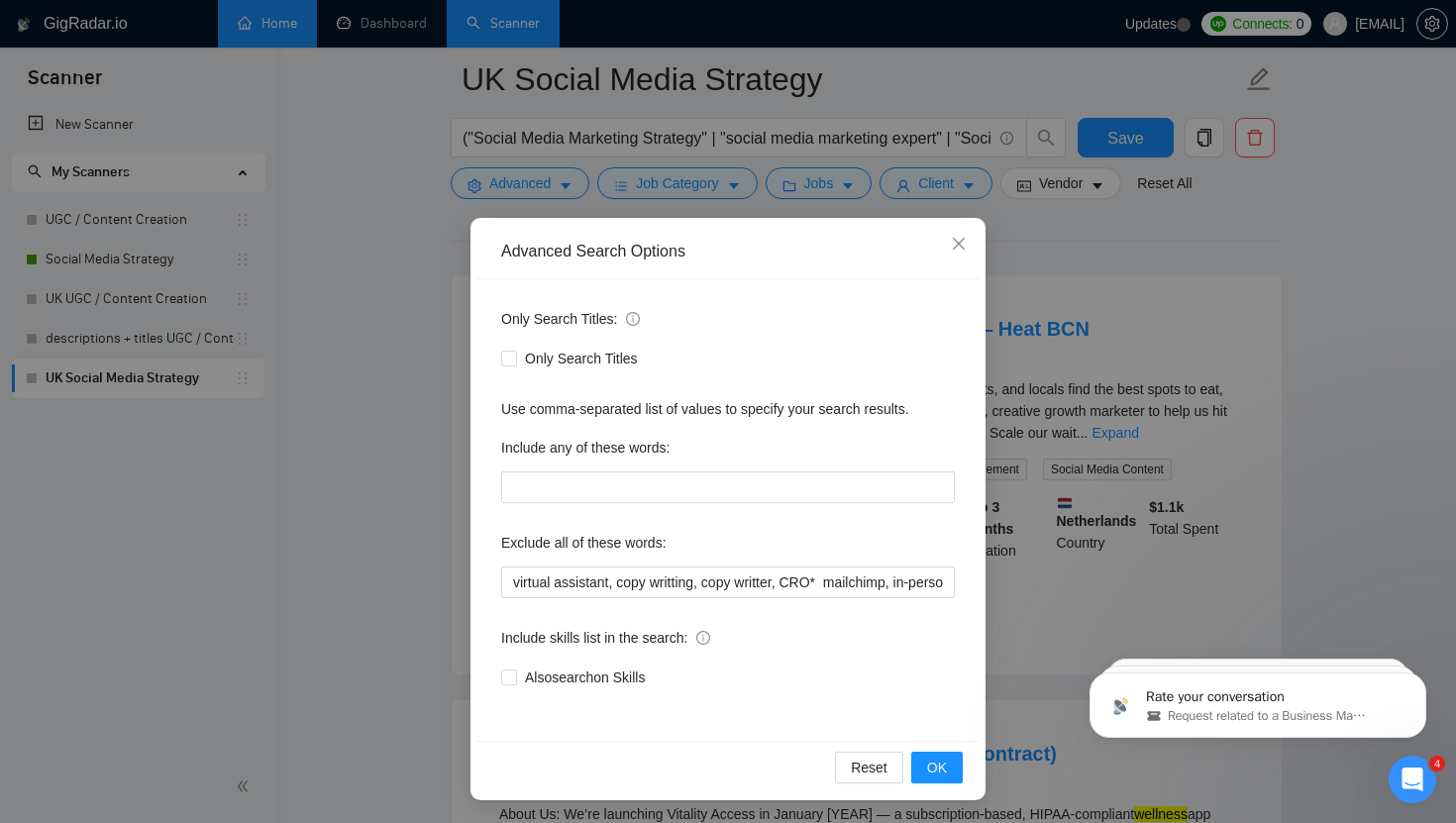 scroll, scrollTop: 1, scrollLeft: 0, axis: vertical 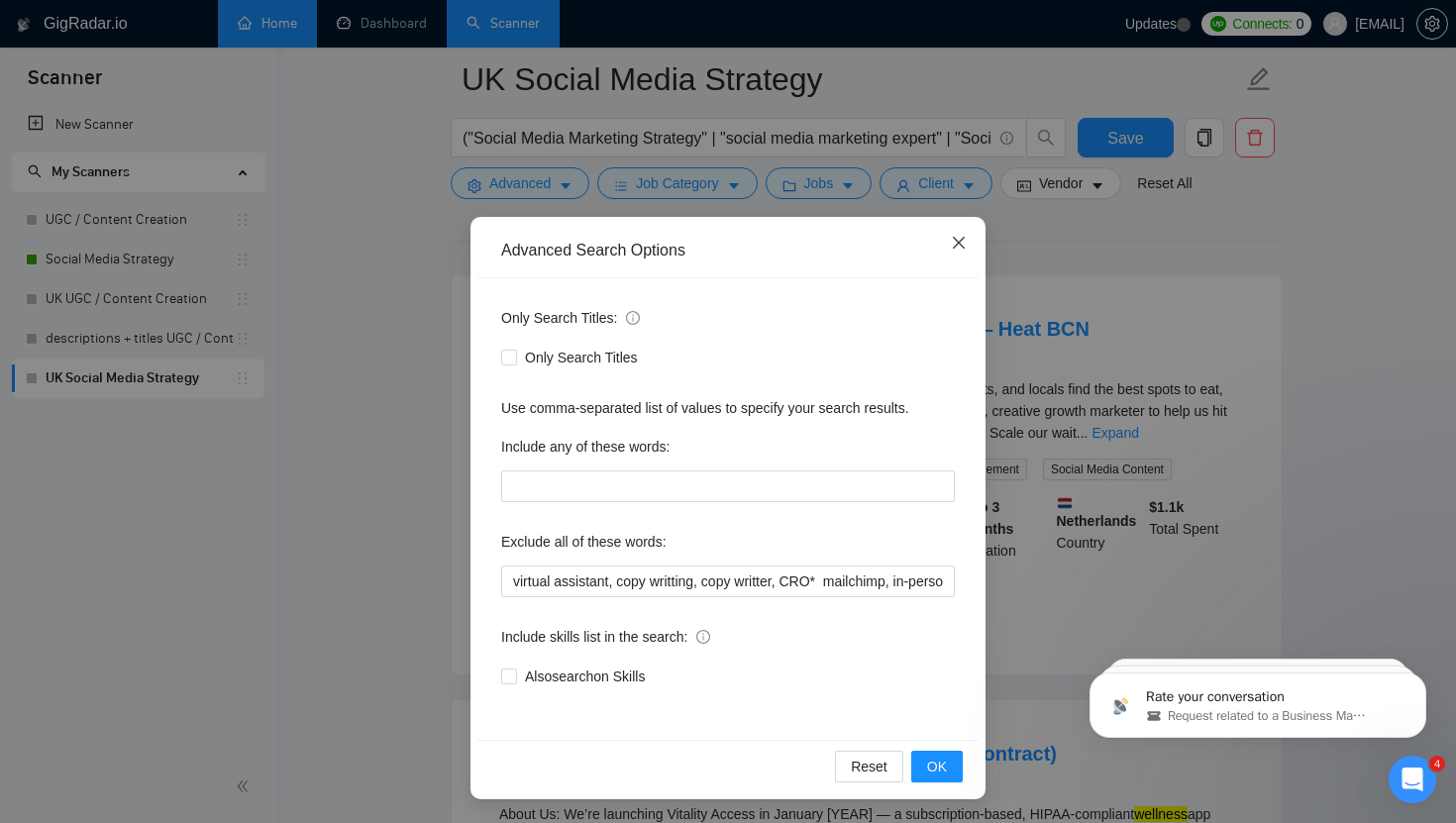 click at bounding box center [959, 244] 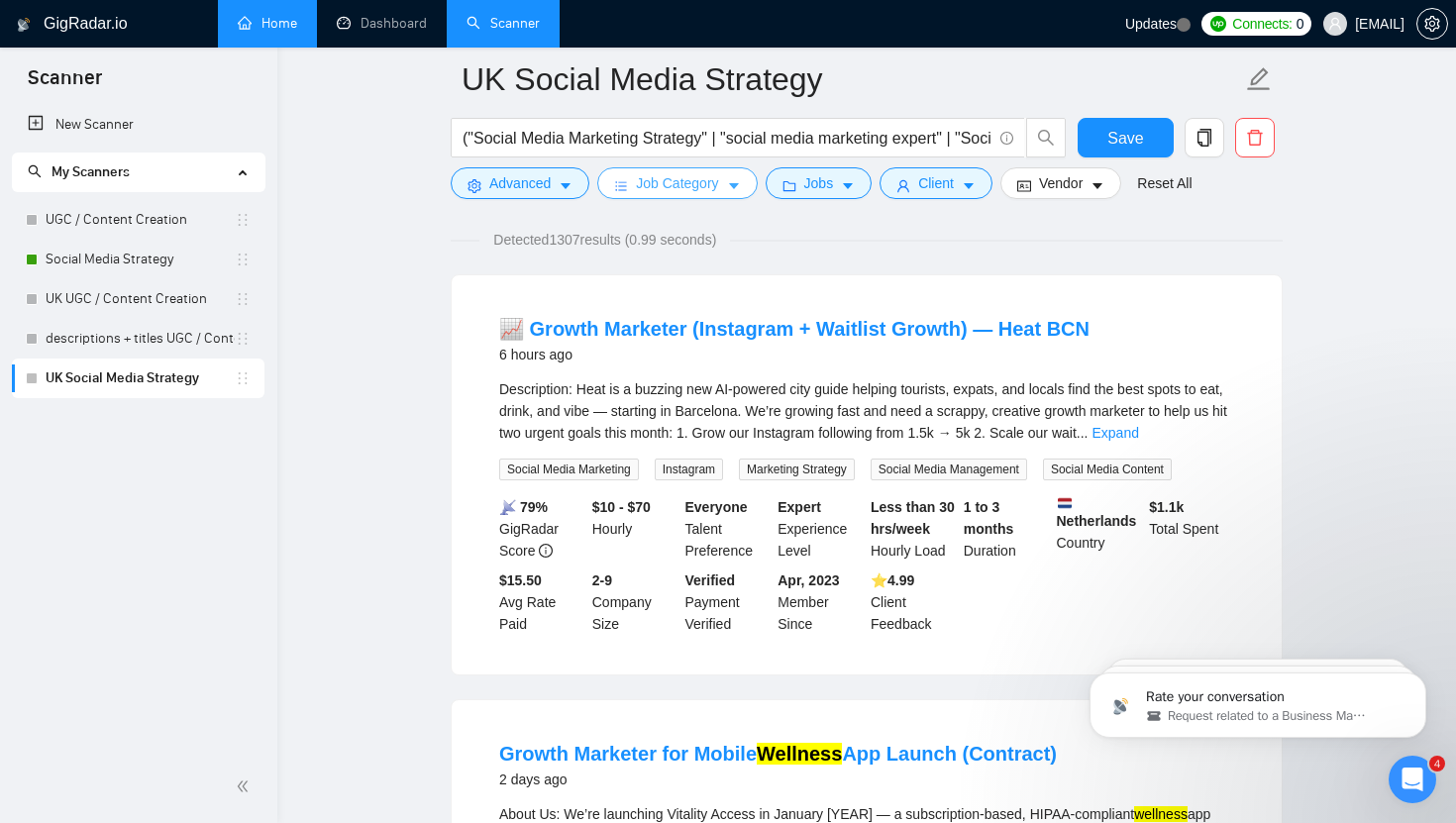 scroll, scrollTop: 0, scrollLeft: 0, axis: both 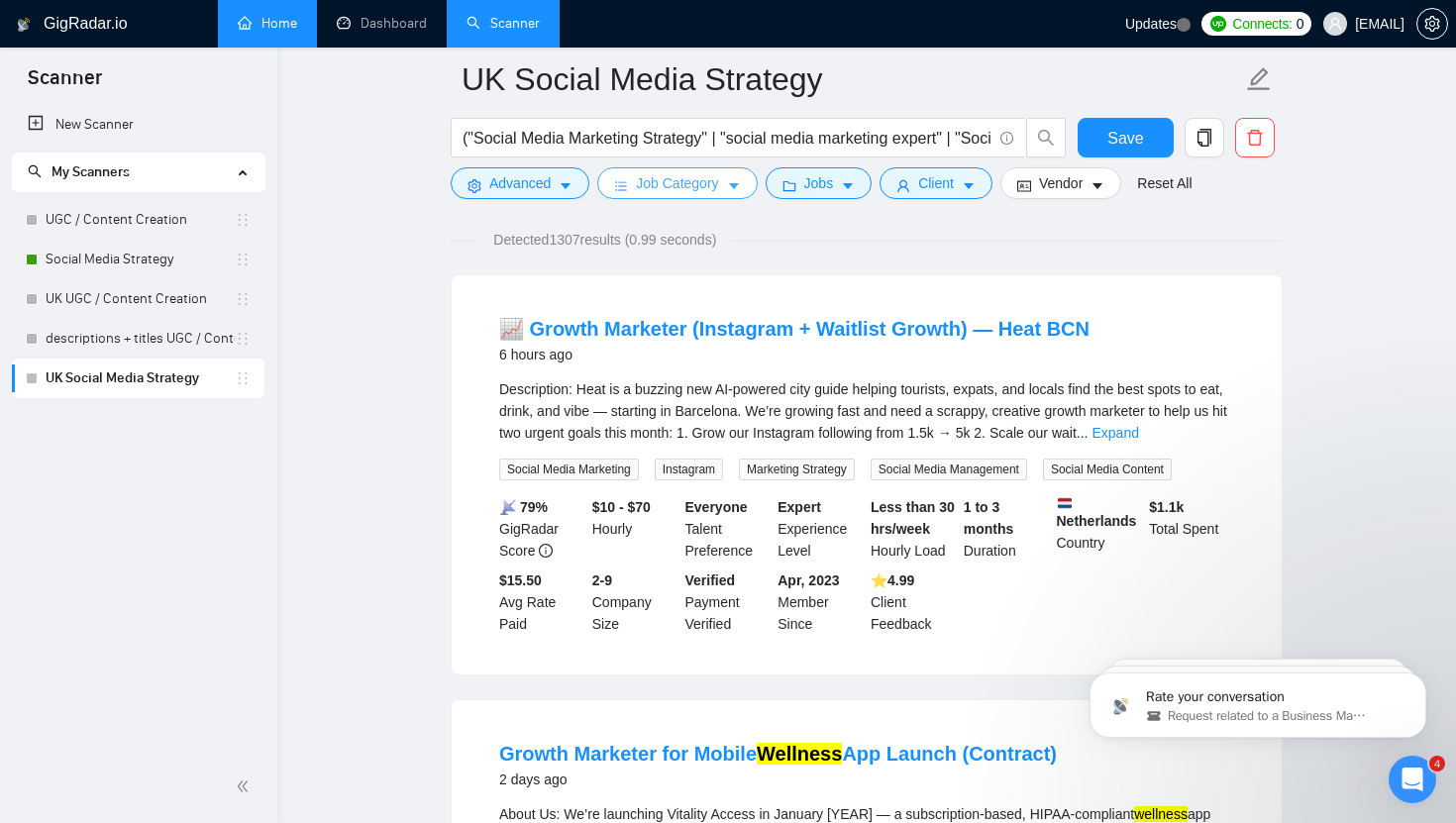 click on "Job Category" at bounding box center (676, 183) 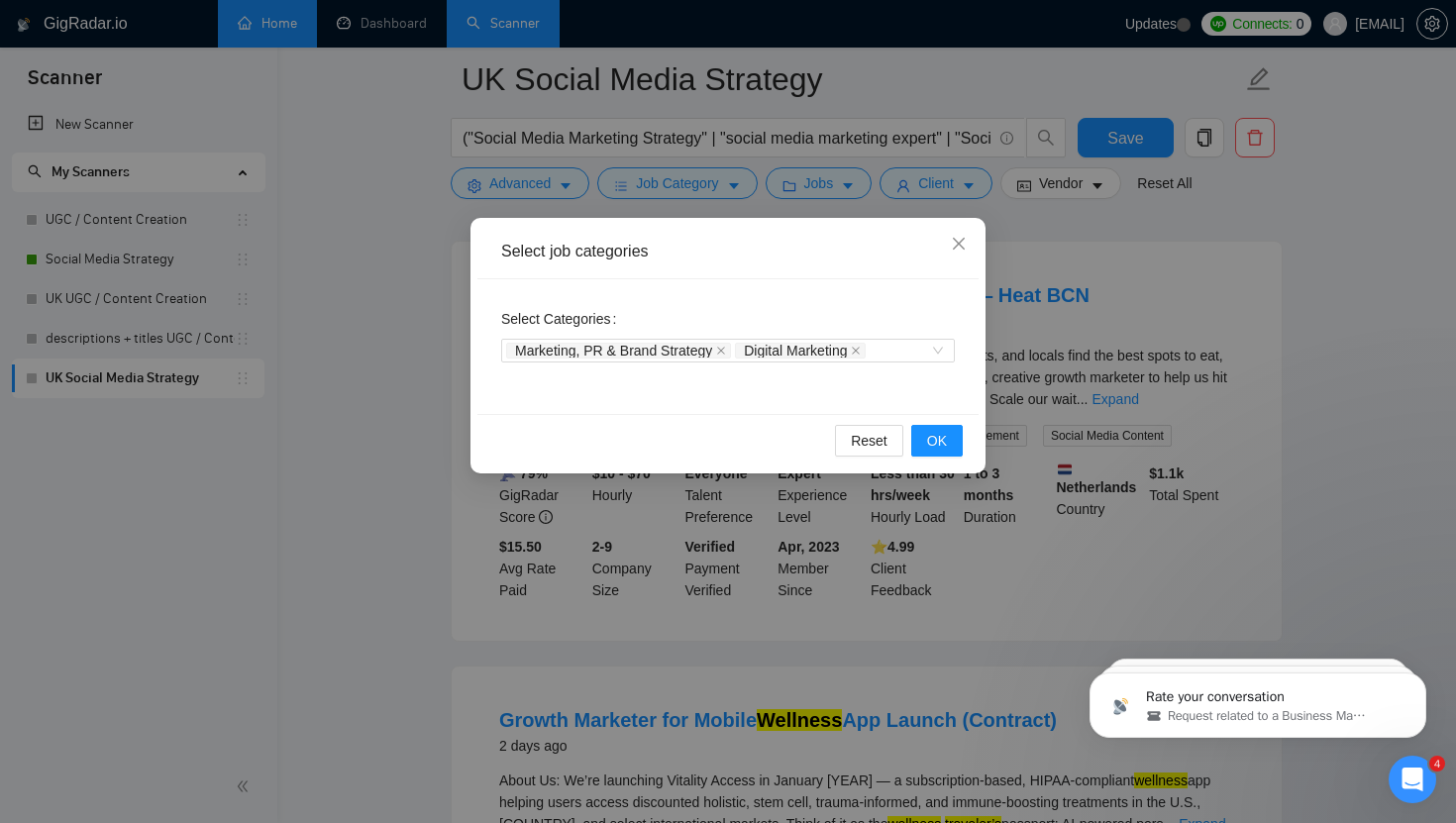 scroll, scrollTop: 202, scrollLeft: 0, axis: vertical 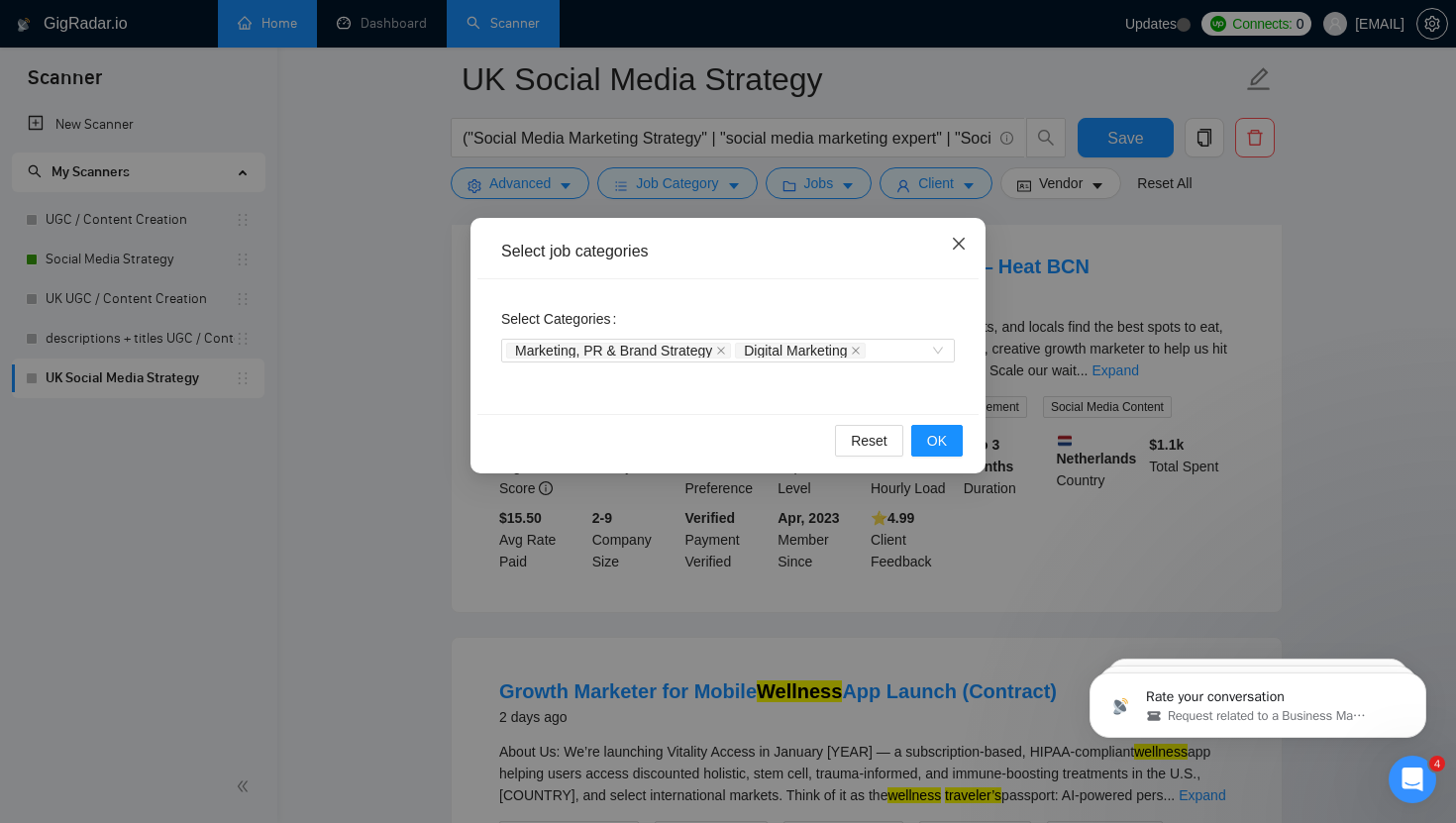 click 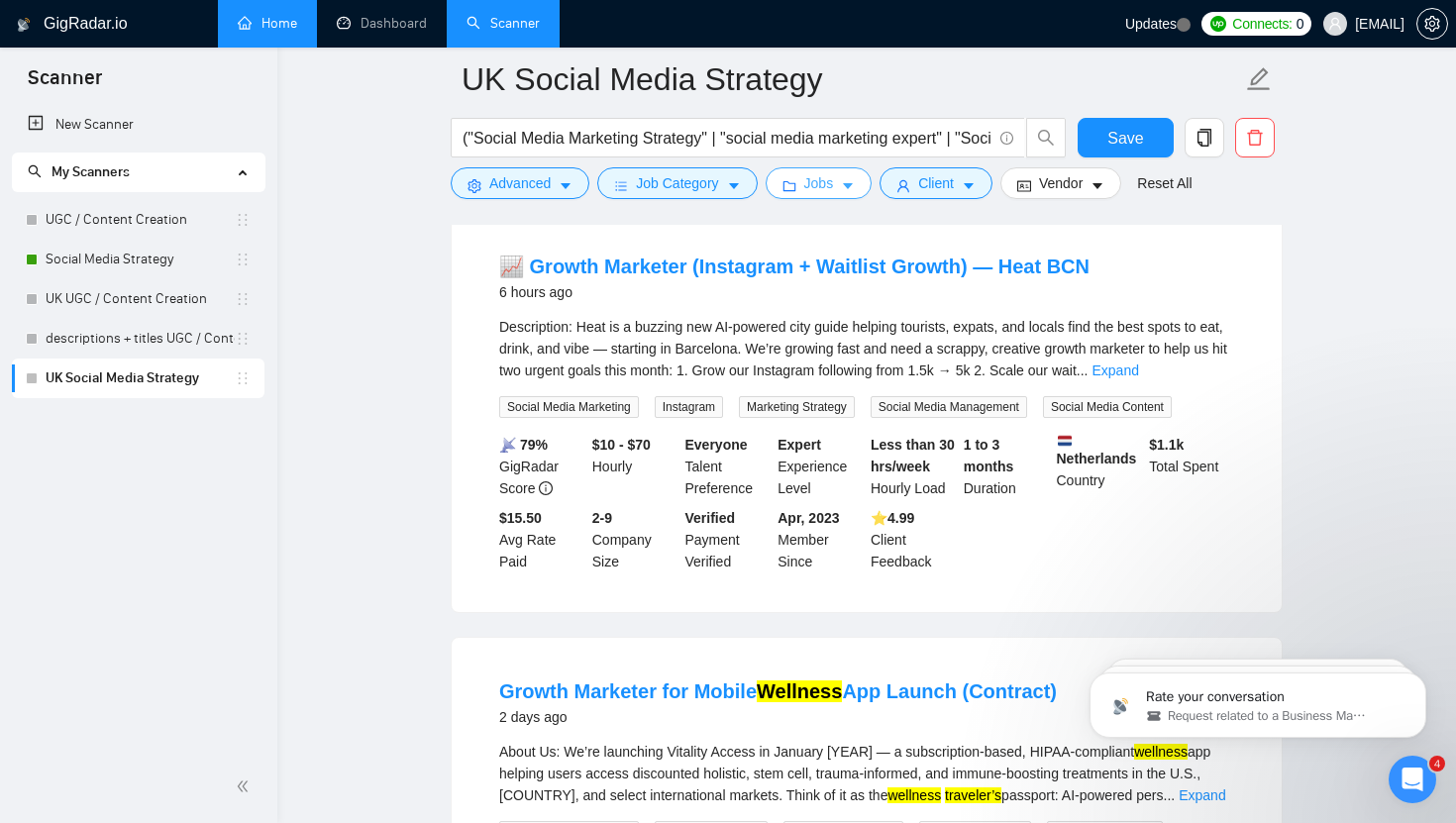click on "Jobs" at bounding box center [819, 183] 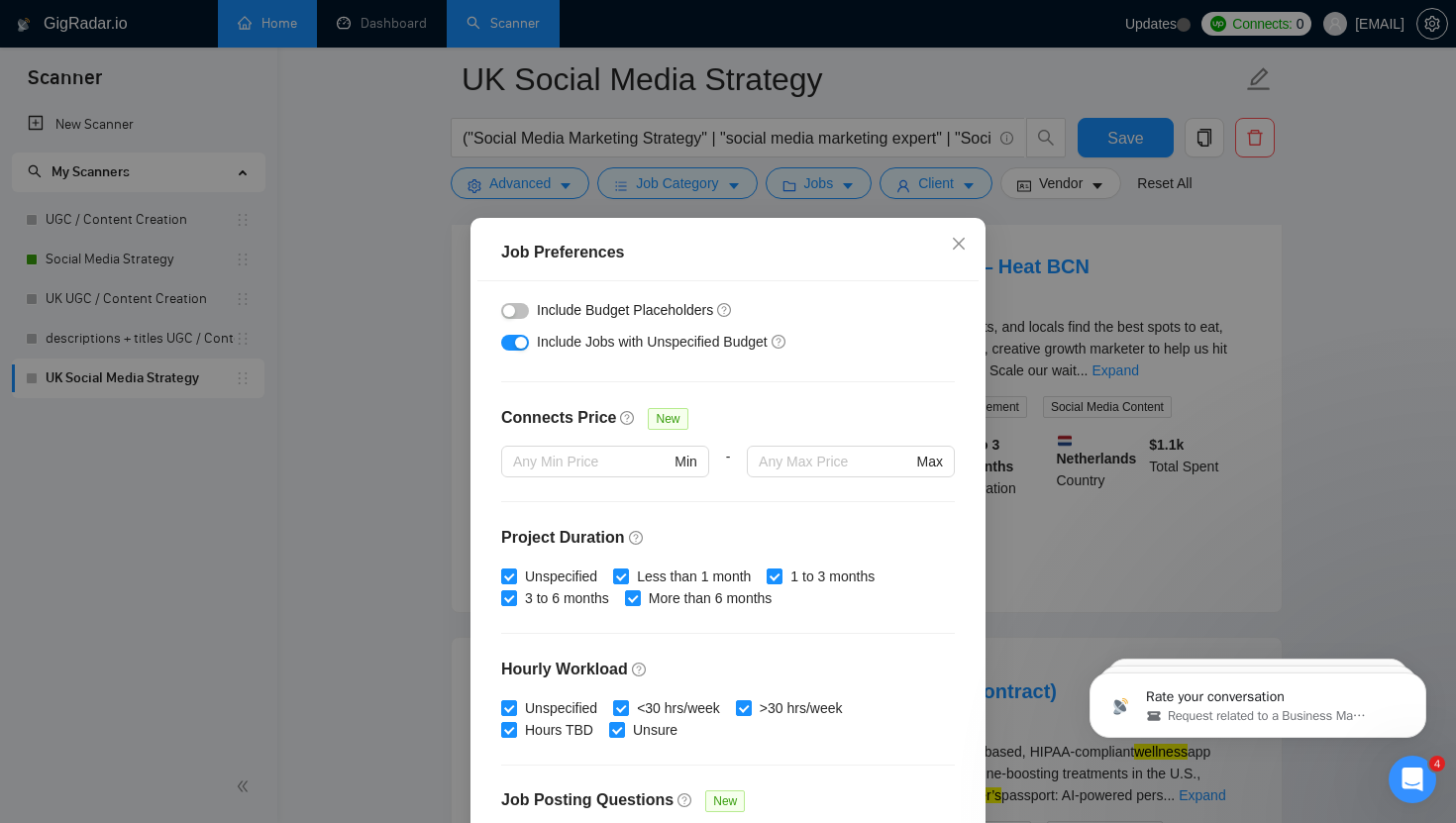 scroll, scrollTop: 540, scrollLeft: 0, axis: vertical 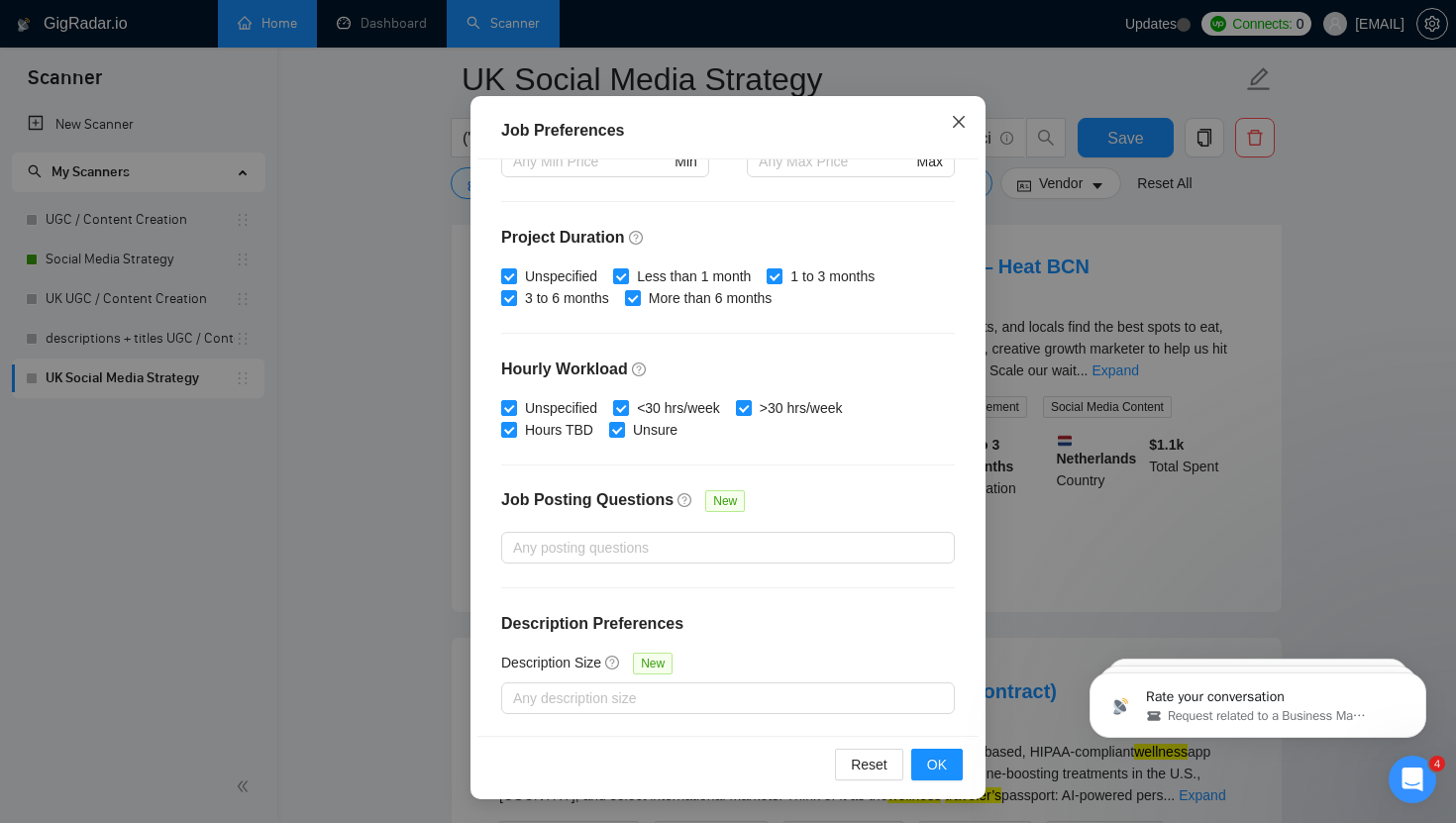 click 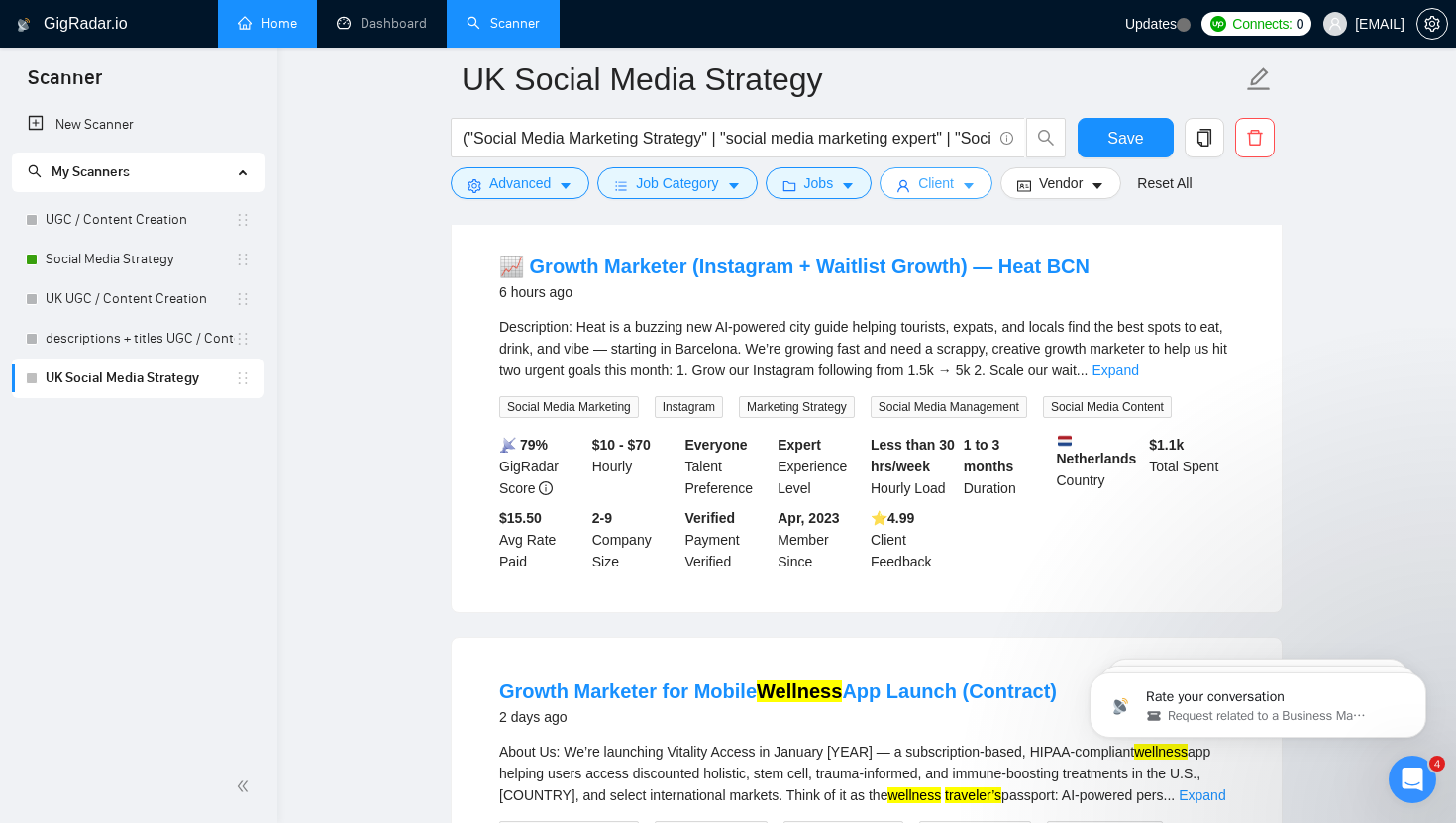 click on "Client" at bounding box center [936, 183] 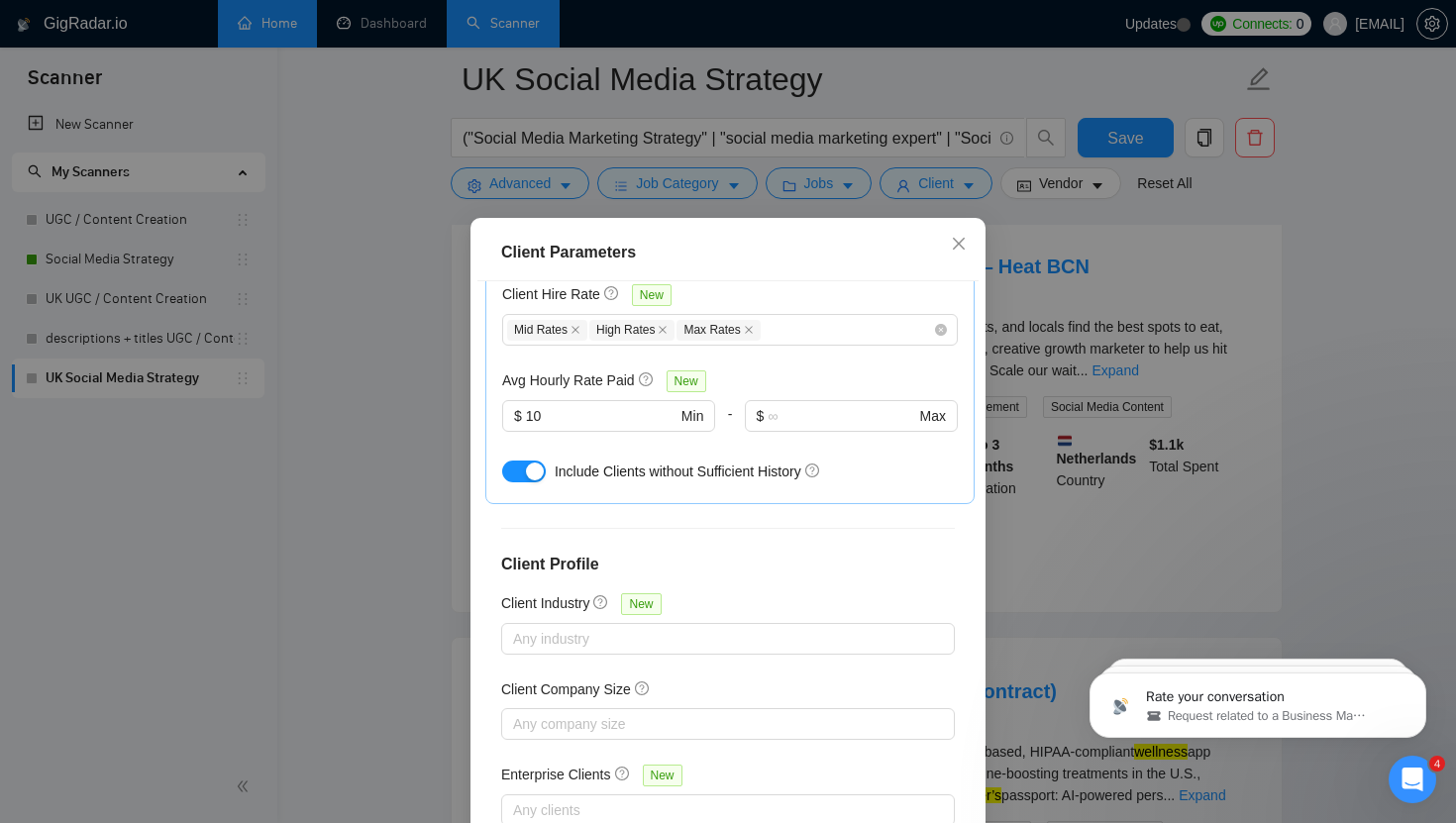 scroll, scrollTop: 658, scrollLeft: 0, axis: vertical 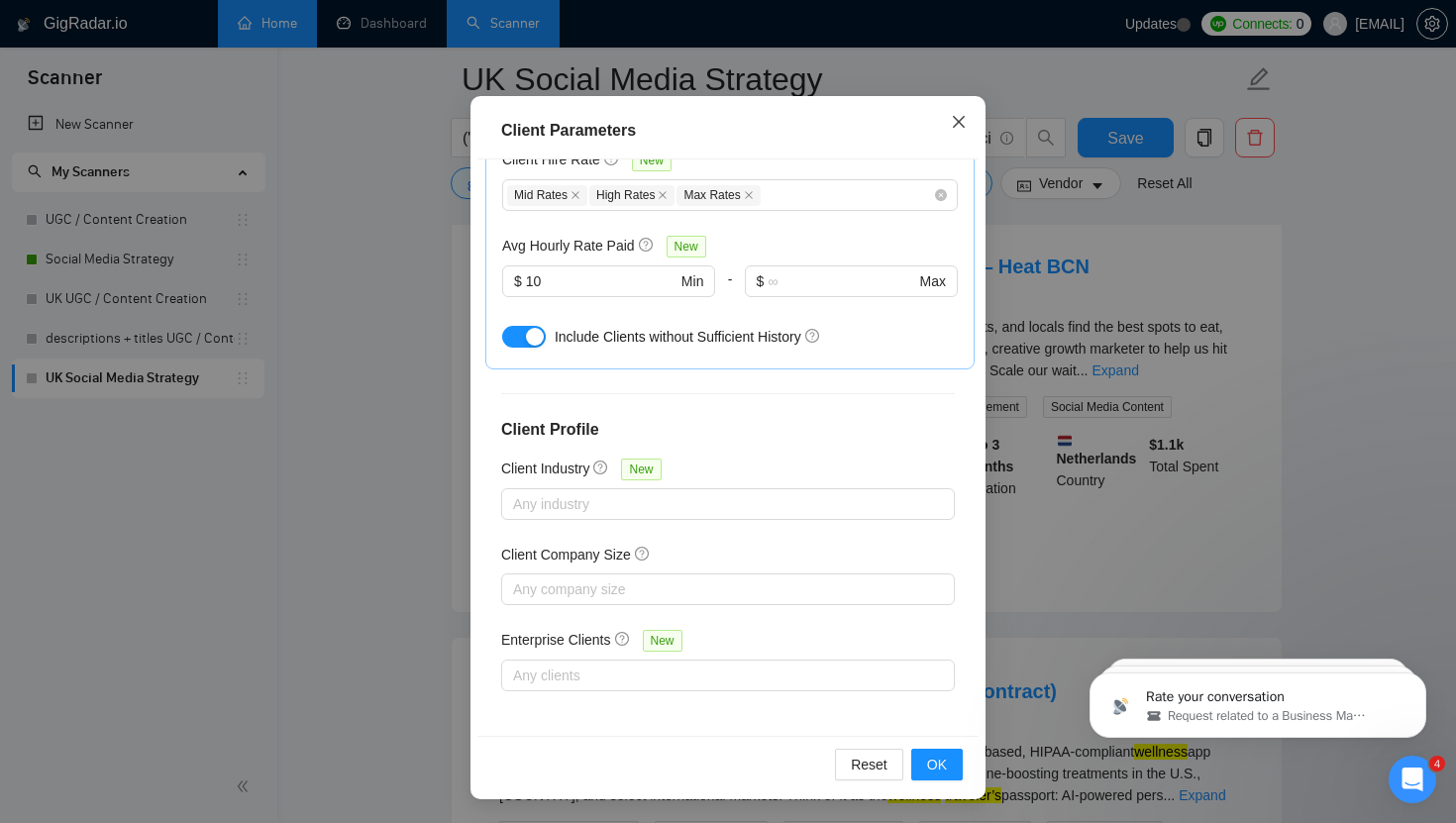 click 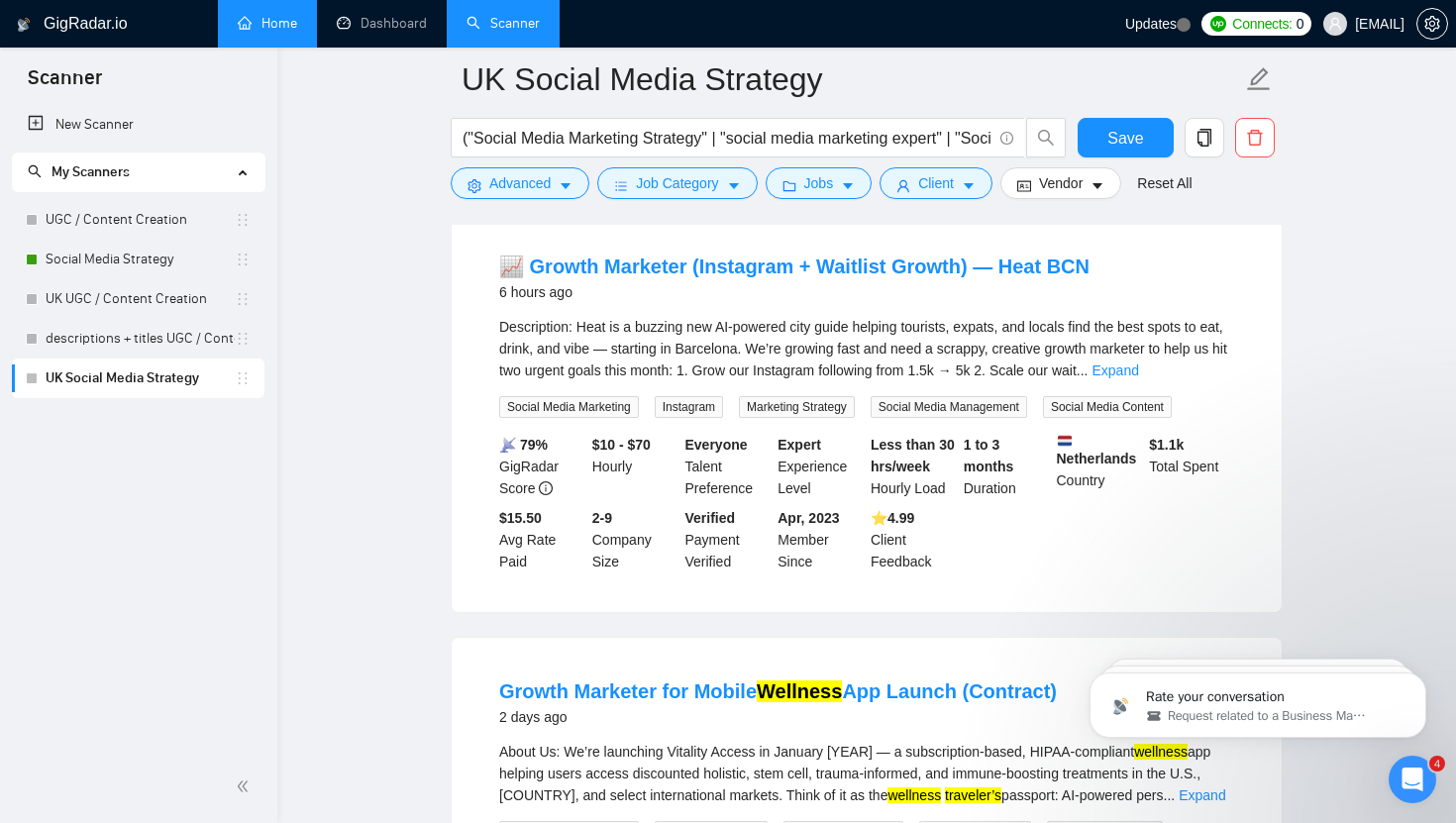 scroll, scrollTop: 22, scrollLeft: 0, axis: vertical 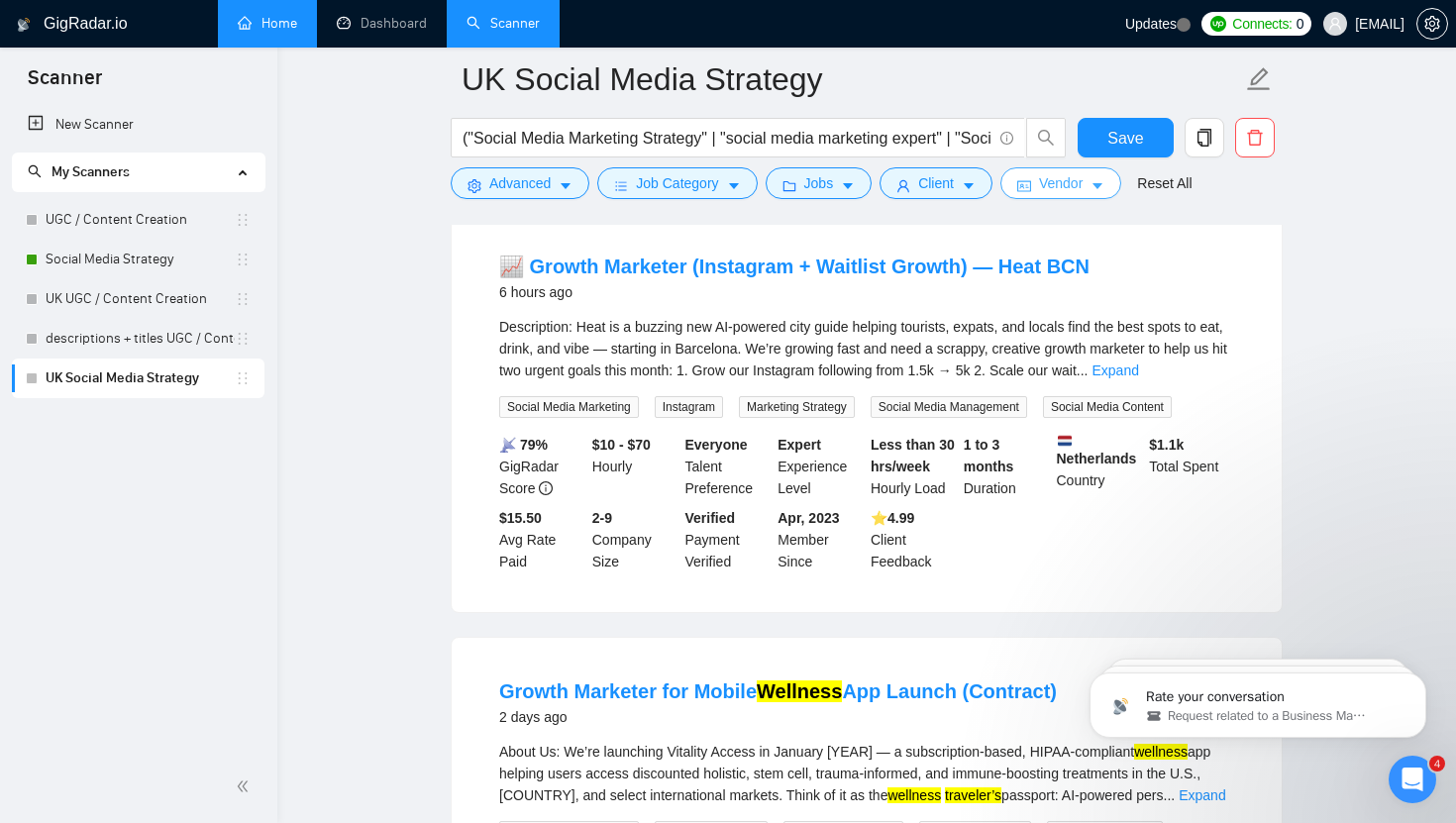 click on "Vendor" at bounding box center [1061, 183] 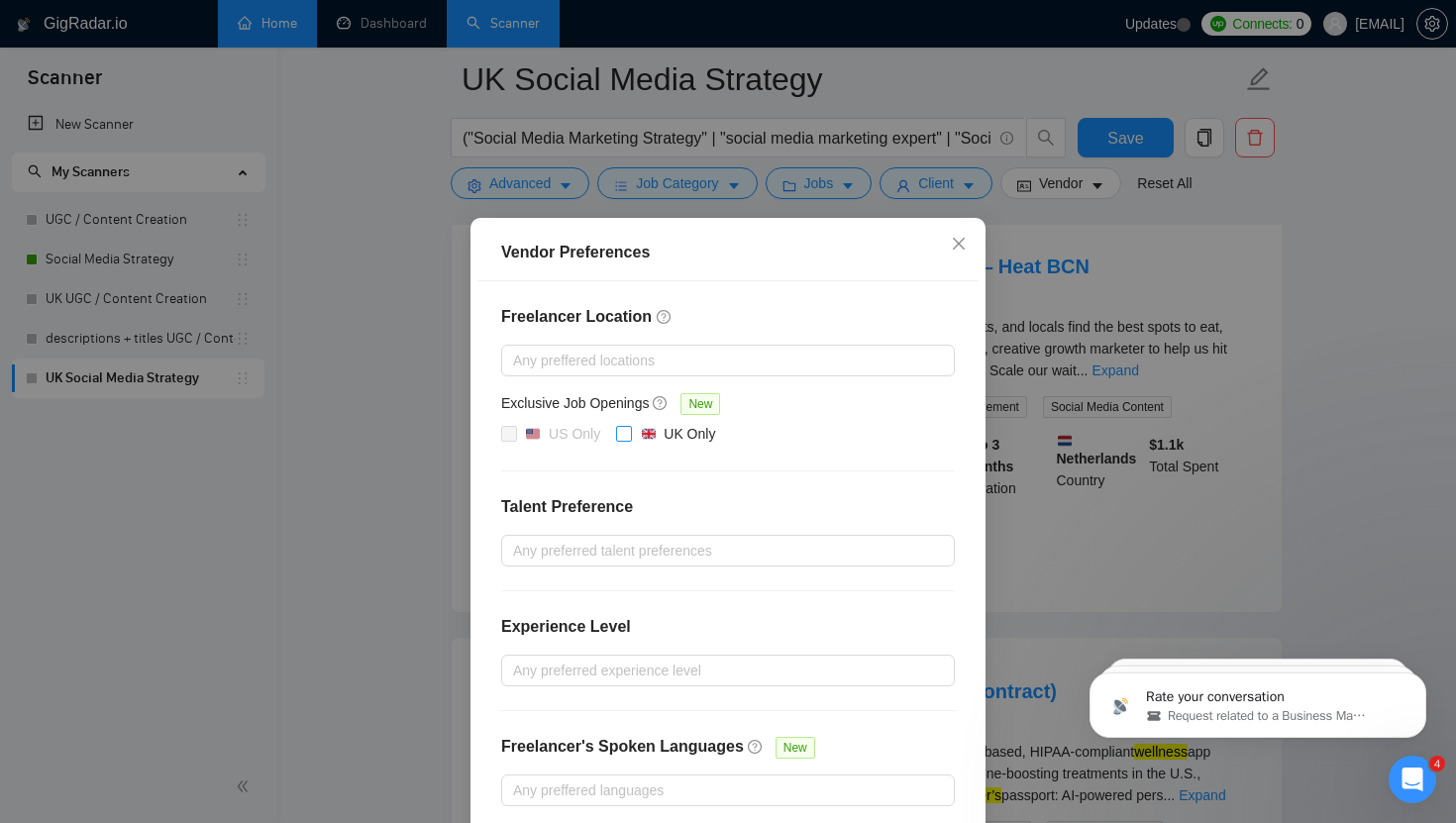 click on "UK Only" at bounding box center (623, 433) 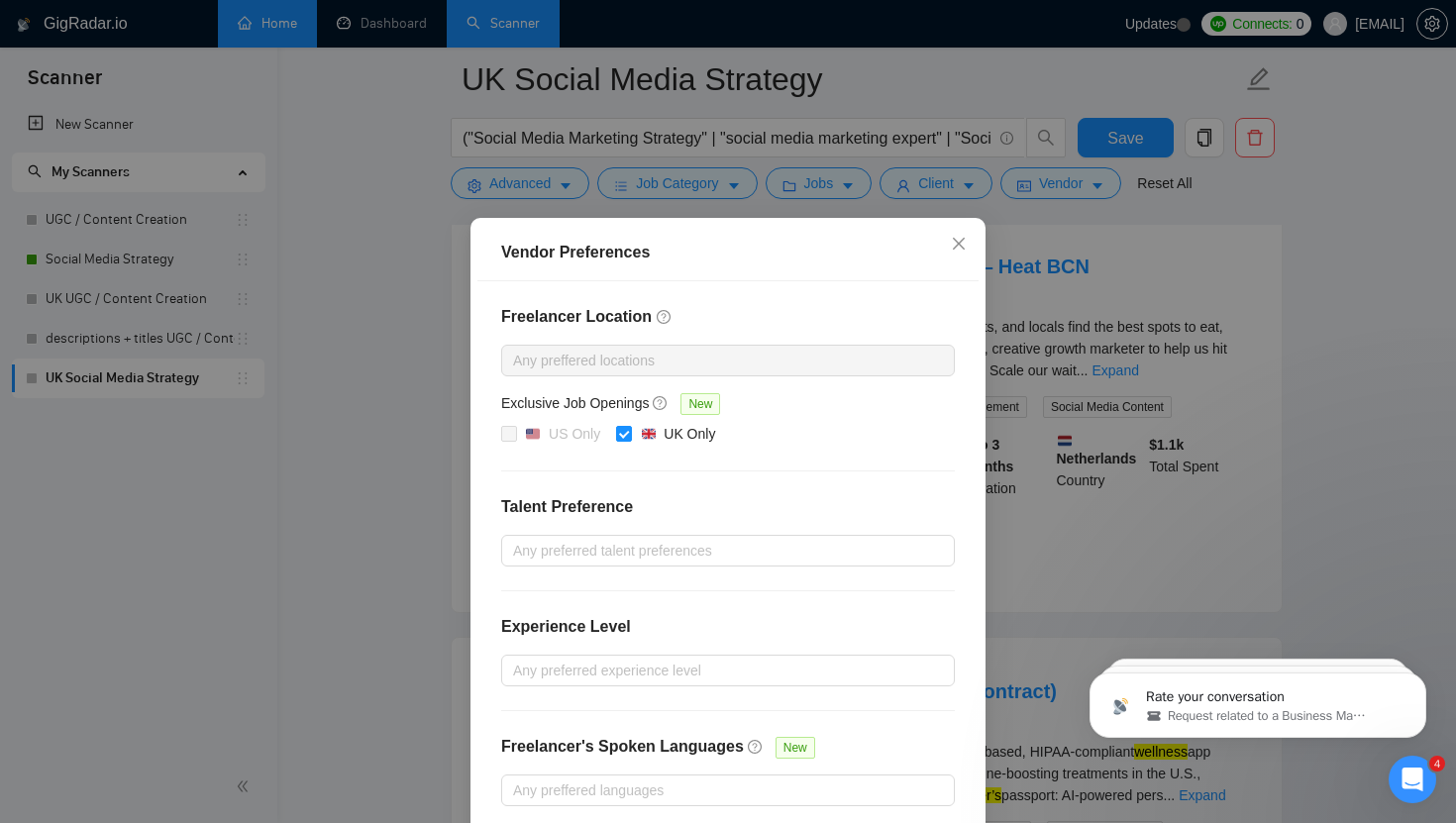 scroll, scrollTop: 93, scrollLeft: 0, axis: vertical 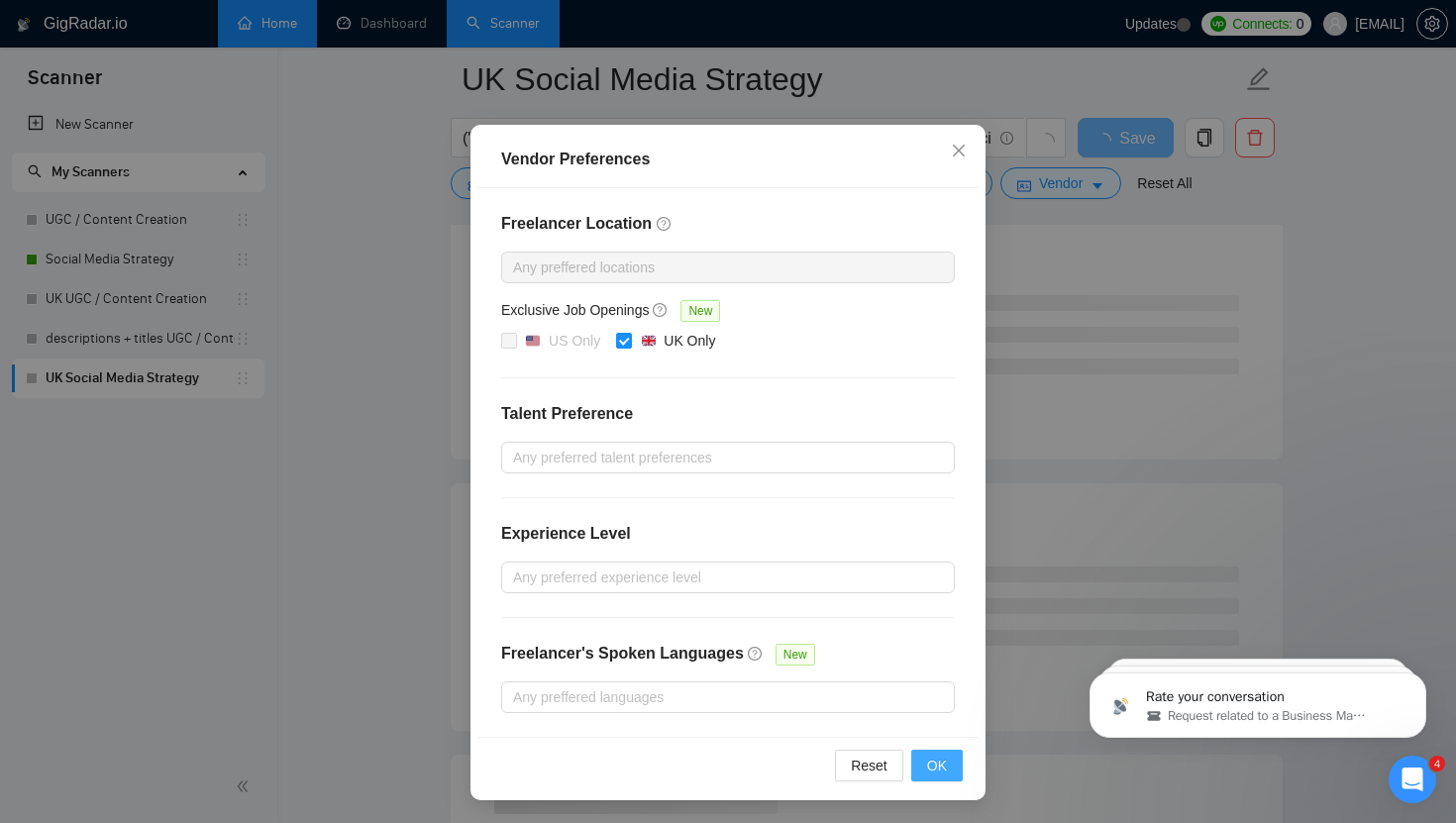 click on "OK" at bounding box center [937, 766] 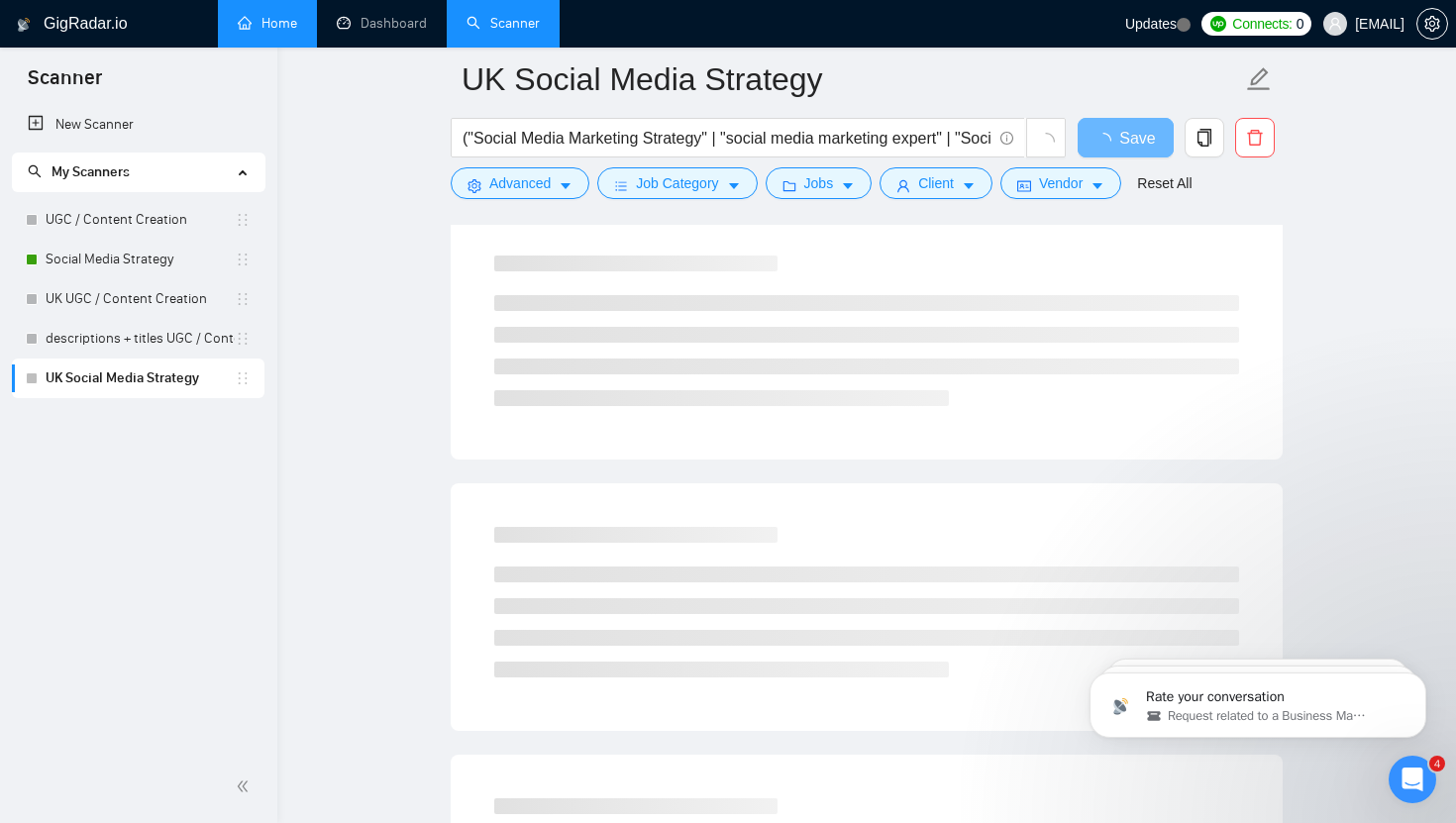 scroll, scrollTop: 0, scrollLeft: 0, axis: both 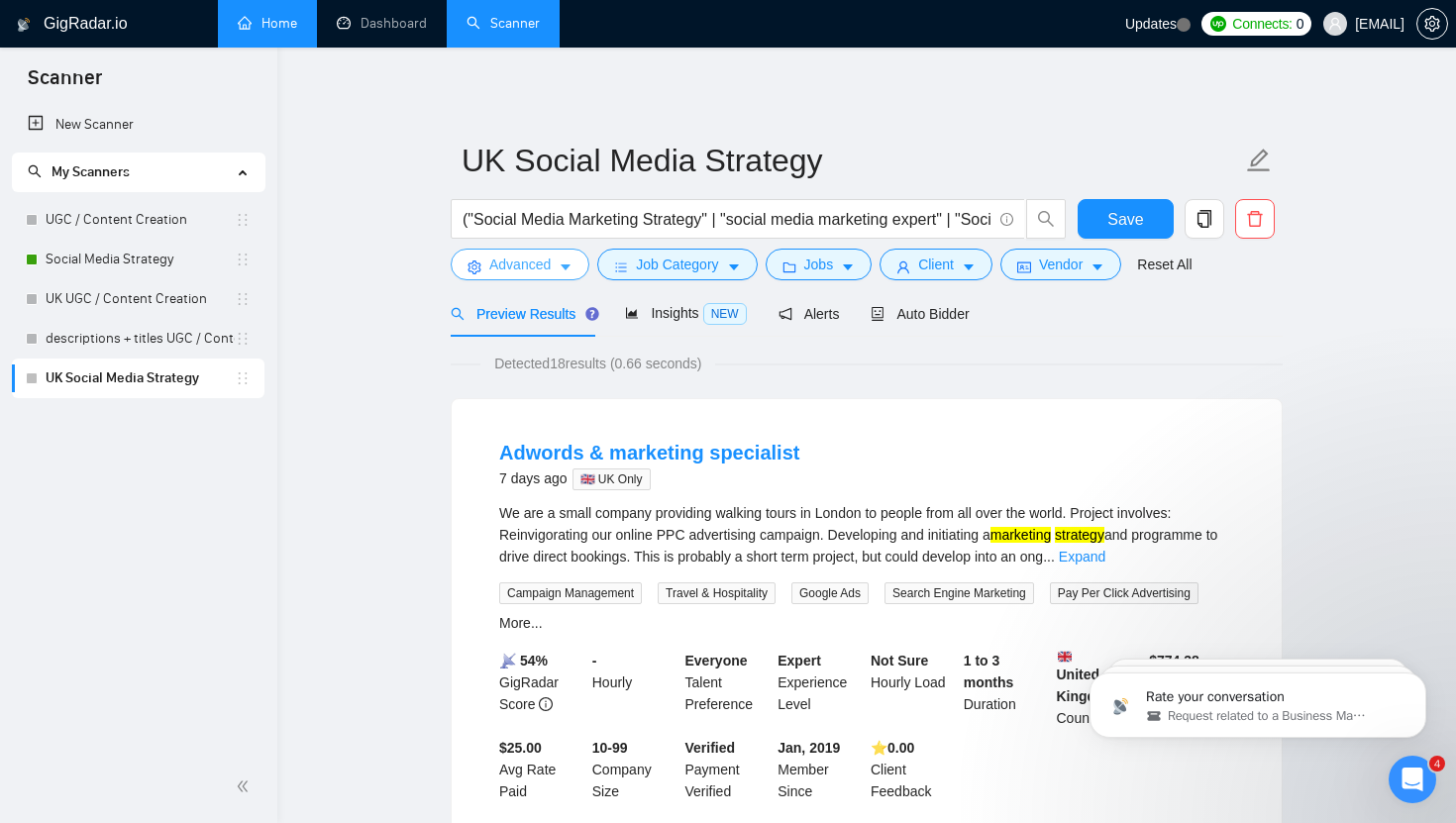 click on "Advanced" at bounding box center (520, 264) 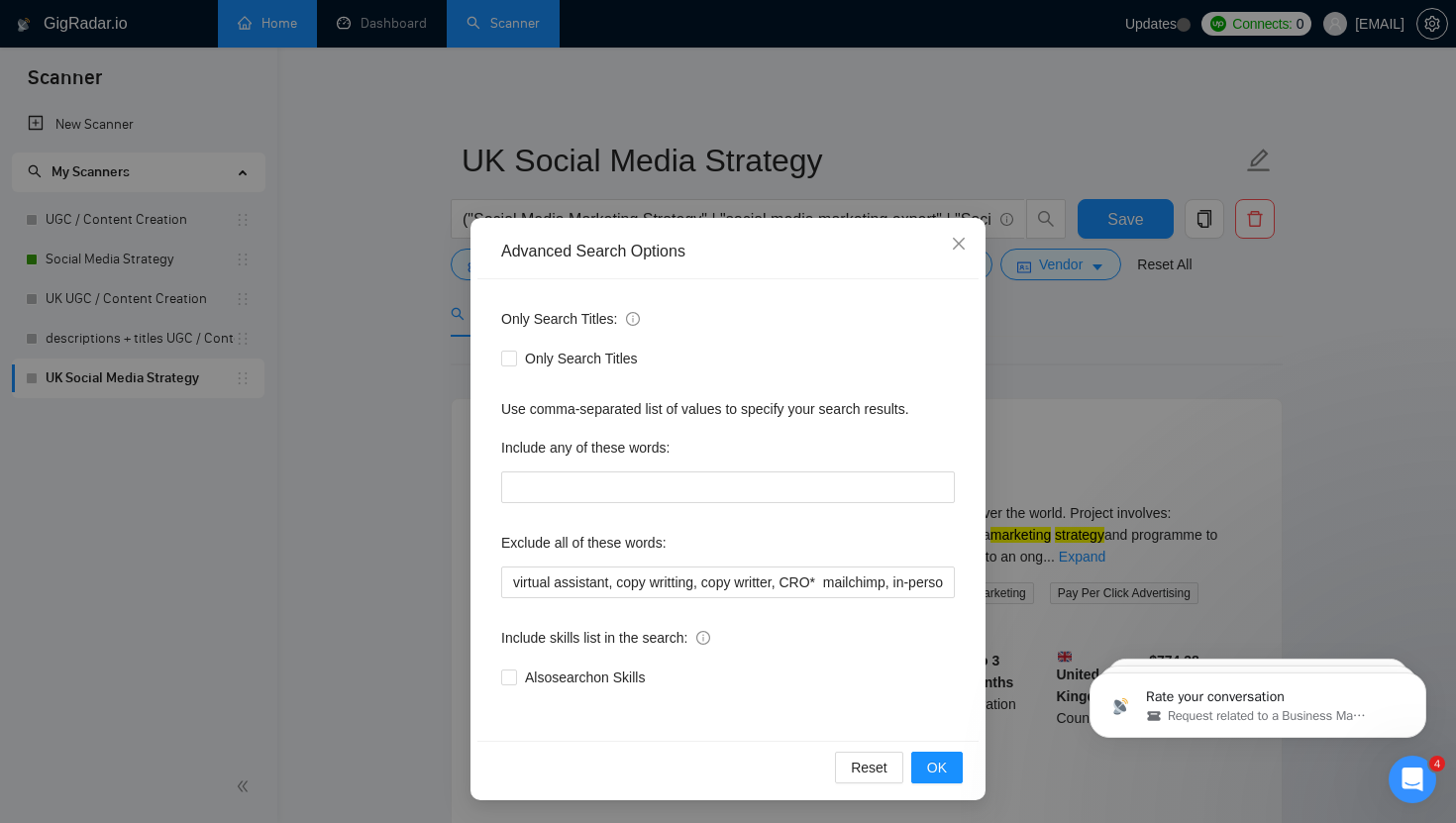 scroll, scrollTop: 1, scrollLeft: 0, axis: vertical 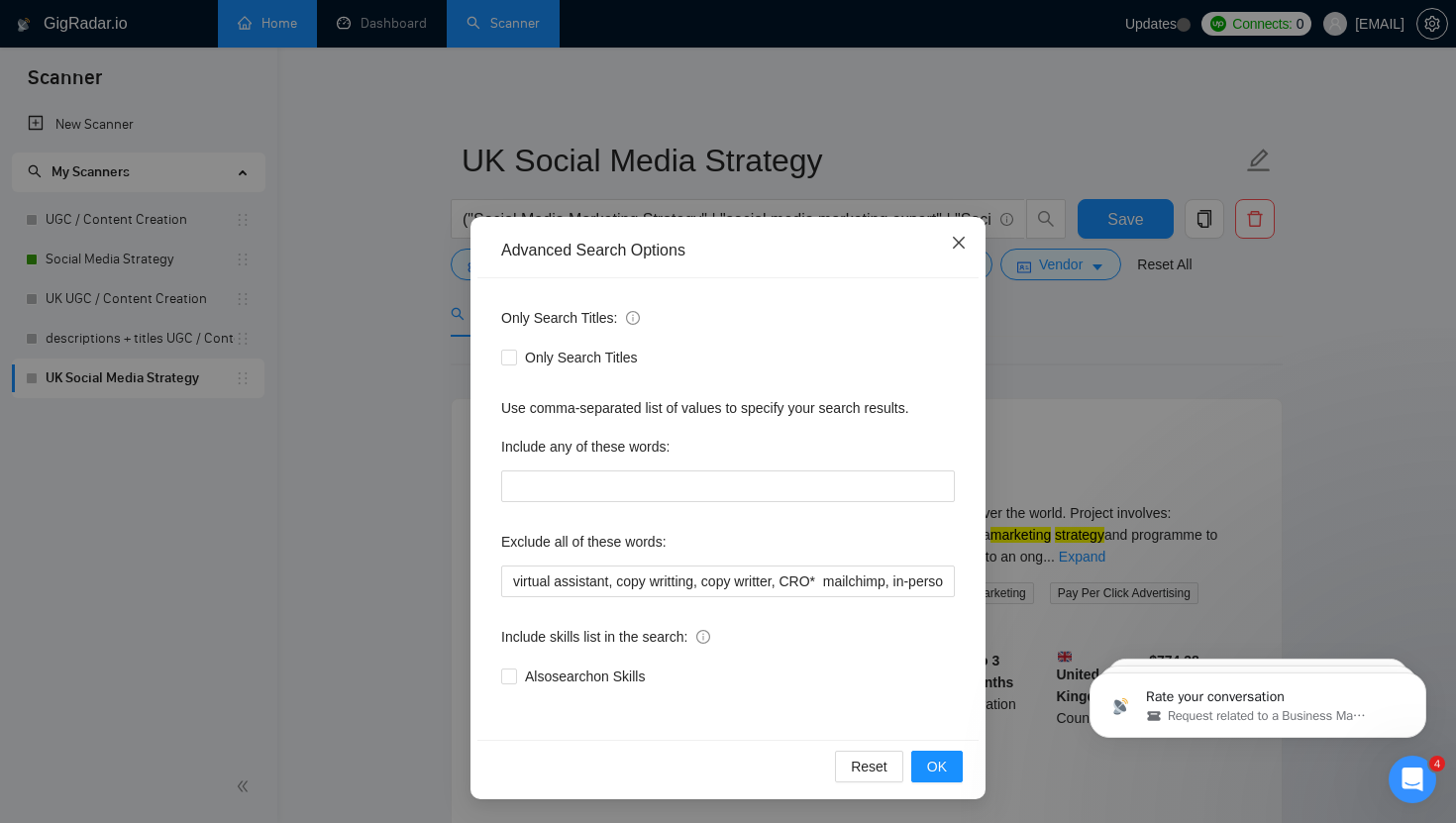click at bounding box center [959, 244] 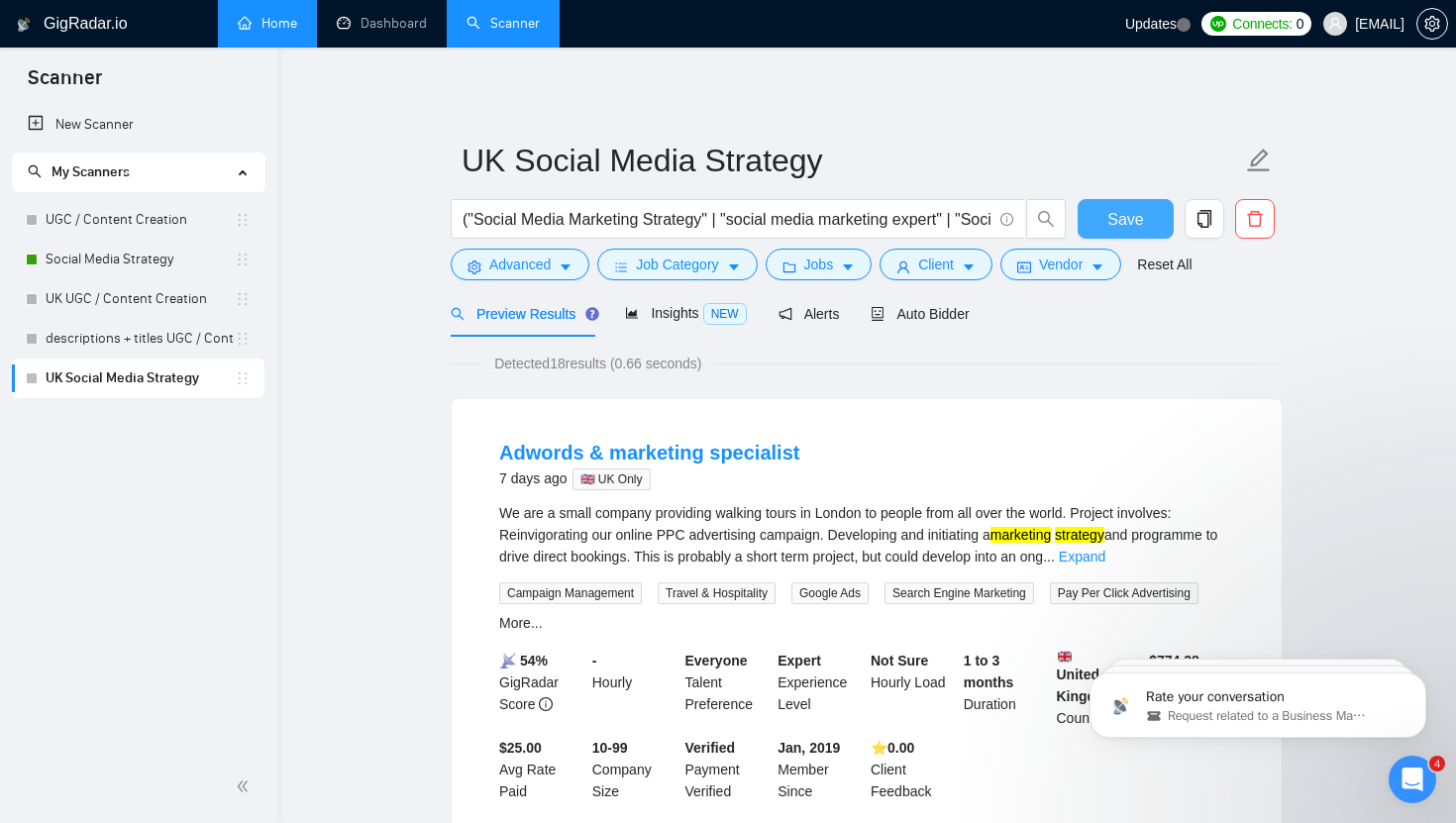 click on "Save" at bounding box center [1125, 219] 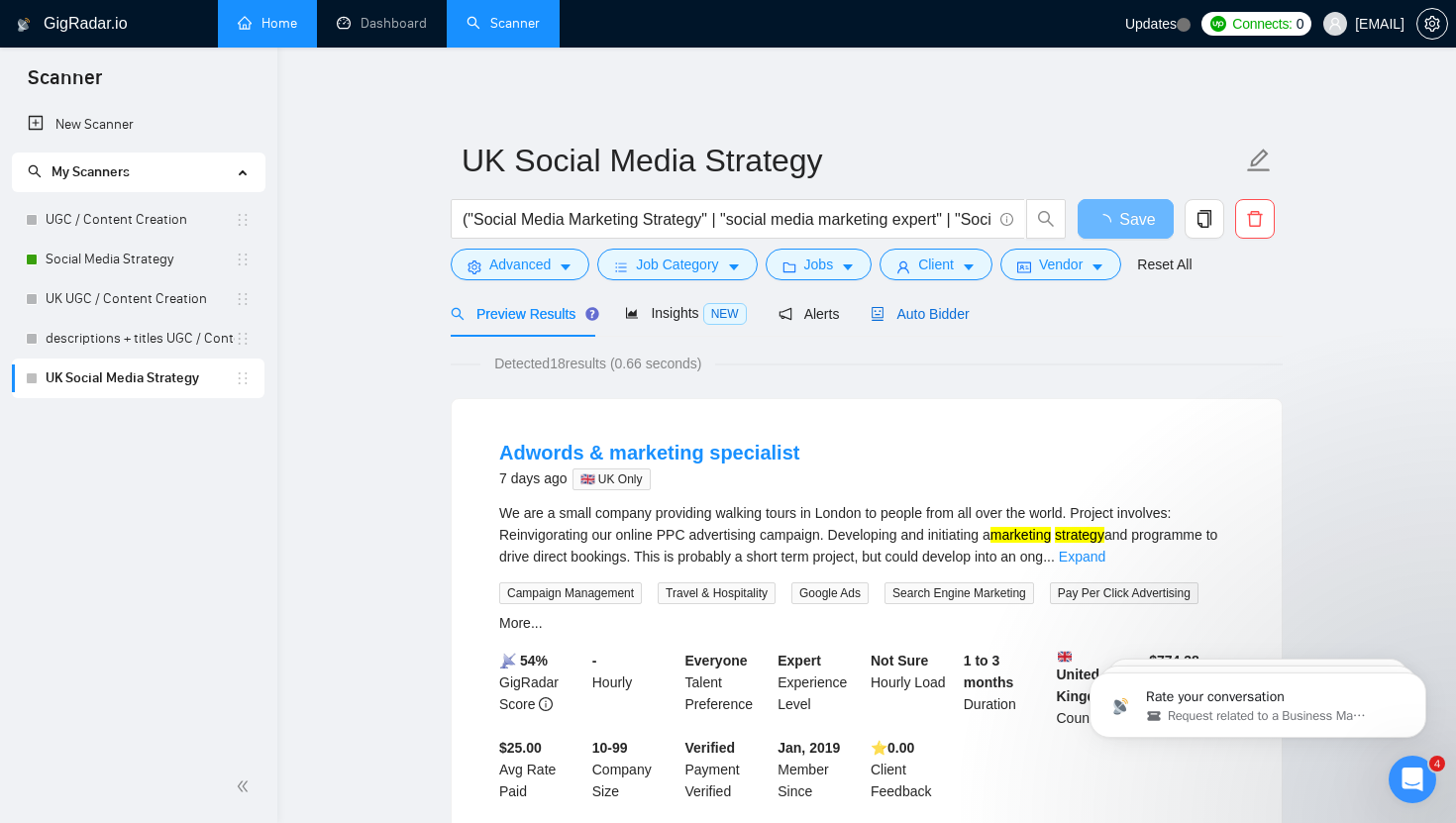 click on "Auto Bidder" at bounding box center [919, 314] 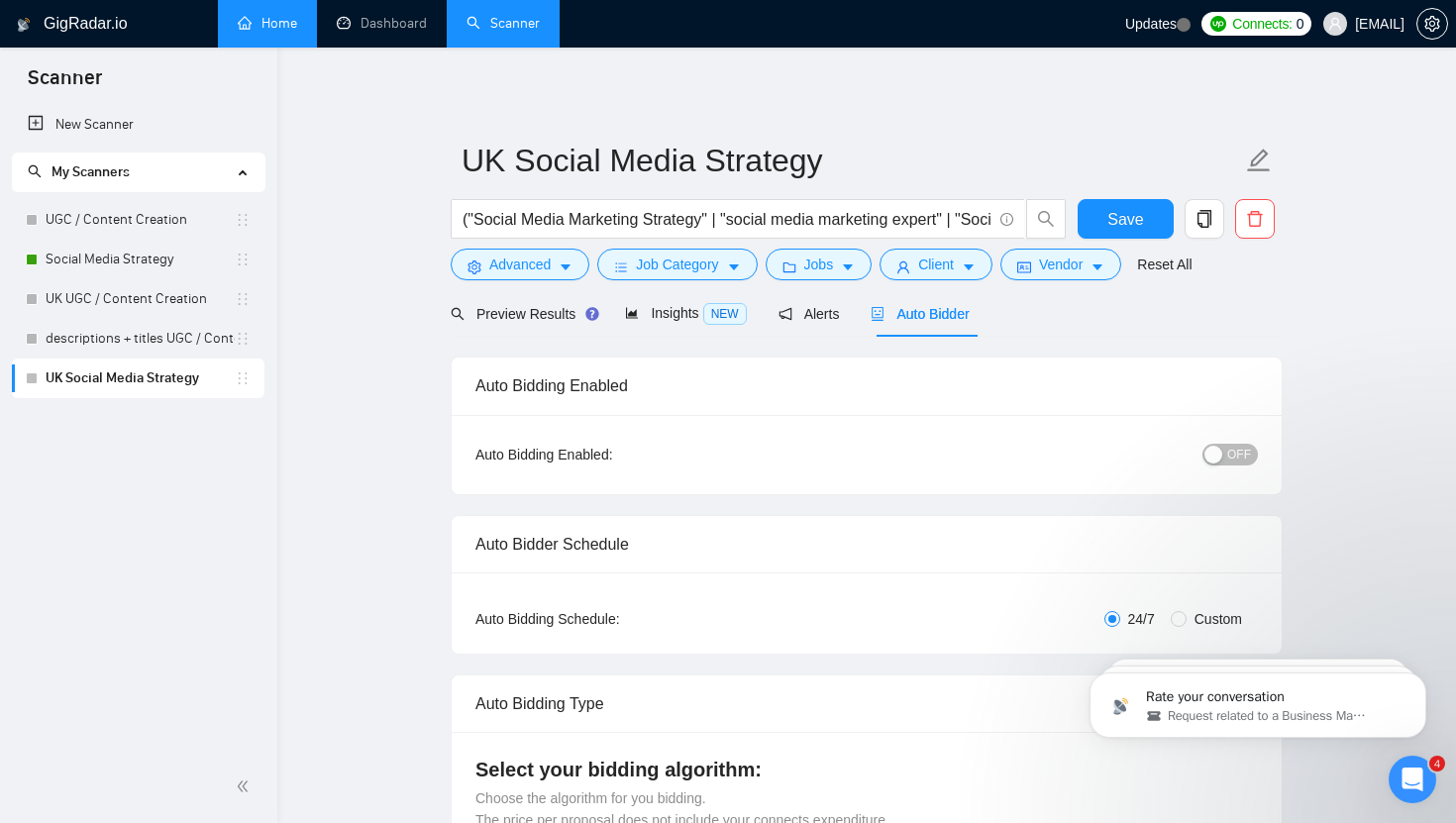 click on "OFF" at bounding box center (1239, 455) 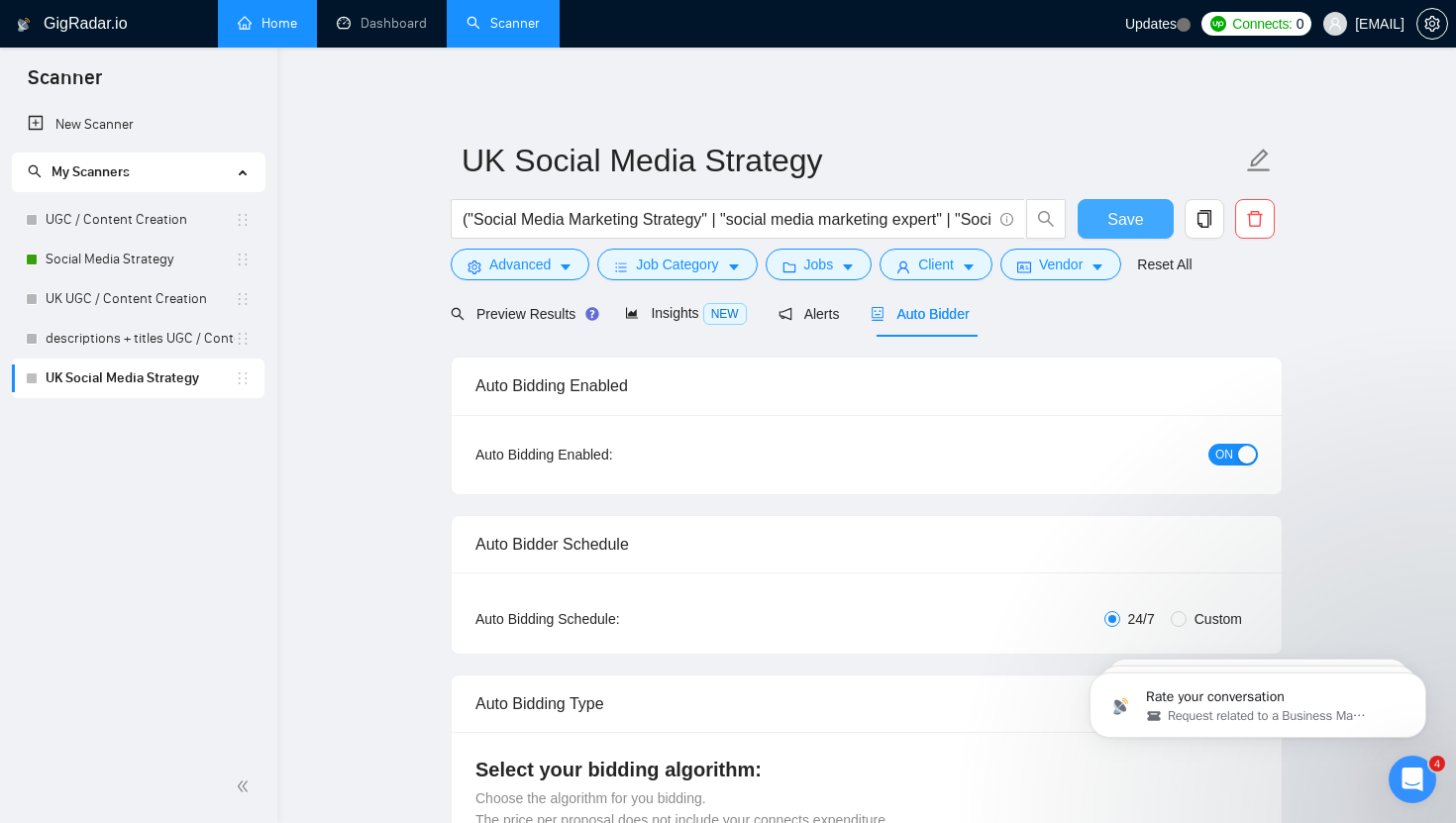 click on "Save" at bounding box center (1125, 219) 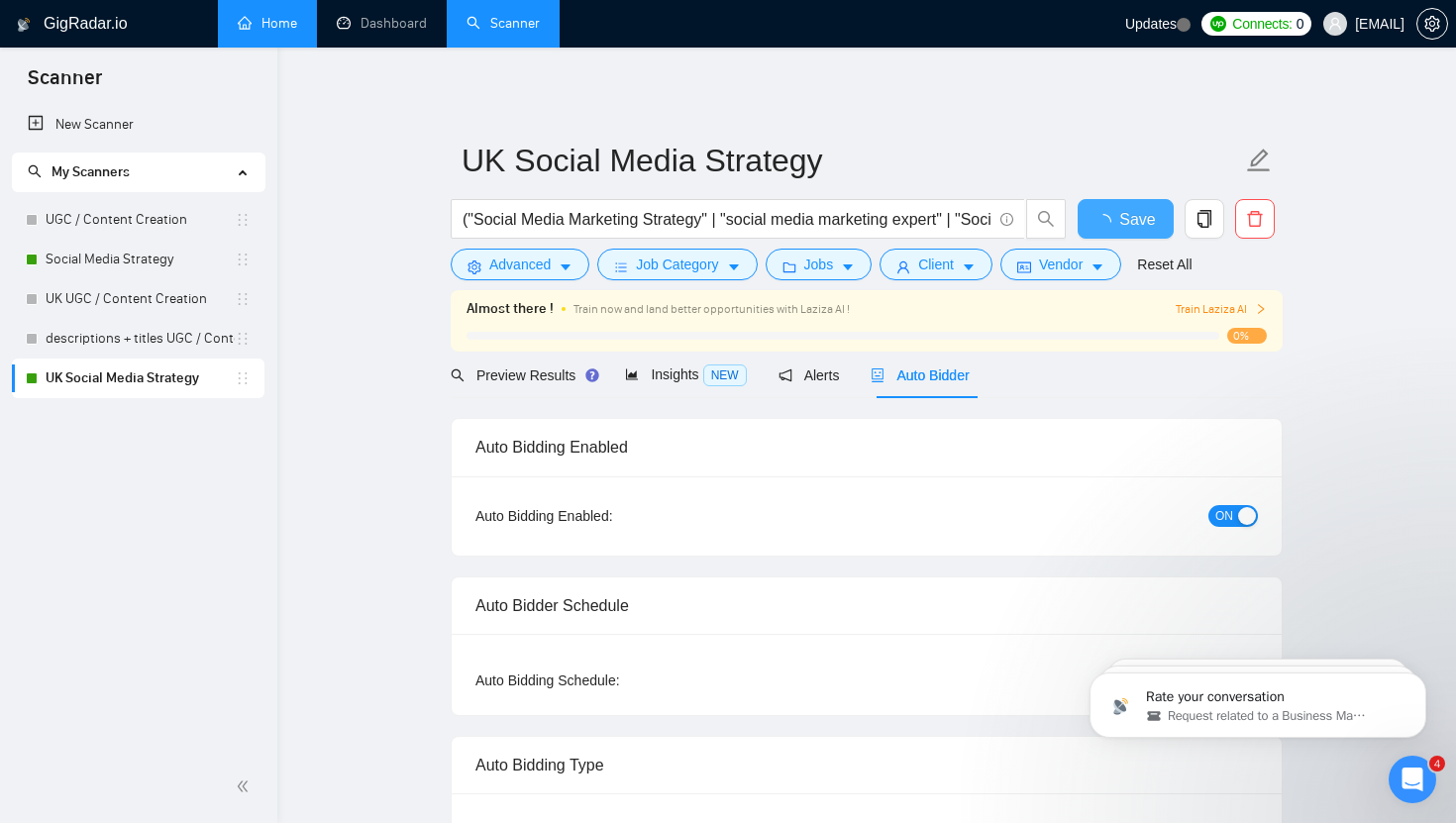 type 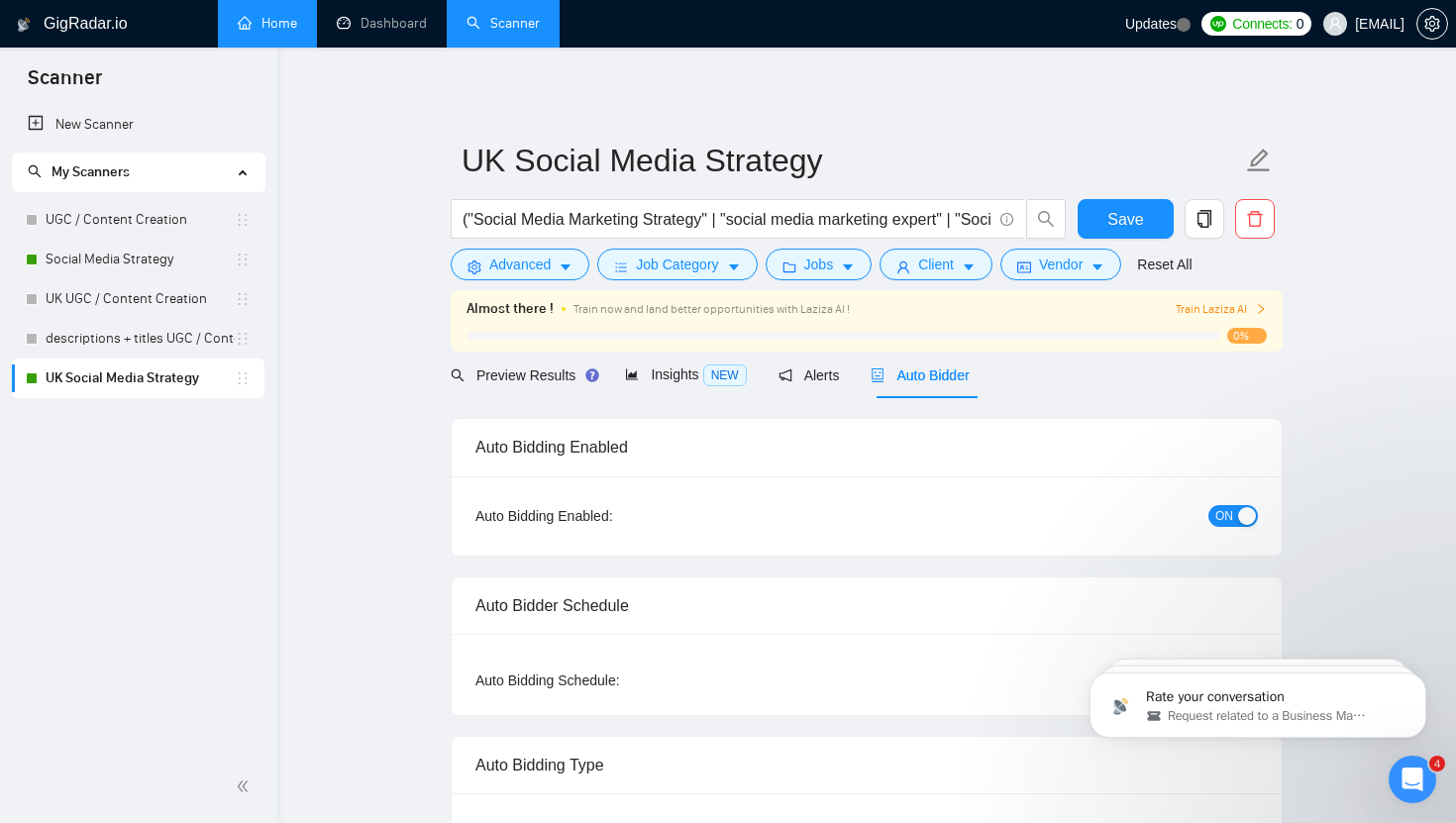 click on "Train Laziza AI" at bounding box center [1221, 309] 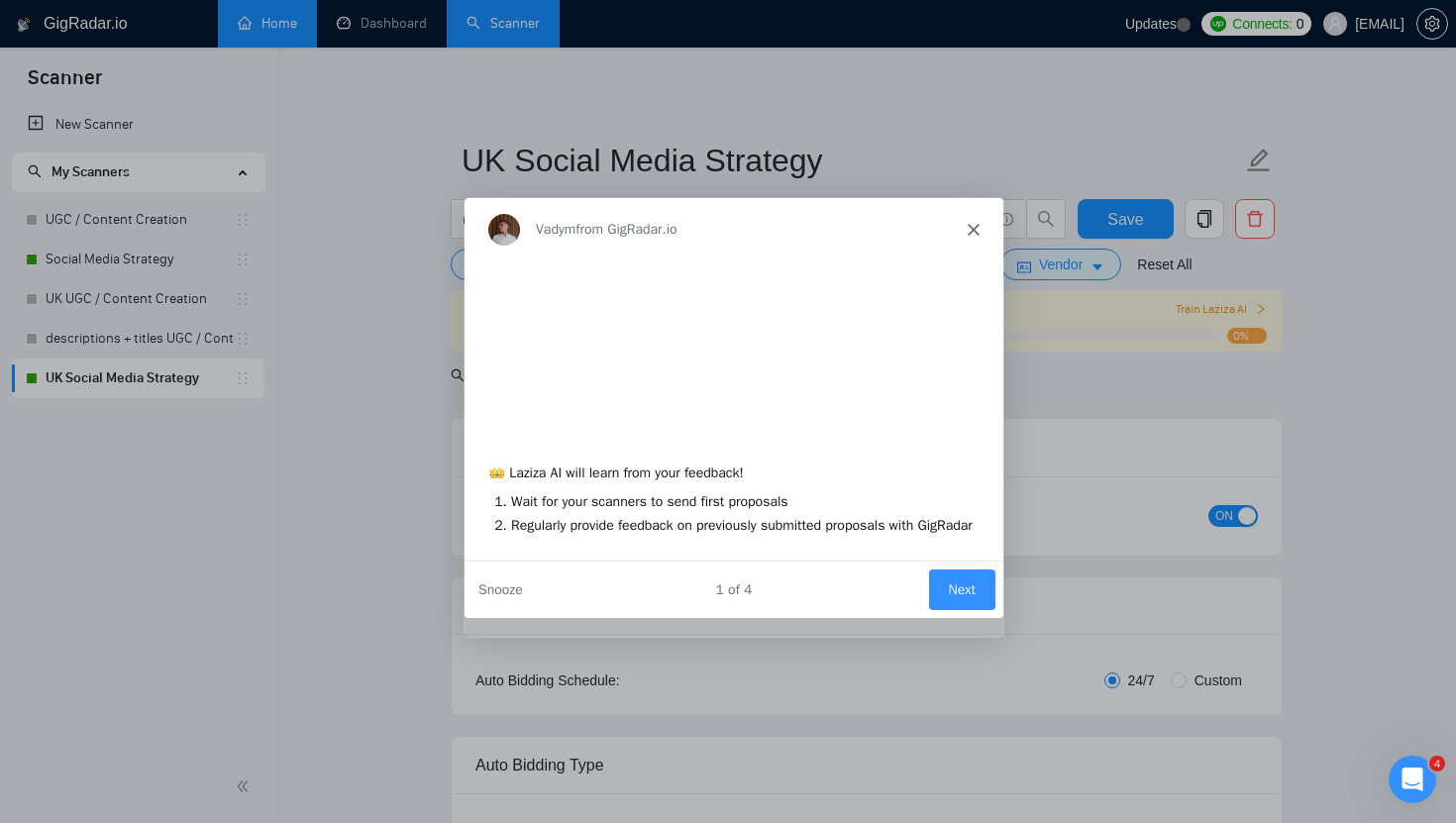 scroll, scrollTop: 0, scrollLeft: 0, axis: both 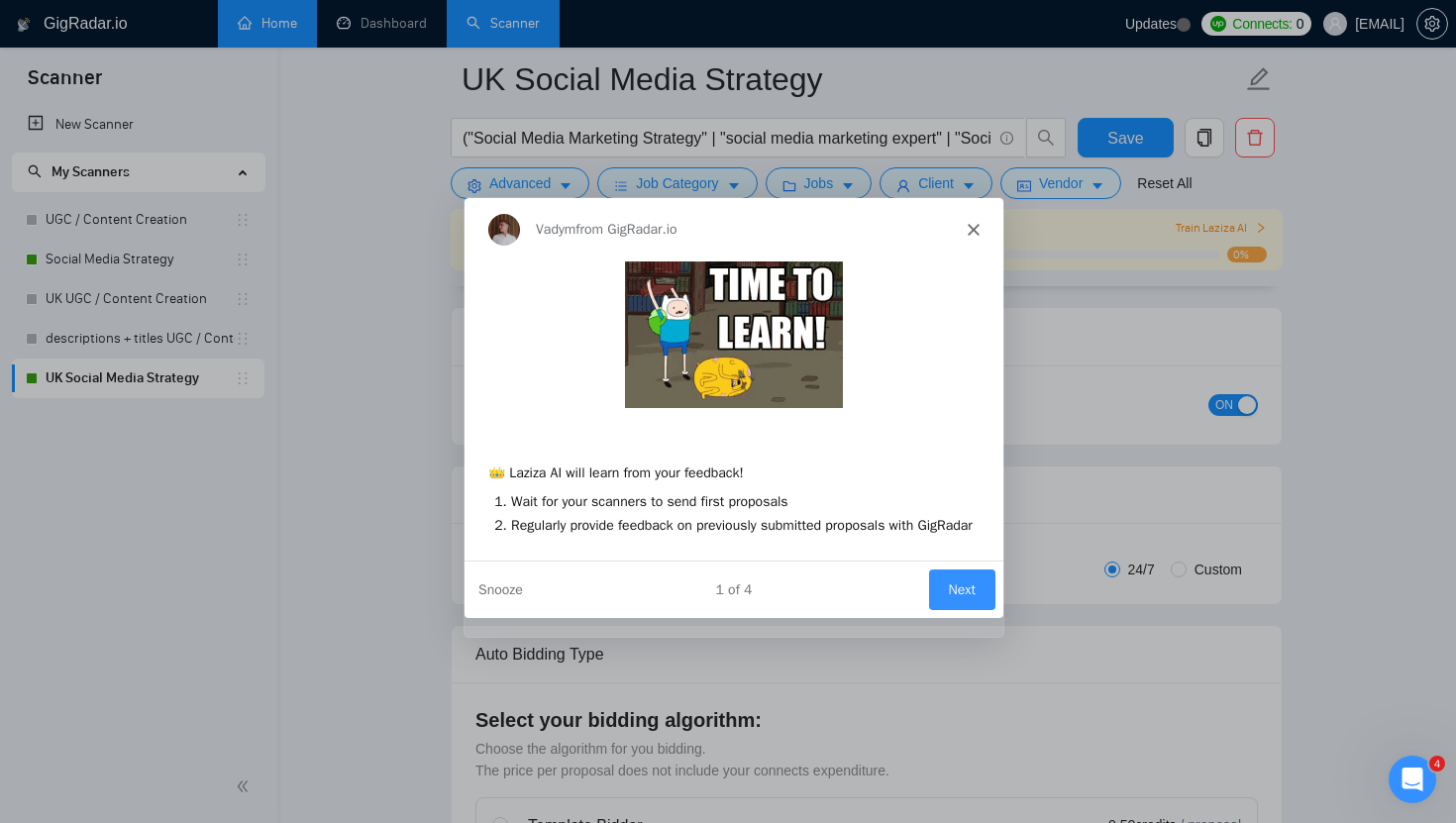 click on "Next" at bounding box center [961, 588] 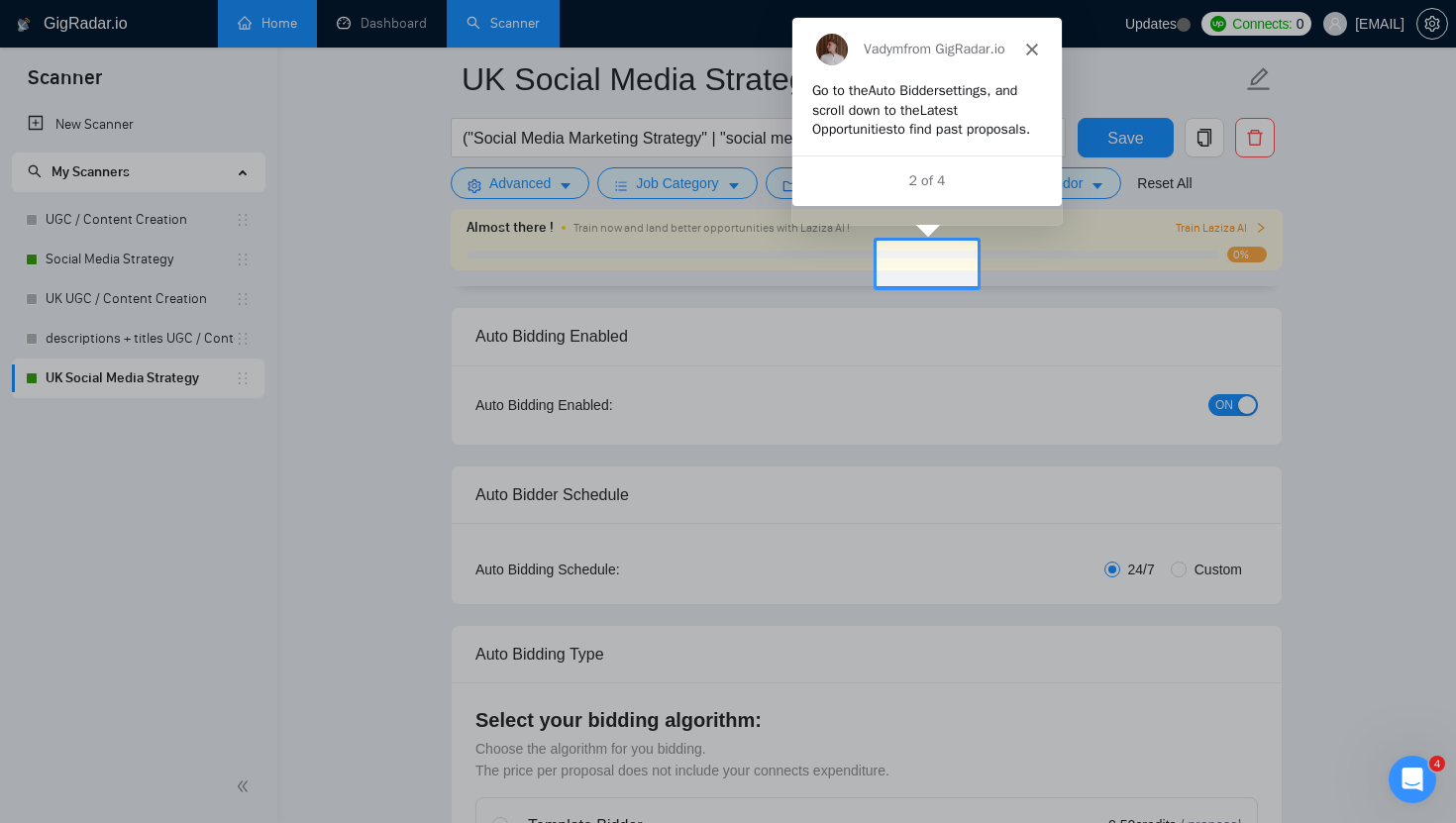 scroll, scrollTop: 0, scrollLeft: 0, axis: both 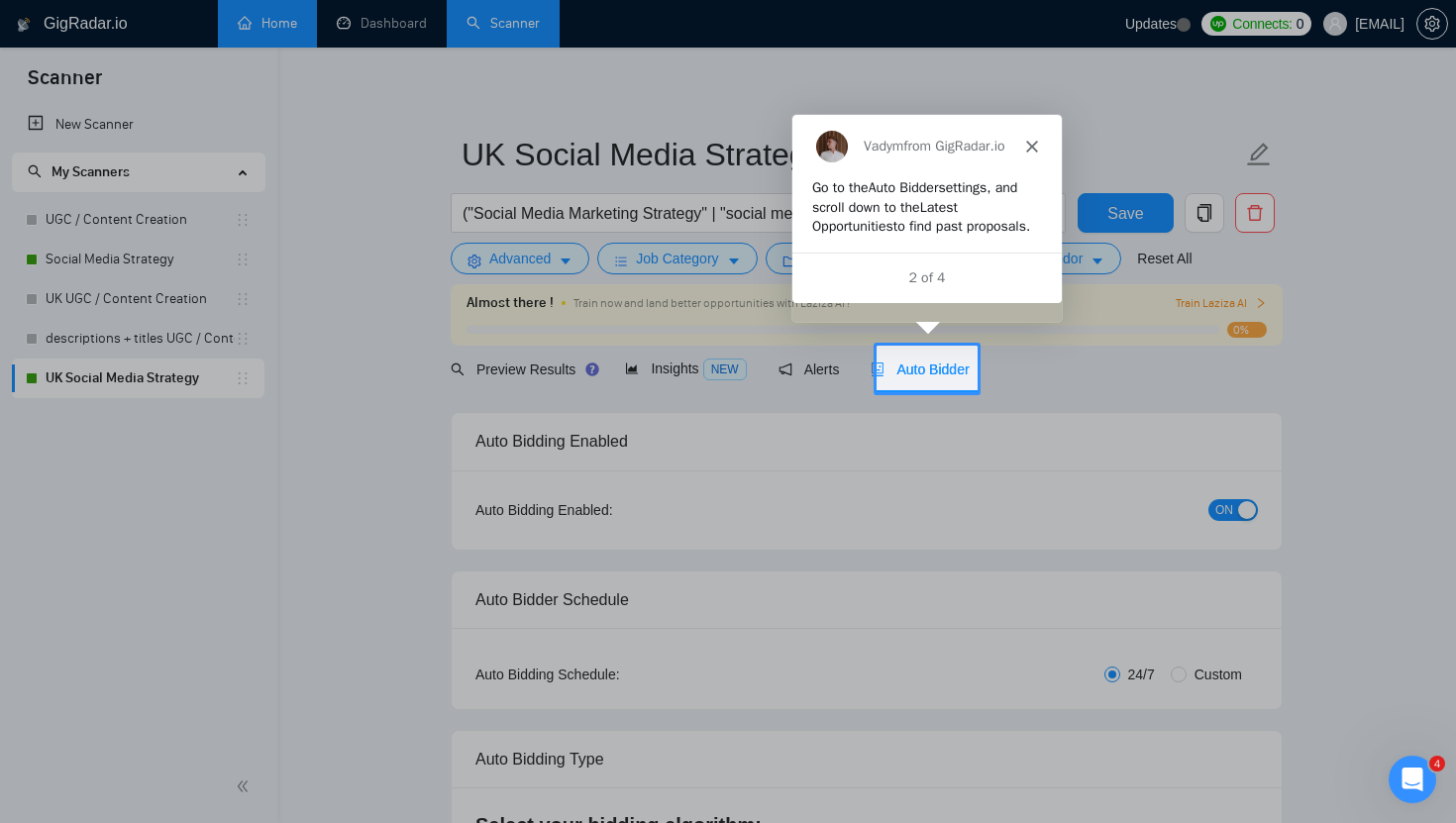 click on "Auto Bidder" at bounding box center [919, 369] 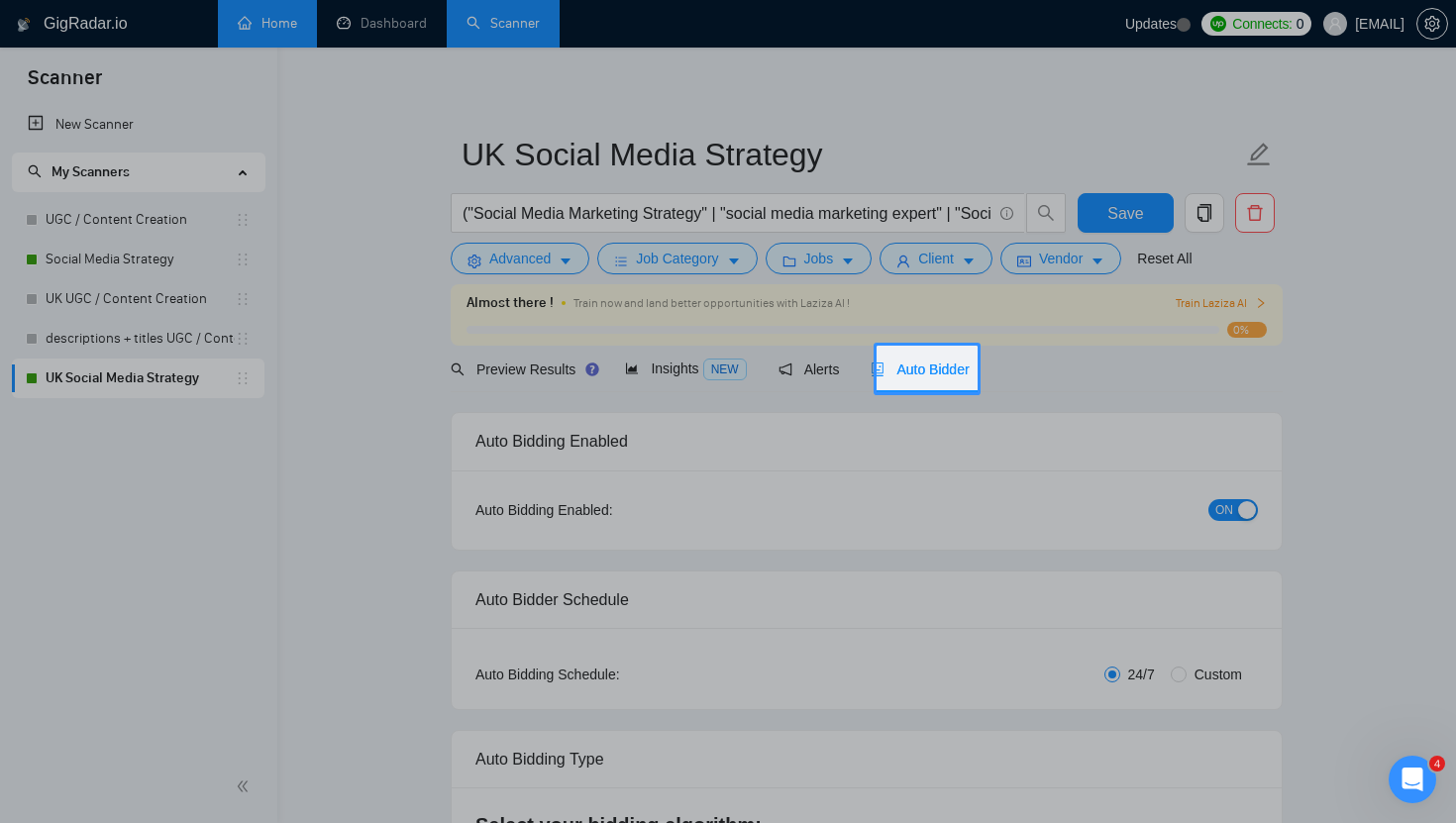 click at bounding box center (927, 221) 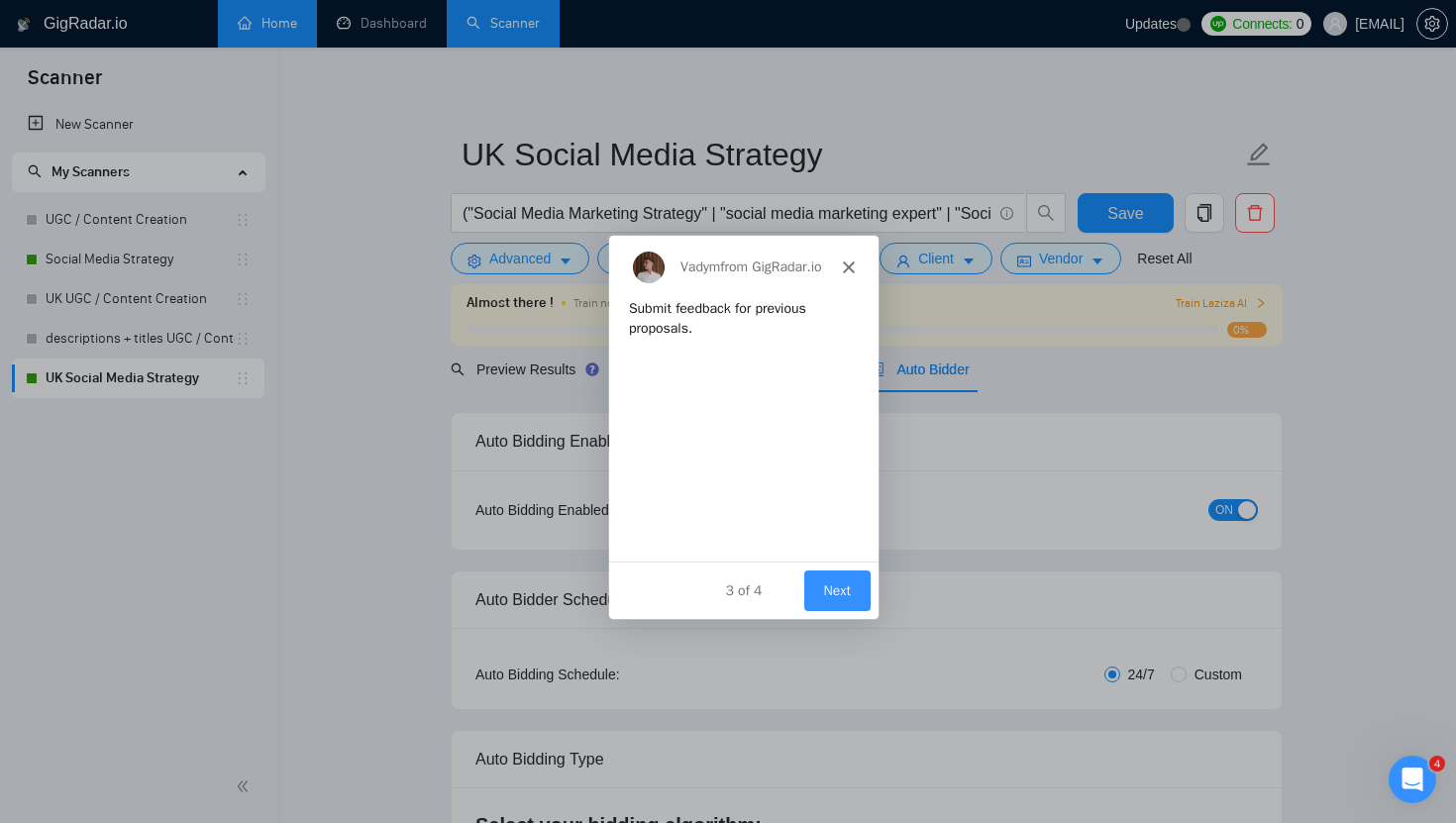 scroll, scrollTop: 0, scrollLeft: 0, axis: both 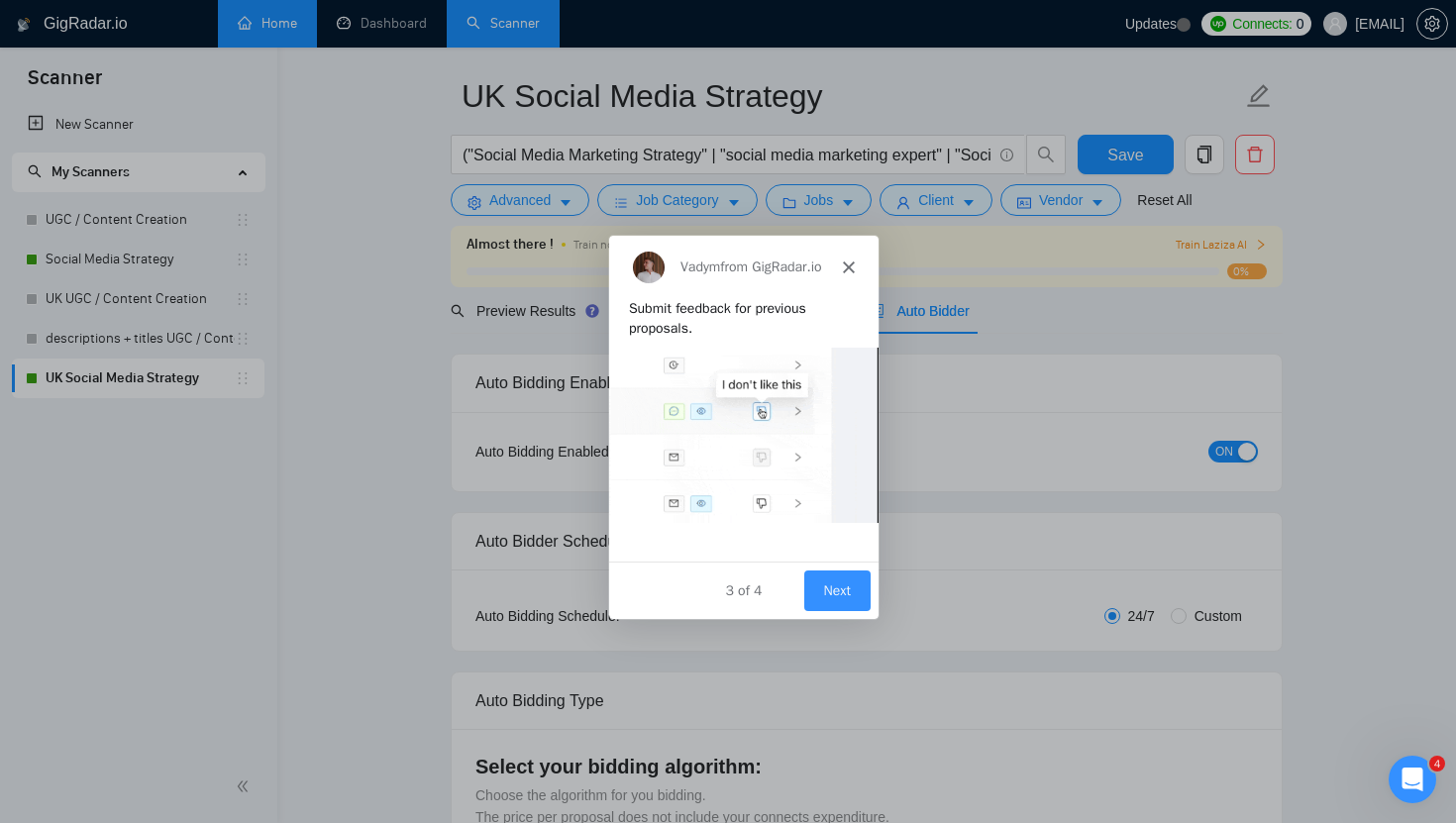 click on "Next" at bounding box center (836, 588) 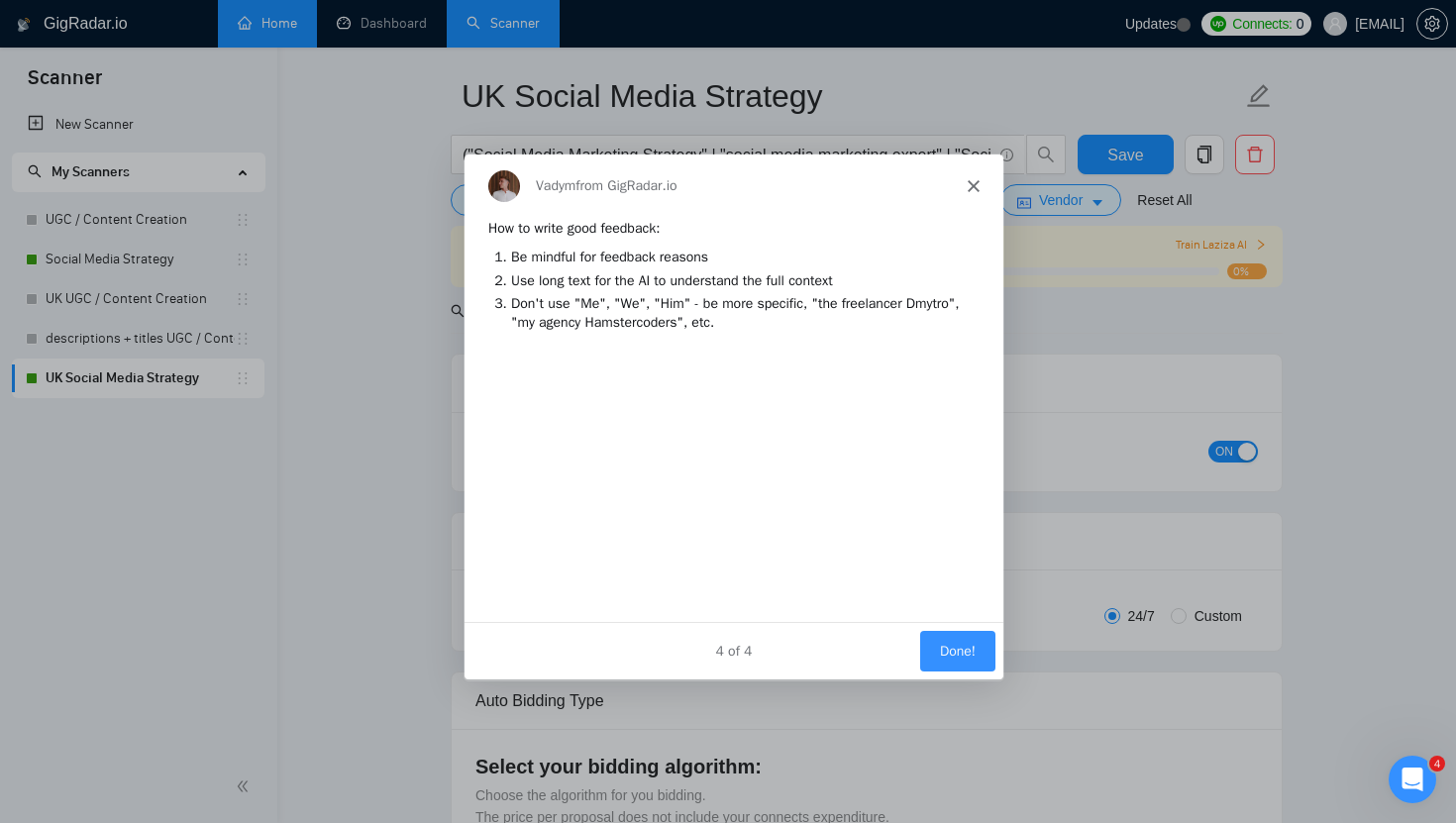 scroll, scrollTop: 0, scrollLeft: 0, axis: both 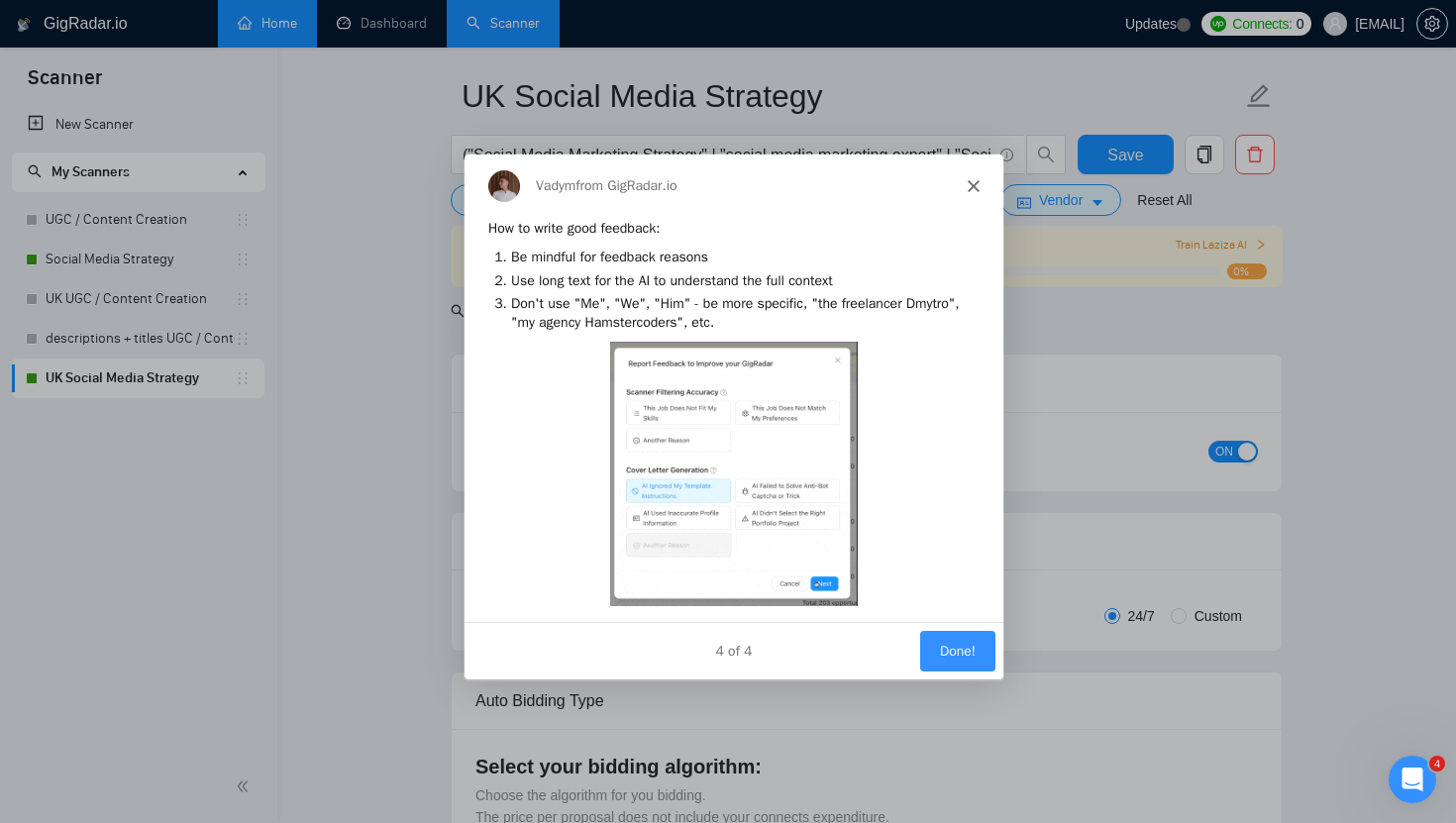 click on "Done!" at bounding box center [957, 650] 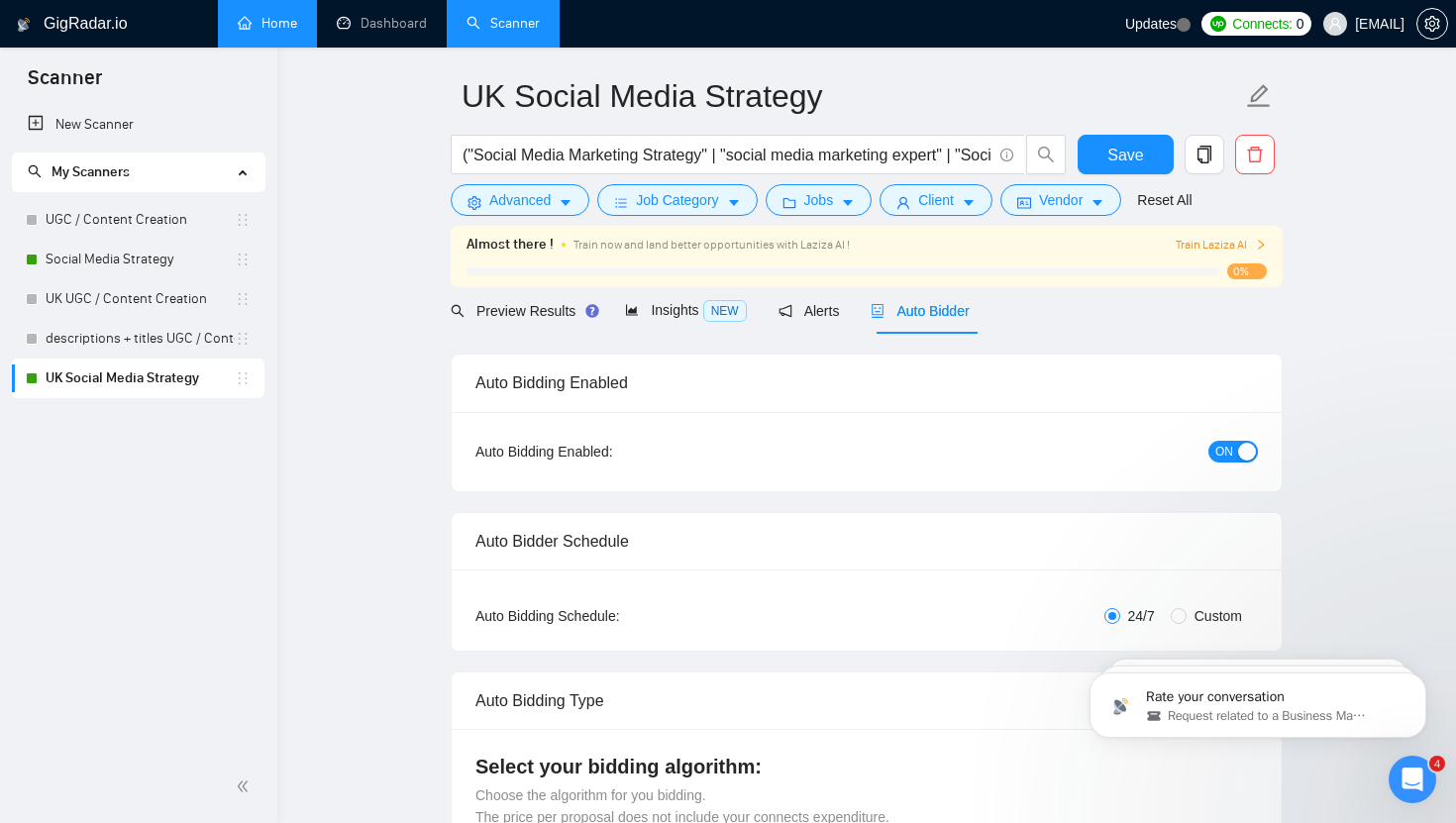 scroll, scrollTop: 0, scrollLeft: 0, axis: both 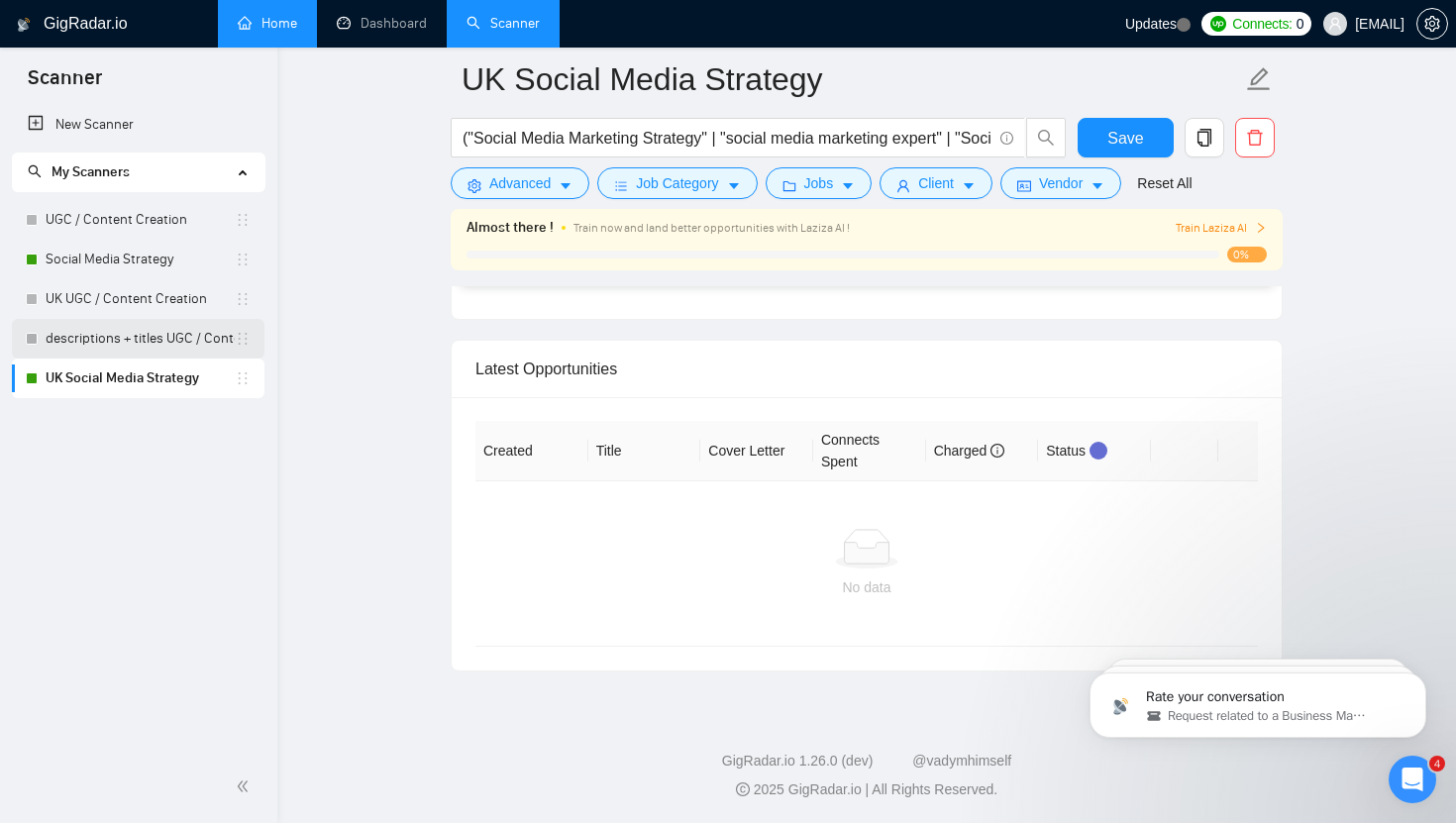 click on "descriptions + titles UGC / Content Creation" at bounding box center [140, 339] 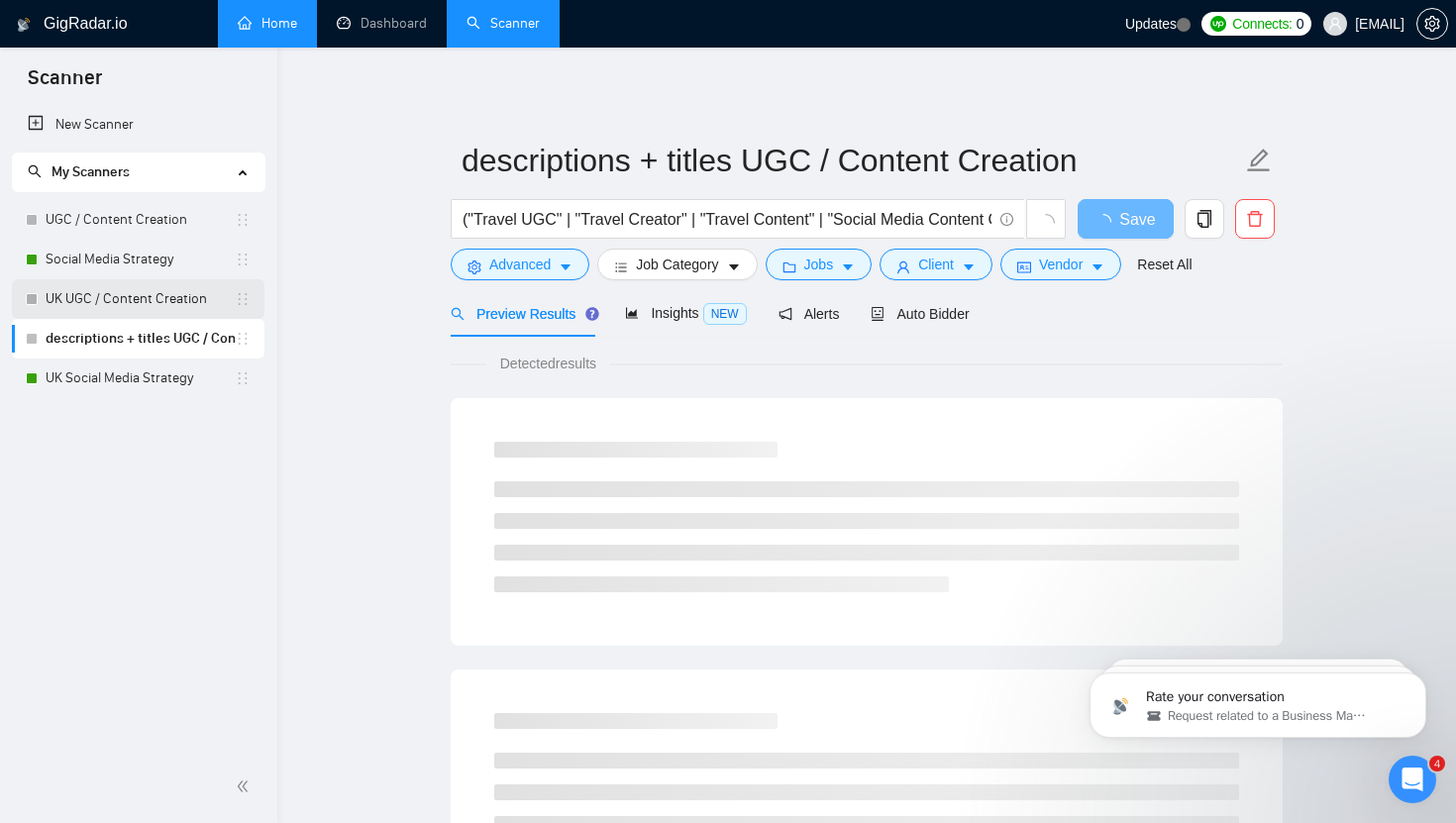 click on "UK UGC / Content Creation" at bounding box center [140, 299] 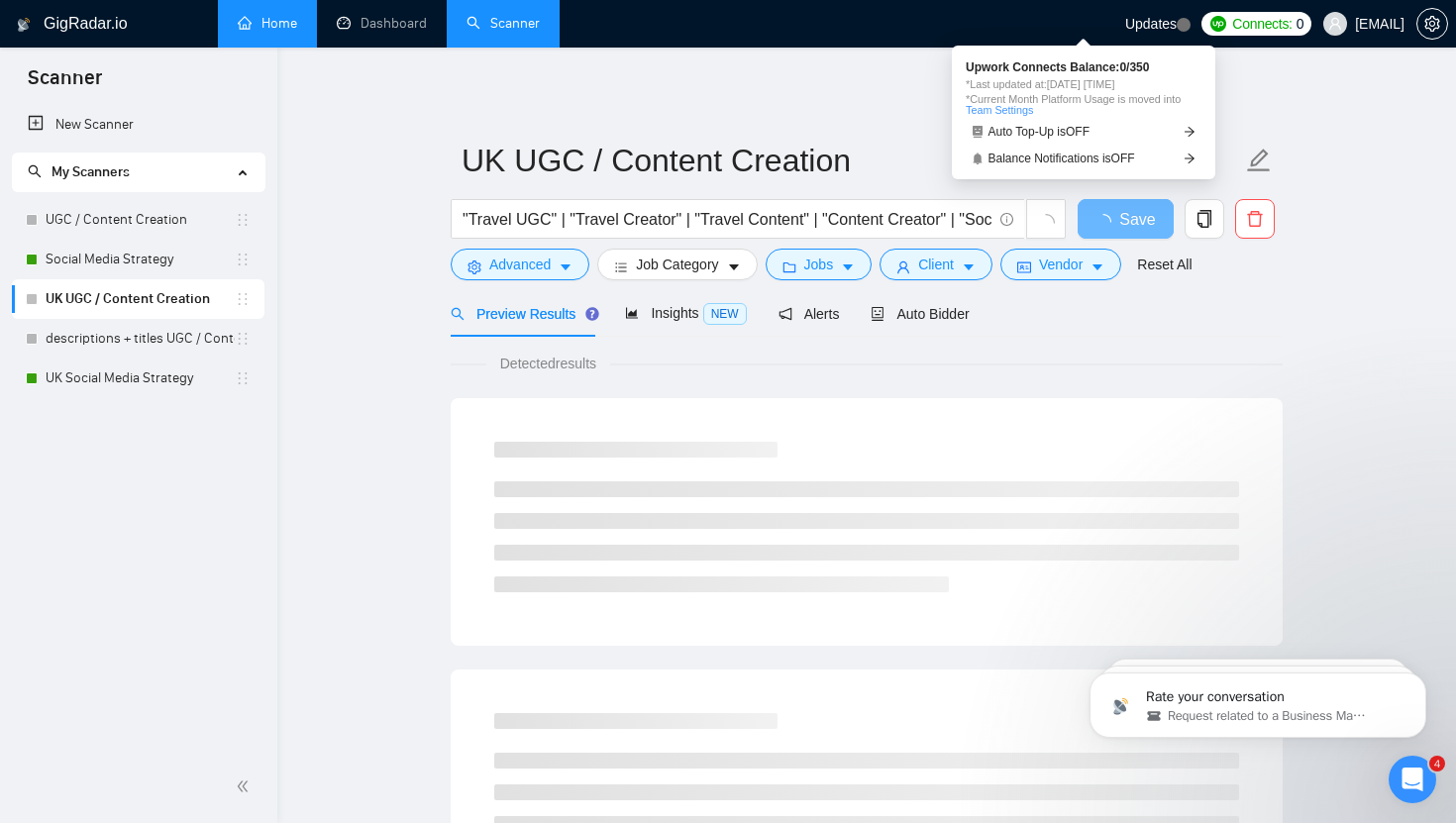 click on "Connects:" at bounding box center [1262, 24] 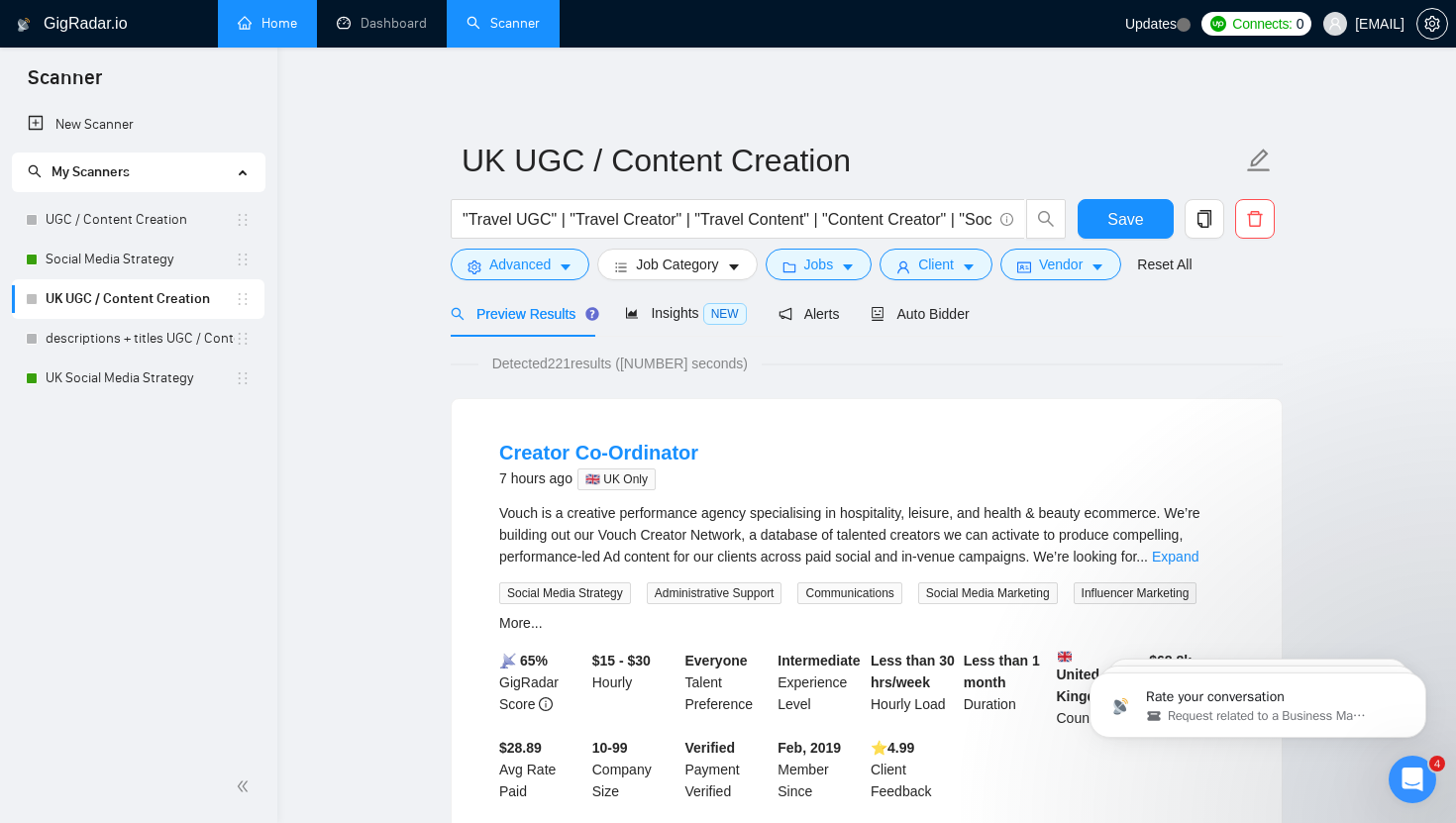 click on "Home" at bounding box center (267, 23) 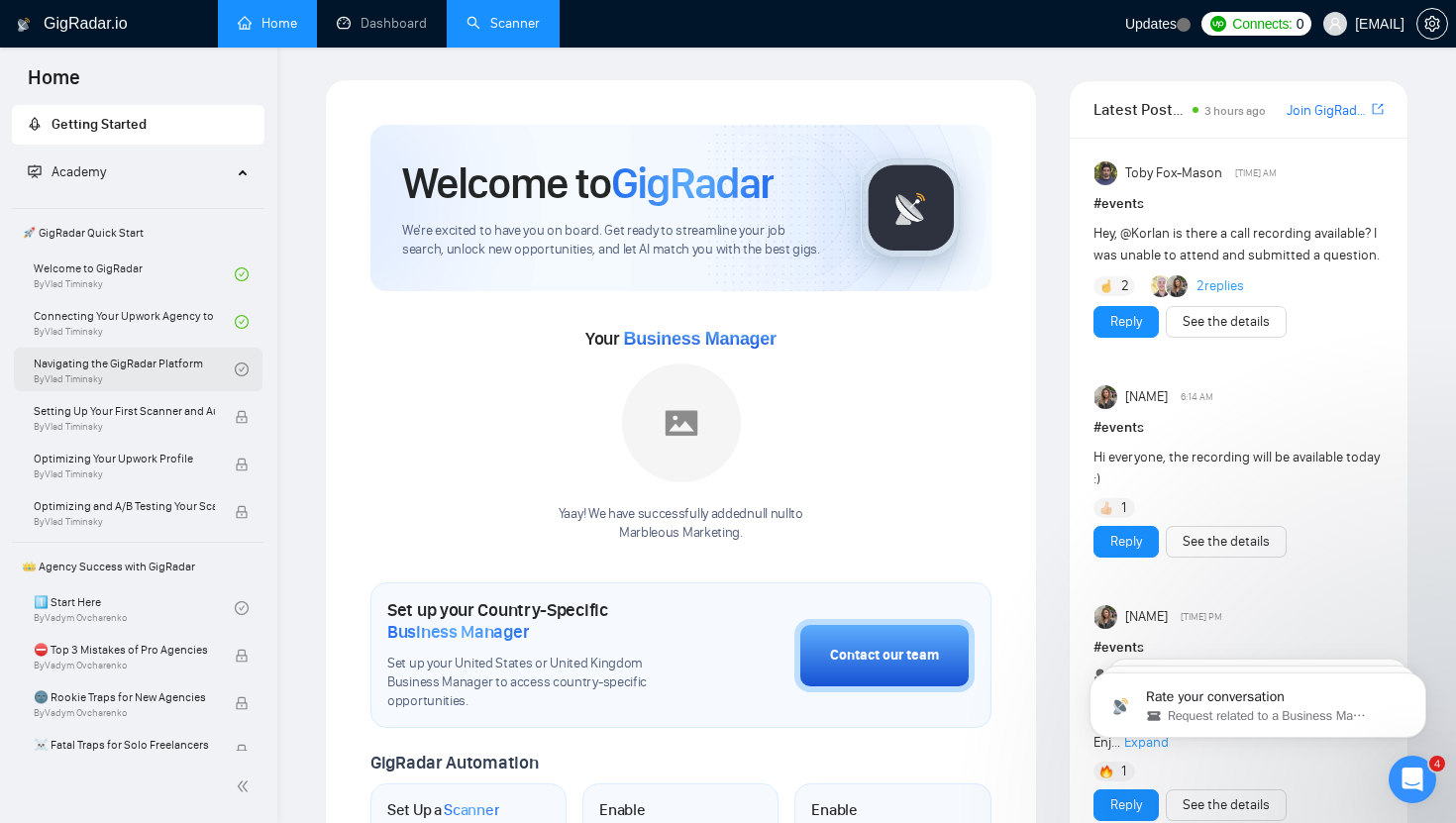 click on "Navigating the GigRadar Platform By  [FIRST] [LAST]" at bounding box center (134, 369) 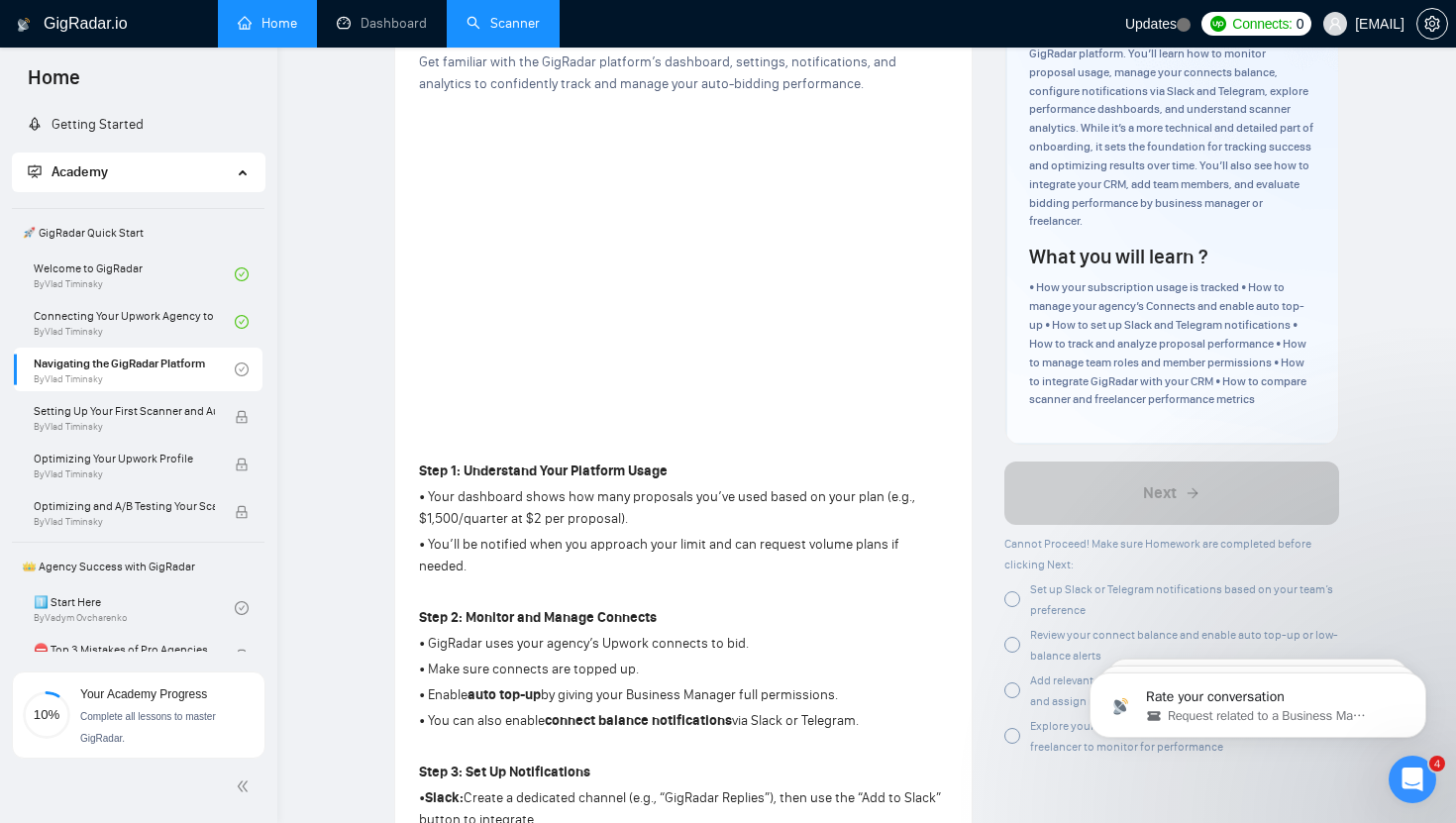 scroll, scrollTop: 206, scrollLeft: 0, axis: vertical 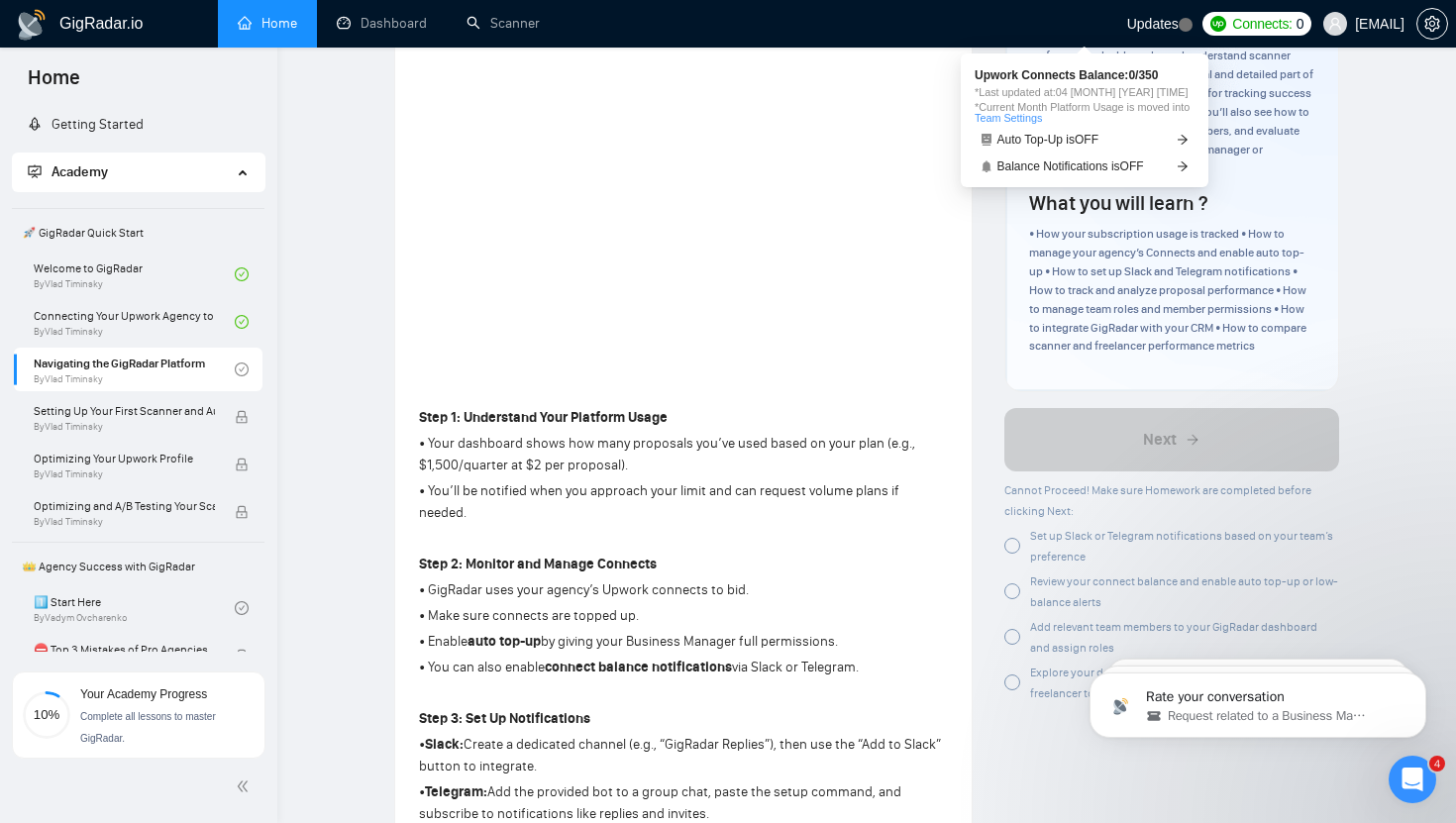 click on "Connects:" at bounding box center (1262, 24) 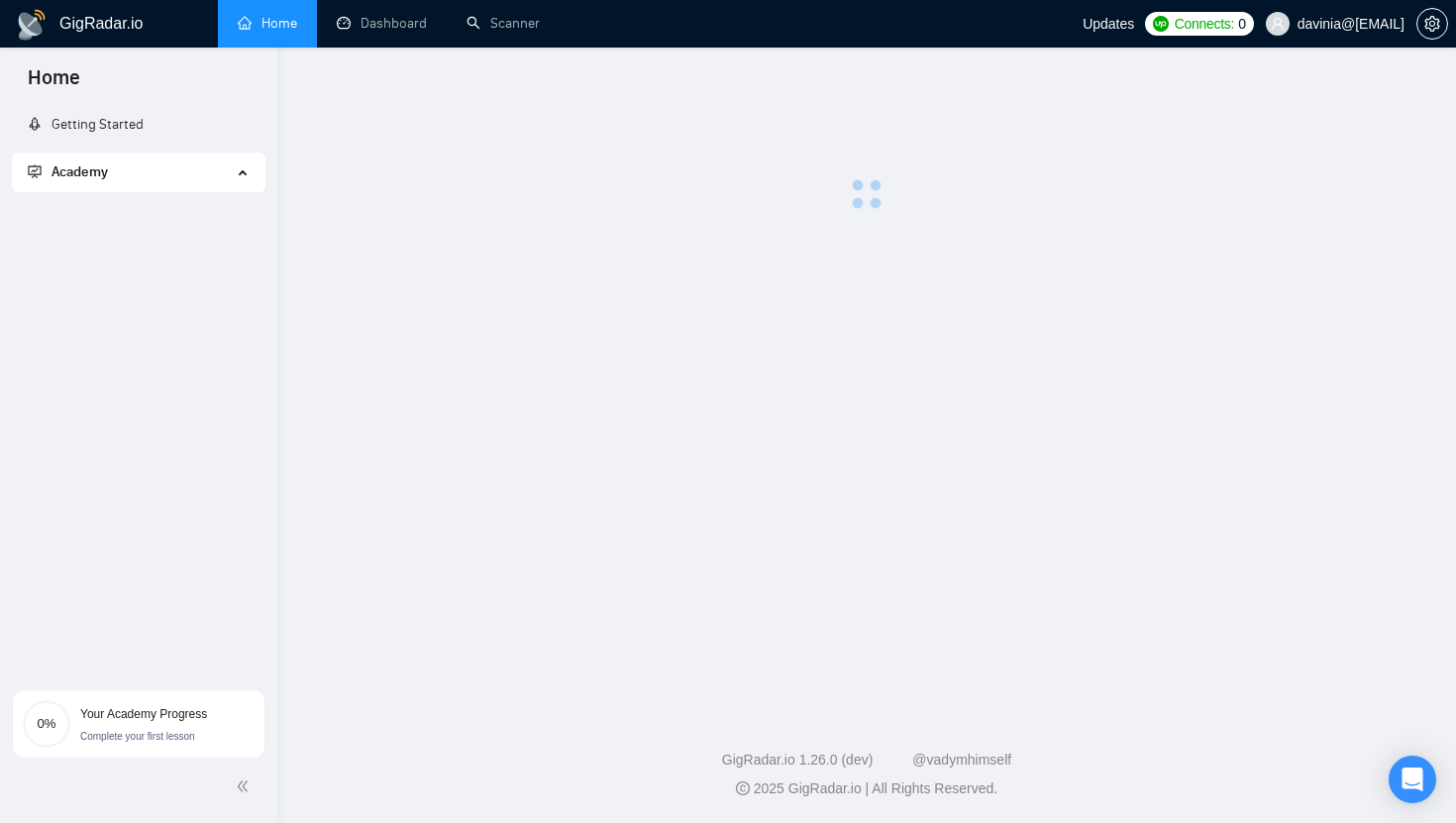 scroll, scrollTop: 256, scrollLeft: 0, axis: vertical 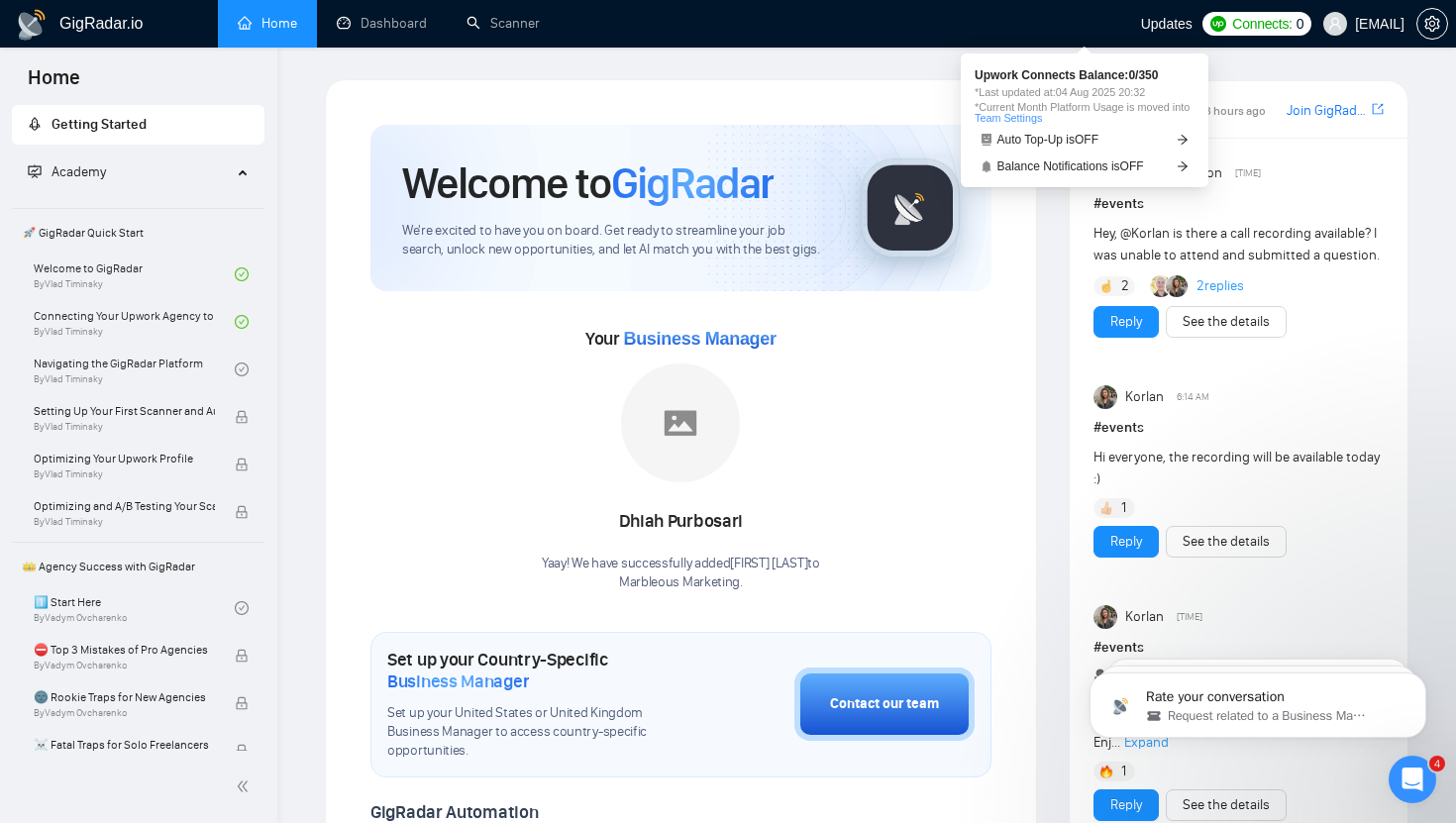 click on "Connects:" at bounding box center [1262, 24] 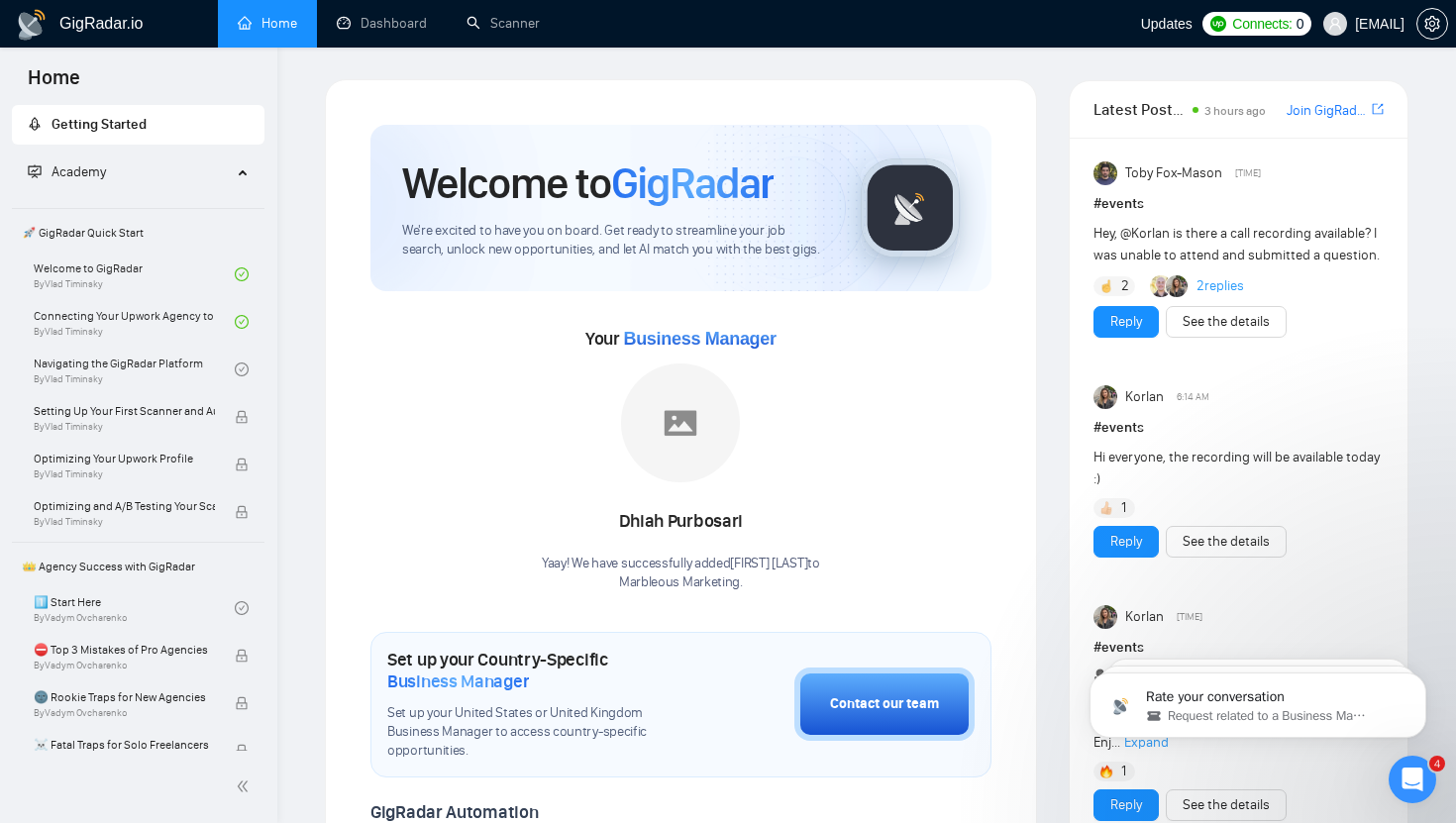 click on "Your   Business Manager [FIRST] [LAST] Yaay! We have successfully added  [FIRST] [LAST]  to   Marbleous Marketing ." at bounding box center [680, 458] 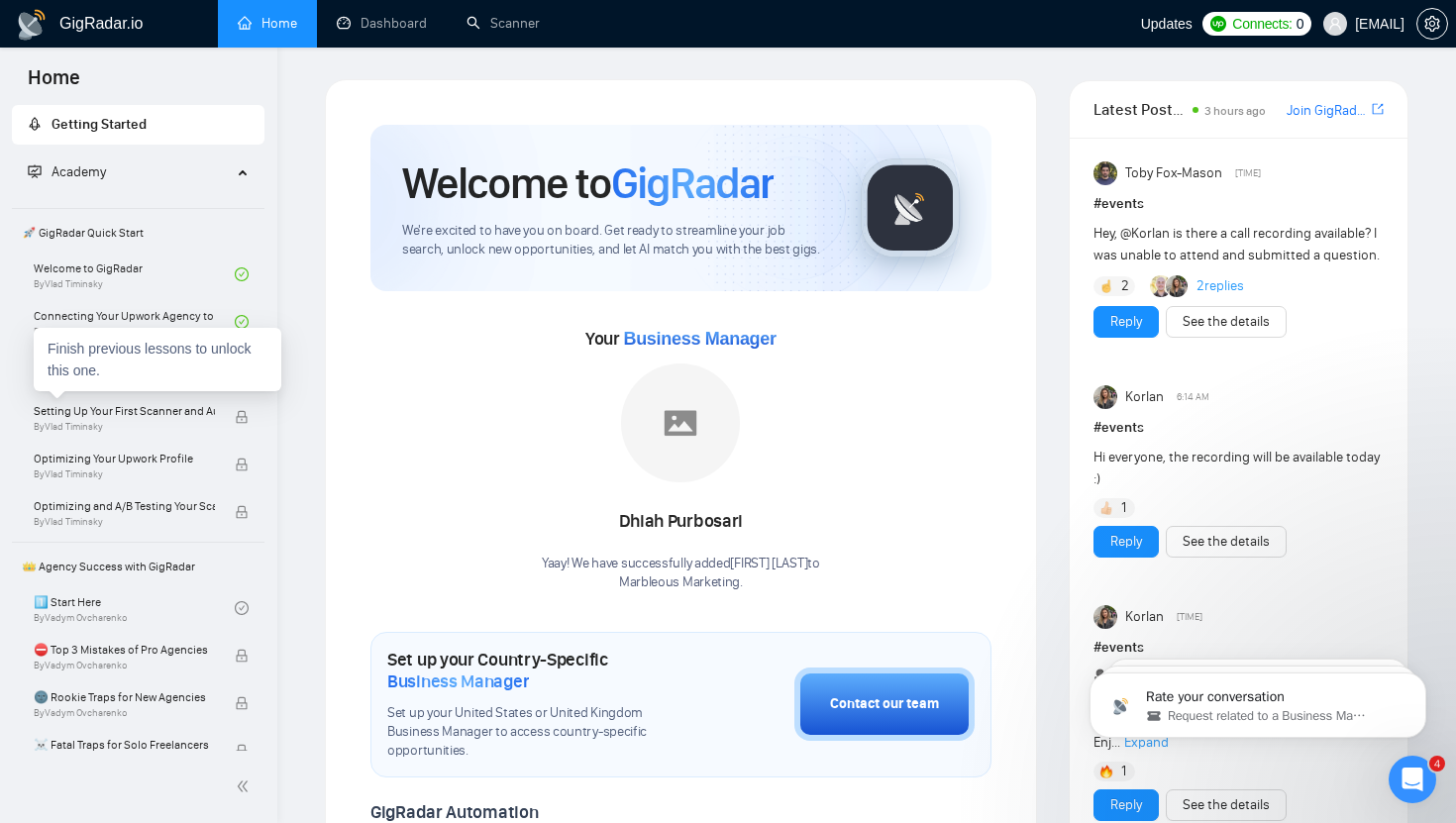 click on "Finish previous lessons to unlock this one." at bounding box center [157, 360] 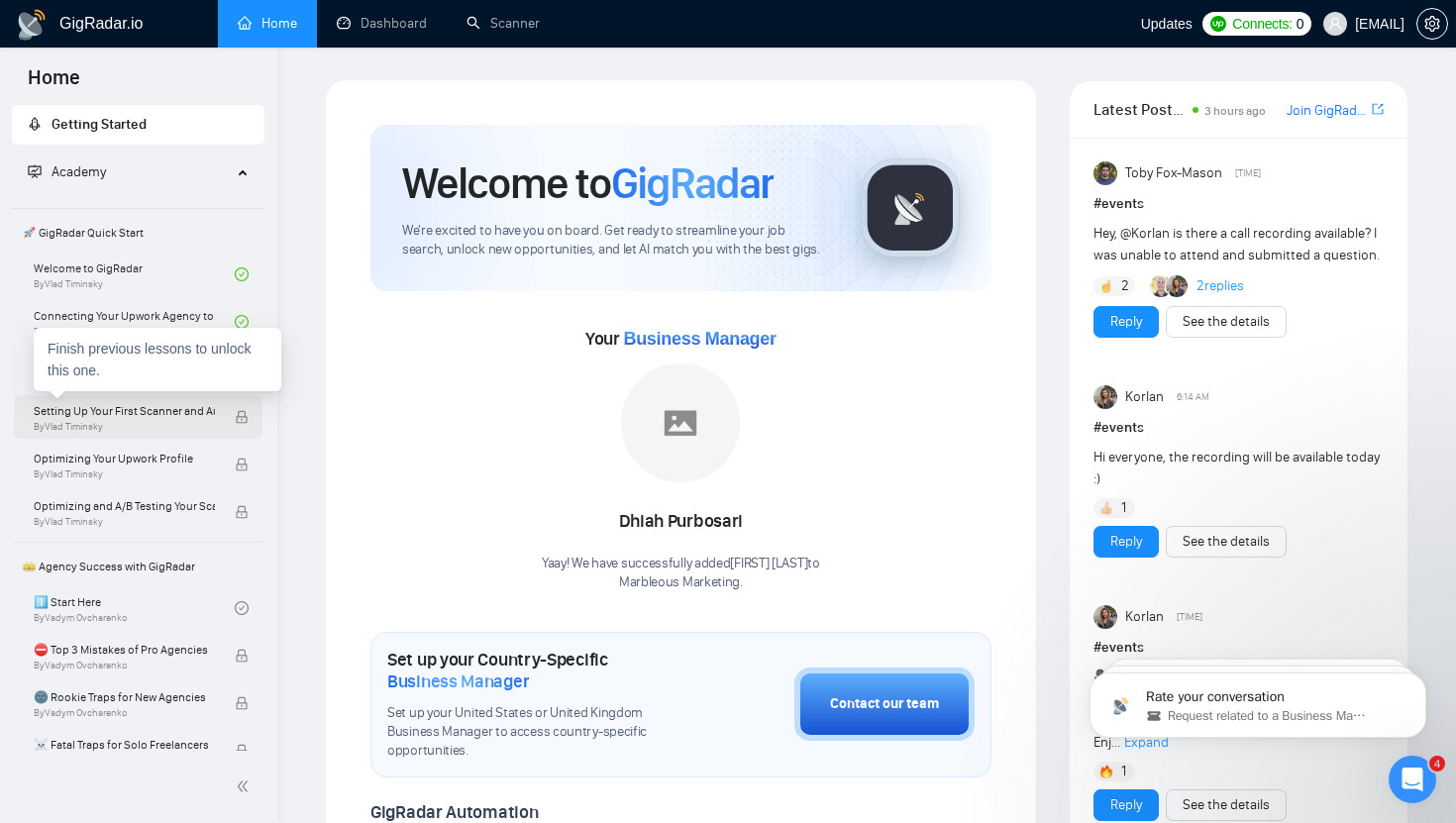 click on "Setting Up Your First Scanner and Auto-Bidder" at bounding box center (124, 411) 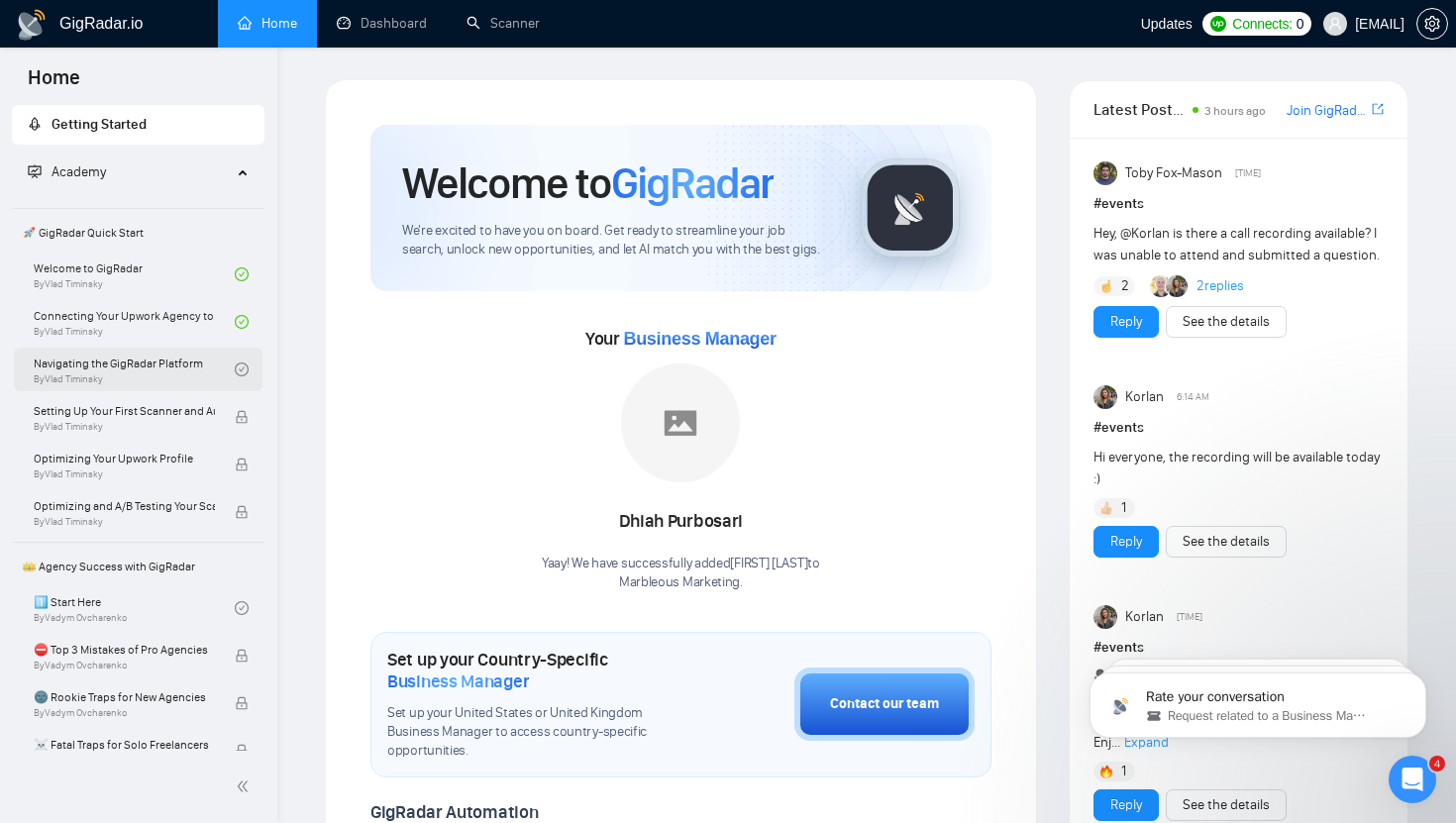 click on "Navigating the GigRadar Platform By  [FIRST] [LAST]" at bounding box center [134, 369] 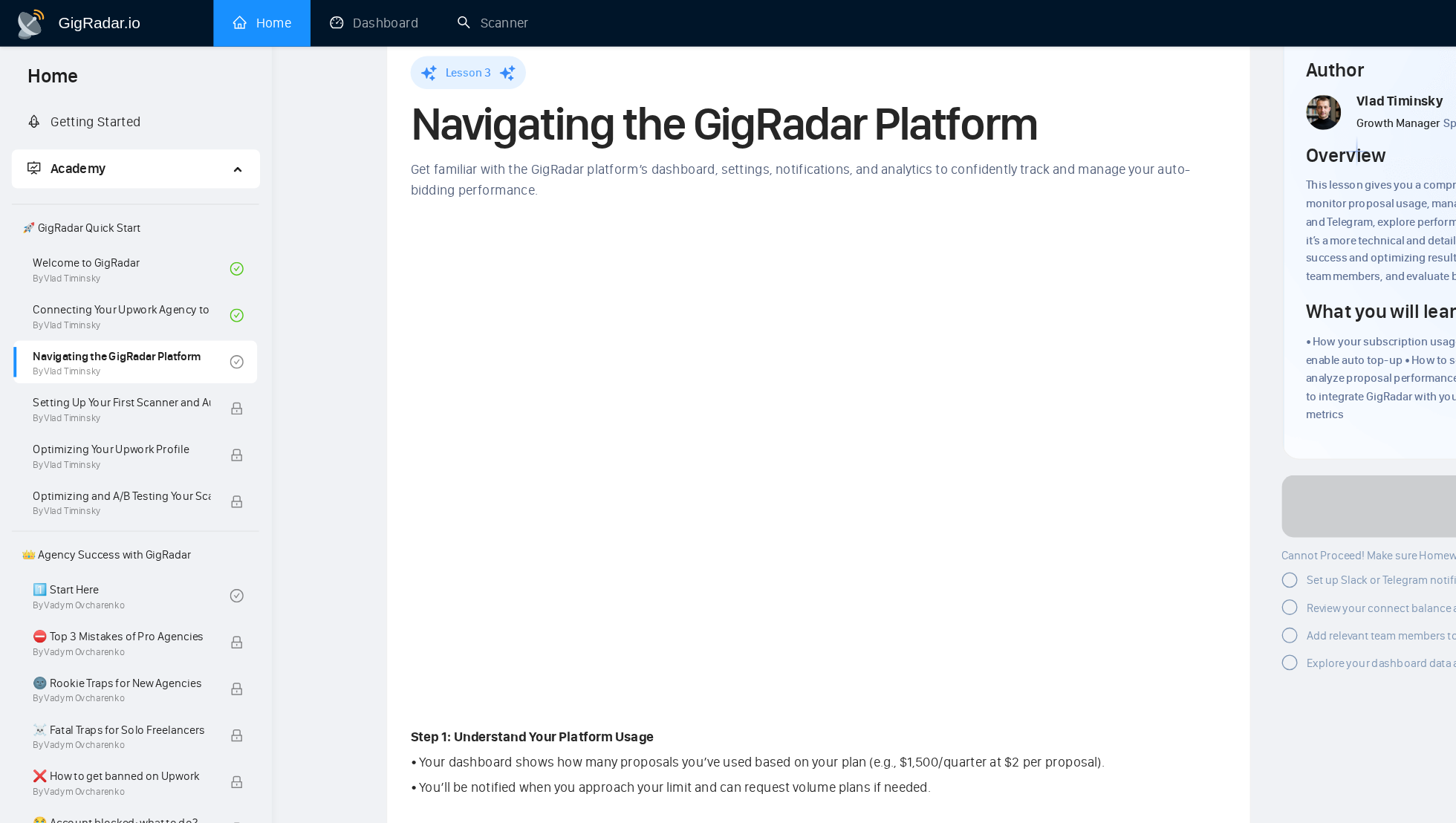 scroll, scrollTop: 0, scrollLeft: 0, axis: both 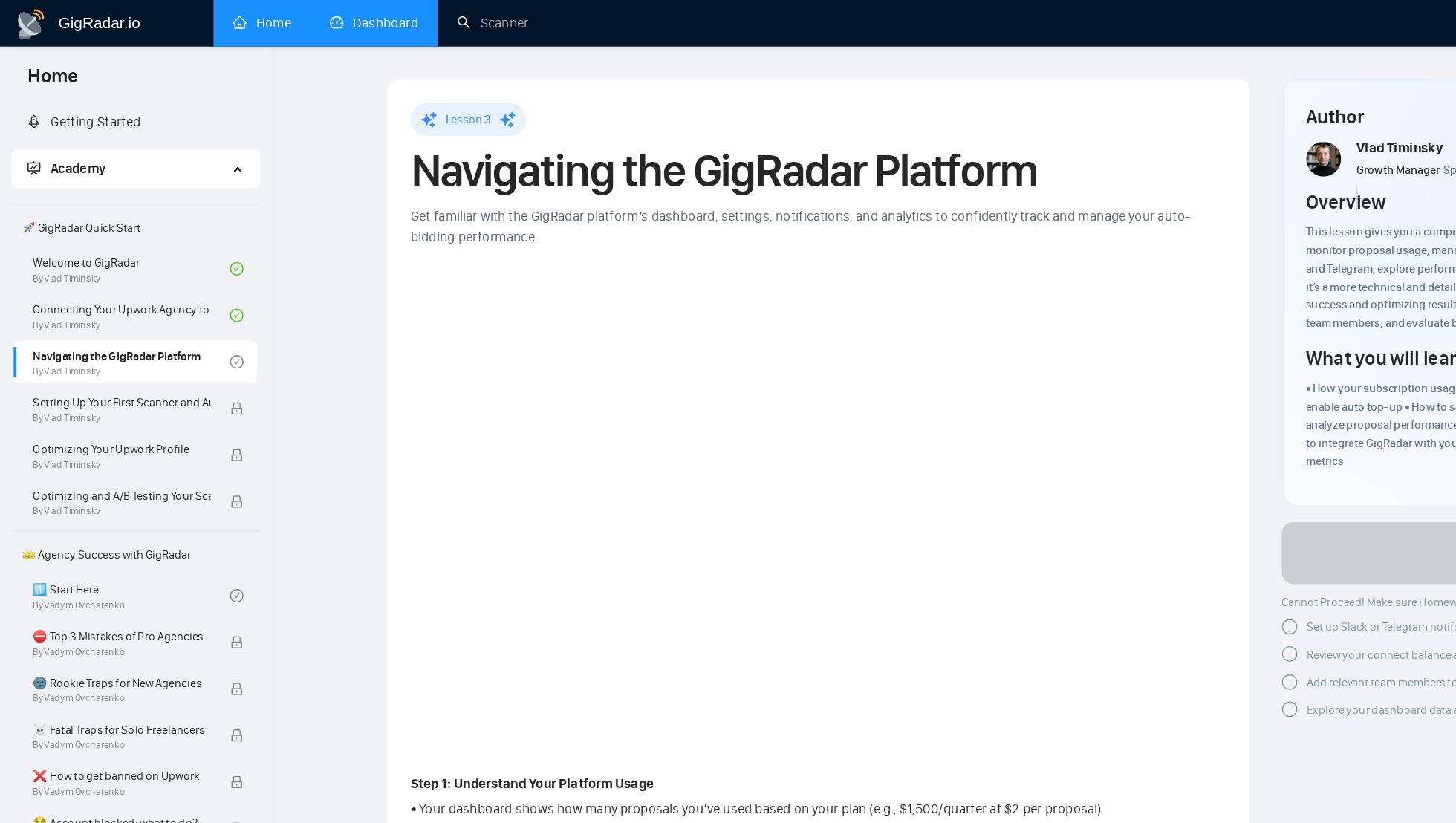 click on "Dashboard" at bounding box center (286, 17) 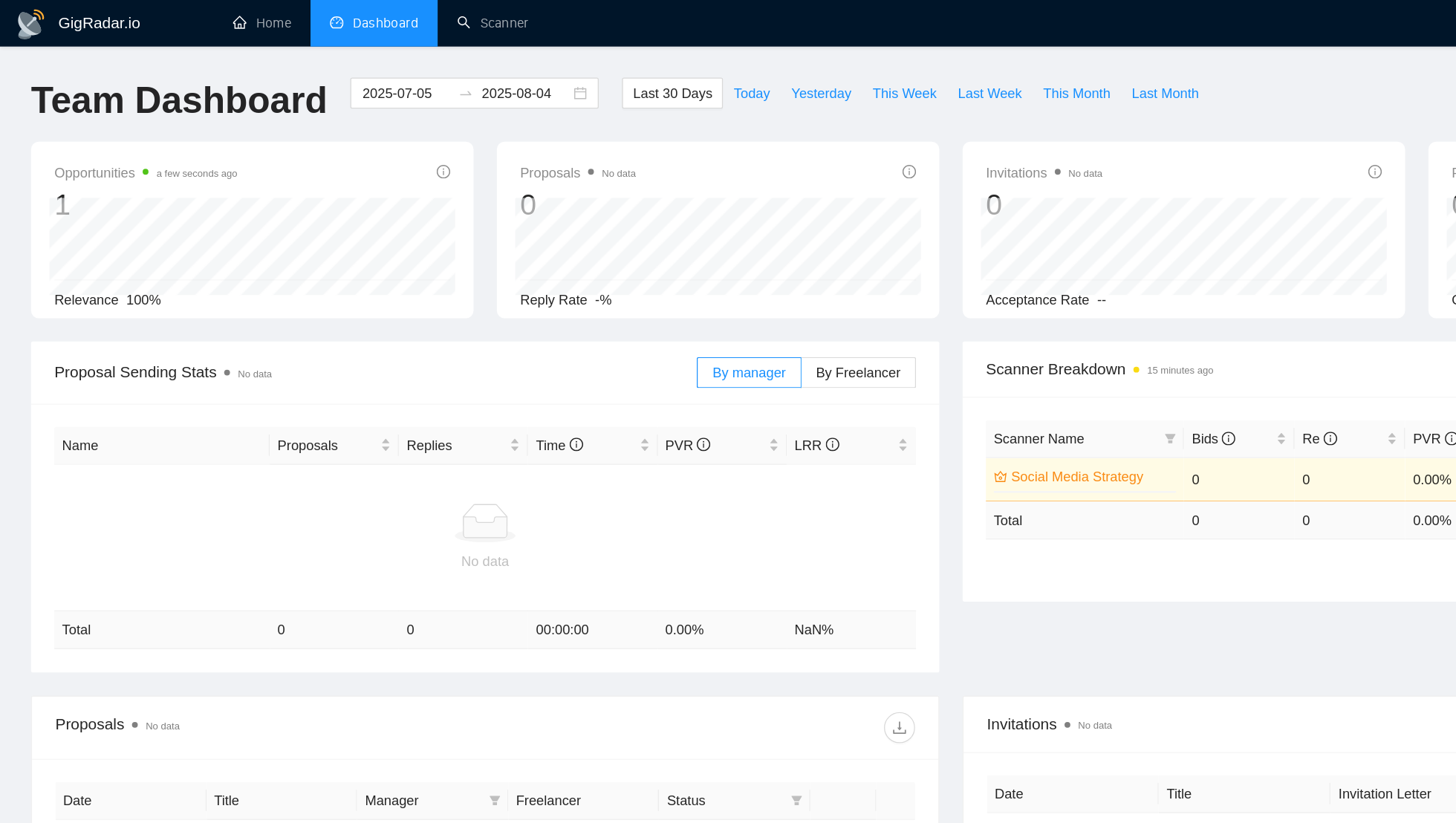 click on "Opportunities a few seconds ago 1   Relevance 100% Proposals No data 0   Reply Rate -% Invitations No data 0   Acceptance Rate -- Profile Views 15 minutes ago 0   Only exclusive agency members" at bounding box center [728, 185] 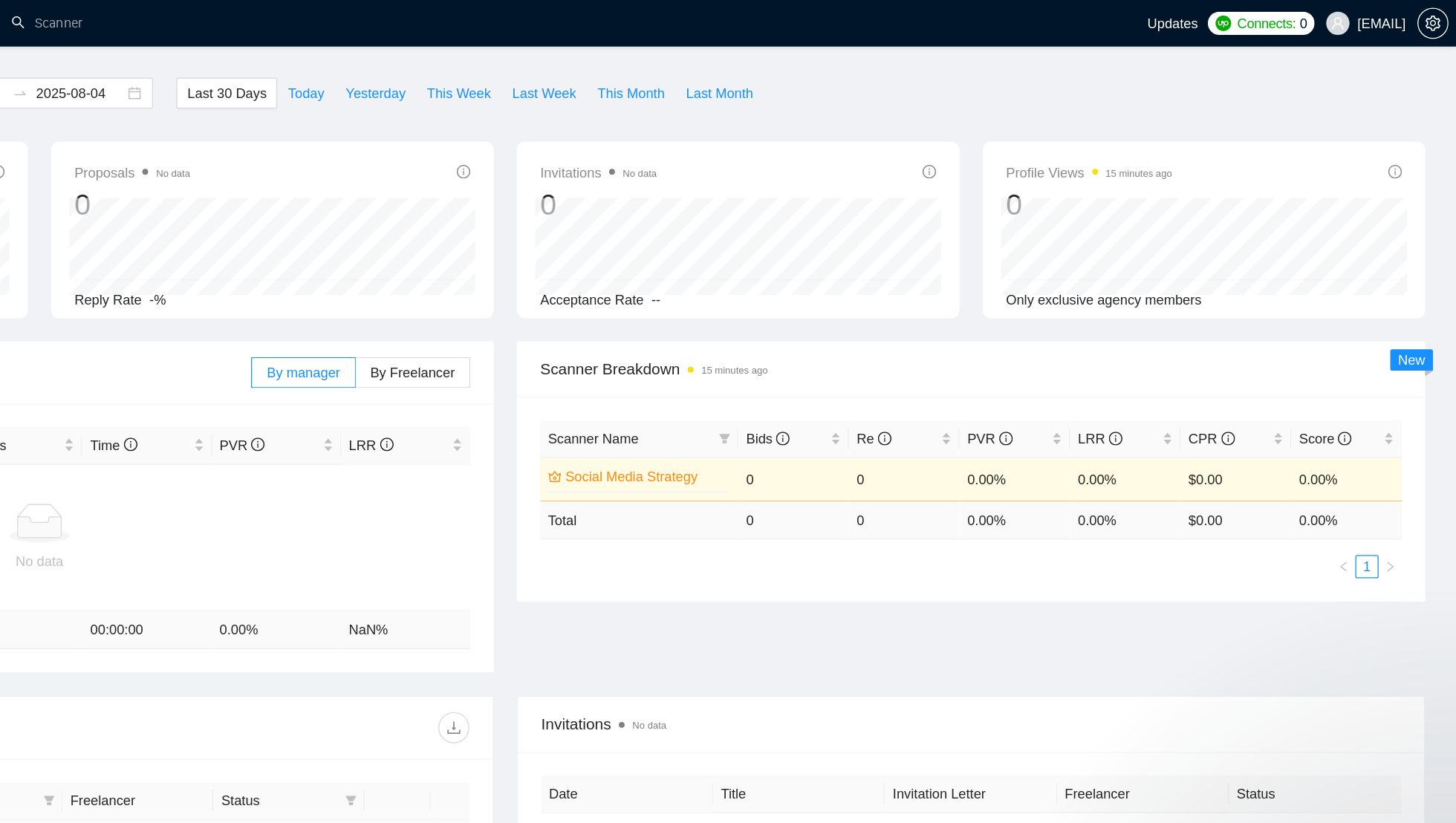 scroll, scrollTop: 0, scrollLeft: 0, axis: both 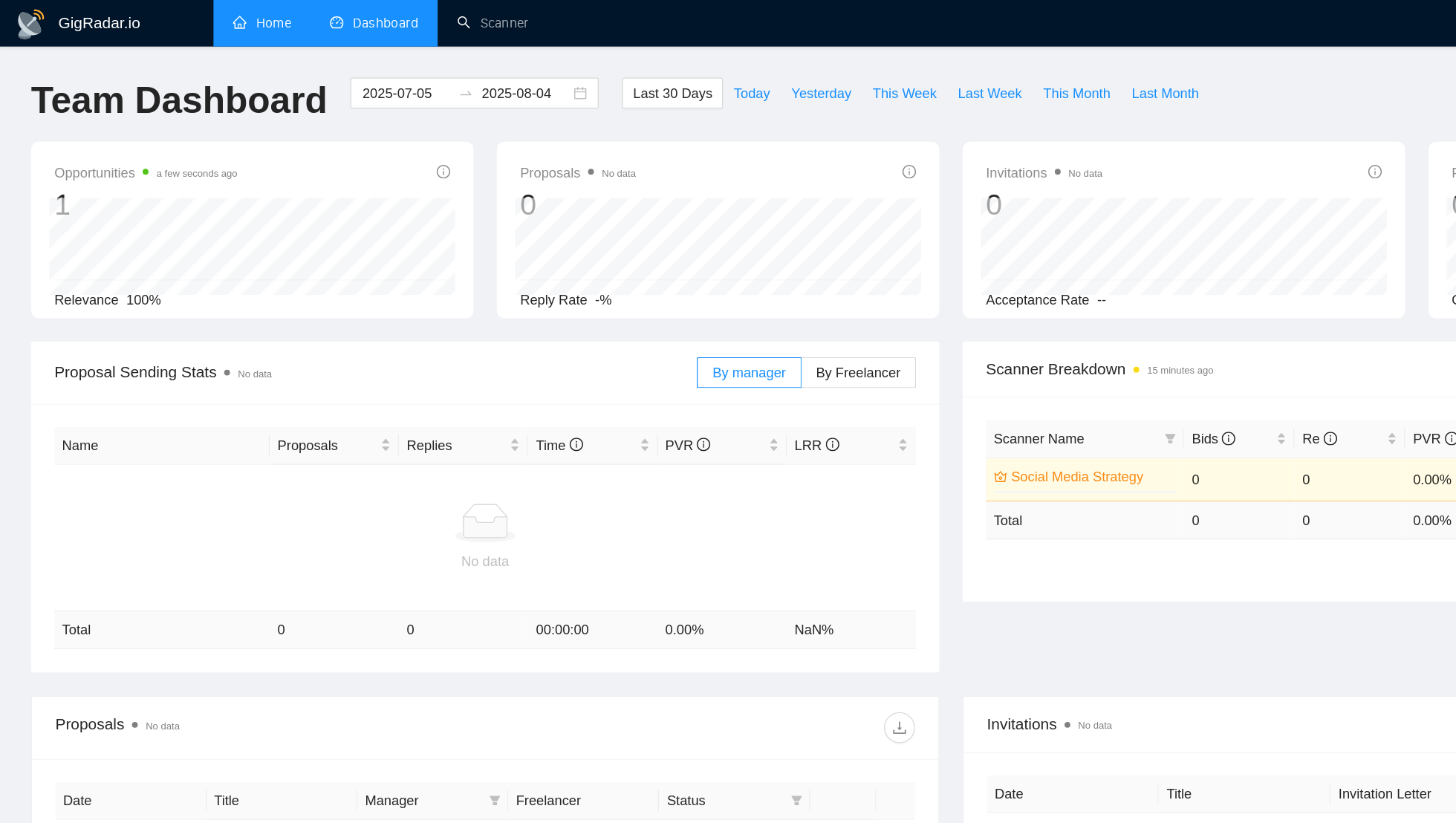click on "Home" at bounding box center (201, 17) 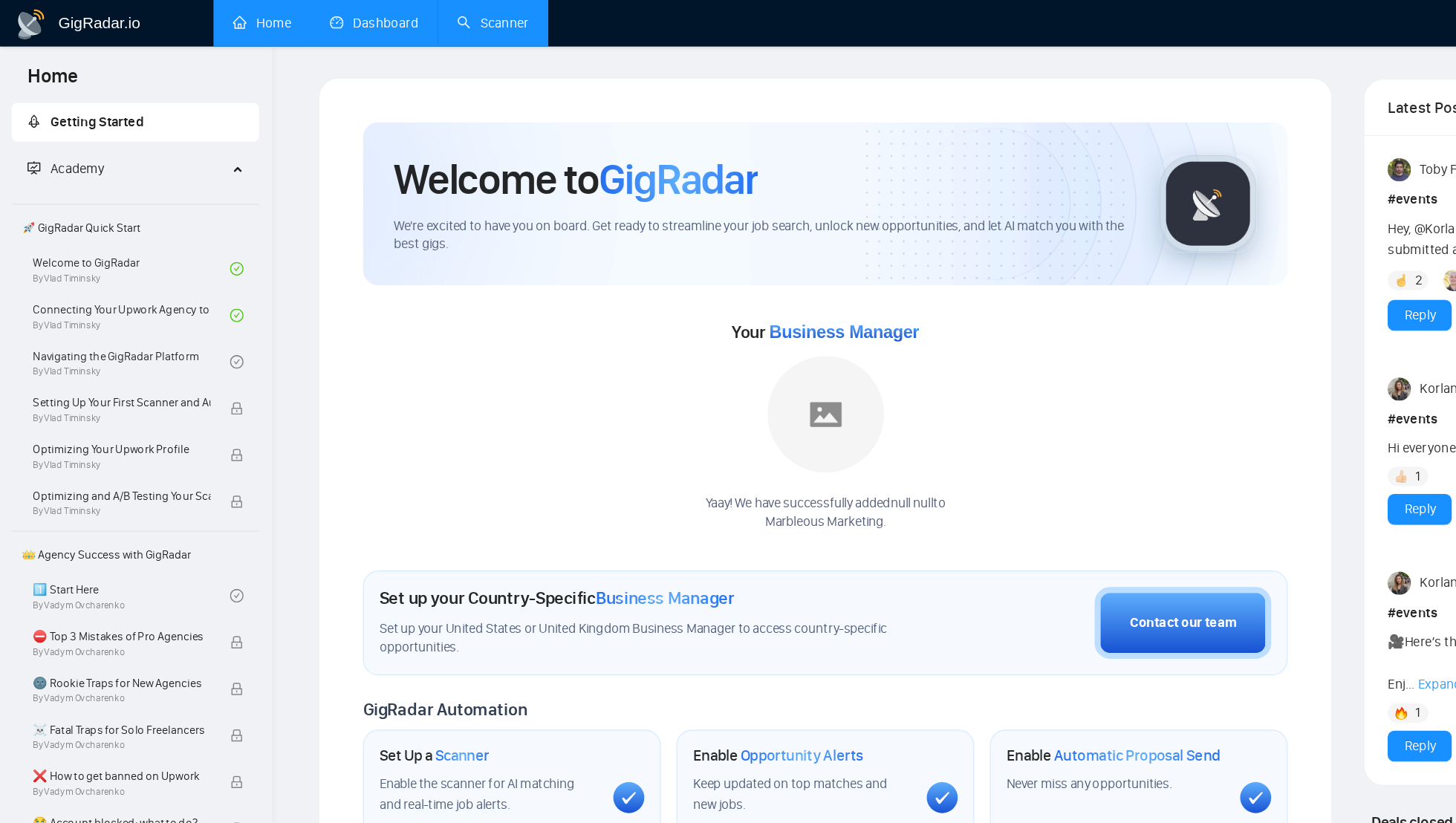 click on "Scanner" at bounding box center [377, 17] 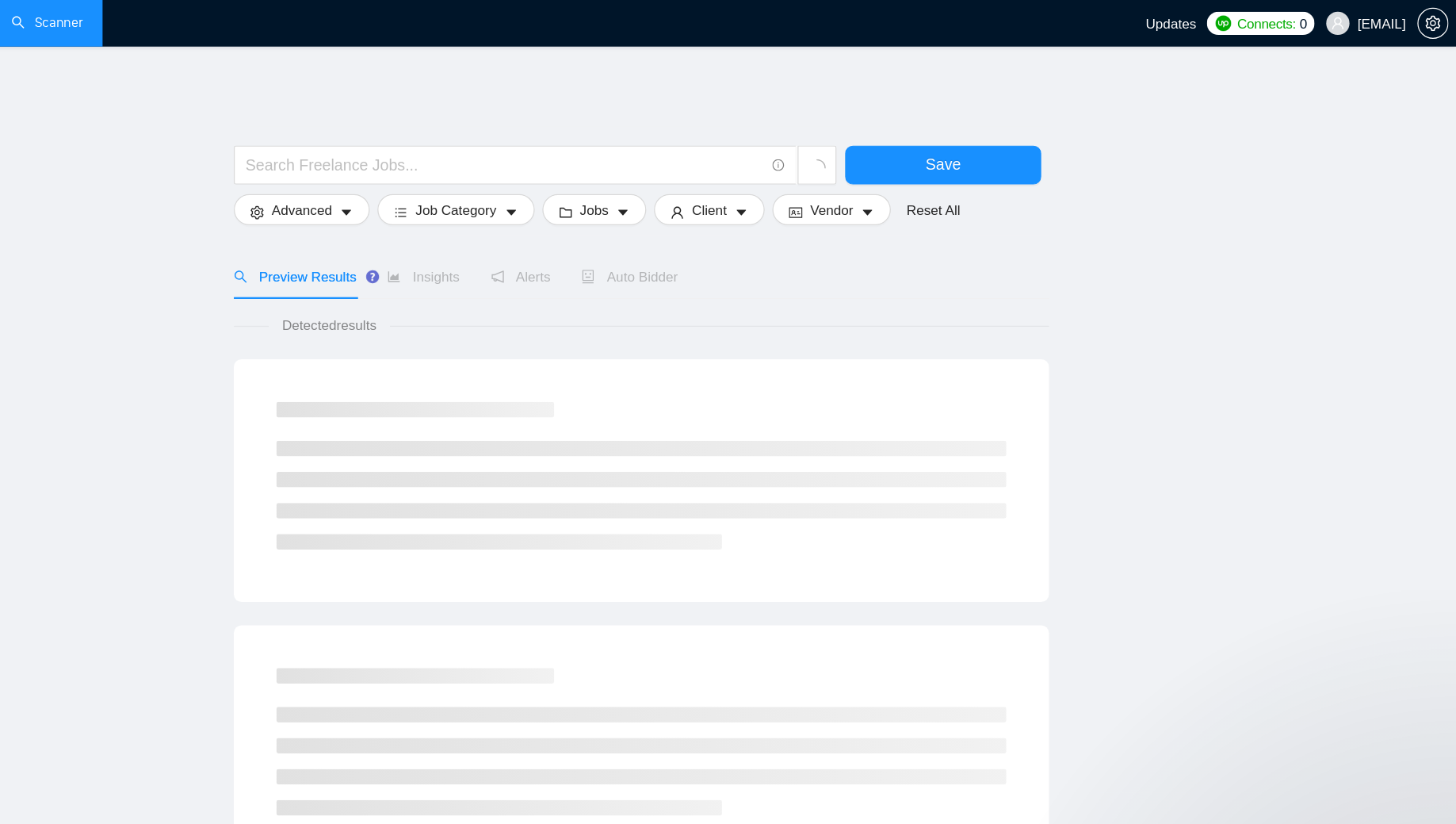 scroll, scrollTop: 0, scrollLeft: 0, axis: both 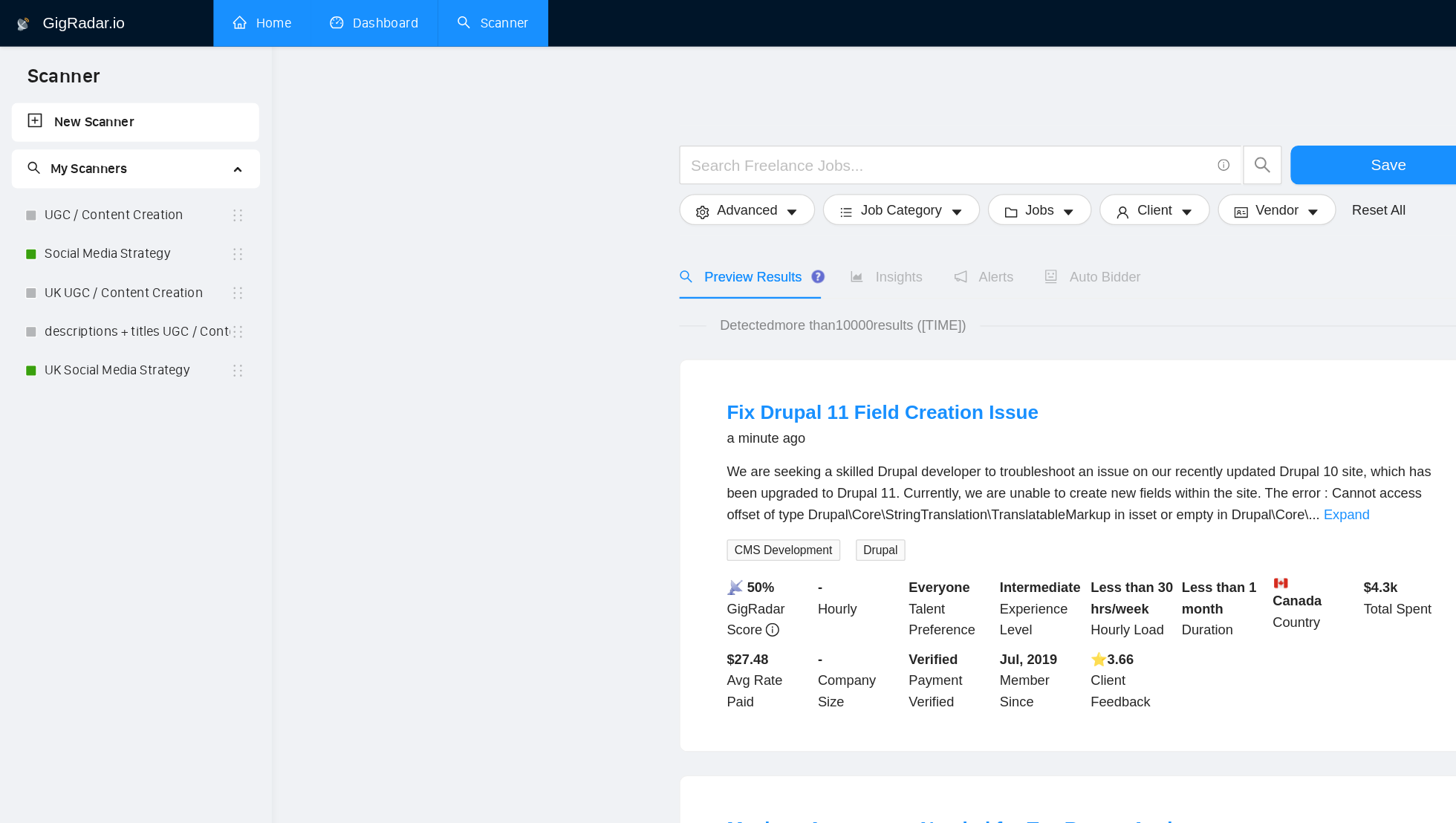 click on "Save Advanced   Job Category   Jobs   Client   Vendor   Reset All Preview Results Insights Alerts Auto Bidder Detected  more than   10000  results   ([TIME]) Fix Drupal 11 Field Creation Issue a minute ago We are seeking a skilled Drupal developer to troubleshoot an issue on our recently updated Drupal 10 site, which has been upgraded to Drupal 11. Currently, we are unable to create new fields within the site.
The error :
Cannot access offset of type Drupal\Core\StringTranslation\TranslatableMarkup in isset or empty in Drupal\Core\ ... Expand CMS Development Drupal 📡   50% GigRadar Score   - Hourly Everyone Talent Preference Intermediate Experience Level Less than 30 hrs/week Hourly Load Less than 1 month Duration   Canada Country $ 4.3k Total Spent $27.48 Avg Rate Paid - Company Size Verified Payment Verified Jul, 2019 Member Since ⭐️  3.66 Client Feedback Mexican Accountant Needed for Tax Return Assistance 2 minutes ago ... Expand Accounting Tax Preparation Tax Return Certified Tax Preparer" at bounding box center (832, 983) 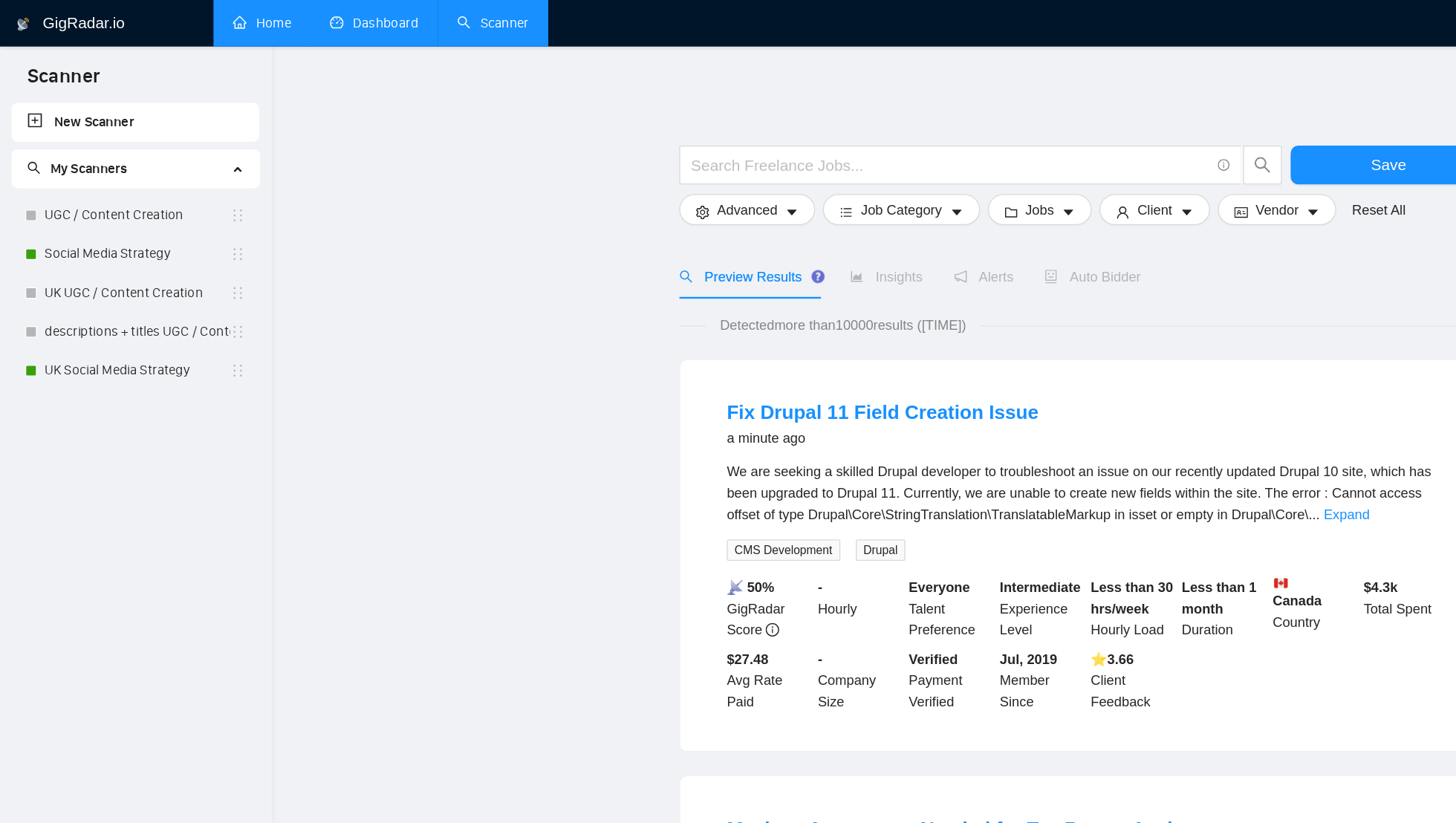 click on "Save Advanced   Job Category   Jobs   Client   Vendor   Reset All Preview Results Insights Alerts Auto Bidder Detected  more than   10000  results   ([TIME]) Fix Drupal 11 Field Creation Issue a minute ago We are seeking a skilled Drupal developer to troubleshoot an issue on our recently updated Drupal 10 site, which has been upgraded to Drupal 11. Currently, we are unable to create new fields within the site.
The error :
Cannot access offset of type Drupal\Core\StringTranslation\TranslatableMarkup in isset or empty in Drupal\Core\ ... Expand CMS Development Drupal 📡   50% GigRadar Score   - Hourly Everyone Talent Preference Intermediate Experience Level Less than 30 hrs/week Hourly Load Less than 1 month Duration   Canada Country $ 4.3k Total Spent $27.48 Avg Rate Paid - Company Size Verified Payment Verified Jul, 2019 Member Since ⭐️  3.66 Client Feedback Mexican Accountant Needed for Tax Return Assistance 2 minutes ago ... Expand Accounting Tax Preparation Tax Return Certified Tax Preparer" at bounding box center (832, 983) 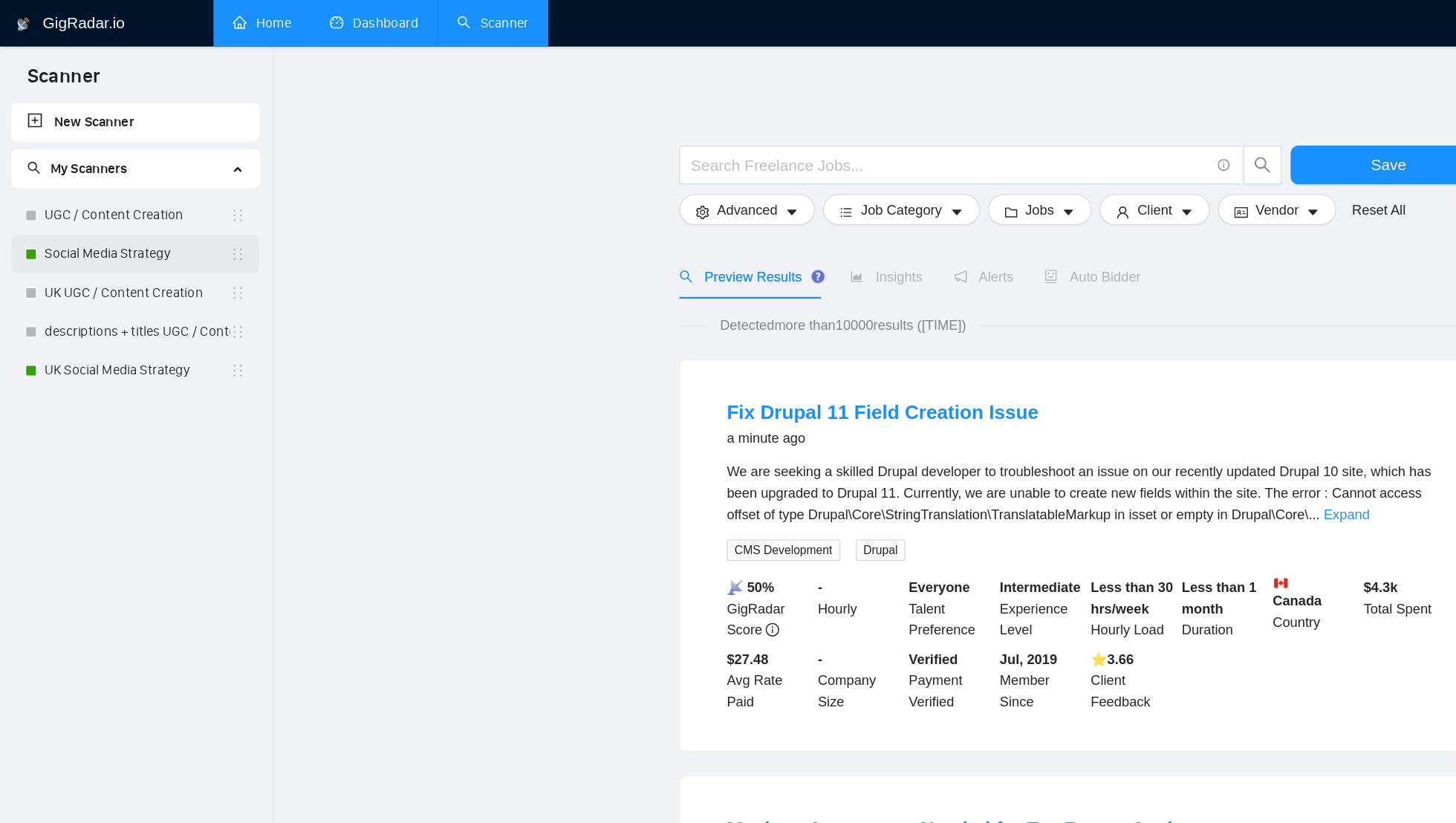 click on "Social Media Strategy" at bounding box center [105, 195] 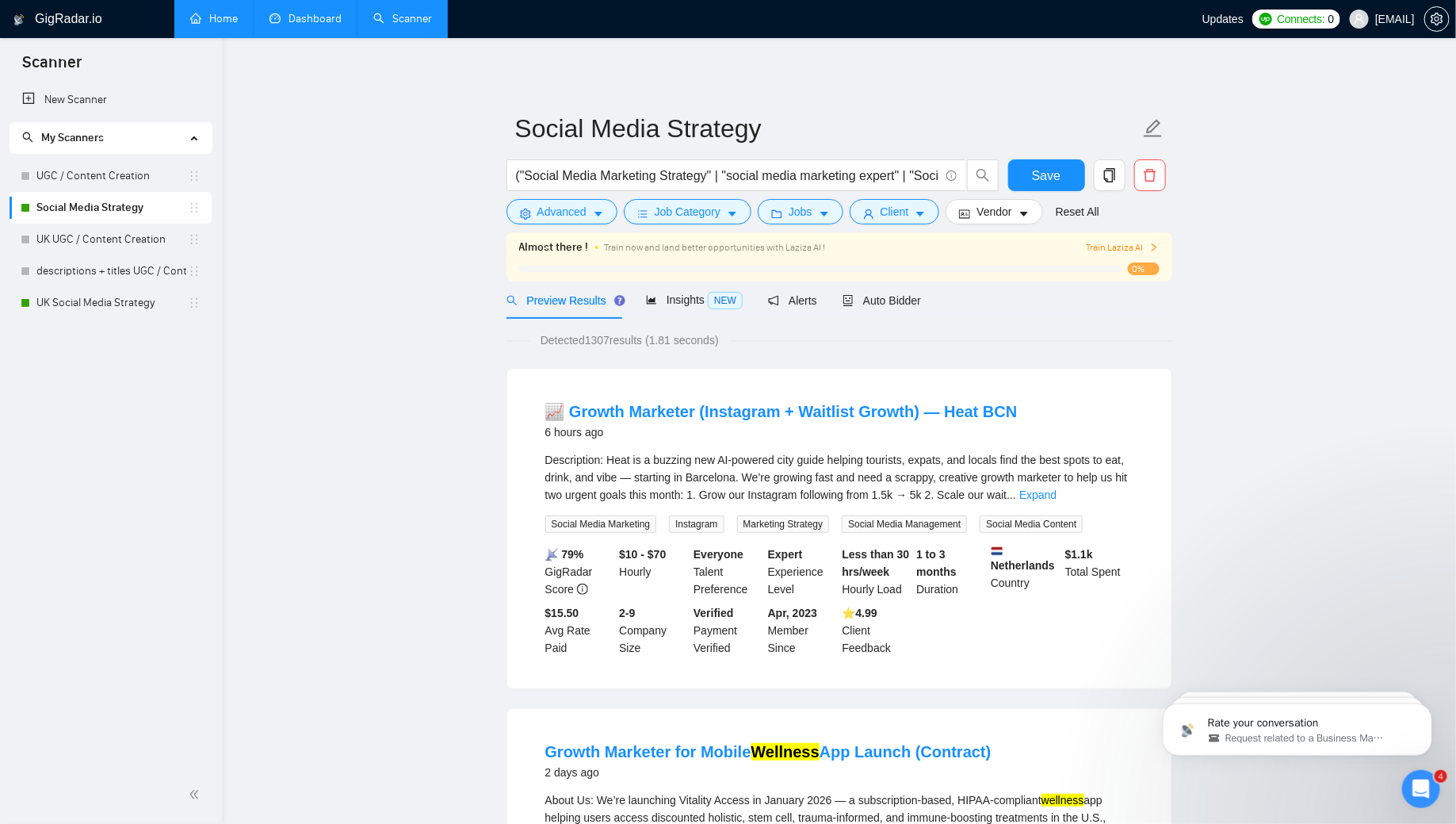 click on "Train Laziza AI" at bounding box center [1122, 247] 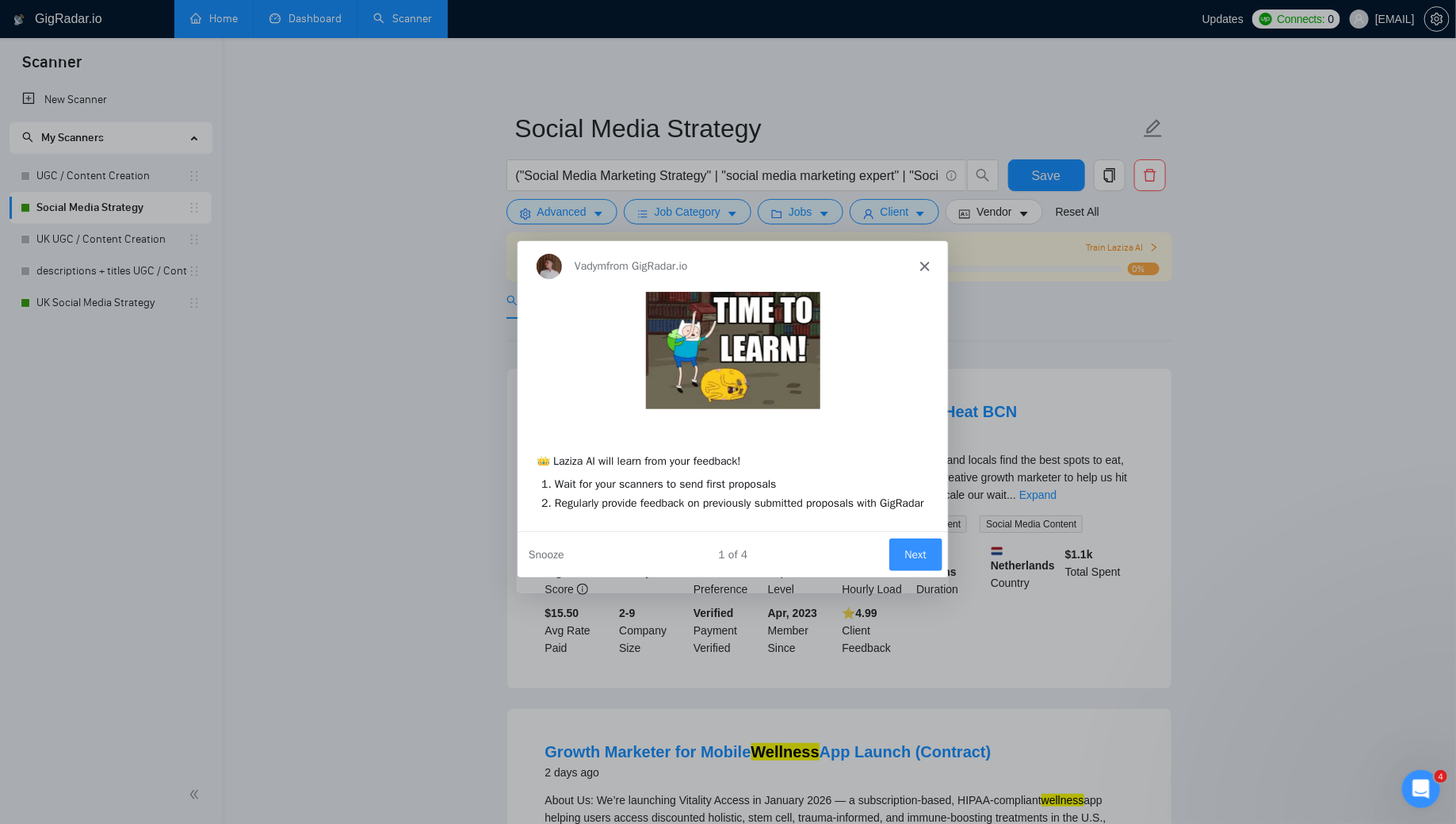 scroll, scrollTop: 0, scrollLeft: 0, axis: both 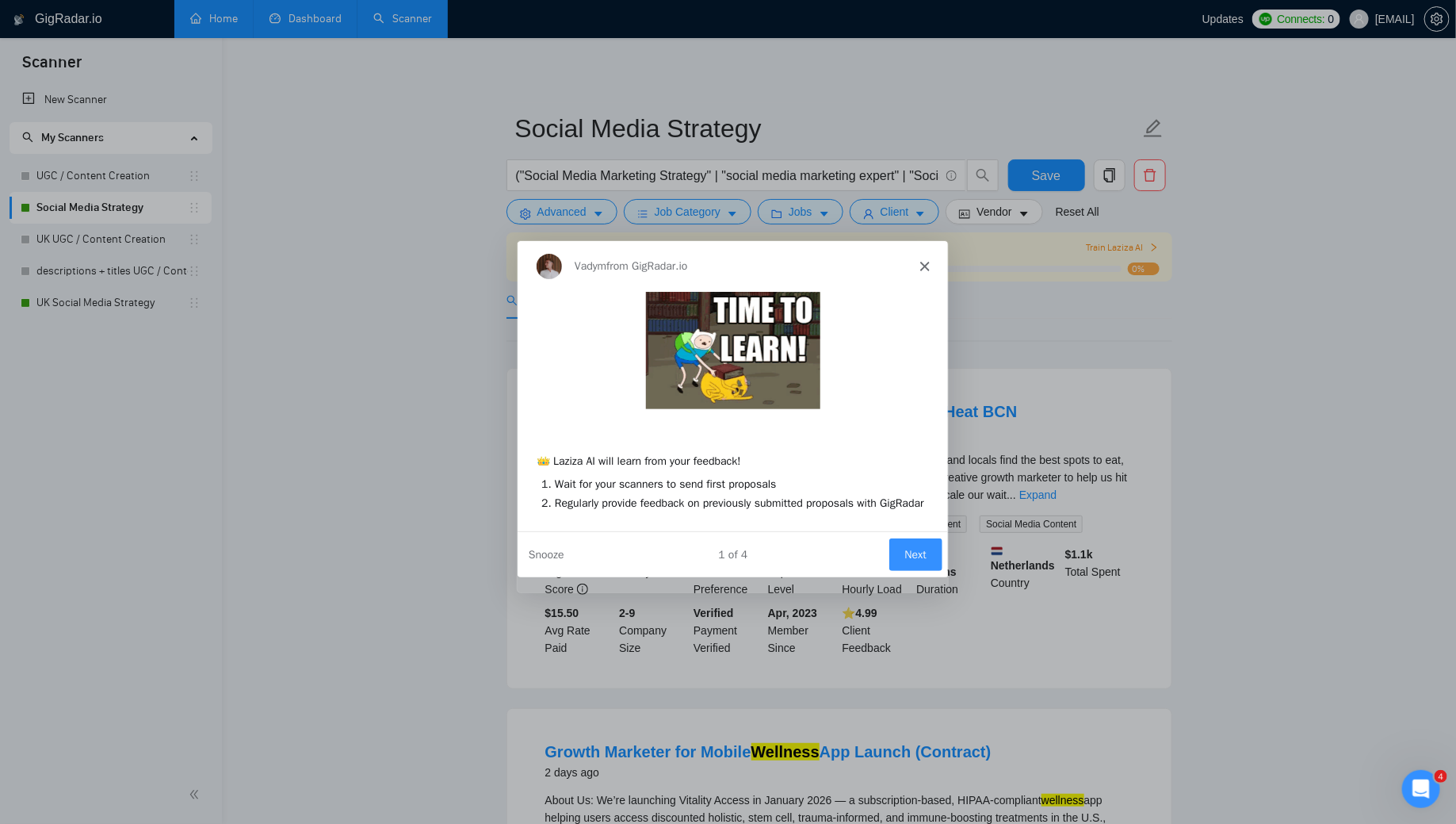 click 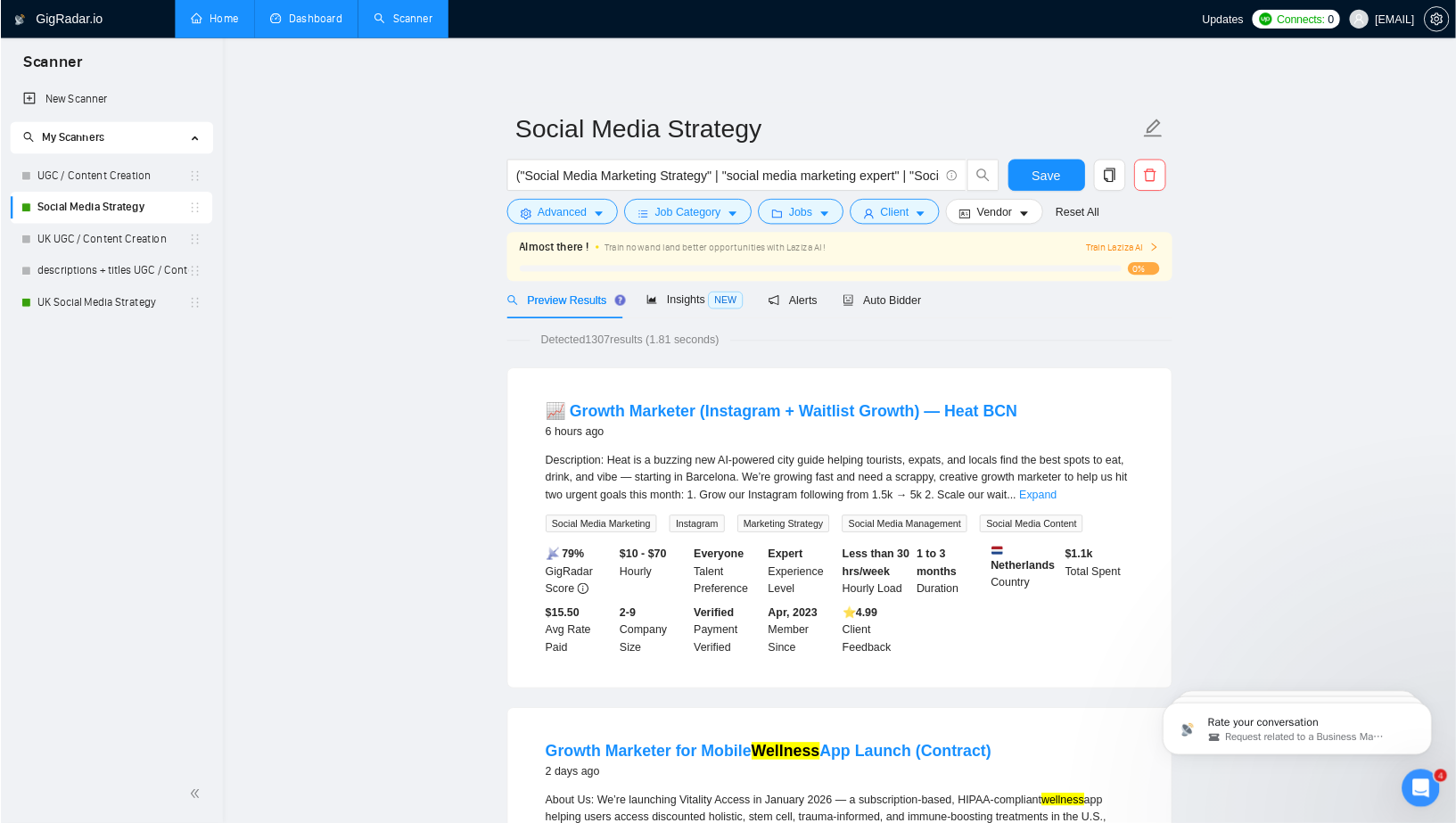 scroll, scrollTop: 0, scrollLeft: 0, axis: both 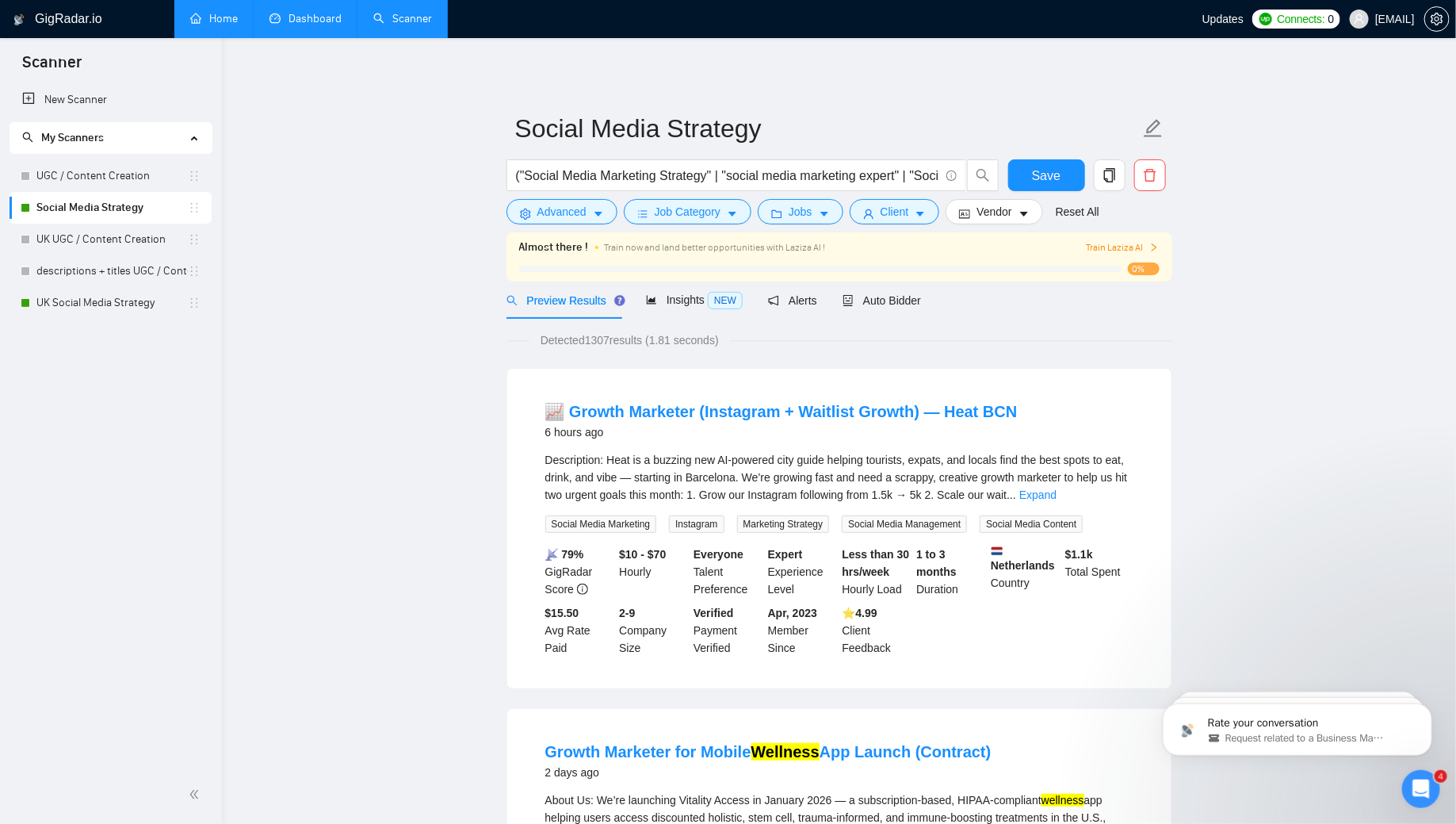 click on "Connects:" at bounding box center [1301, 19] 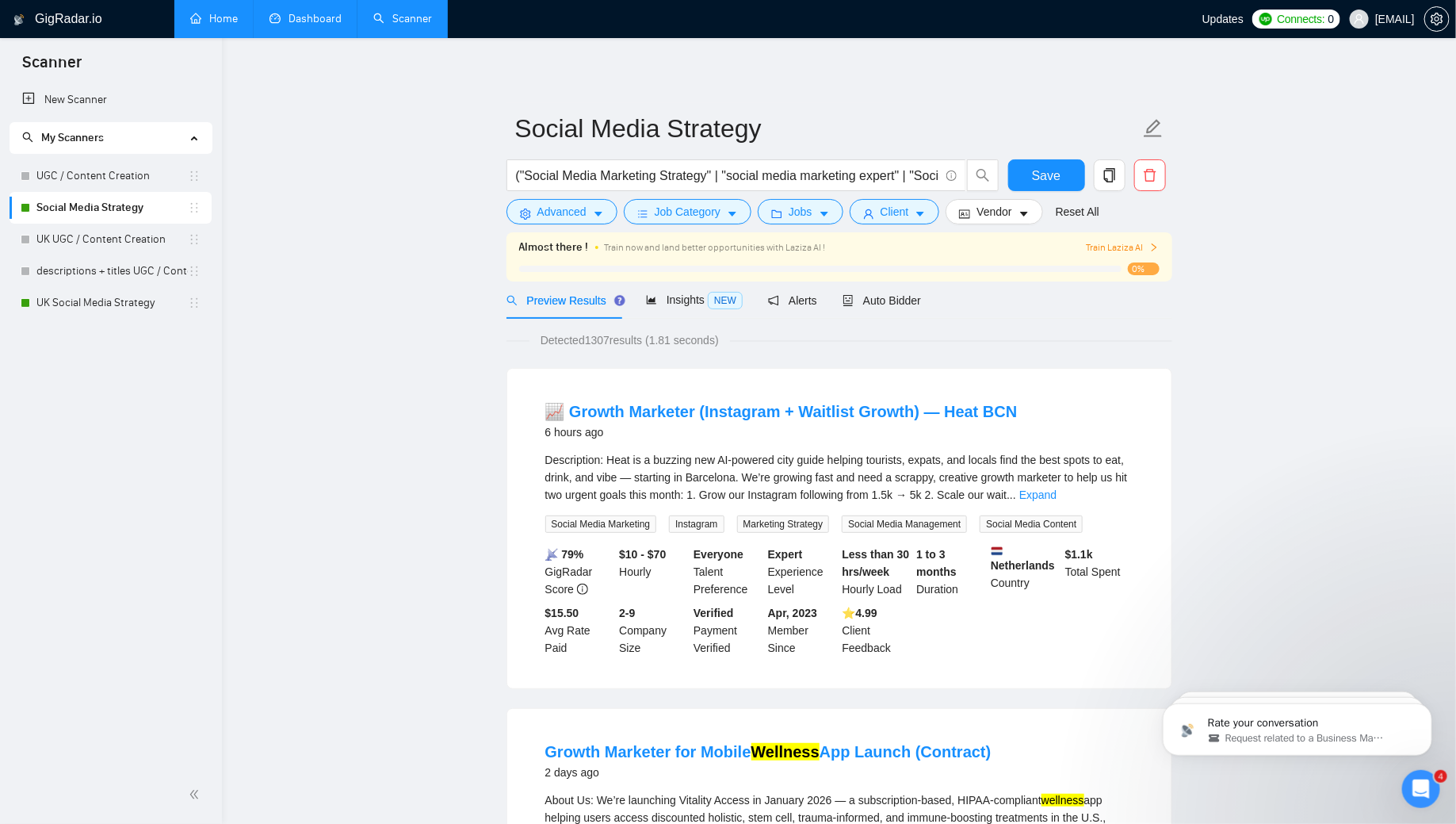 click on "Connects:" at bounding box center (1301, 19) 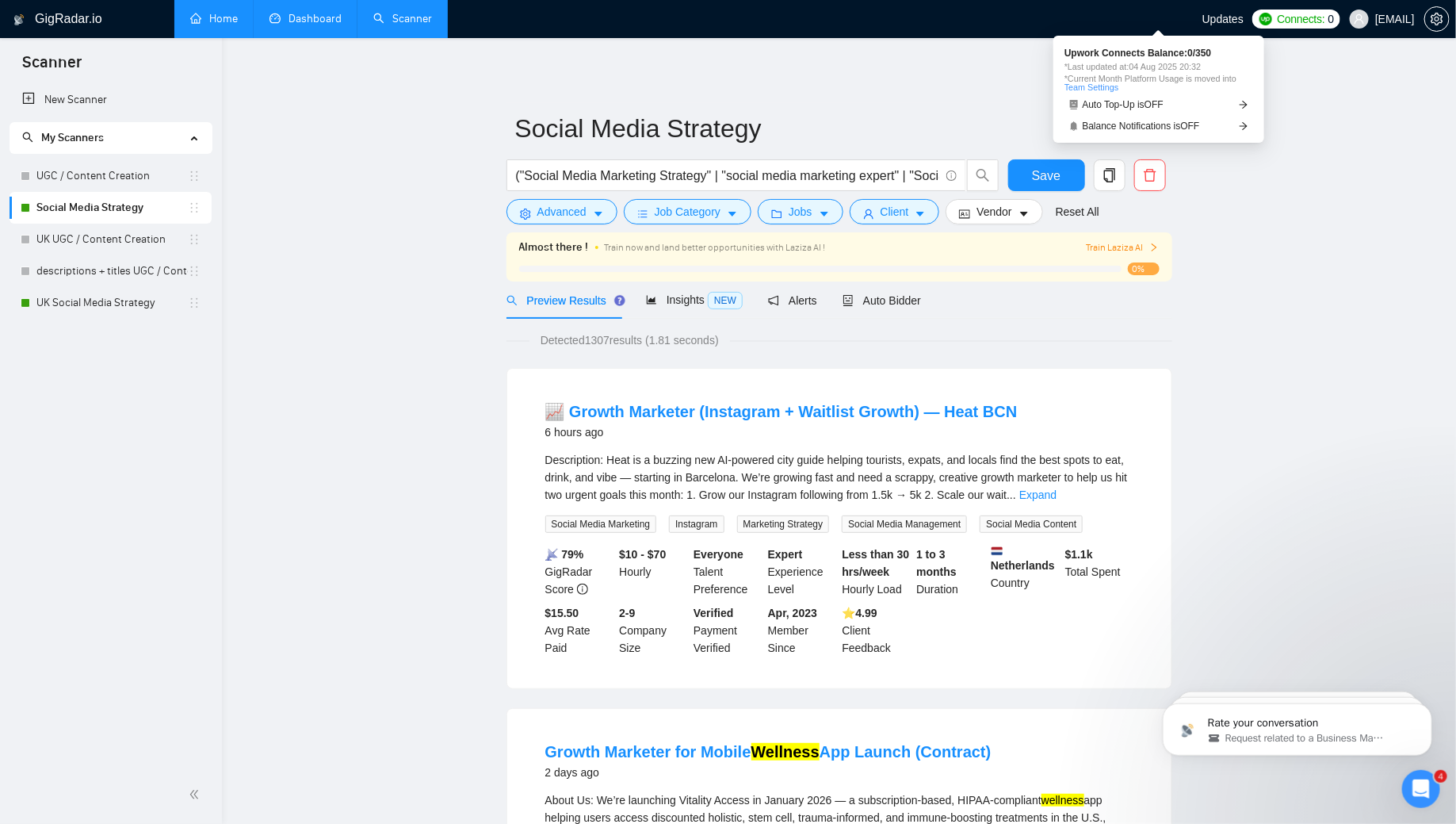 click on "Upwork Connects Balance:  0 / 350 *Last updated at:  04 Aug 2025 20:32 *Current Month Platform Usage is moved into   Team Settings Auto Top-Up is  OFF Balance Notifications is  OFF" at bounding box center (1159, 91) 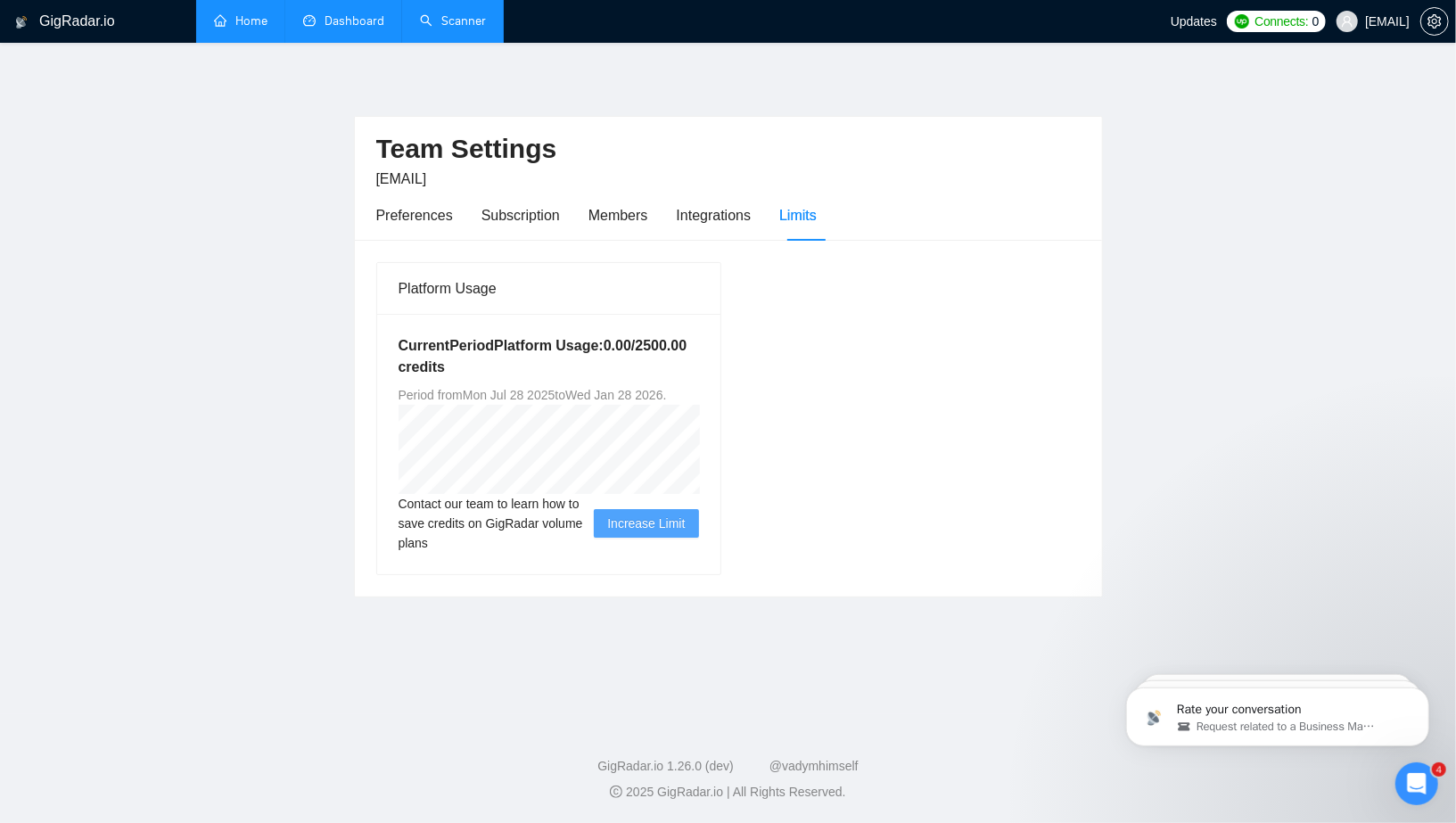 click on "Platform Usage Current  Period  Platform Usage: 0.00 / 2500.00   credits Period from  Mon Jul 28 2025  to  Wed Jan 28 2026 . Contact our team to learn how to save credits on GigRadar volume plans Increase Limit" at bounding box center [548, 418] 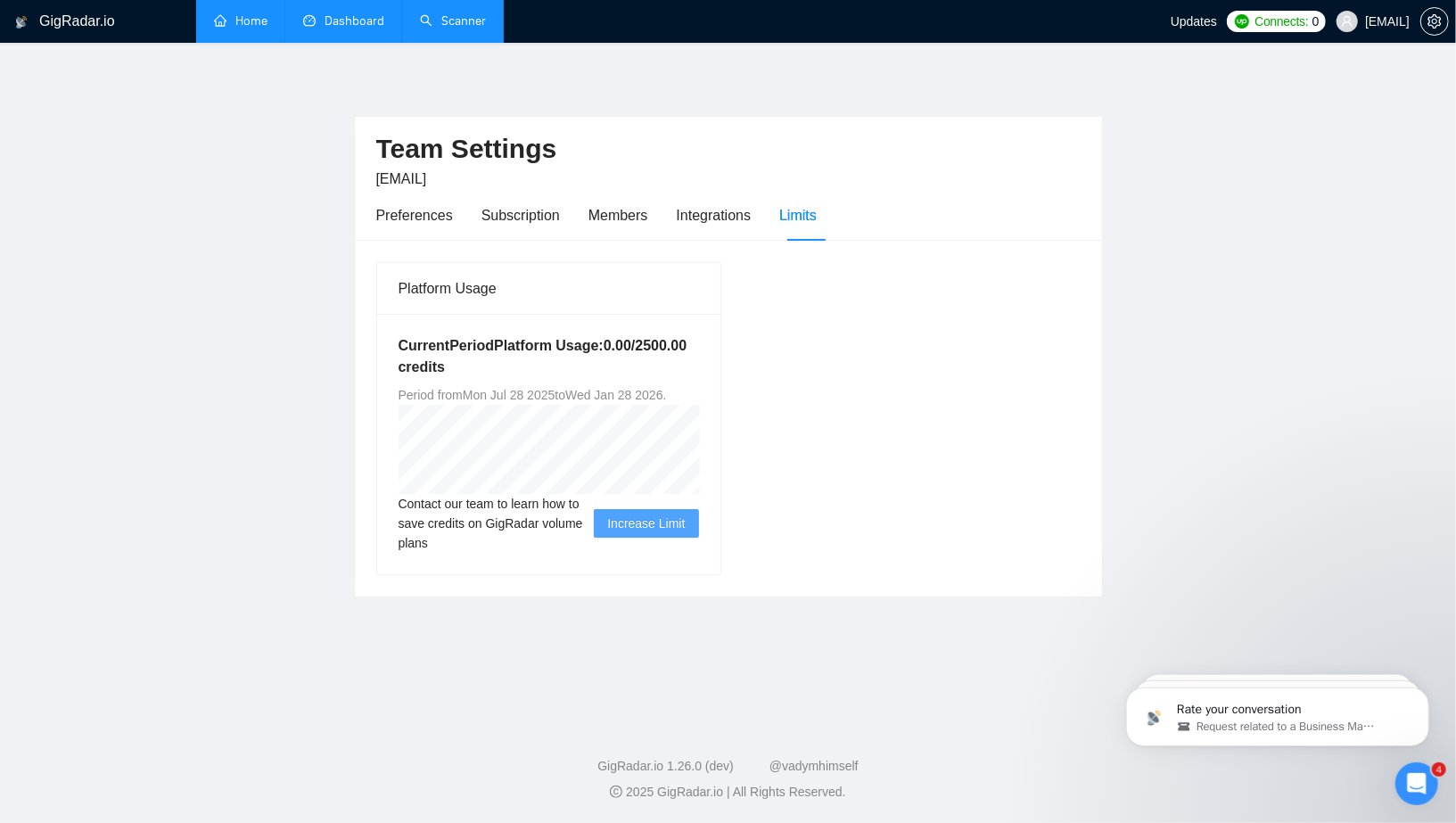 click on "Home" at bounding box center [241, 21] 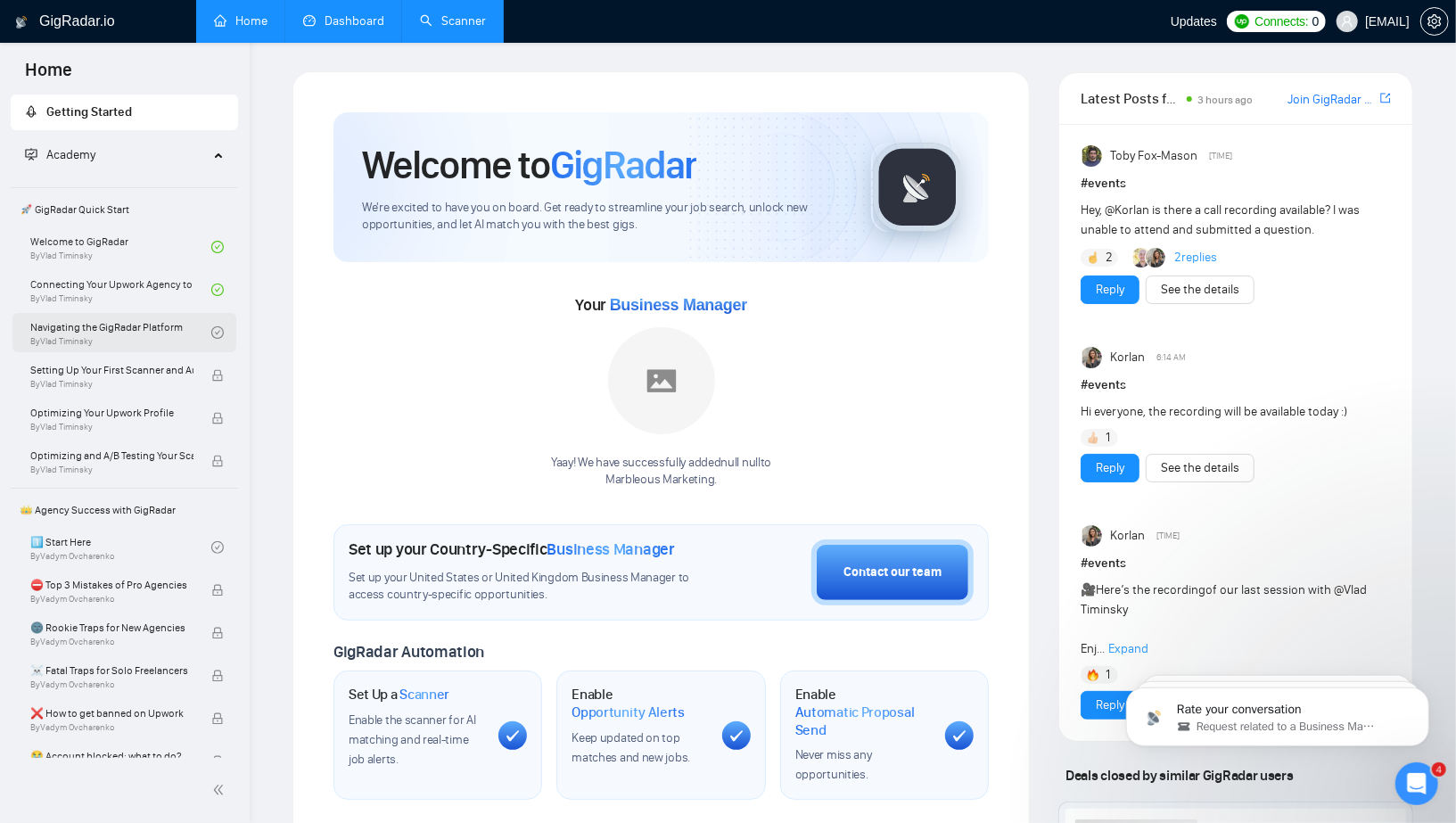 click on "Navigating the GigRadar Platform By  [FIRST] [LAST]" at bounding box center (120, 333) 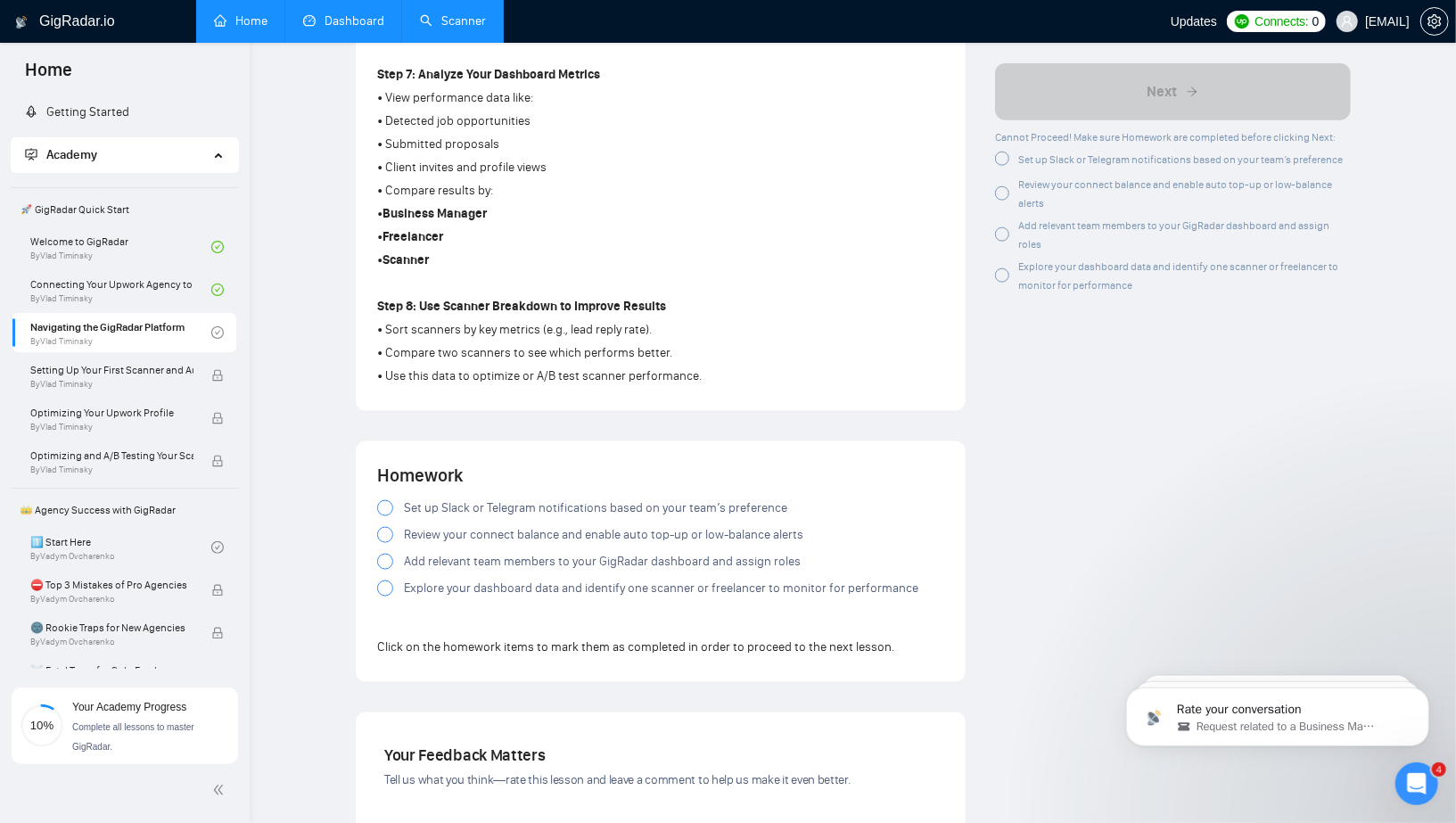 scroll, scrollTop: 1291, scrollLeft: 0, axis: vertical 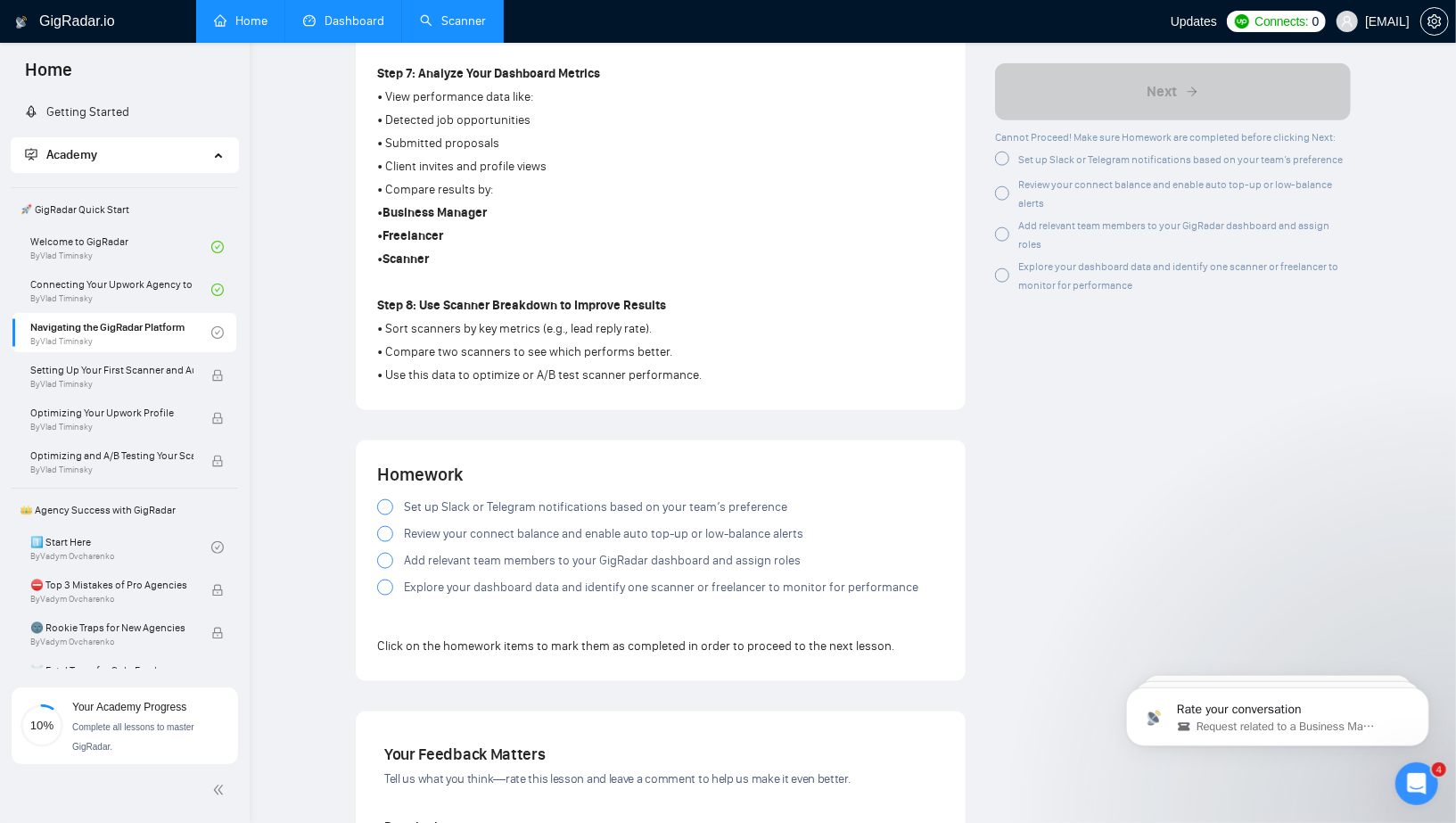 click at bounding box center [385, 507] 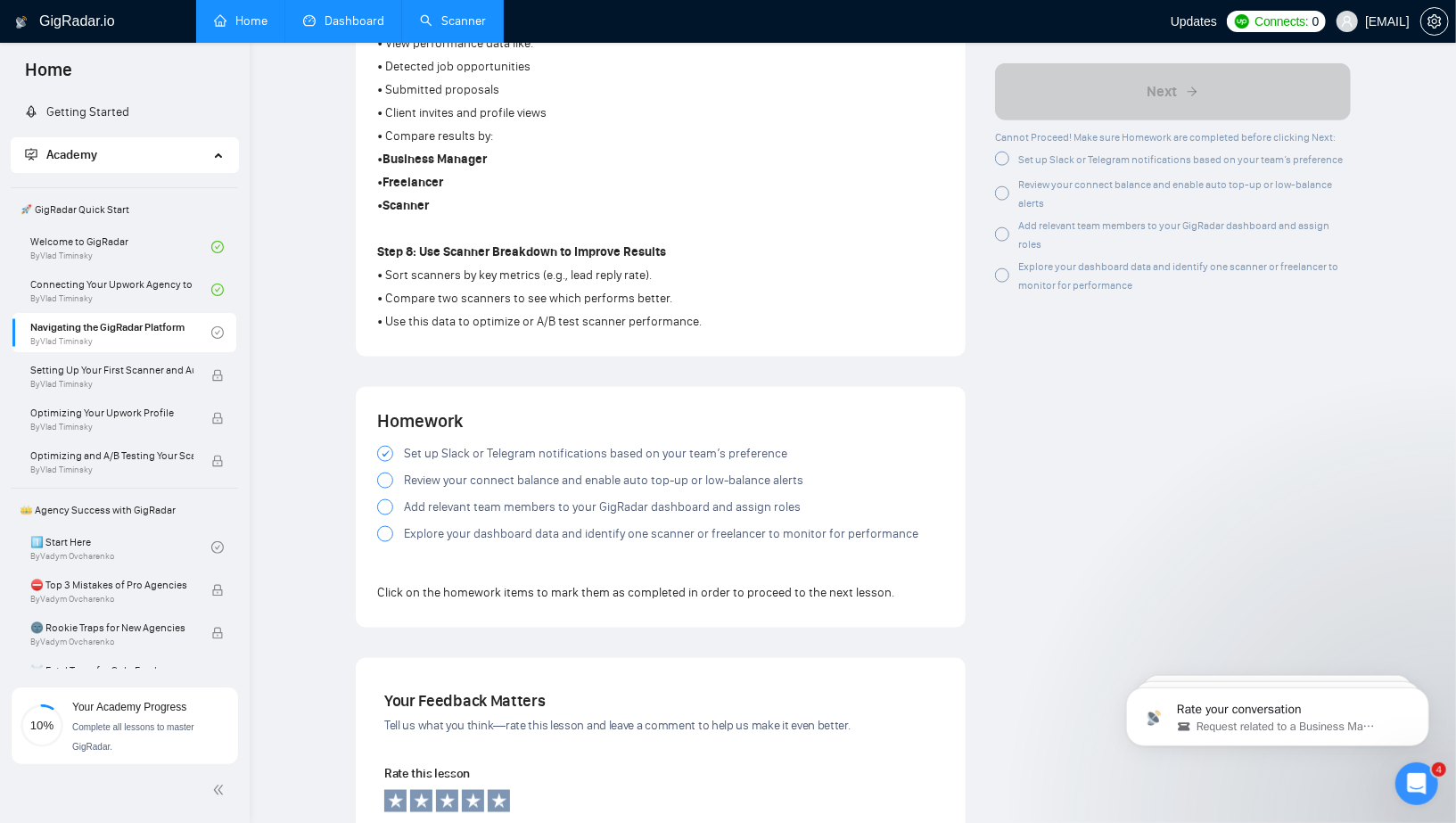 scroll, scrollTop: 1355, scrollLeft: 0, axis: vertical 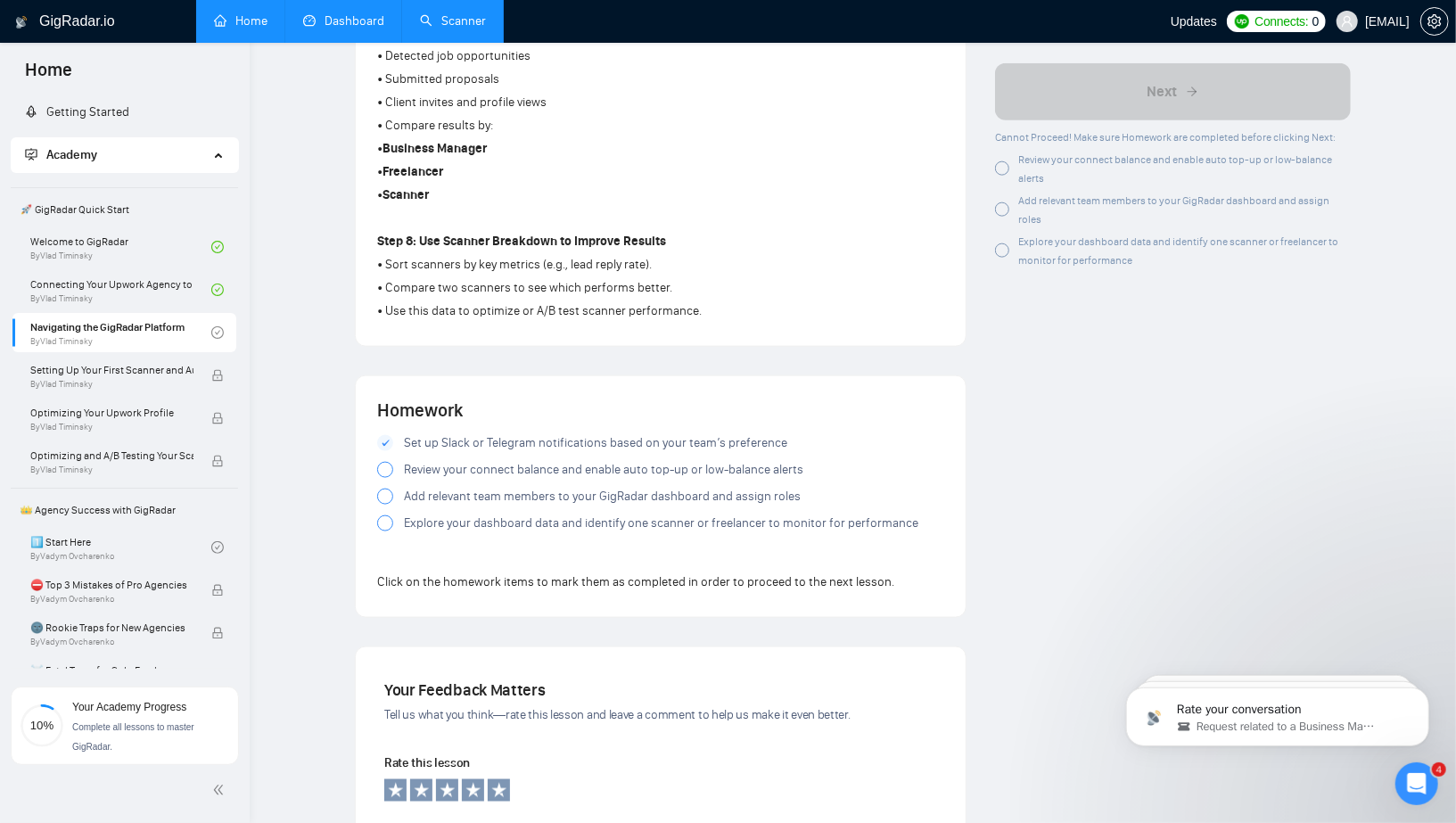 click on "Connects:" at bounding box center [1281, 21] 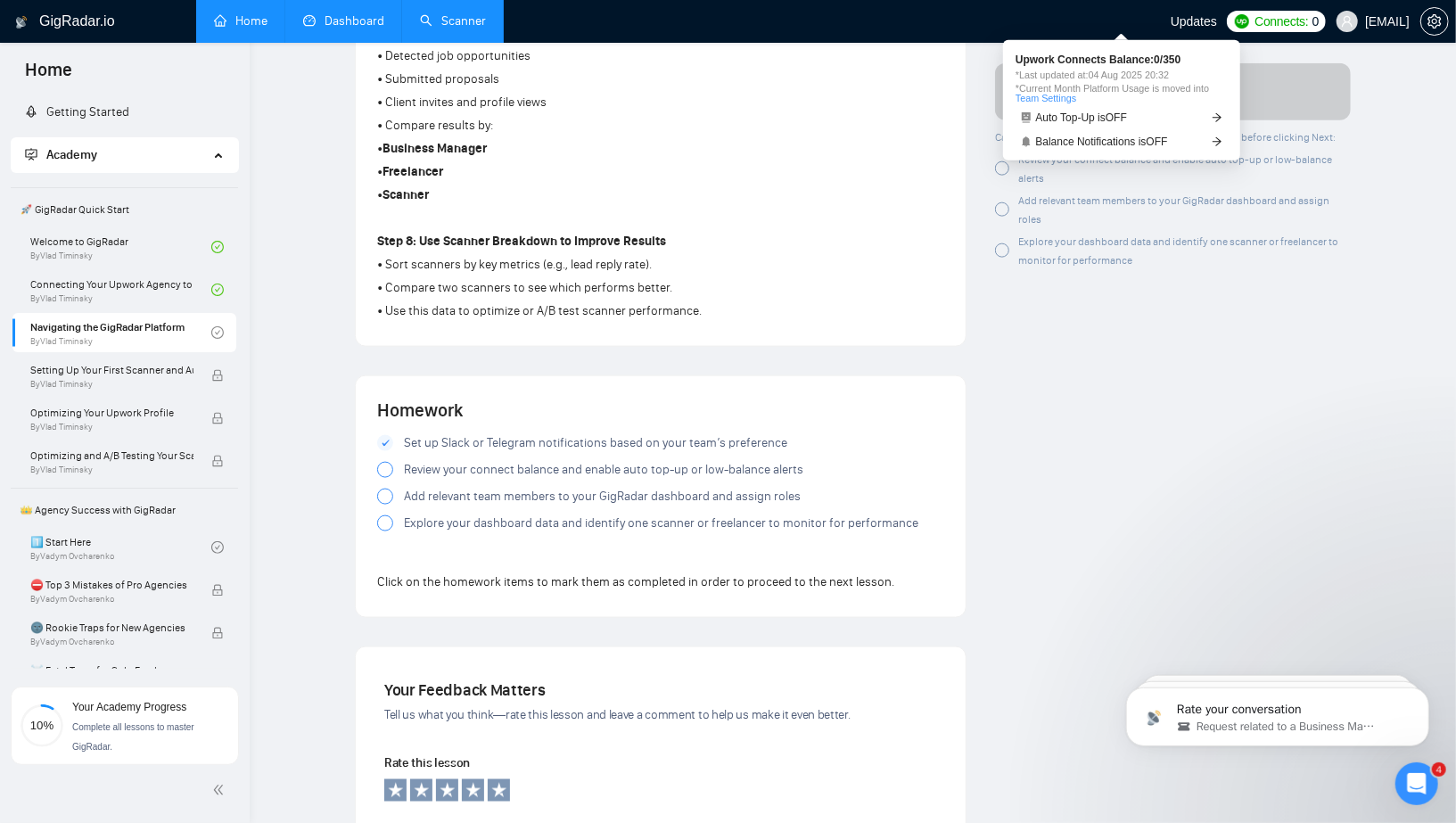 click on "Team Settings" at bounding box center (1046, 98) 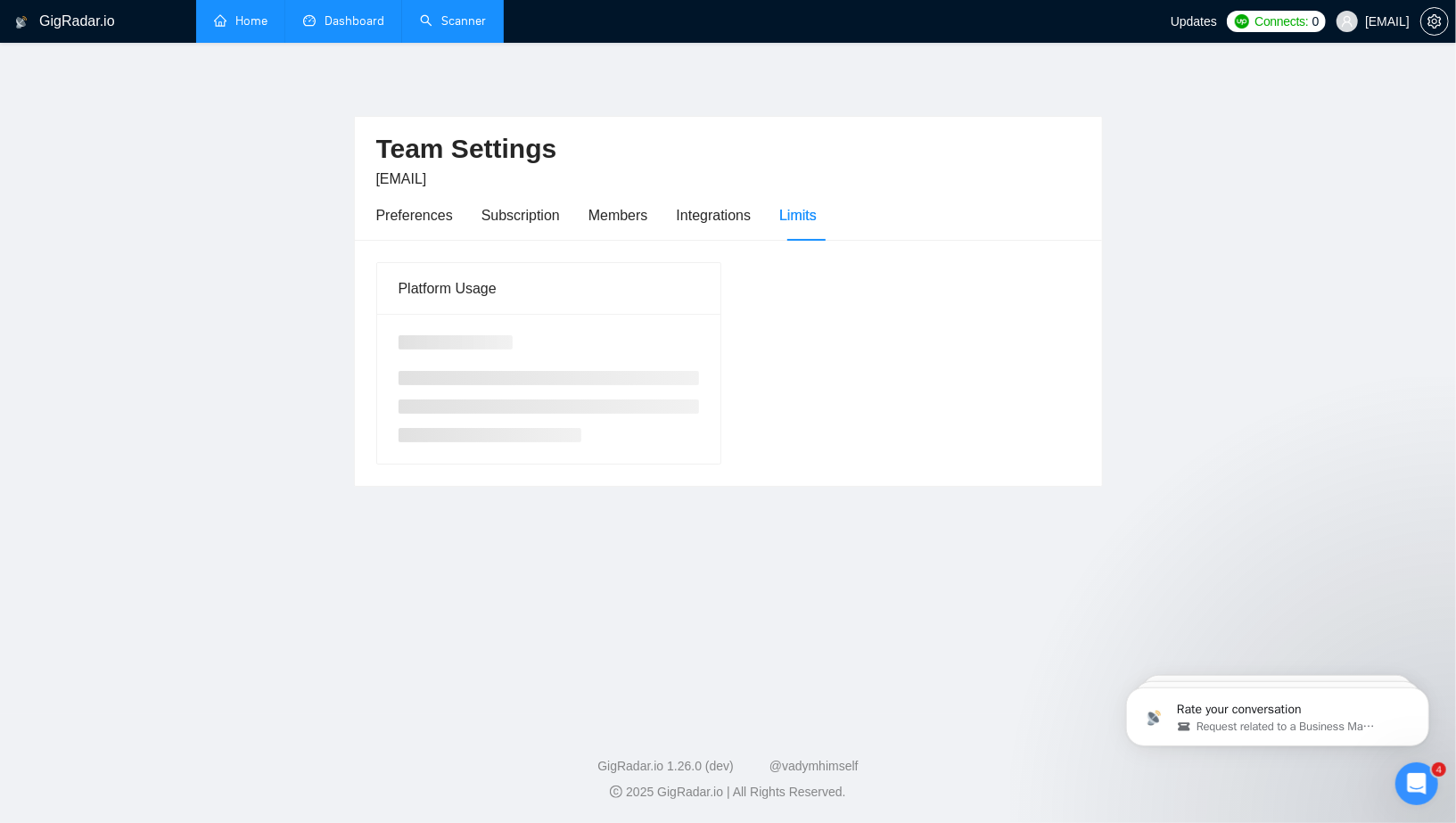 scroll, scrollTop: 0, scrollLeft: 0, axis: both 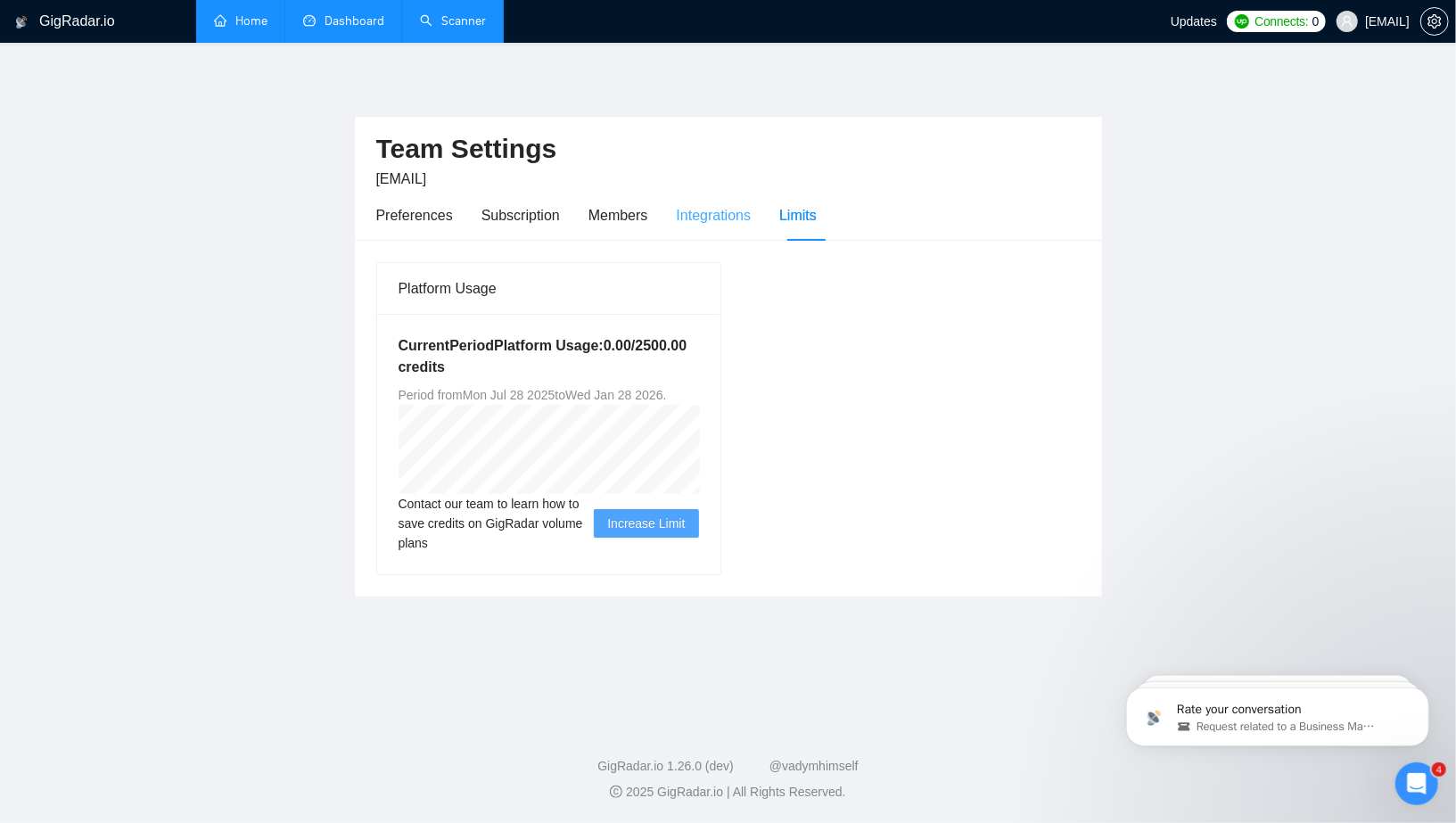 click on "Integrations" at bounding box center (714, 215) 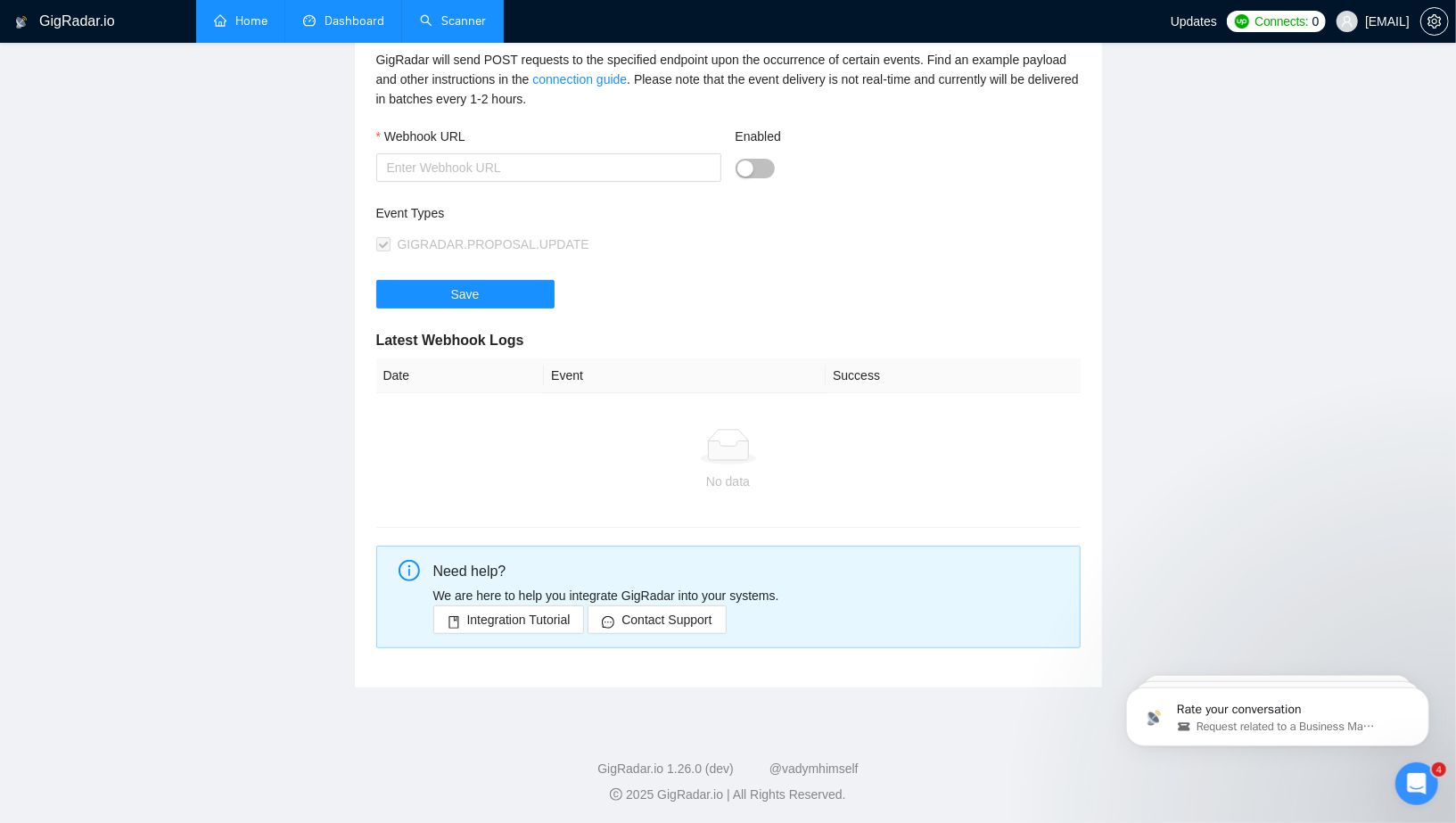scroll, scrollTop: 0, scrollLeft: 0, axis: both 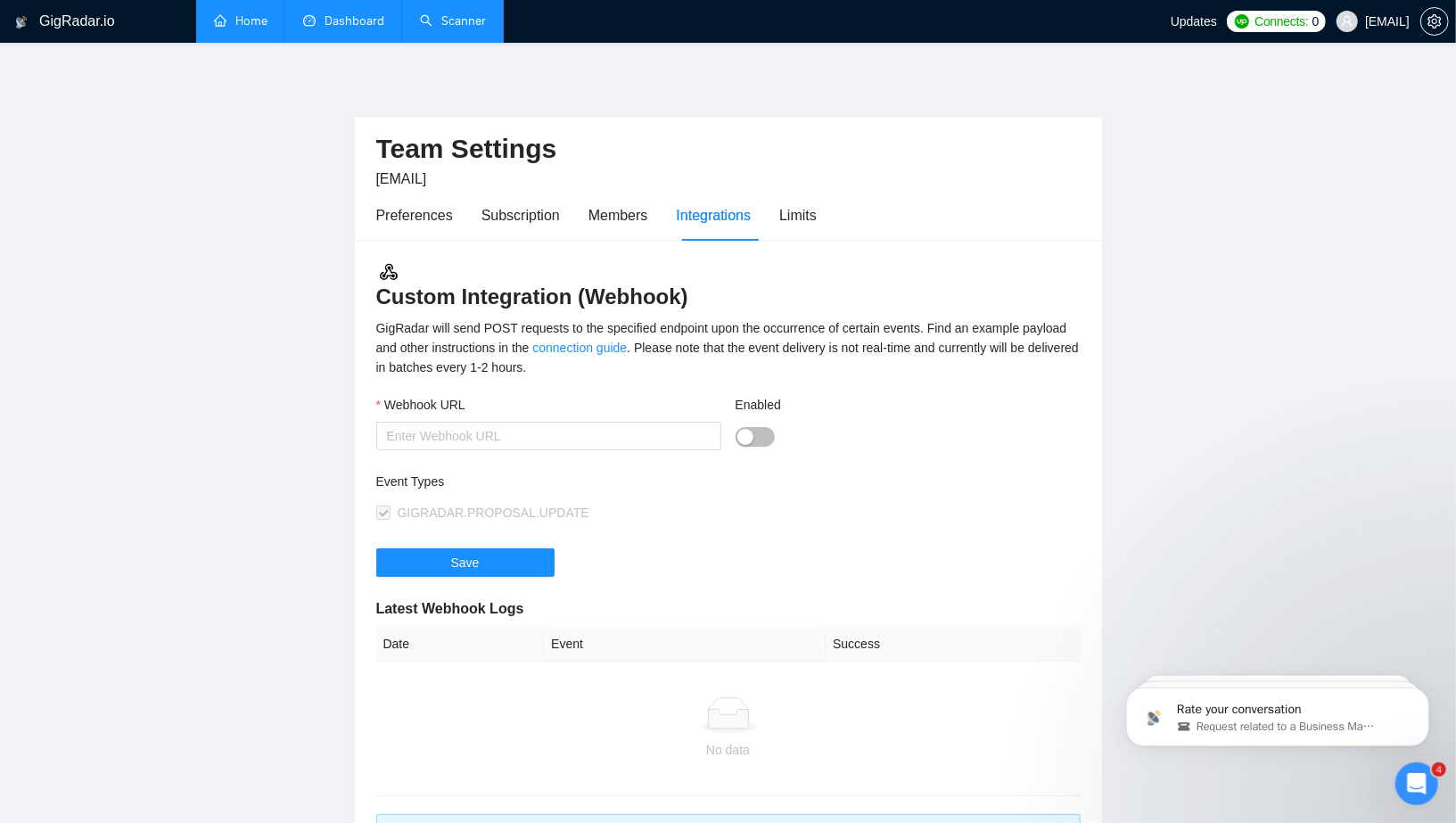 click on "Preferences Subscription Members Integrations Limits" at bounding box center [596, 215] 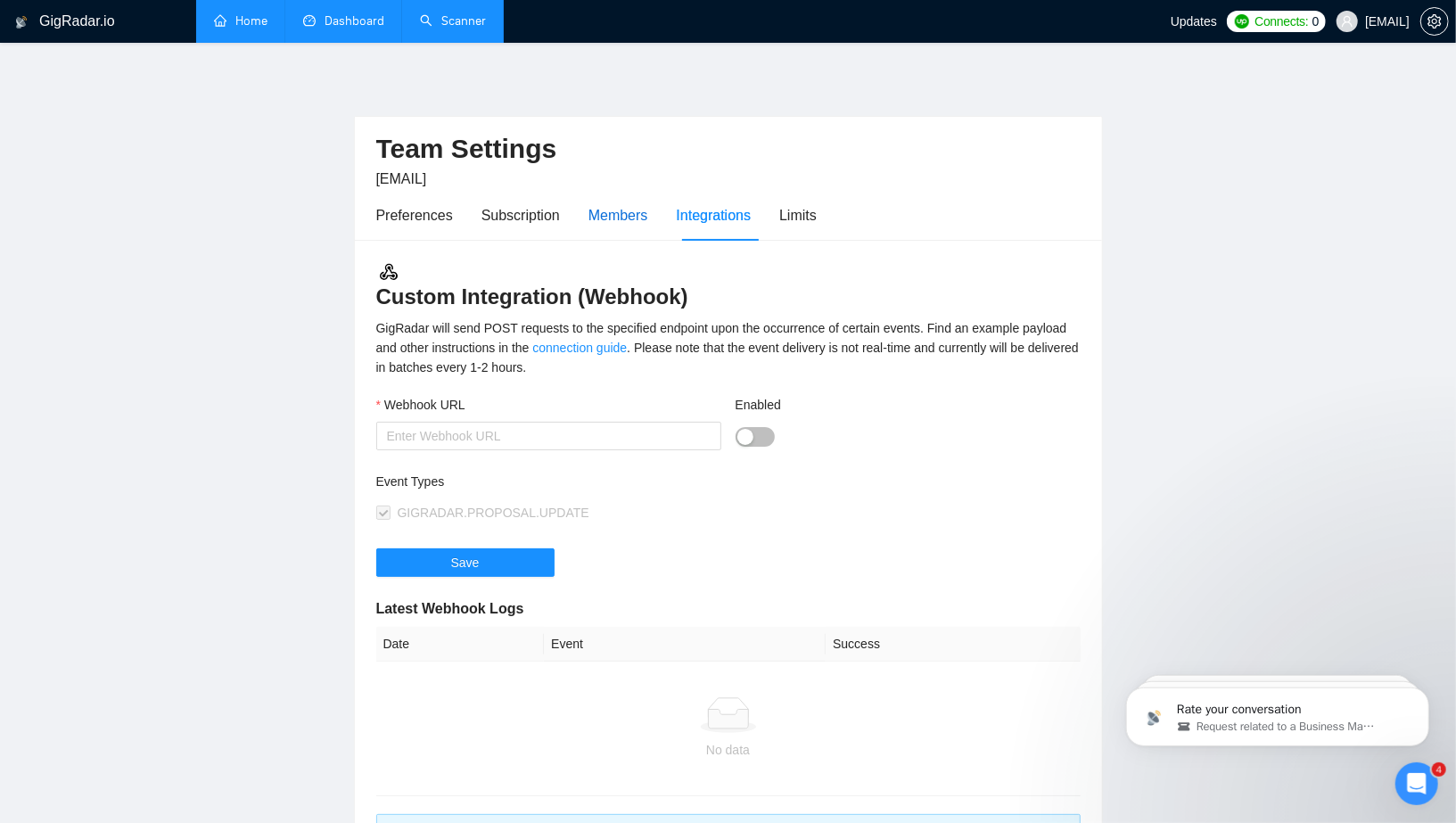 click on "Members" at bounding box center [618, 215] 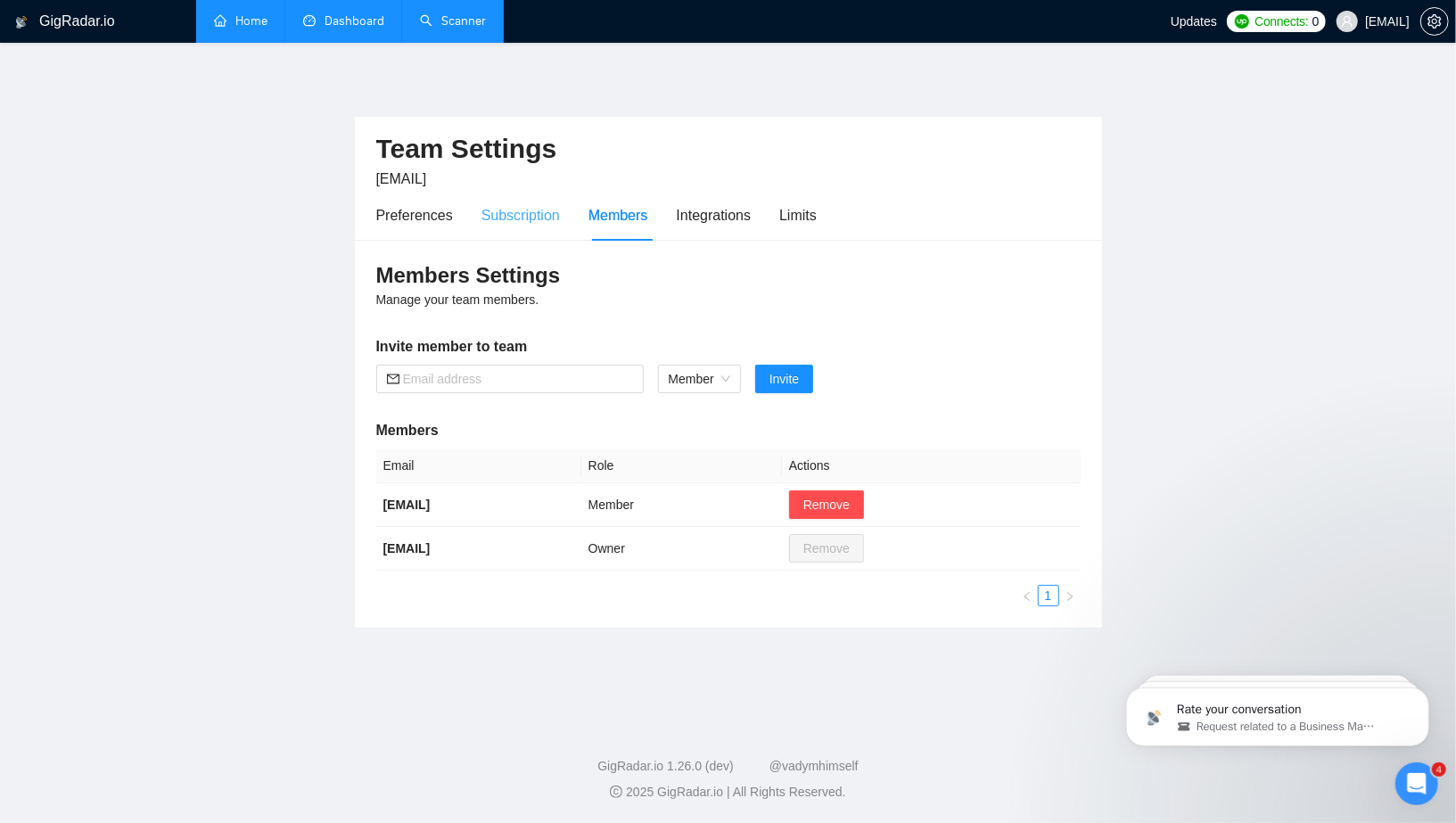 click on "Subscription" at bounding box center (521, 215) 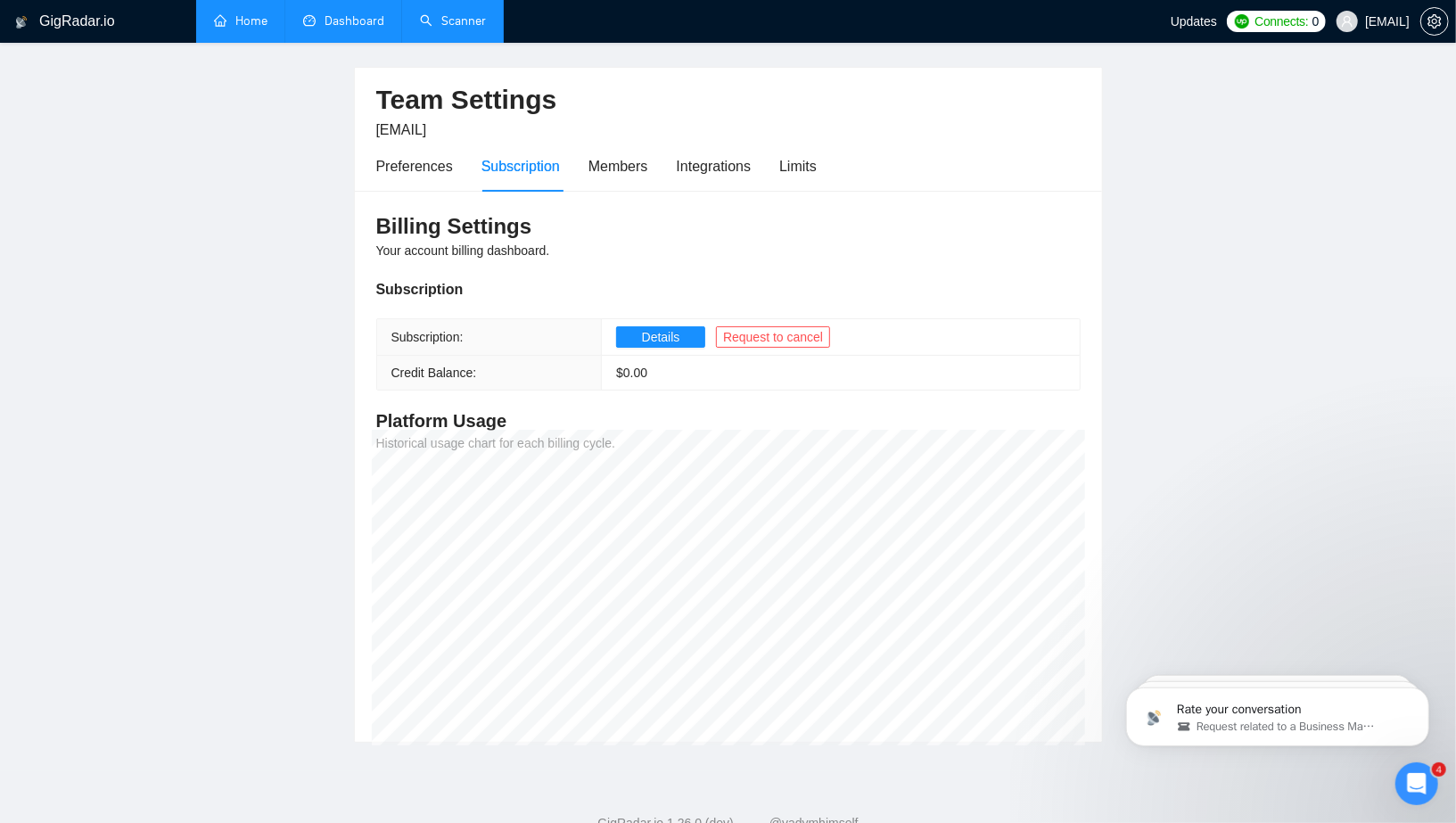scroll, scrollTop: 3, scrollLeft: 0, axis: vertical 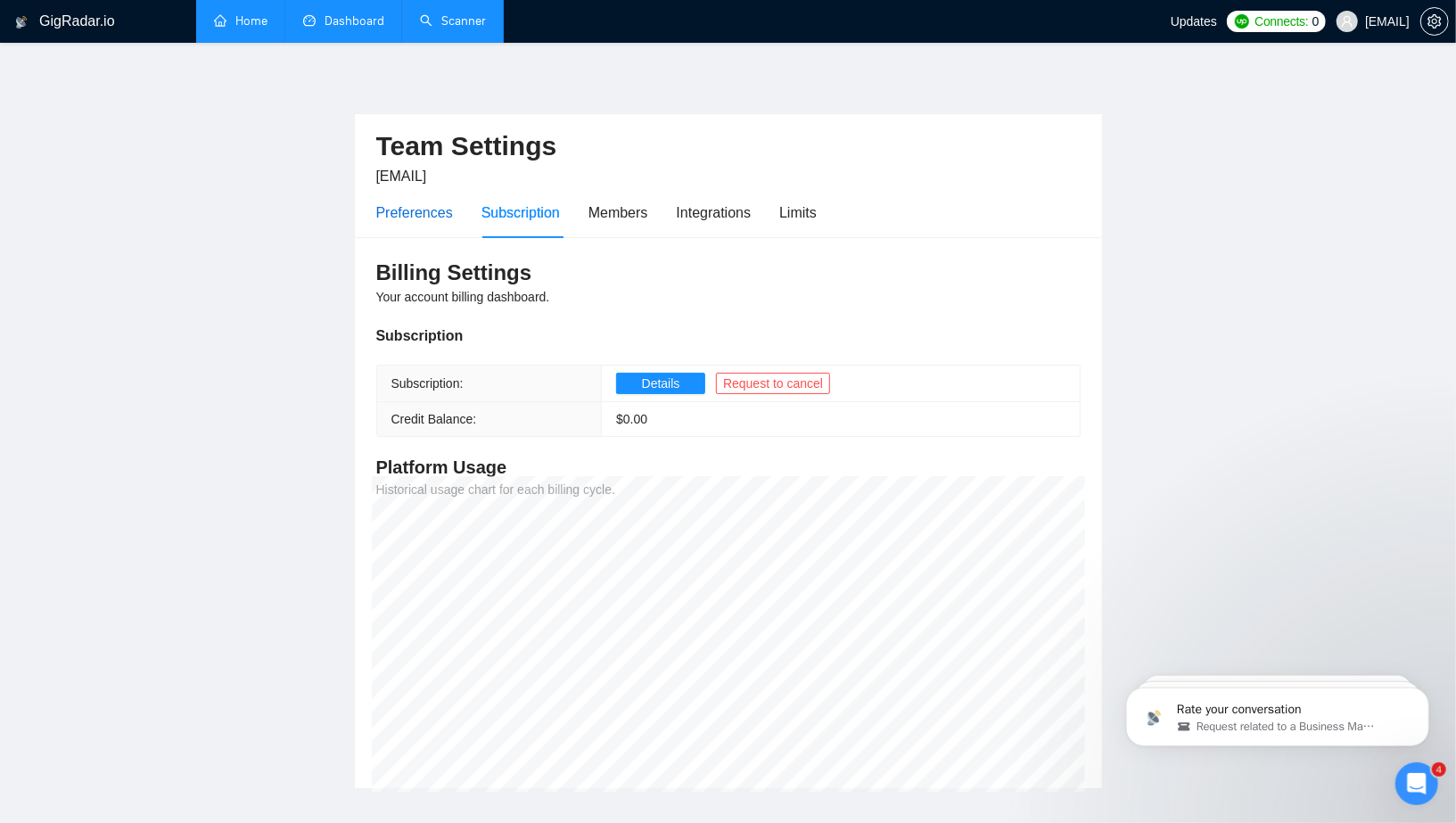 click on "Preferences" at bounding box center [415, 212] 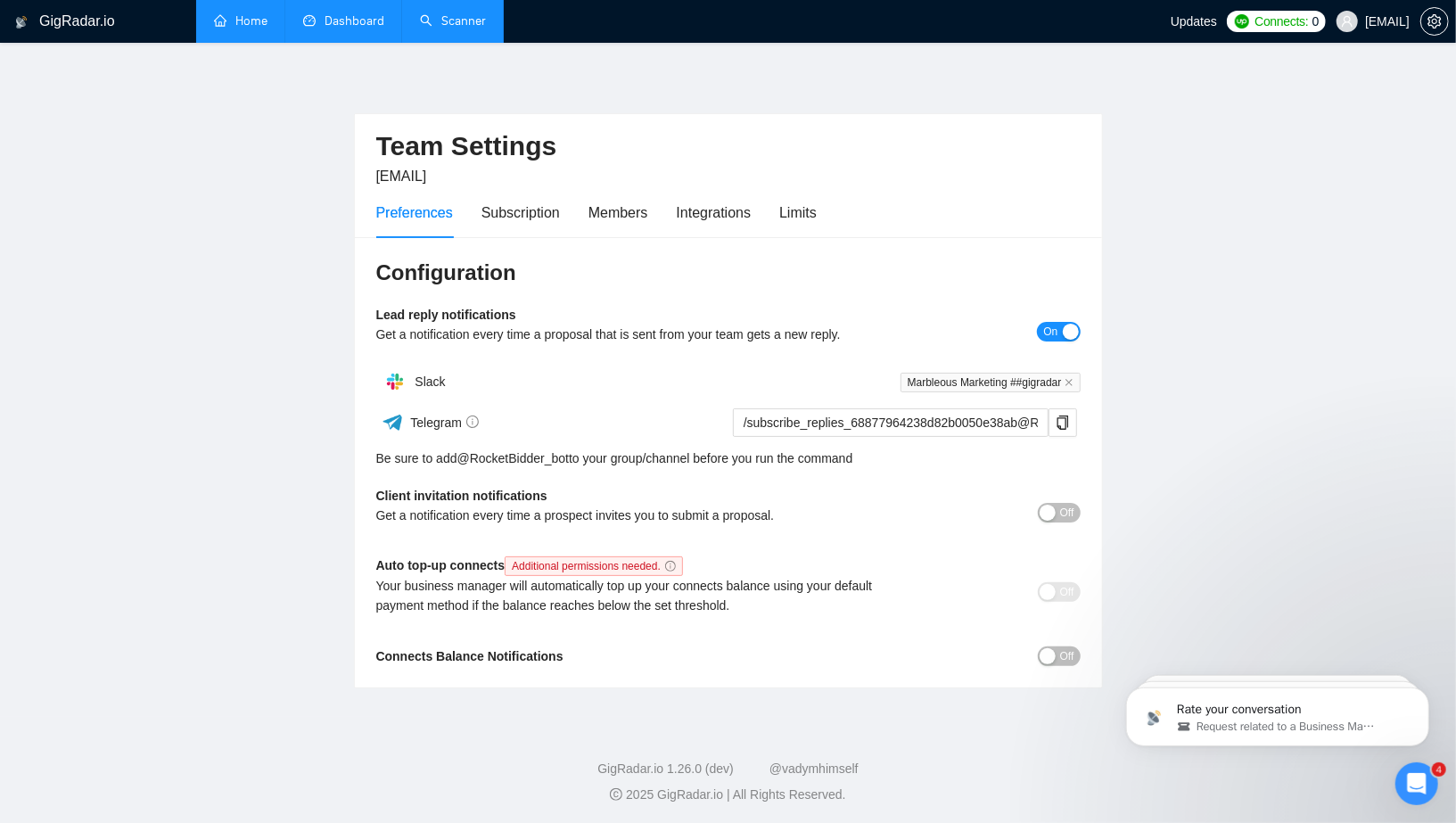 click at bounding box center (1048, 656) 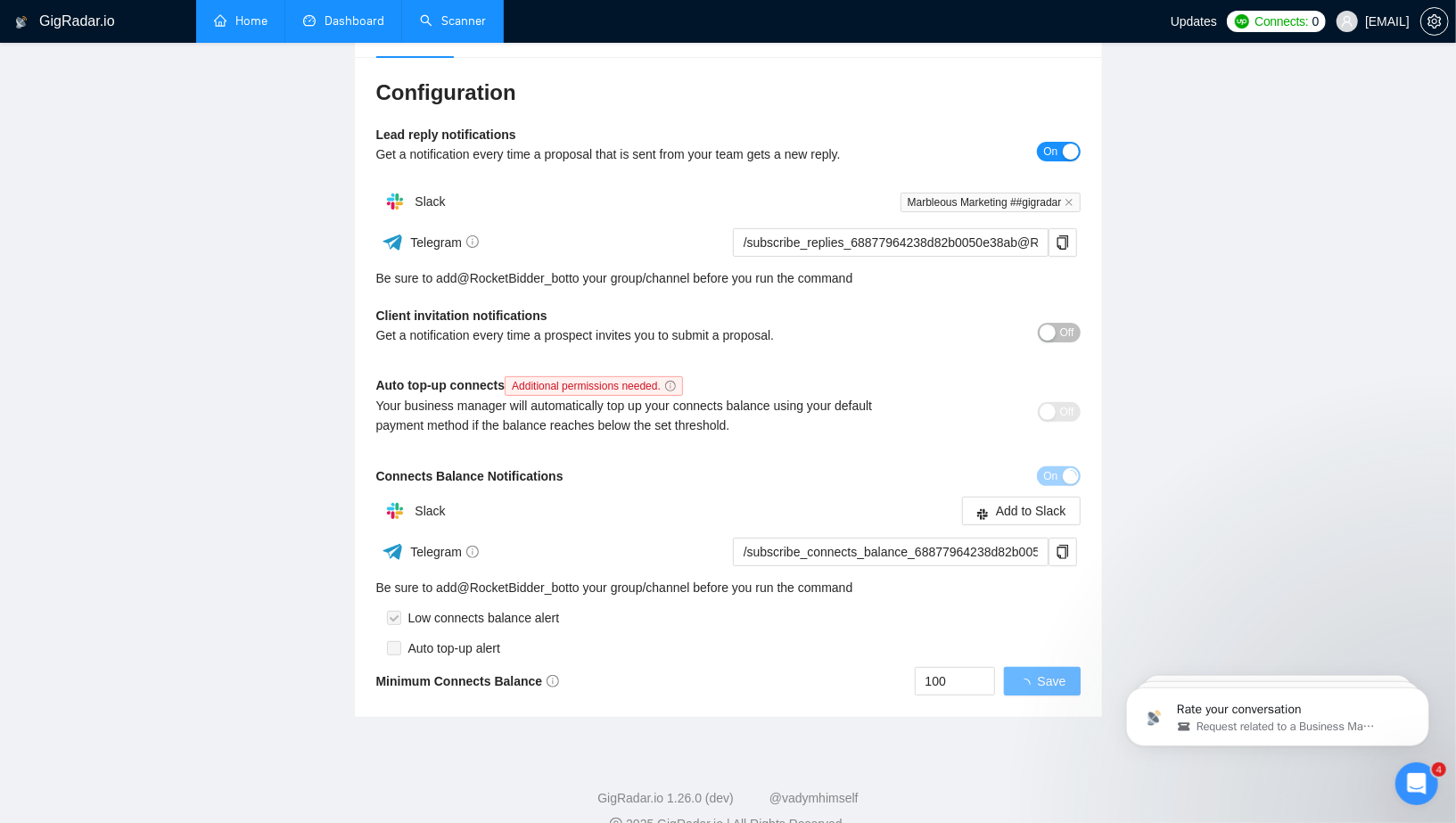scroll, scrollTop: 205, scrollLeft: 0, axis: vertical 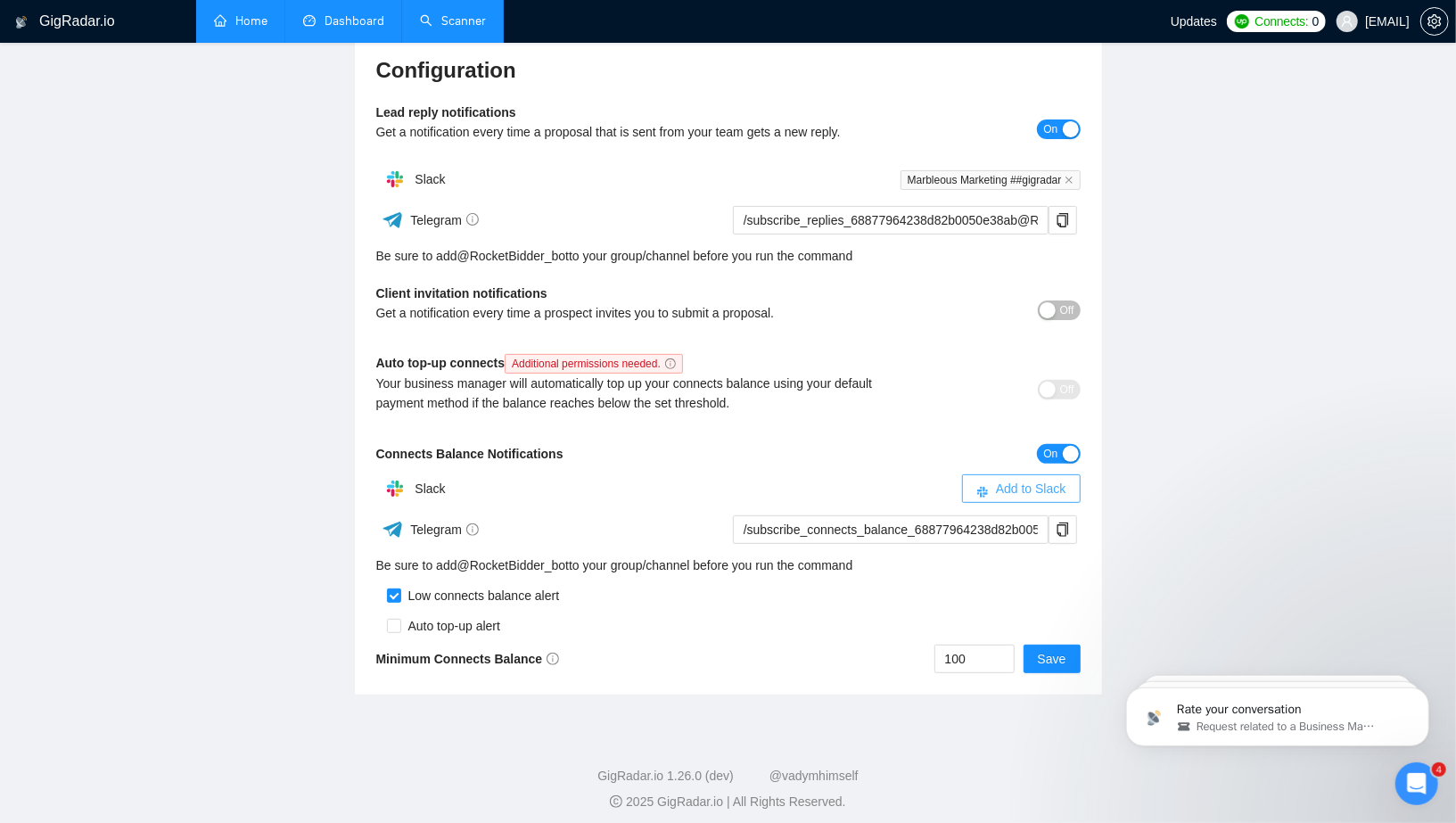 click on "Add to Slack" at bounding box center (1031, 489) 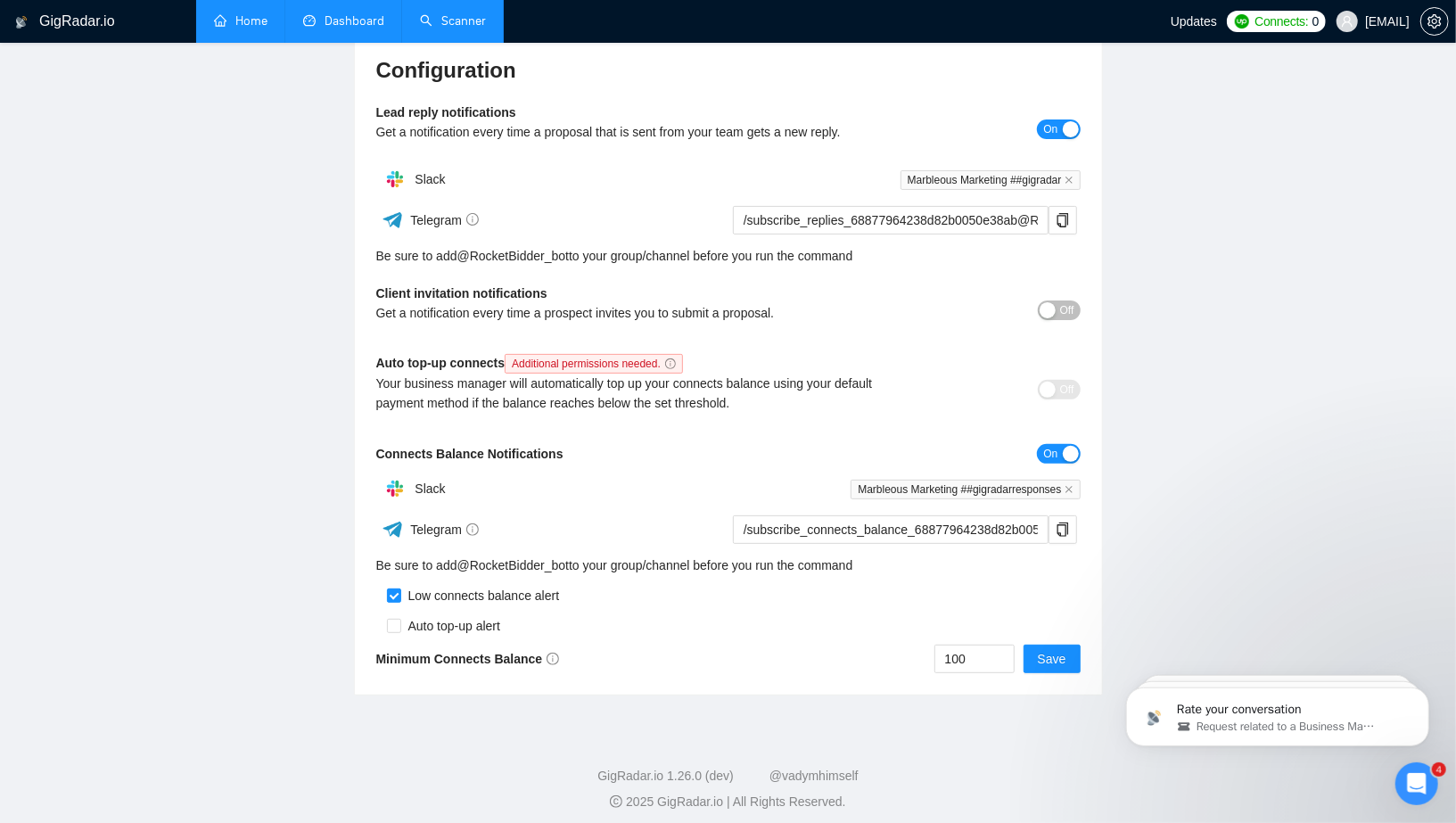 click on "Off" at bounding box center (1067, 310) 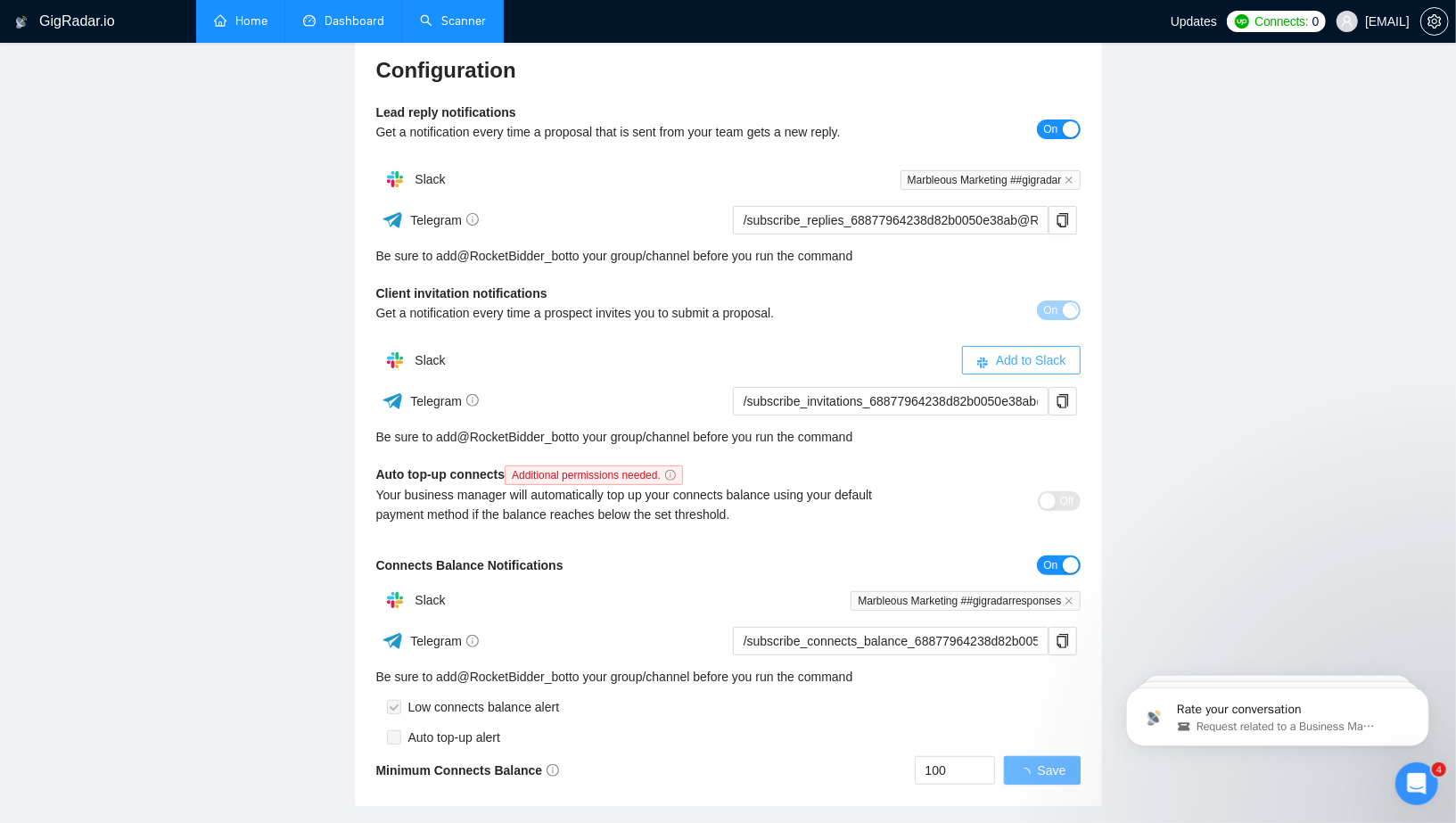click on "Add to Slack" at bounding box center [1031, 360] 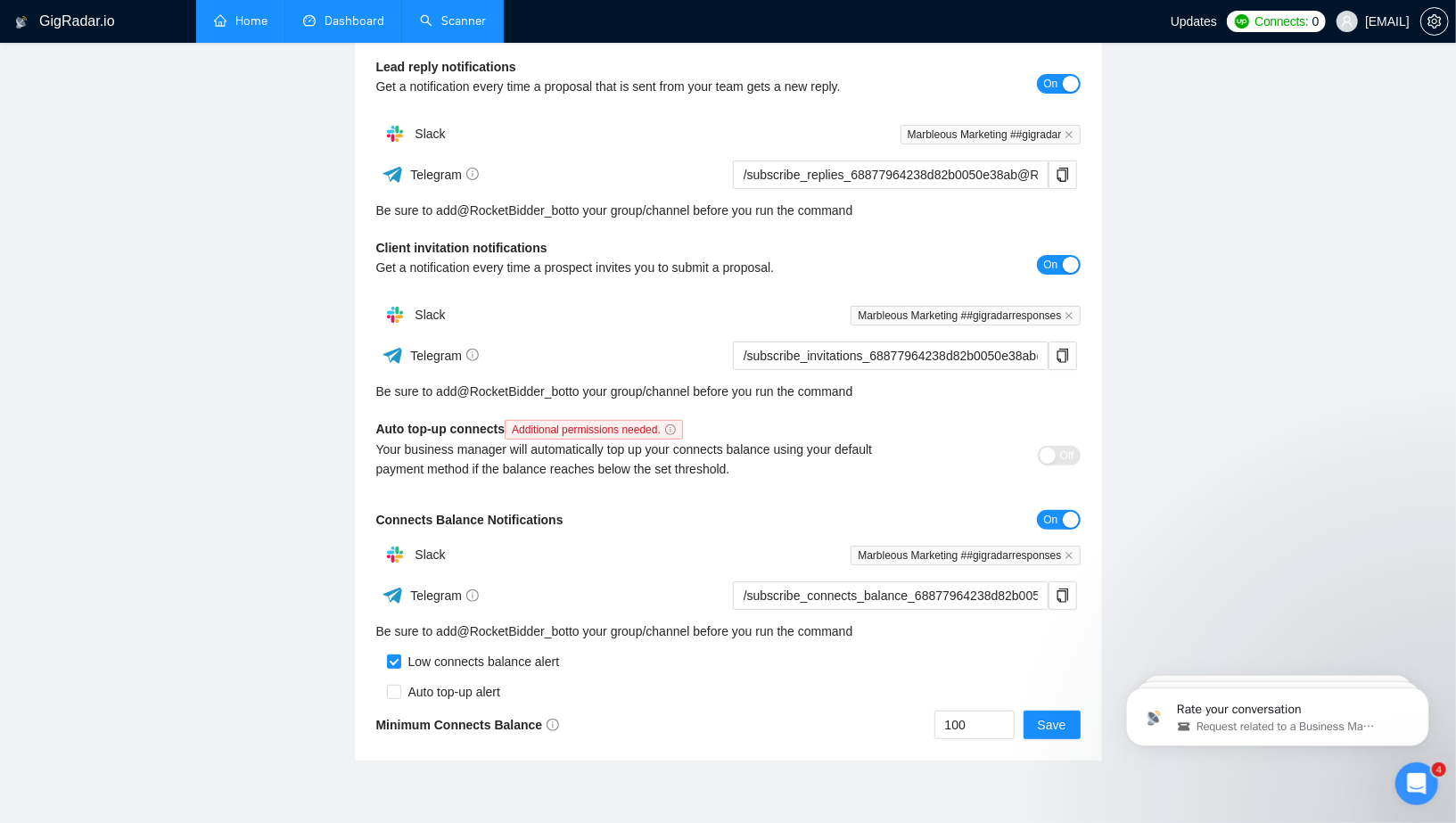 scroll, scrollTop: 324, scrollLeft: 0, axis: vertical 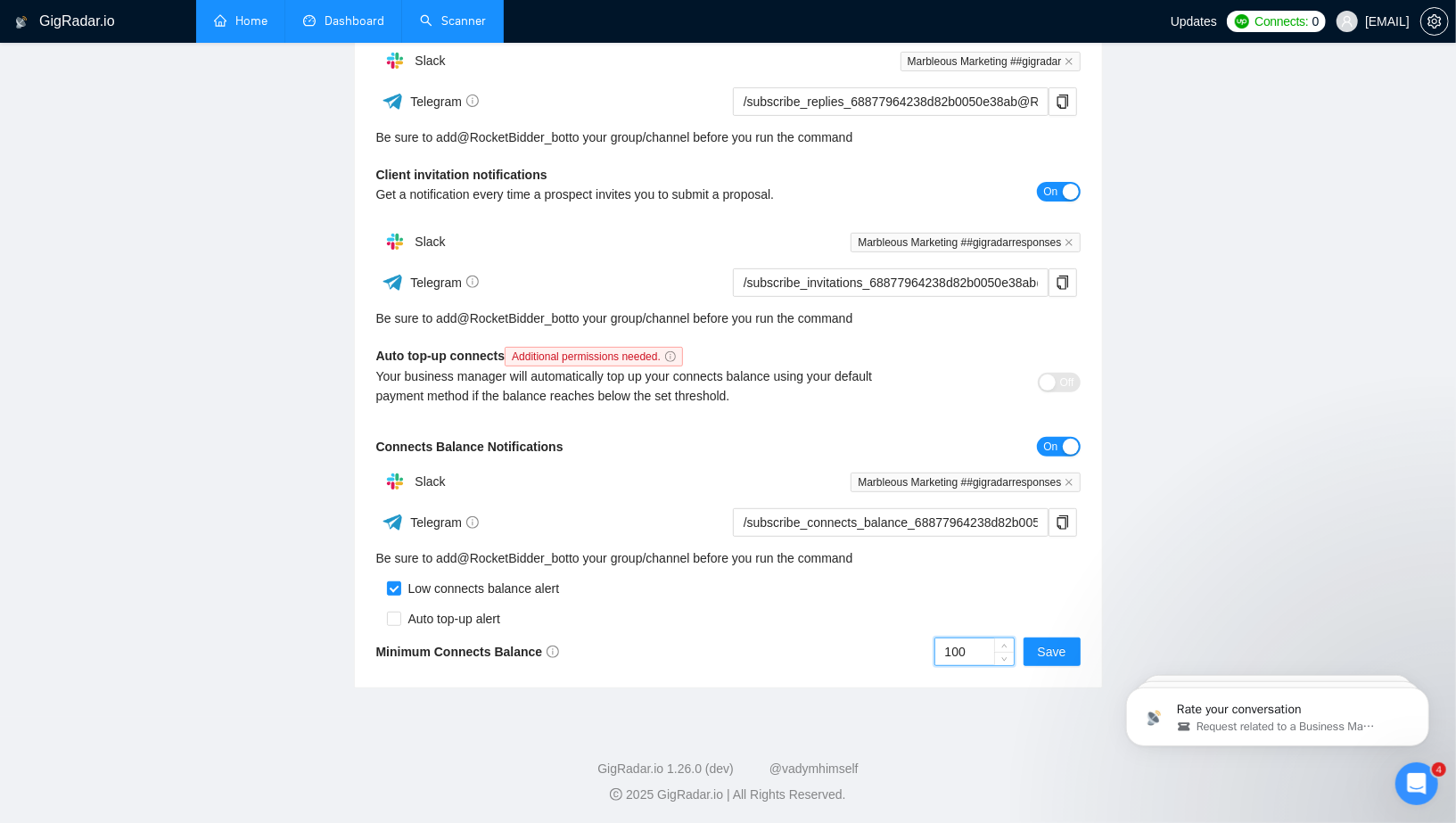 click on "100" at bounding box center (975, 652) 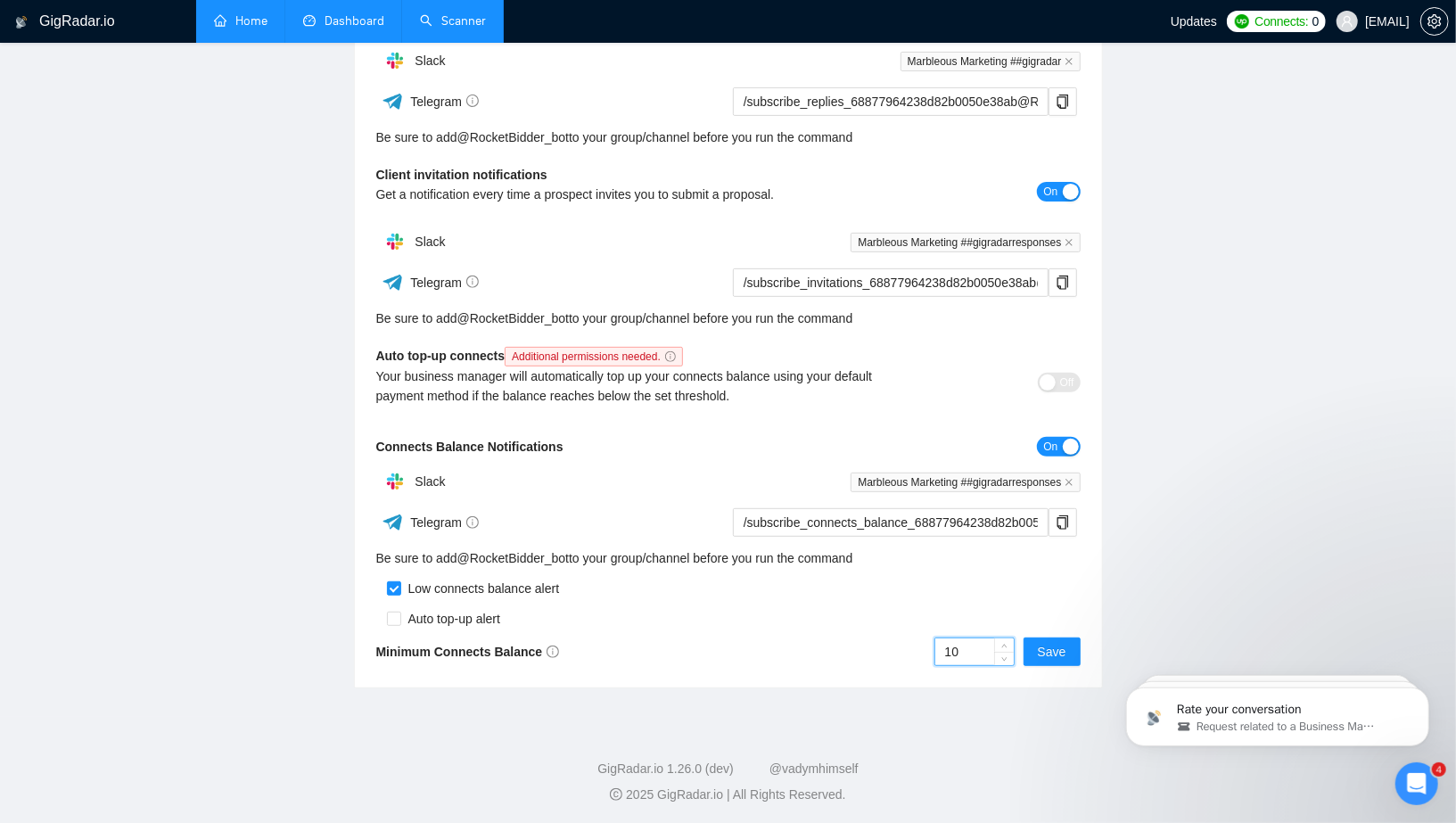 type on "1" 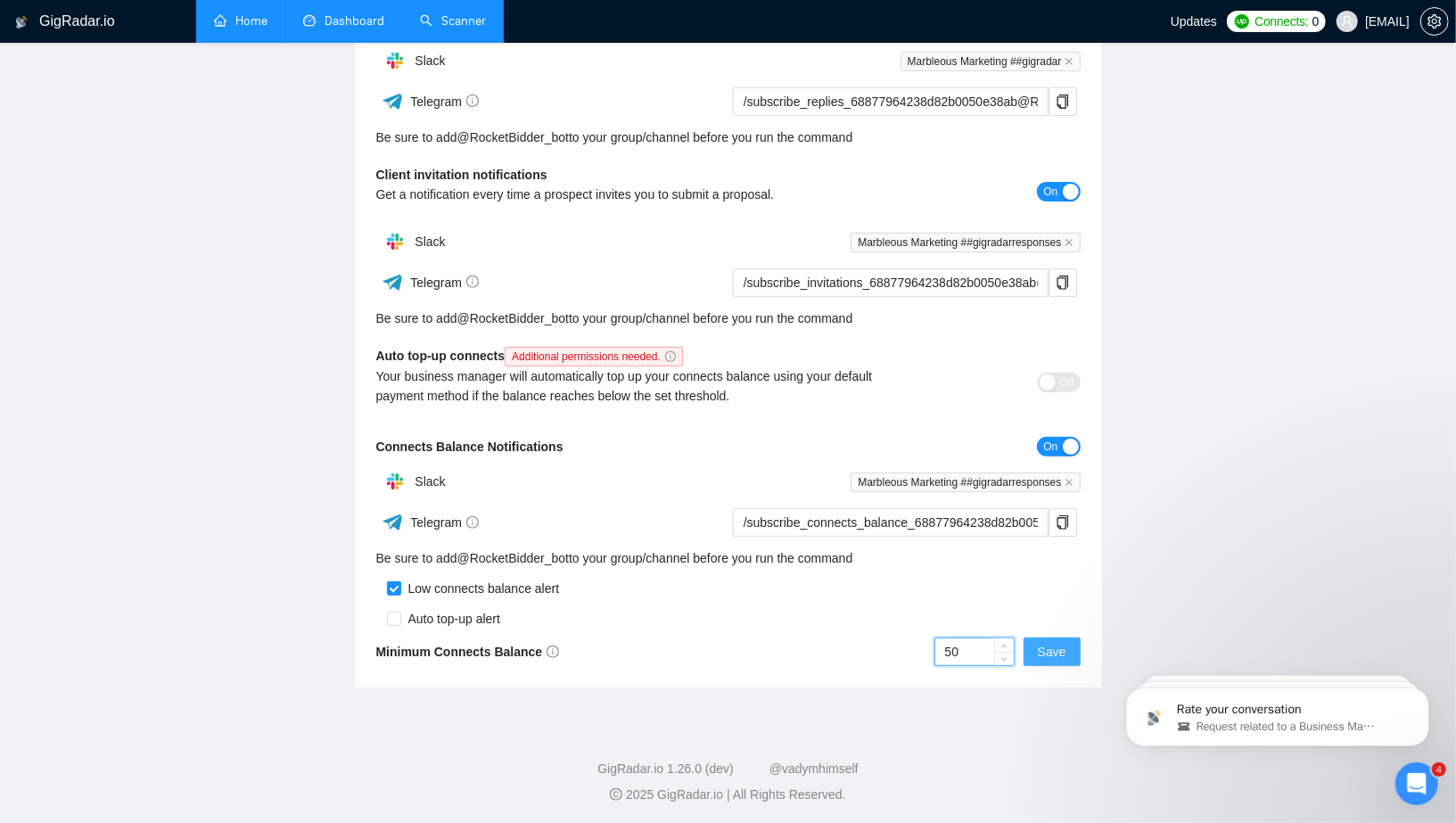 type on "50" 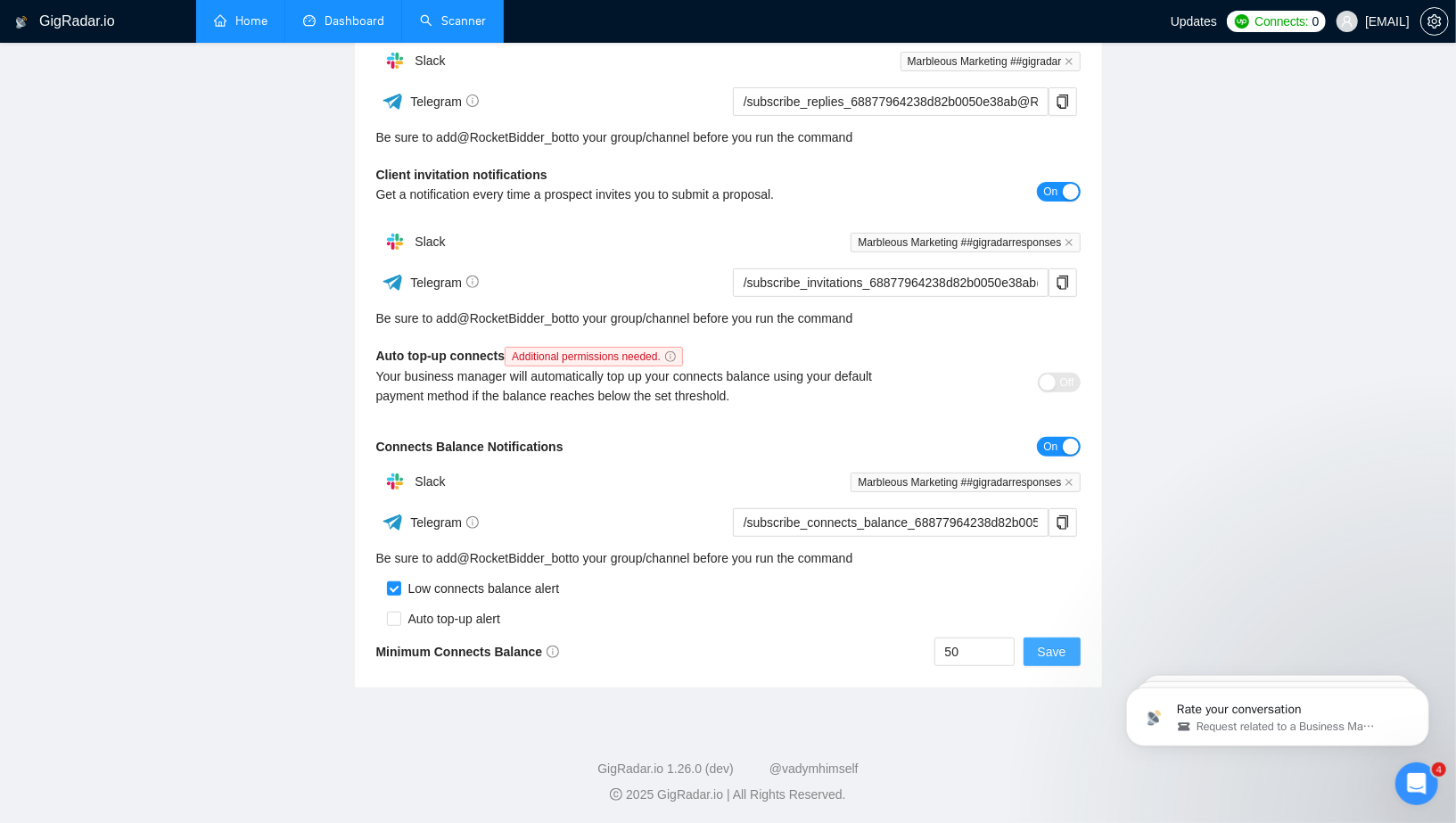click on "Save" at bounding box center (1052, 652) 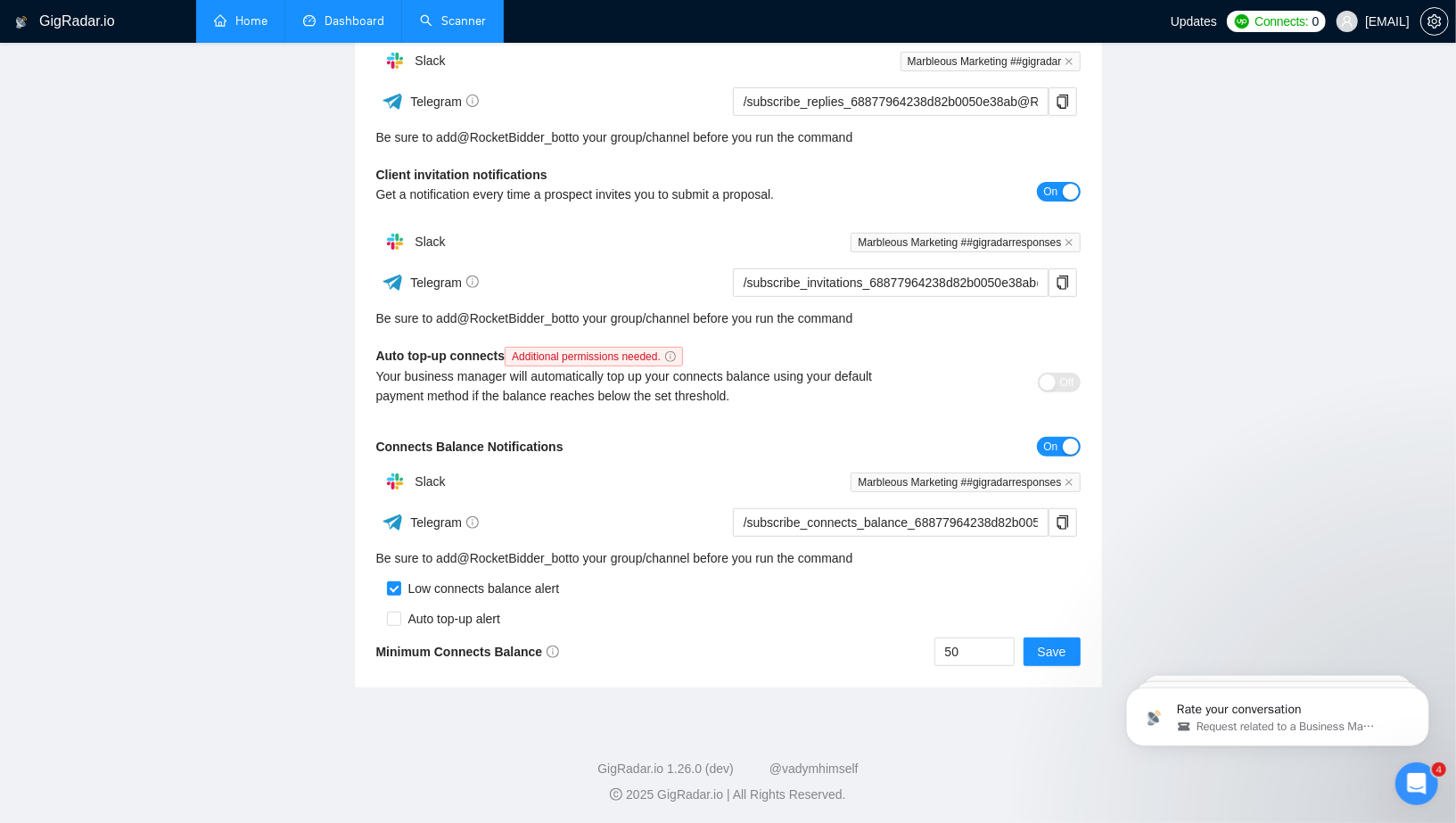 click on "Team Settings [EMAIL] Preferences Subscription Members Integrations Limits Configuration Lead reply notifications Get a notification every time a proposal that is sent from your team gets a new reply. On   Slack Marbleous Marketing ##gigradar   Telegram /subscribe_replies_68877964238d82b0050e38ab@RocketBidder_bot Be sure to add  @ RocketBidder_bot  to your group/channel before you run the command Client invitation notifications Get a notification every time a prospect invites you to submit a proposal. On   Slack Marbleous Marketing ##gigradarresponses   Telegram /subscribe_invitations_68877964238d82b0050e38ab@RocketBidder_bot Be sure to add  @ RocketBidder_bot  to your group/channel before you run the command Auto top-up connects   Additional permissions needed. Your business manager will automatically top up your connects balance using your default payment method if the balance reaches below the set threshold. Off Connects Balance Notifications On   Slack   Telegram @ 50 Save" at bounding box center [728, 218] 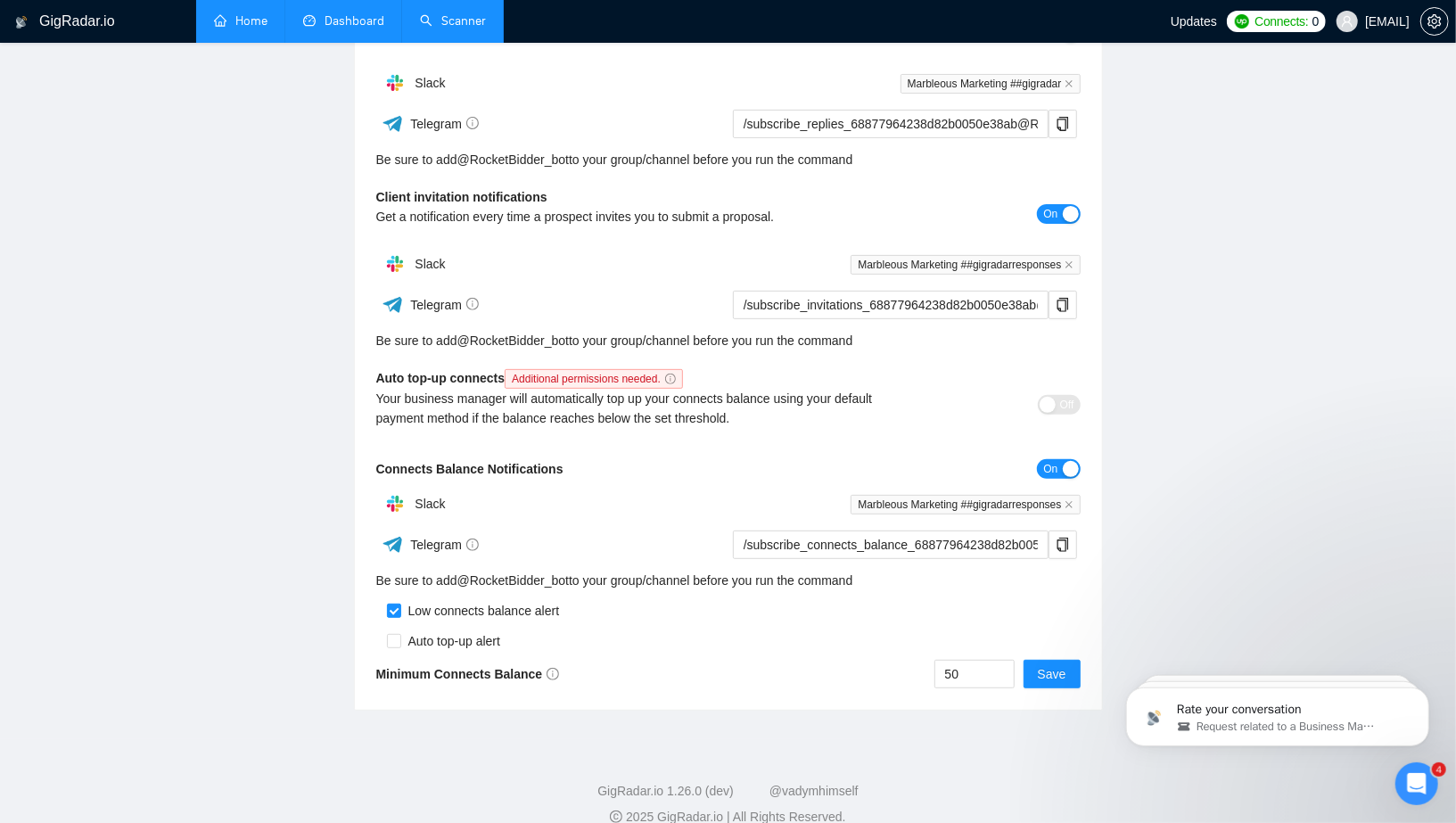 scroll, scrollTop: 324, scrollLeft: 0, axis: vertical 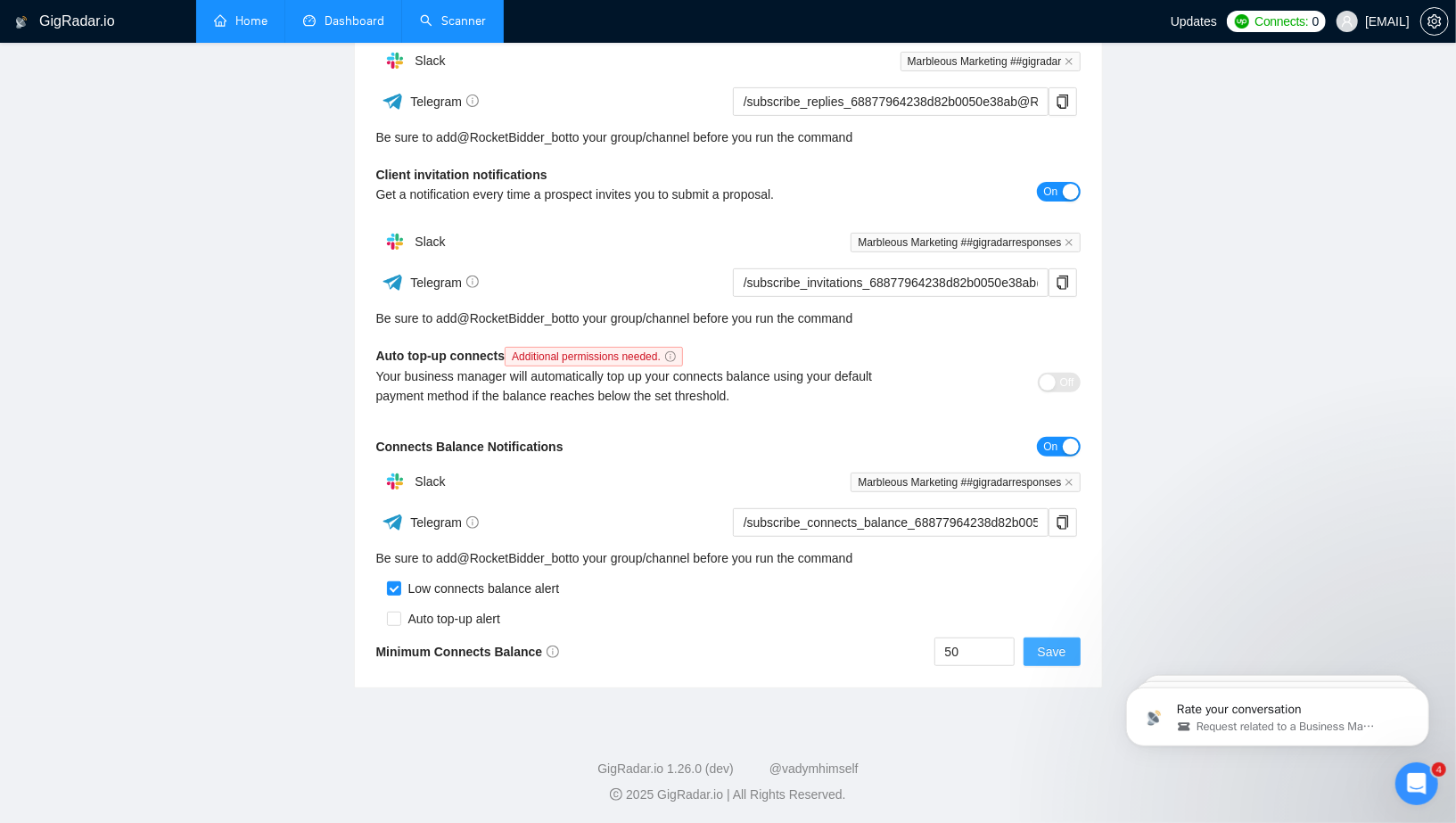 click on "Save" at bounding box center [1052, 652] 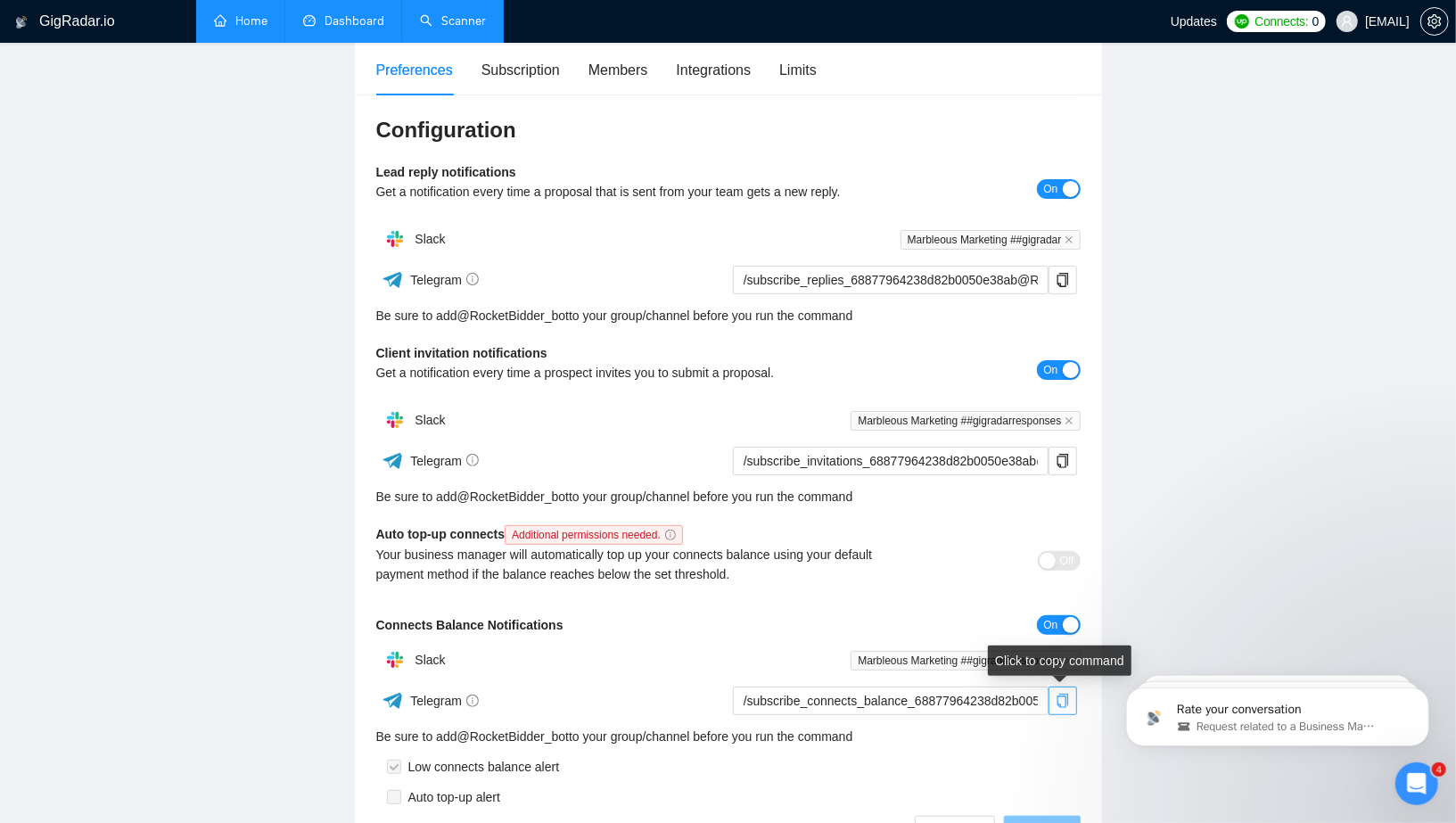 scroll, scrollTop: 0, scrollLeft: 0, axis: both 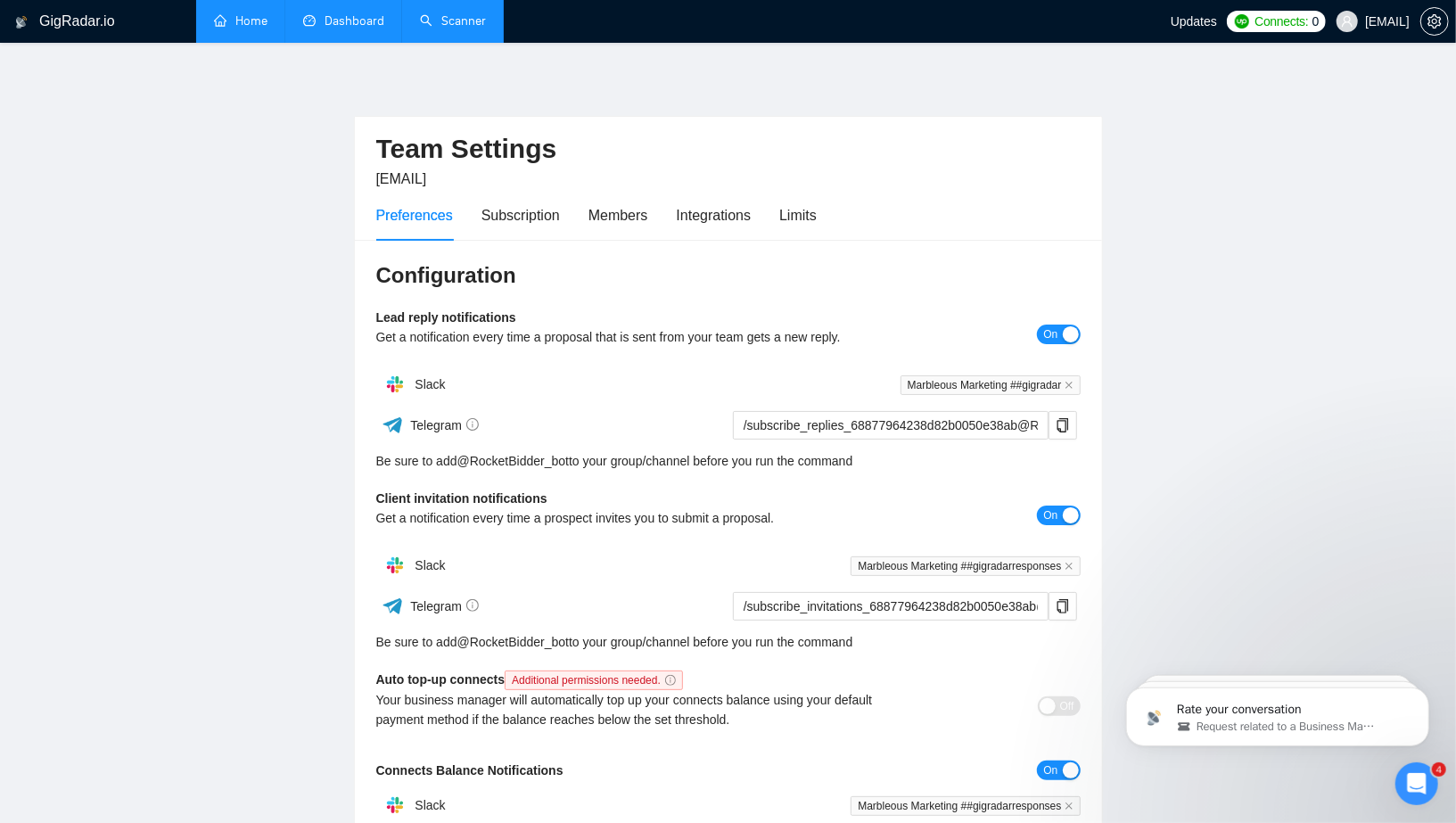 click on "Home" at bounding box center (241, 21) 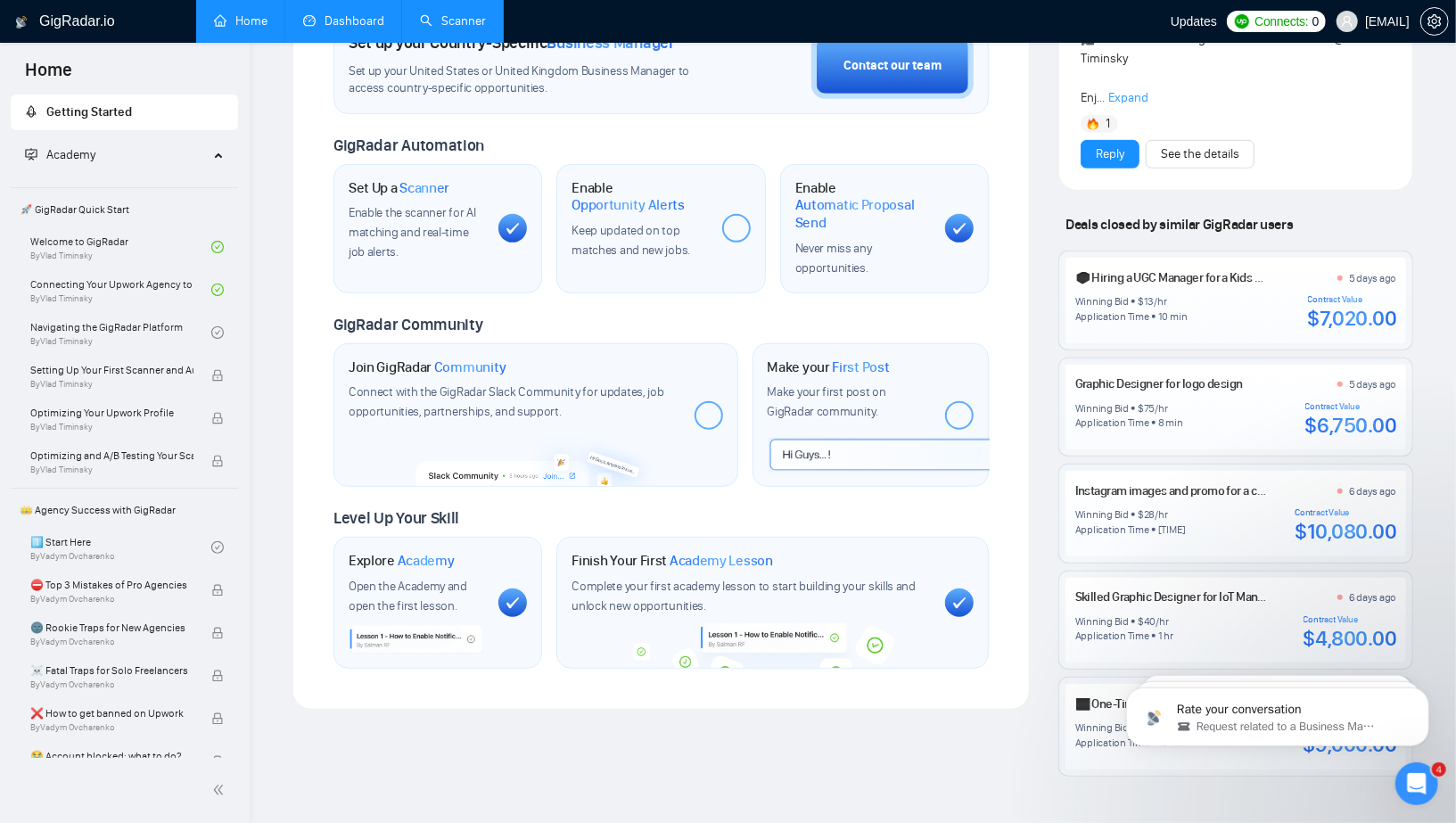 scroll, scrollTop: 550, scrollLeft: 0, axis: vertical 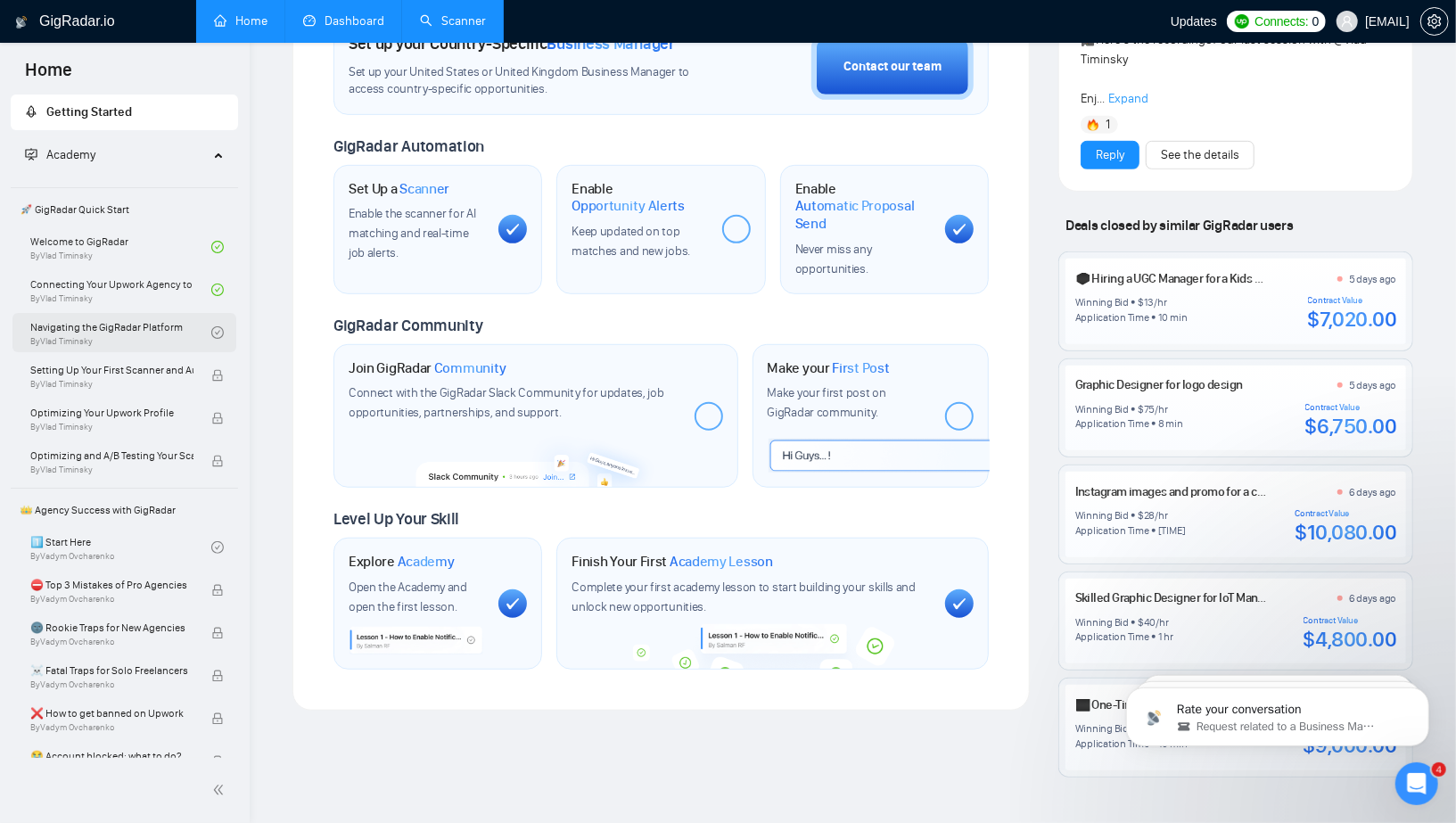 click on "Navigating the GigRadar Platform By  [FIRST] [LAST]" at bounding box center [120, 333] 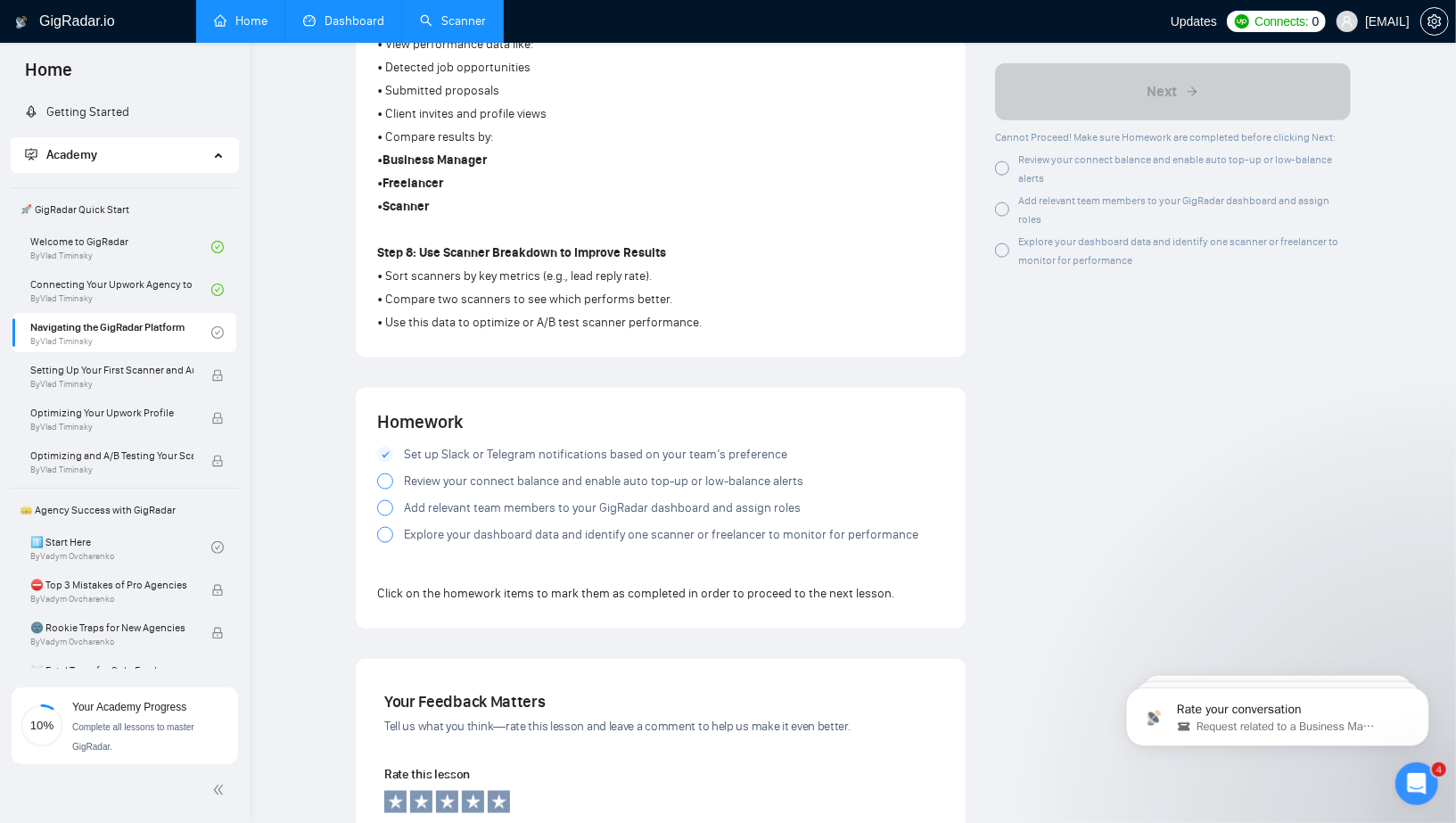 scroll, scrollTop: 1345, scrollLeft: 0, axis: vertical 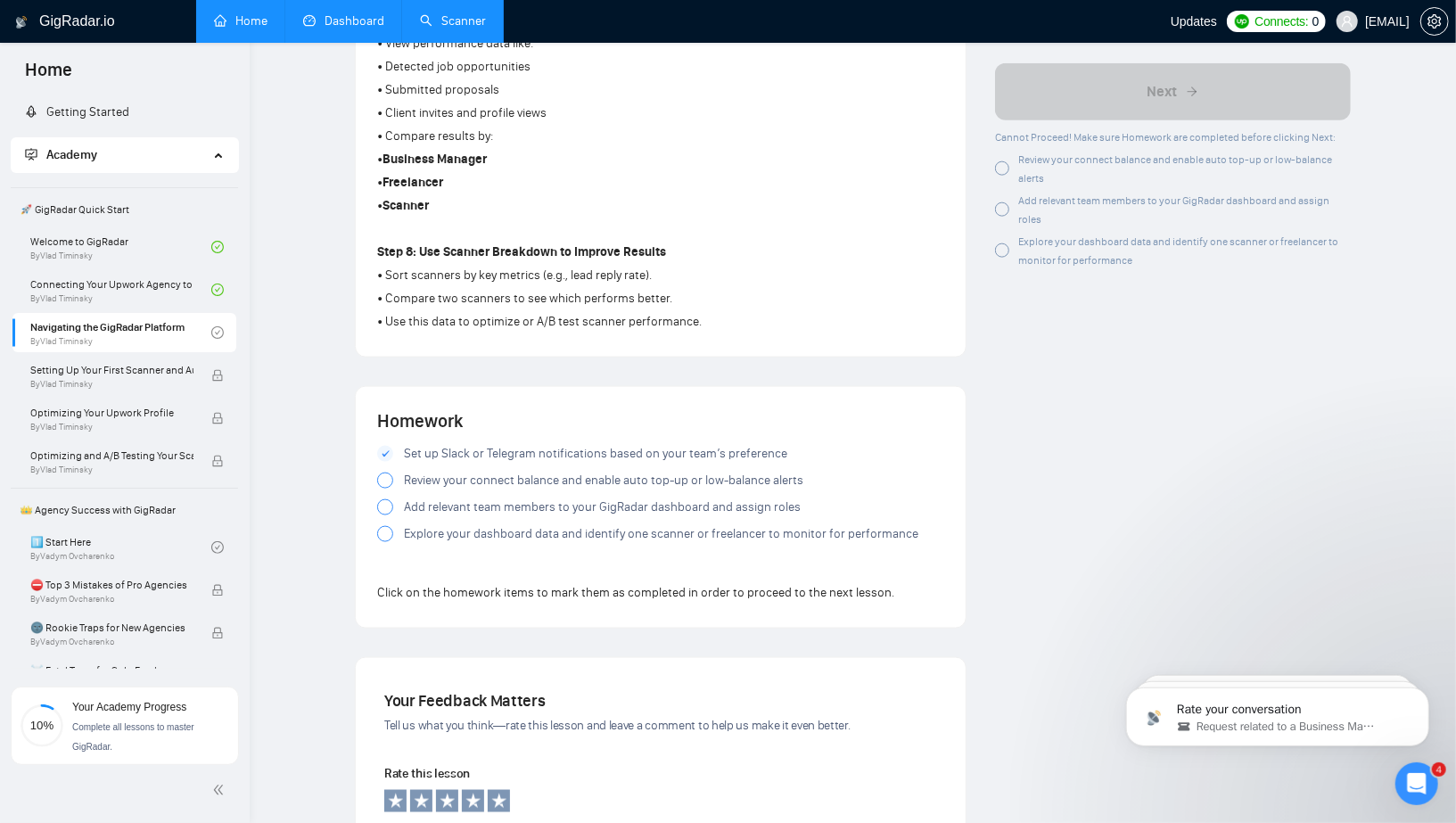 click at bounding box center [385, 481] 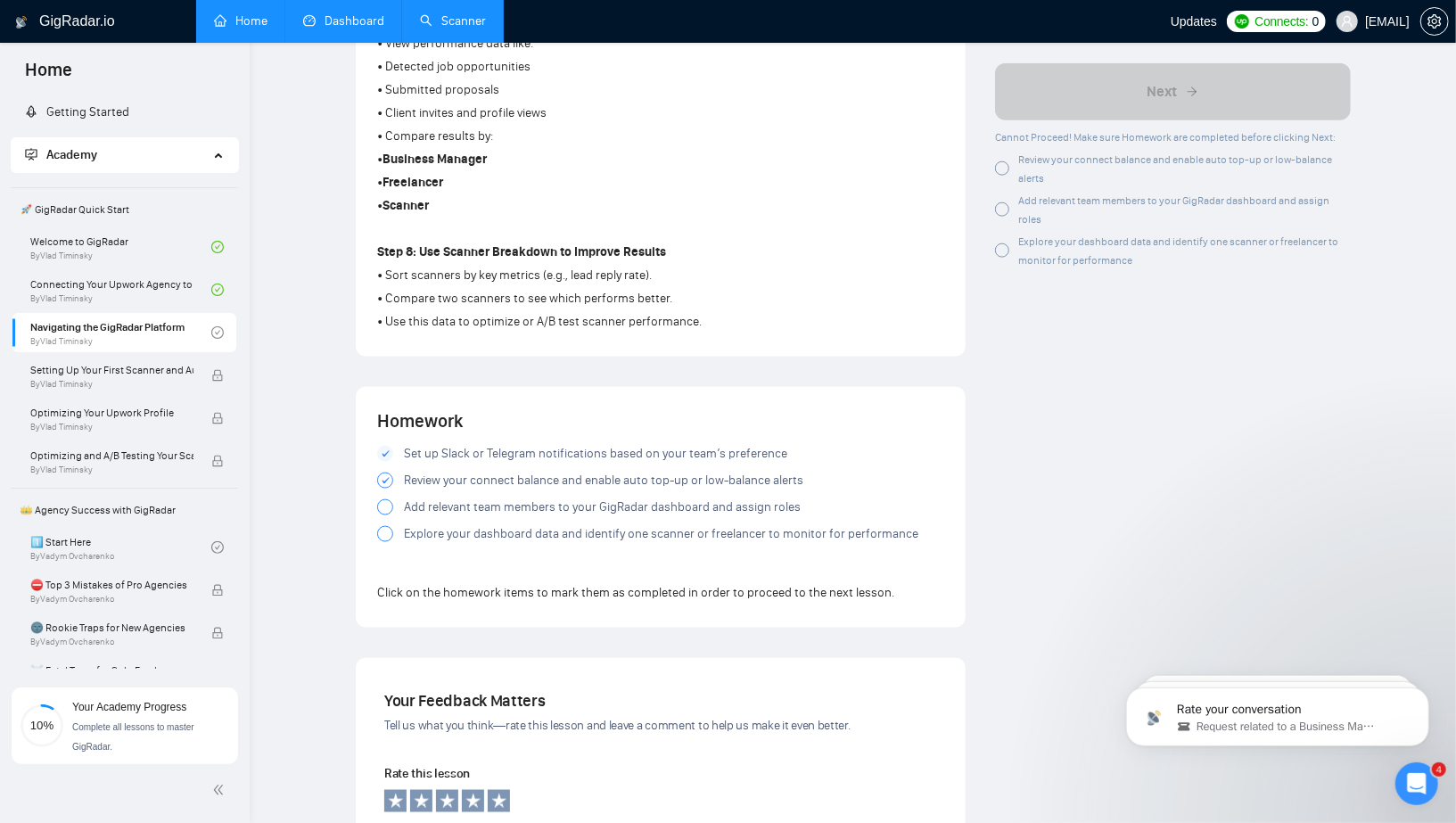 click at bounding box center [385, 507] 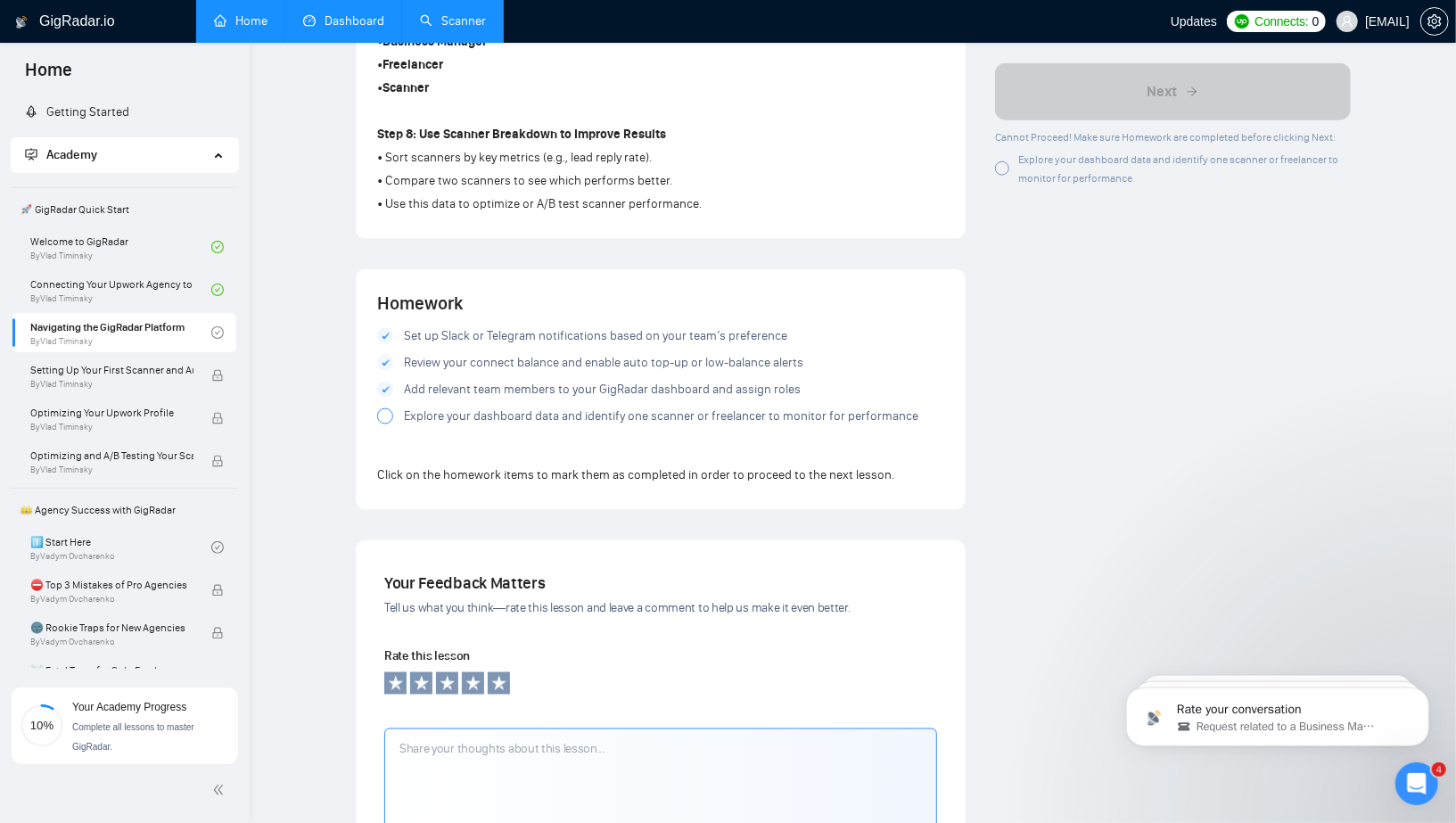 scroll, scrollTop: 1463, scrollLeft: 0, axis: vertical 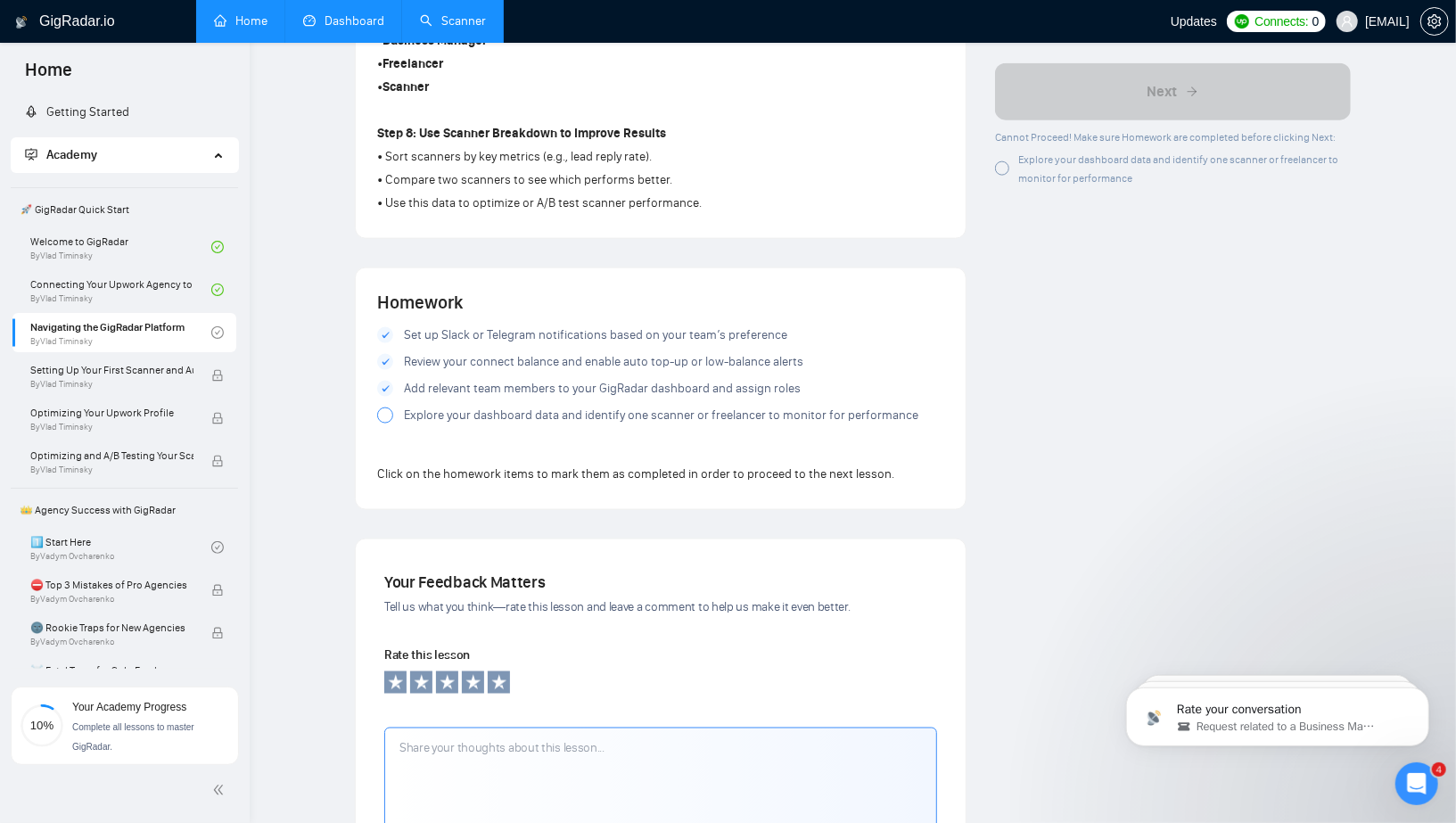 click at bounding box center (385, 416) 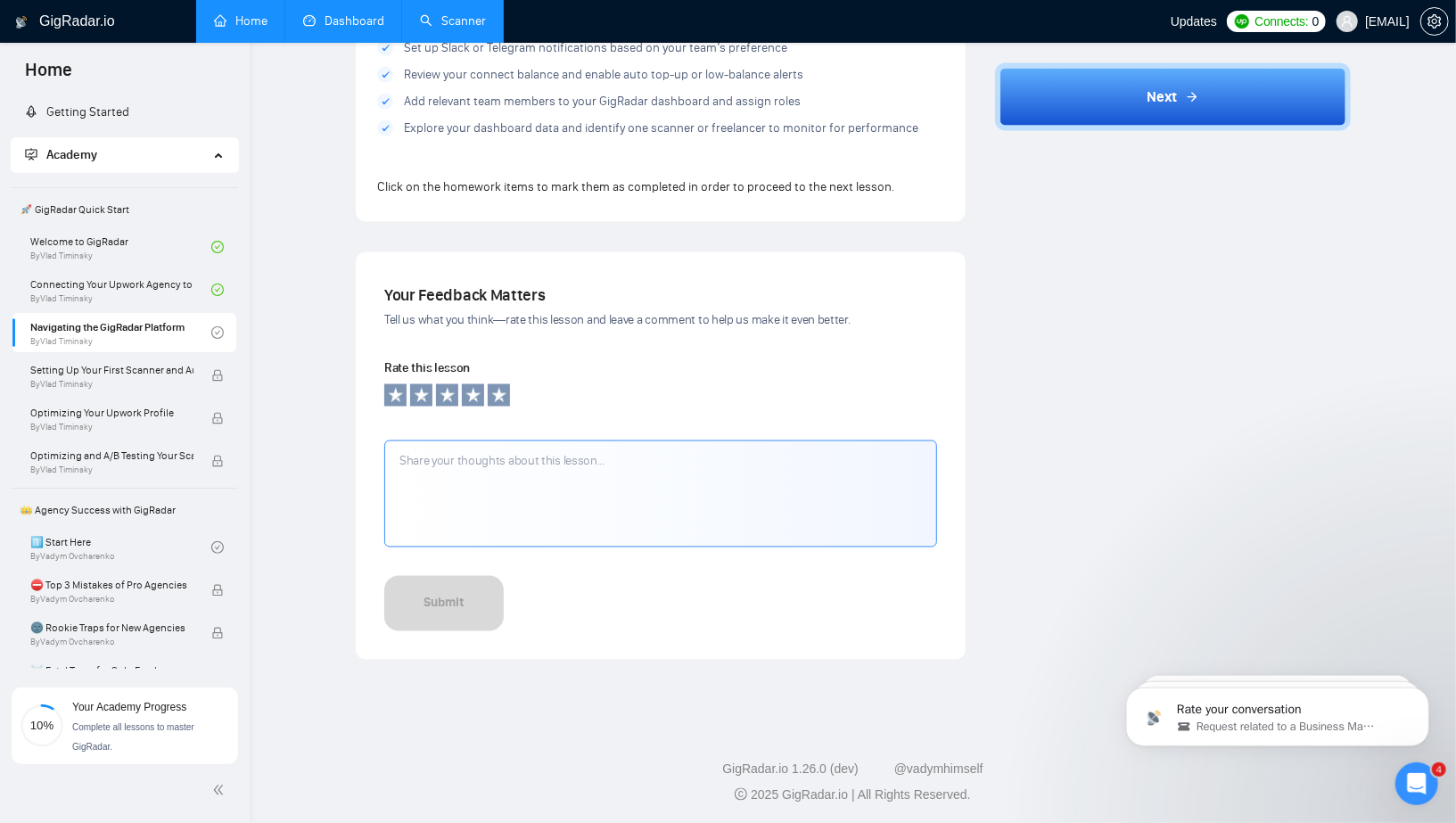 scroll, scrollTop: 1699, scrollLeft: 0, axis: vertical 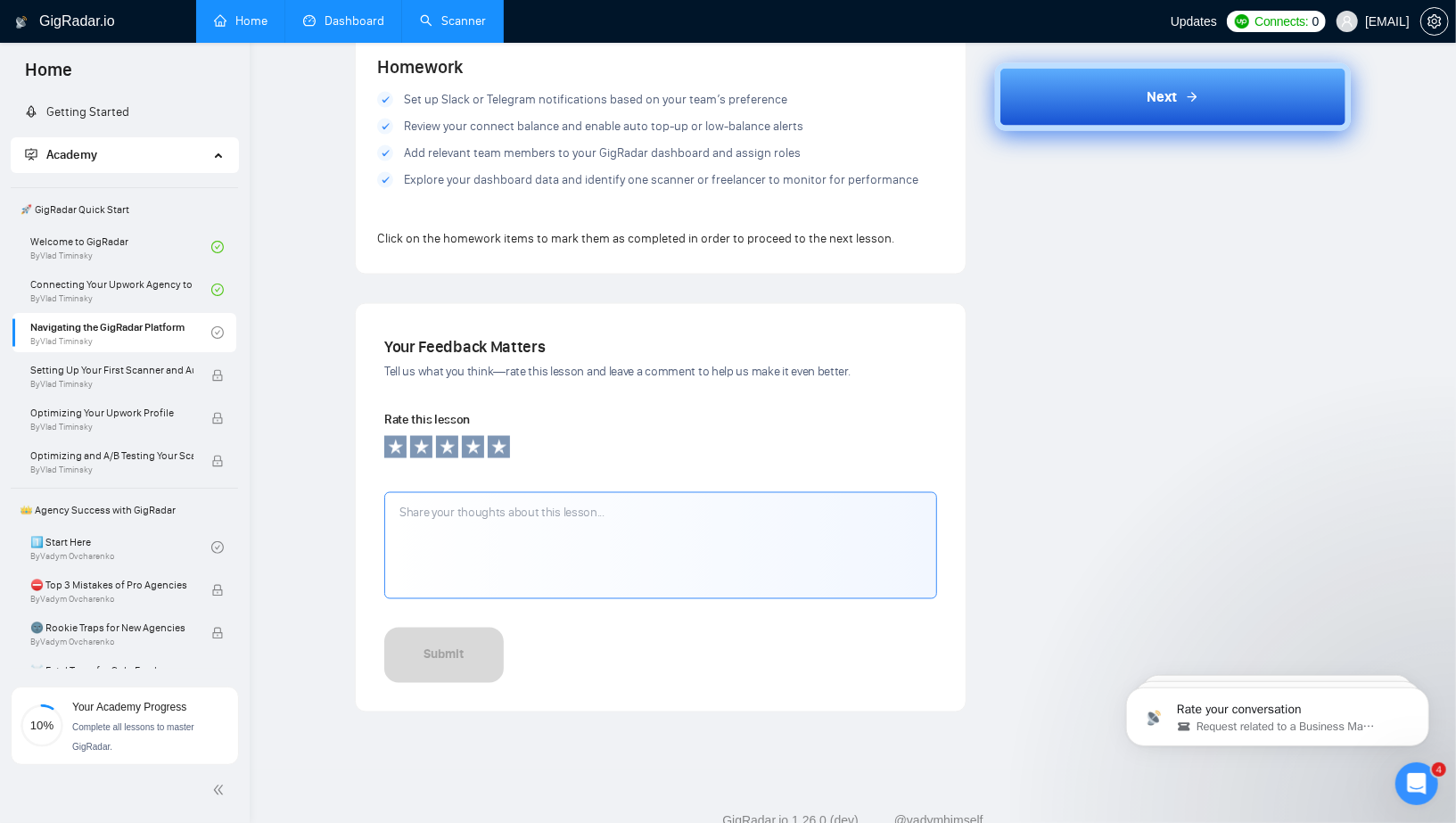 click 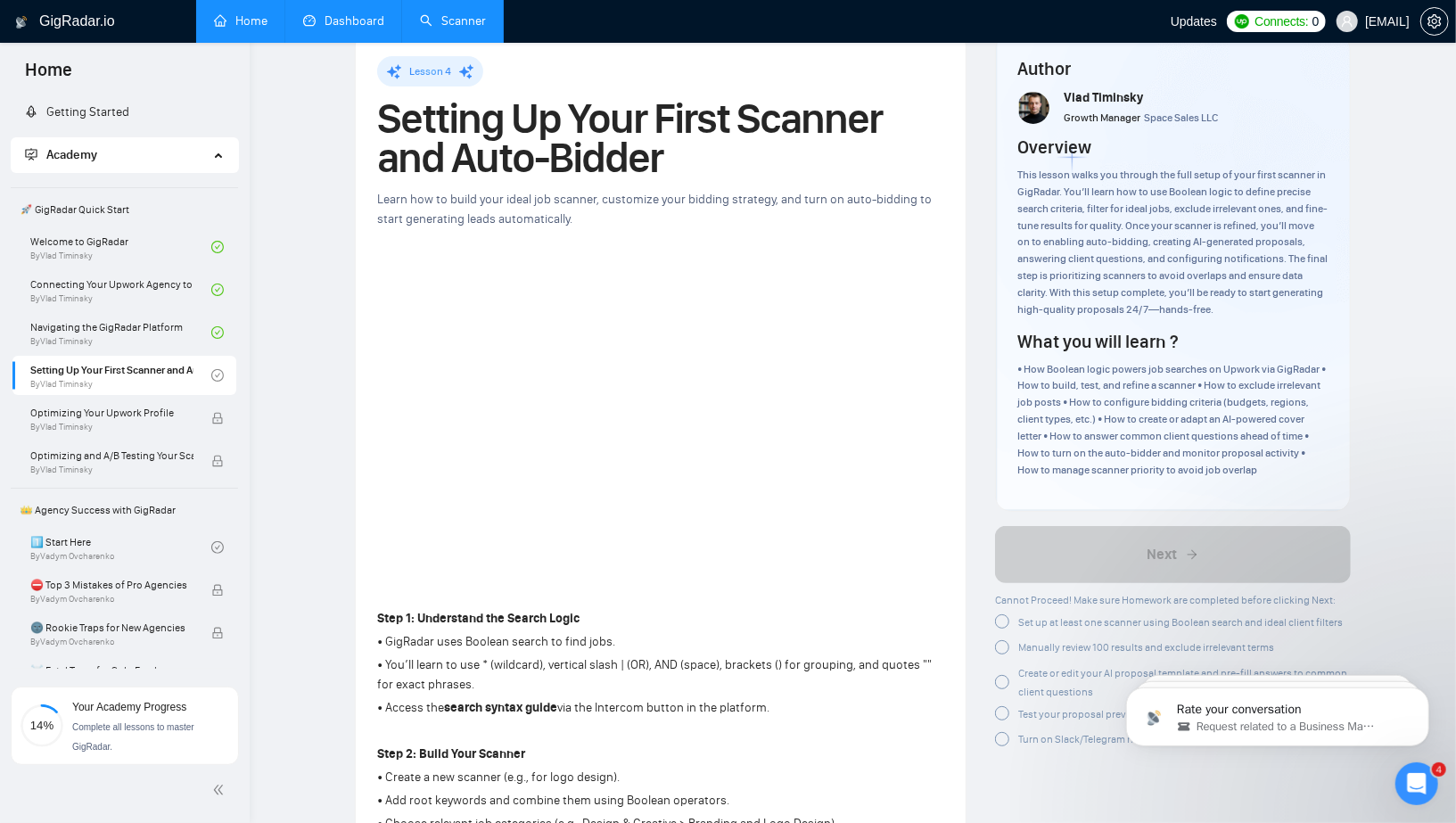 scroll, scrollTop: 32, scrollLeft: 0, axis: vertical 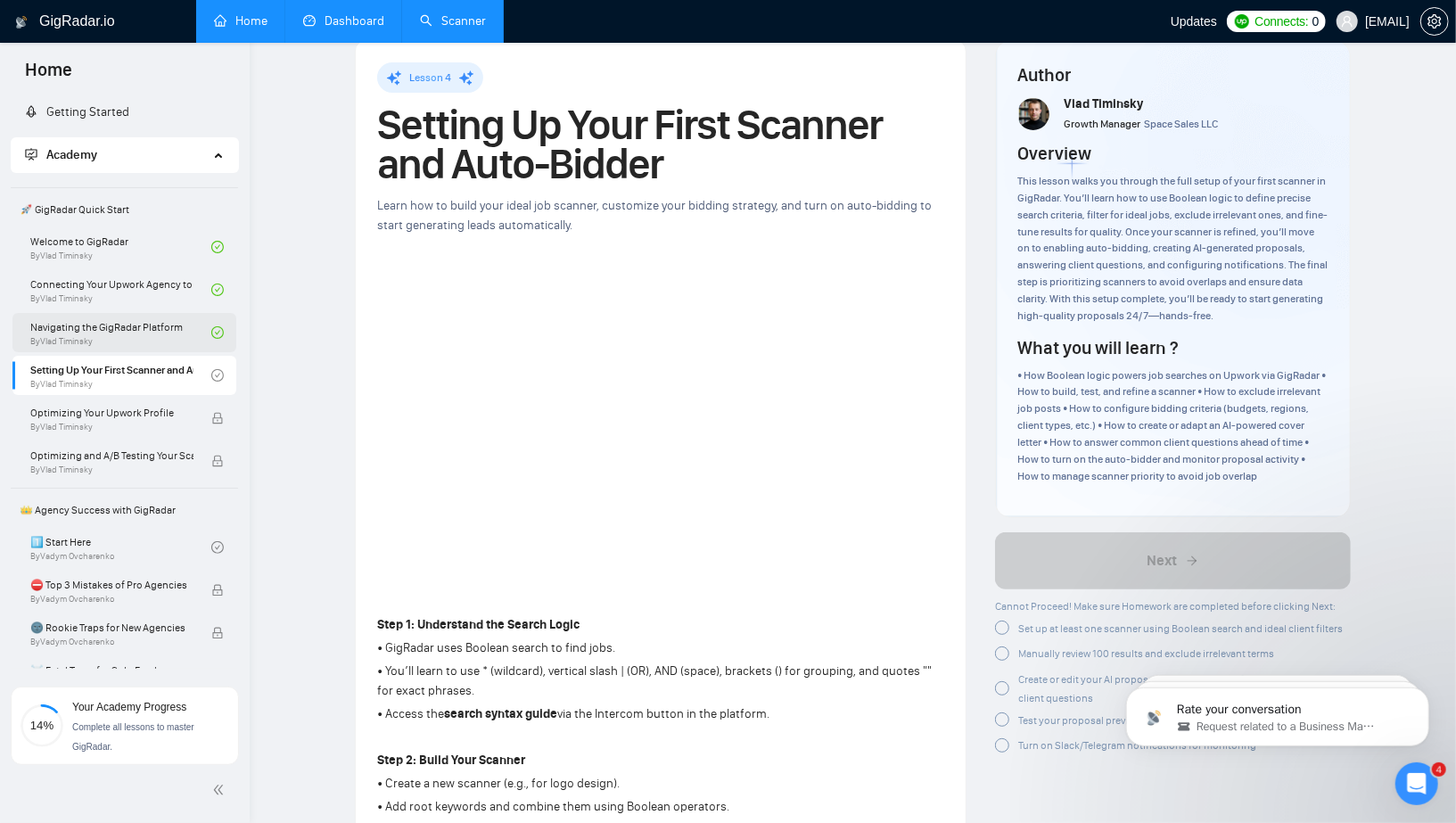 click on "Navigating the GigRadar Platform By  [FIRST] [LAST]" at bounding box center (120, 333) 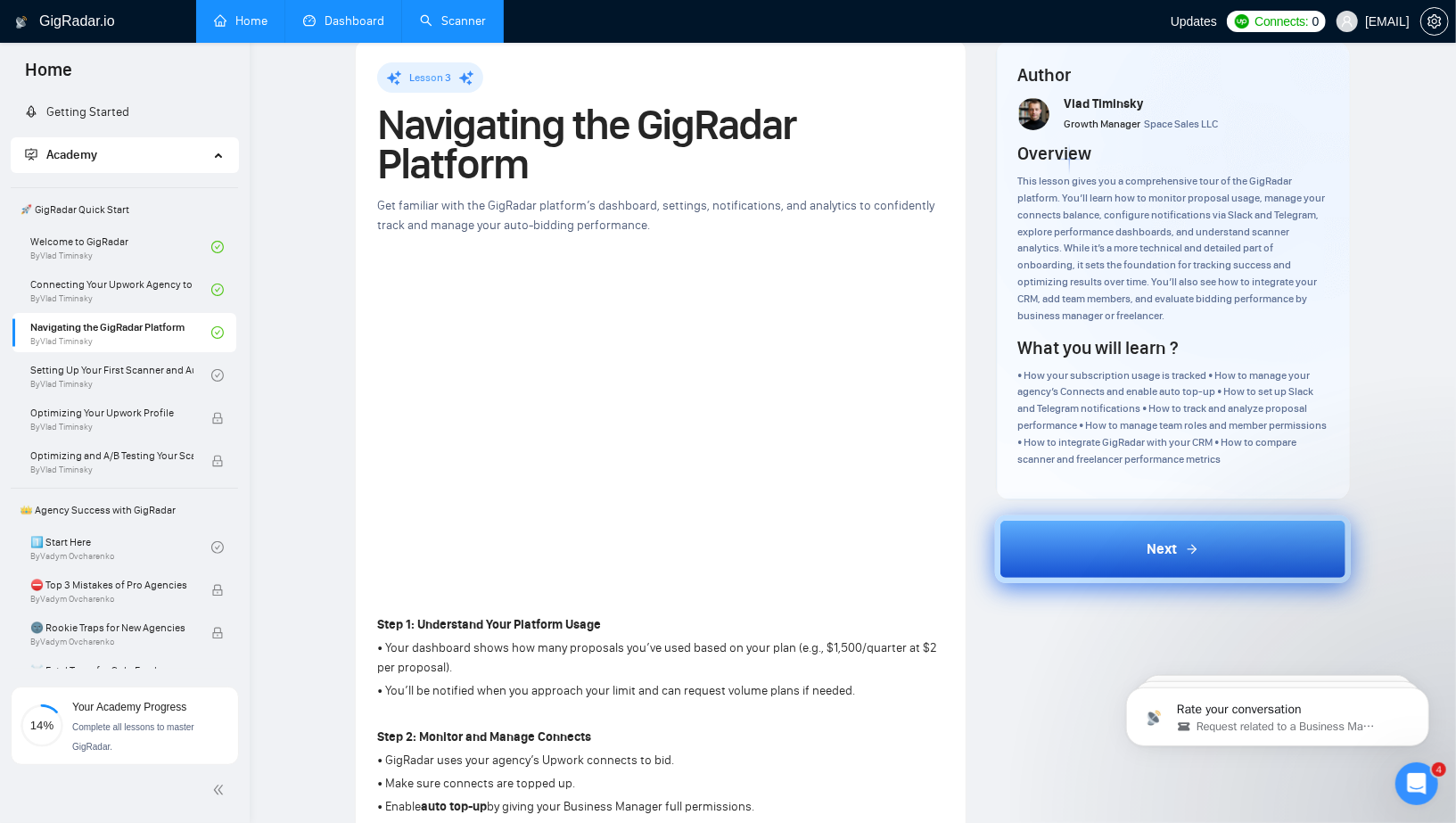 click on "Lesson 3 Navigating the GigRadar Platform Get familiar with the GigRadar platform’s dashboard, settings, notifications, and analytics to confidently track and manage your auto-bidding performance. Step 1: Understand Your Platform Usage •	Your dashboard shows how many proposals you’ve used based on your plan (e.g., $1,500/quarter at $2 per proposal). •	You’ll be notified when you approach your limit and can request volume plans if needed. Step 2: Monitor and Manage Connects •	GigRadar uses your agency’s Upwork connects to bid. •	Make sure connects are topped up. •	Enable  auto top-up  by giving your Business Manager full permissions. •	You can also enable  connect balance notifications  via Slack or Telegram. Step 3: Set Up Notifications •	 Slack:  Create a dedicated channel (e.g., “GigRadar Replies”), then use the “Add to Slack” button to integrate. •	 Telegram: Step 4: Explore Your Subscription Info •	Track past usage, included proposals, and billing history. •	Roles: Next" at bounding box center (852, 1223) 